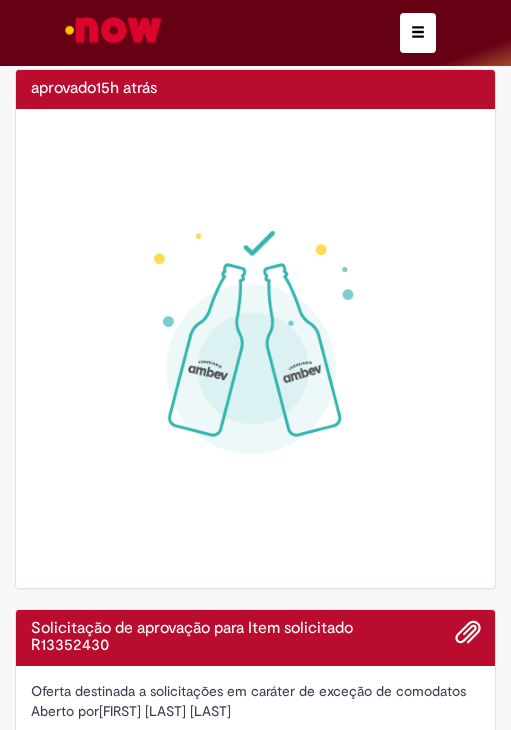 scroll, scrollTop: 0, scrollLeft: 0, axis: both 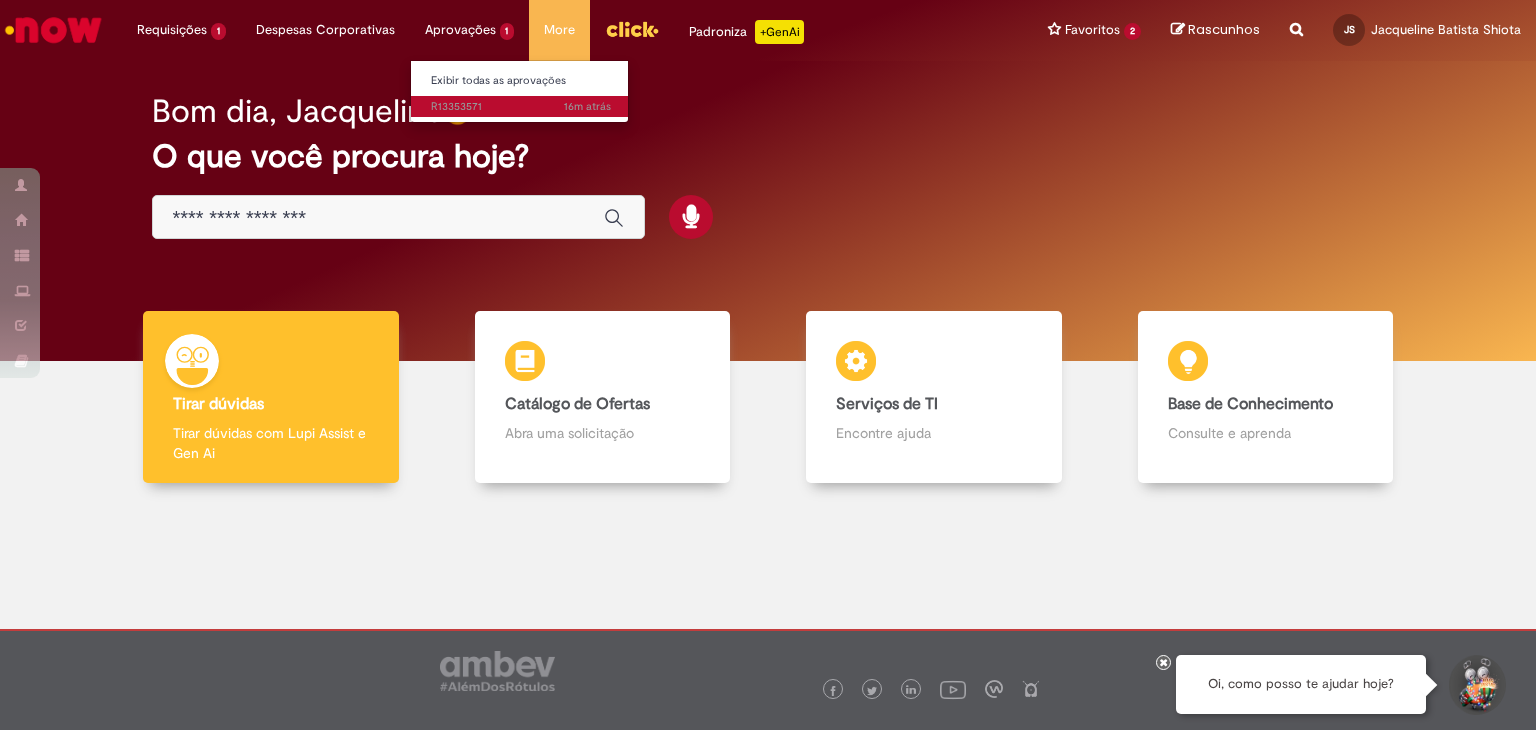 click on "[TIME] [TIME]  R13353571" at bounding box center [521, 107] 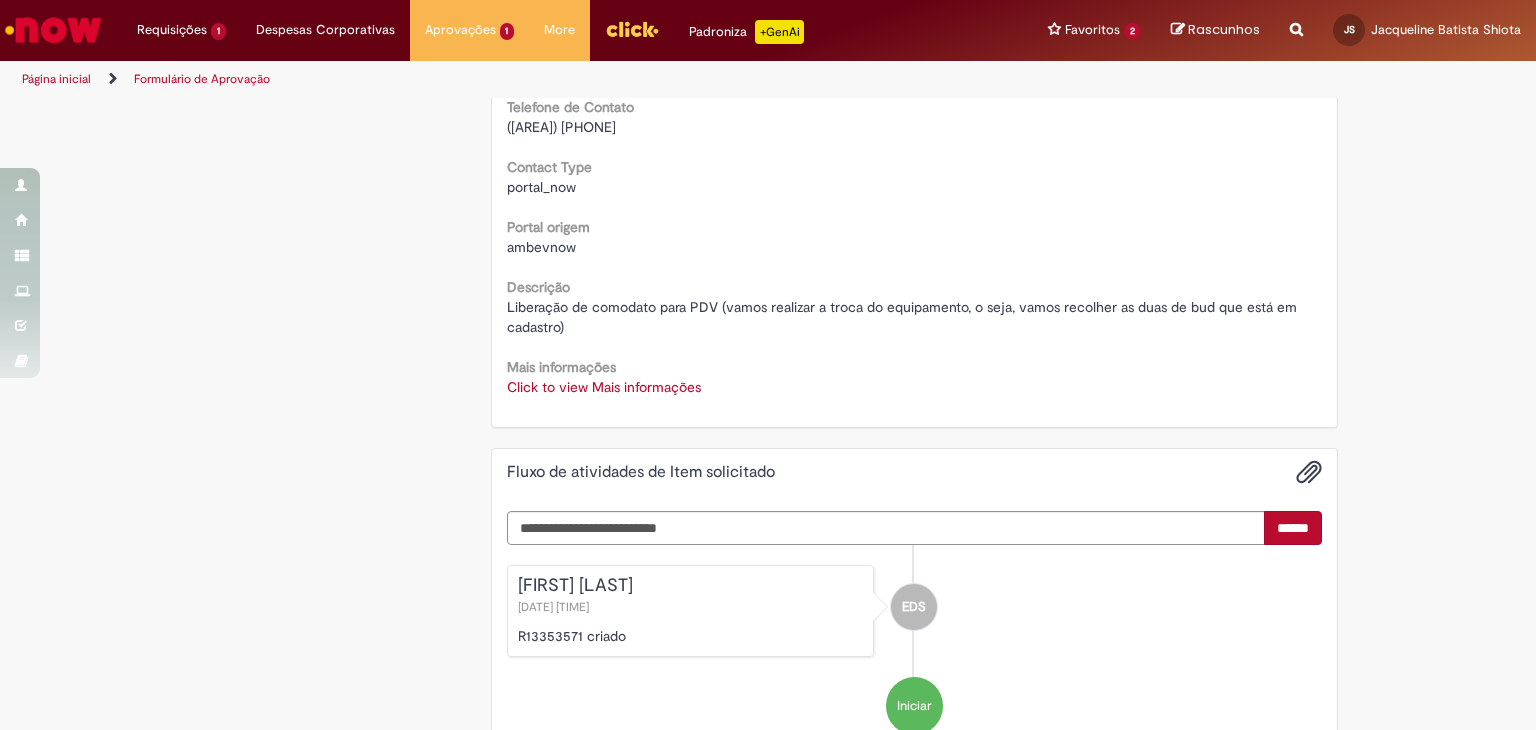 scroll, scrollTop: 583, scrollLeft: 0, axis: vertical 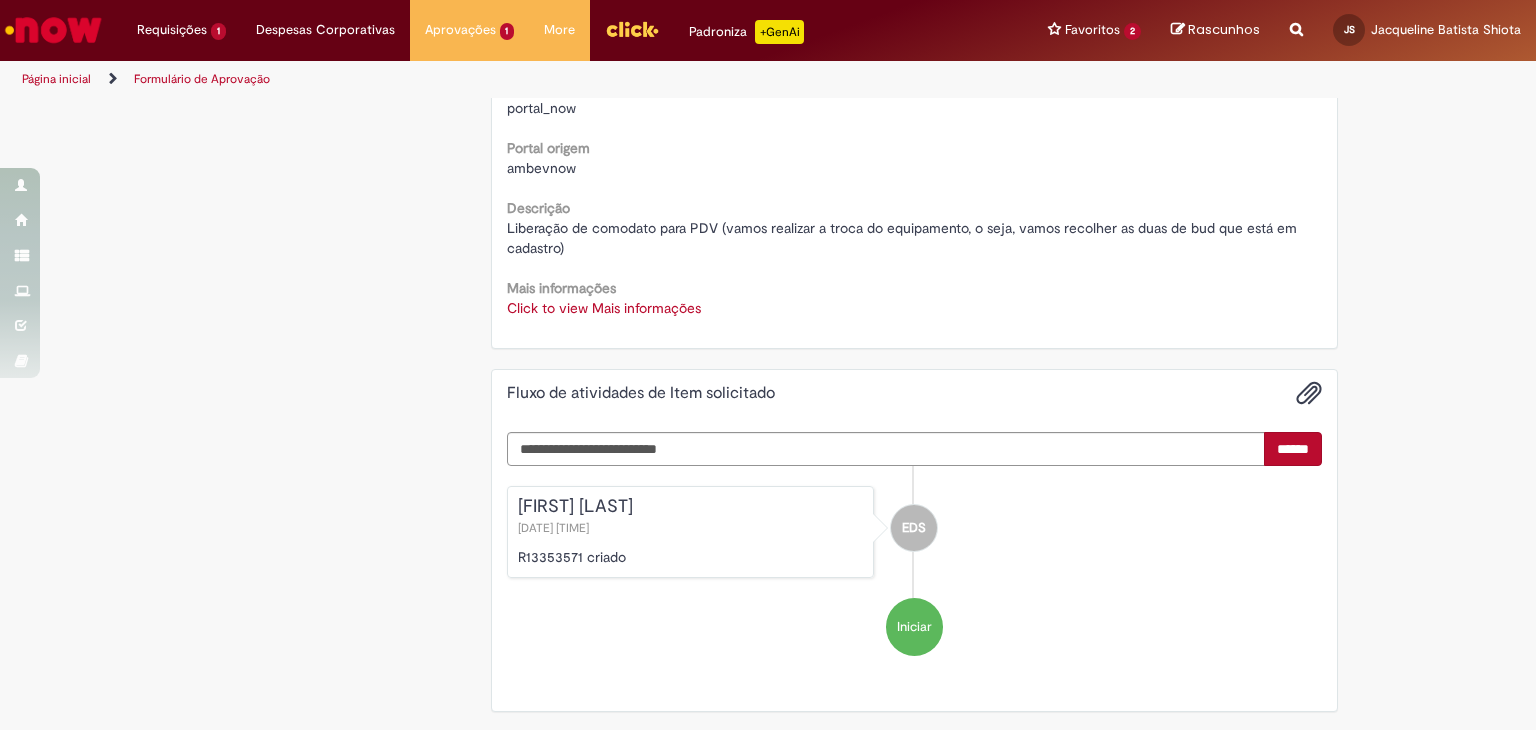 click on "Click to view Mais informações" at bounding box center (604, 308) 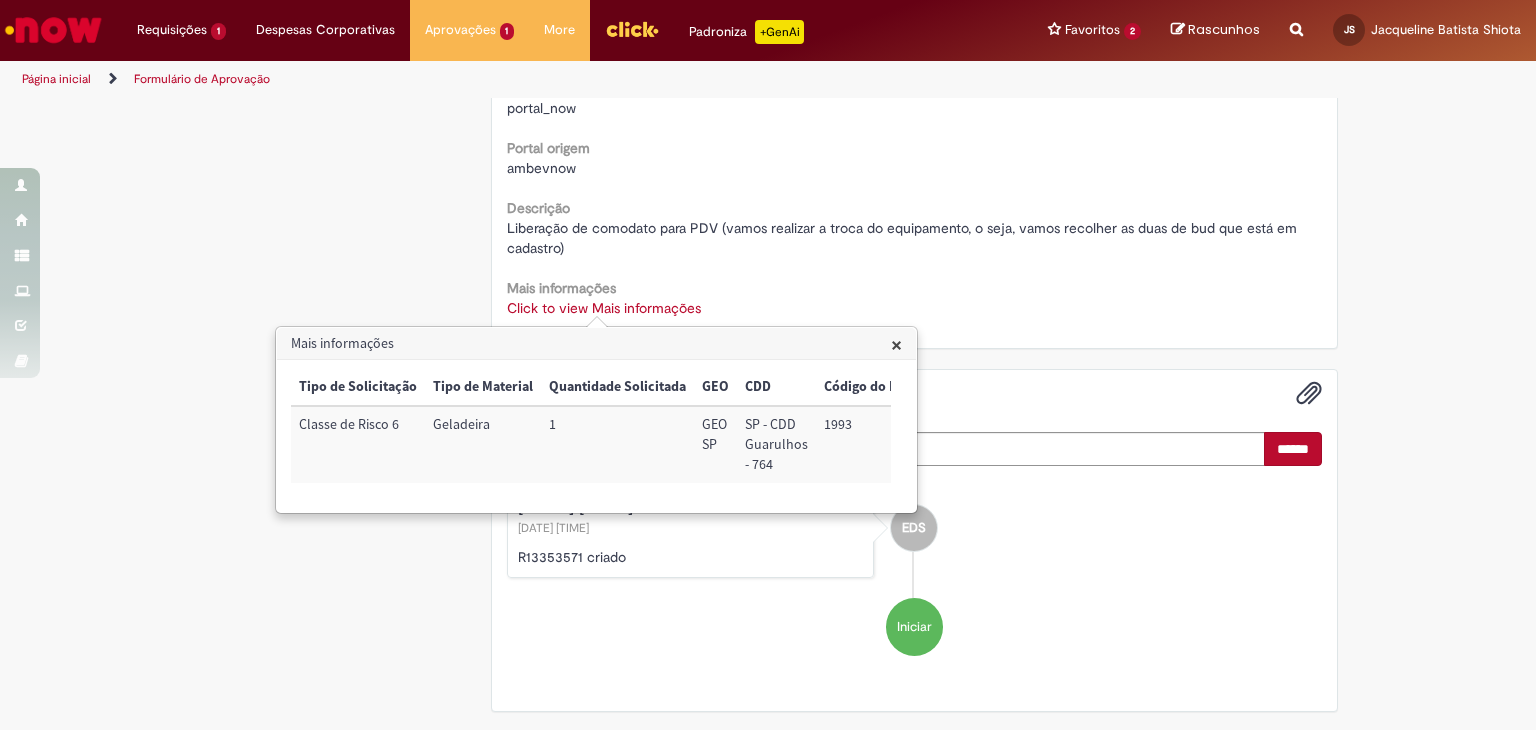 click on "1993" at bounding box center (869, 444) 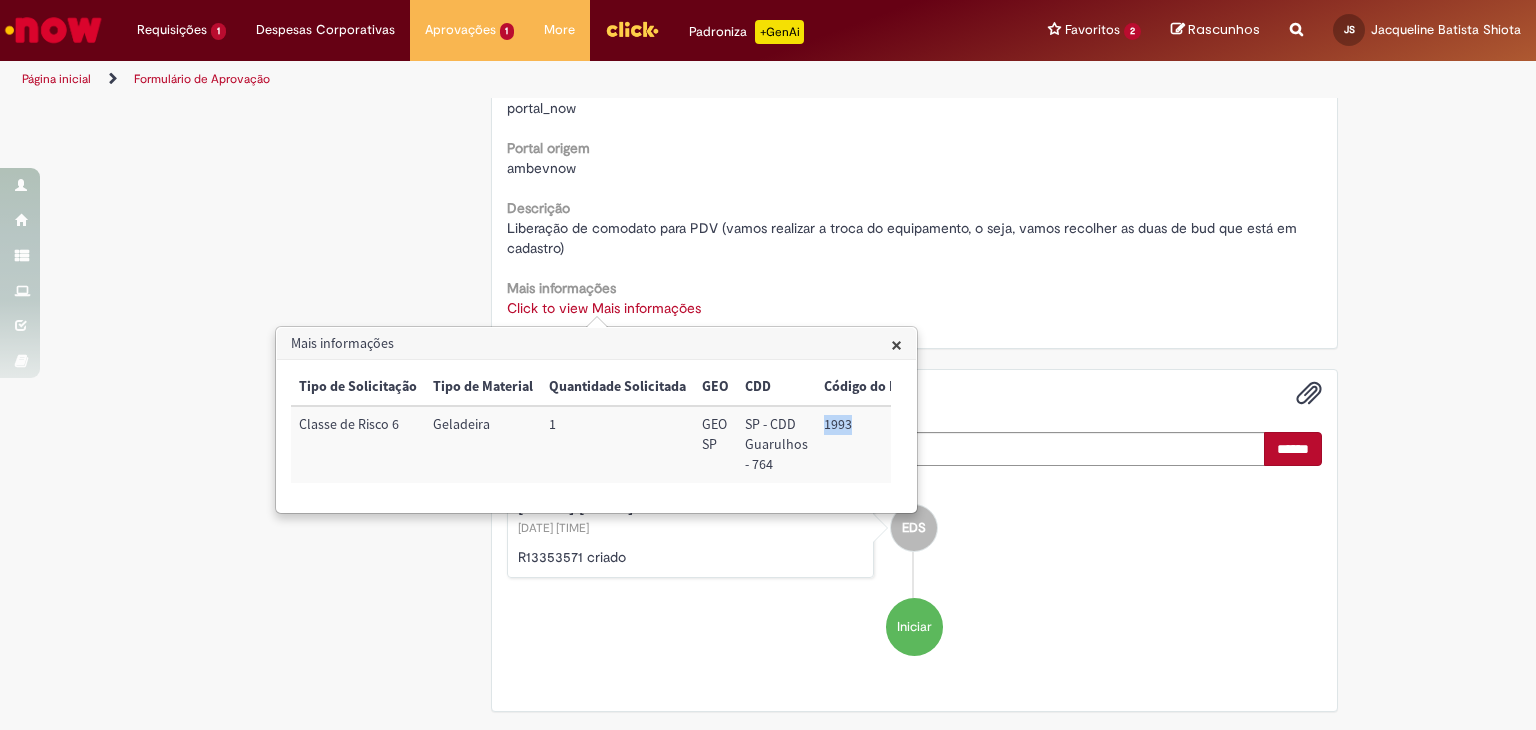 click on "1993" at bounding box center [869, 444] 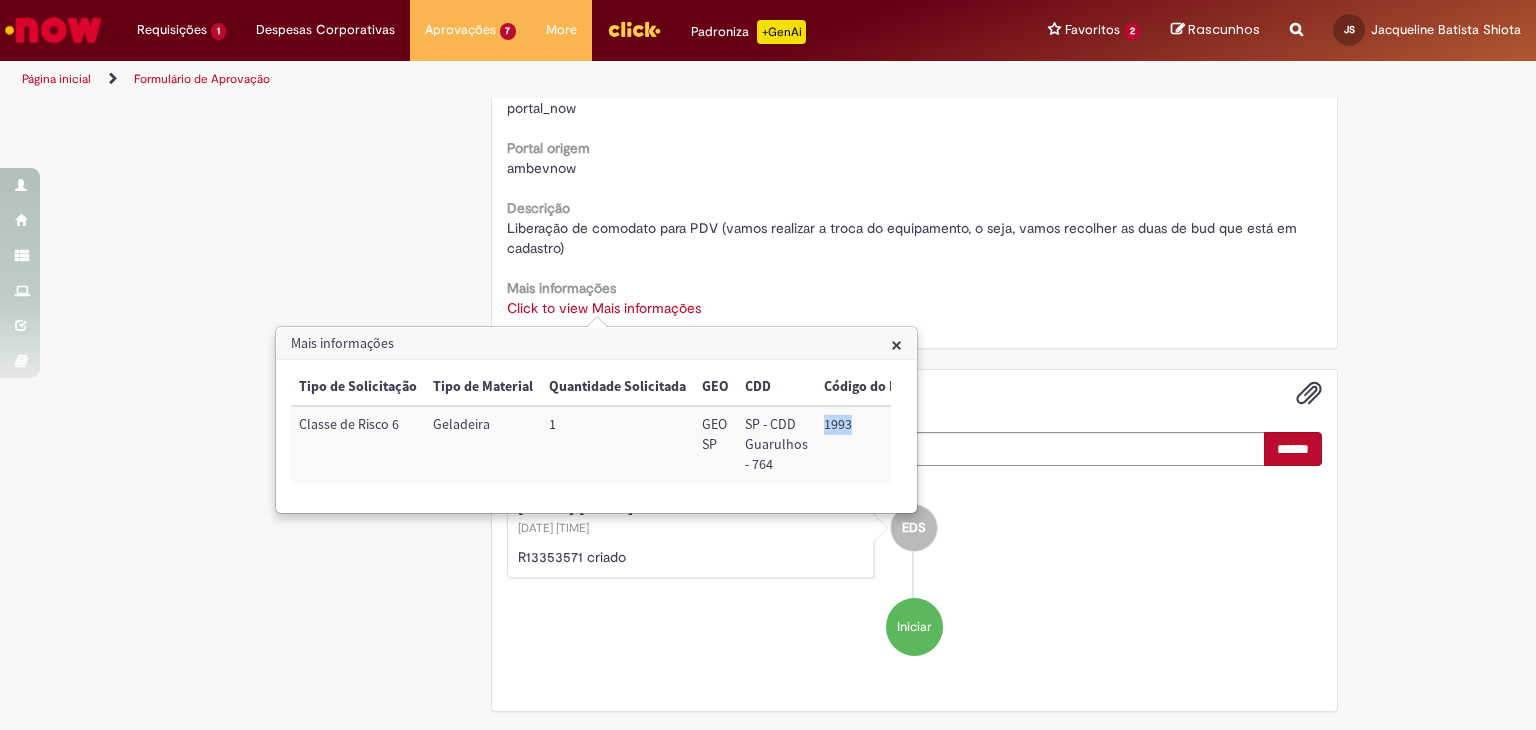 copy on "1993" 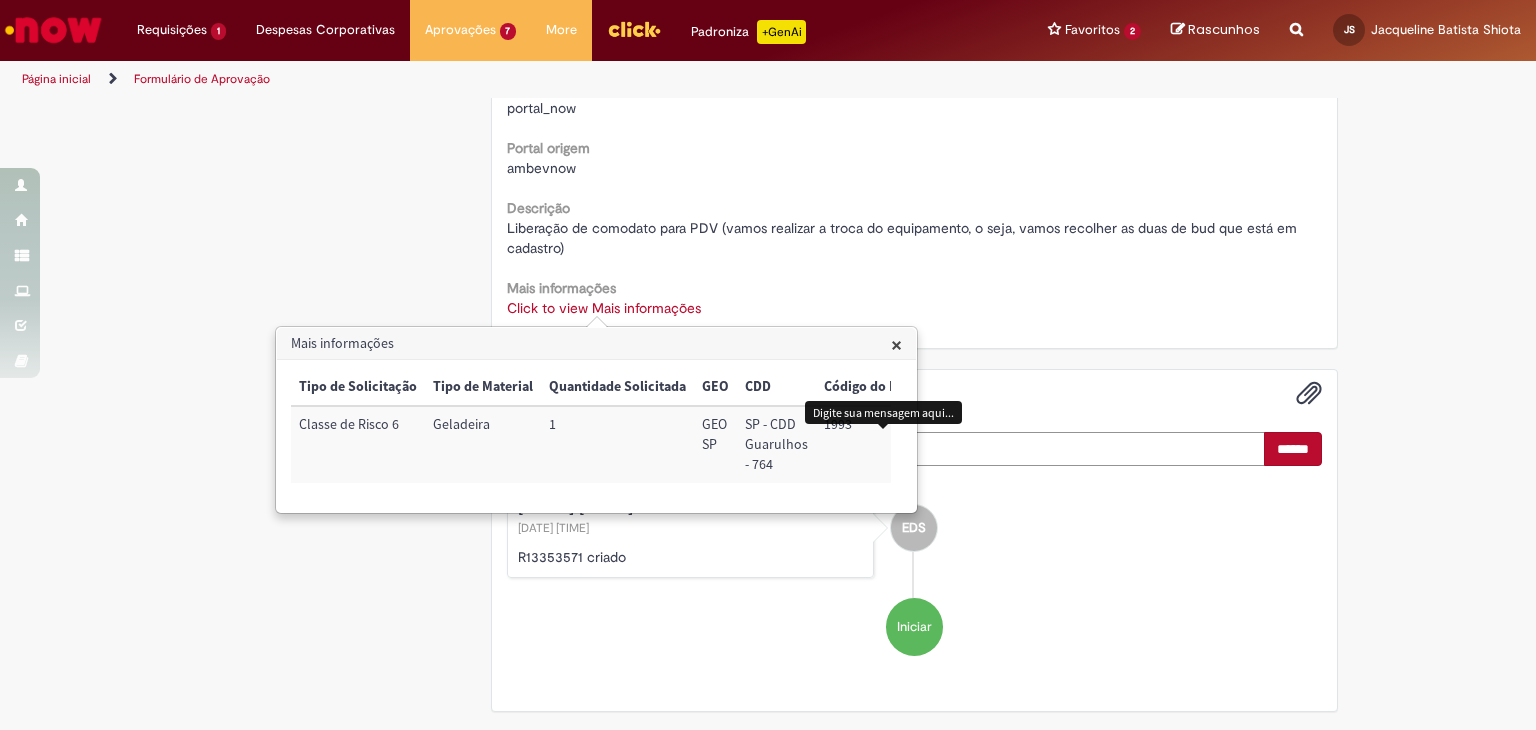 click at bounding box center (886, 449) 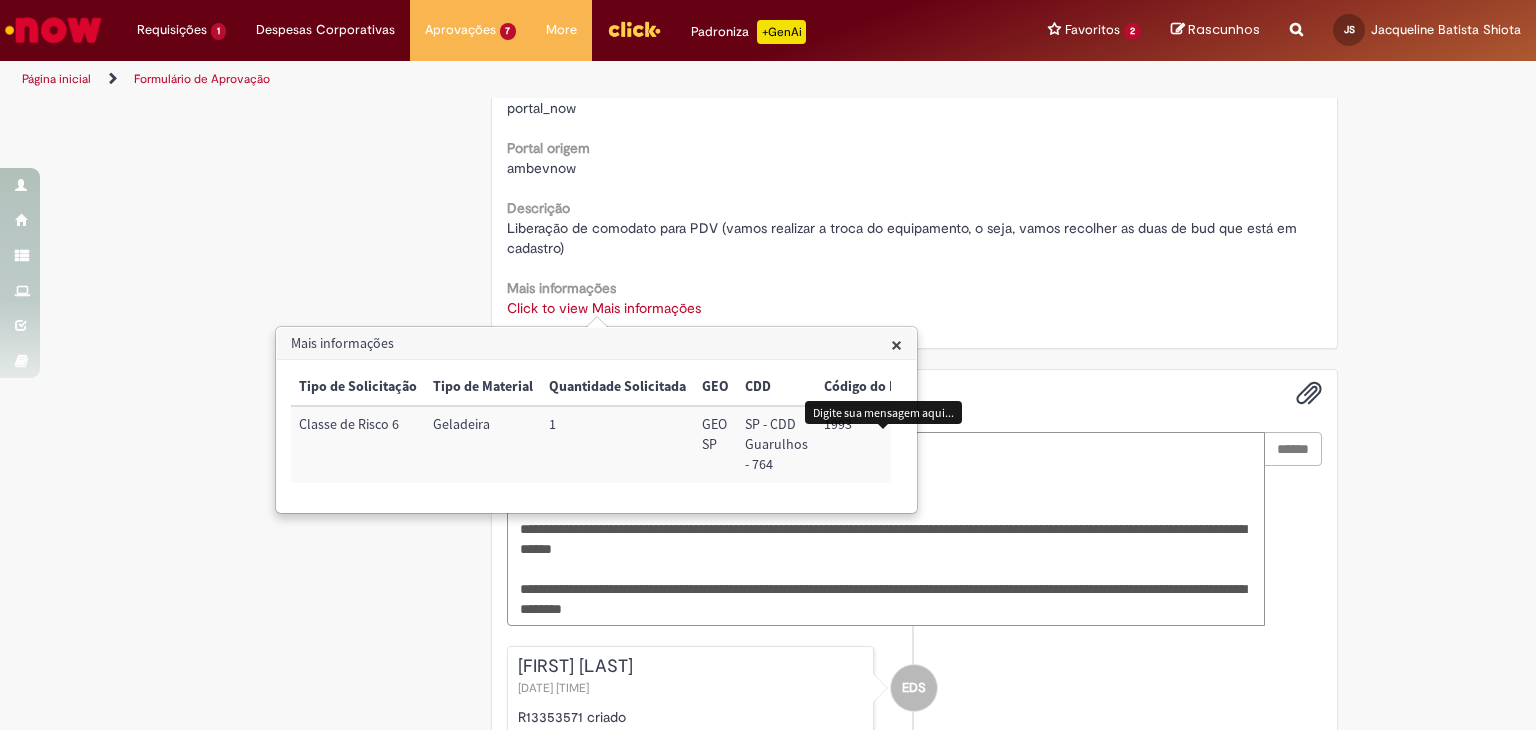 type on "**********" 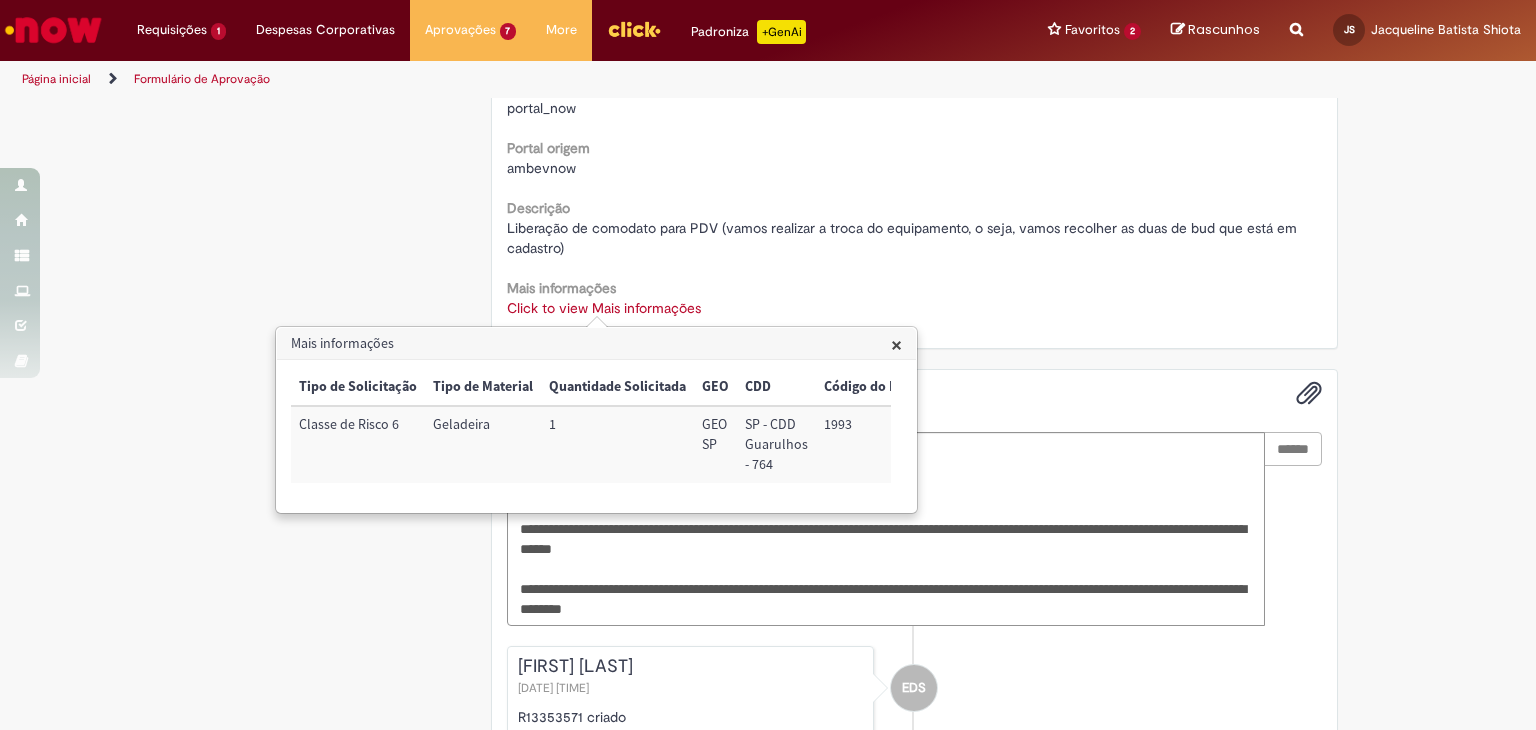 click on "×" at bounding box center [896, 344] 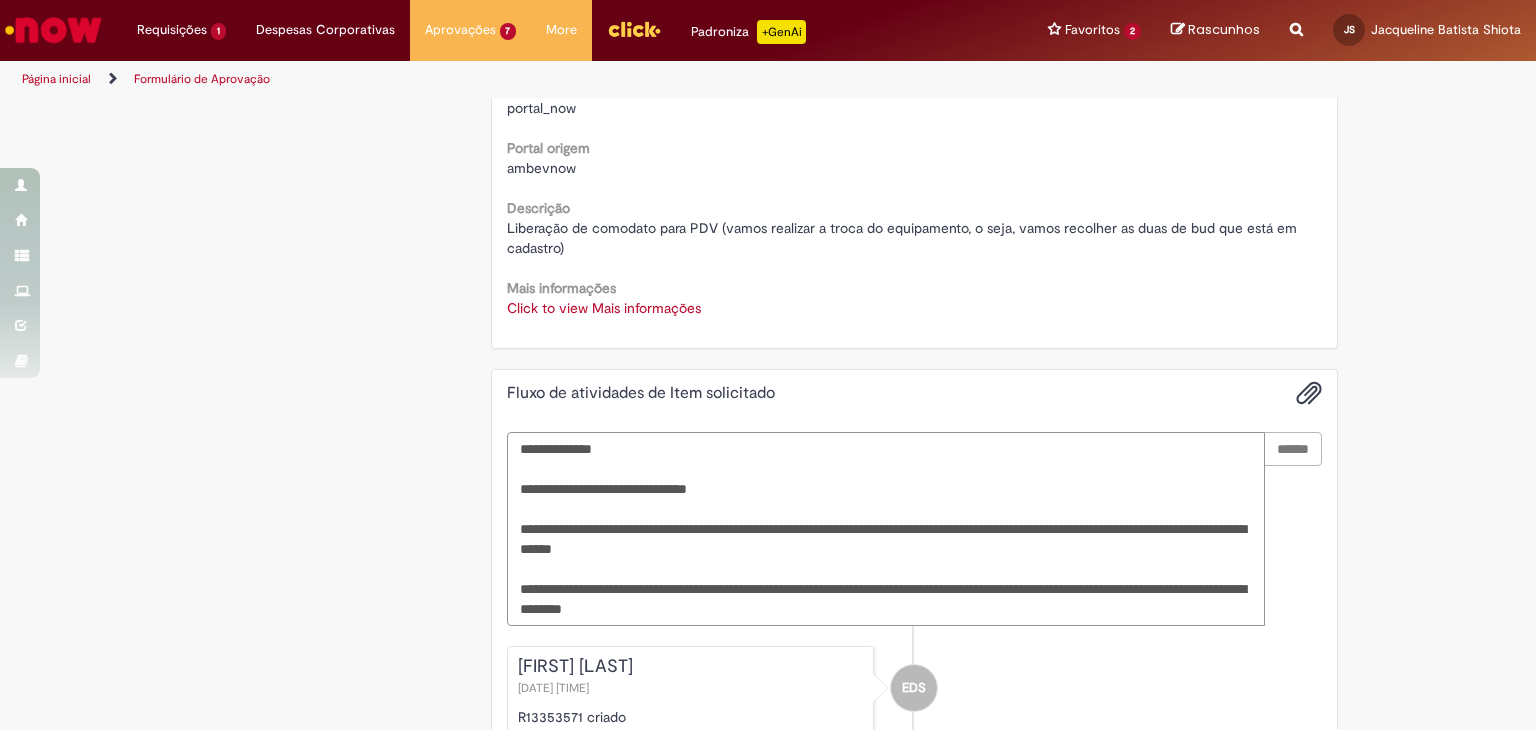 type 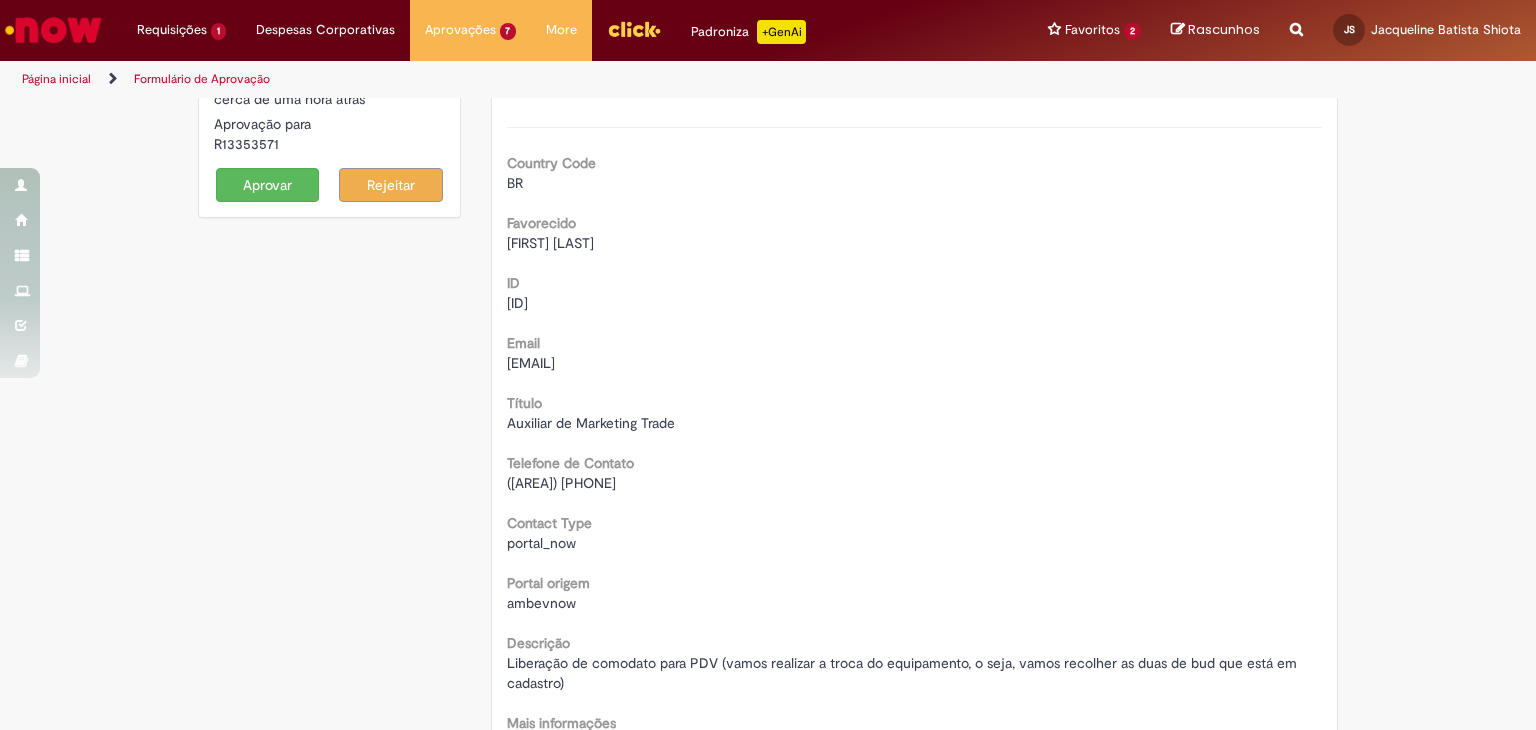 scroll, scrollTop: 0, scrollLeft: 0, axis: both 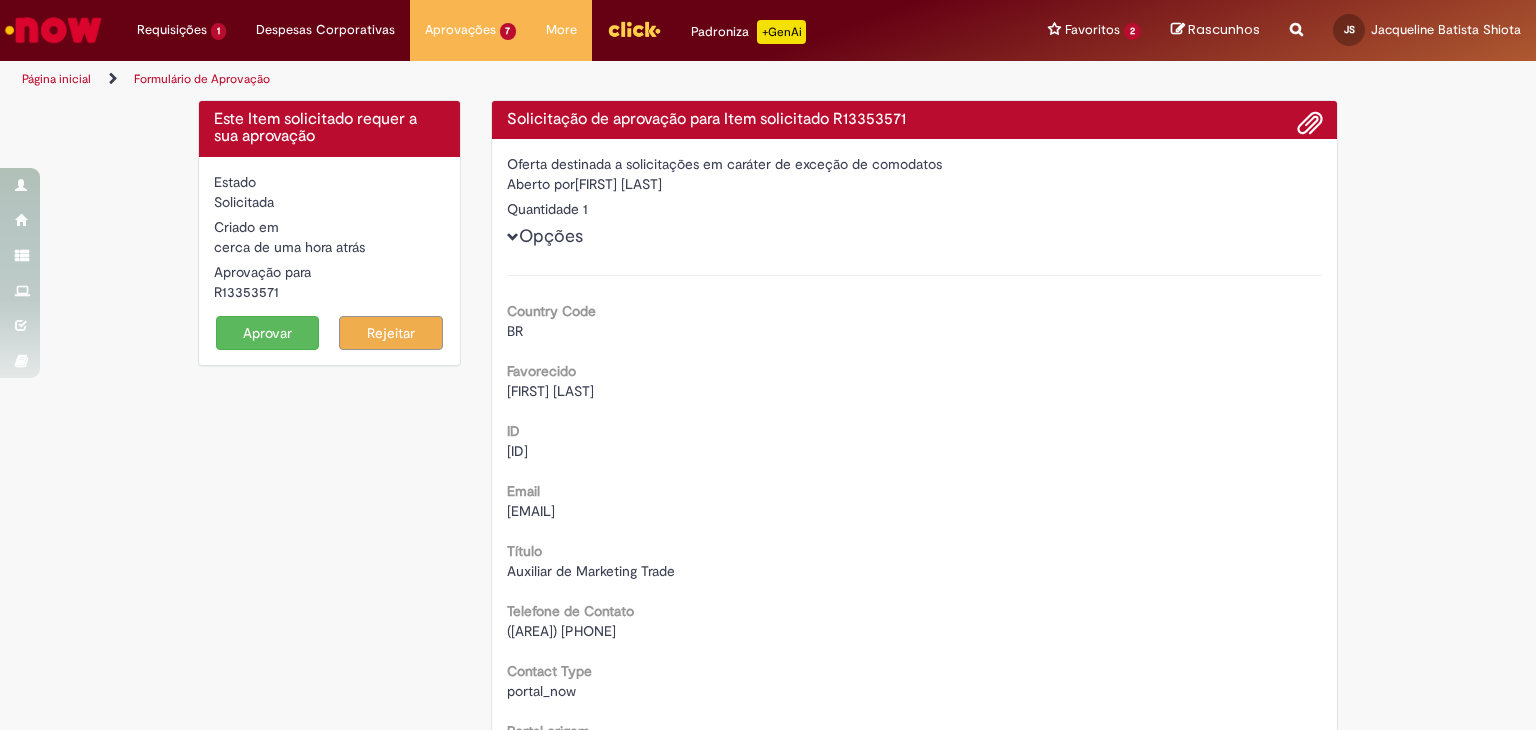 click on "Solicitação de aprovação para Item solicitado R13353571" at bounding box center [915, 120] 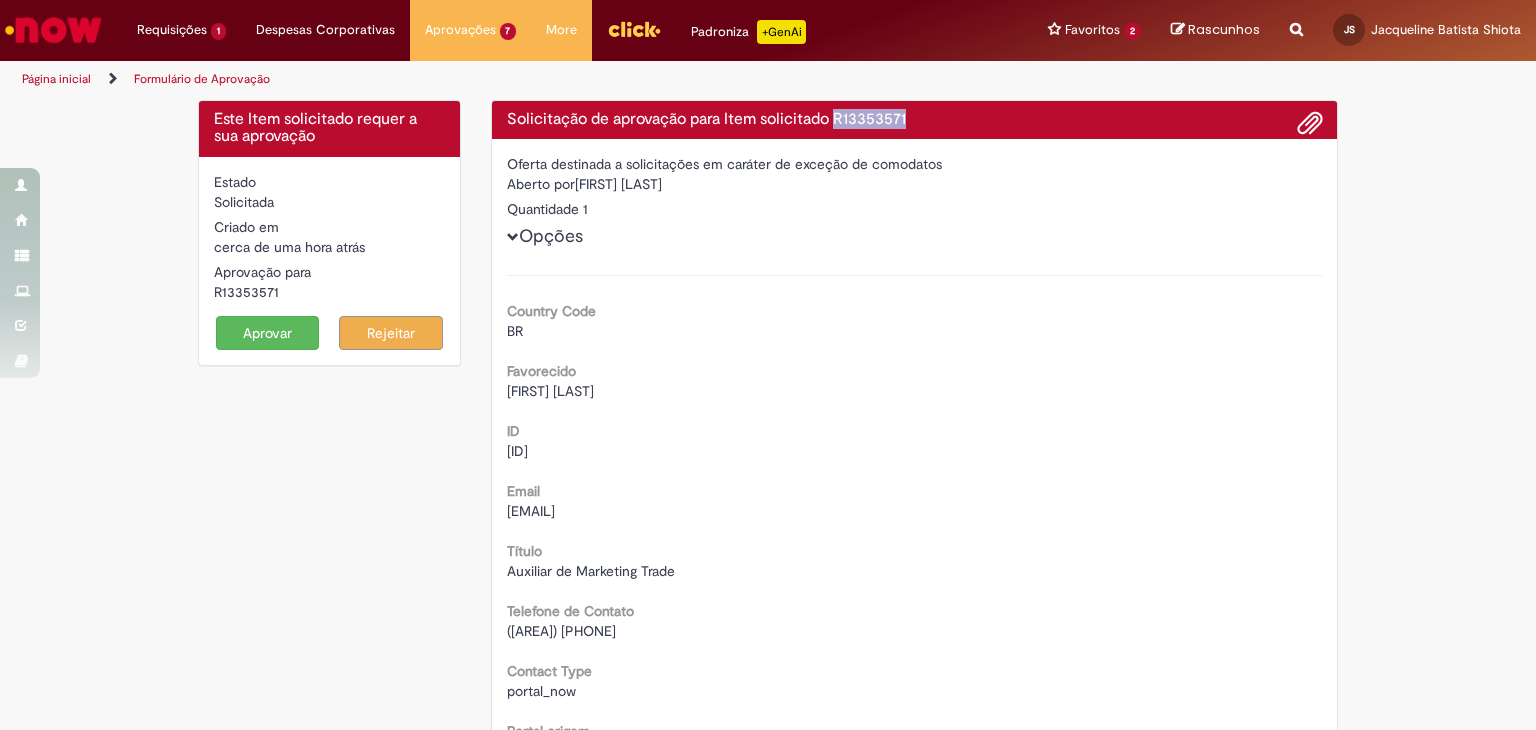 click on "Solicitação de aprovação para Item solicitado R13353571" at bounding box center (915, 120) 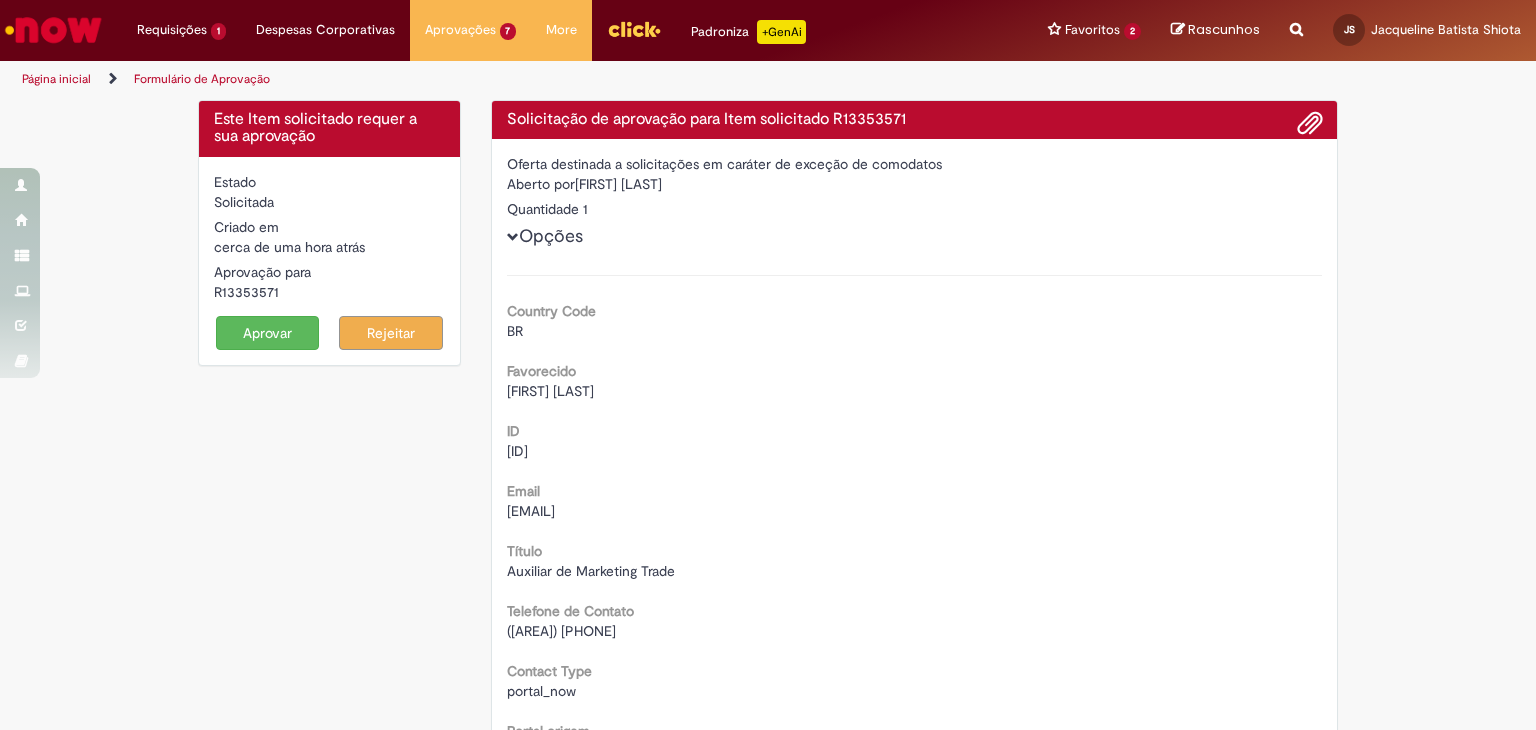 click on "Este Item solicitado requer a sua aprovação
Estado
Solicitada
Criado em
cerca de uma hora atrás cerca de uma hora atrás
Aprovação para
R13353571
Aprovar
Rejeitar
Solicitação de aprovação para Item solicitado R13353571
Oferta destinada a solicitações em caráter de exceção de comodatos
Aberto por  [FIRST] [LAST]
Quantidade 1
Opções
Country Code
BR
Favorecido
[FIRST] [LAST]
ID
BRAMB518846
Email
BRAMB518846@example.com.br
Título
Auxiliar de Marketing Trade" at bounding box center [768, 880] 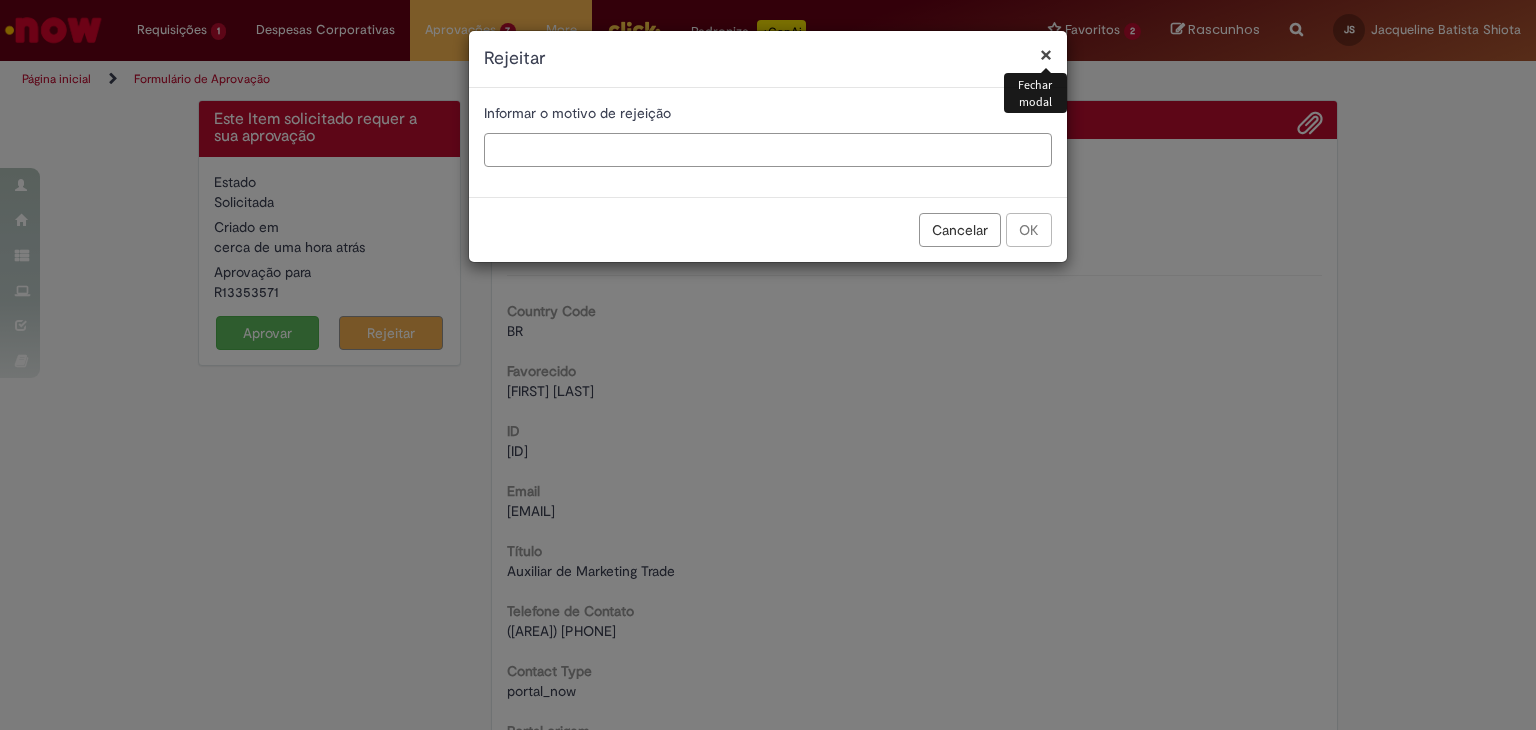 click at bounding box center [768, 150] 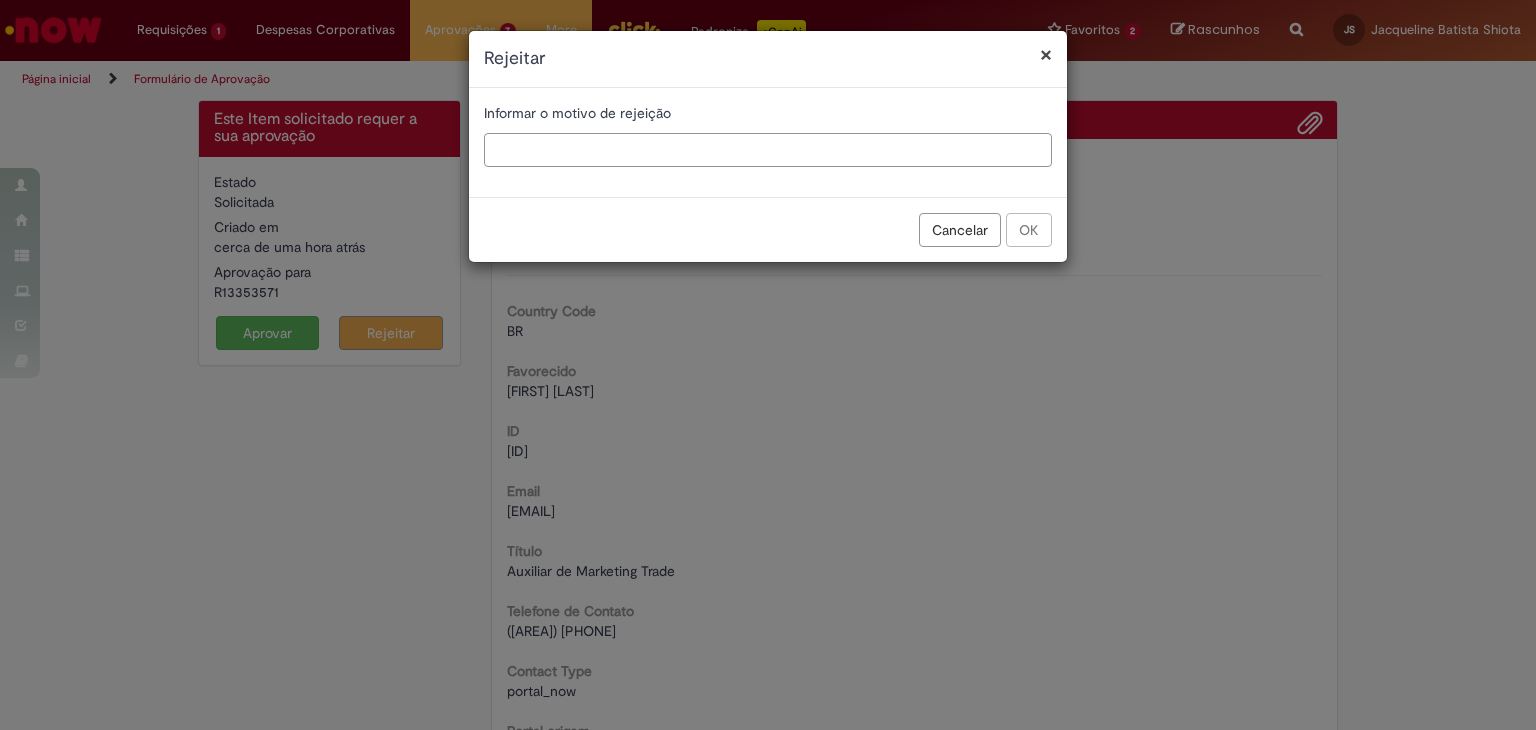 paste on "**********" 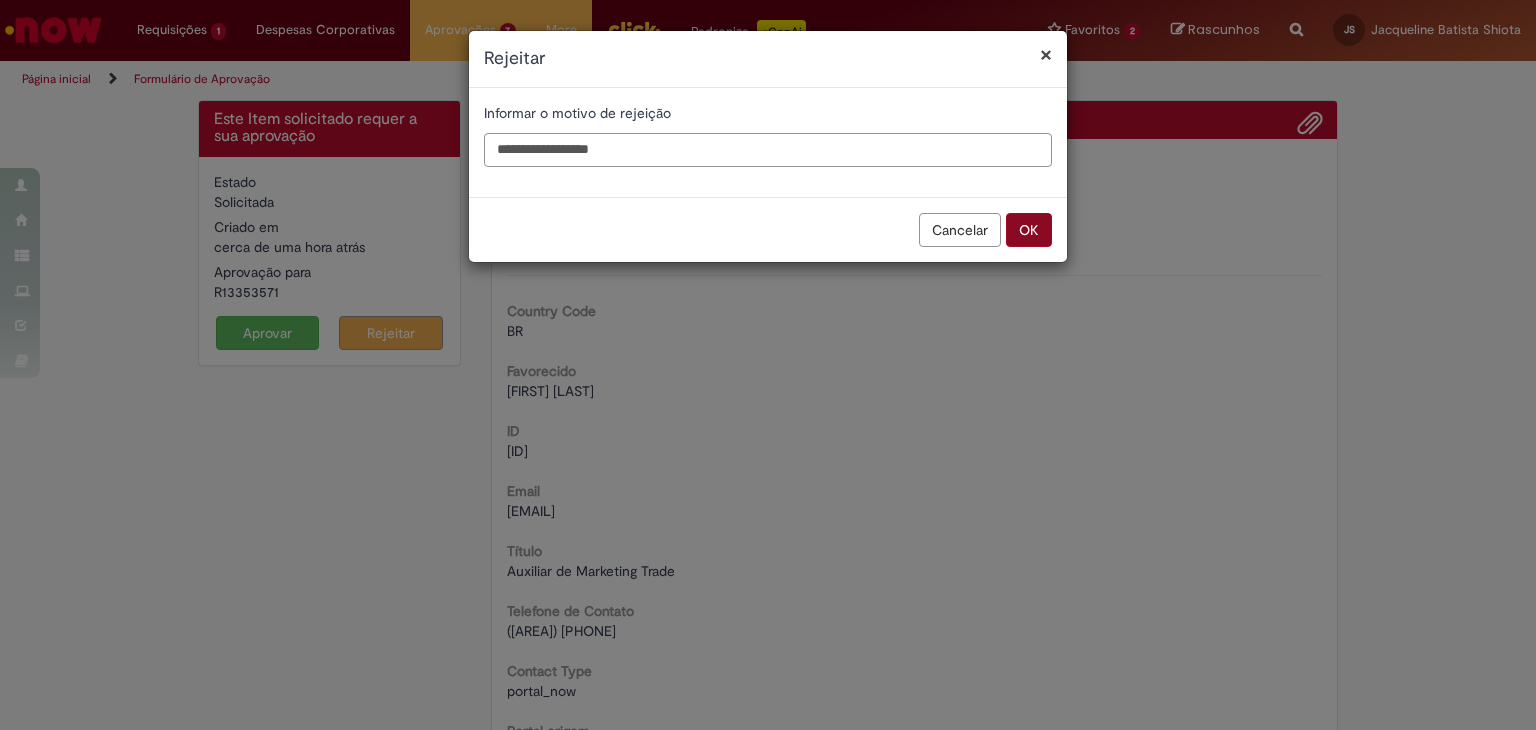 type on "**********" 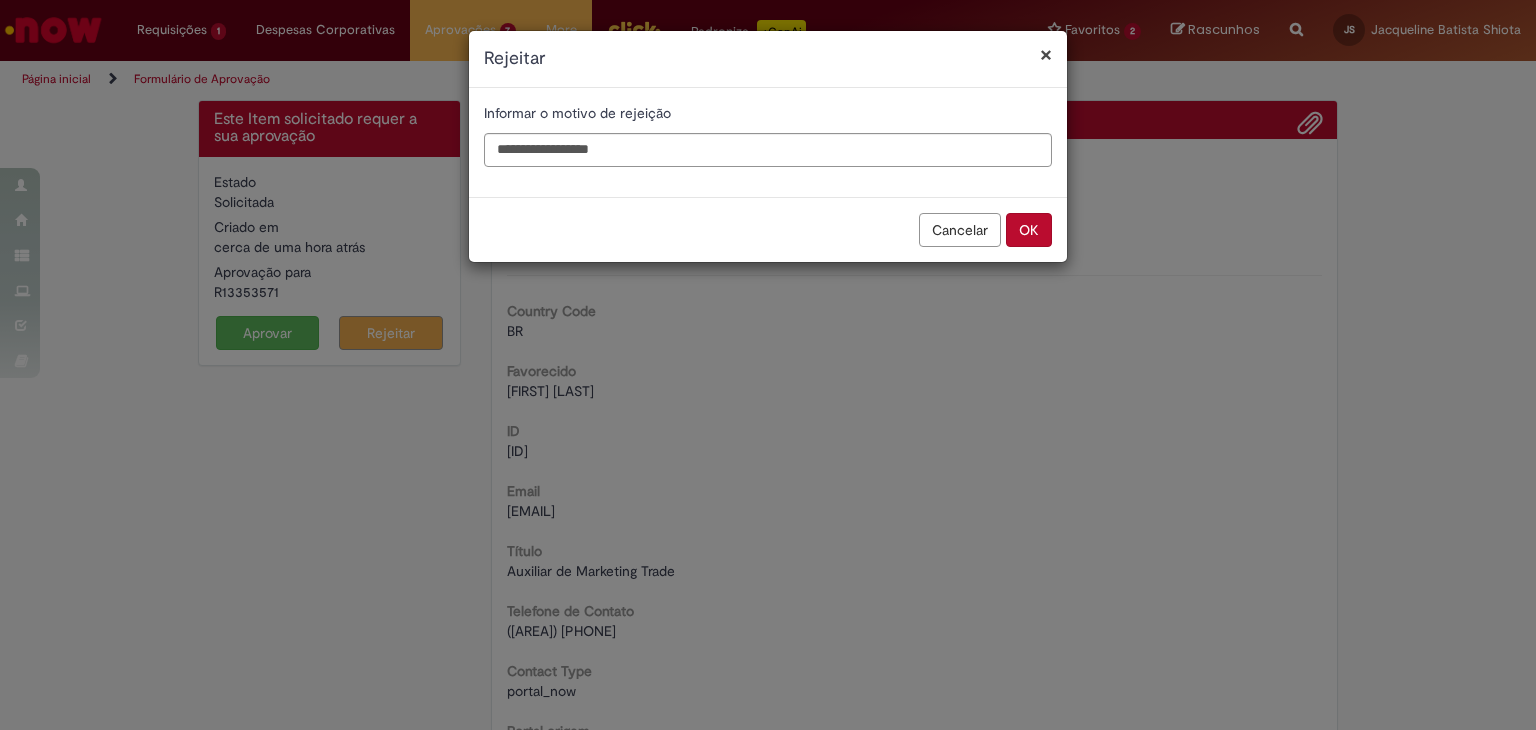 click on "OK" at bounding box center (1029, 230) 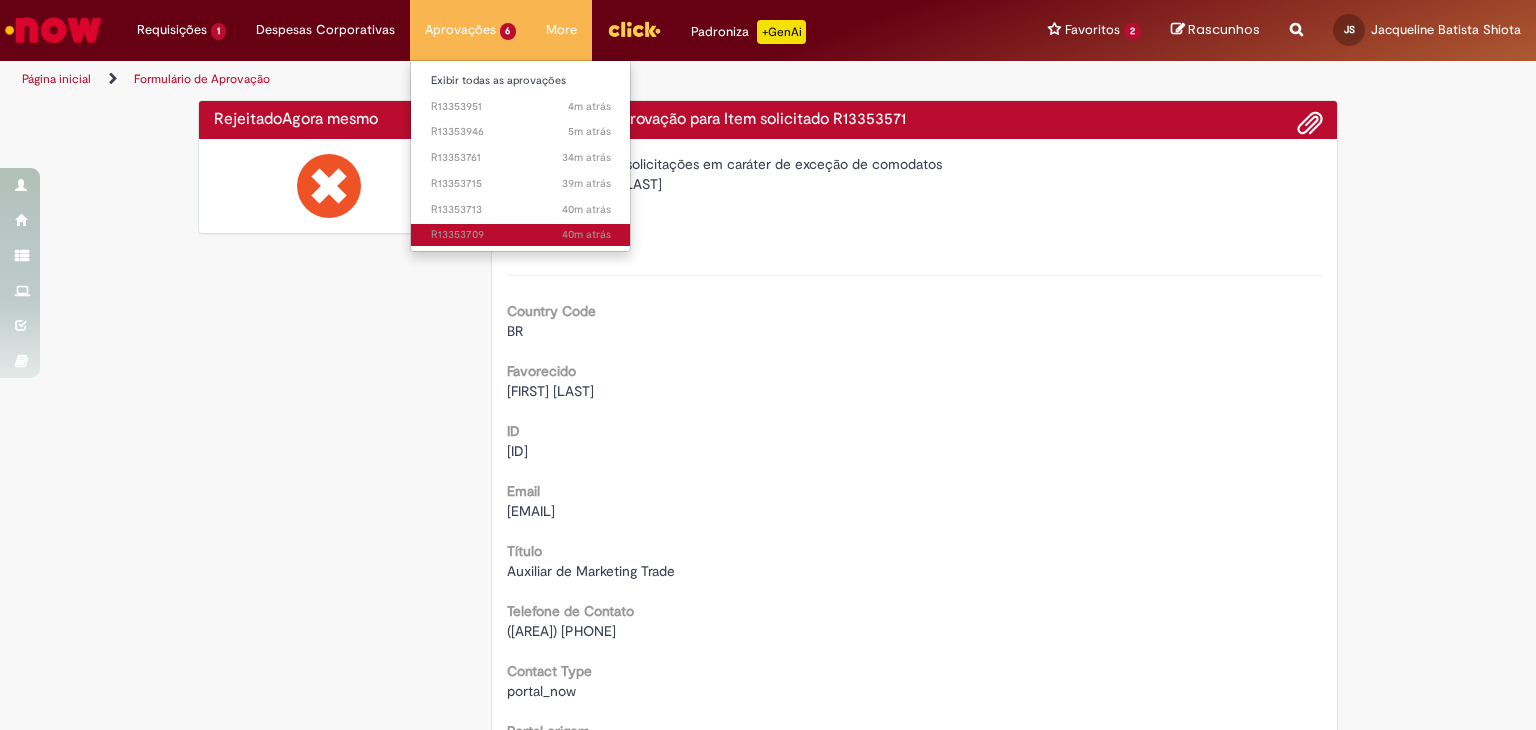 click on "[TIME] [TIME]  R13353709" at bounding box center [521, 235] 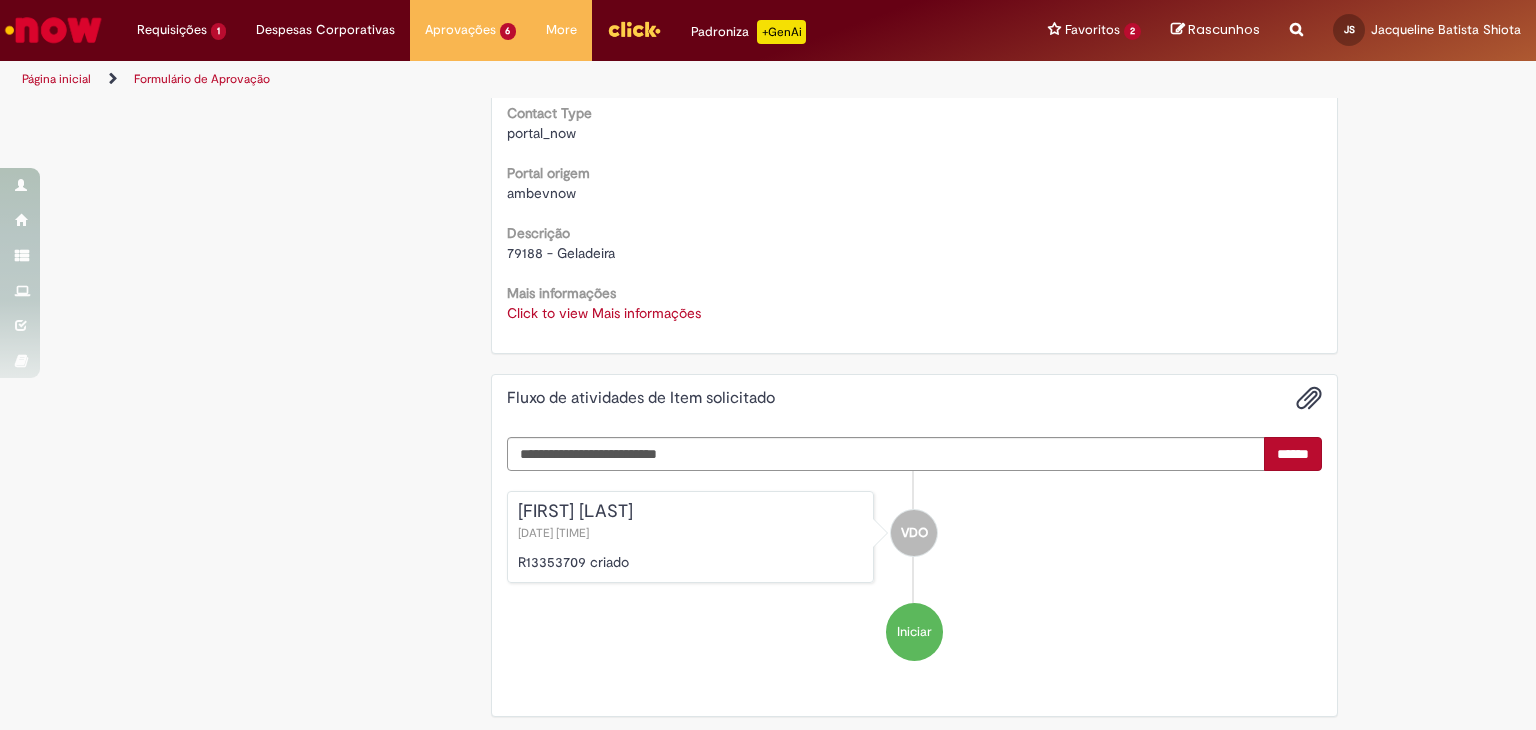 scroll, scrollTop: 563, scrollLeft: 0, axis: vertical 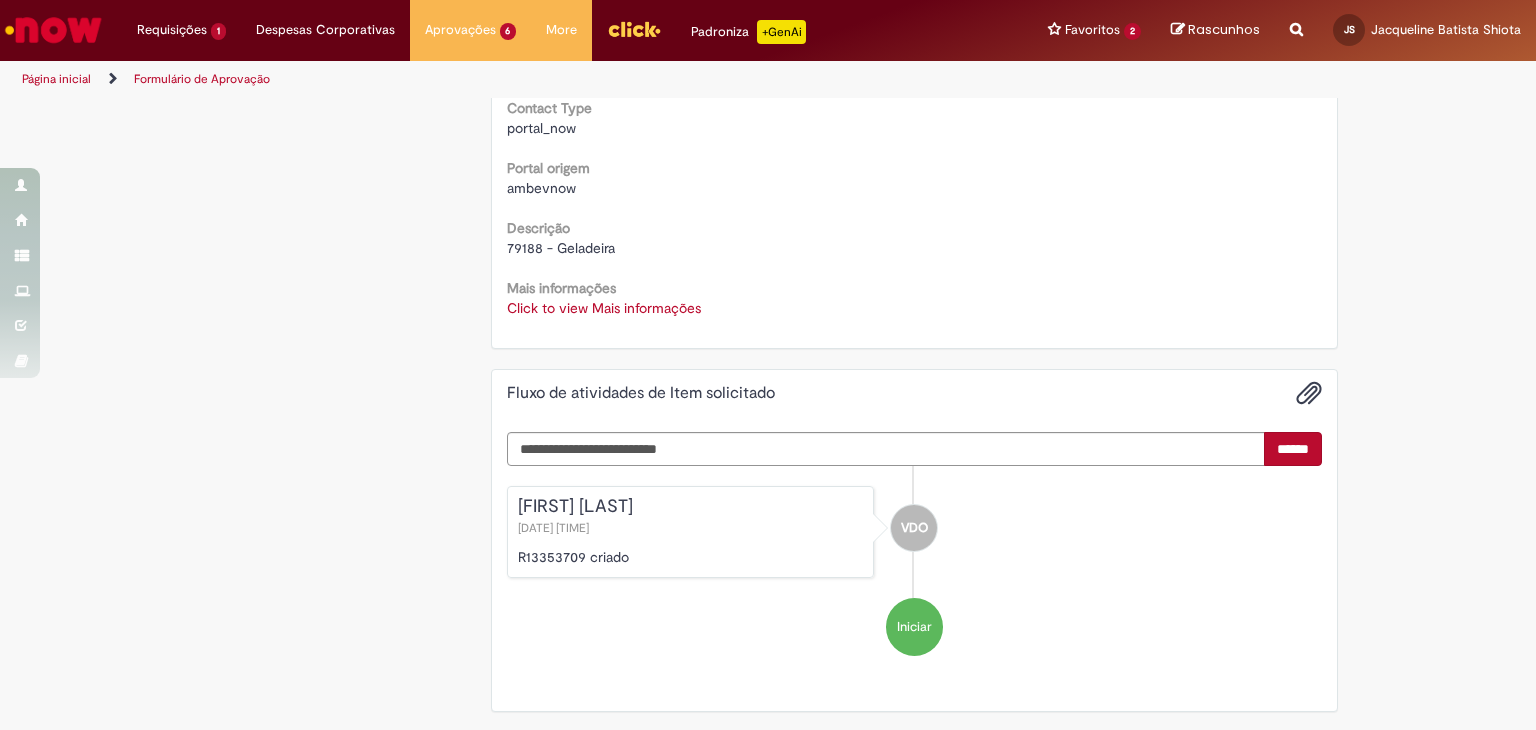 click on "Click to view Mais informações" at bounding box center (604, 308) 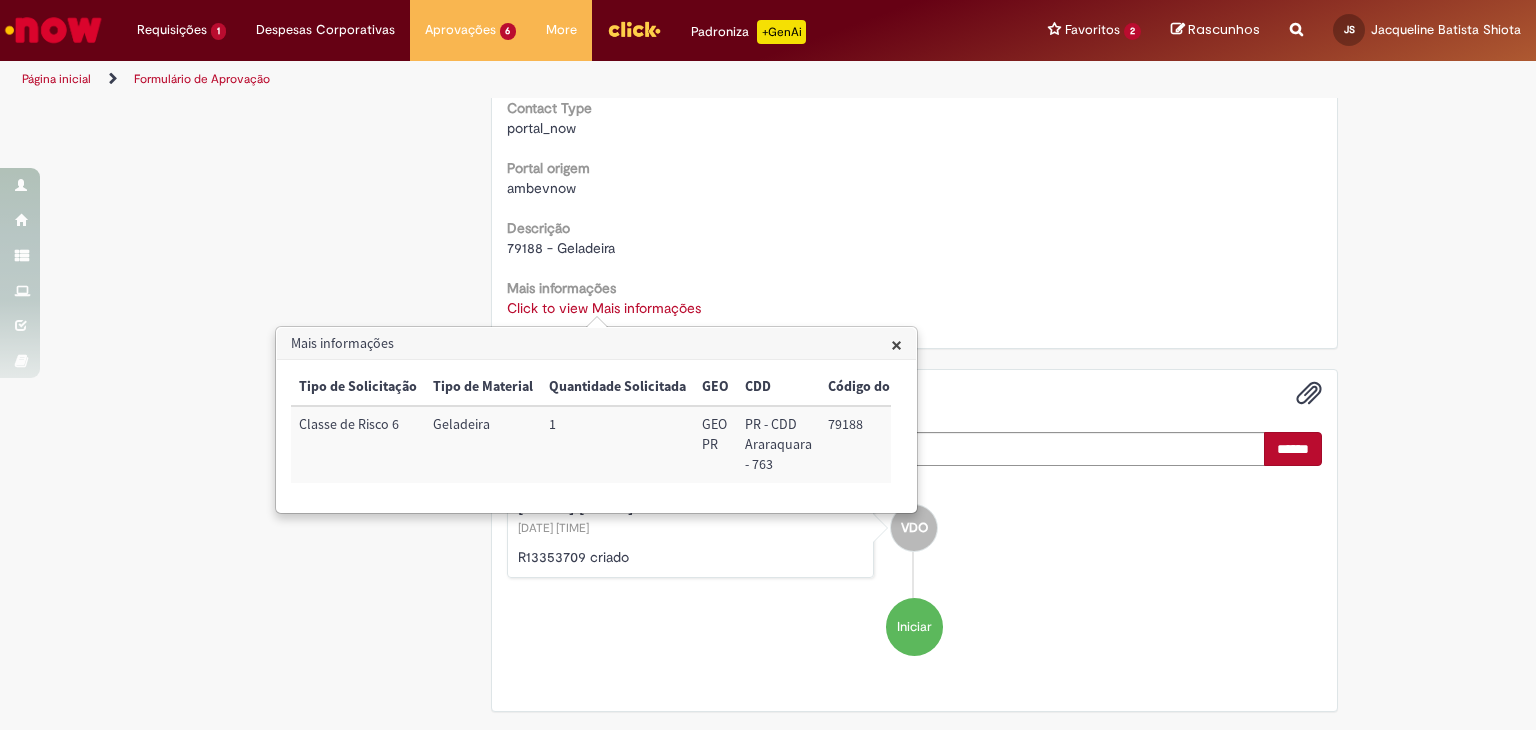 click on "79188" at bounding box center [873, 444] 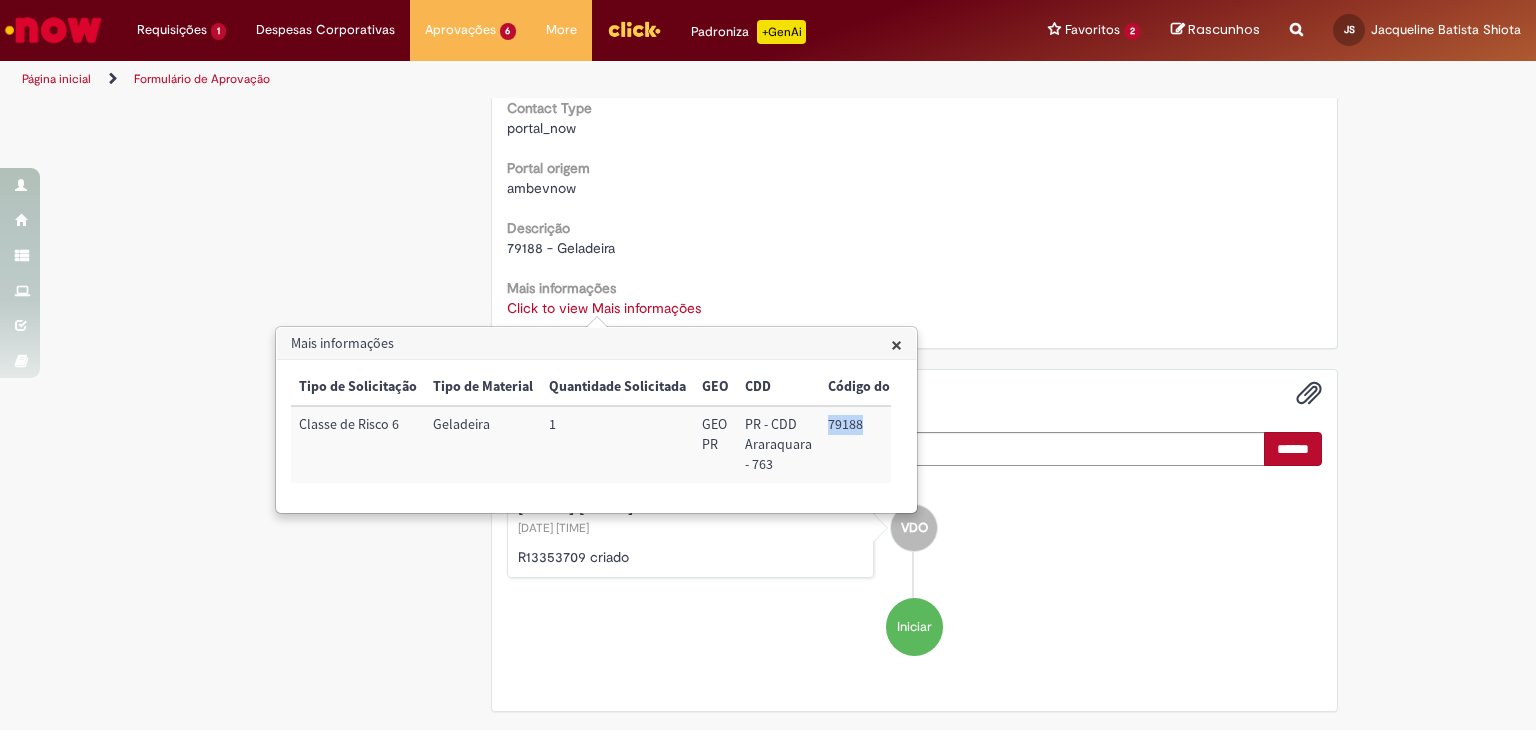 click on "79188" at bounding box center [873, 444] 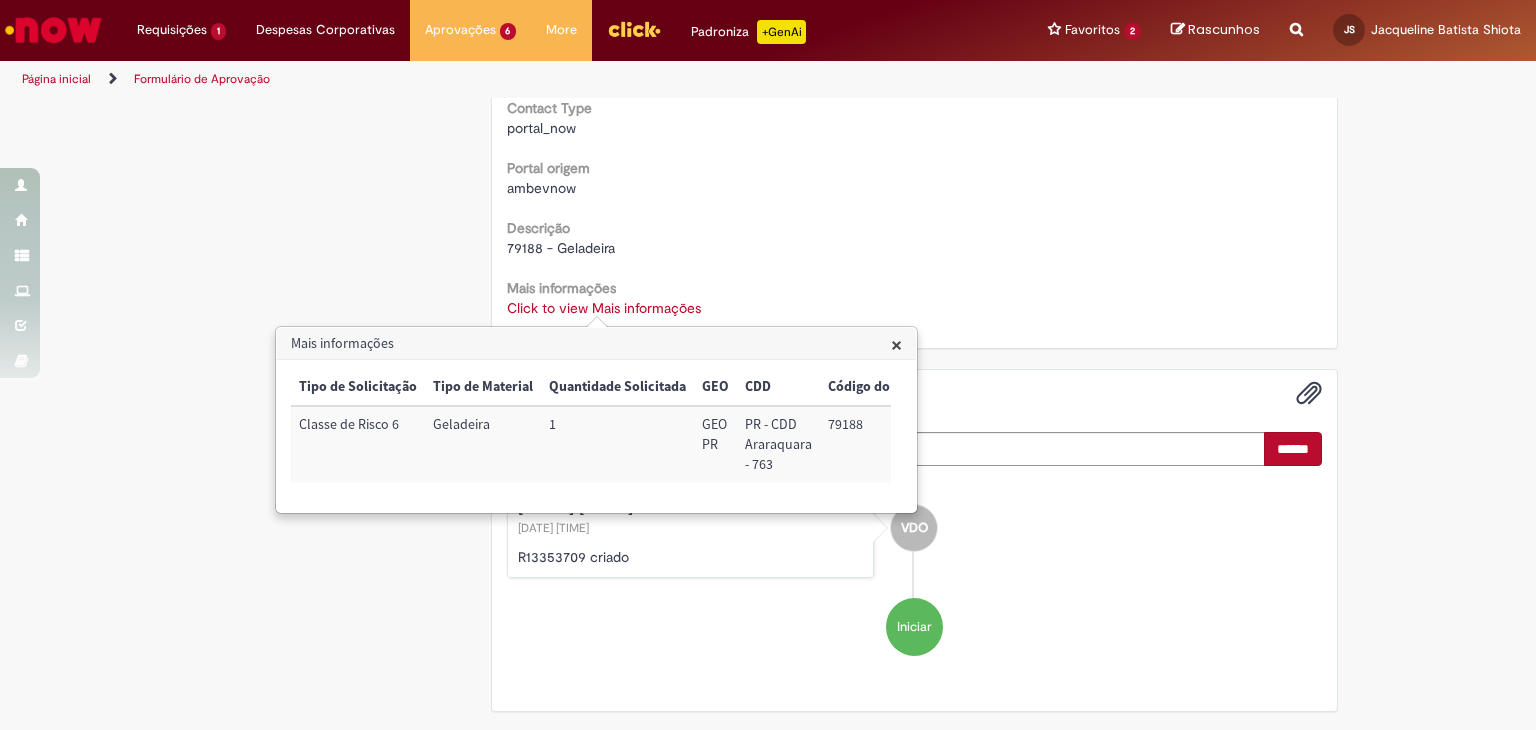 drag, startPoint x: 273, startPoint y: 273, endPoint x: 300, endPoint y: 286, distance: 29.966648 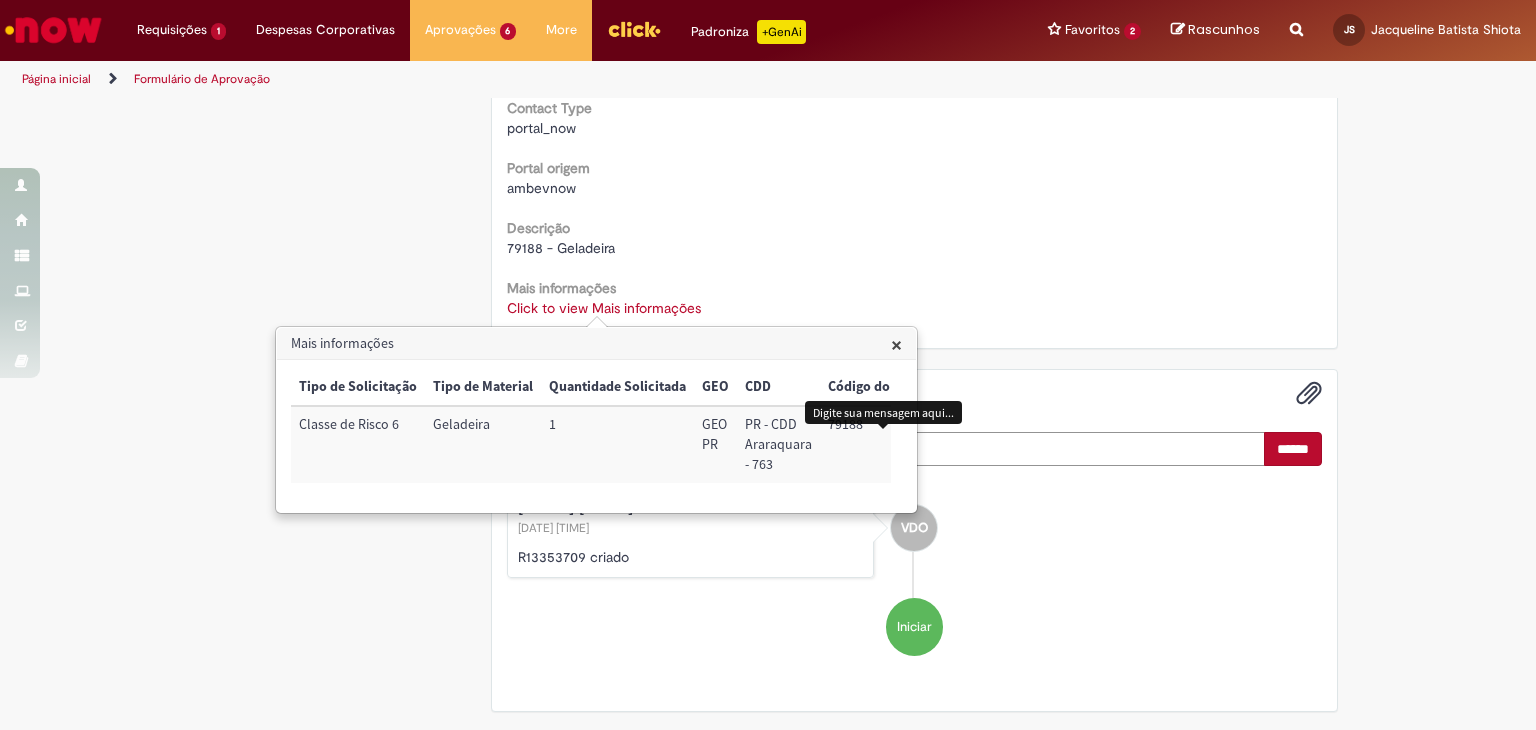 click at bounding box center [886, 449] 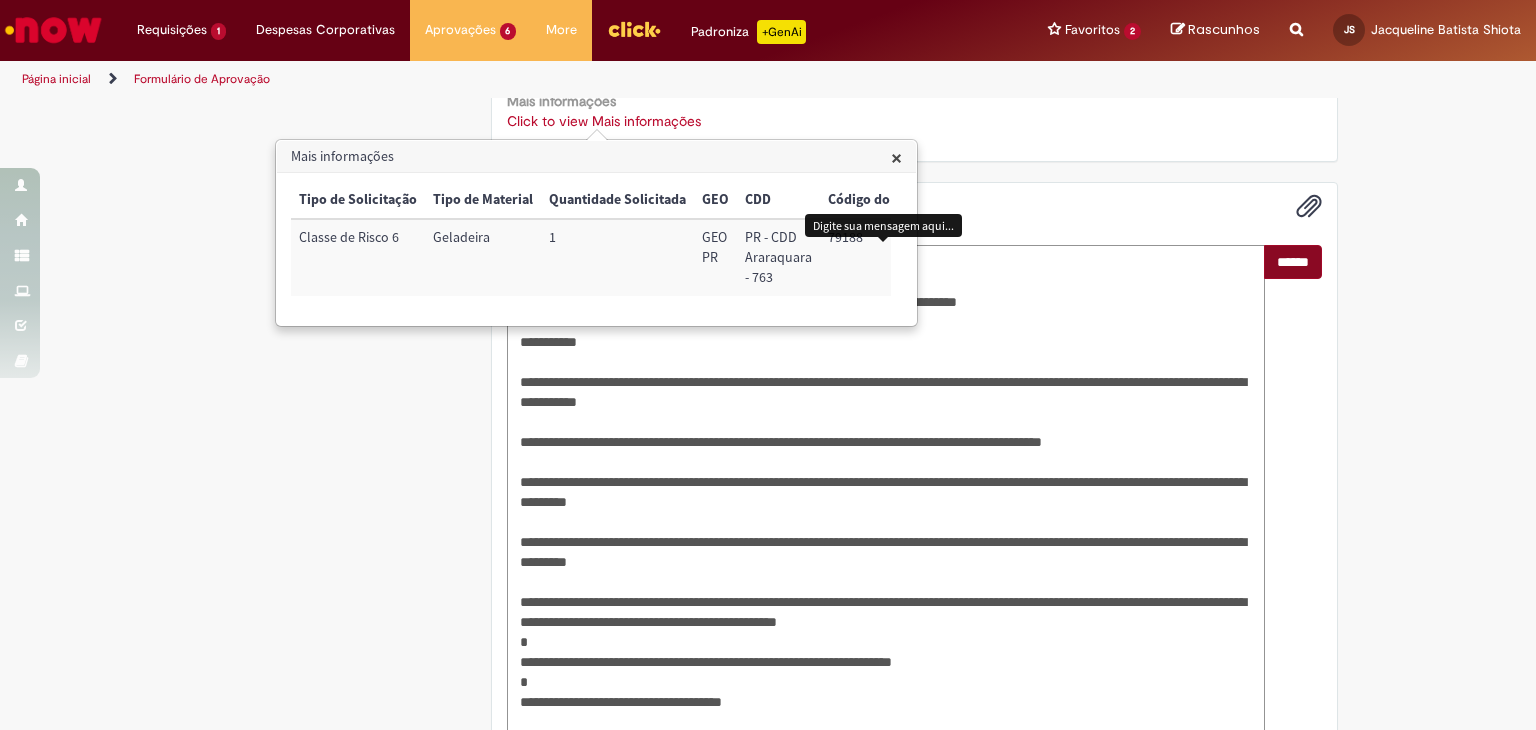 type on "**********" 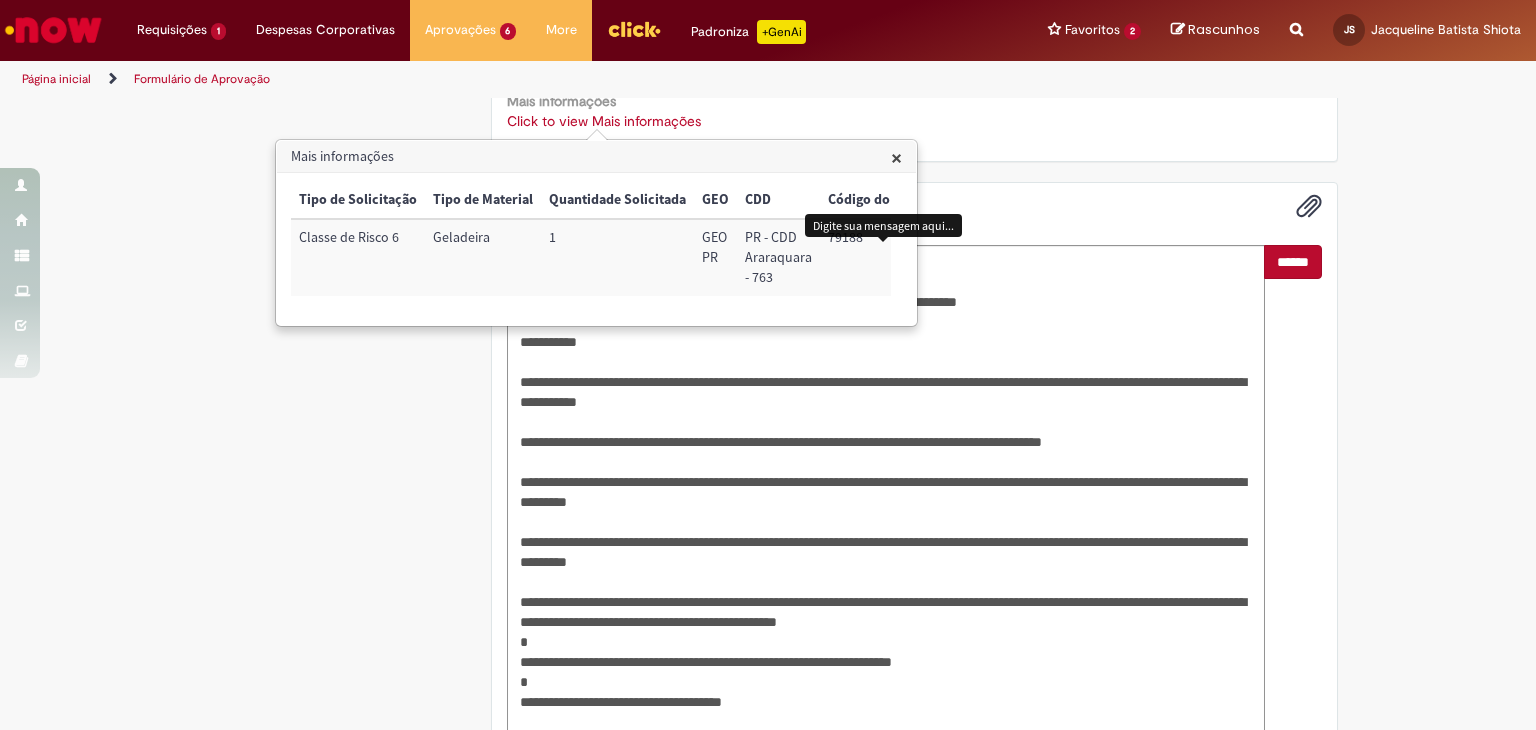 click on "******" at bounding box center (1293, 262) 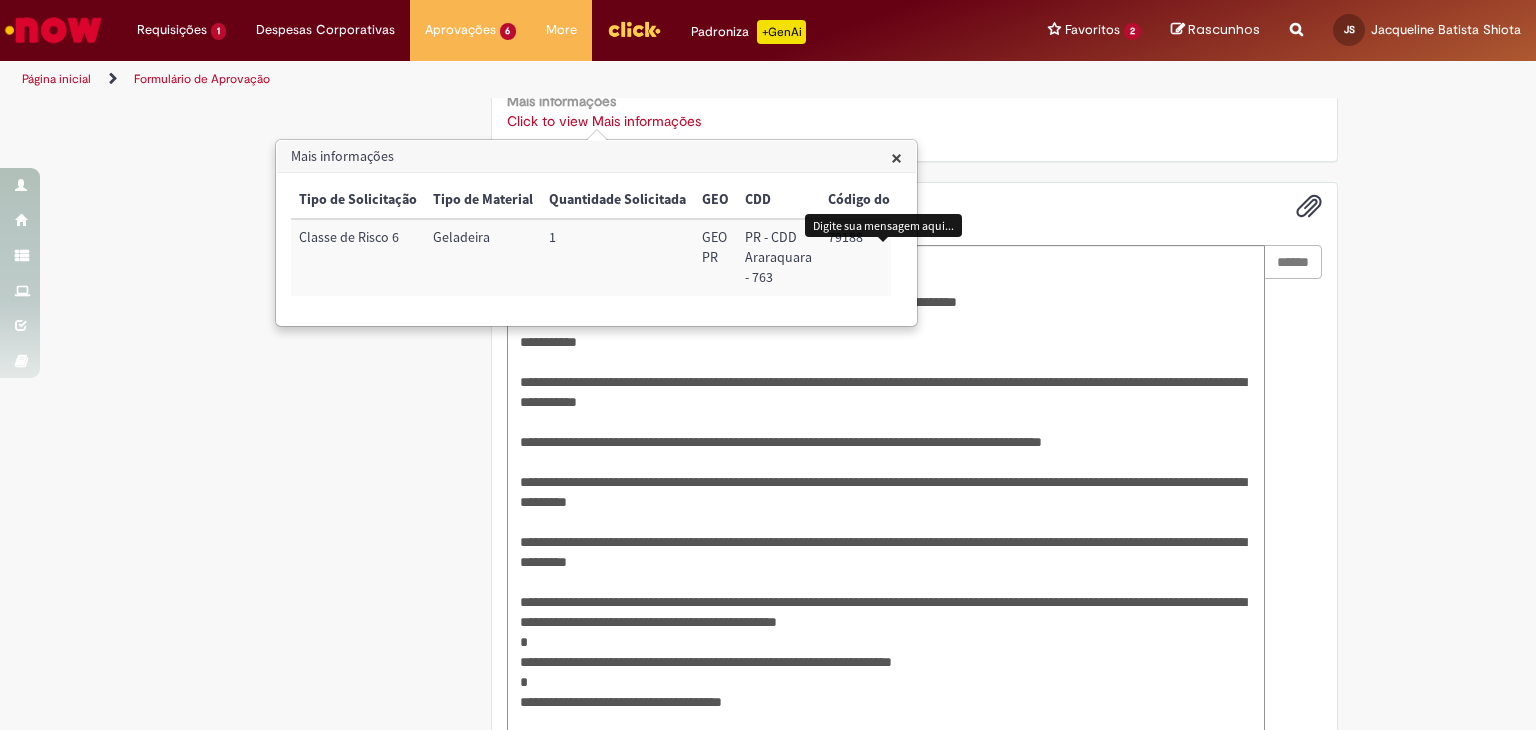 click on "×" at bounding box center [896, 157] 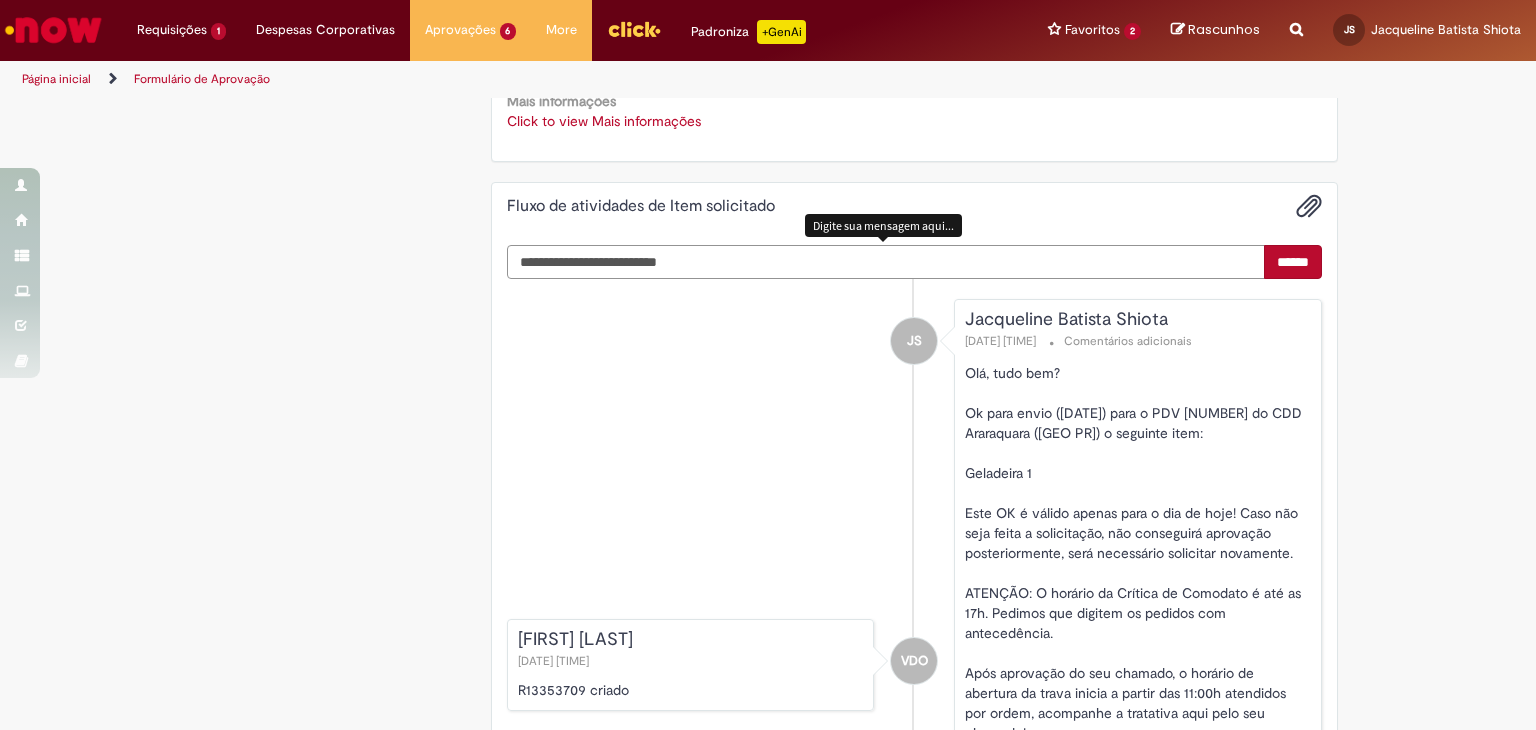 scroll, scrollTop: 563, scrollLeft: 0, axis: vertical 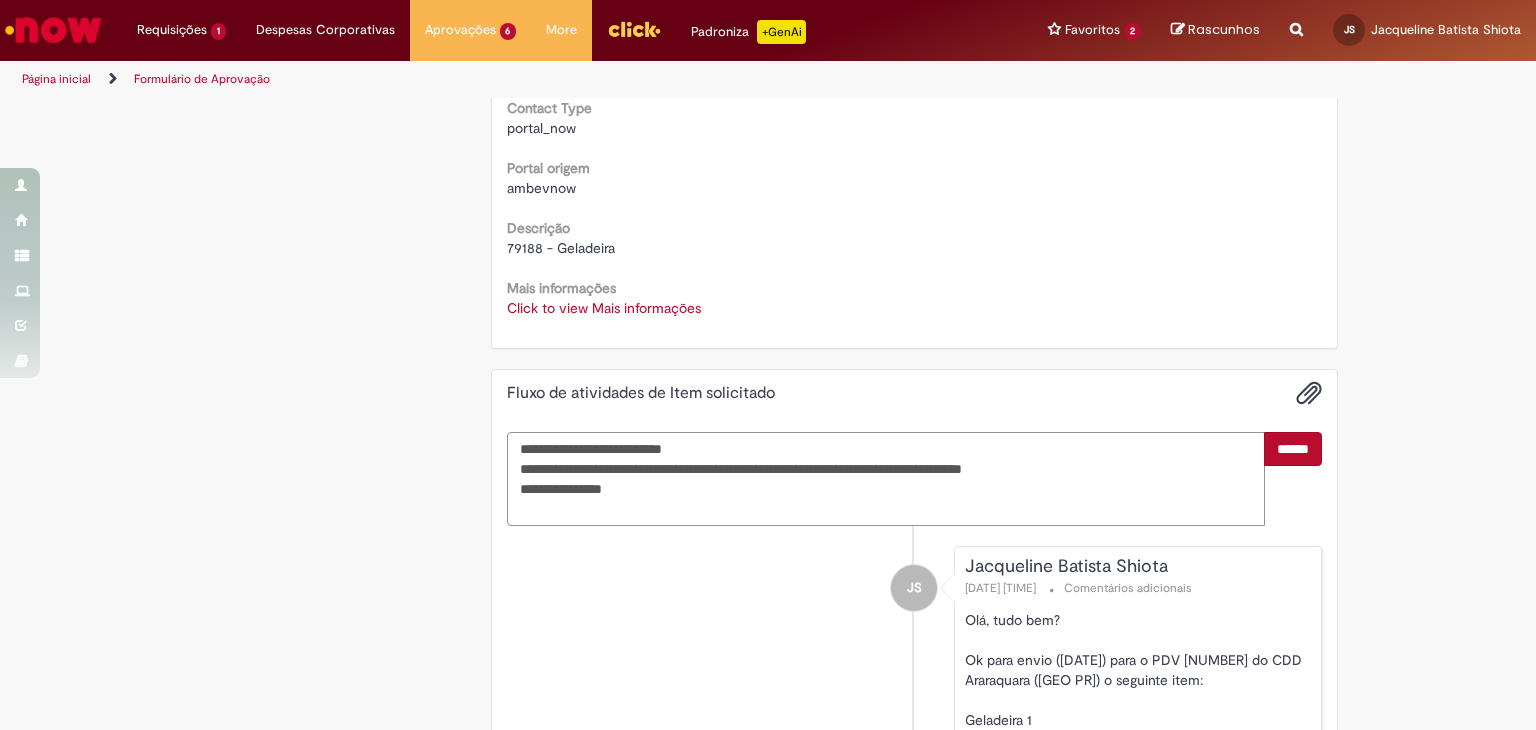 type on "**********" 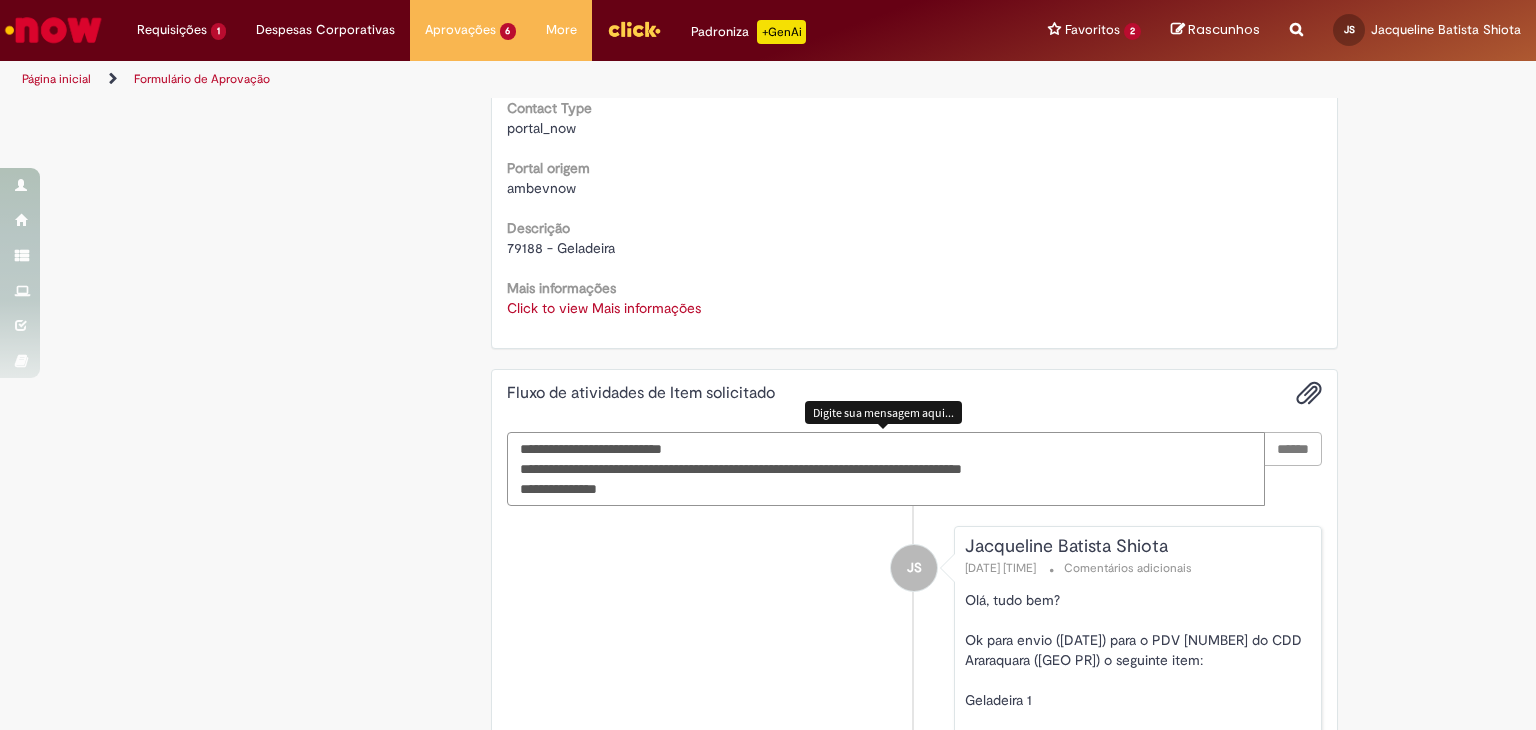 type 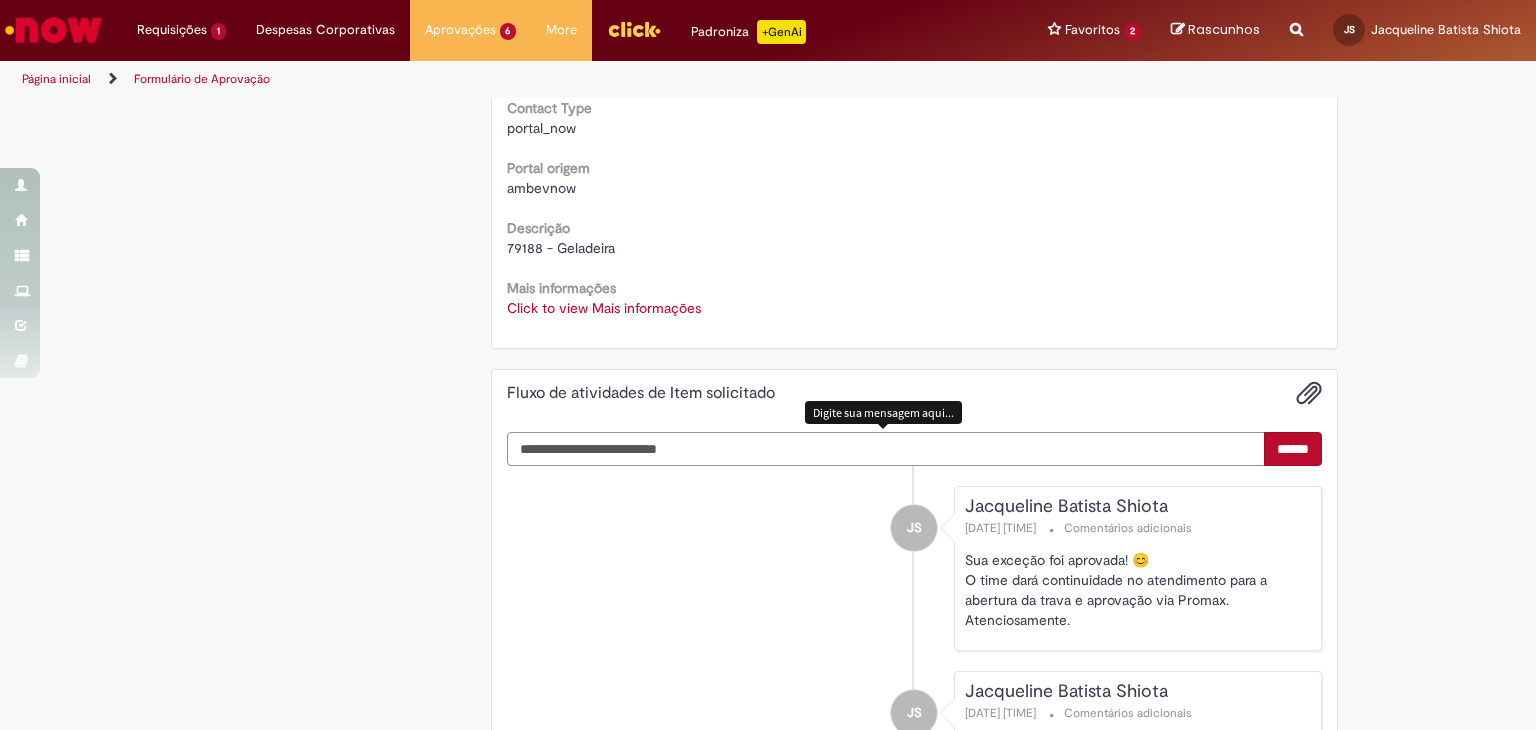 scroll, scrollTop: 0, scrollLeft: 0, axis: both 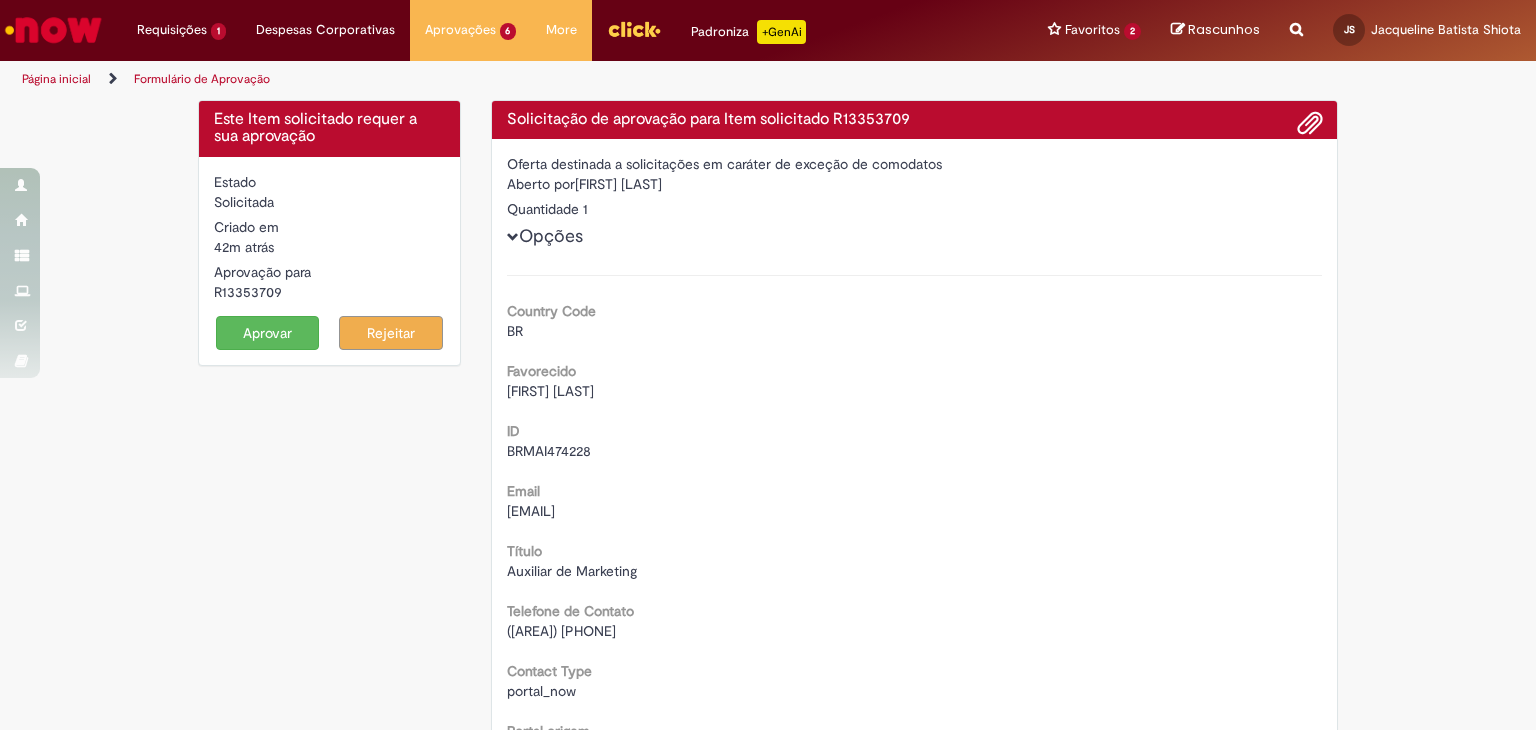 click on "Aprovar" at bounding box center [268, 333] 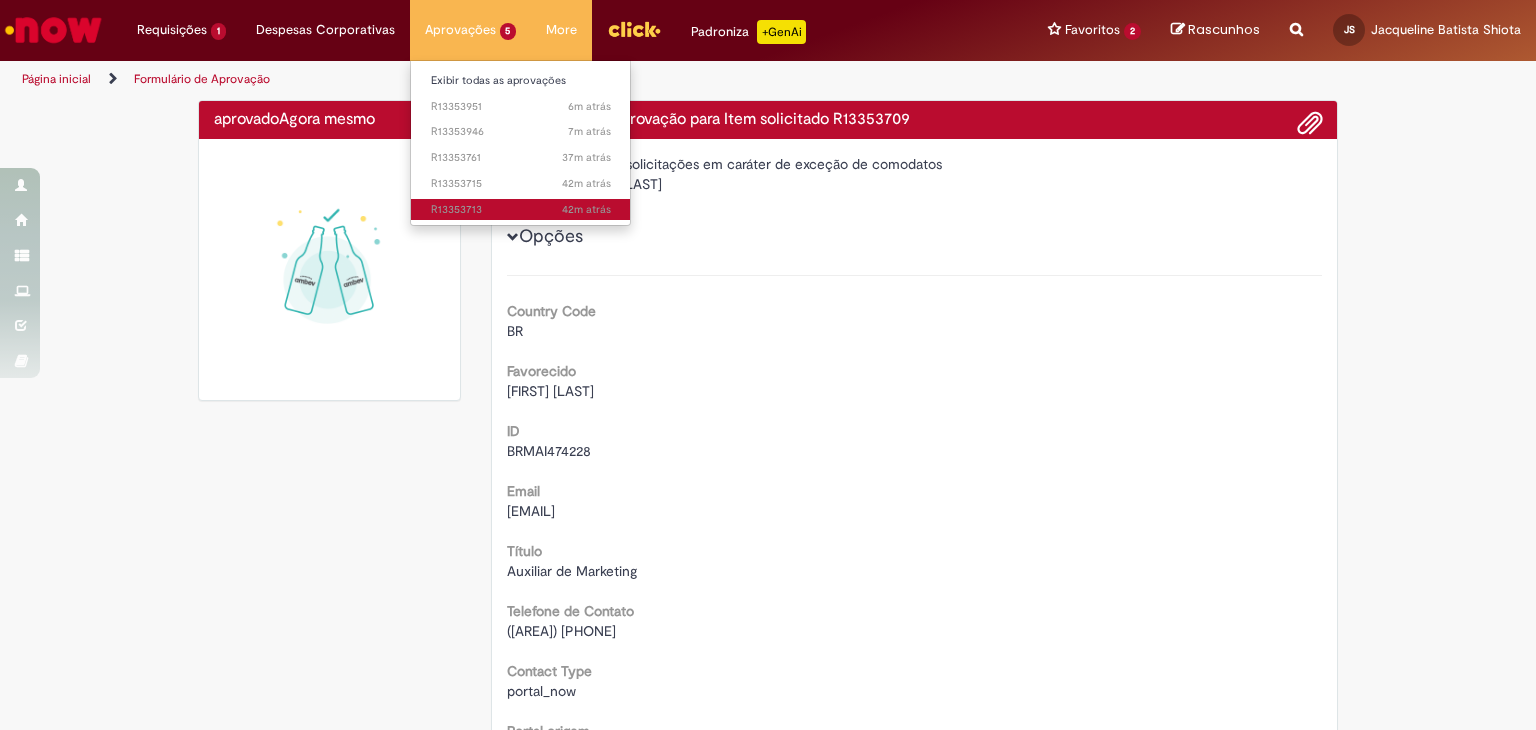 click on "[TIME] [TIME]  R13353713" at bounding box center [521, 210] 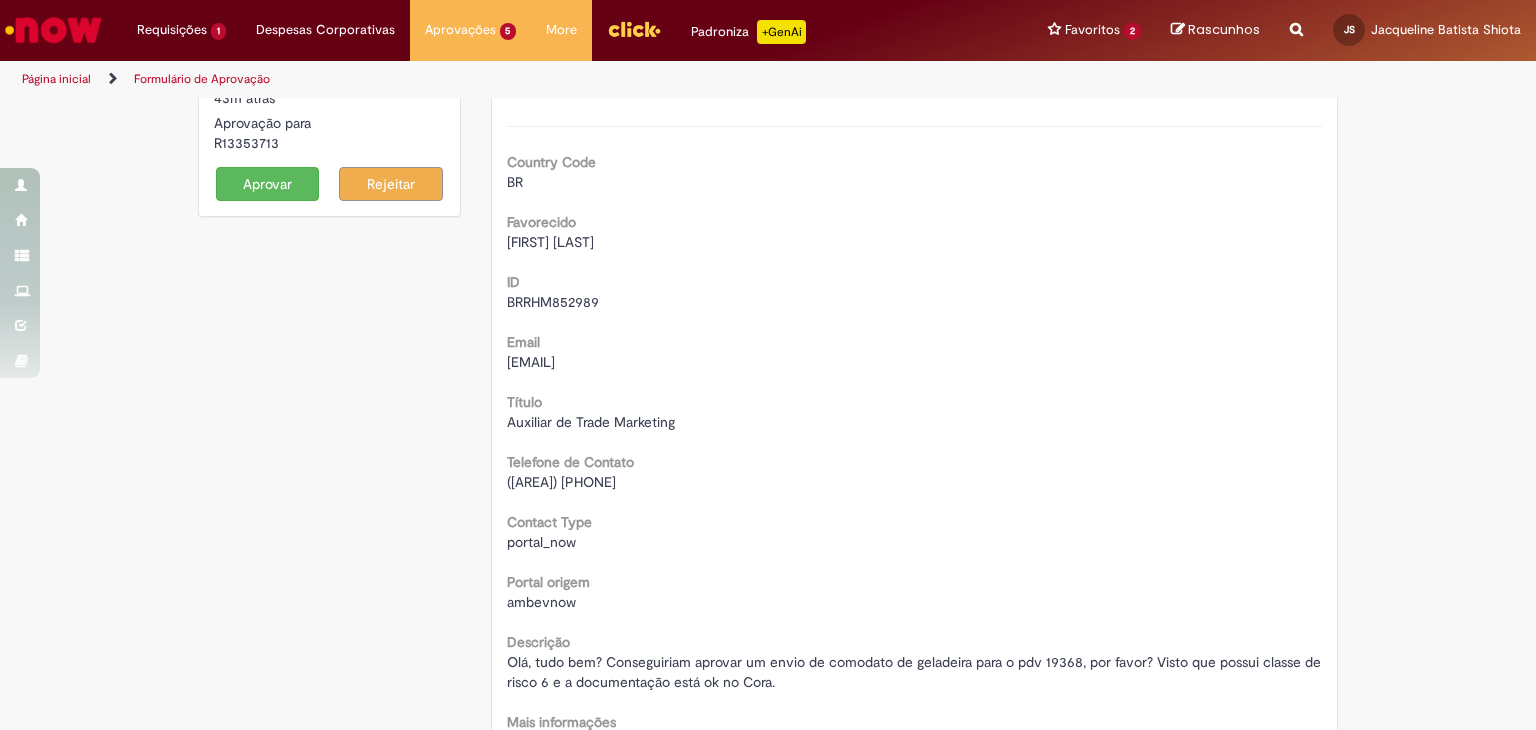 scroll, scrollTop: 583, scrollLeft: 0, axis: vertical 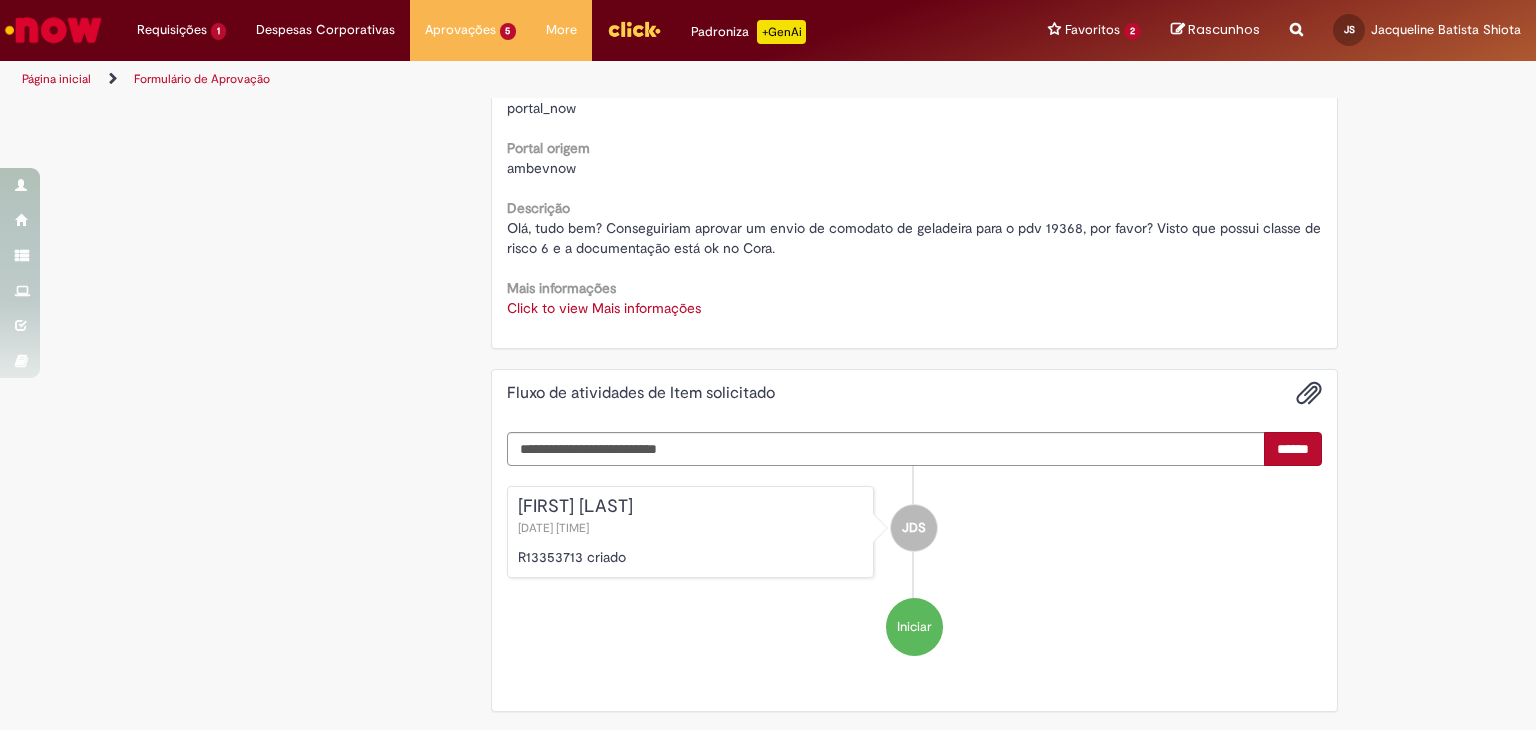 click on "Click to view Mais informações" at bounding box center (604, 308) 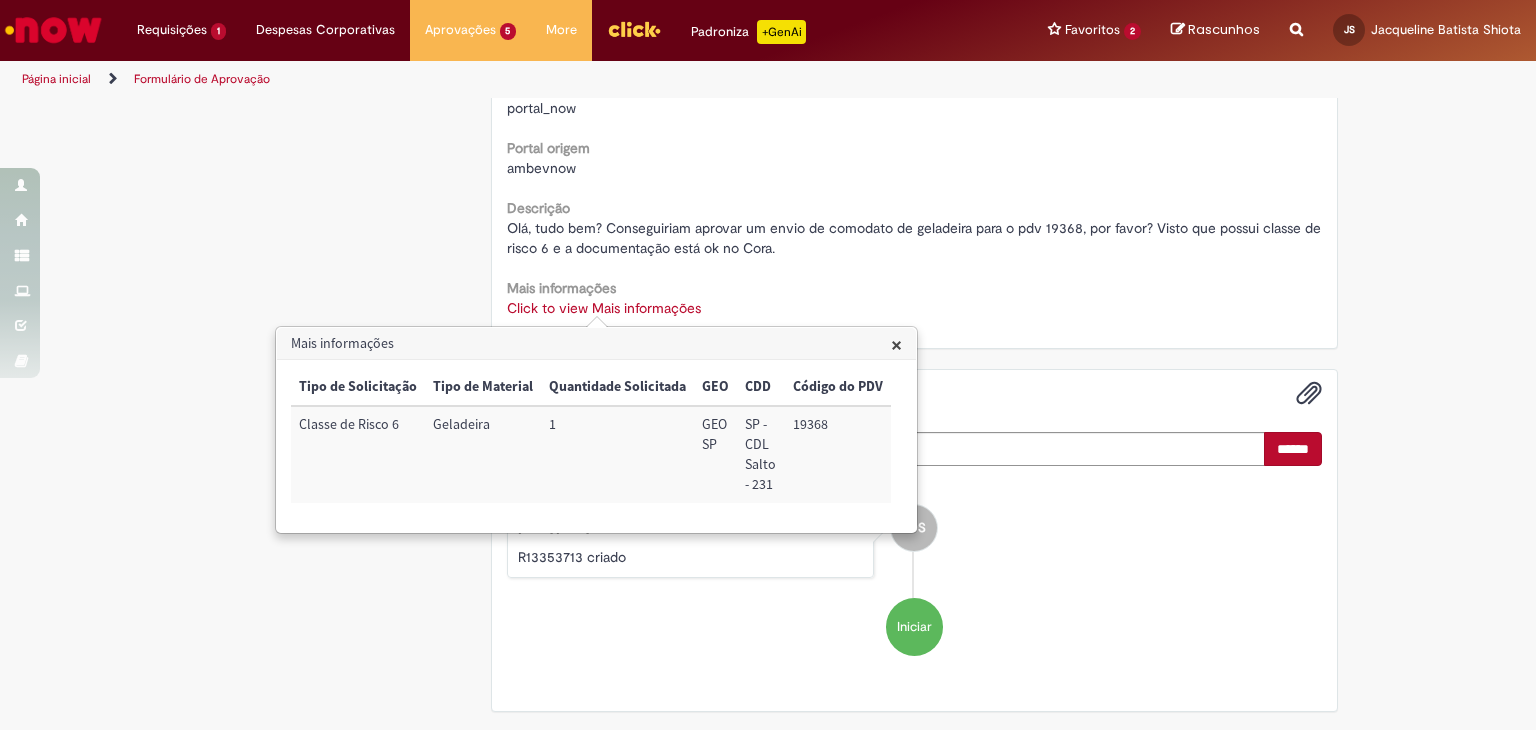 click on "Click to view Mais informações" at bounding box center [604, 308] 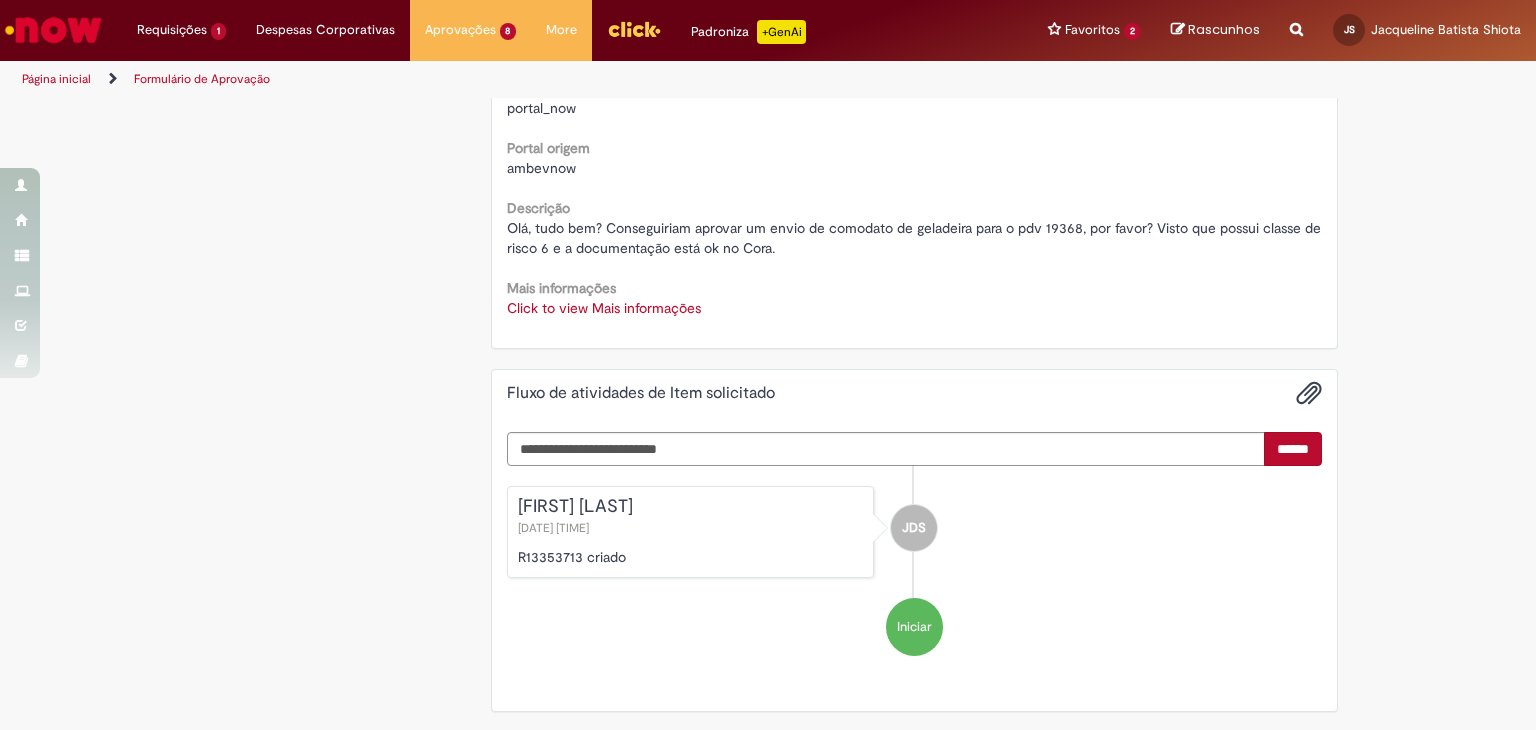 click on "Mais informações" at bounding box center (561, 288) 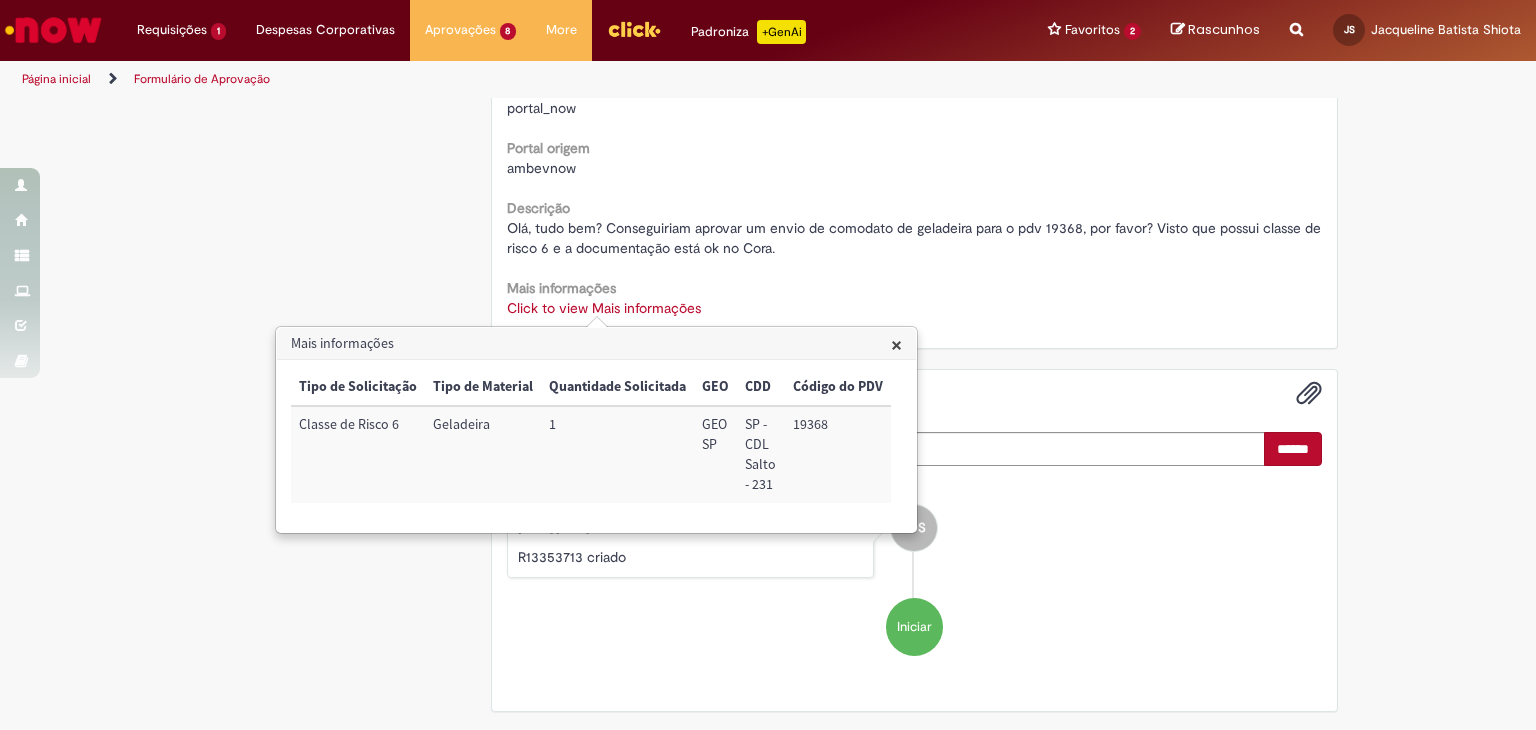 click on "19368" at bounding box center [838, 454] 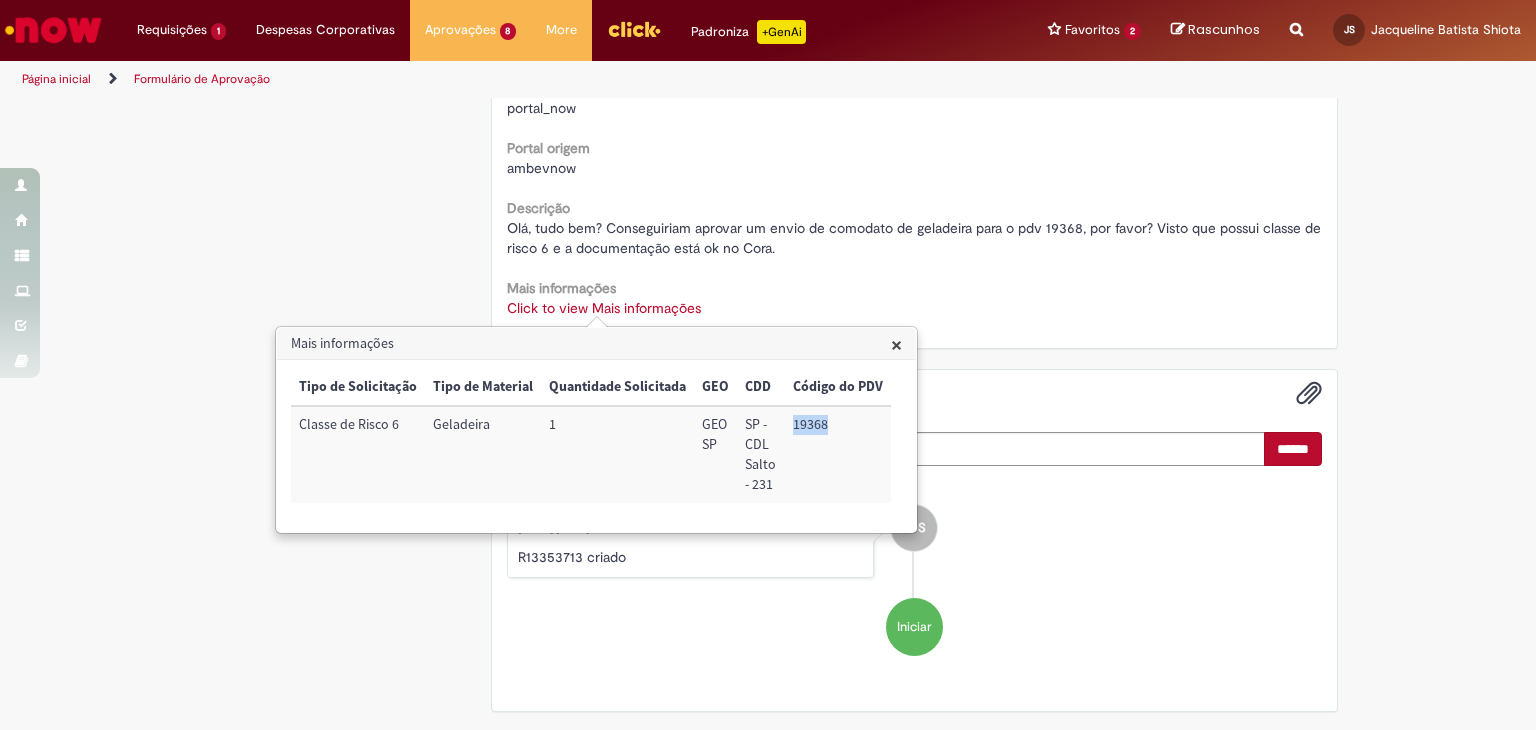 click on "19368" at bounding box center (838, 454) 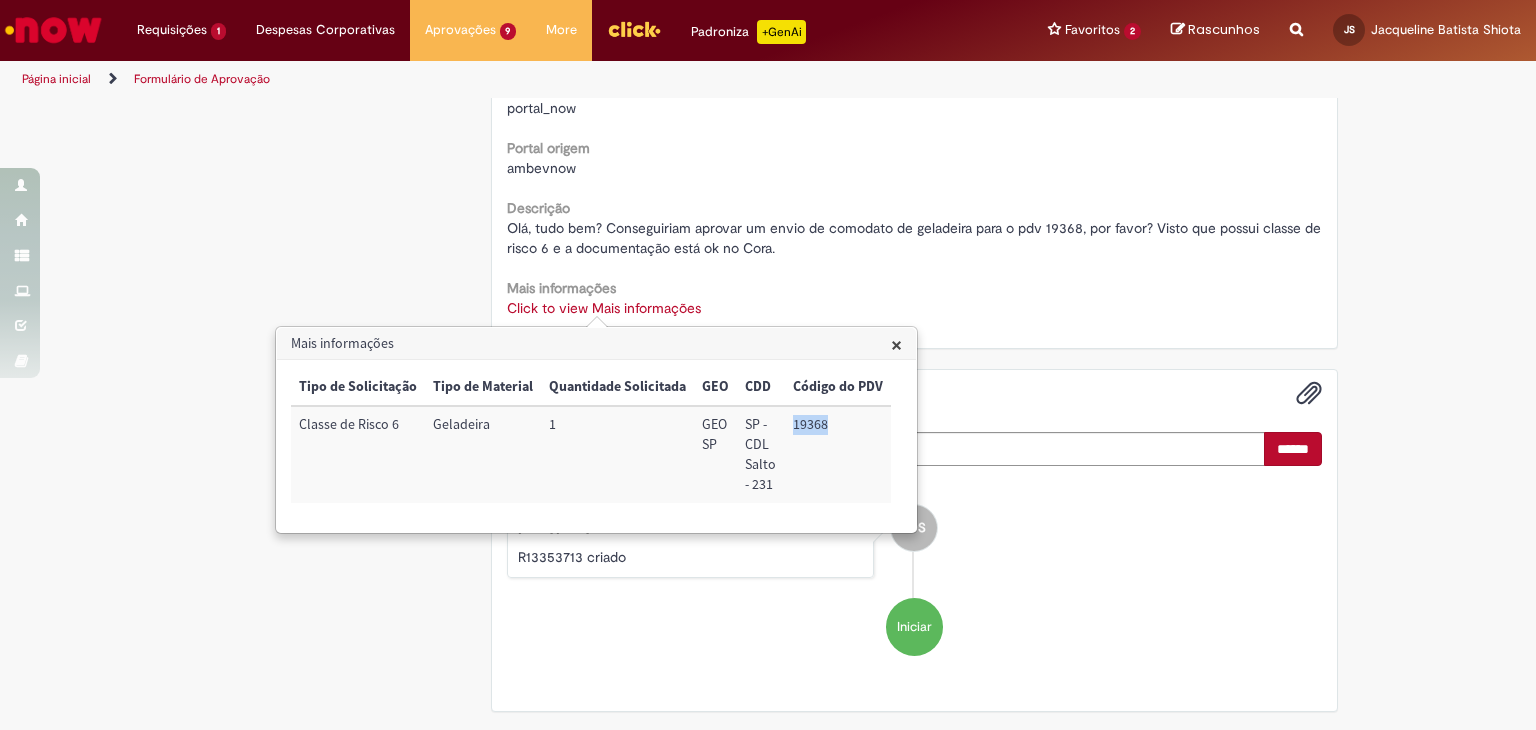copy on "19368" 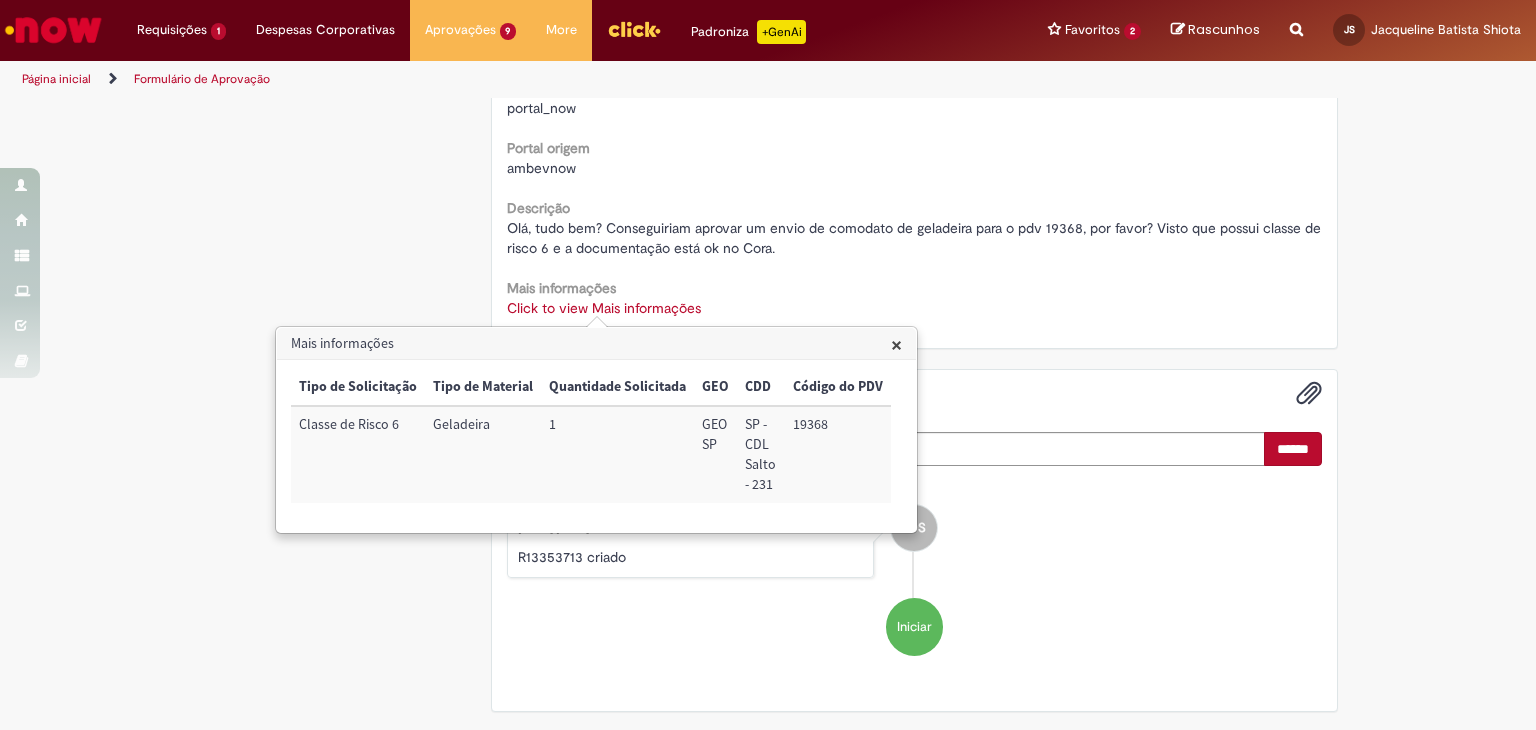 drag, startPoint x: 359, startPoint y: 385, endPoint x: 554, endPoint y: 410, distance: 196.59604 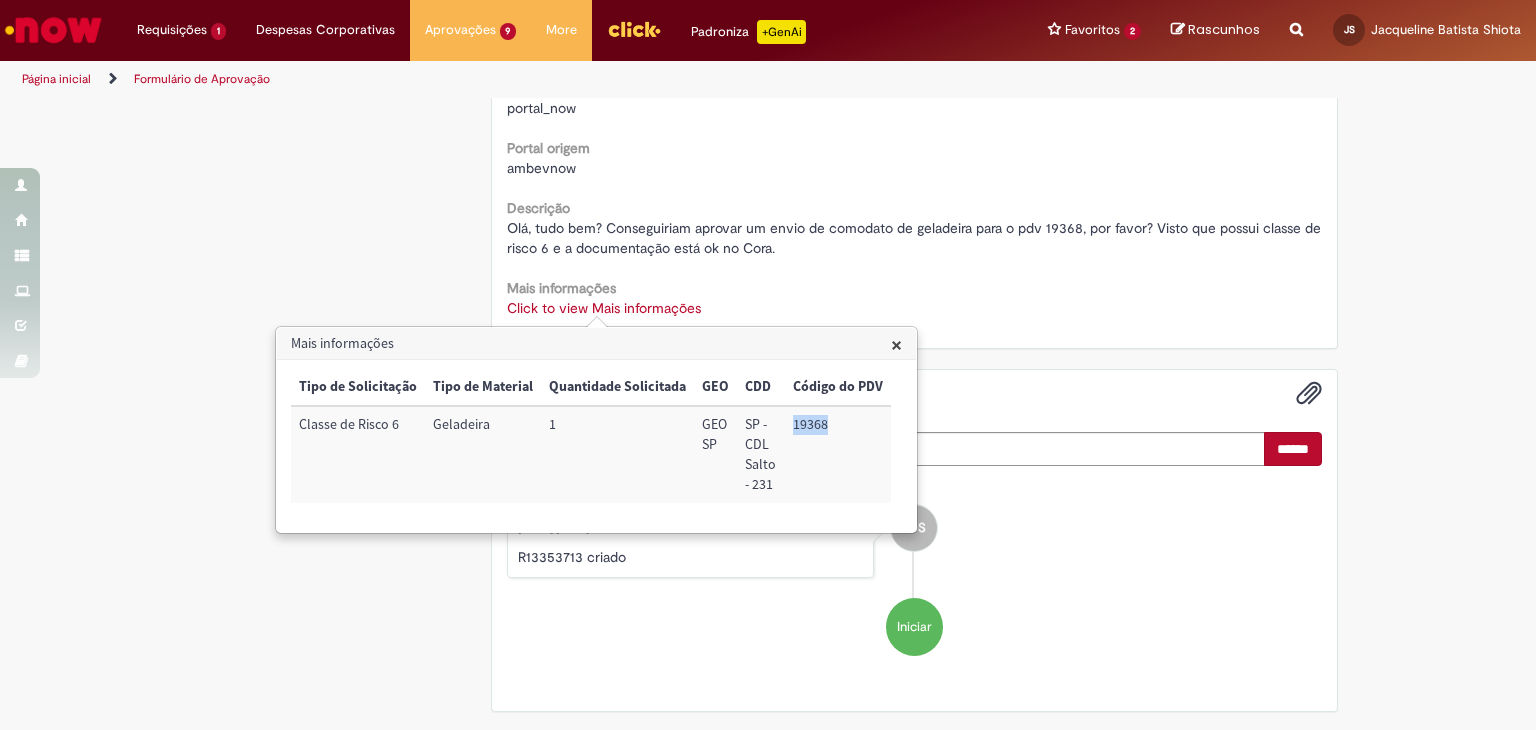 click on "19368" at bounding box center (838, 454) 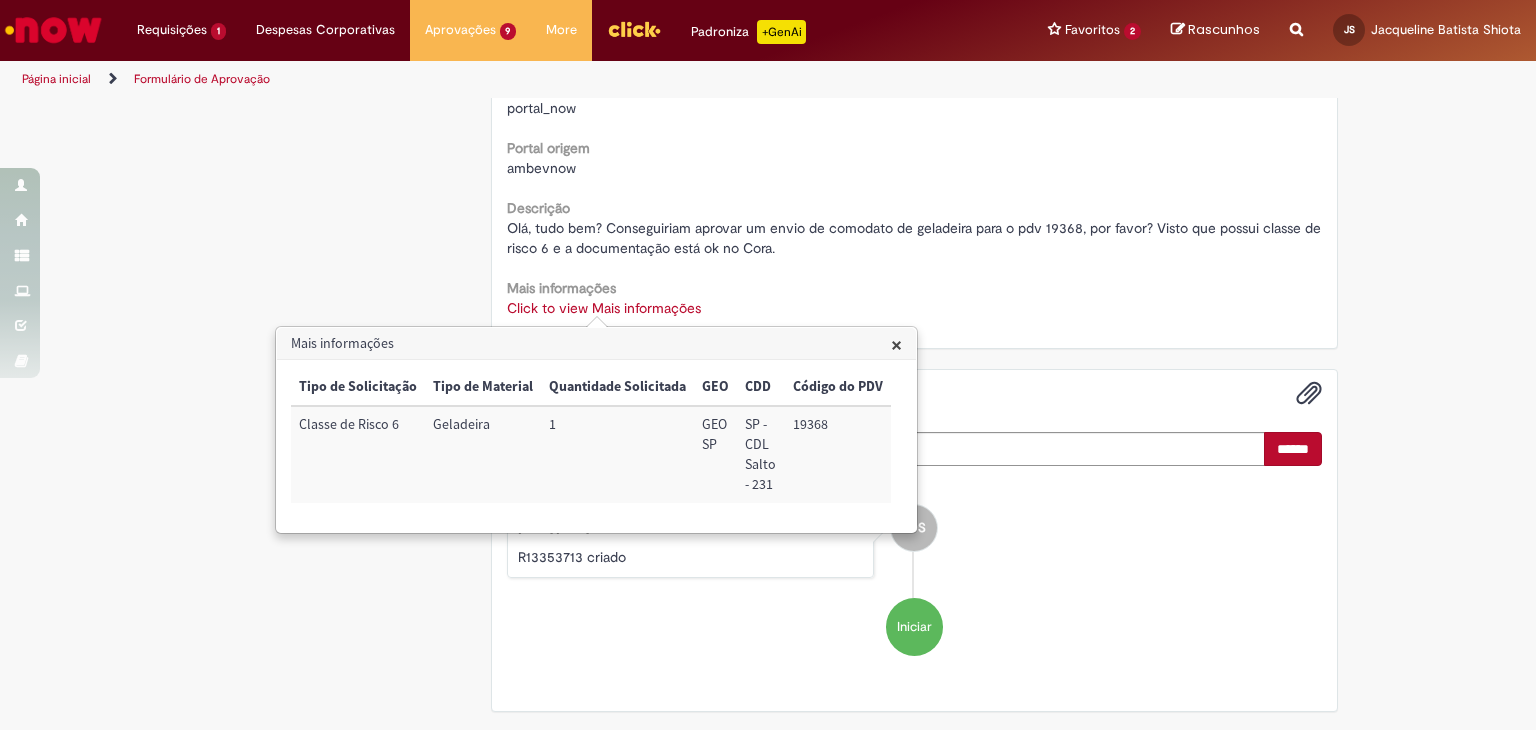 click on "Este Item solicitado requer a sua aprovação
Estado
Solicitada
Criado em
cerca de uma hora atrás cerca de uma hora atrás
Aprovação para
R13353713
Aprovar
Rejeitar
Solicitação de aprovação para Item solicitado R13353713
Oferta destinada a solicitações em caráter de exceção de comodatos
Aberto por  João da Silva
Quantidade 1
Opções
Country Code
BR
Favorecido
João da Silva
ID
BRRHM852989
Email
BRRHM852989@ambev.com.br
Título
Auxiliar de Trade Marketing" at bounding box center [768, 124] 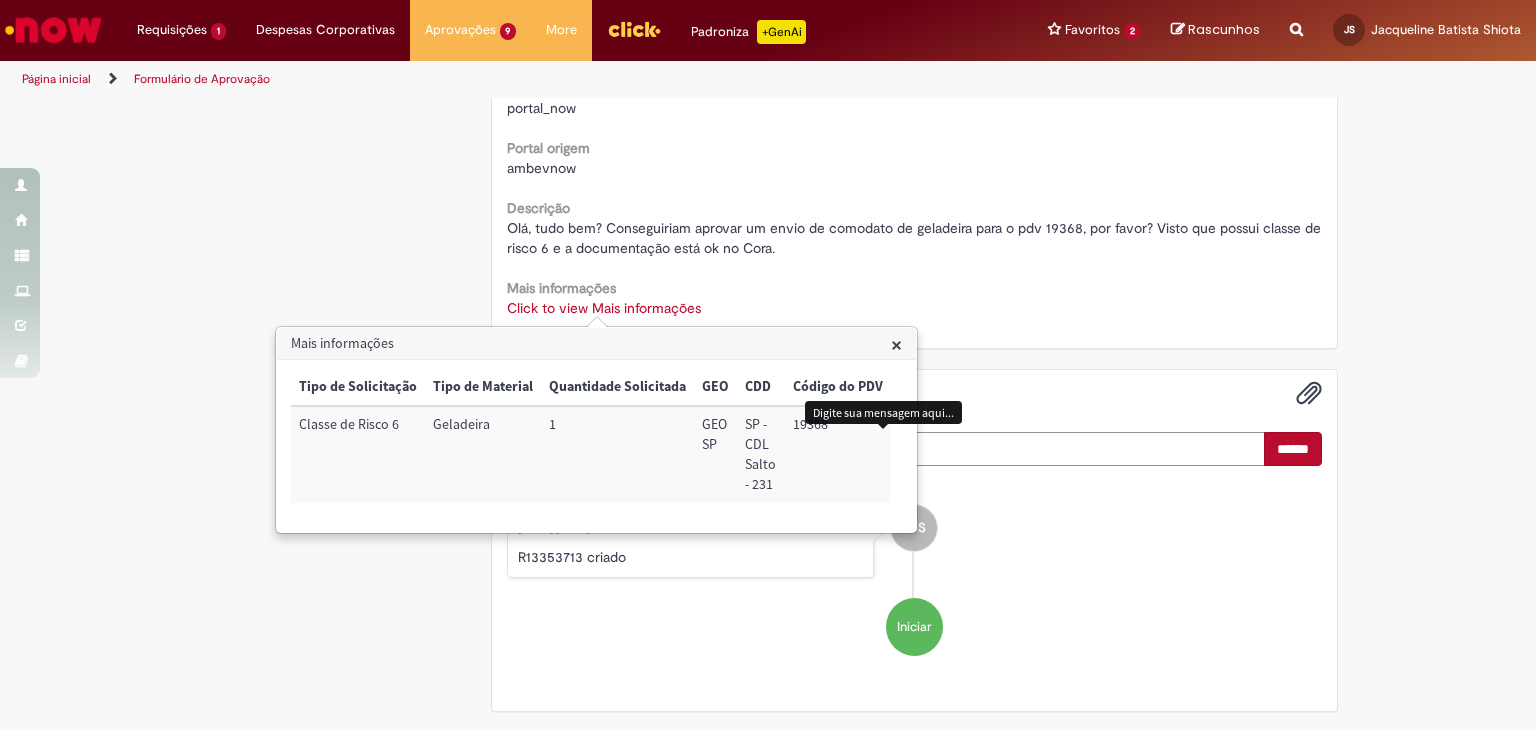 click at bounding box center [886, 449] 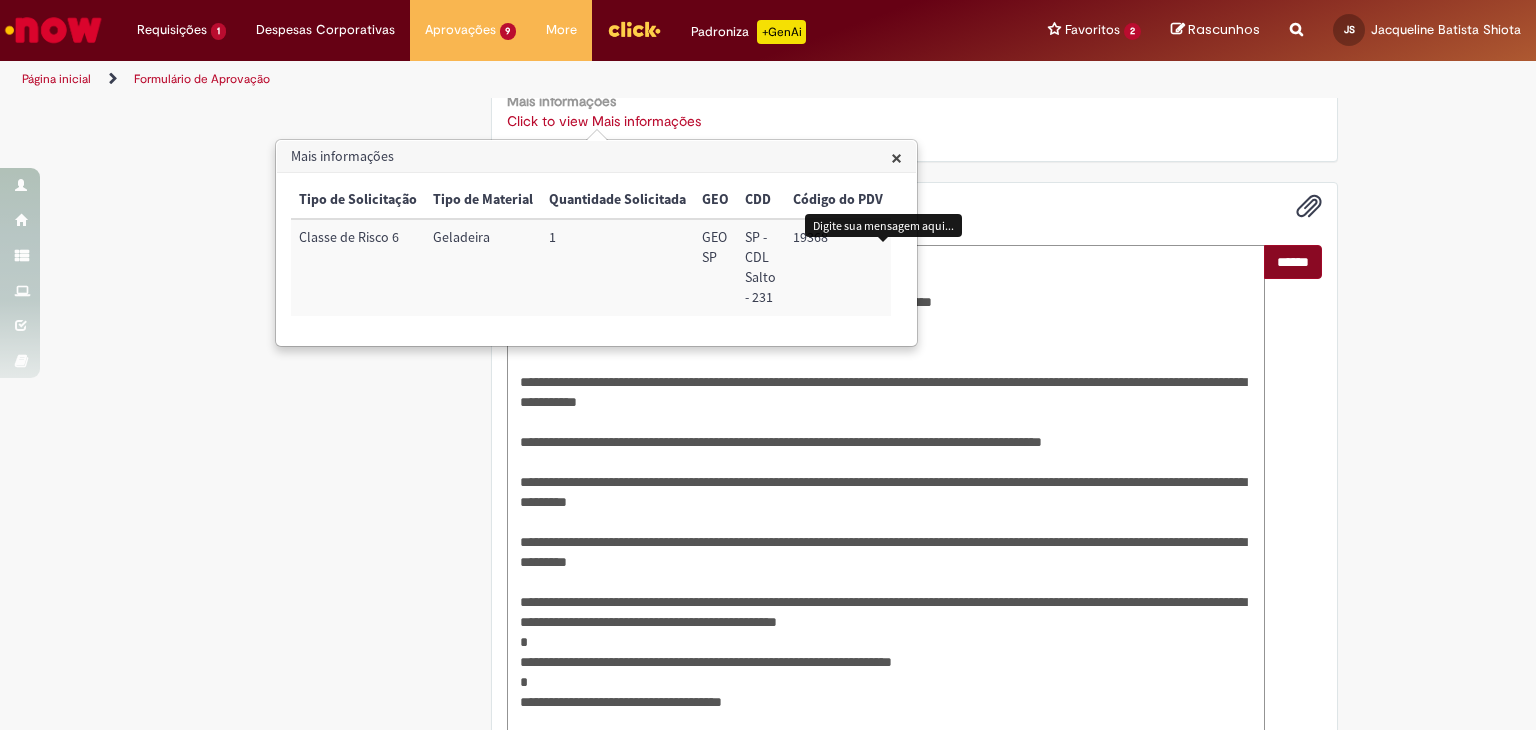 type on "**********" 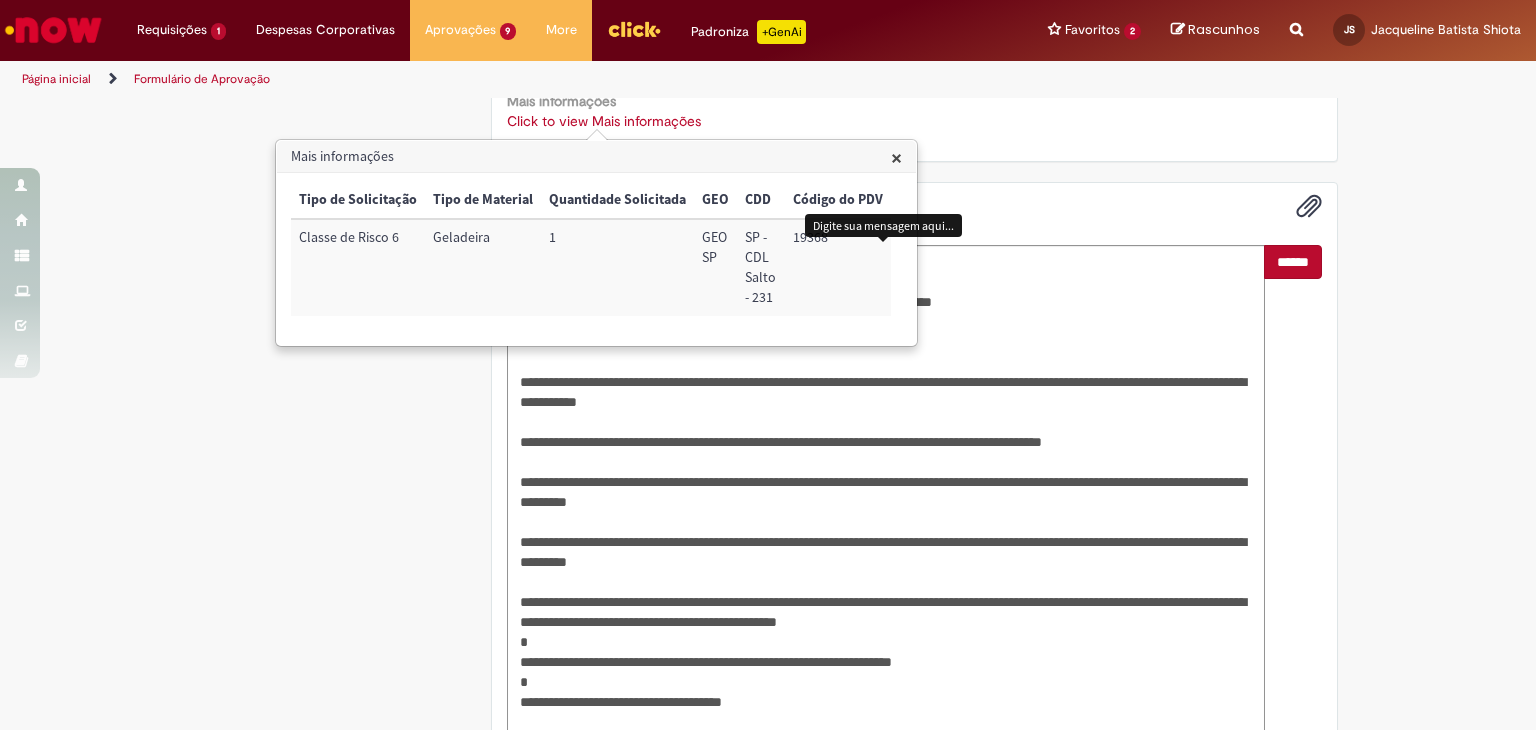 click on "******" at bounding box center [1293, 262] 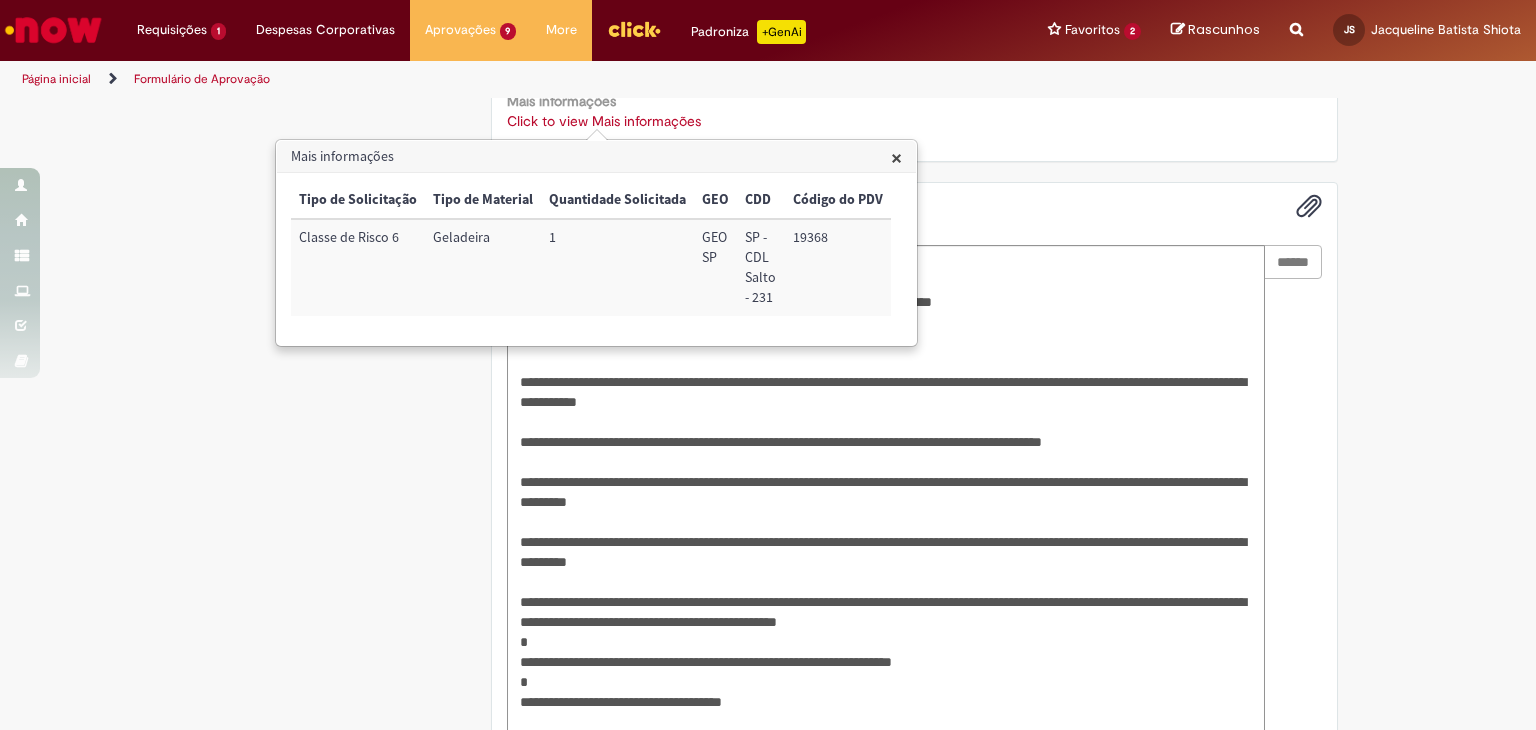 click on "Mais informações" at bounding box center (596, 157) 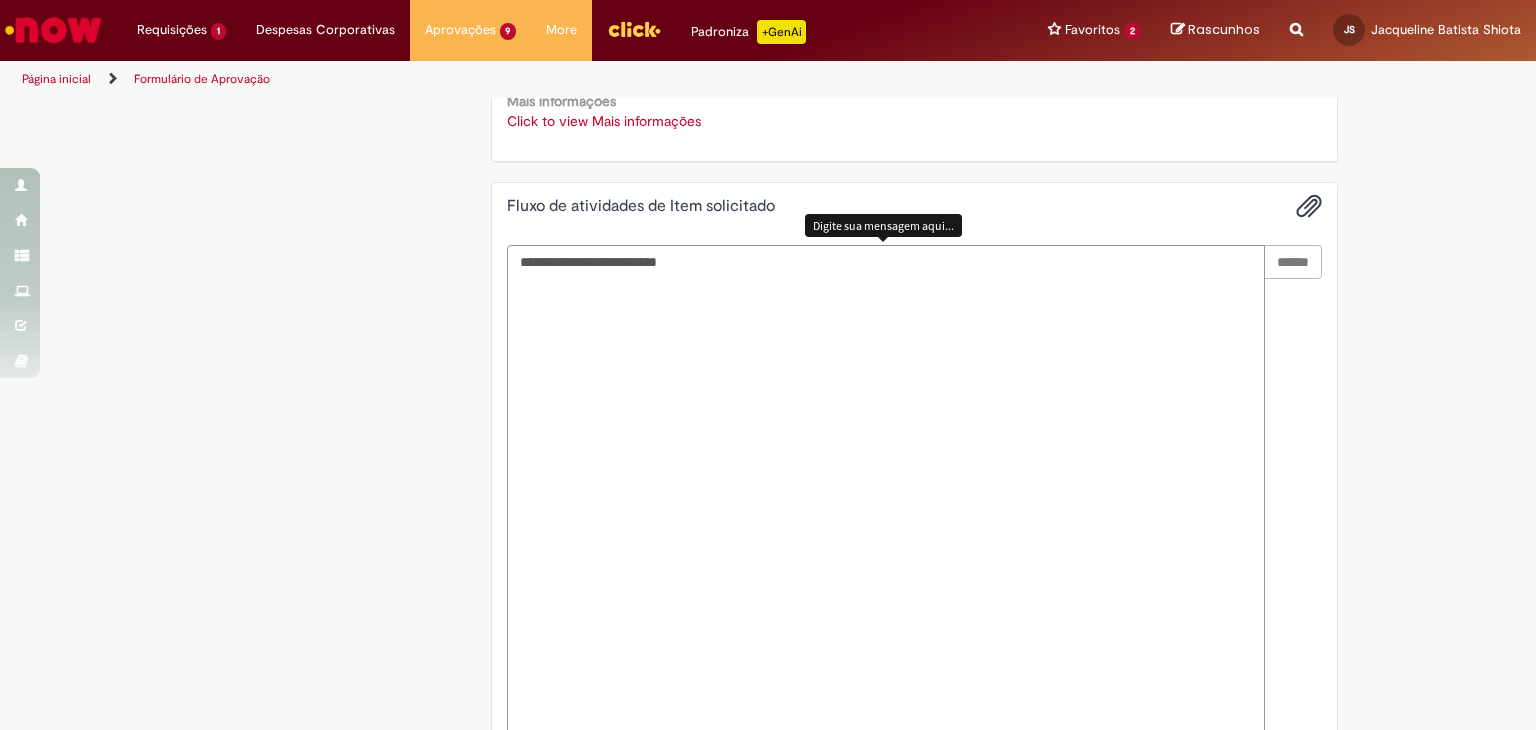 scroll, scrollTop: 583, scrollLeft: 0, axis: vertical 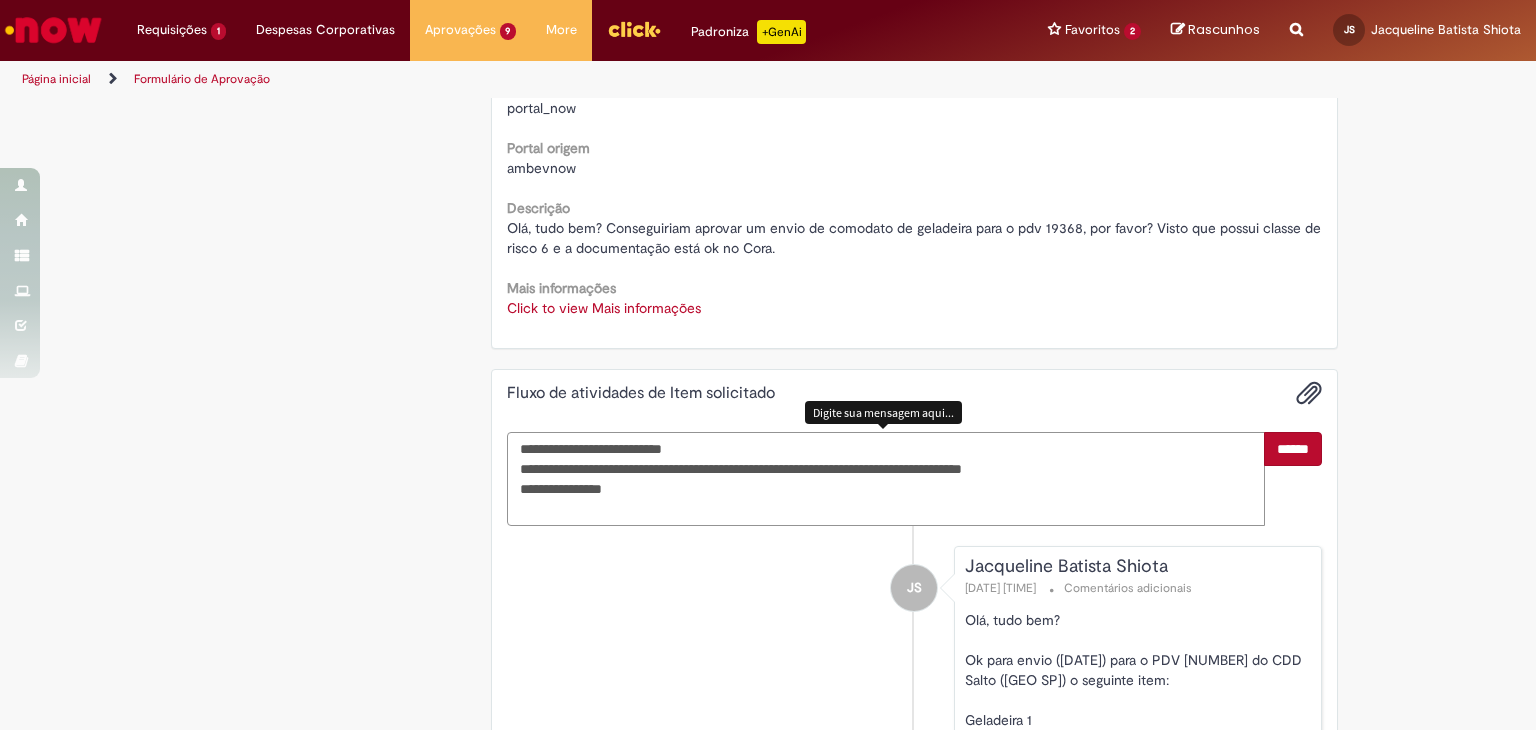 type on "**********" 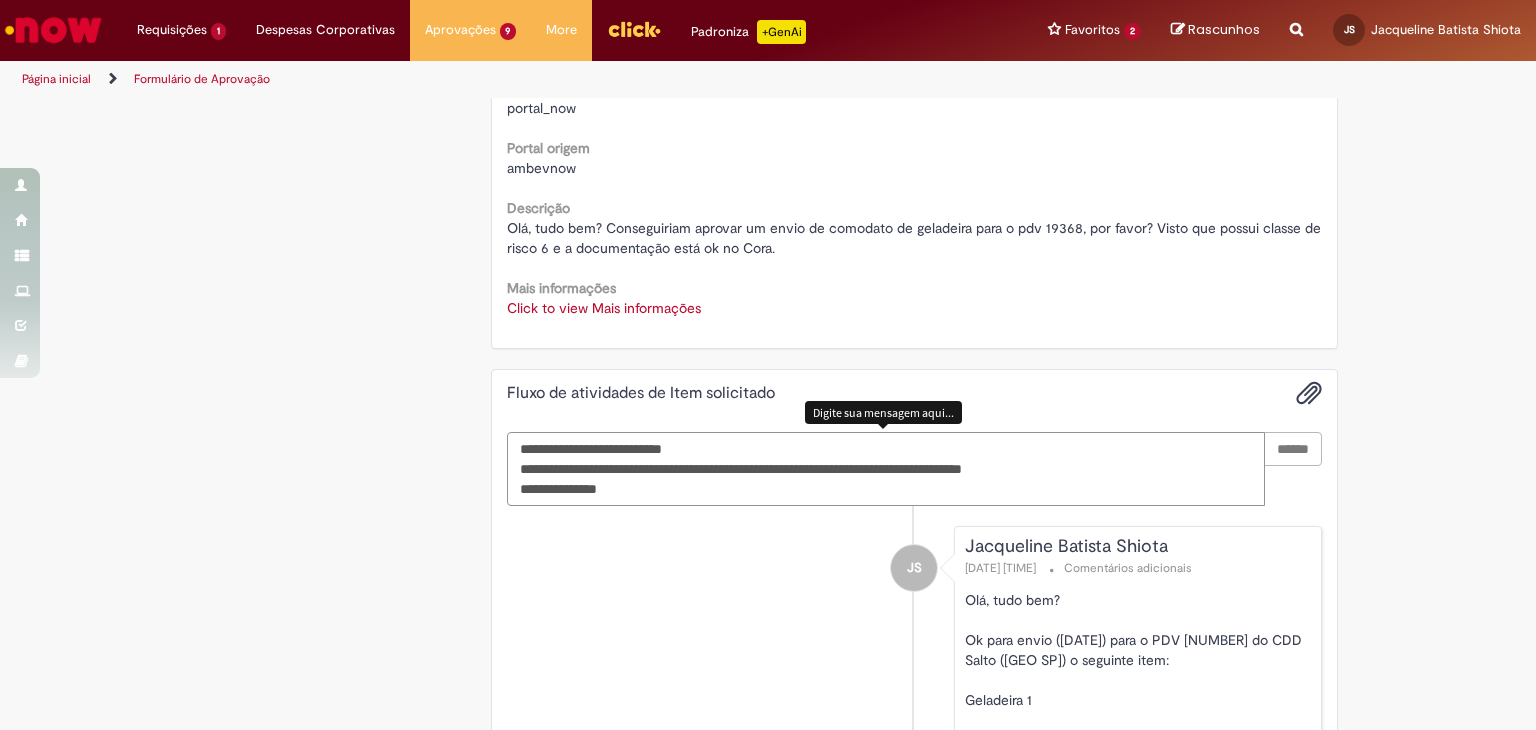 type 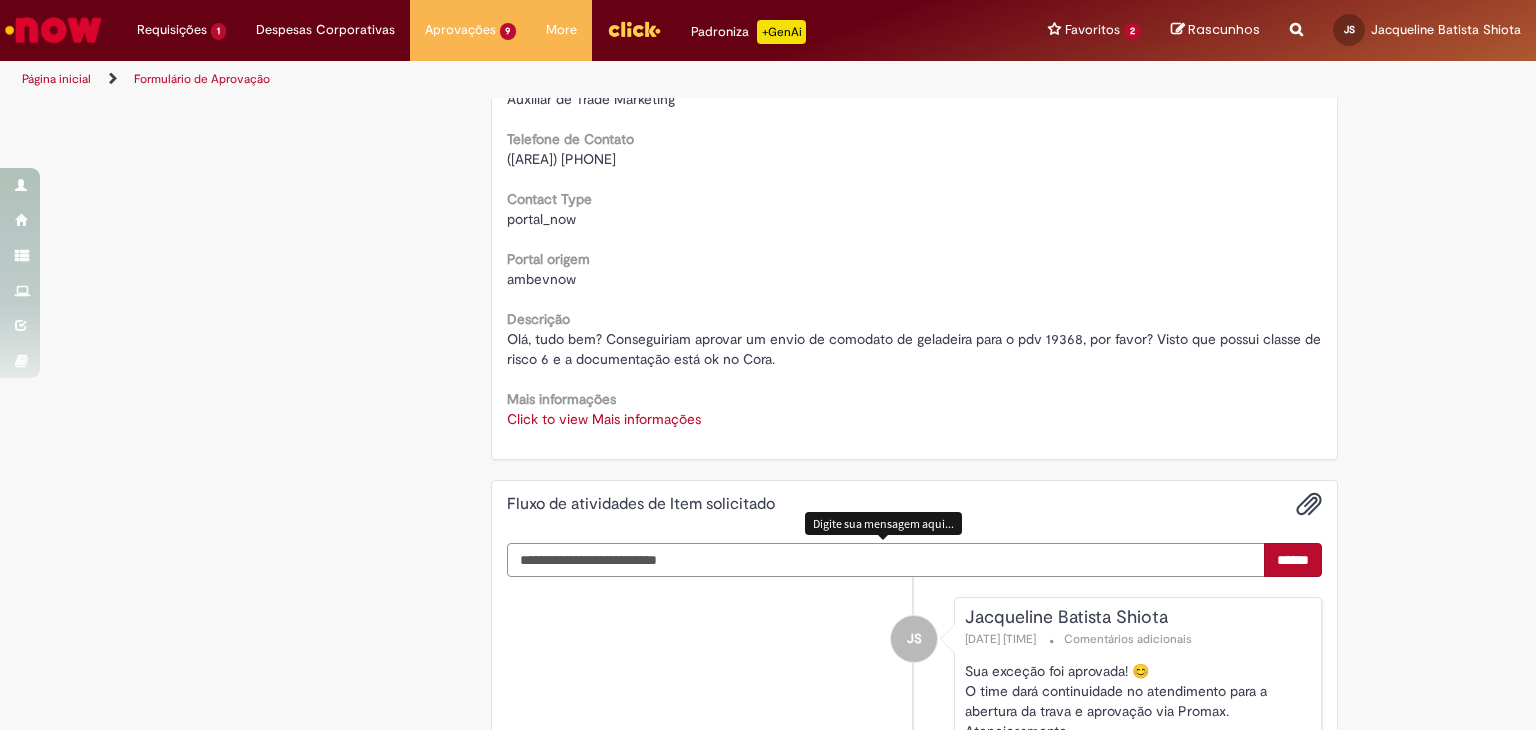 scroll, scrollTop: 0, scrollLeft: 0, axis: both 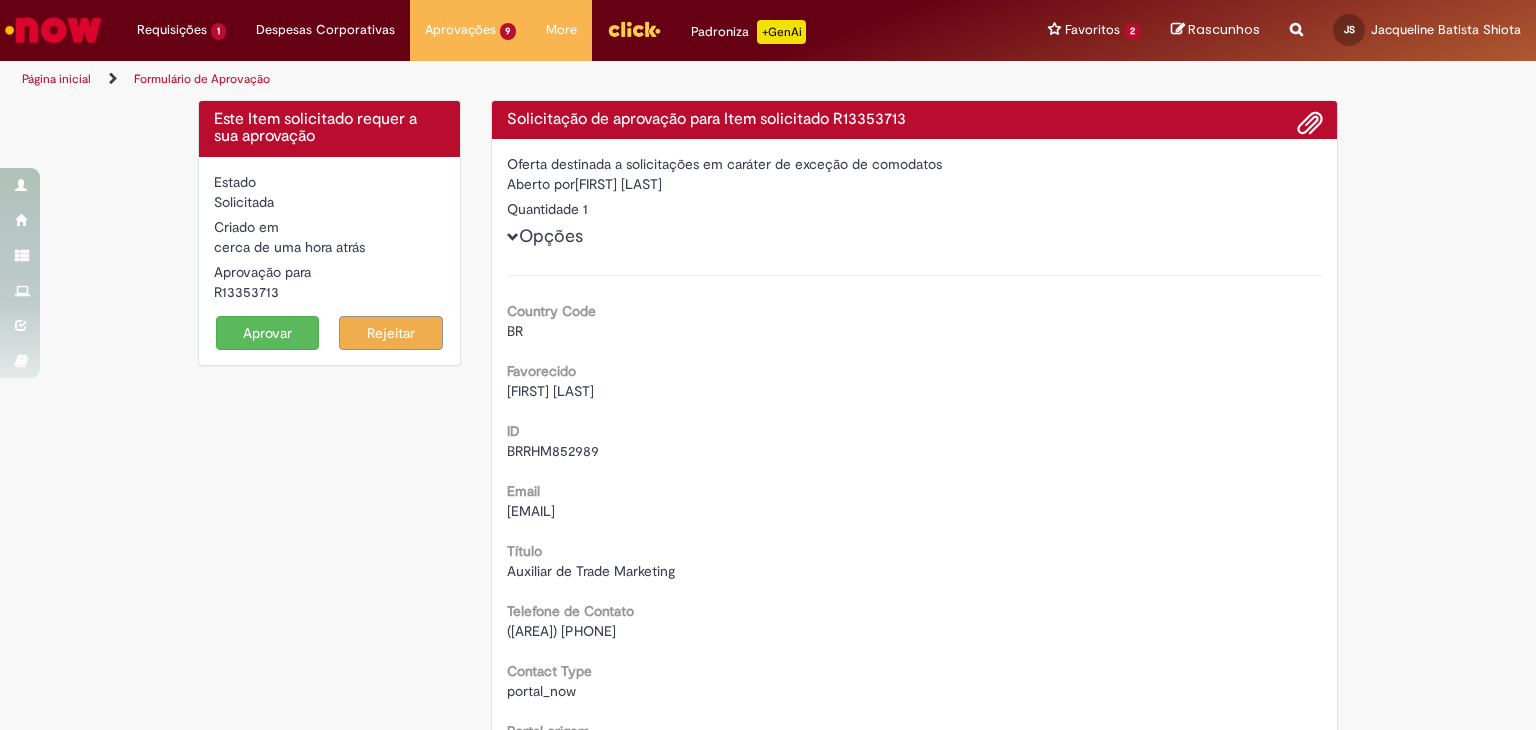 click on "Aprovar" at bounding box center (268, 333) 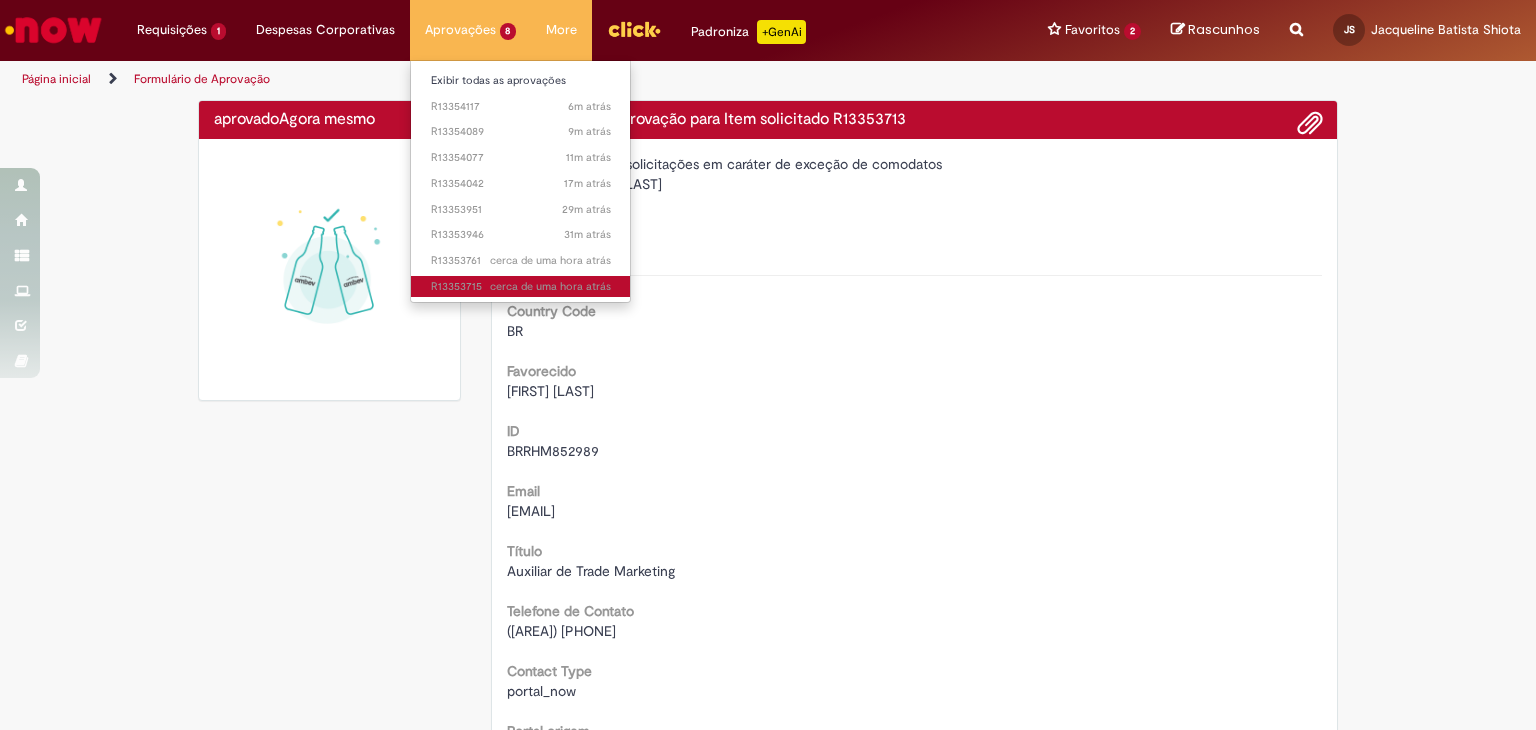 click on "cerca de uma hora atrás" at bounding box center (550, 286) 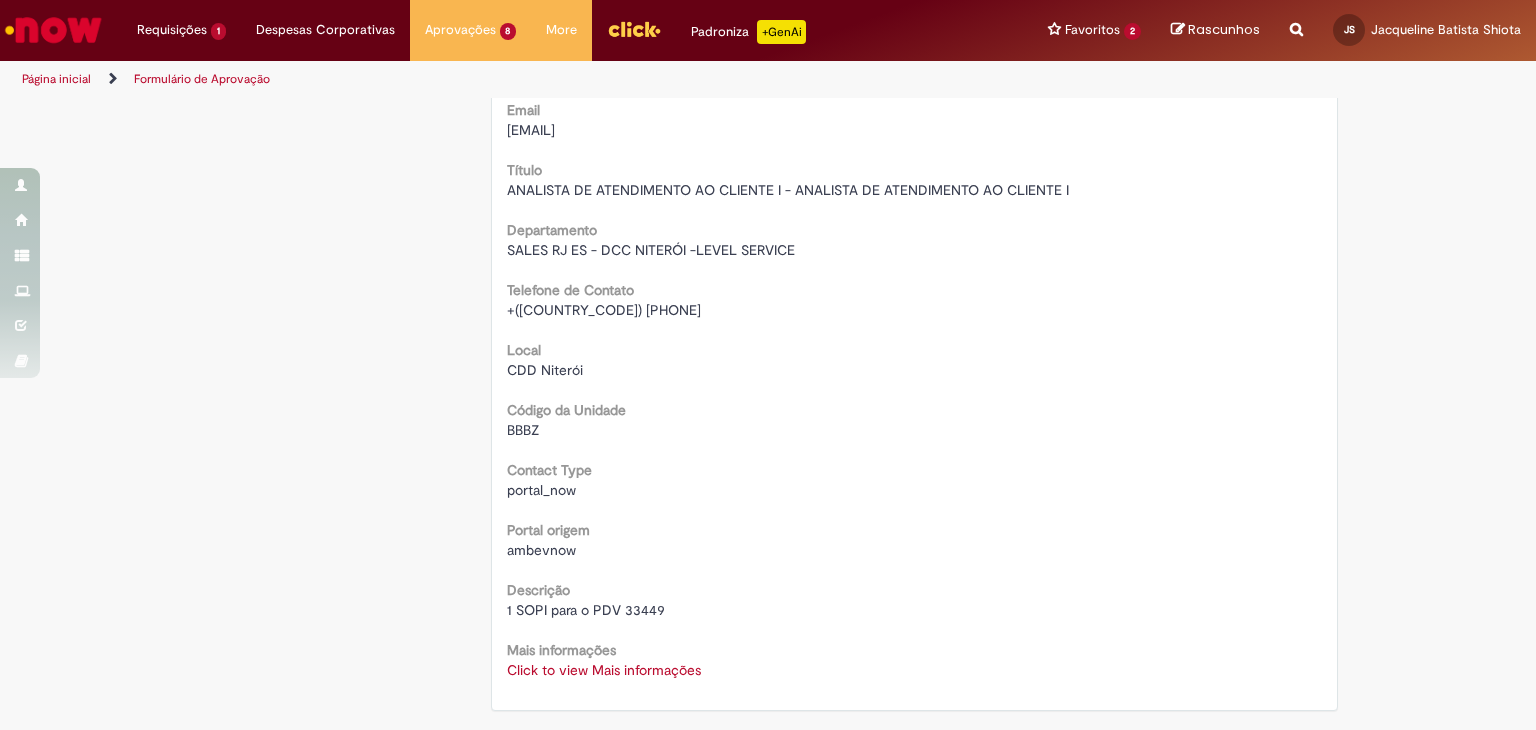 scroll, scrollTop: 600, scrollLeft: 0, axis: vertical 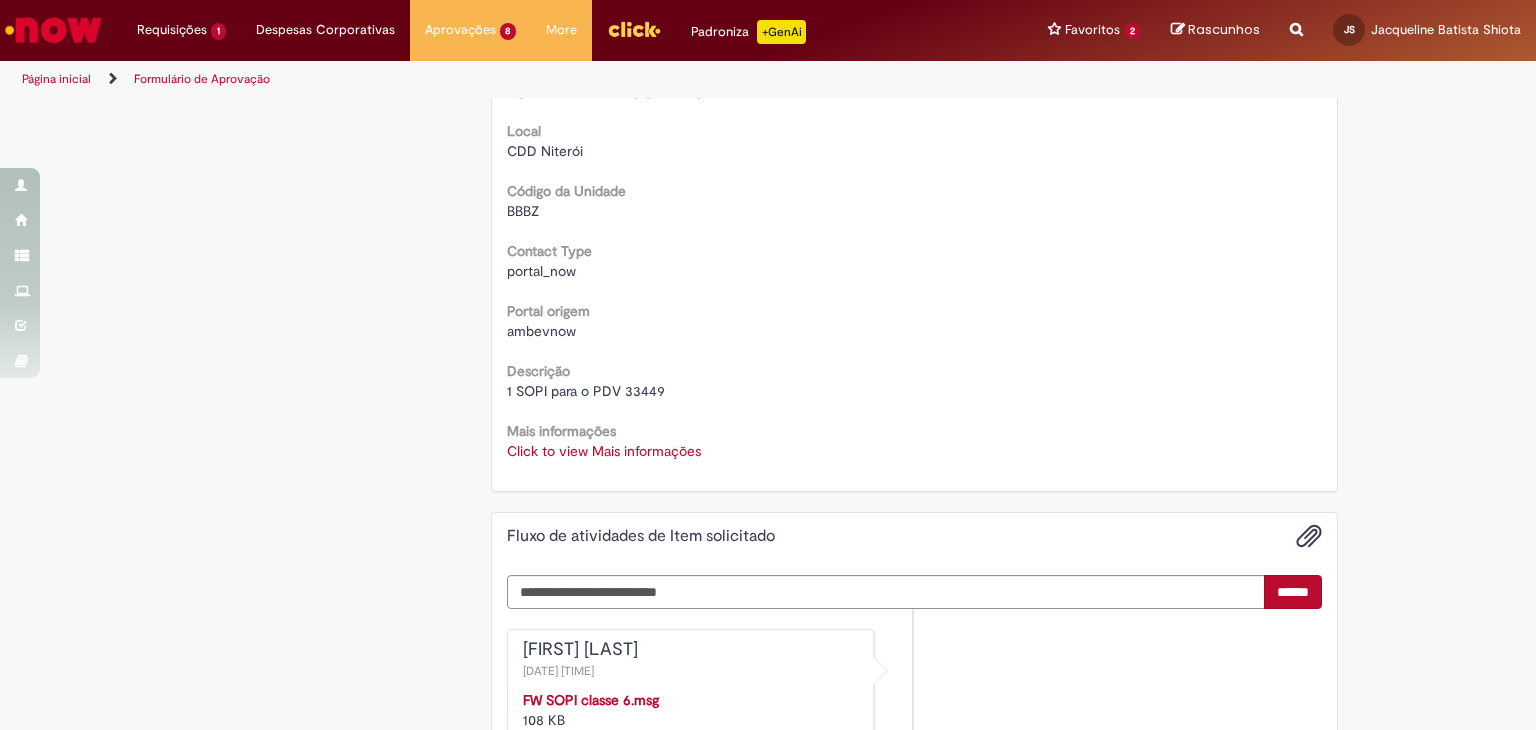click on "Click to view Mais informações" at bounding box center [604, 451] 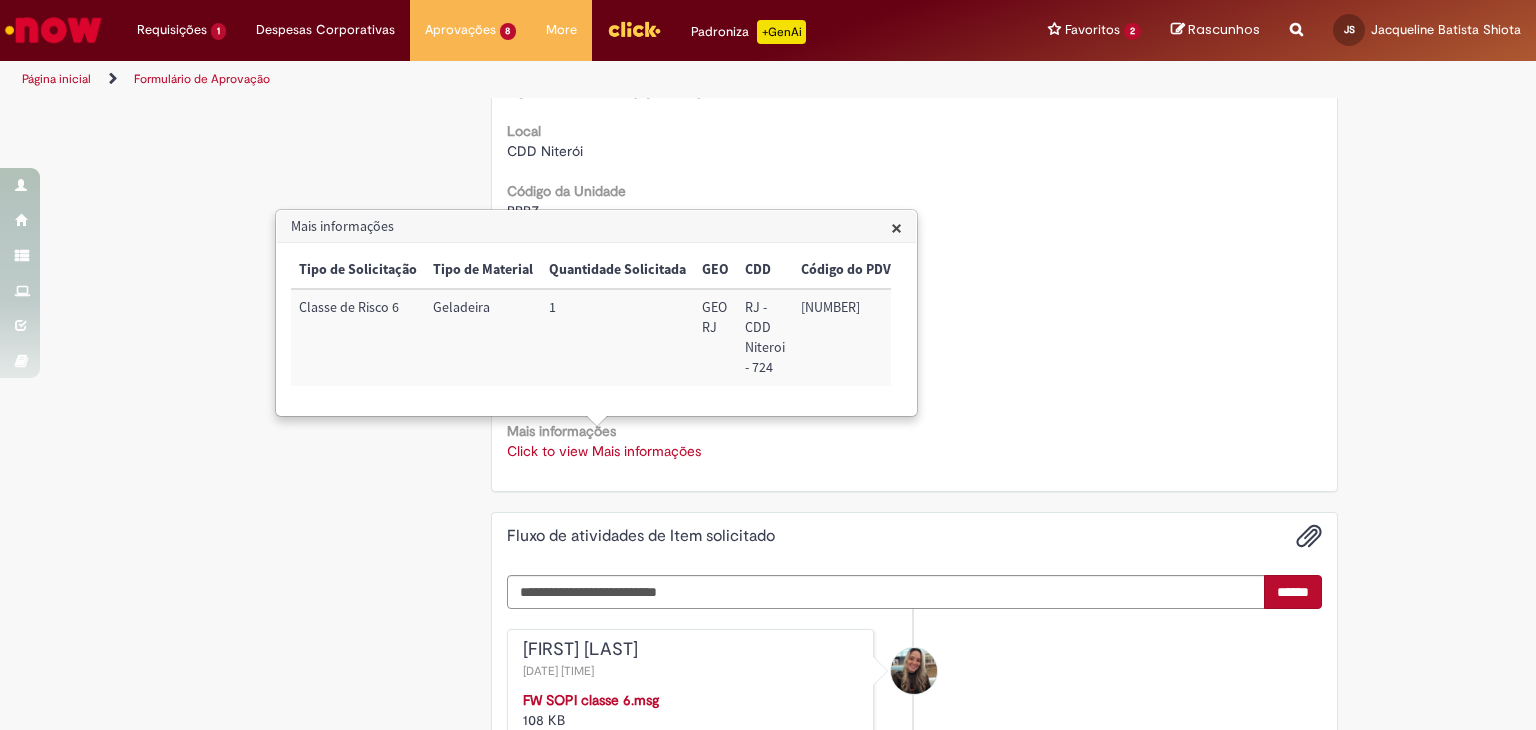 click on "33449" at bounding box center [846, 337] 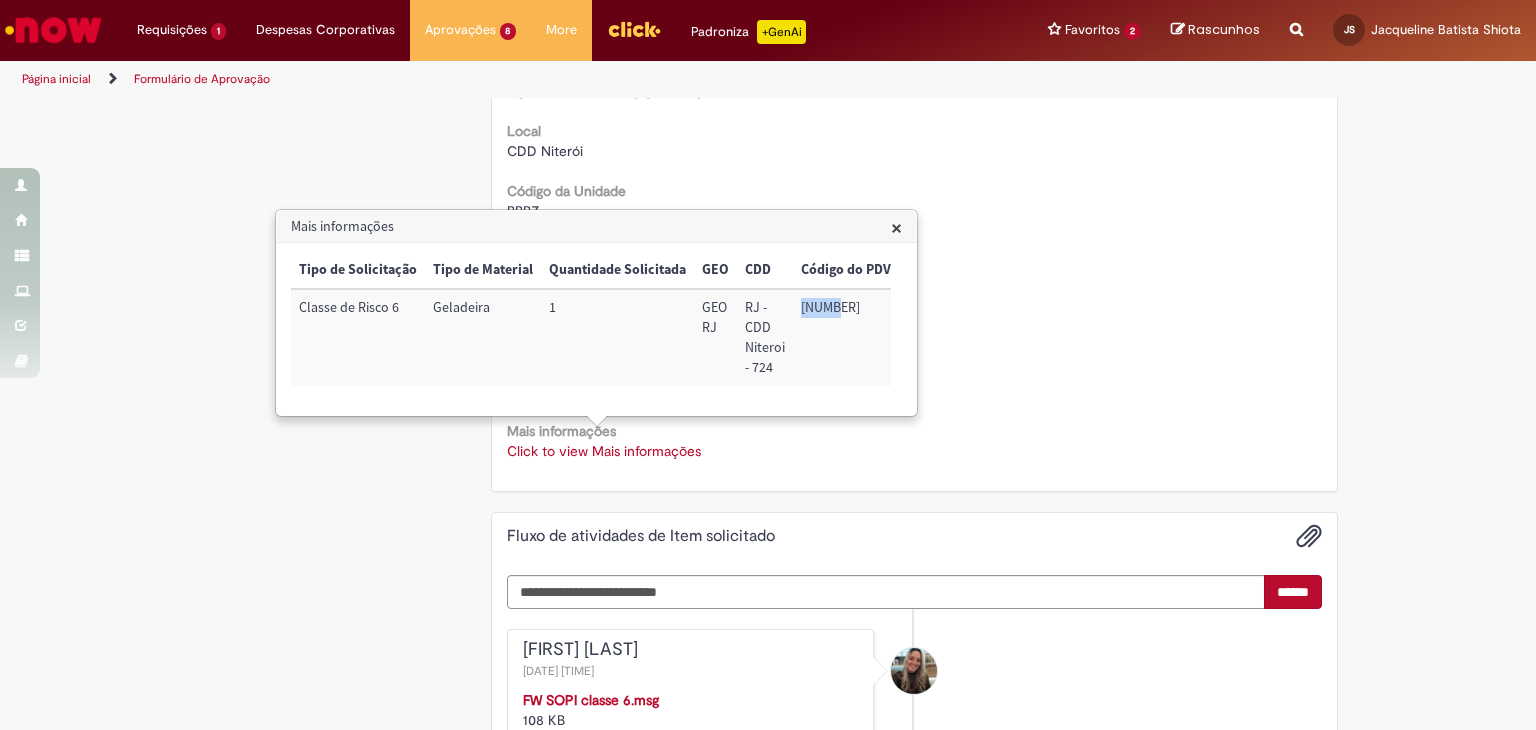 click on "33449" at bounding box center (846, 337) 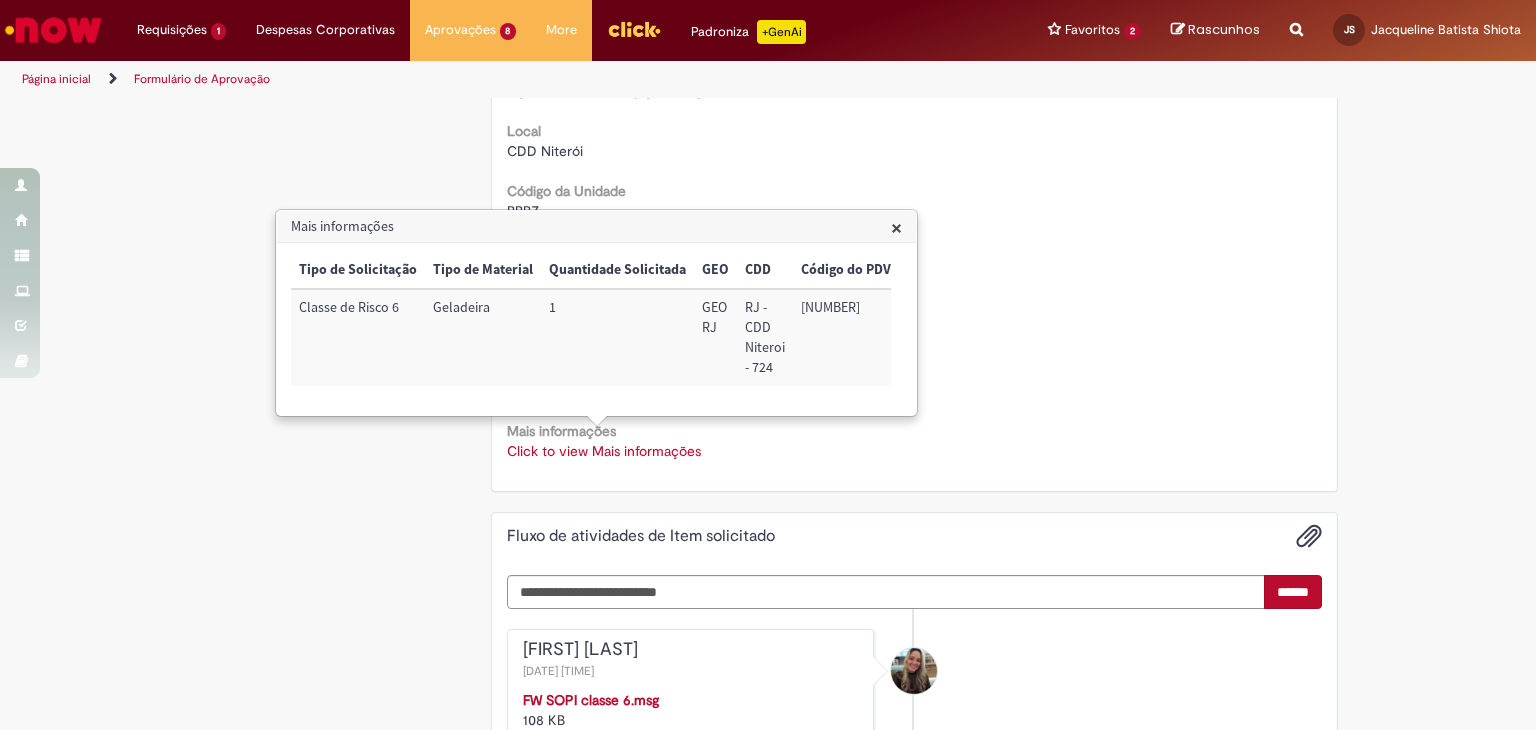 click on "Mirella Correa Marcal de Almeida
05/08/2025 08:39:02
FW SOPI classe 6.msg  108 KB" at bounding box center (915, 685) 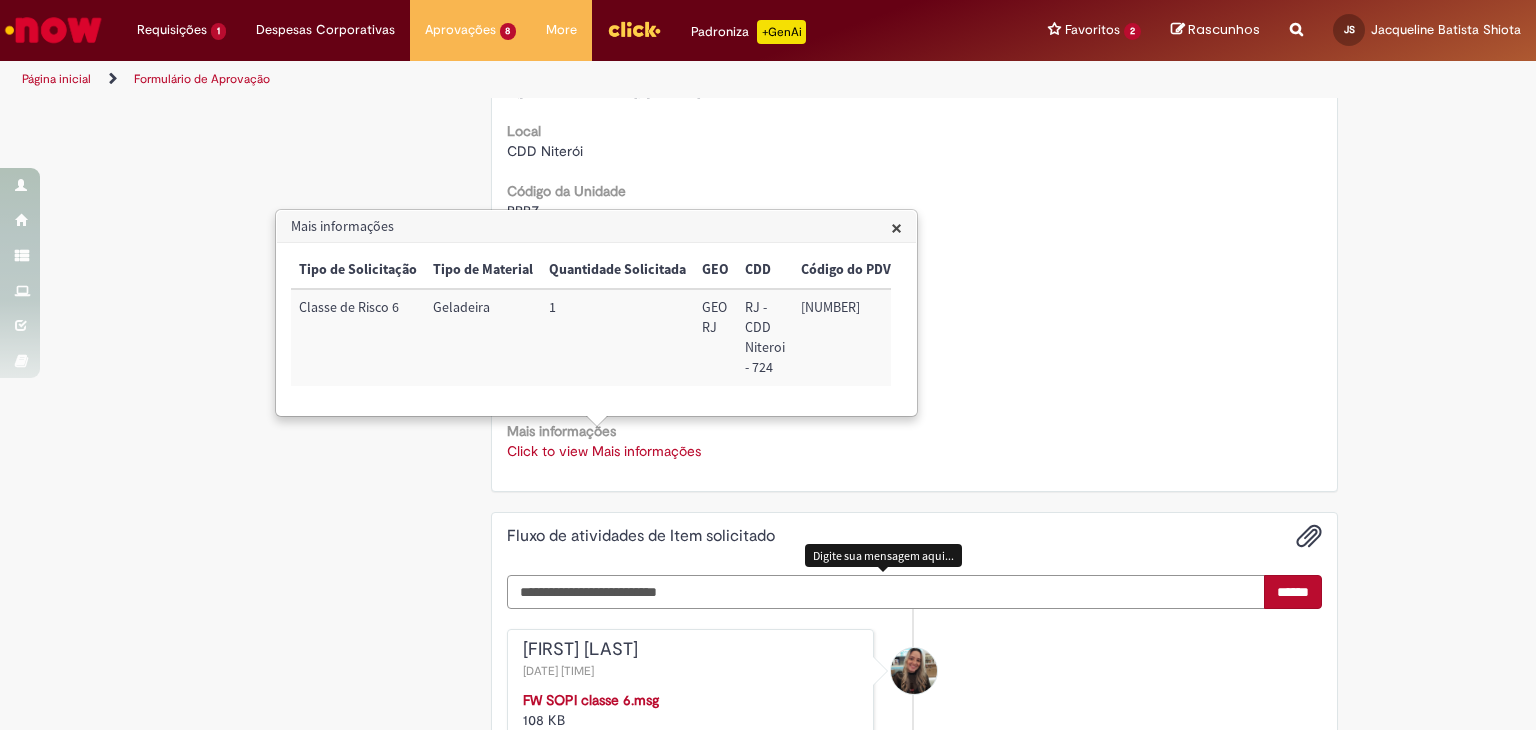 click at bounding box center [886, 592] 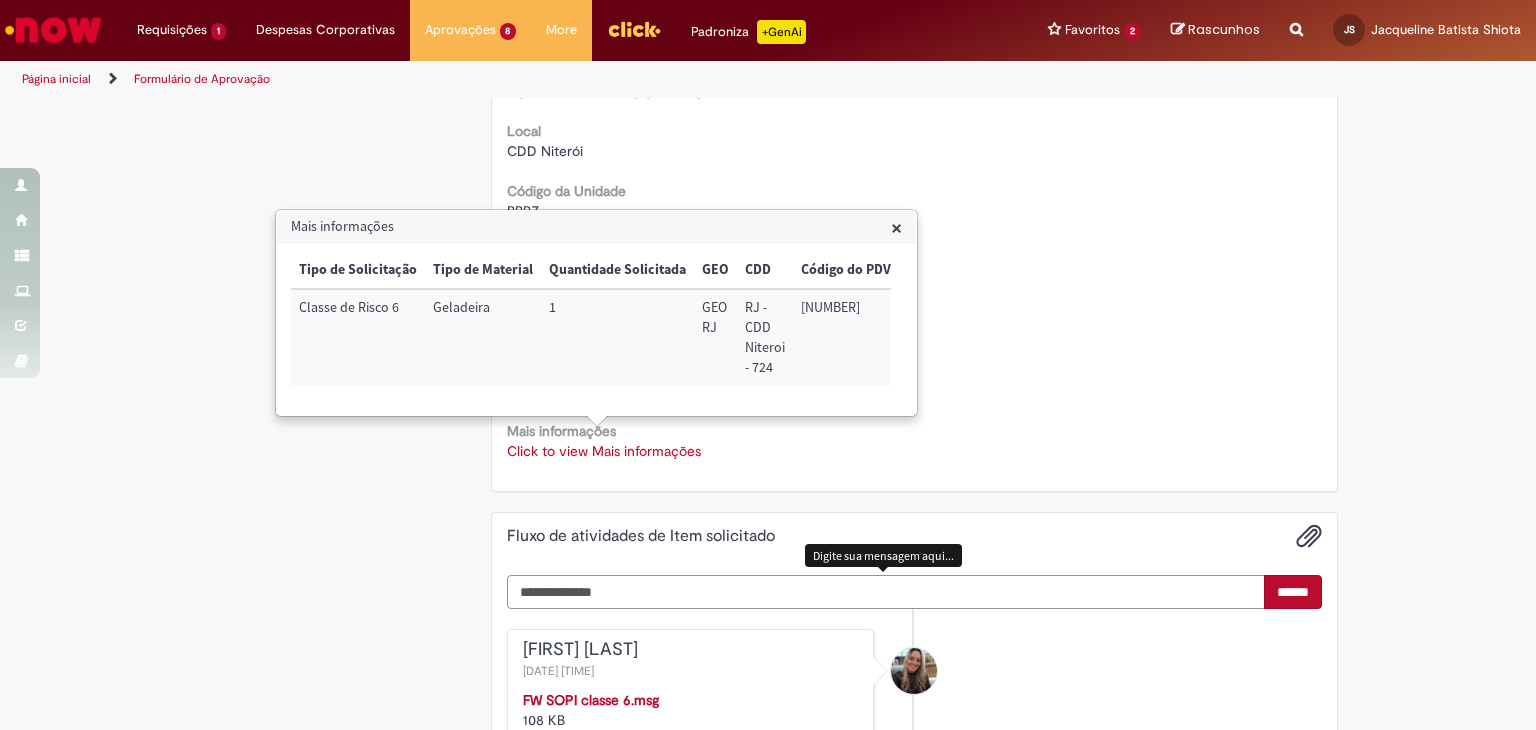 scroll, scrollTop: 930, scrollLeft: 0, axis: vertical 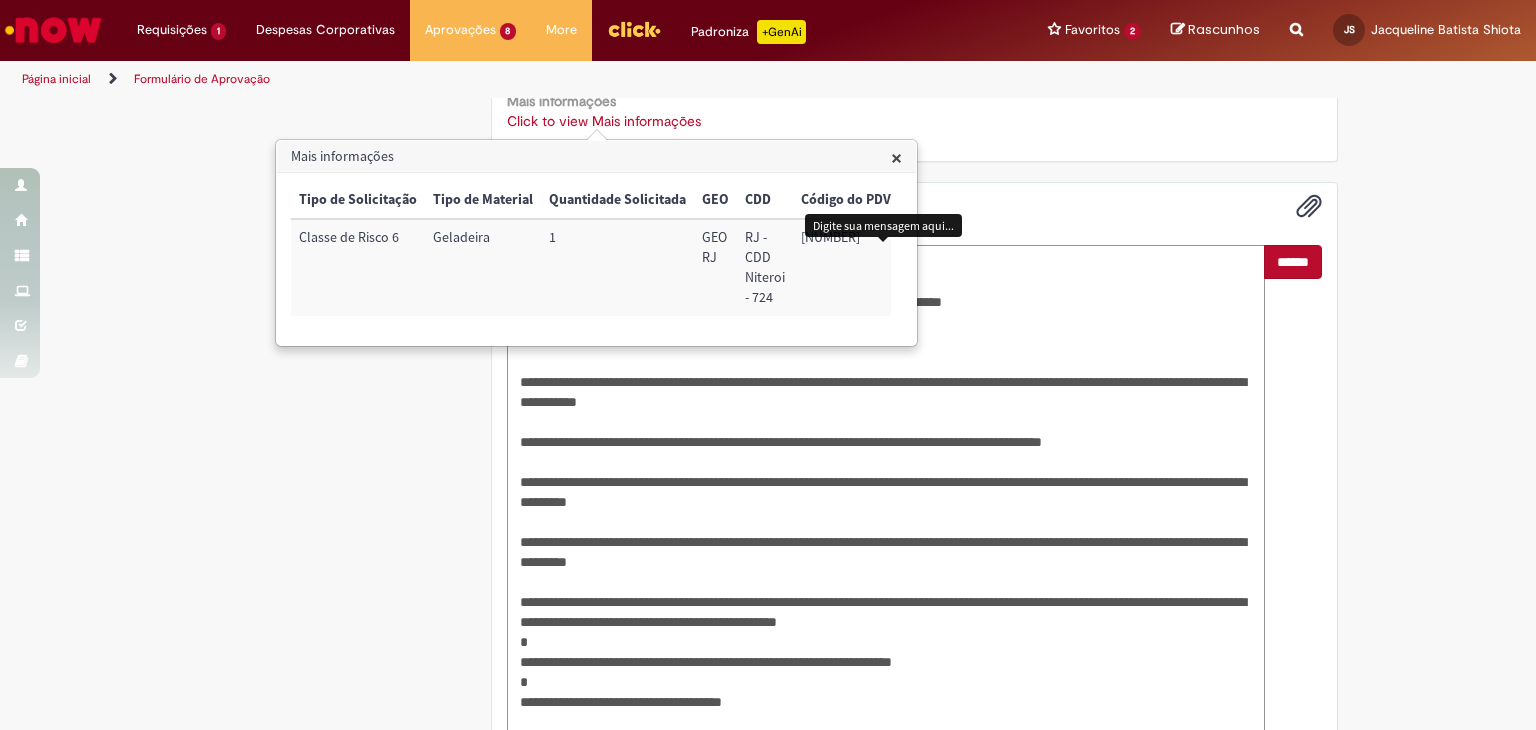 type on "**********" 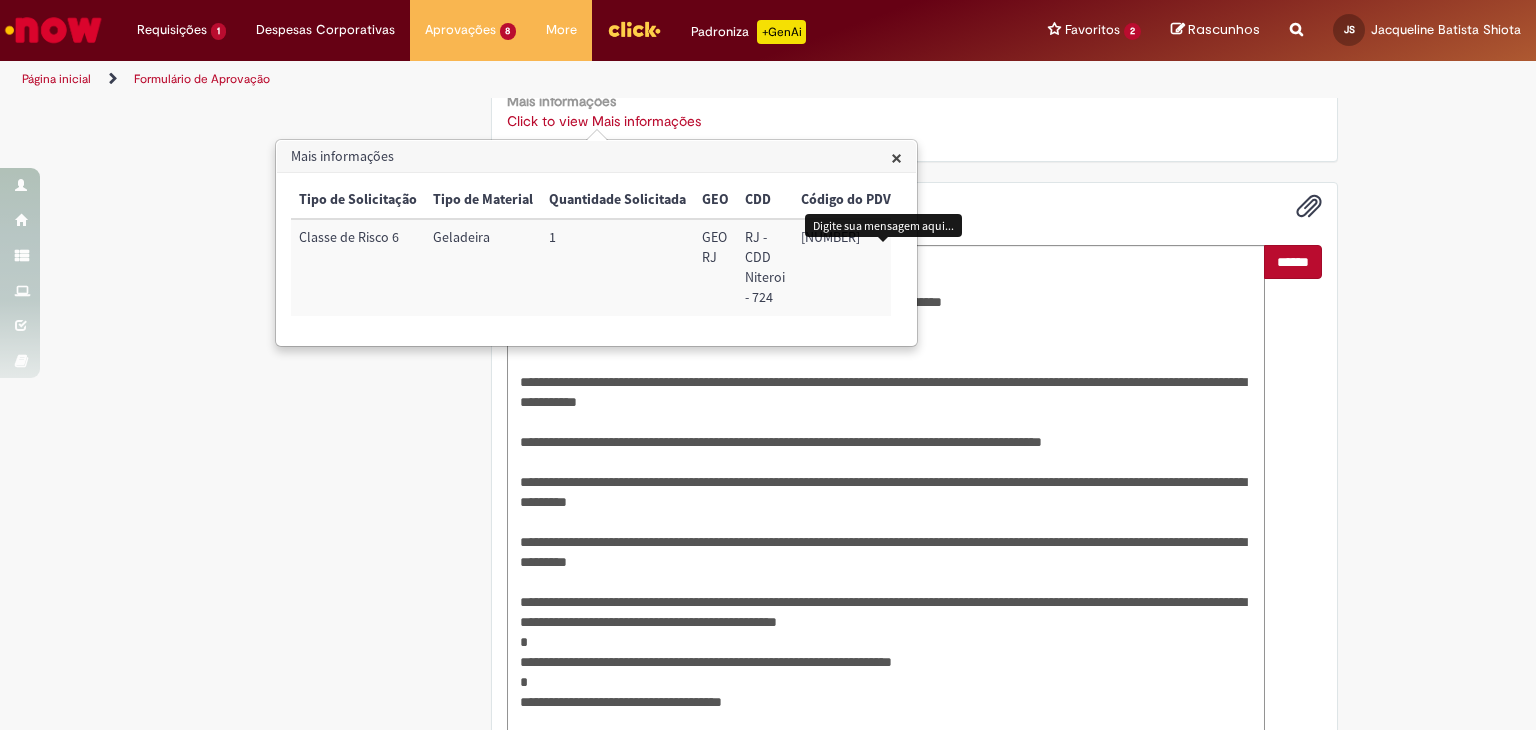 click on "******" at bounding box center [1293, 492] 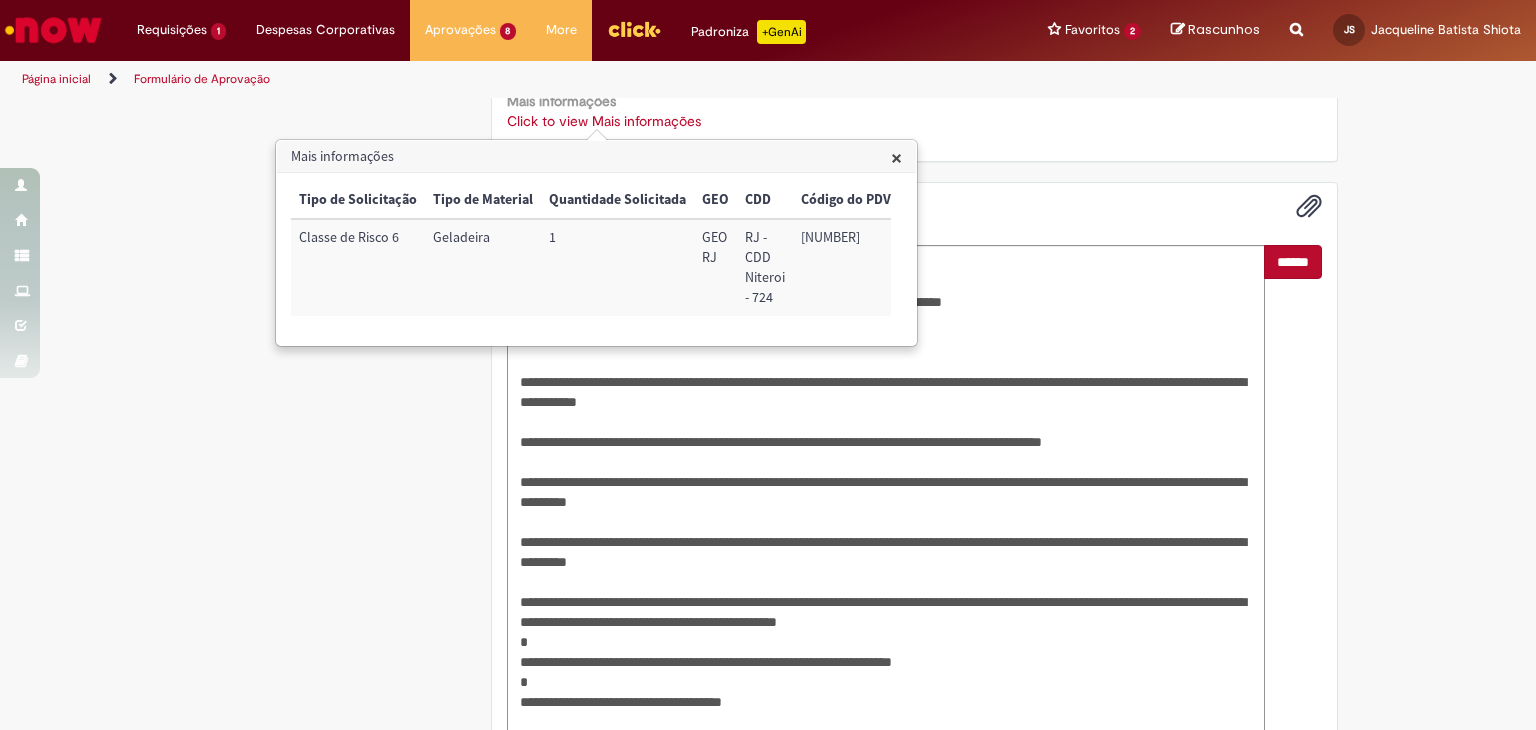 click on "******" at bounding box center (1293, 262) 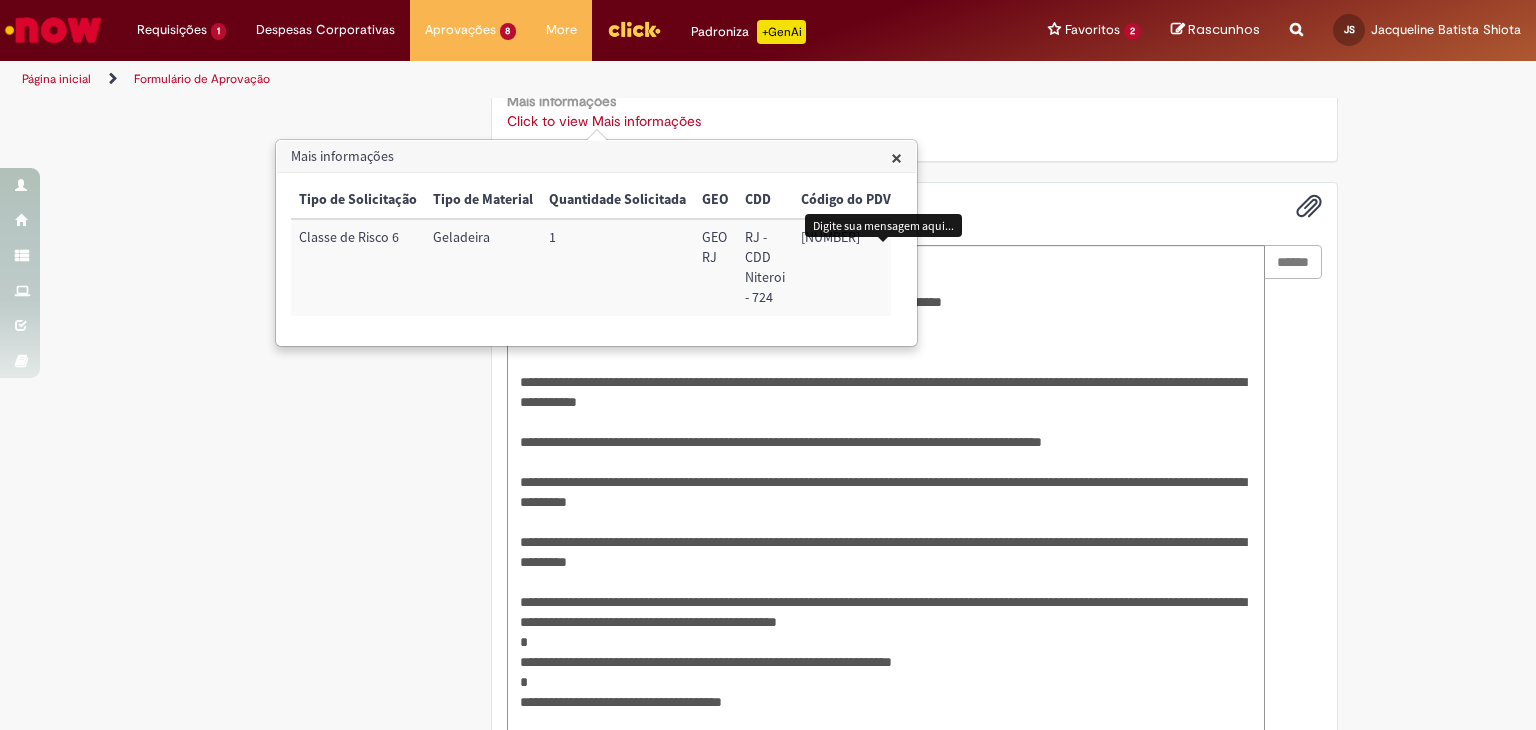 click on "×" at bounding box center (896, 157) 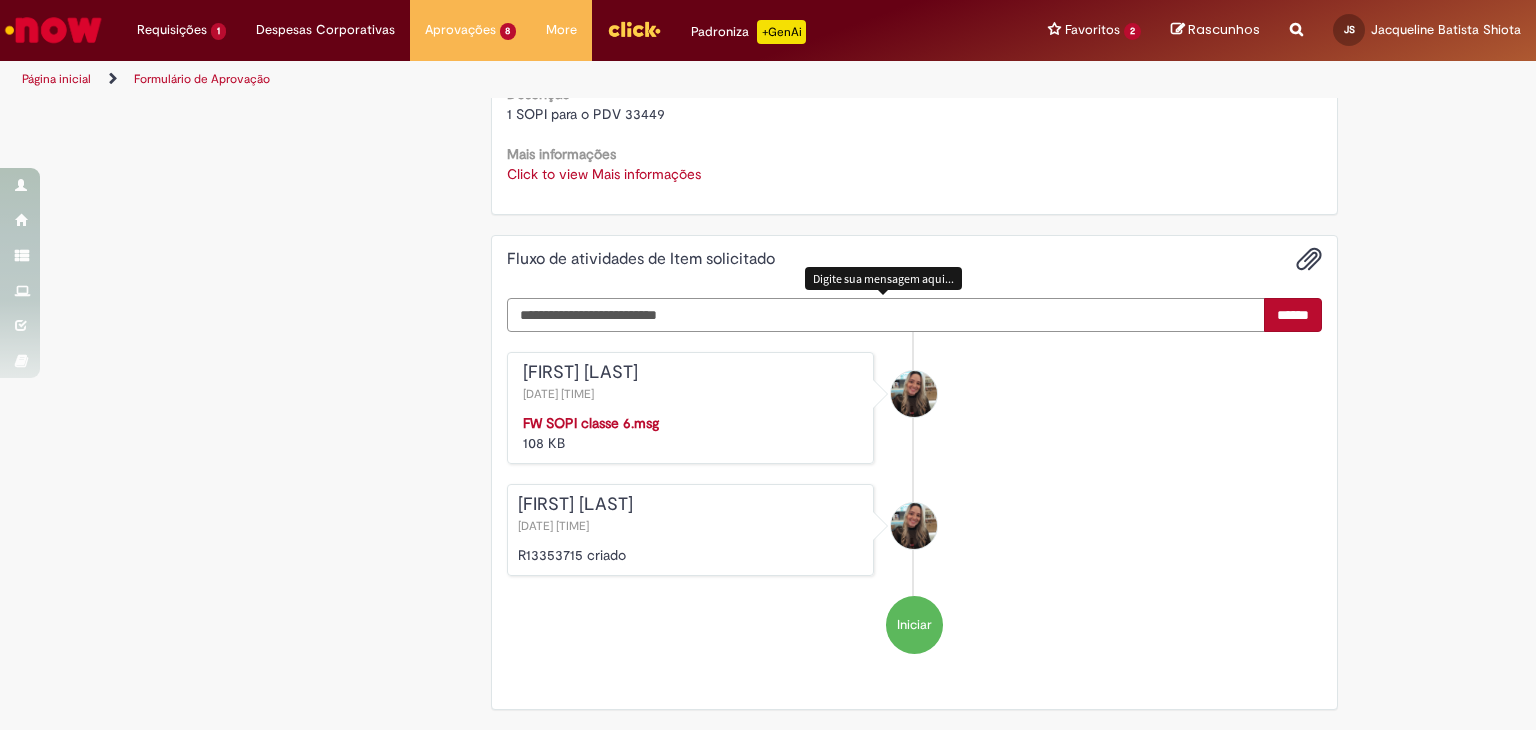 scroll, scrollTop: 874, scrollLeft: 0, axis: vertical 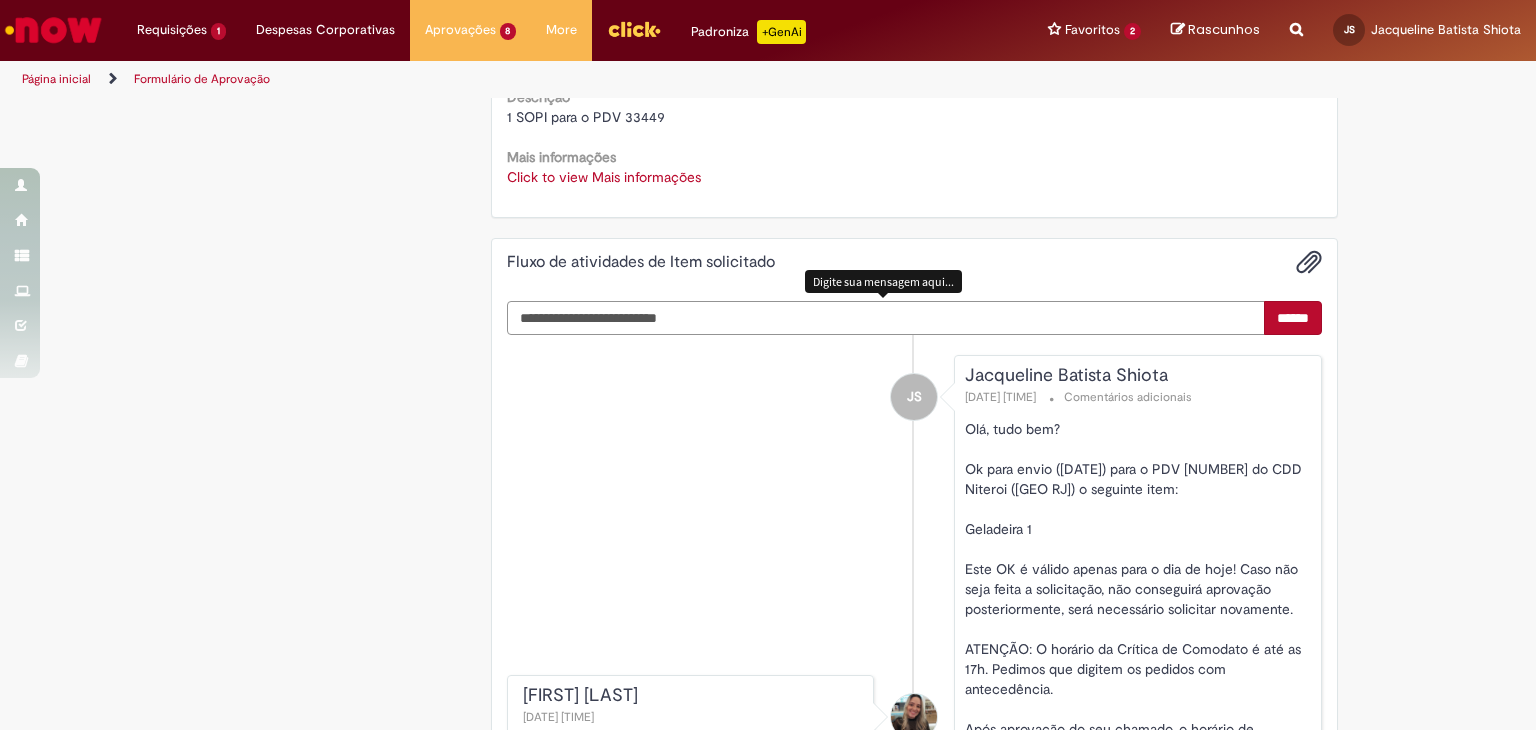 click at bounding box center [886, 318] 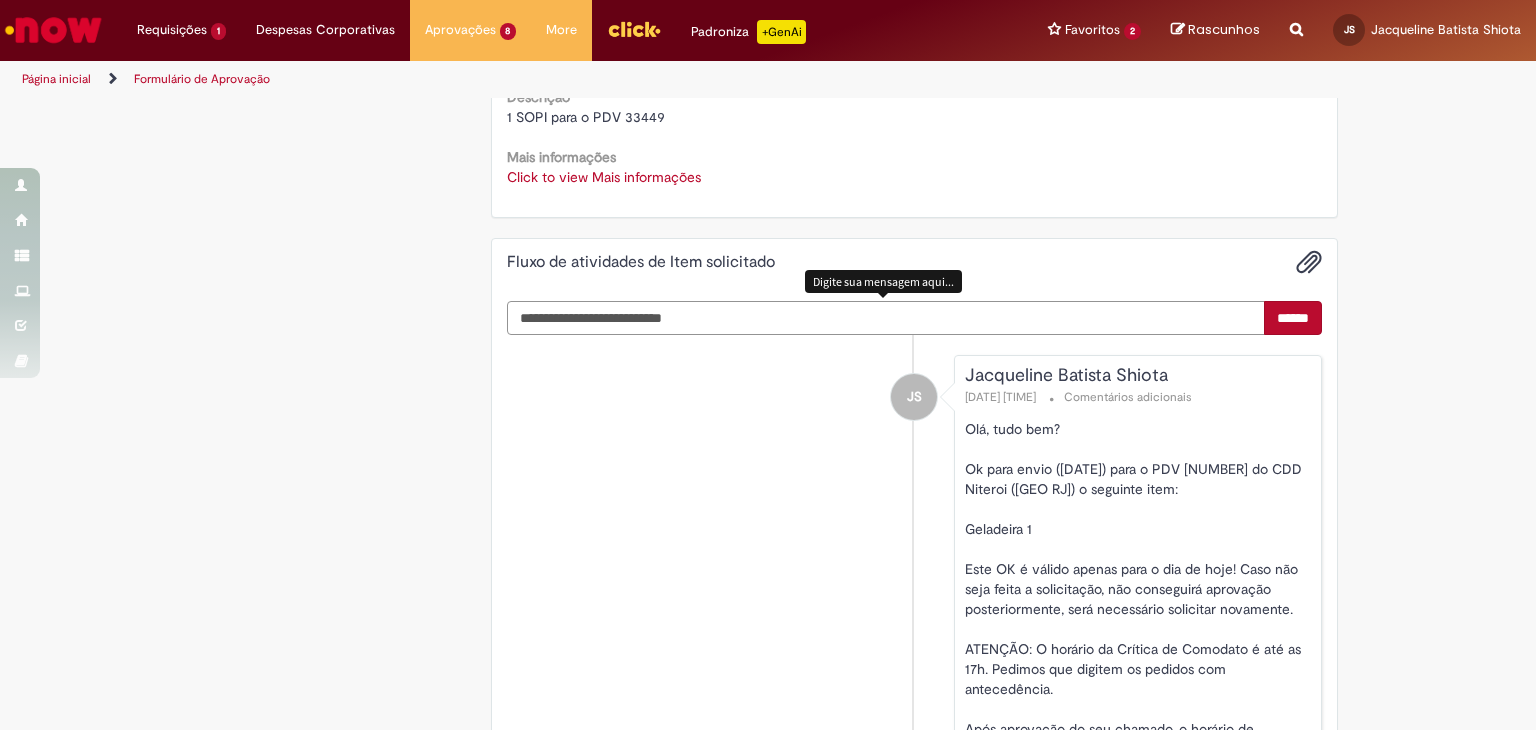 type on "**********" 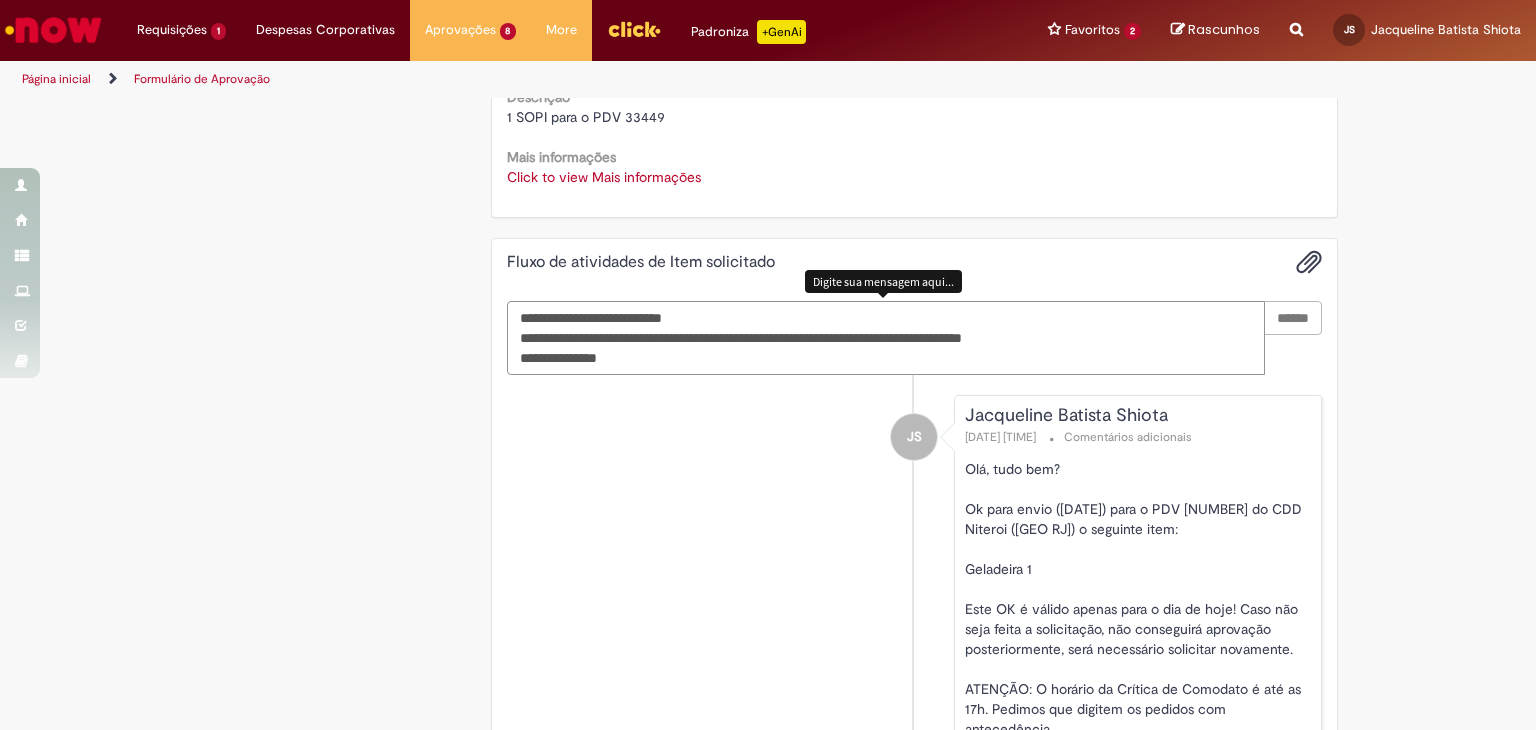 type 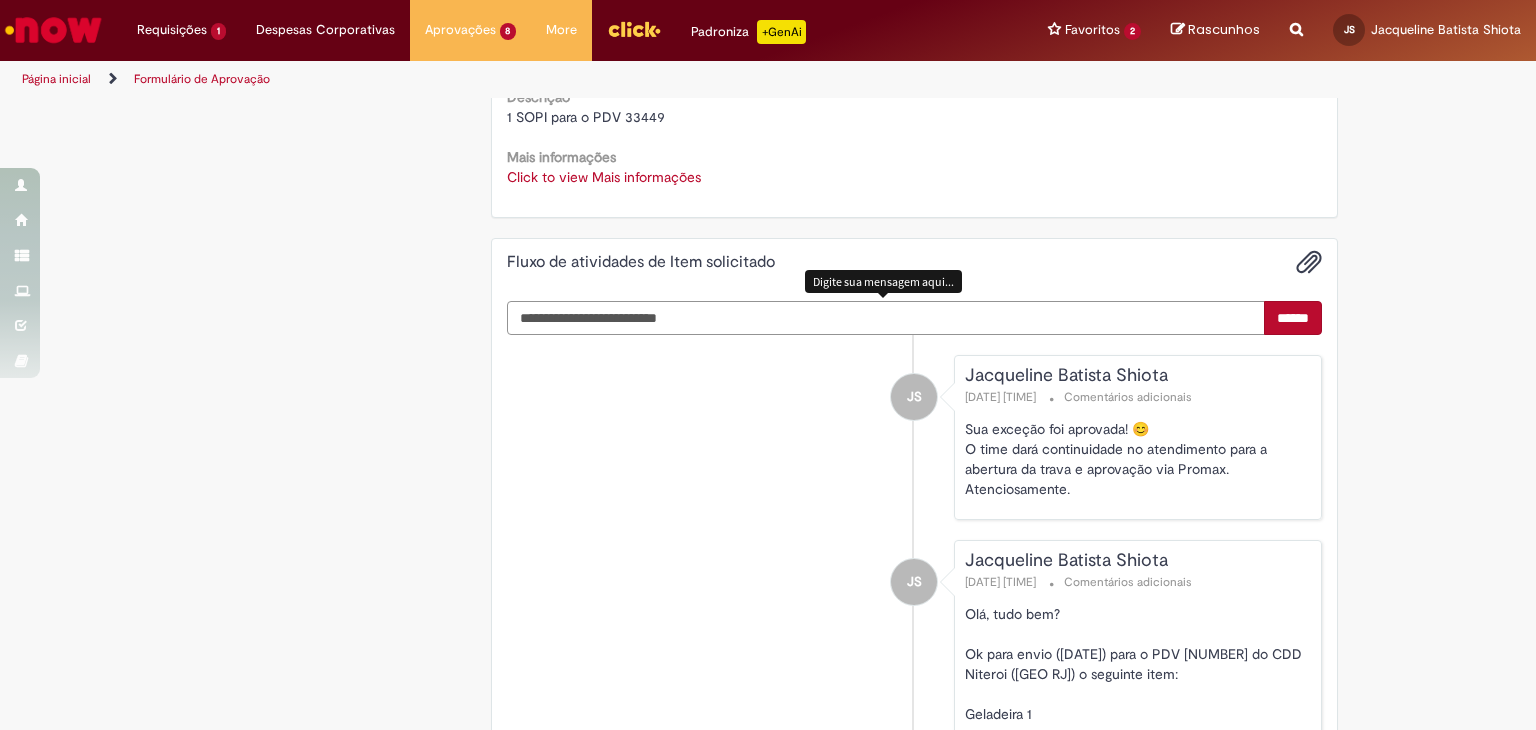 scroll, scrollTop: 0, scrollLeft: 0, axis: both 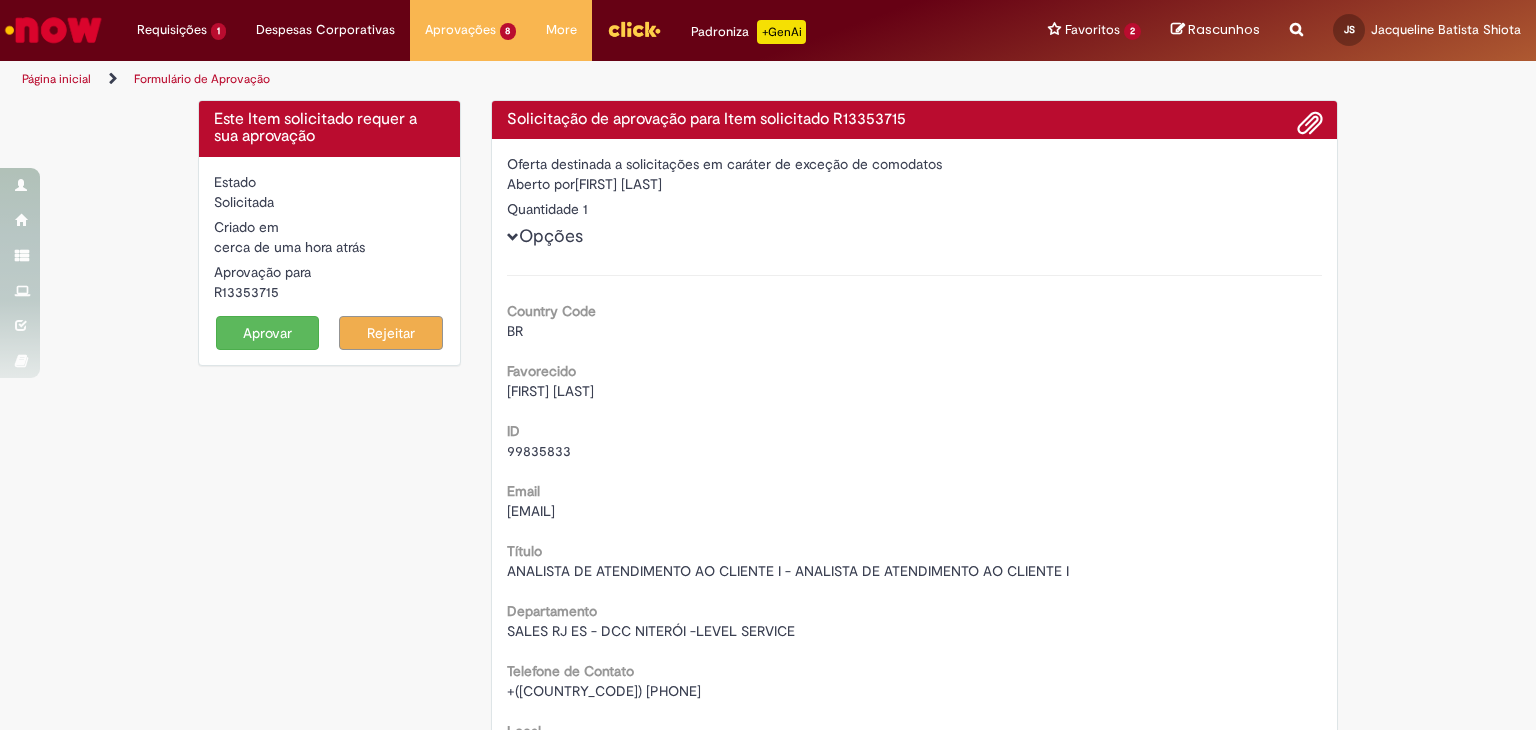 click on "Aprovar" at bounding box center [268, 333] 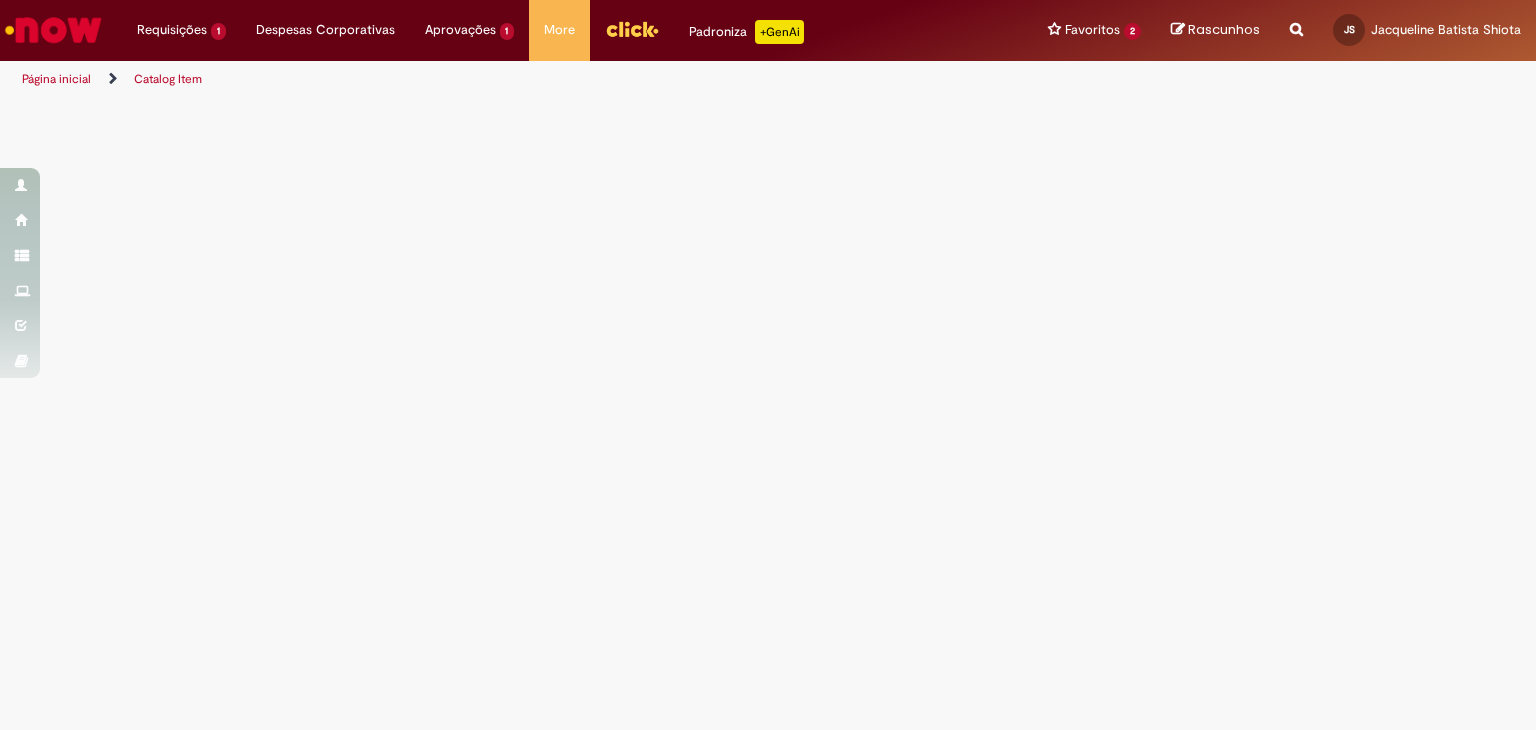 scroll, scrollTop: 0, scrollLeft: 0, axis: both 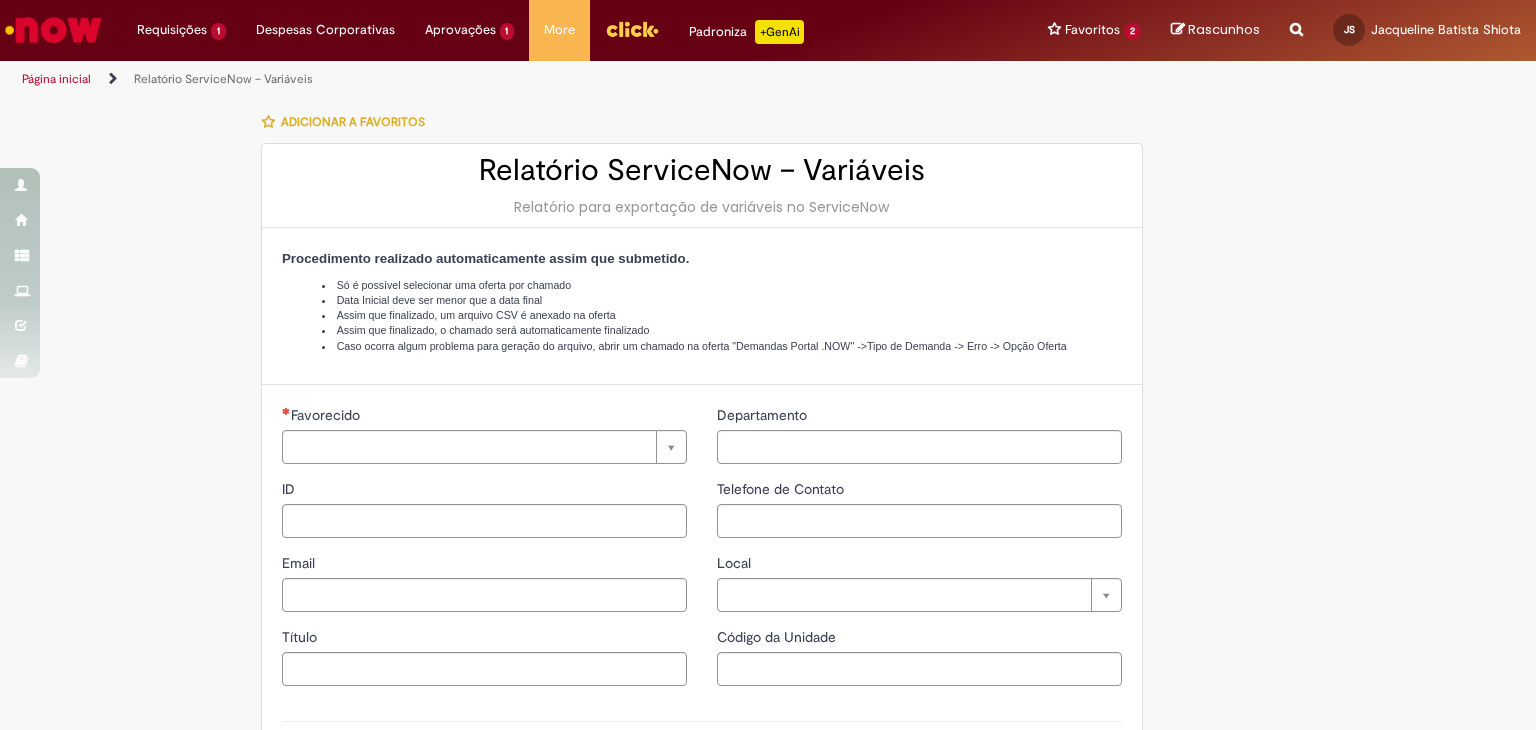 type on "********" 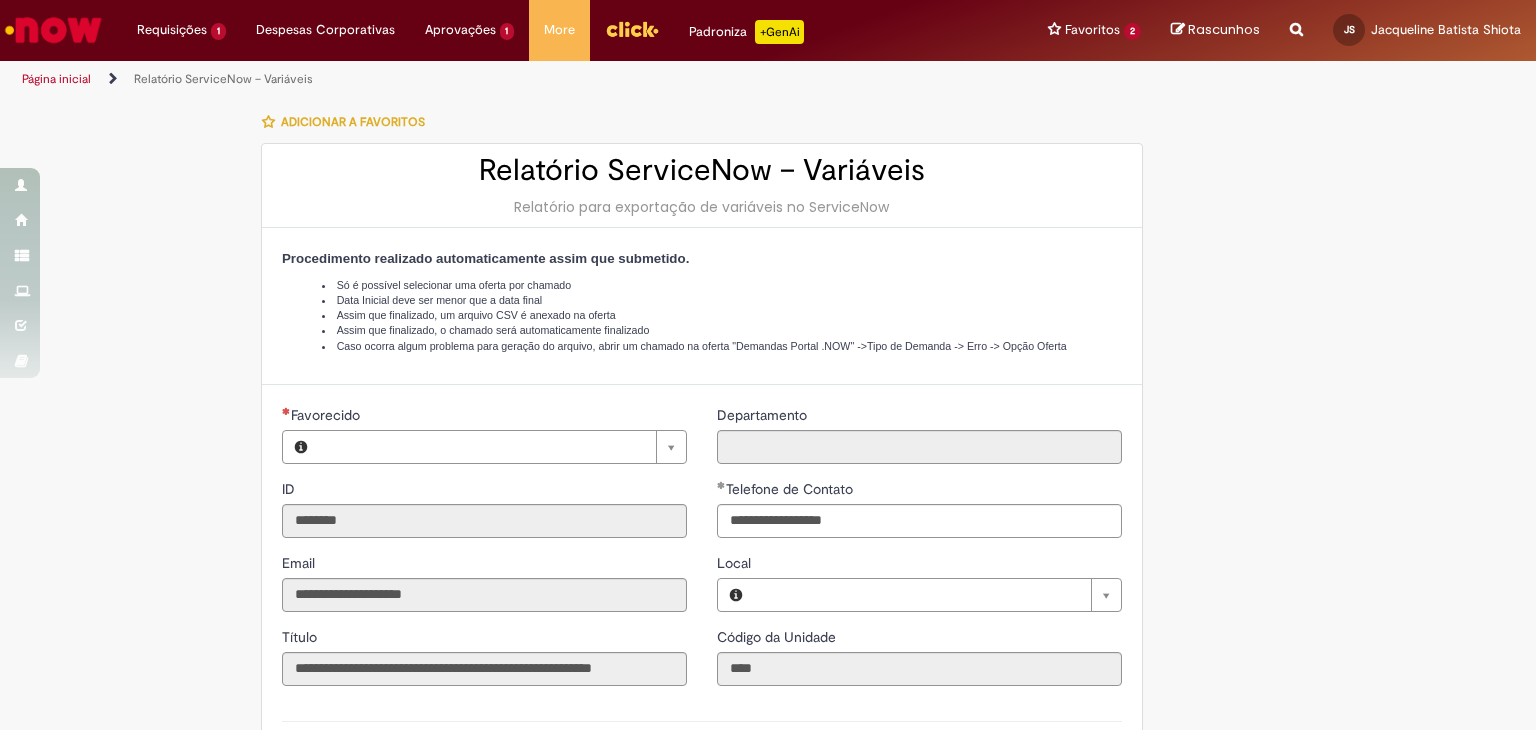 type on "**********" 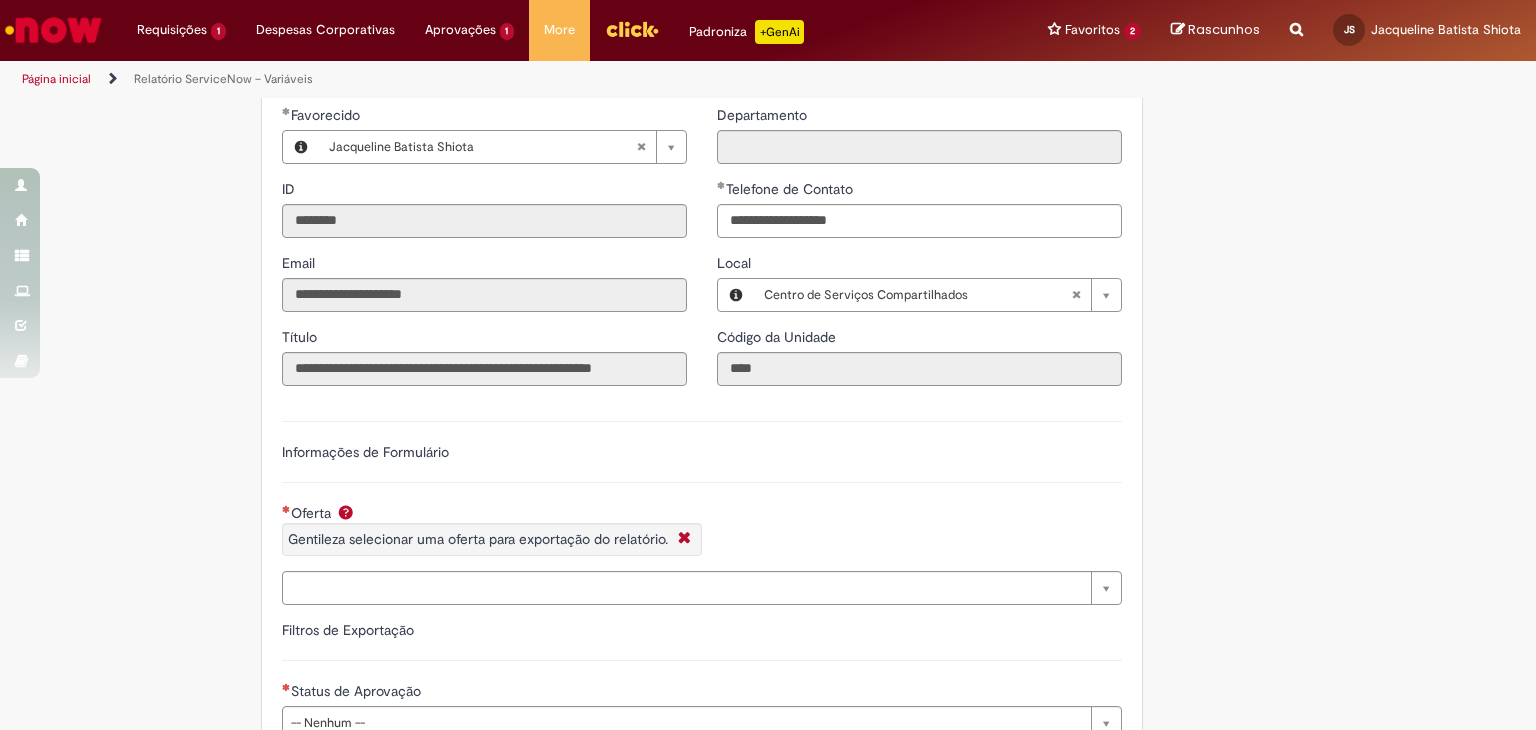 scroll, scrollTop: 500, scrollLeft: 0, axis: vertical 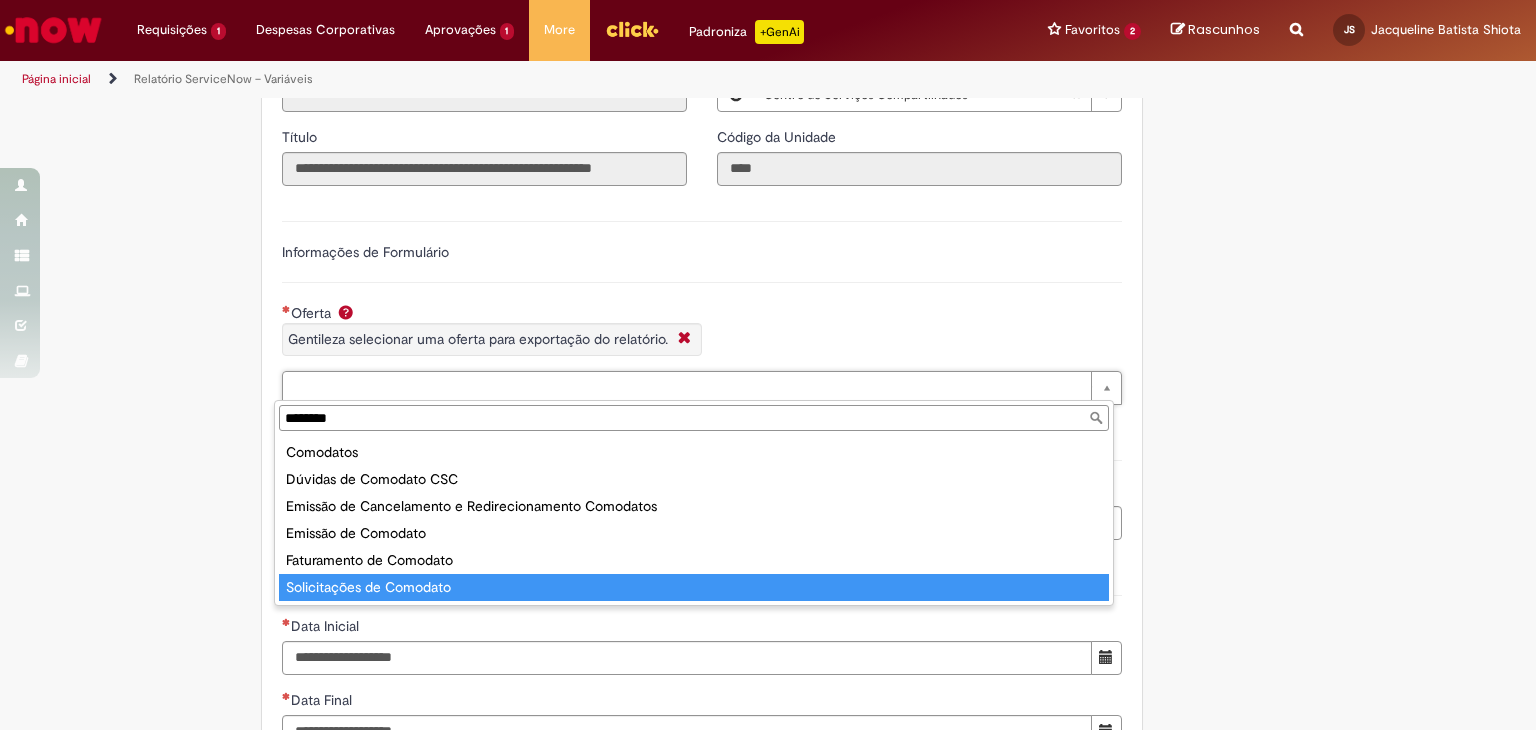 type on "********" 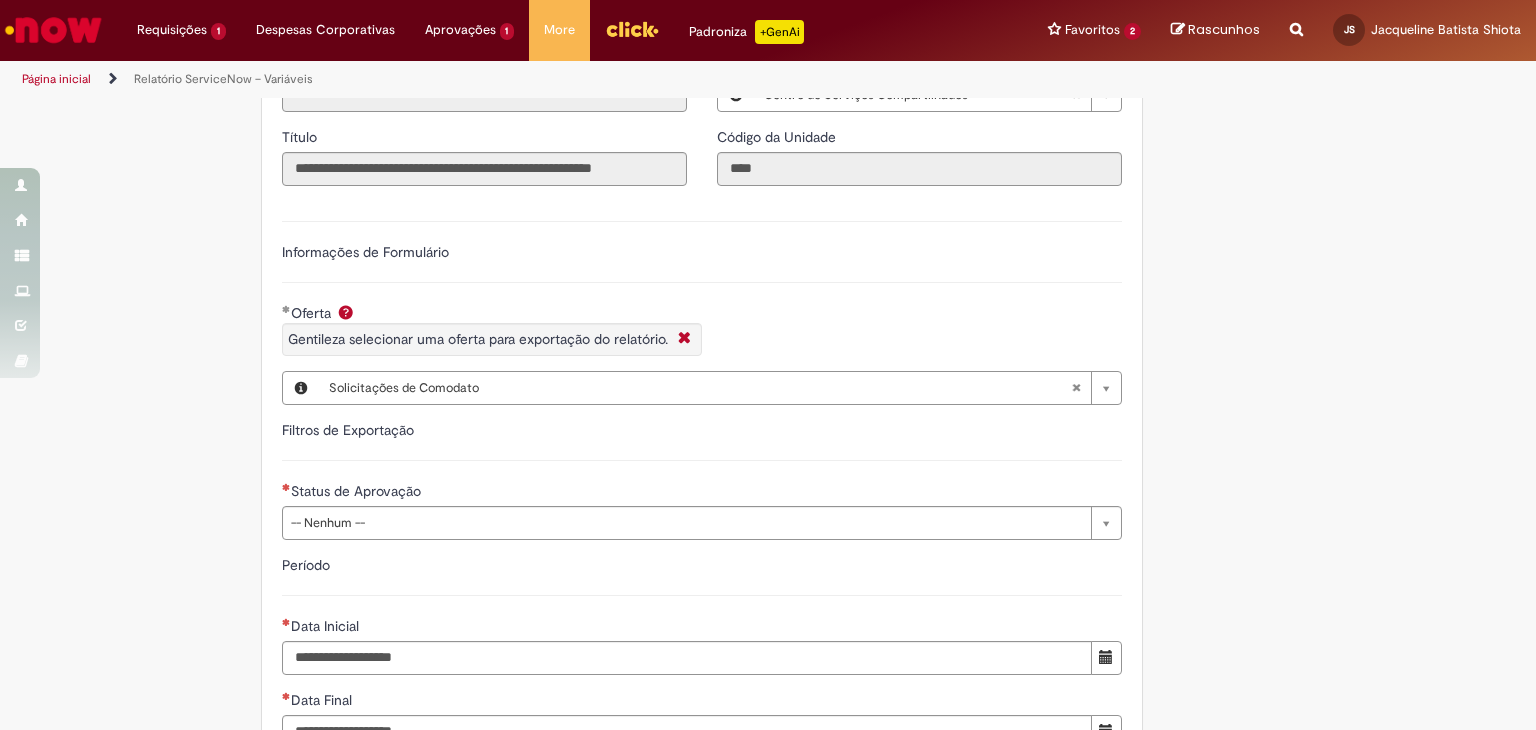 click on "Status de Aprovação" at bounding box center [702, 493] 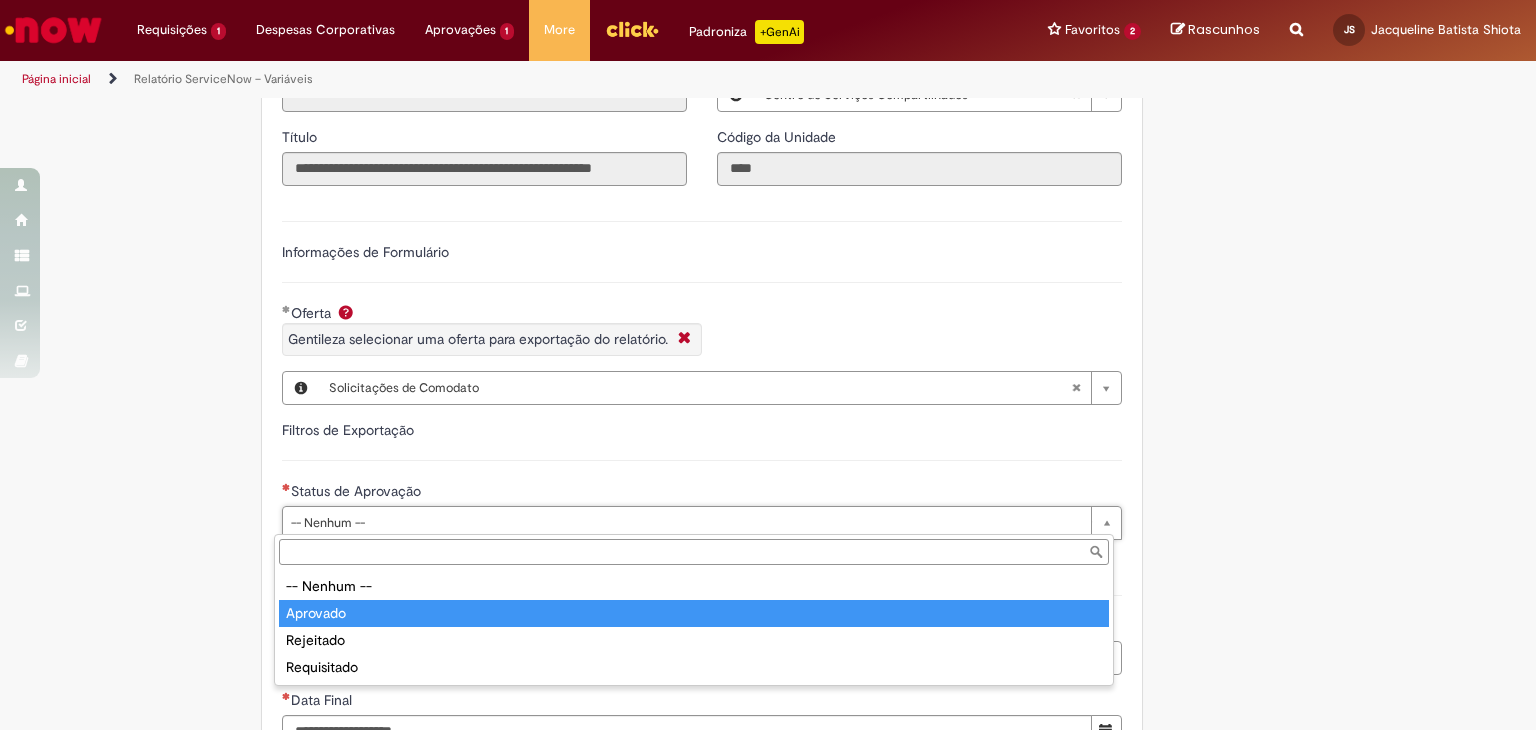 type on "********" 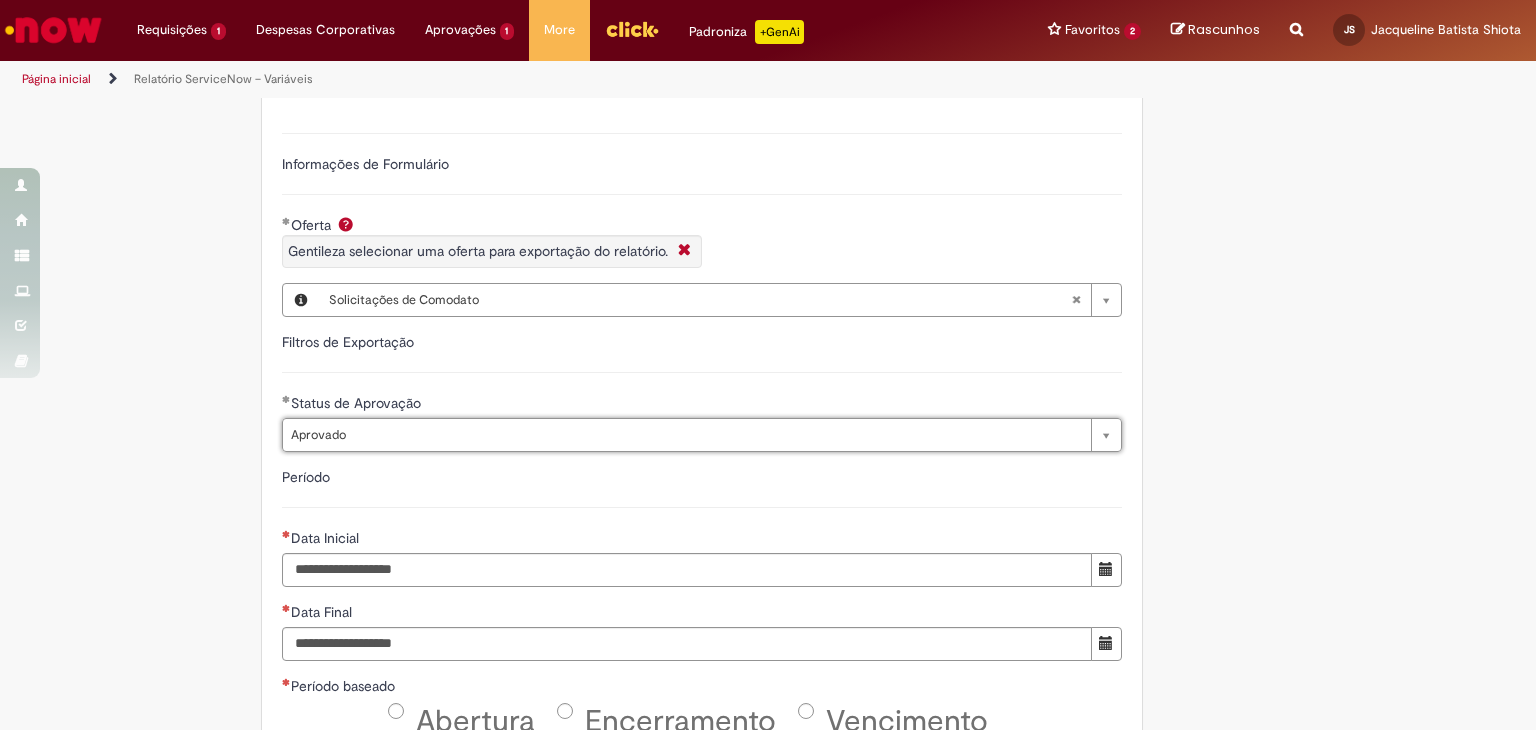scroll, scrollTop: 800, scrollLeft: 0, axis: vertical 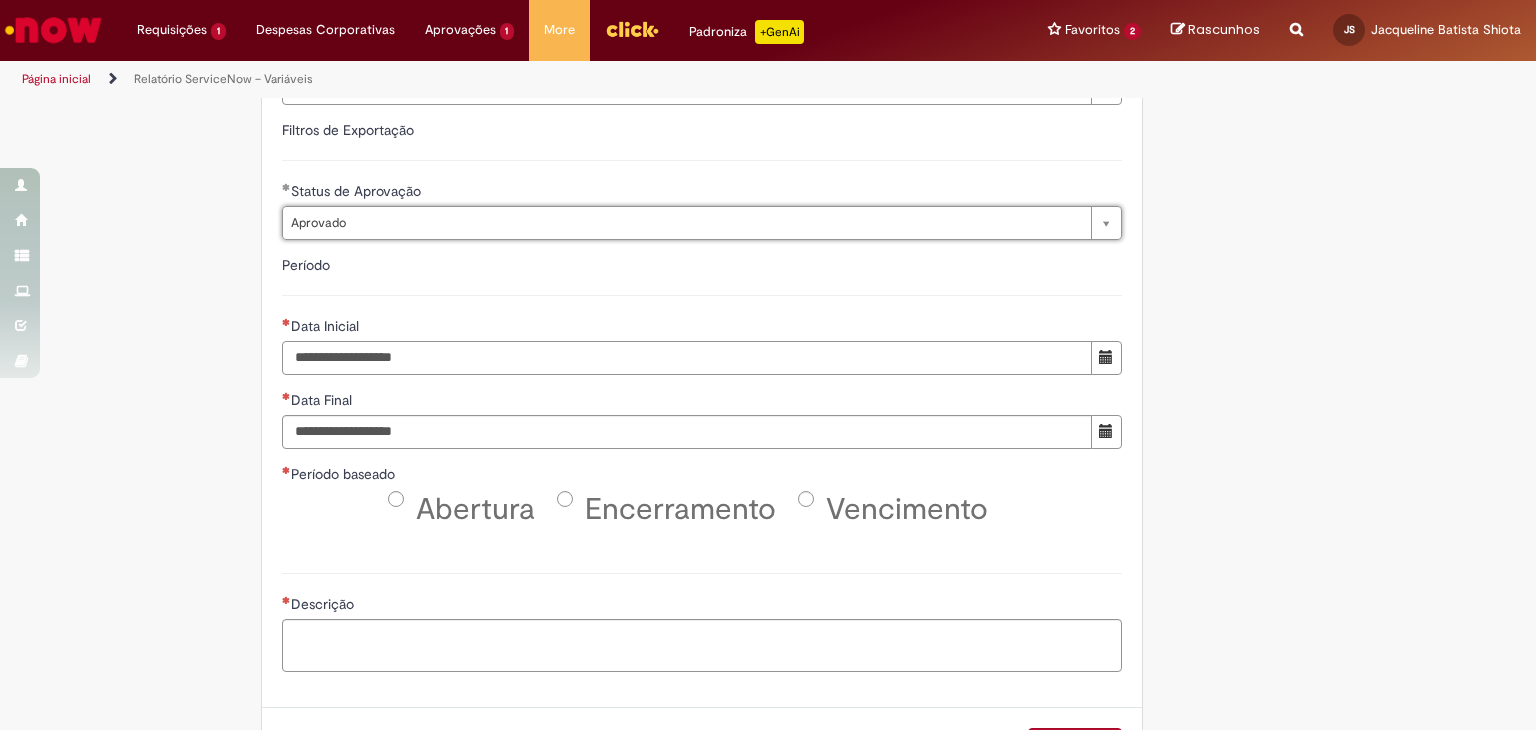 click on "Data Inicial" at bounding box center (687, 358) 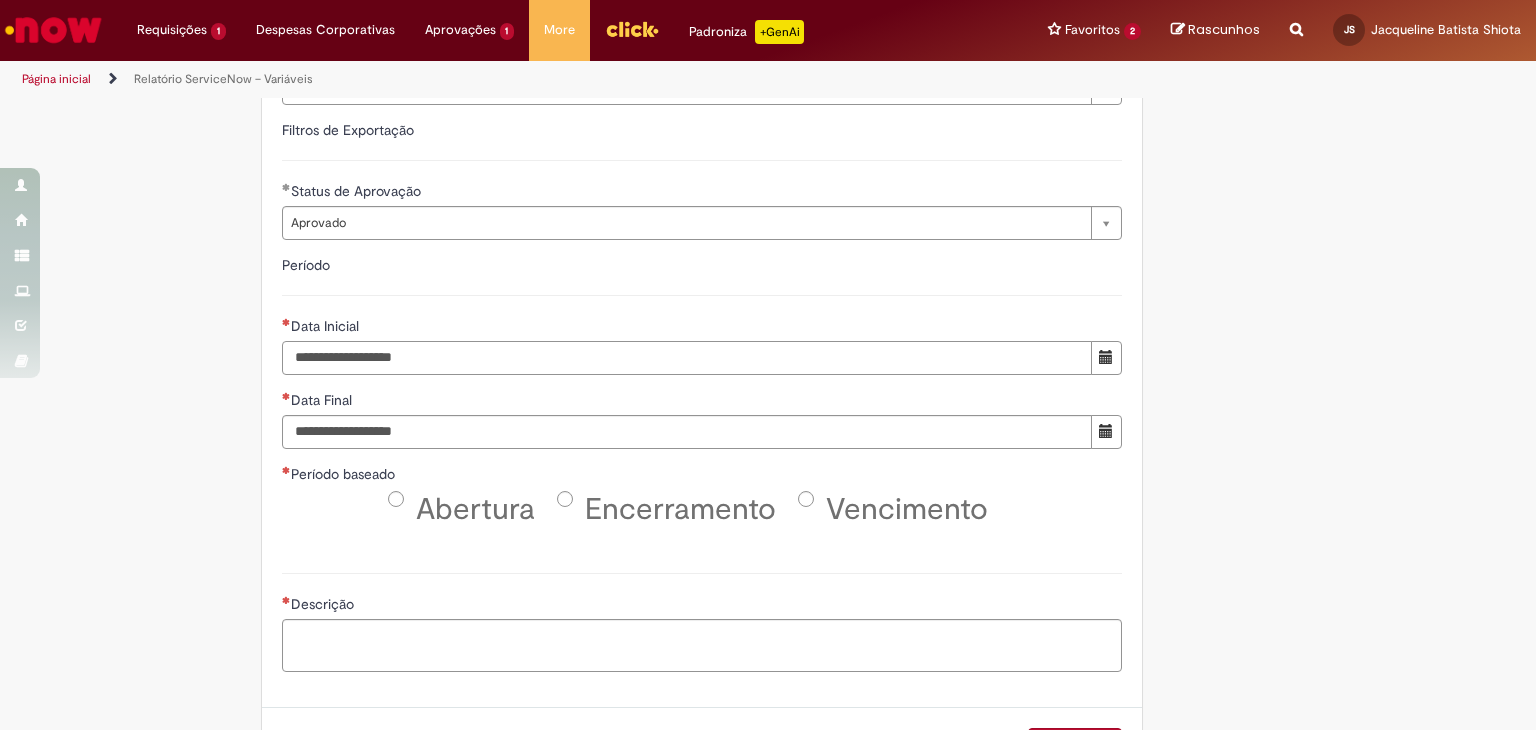 click on "**********" at bounding box center [687, 358] 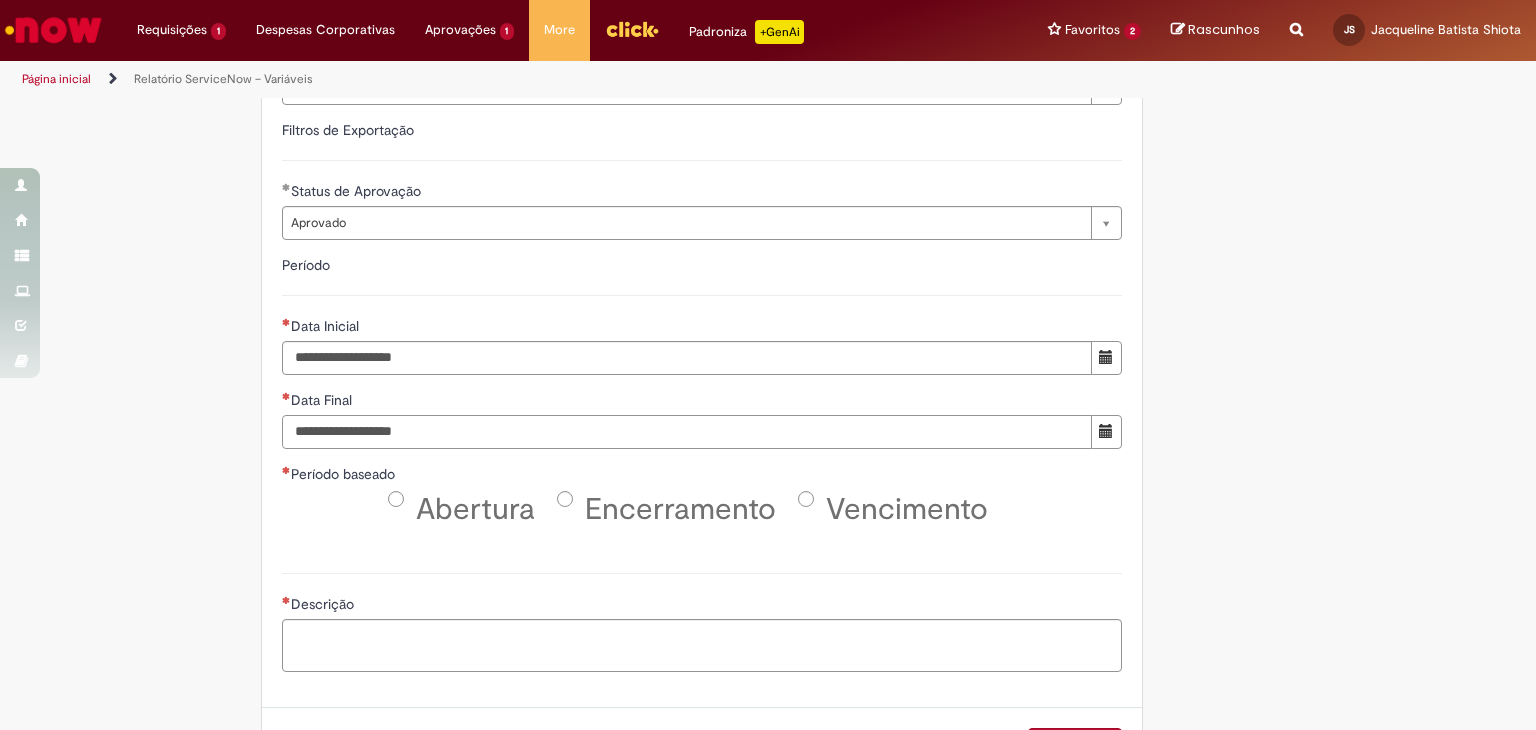 click on "Data Final" at bounding box center [687, 432] 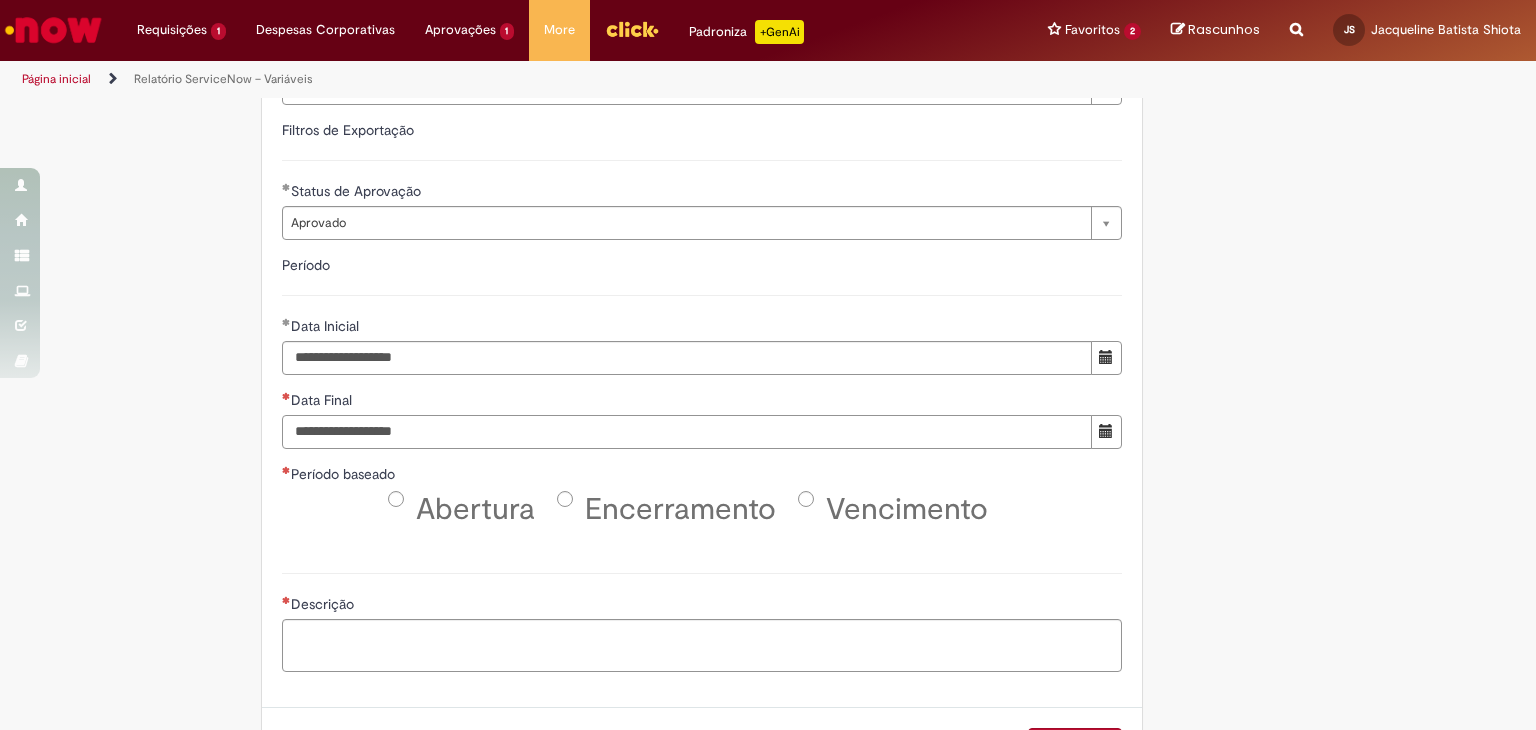 click on "**********" at bounding box center [687, 432] 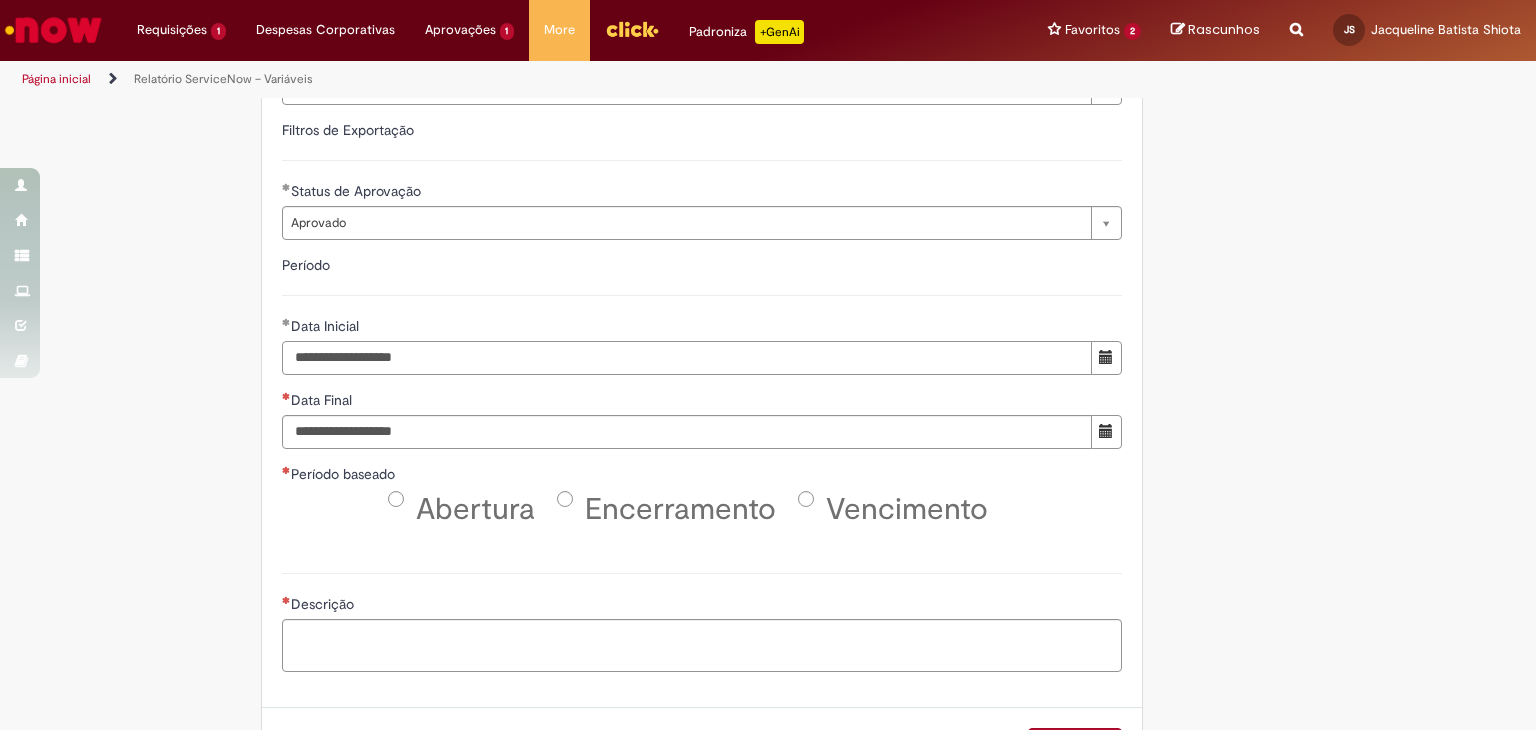 click on "**********" at bounding box center [687, 358] 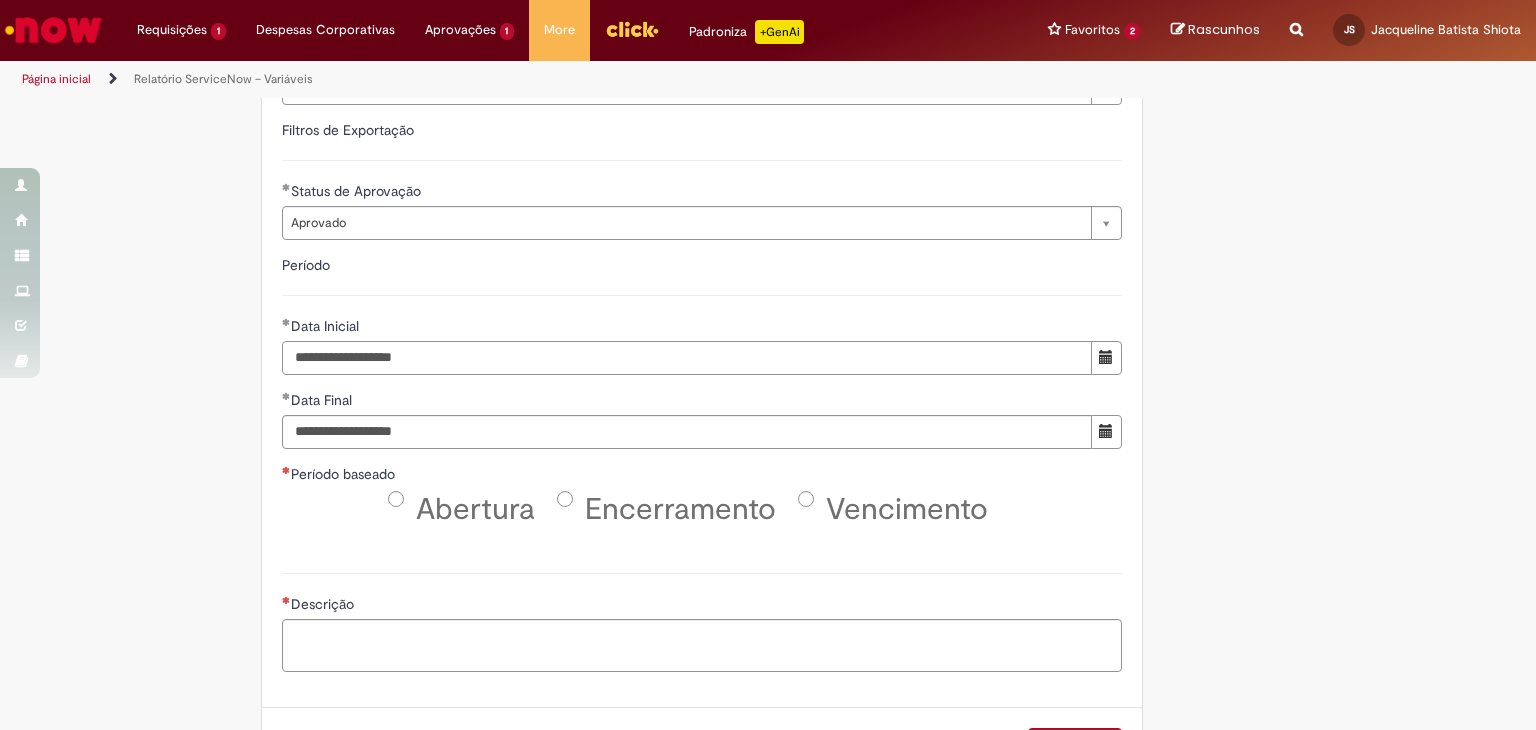 type on "**********" 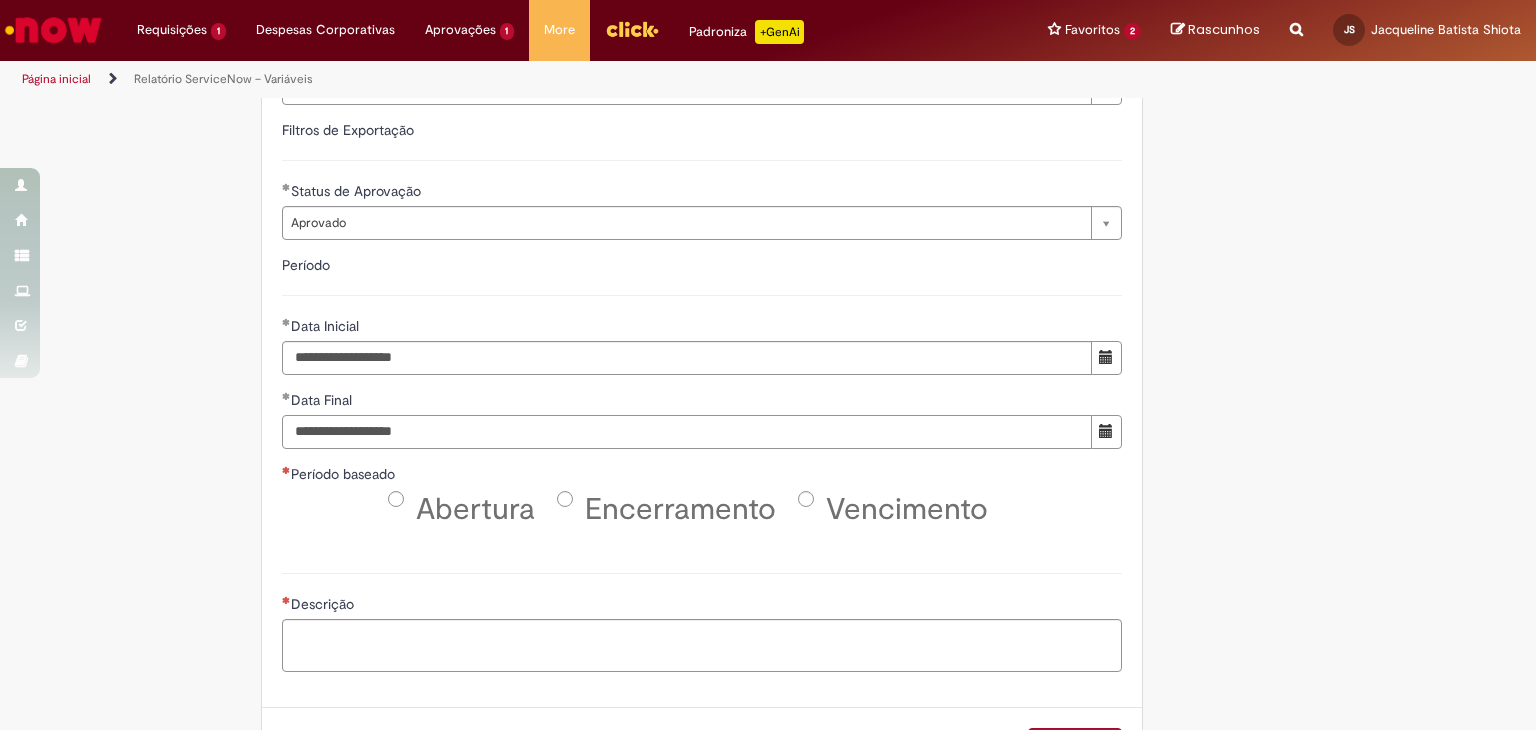 click on "**********" at bounding box center (687, 432) 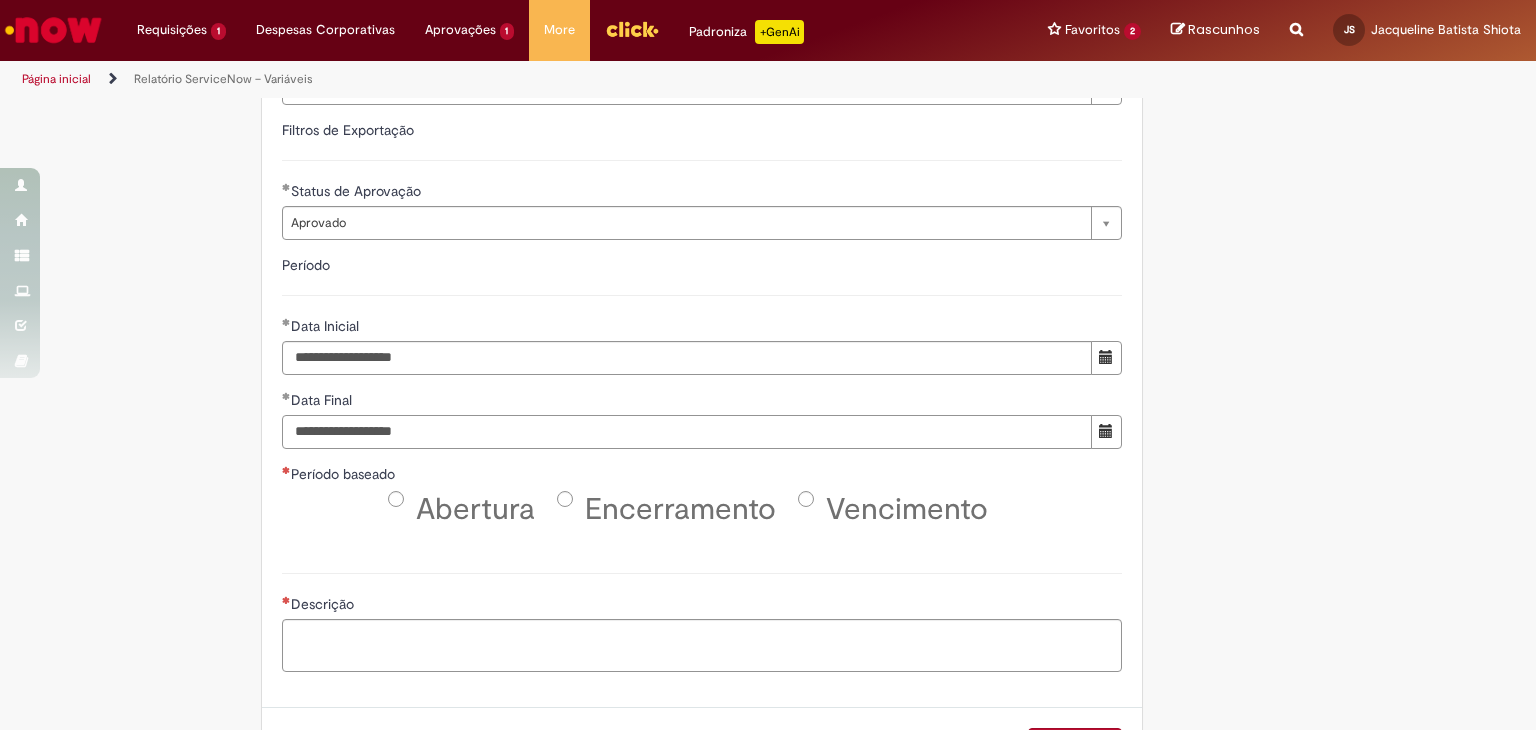 type on "**********" 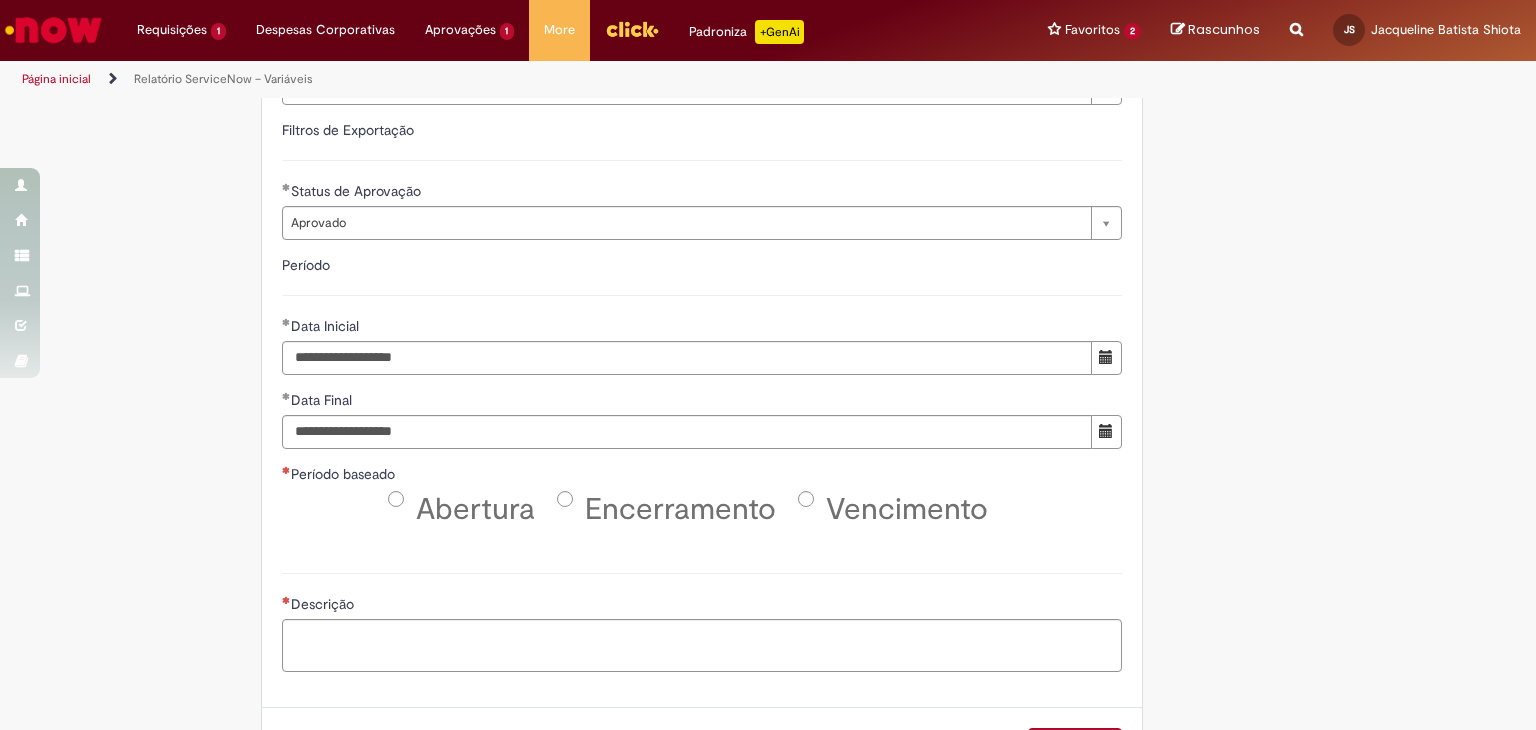 click on "Abertura" at bounding box center [475, 509] 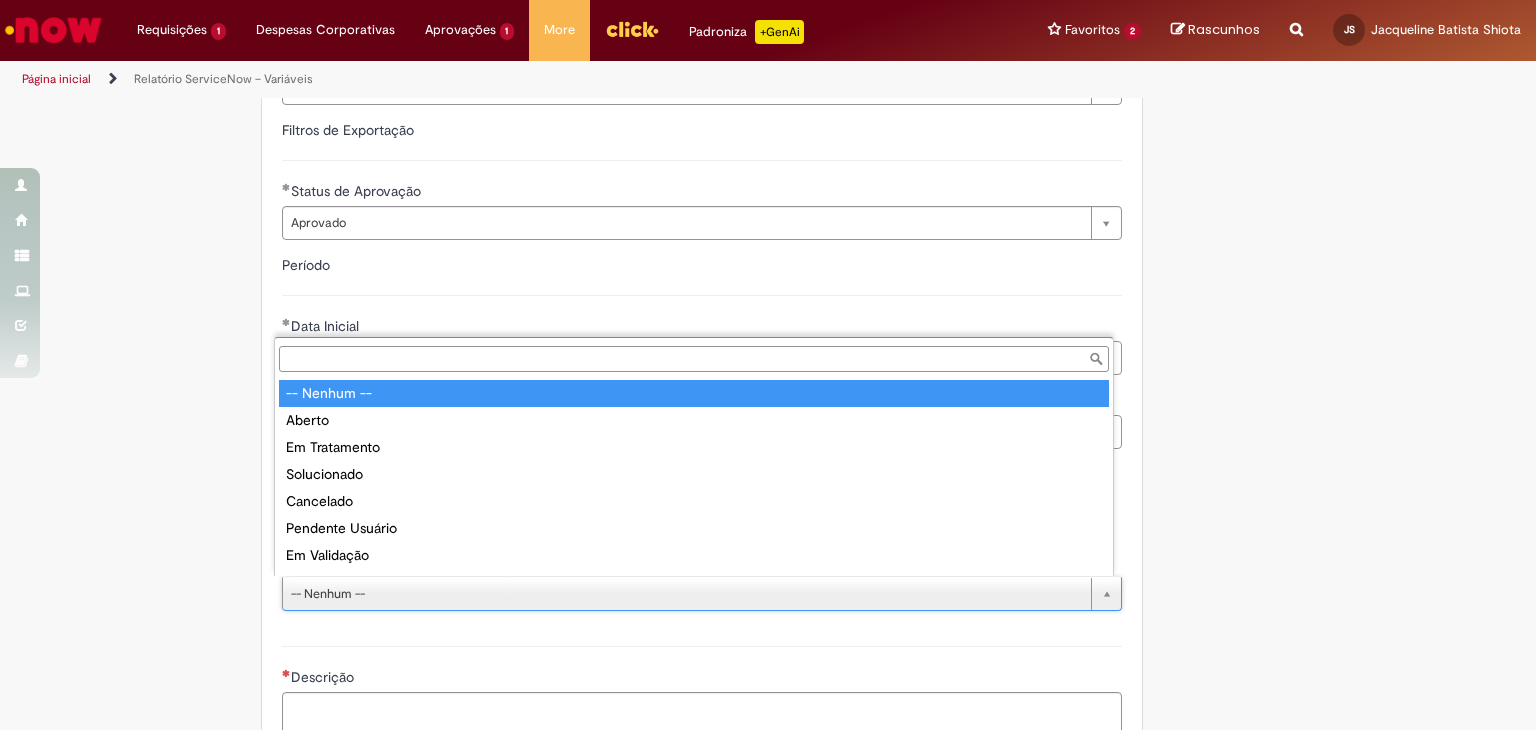 scroll, scrollTop: 16, scrollLeft: 0, axis: vertical 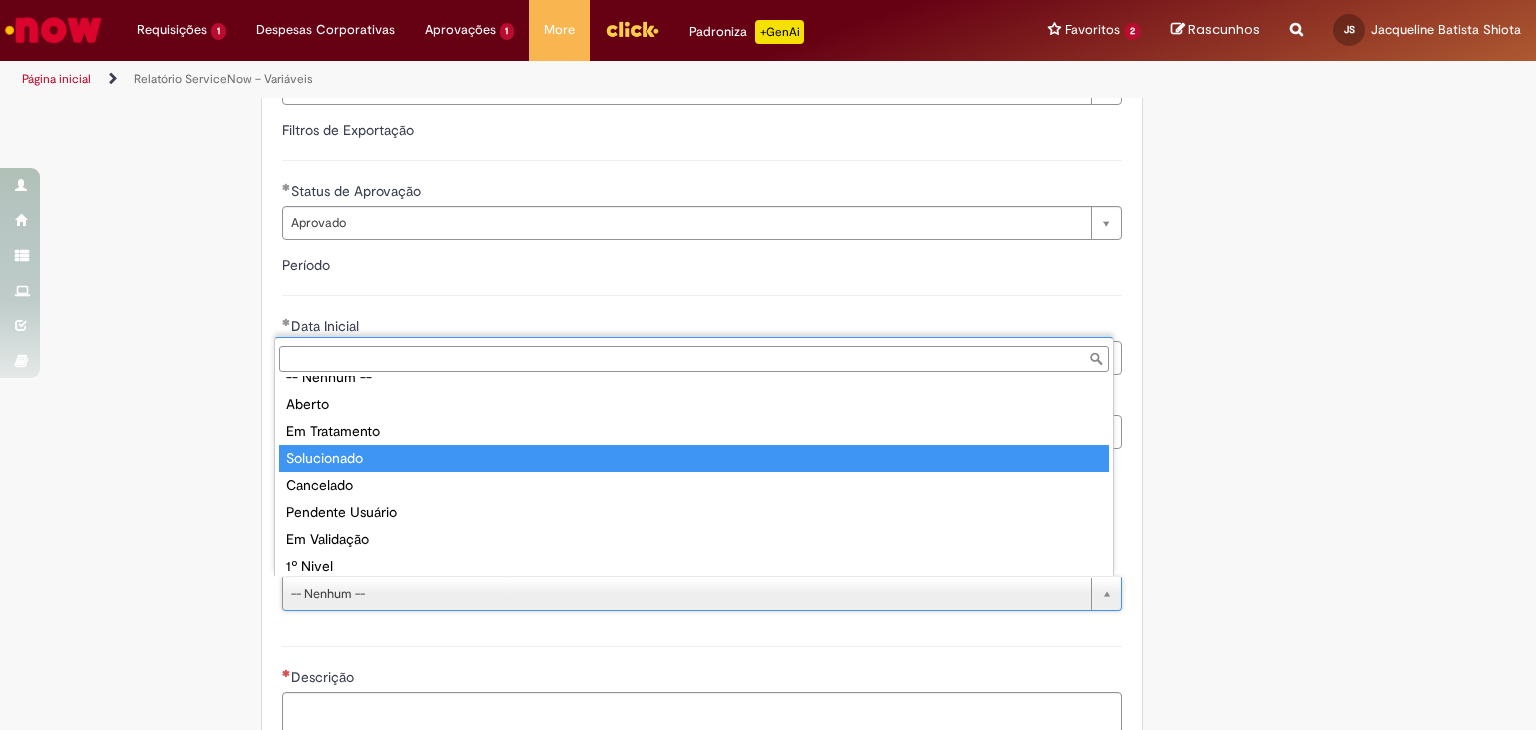 type on "**********" 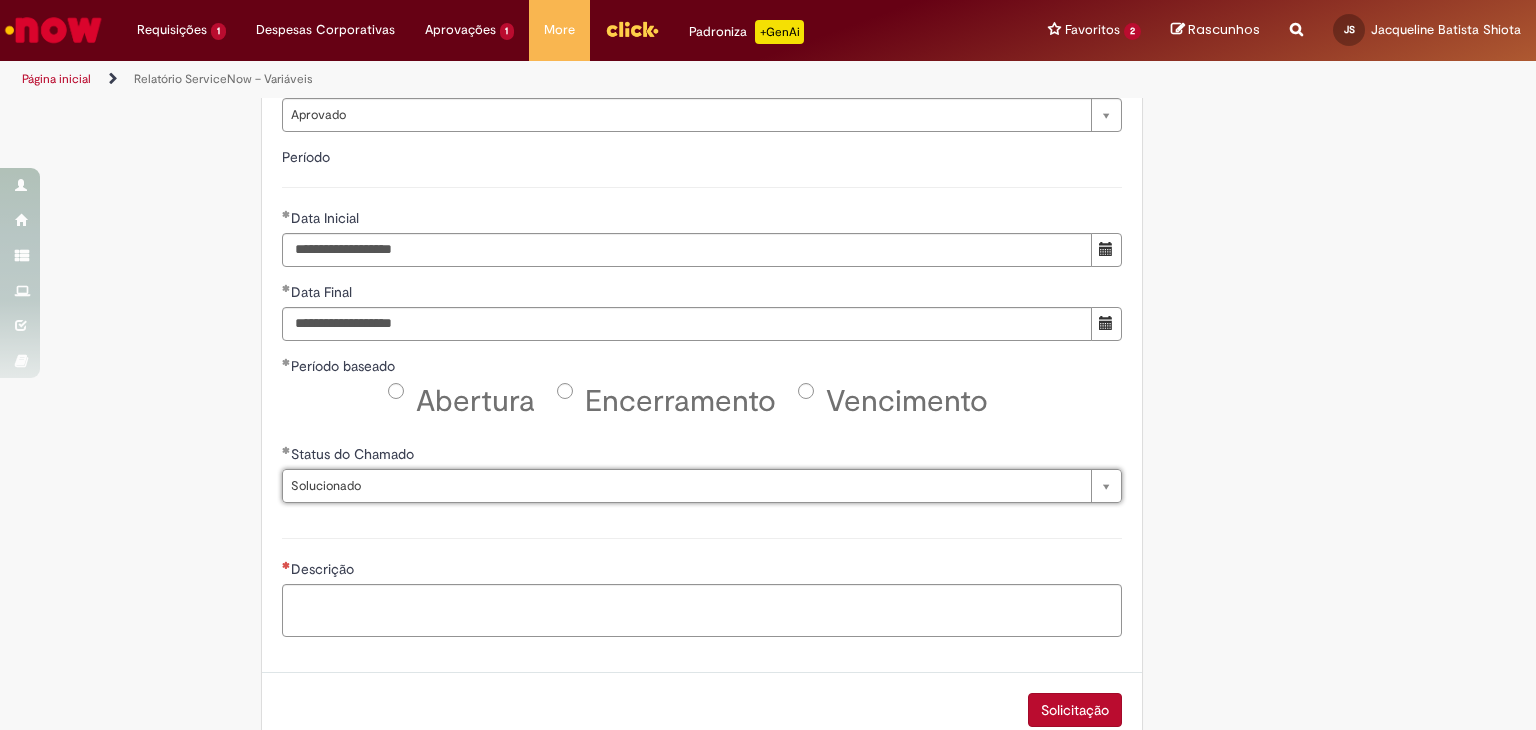 scroll, scrollTop: 1032, scrollLeft: 0, axis: vertical 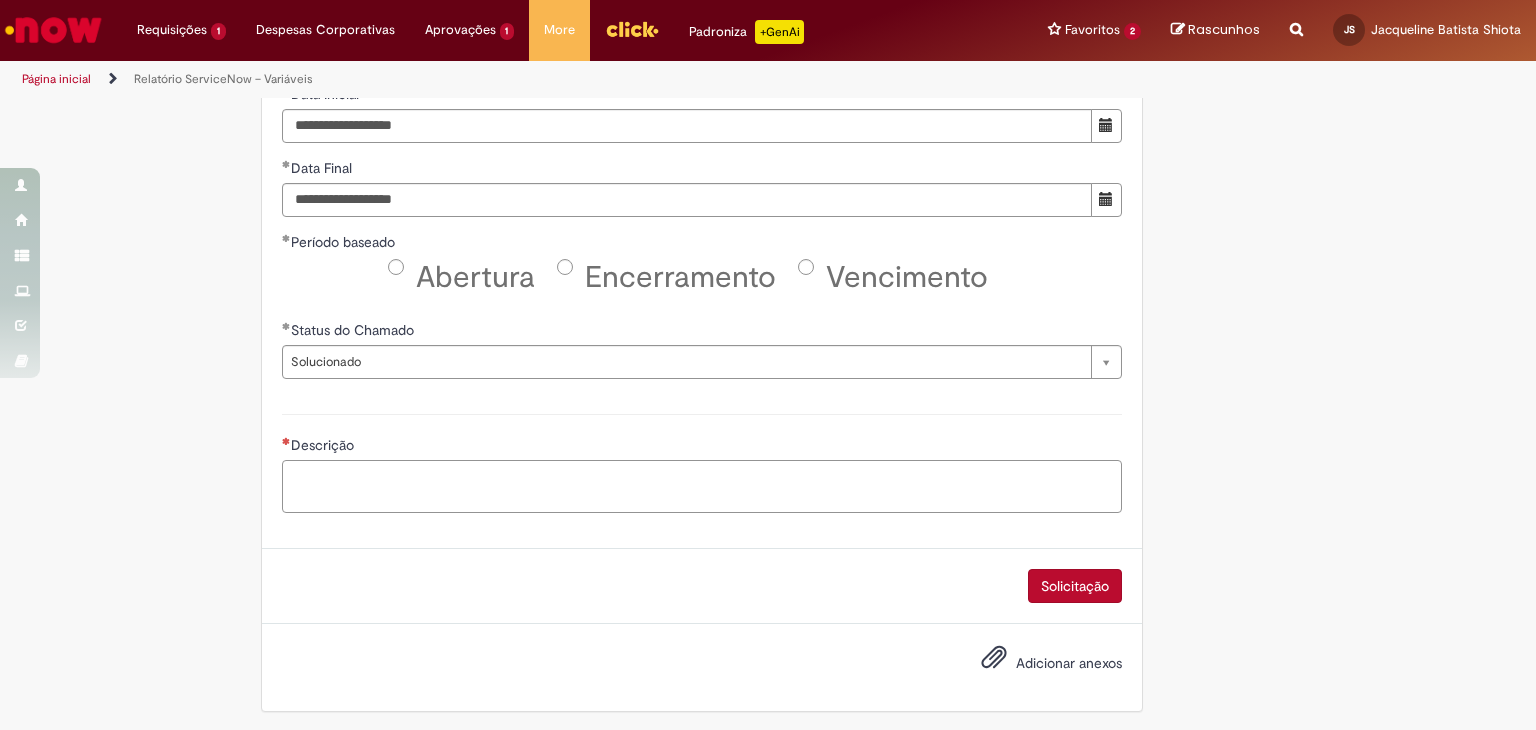 click on "Descrição" at bounding box center [702, 487] 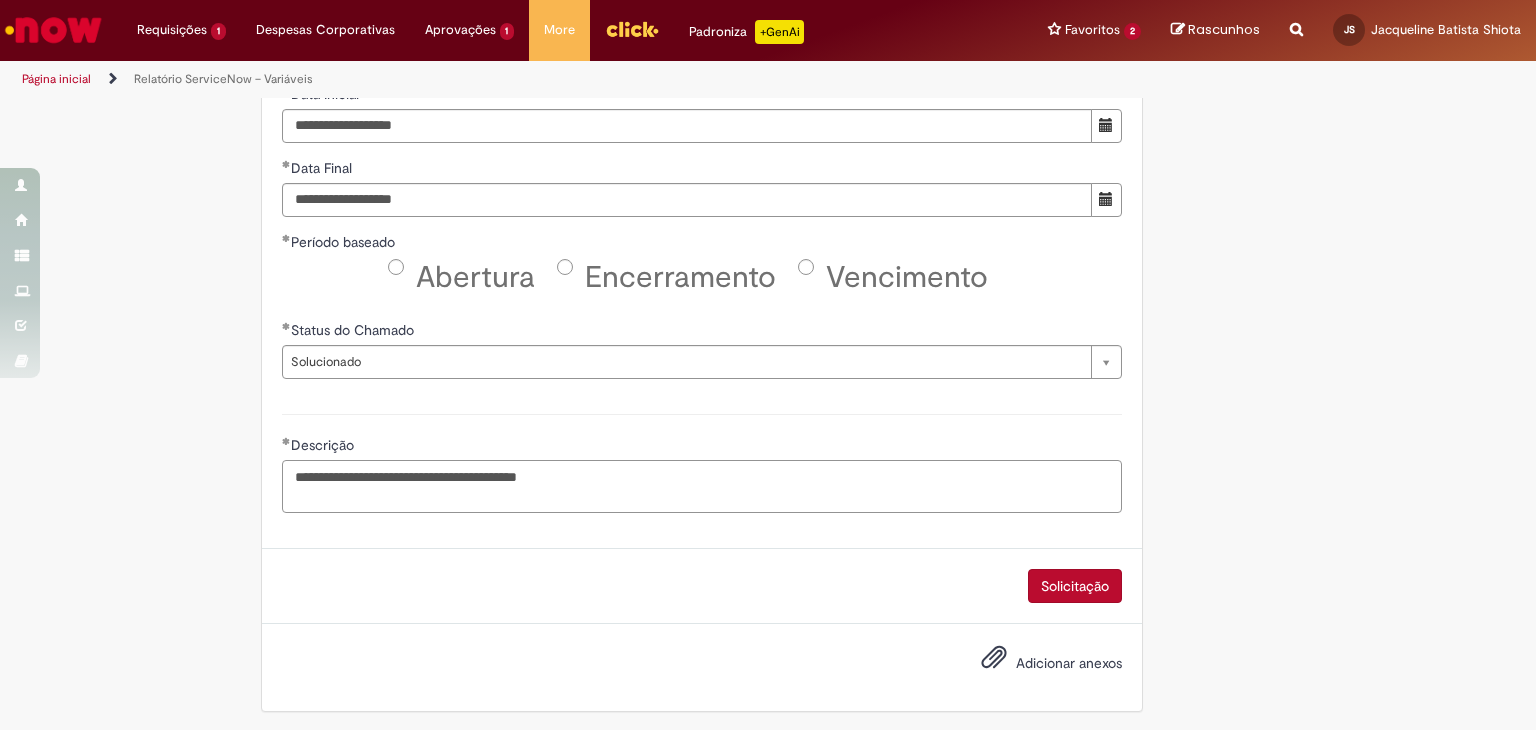 type on "**********" 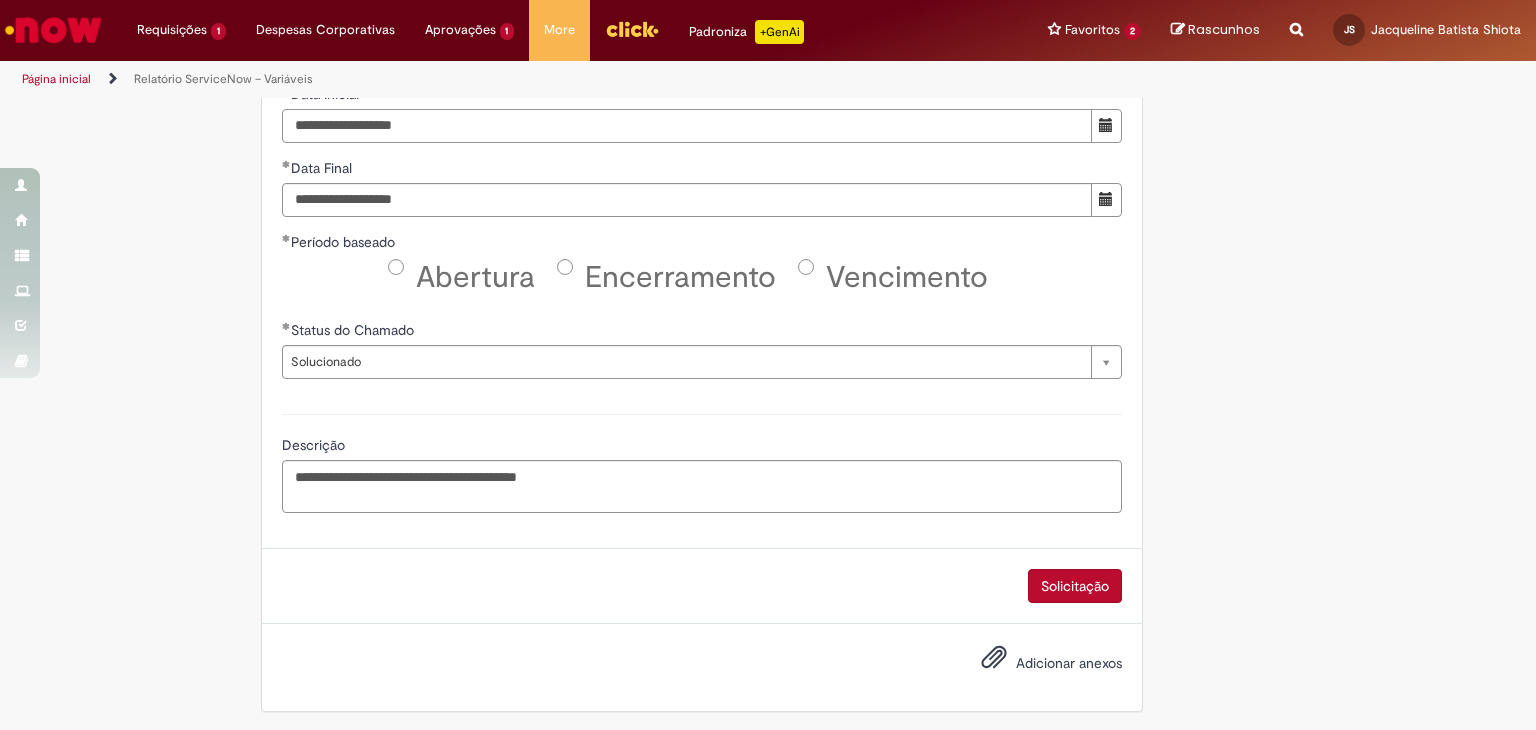 drag, startPoint x: 456, startPoint y: 130, endPoint x: 104, endPoint y: 118, distance: 352.2045 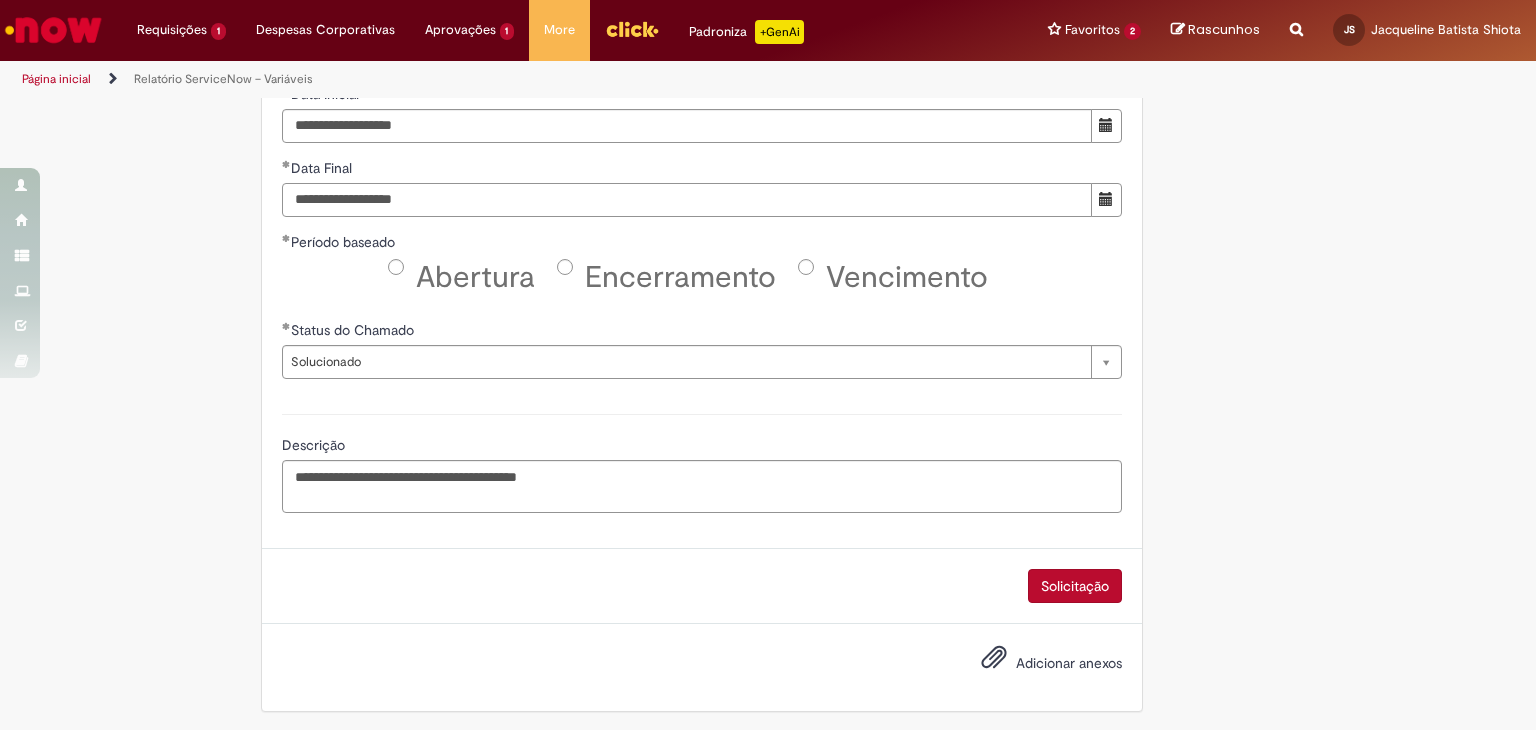 drag, startPoint x: 308, startPoint y: 195, endPoint x: 112, endPoint y: 176, distance: 196.91876 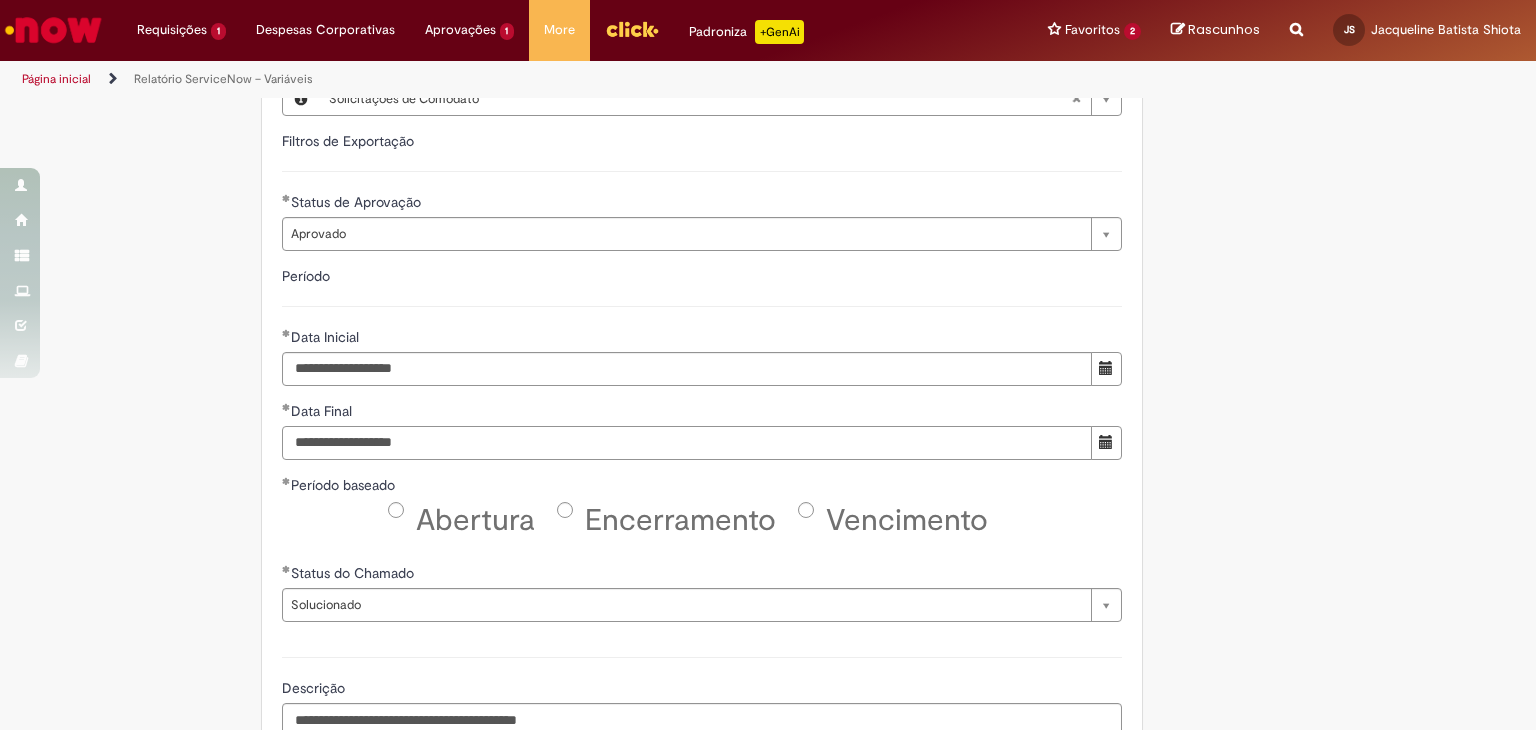 scroll, scrollTop: 532, scrollLeft: 0, axis: vertical 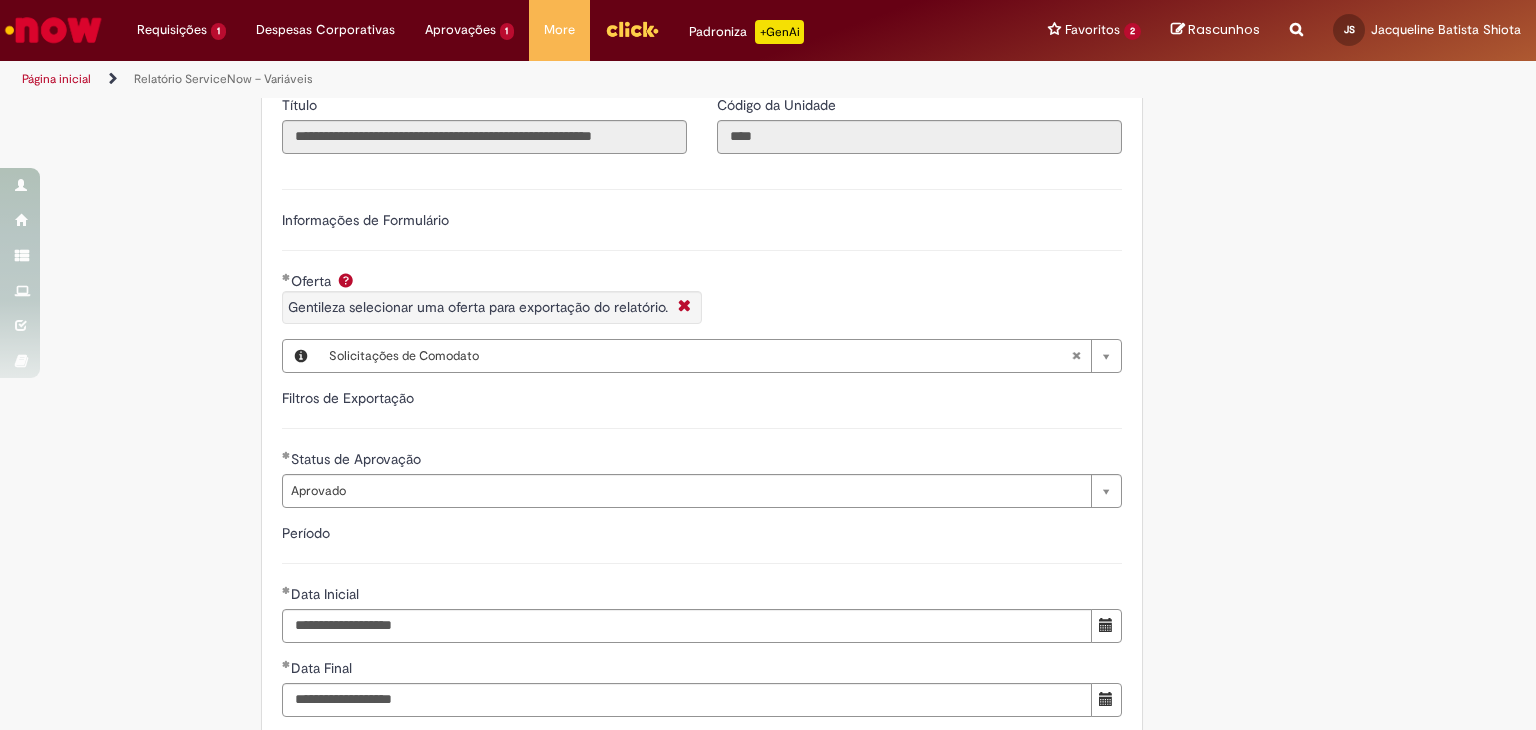 type 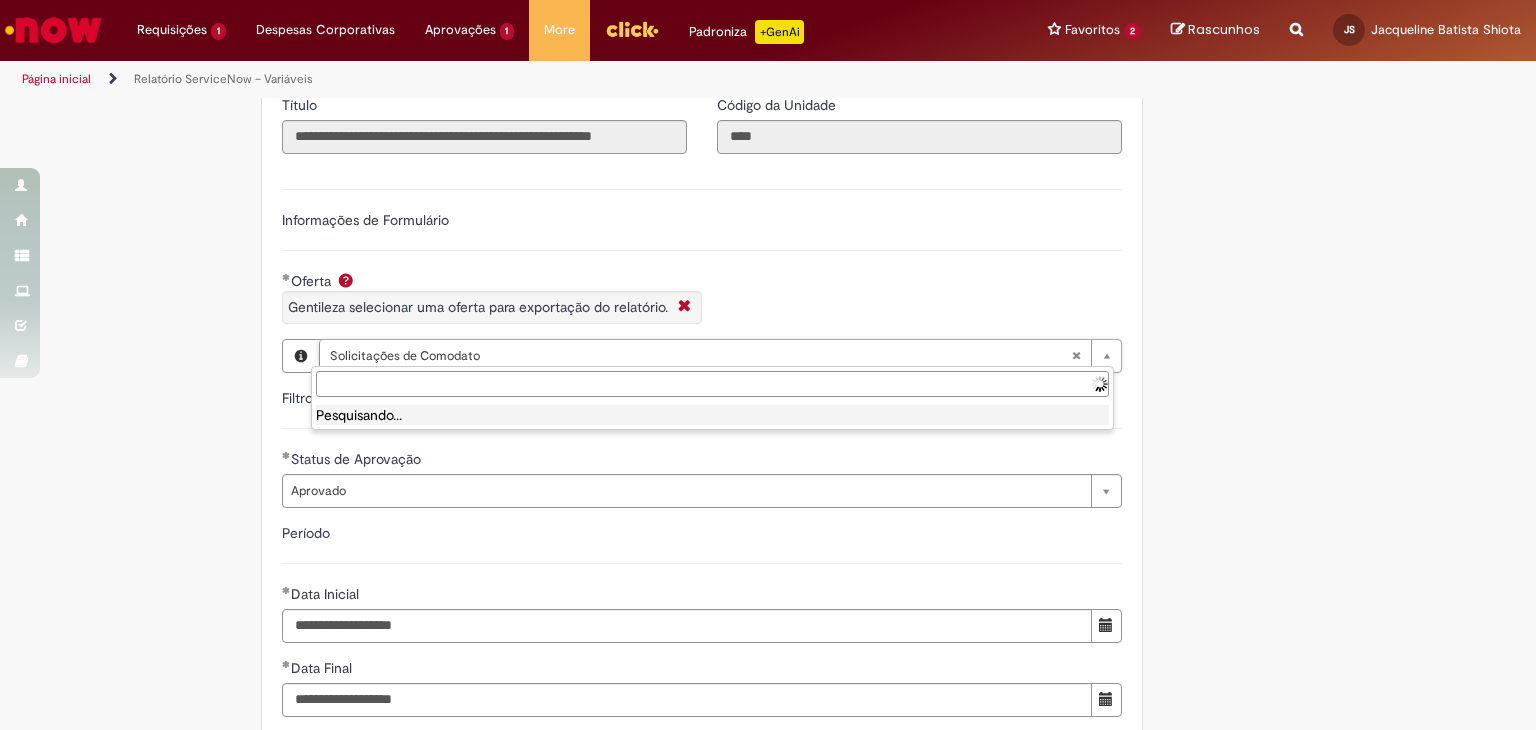 type on "**********" 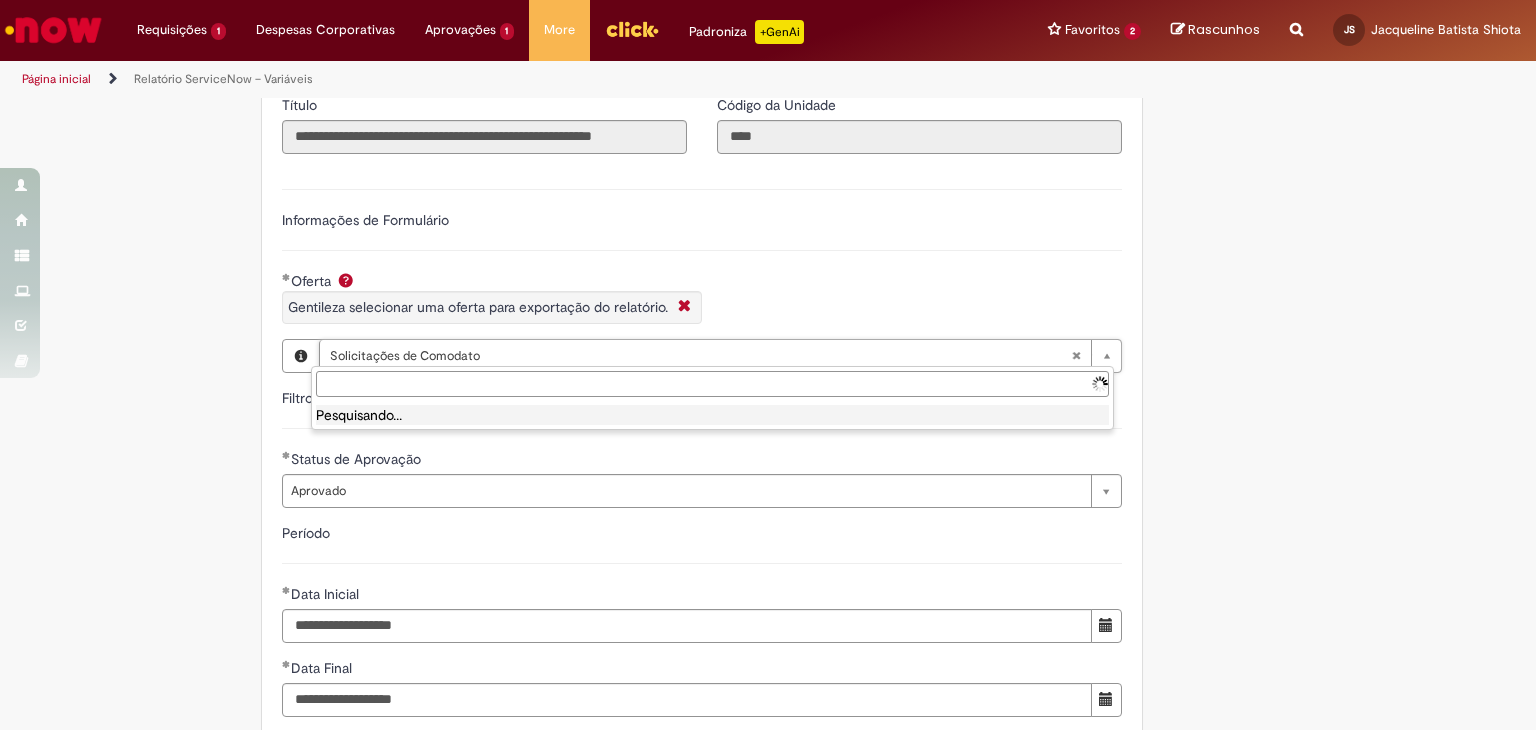 scroll, scrollTop: 0, scrollLeft: 164, axis: horizontal 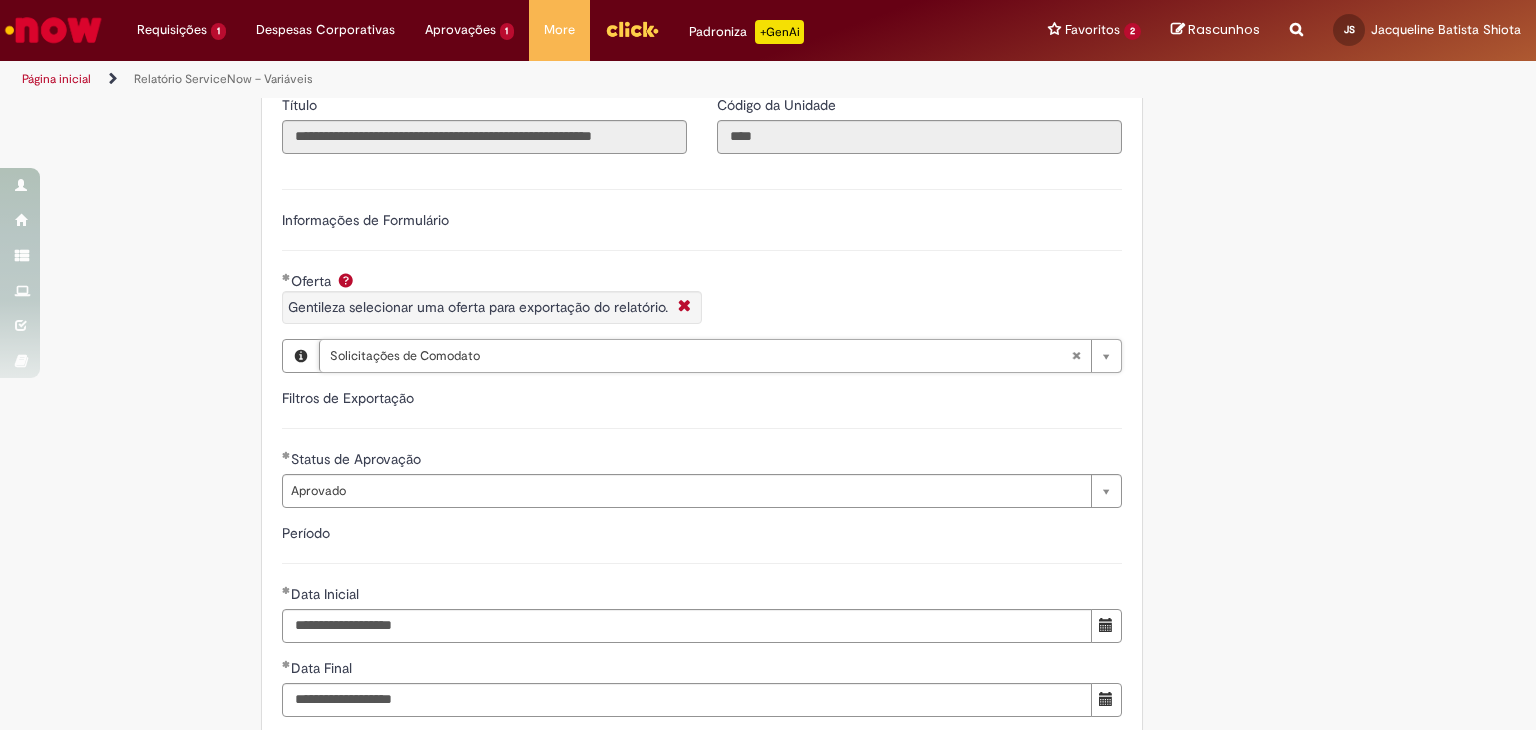 type 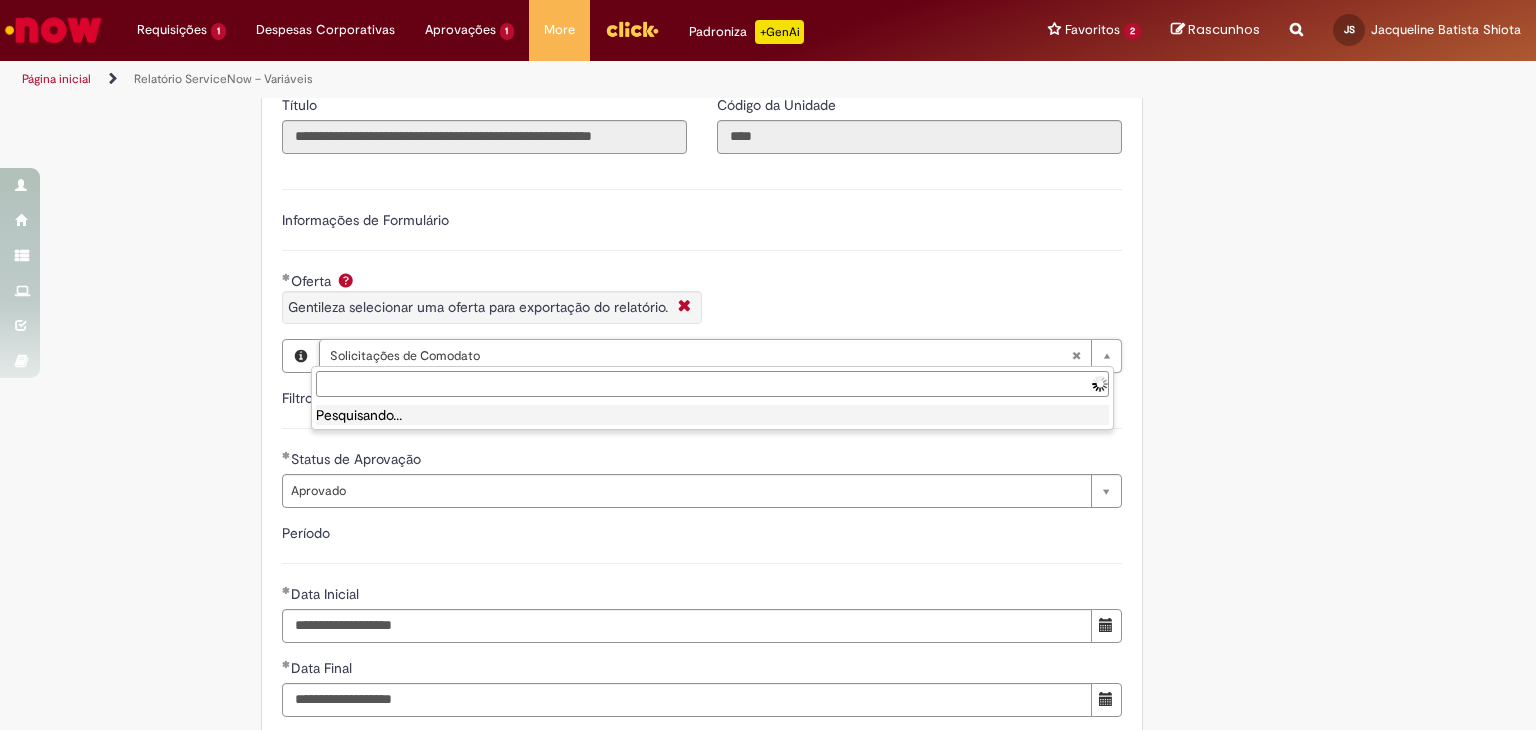 scroll, scrollTop: 0, scrollLeft: 0, axis: both 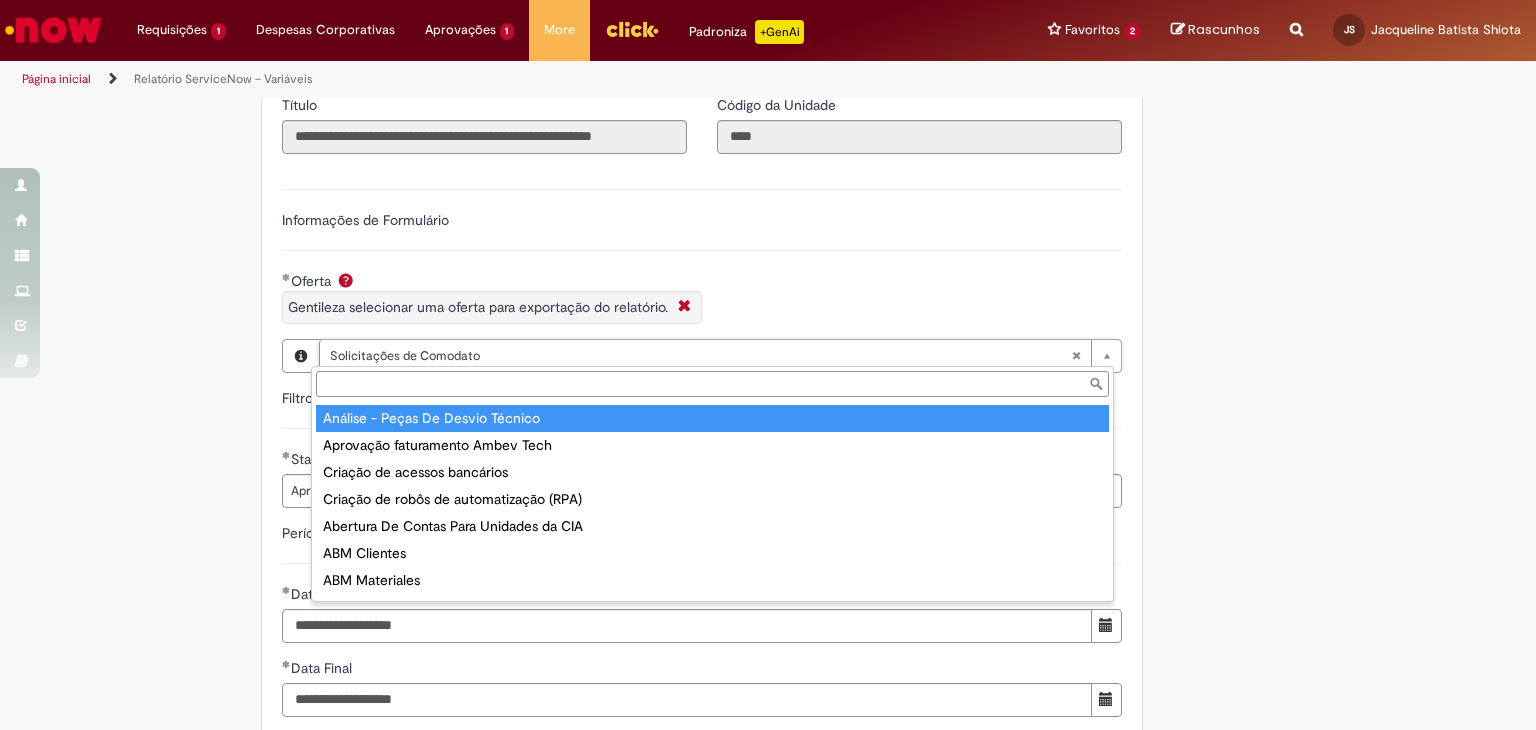 type on "**********" 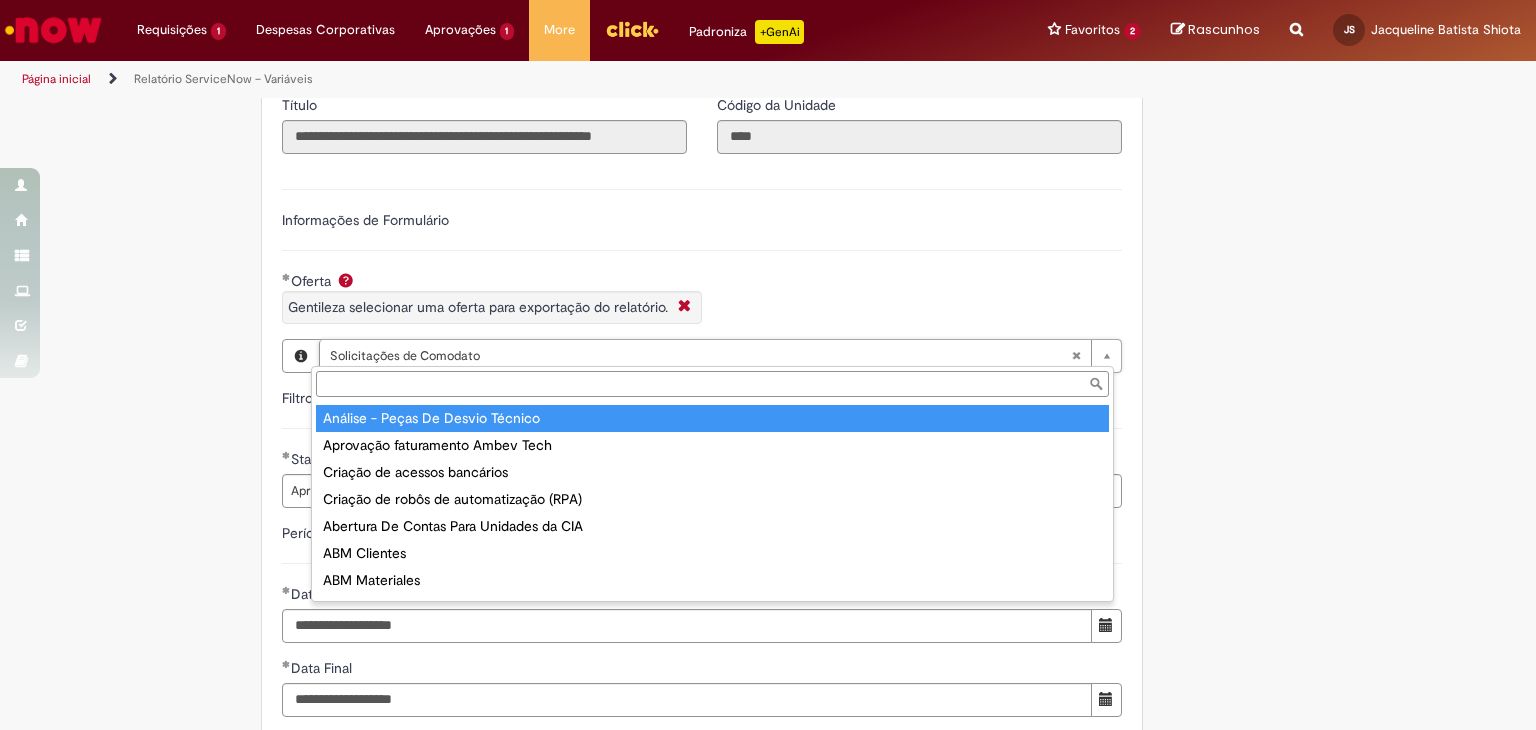 scroll, scrollTop: 0, scrollLeft: 164, axis: horizontal 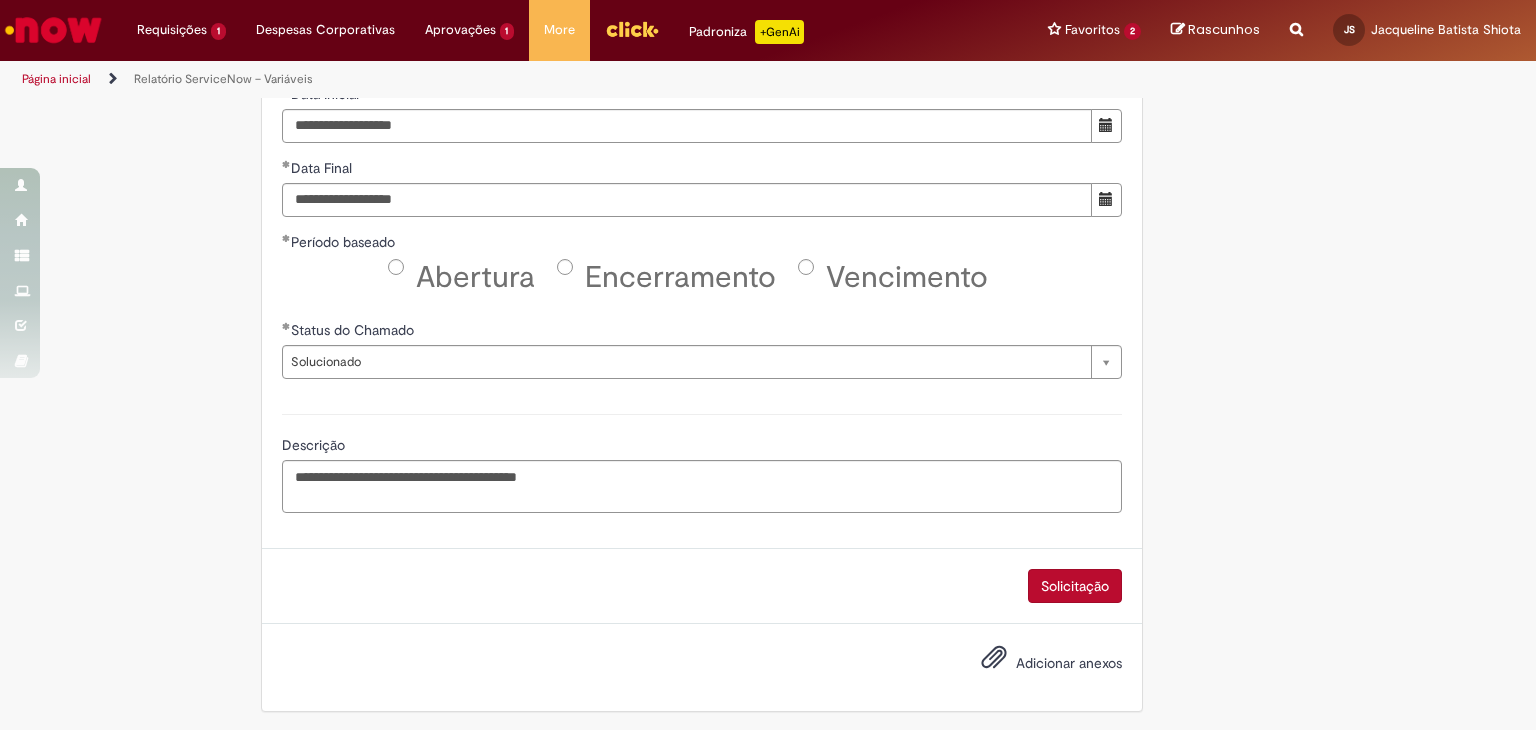 click on "Solicitação" at bounding box center (1075, 586) 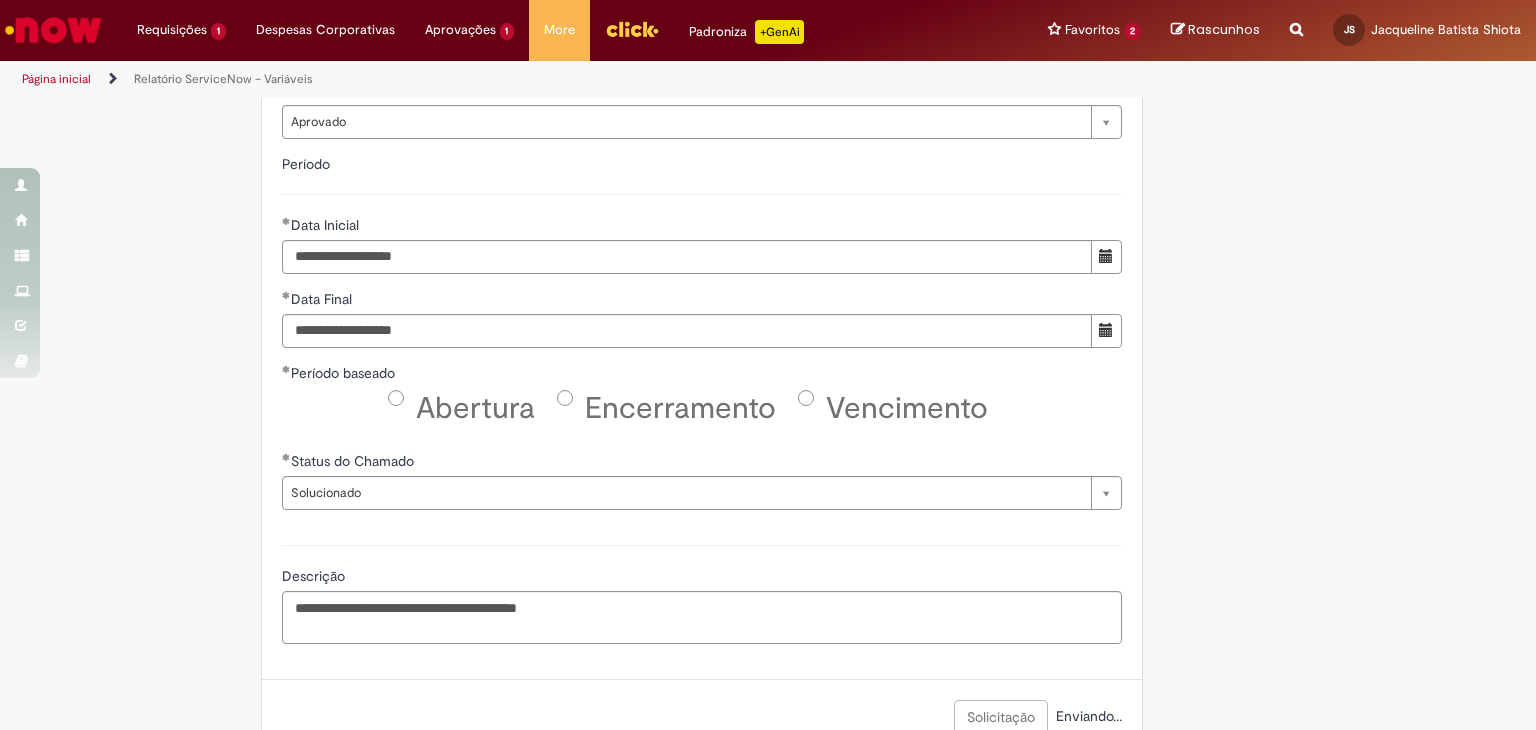 scroll, scrollTop: 986, scrollLeft: 0, axis: vertical 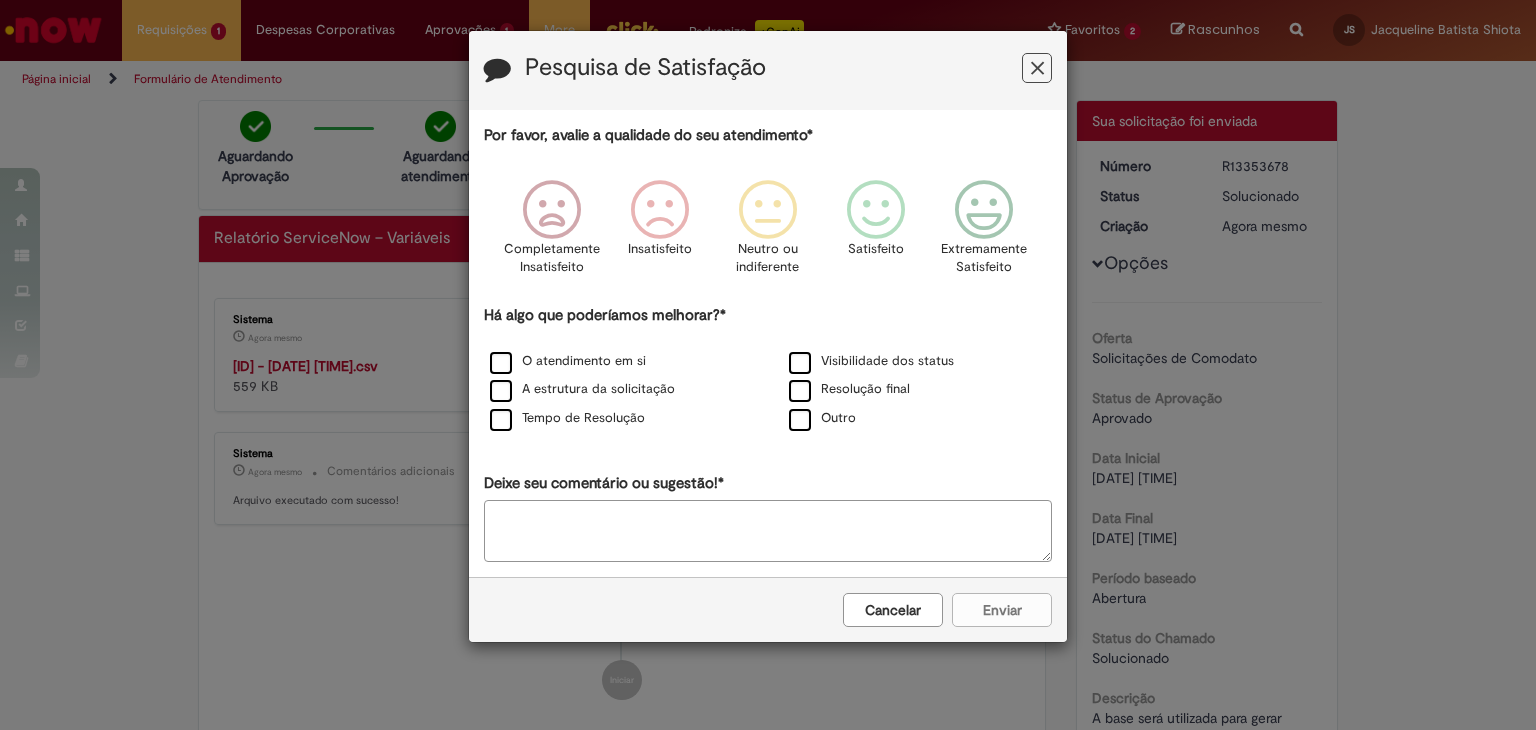 click at bounding box center (1037, 68) 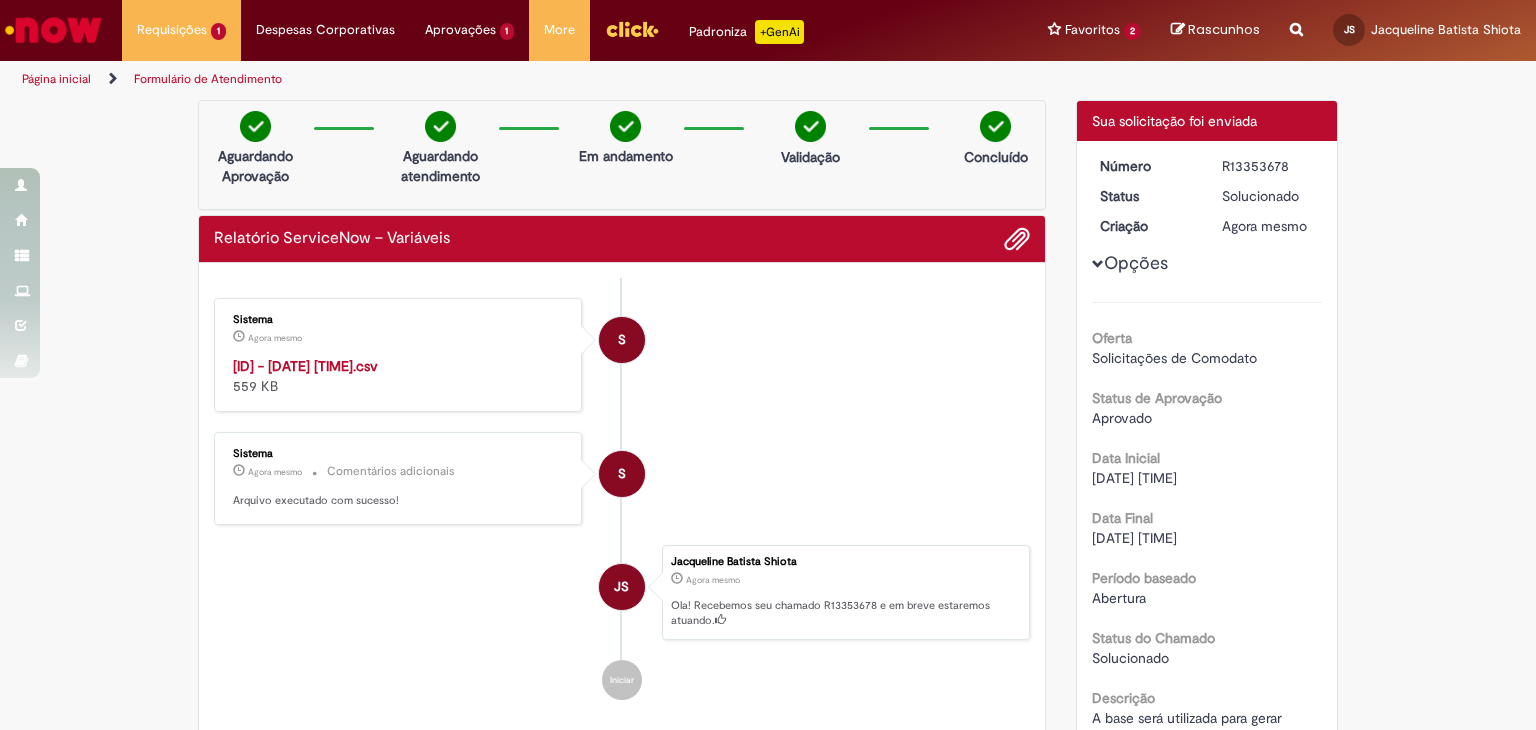click on "R13353678 - 05/08/2025 08:33:25.csv" at bounding box center [305, 366] 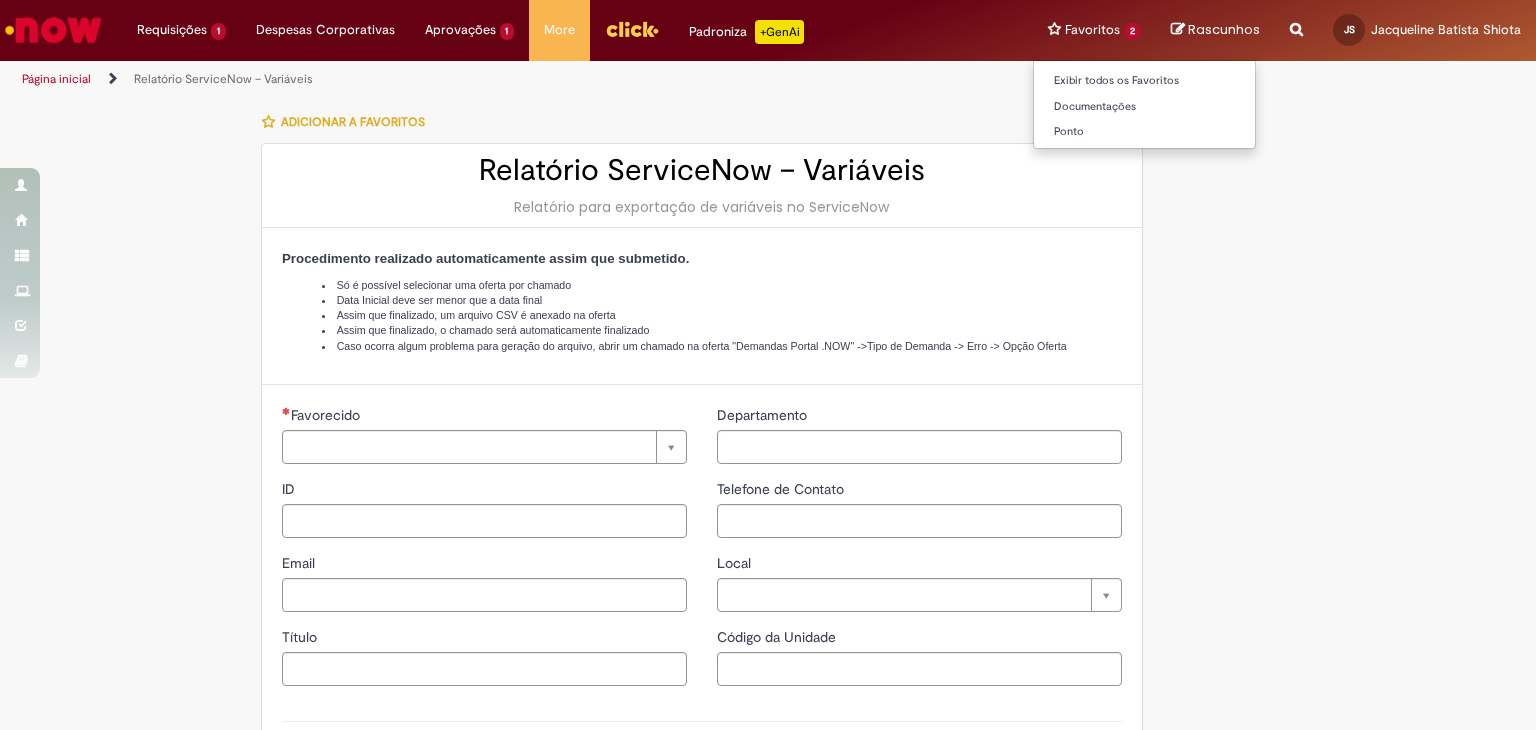 type on "********" 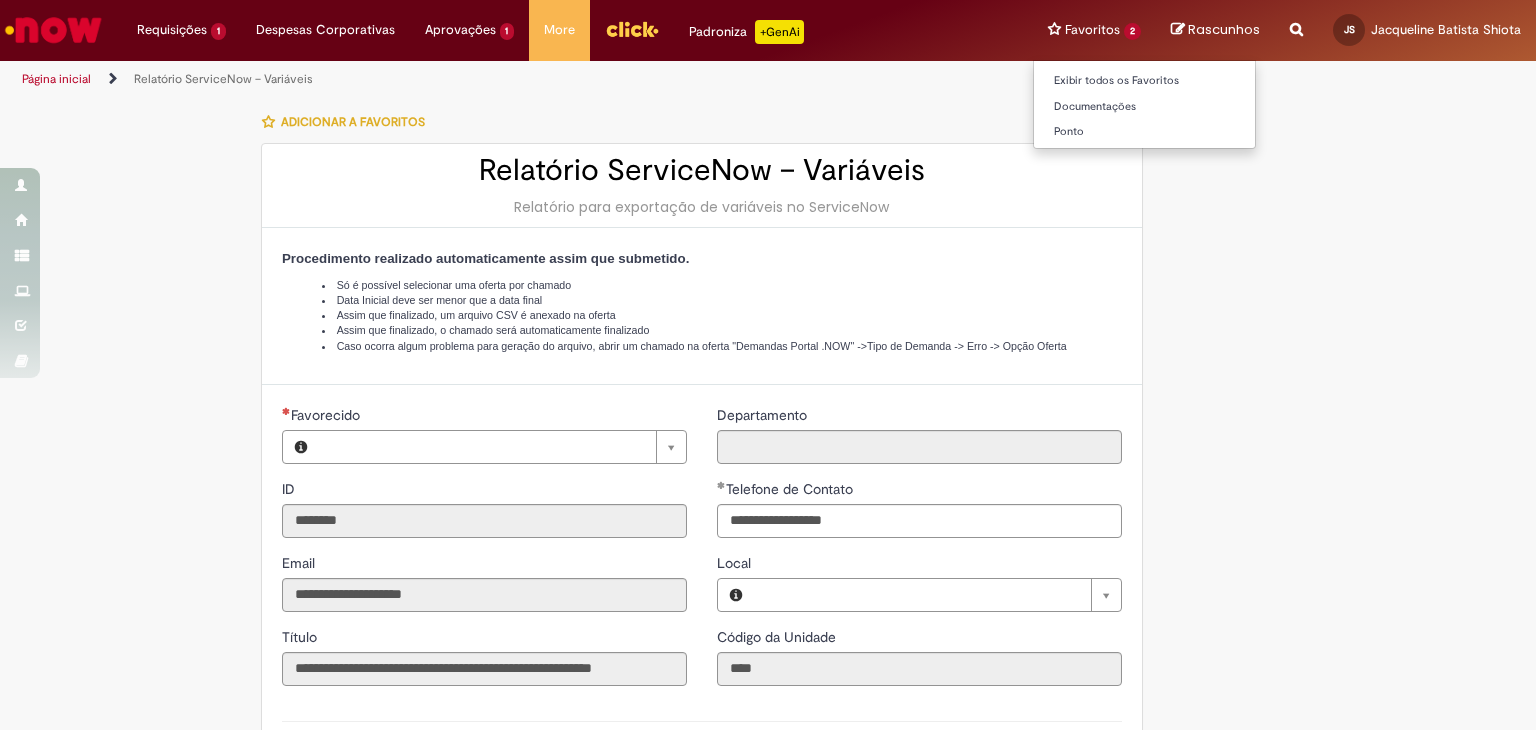 type on "**********" 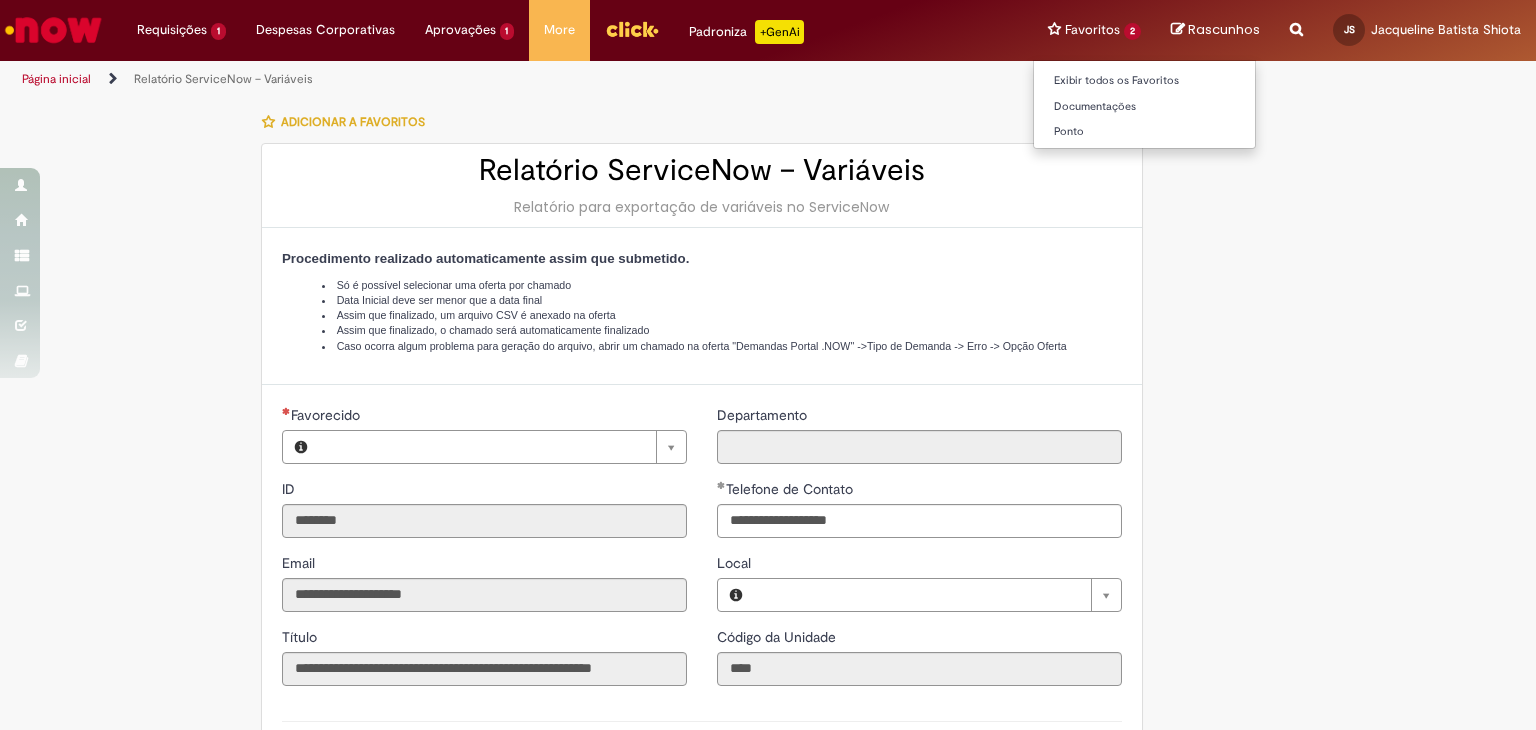 type on "**********" 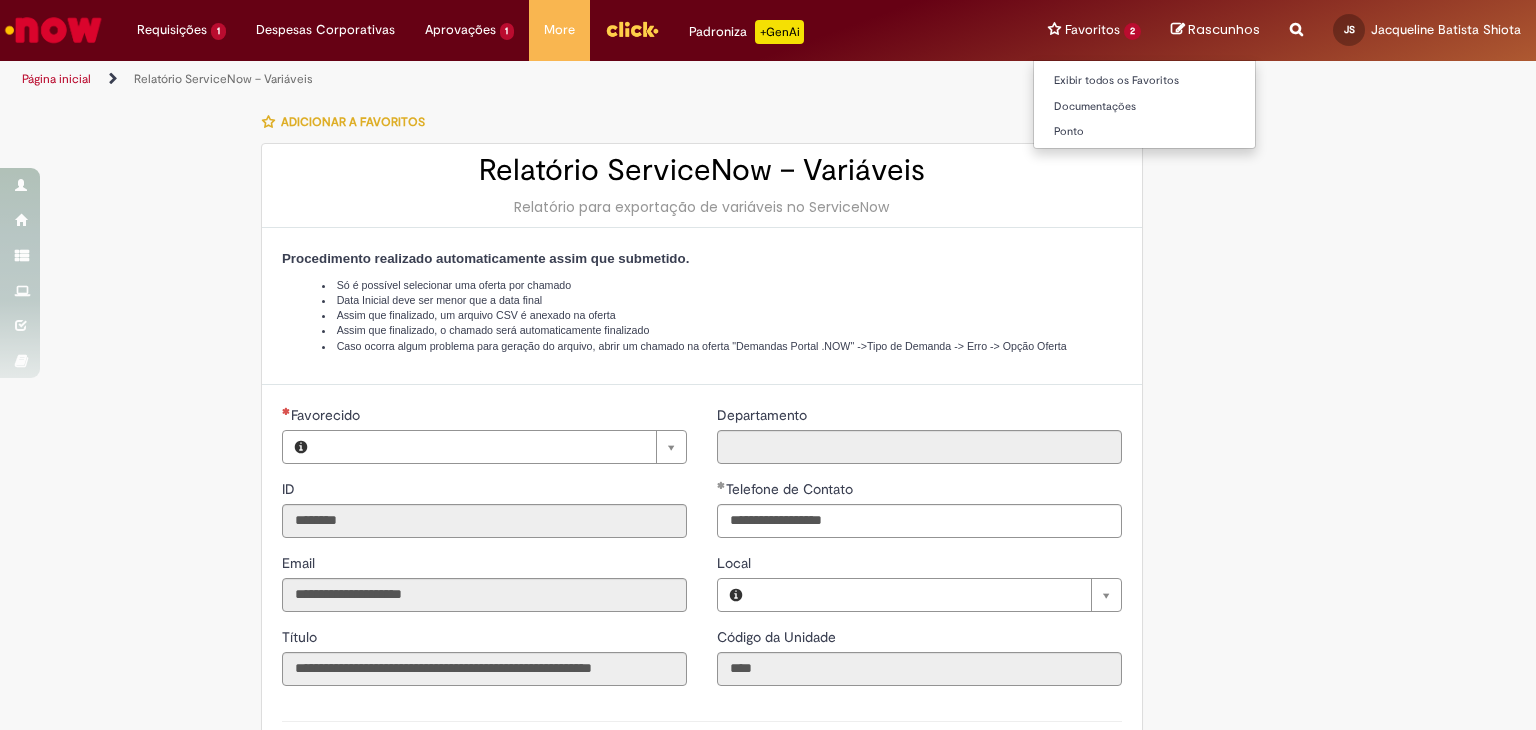 type on "**********" 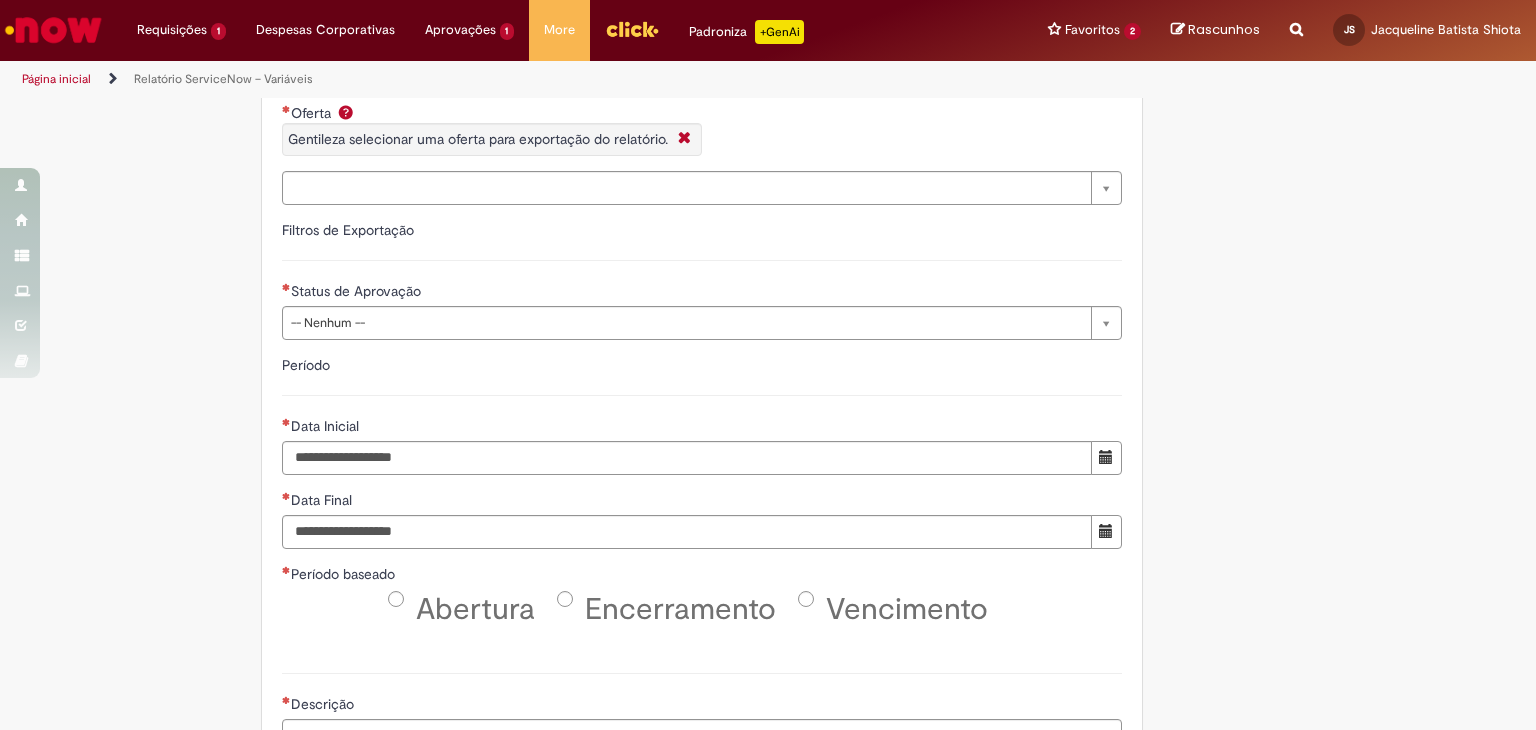 scroll, scrollTop: 600, scrollLeft: 0, axis: vertical 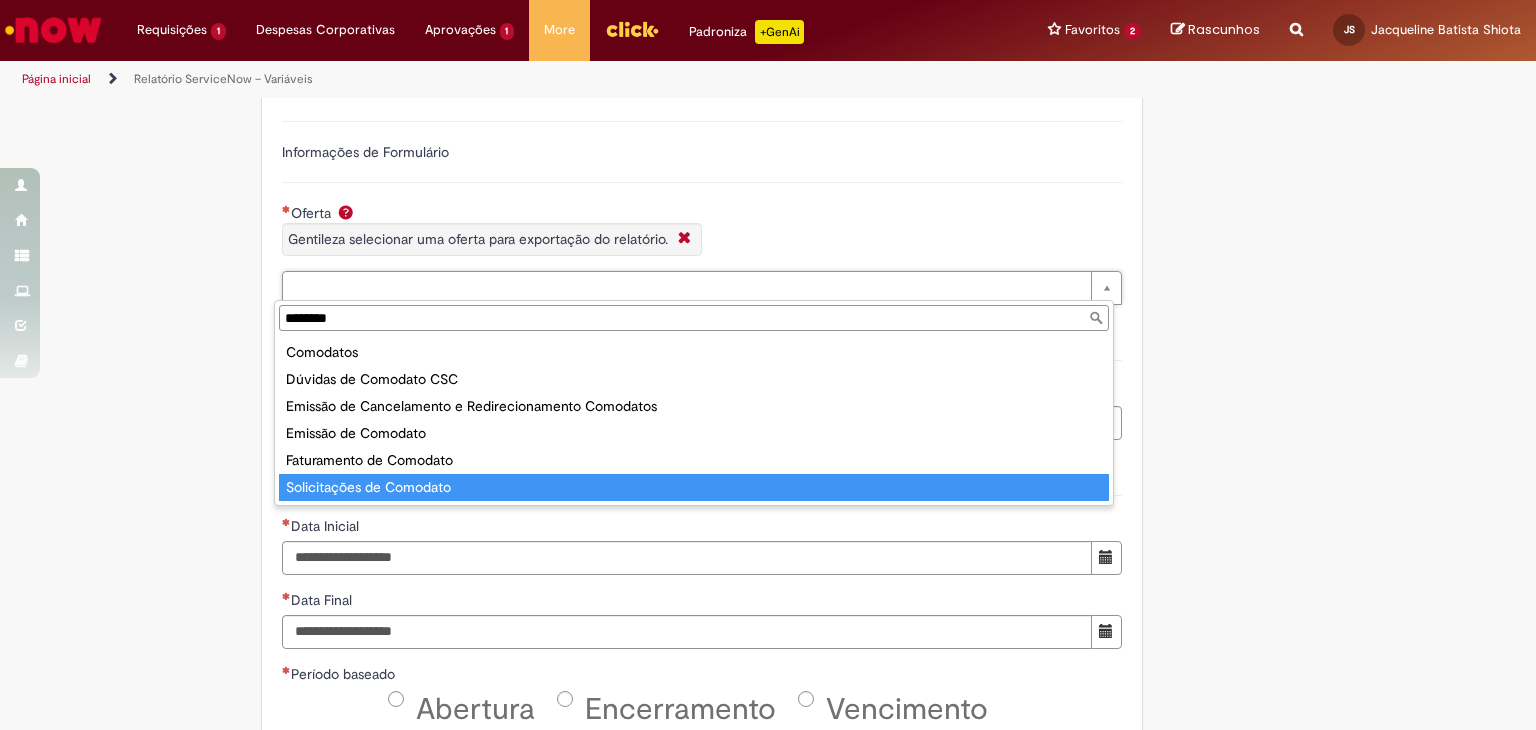 type on "********" 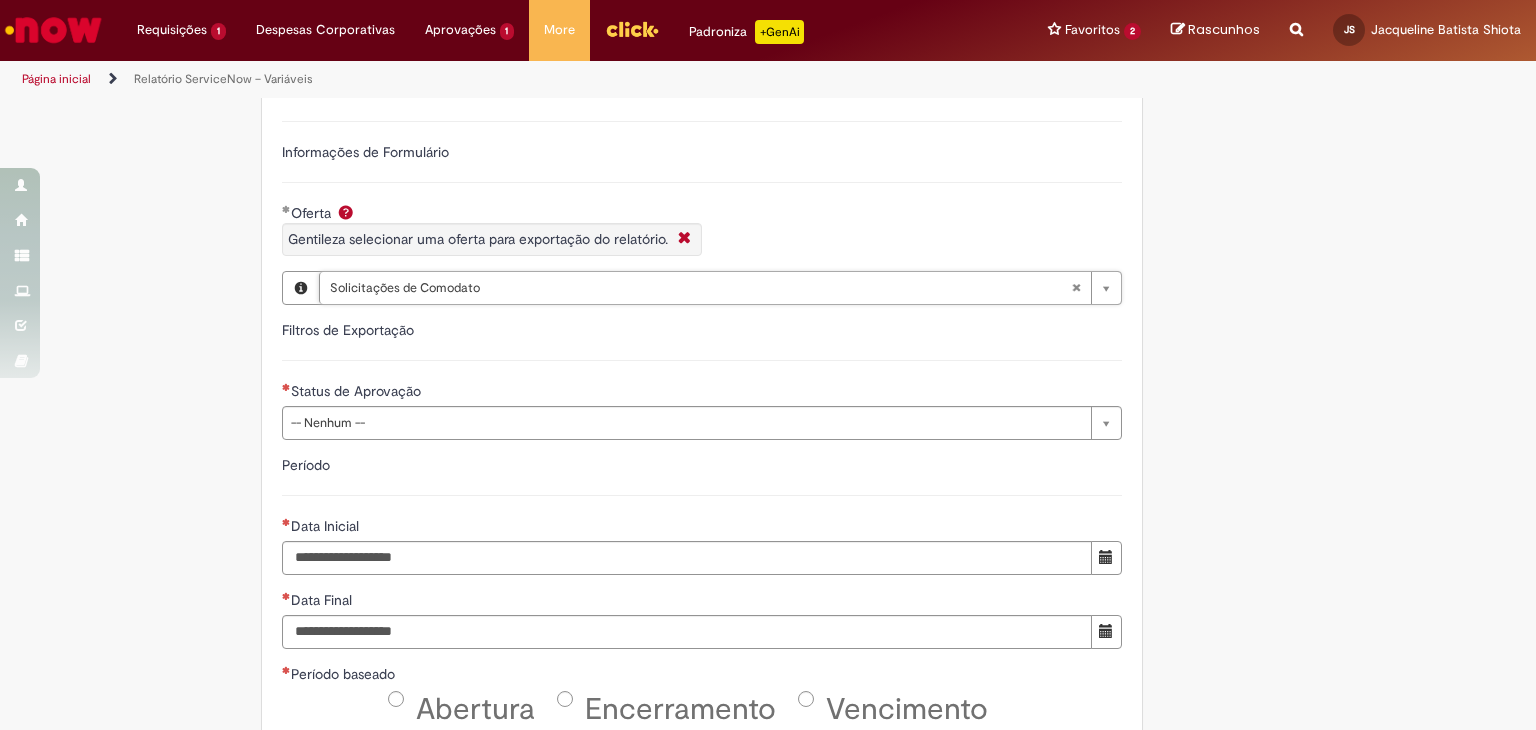 click on "**********" at bounding box center [702, 278] 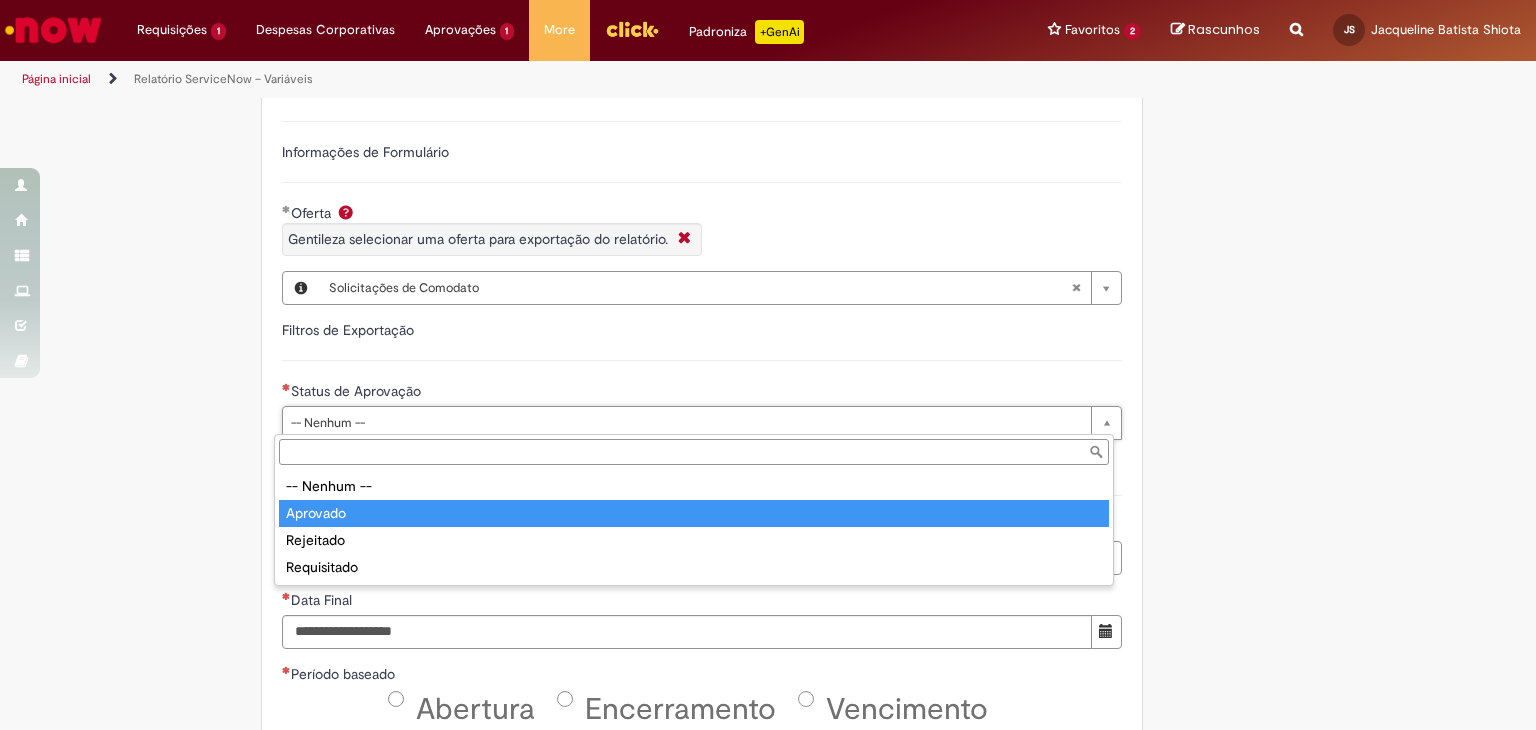 type on "********" 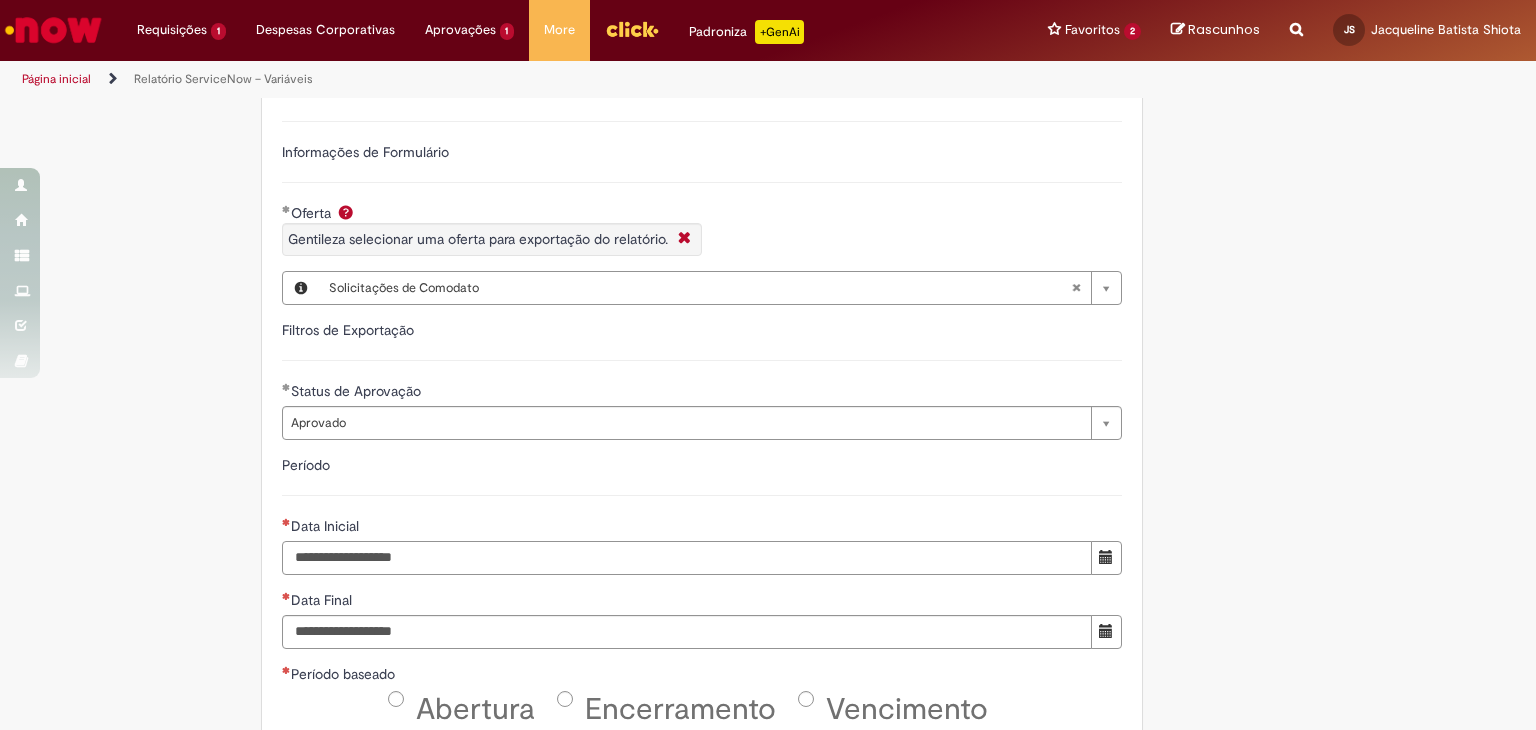 click on "Data Inicial" at bounding box center [687, 558] 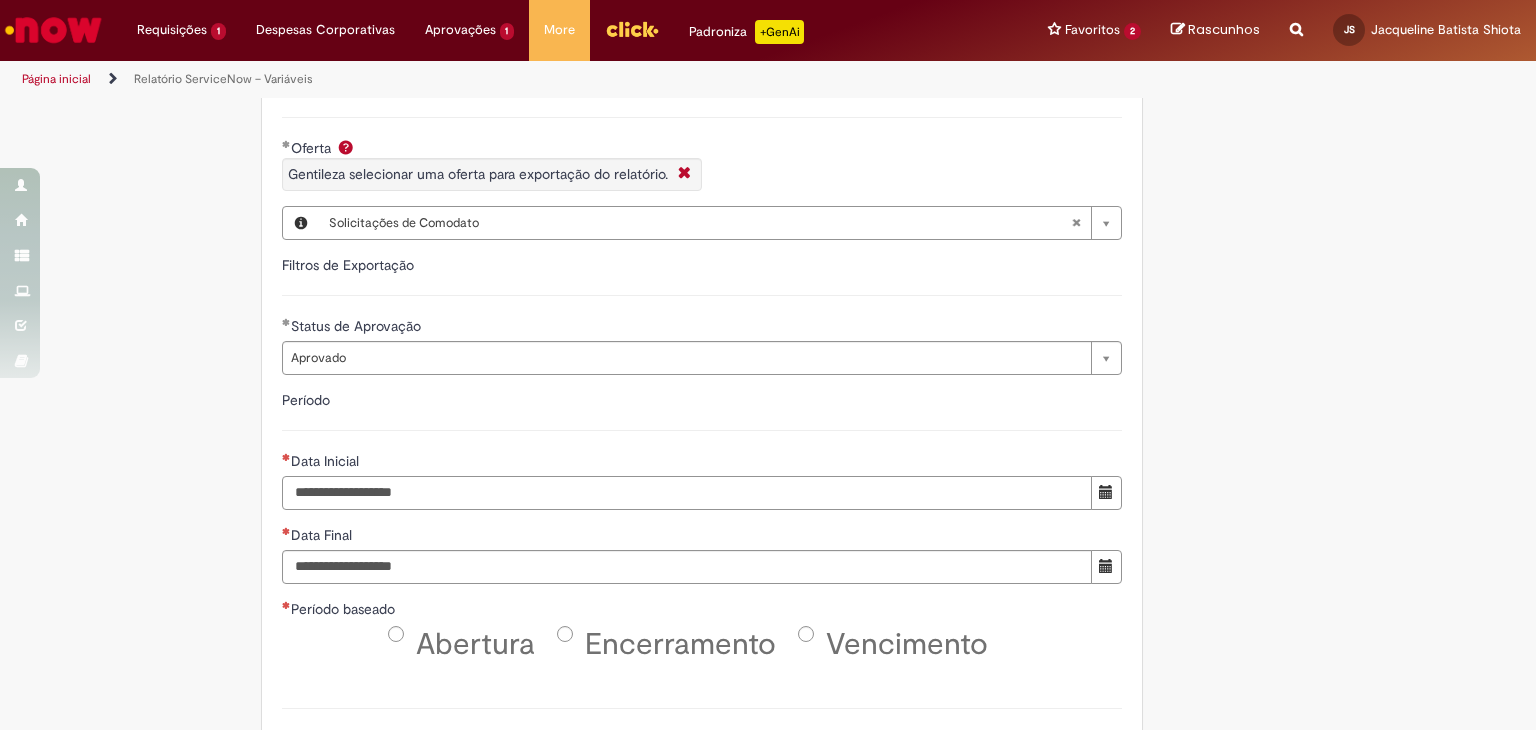 scroll, scrollTop: 700, scrollLeft: 0, axis: vertical 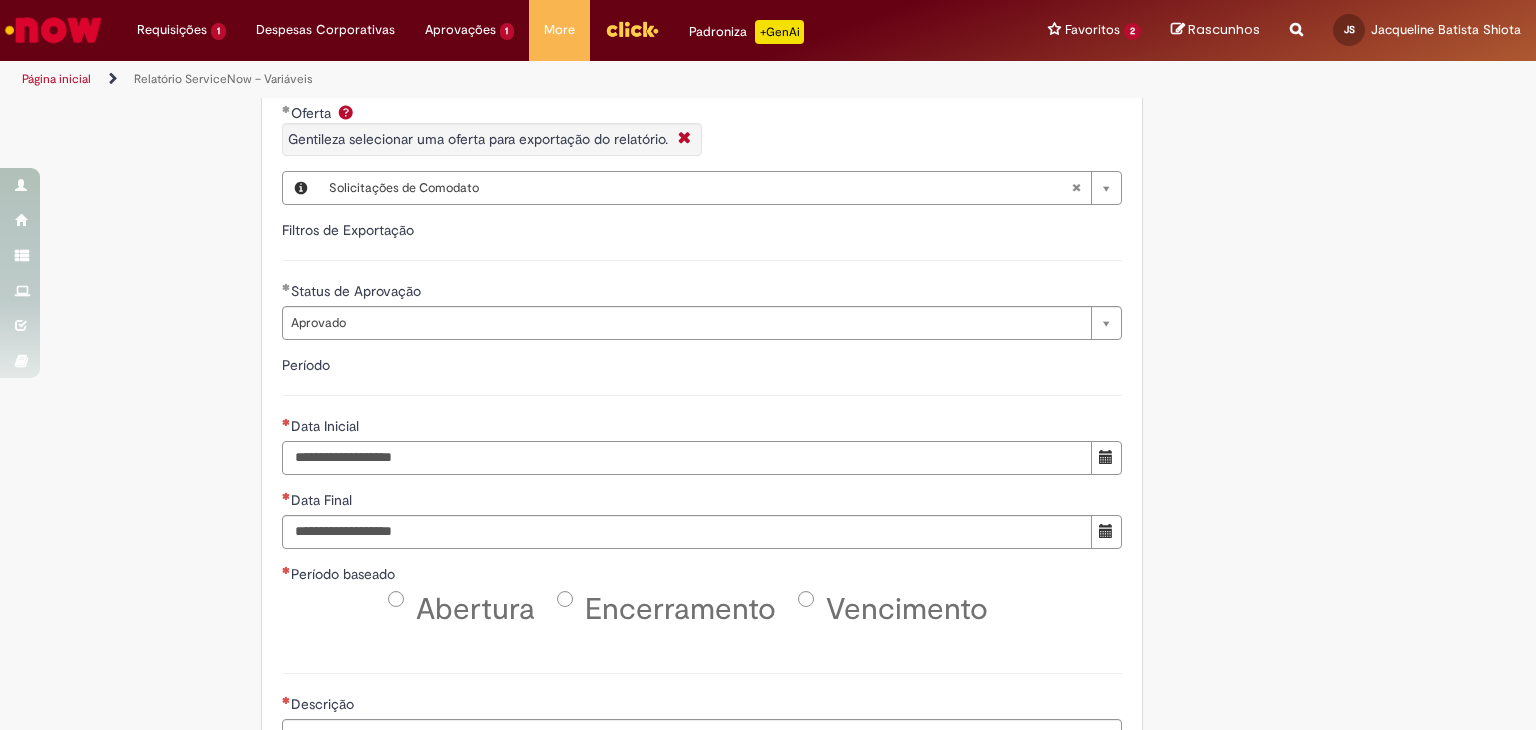 type on "**********" 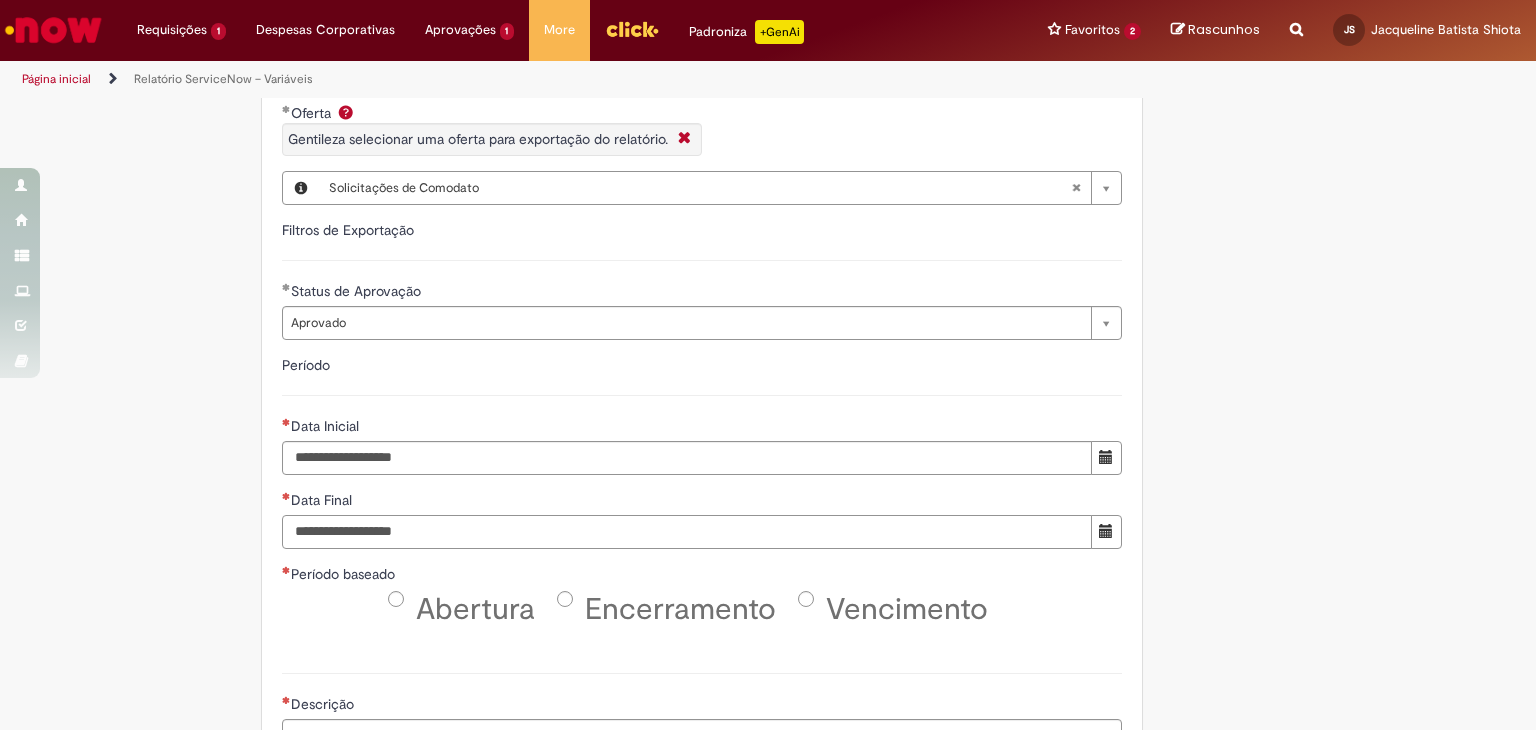 click on "Data Final" at bounding box center (687, 532) 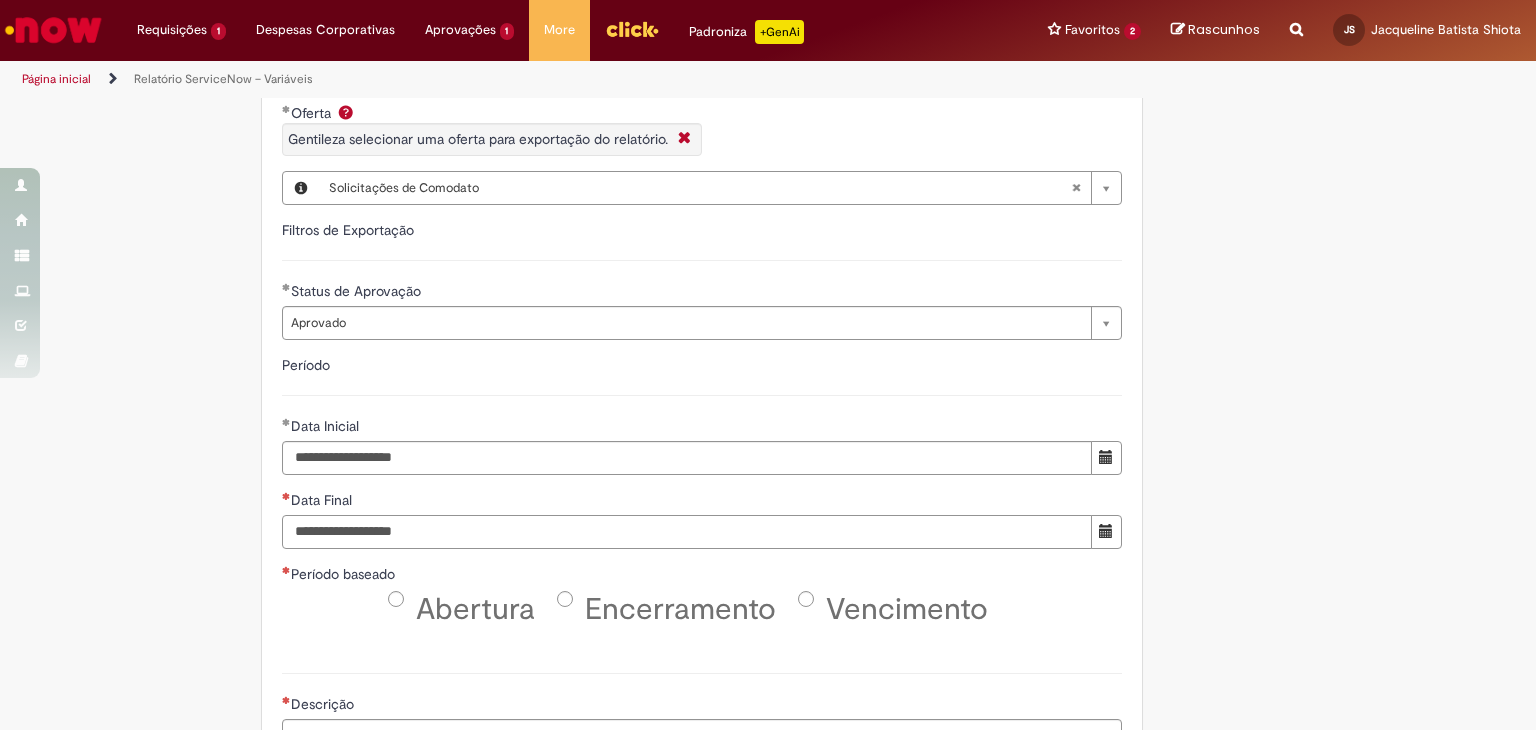 click on "**********" at bounding box center [687, 532] 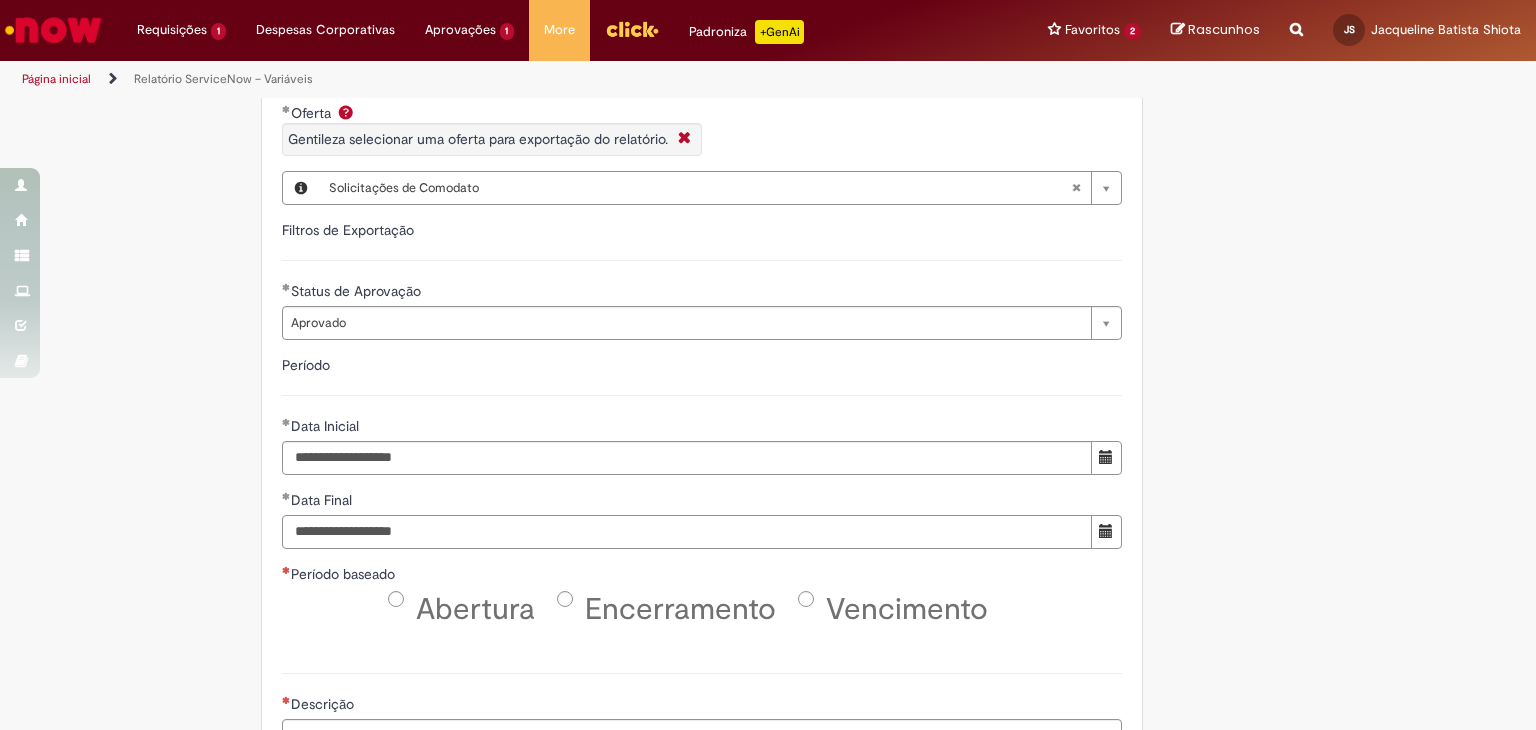 click on "**********" at bounding box center (687, 532) 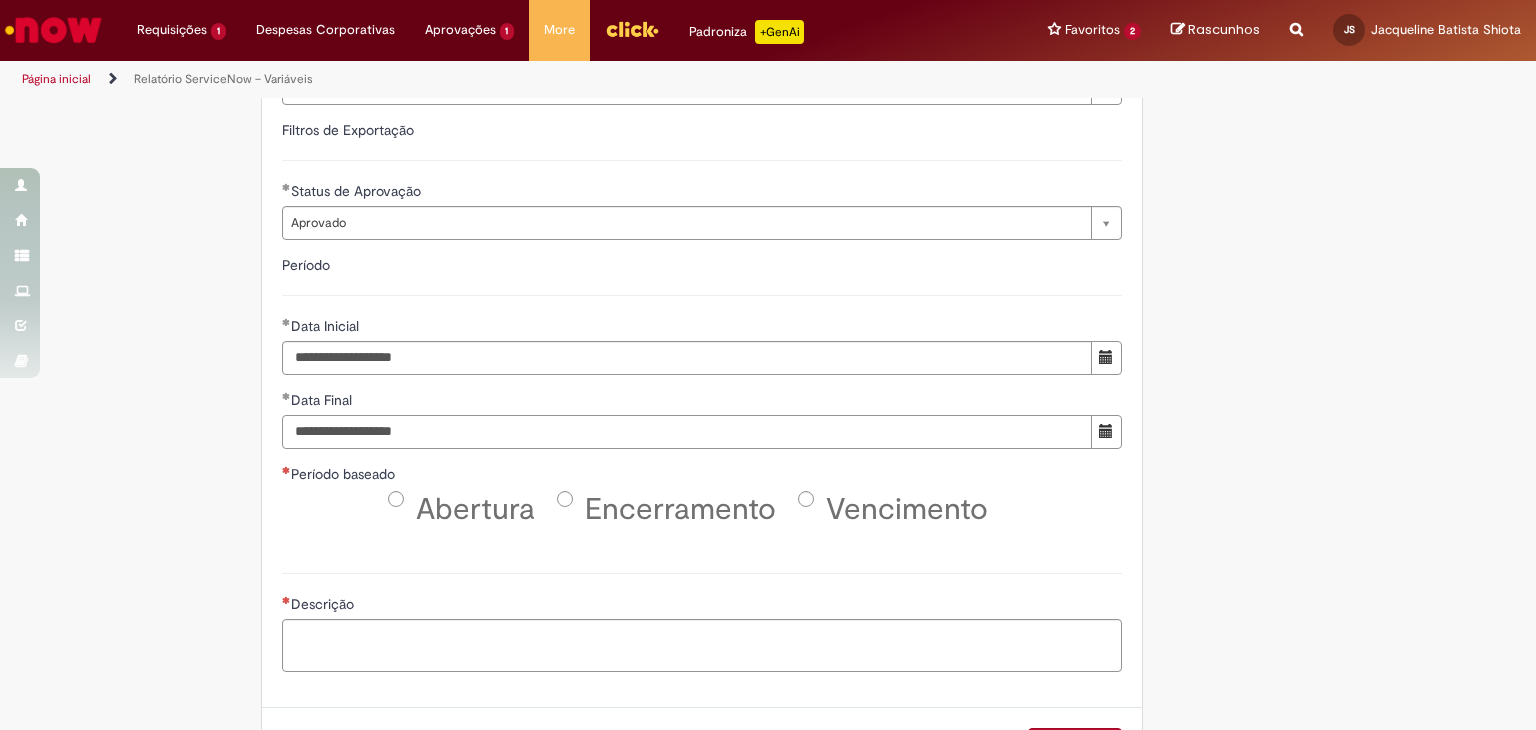 type on "**********" 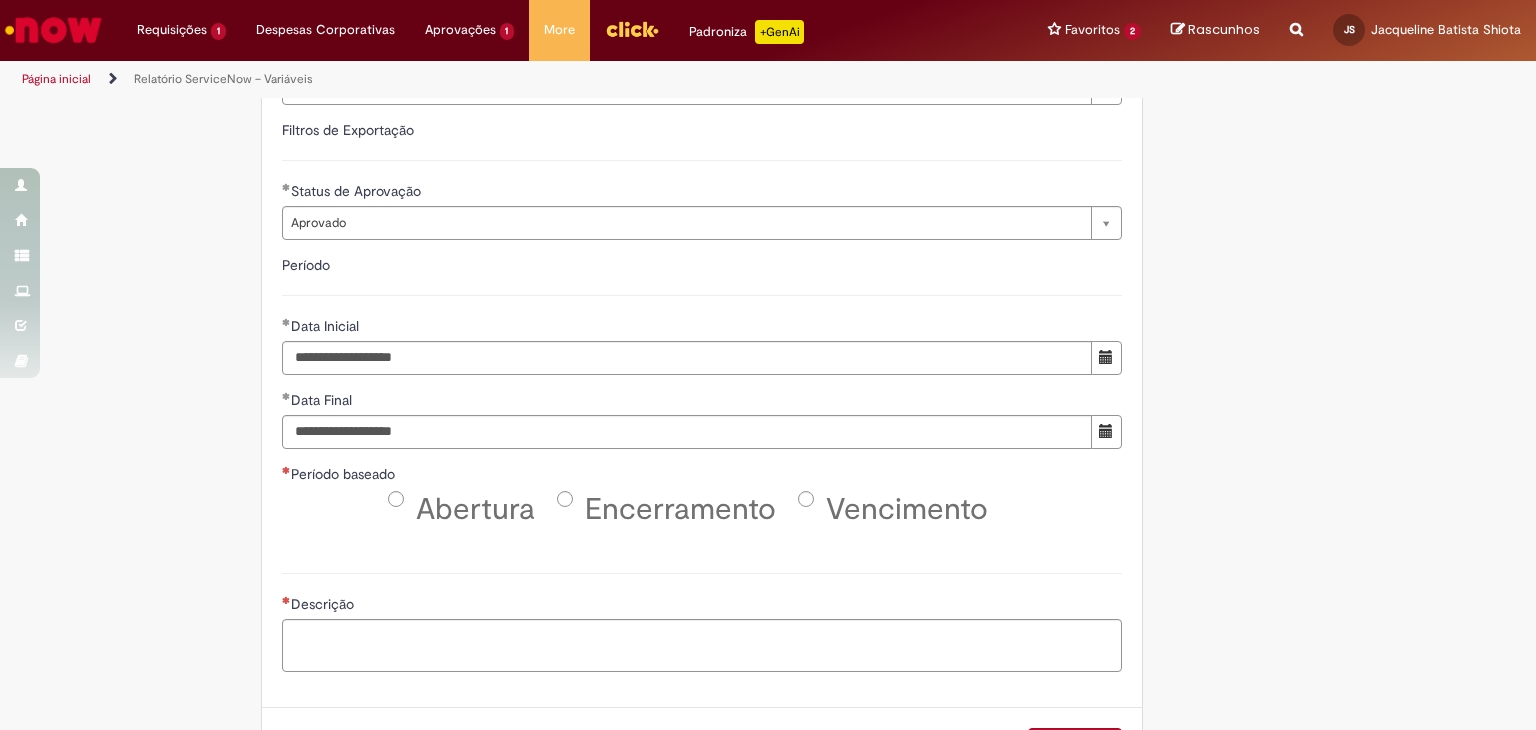 click on "Abertura" at bounding box center (475, 509) 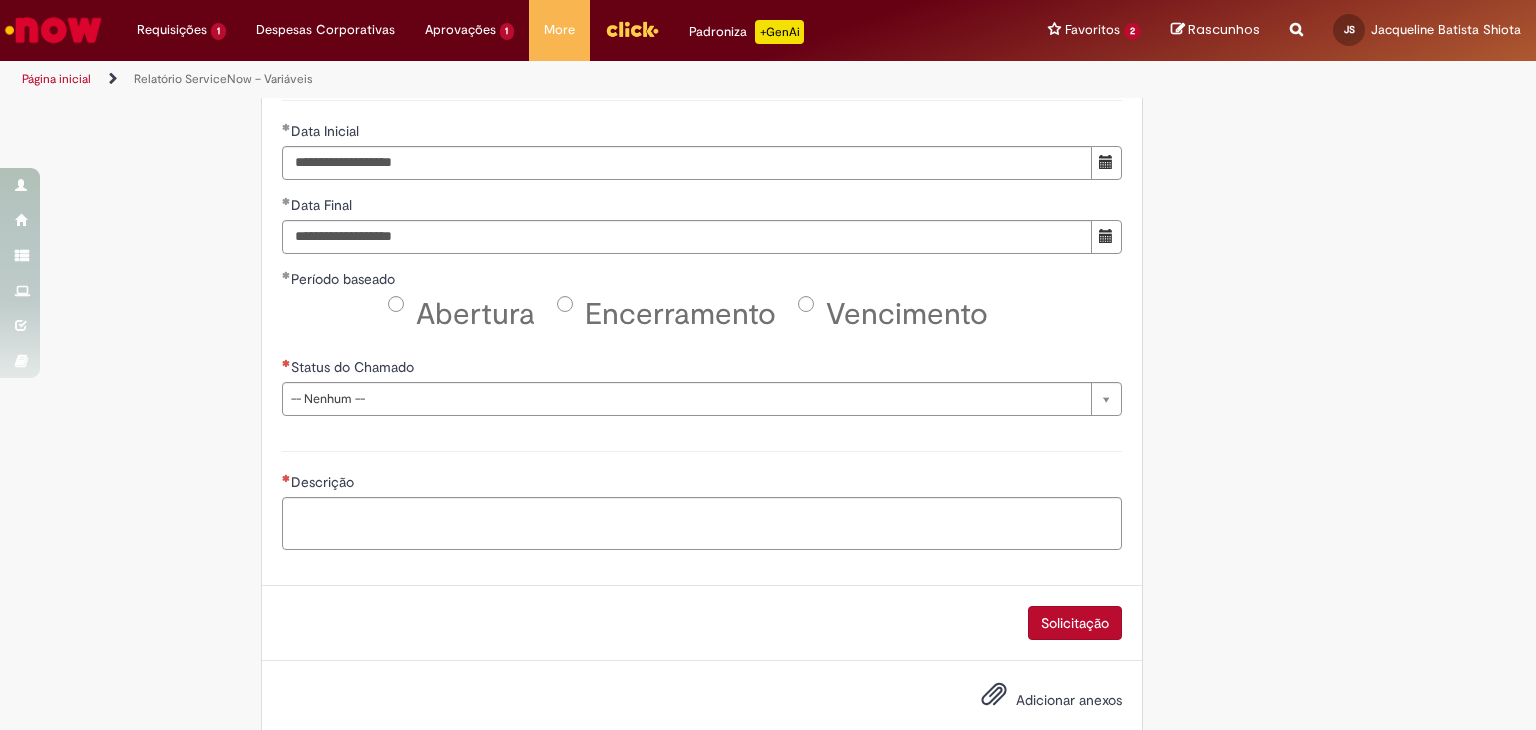 scroll, scrollTop: 1000, scrollLeft: 0, axis: vertical 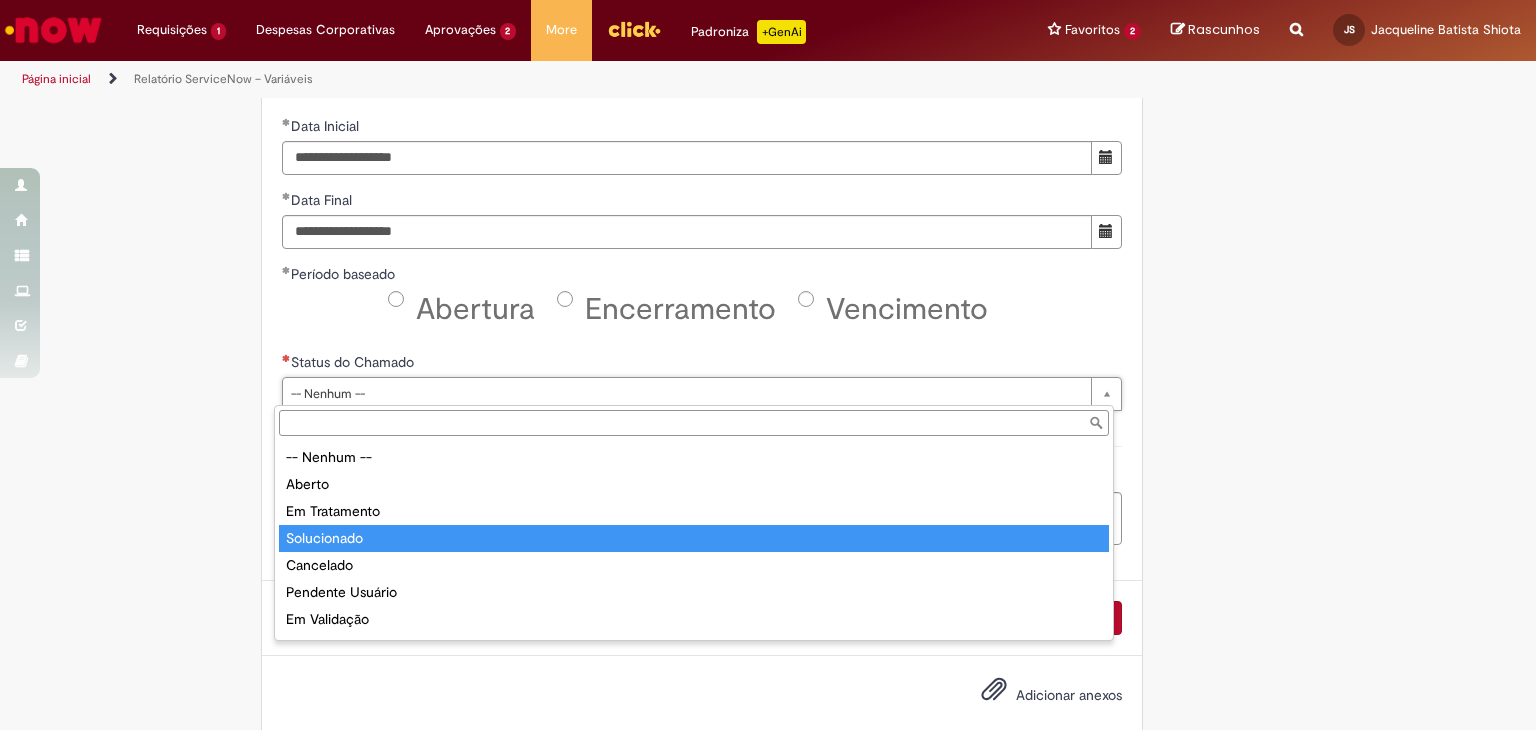 type on "**********" 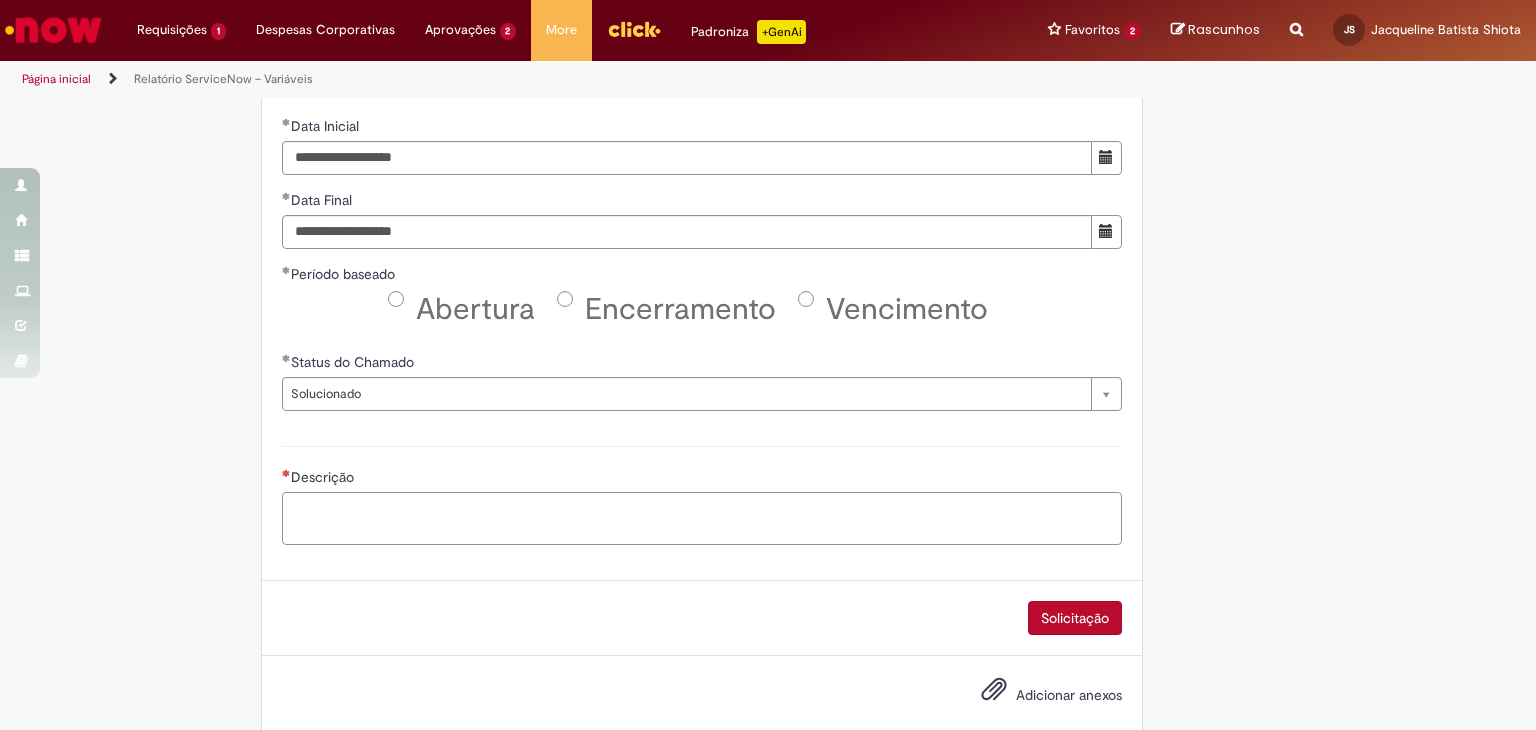 click on "Descrição" at bounding box center (702, 519) 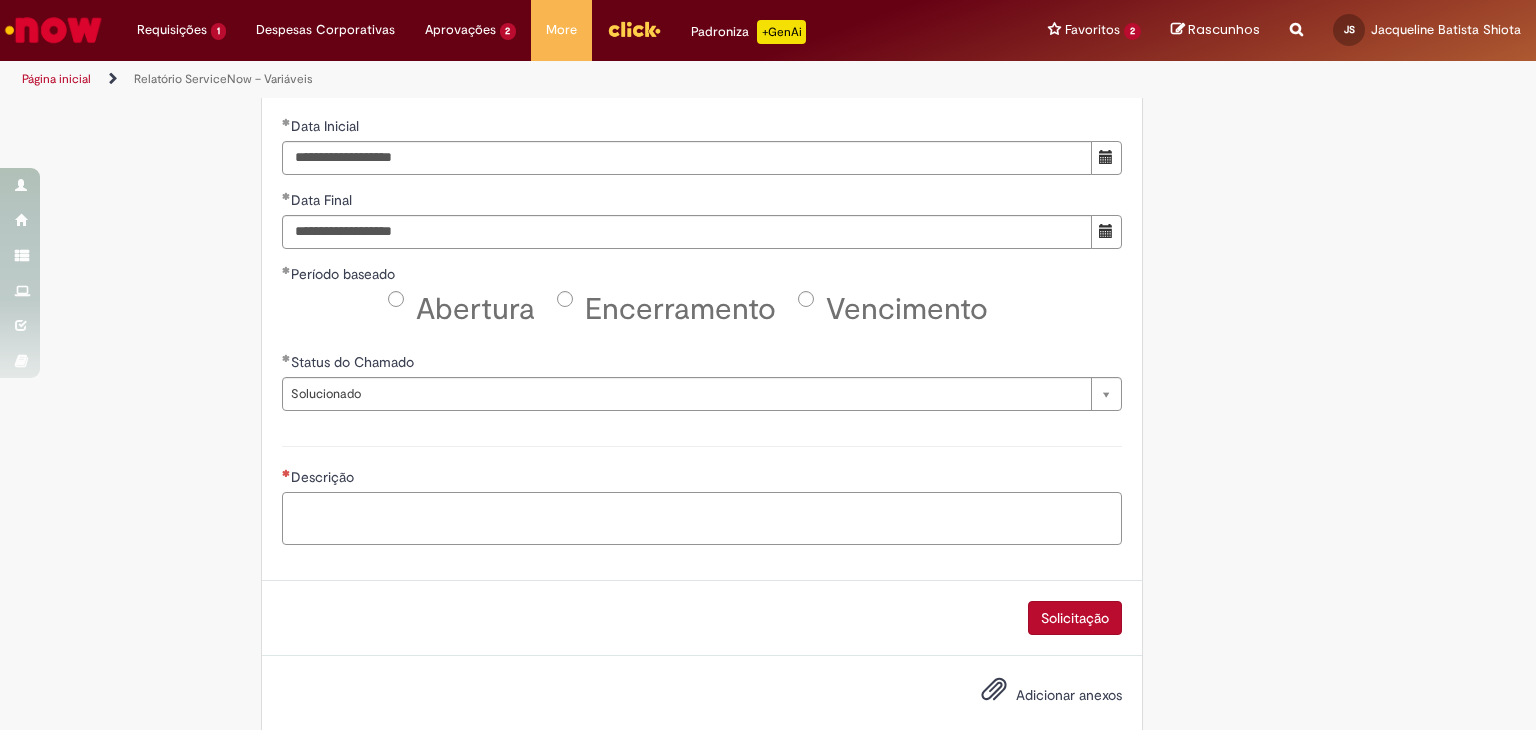 paste on "**********" 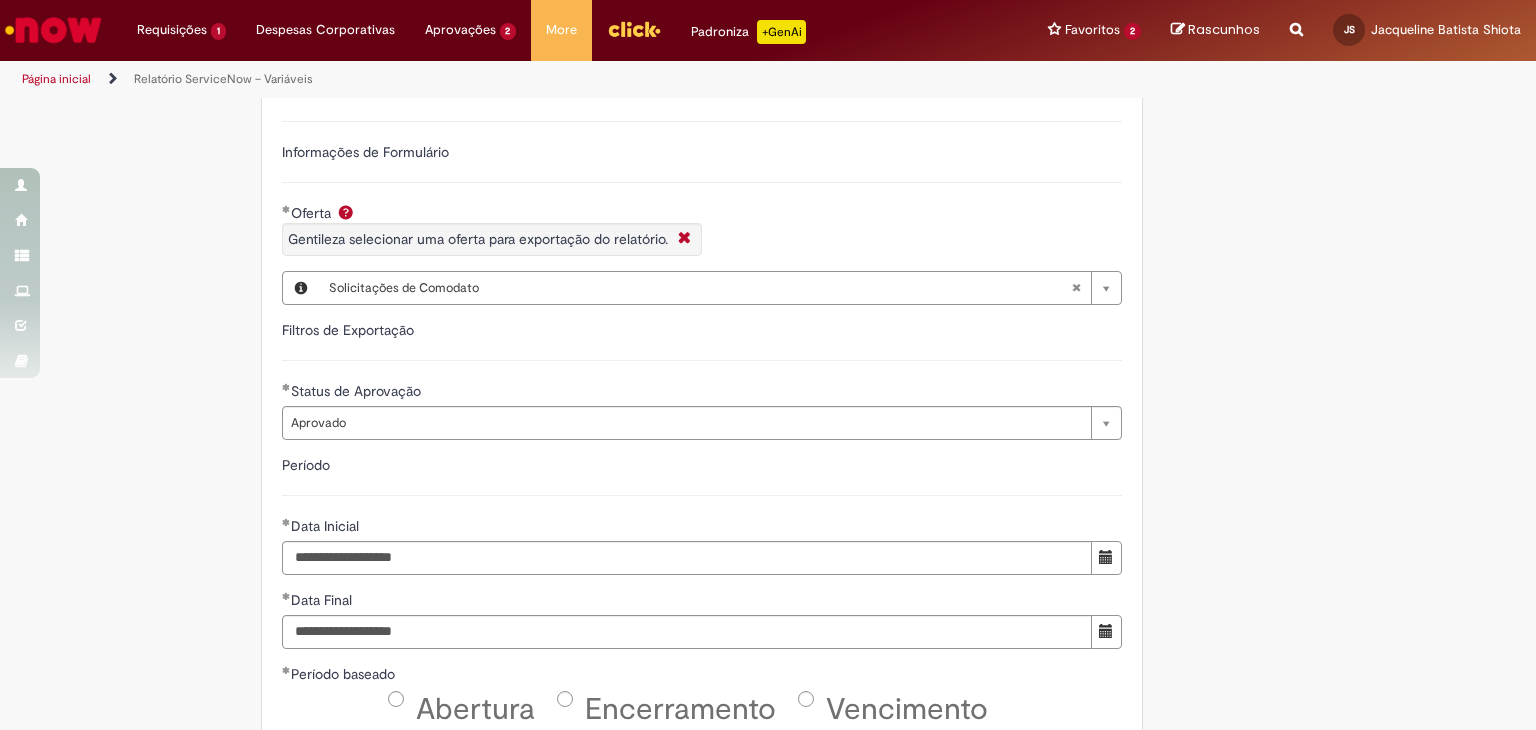 scroll, scrollTop: 1000, scrollLeft: 0, axis: vertical 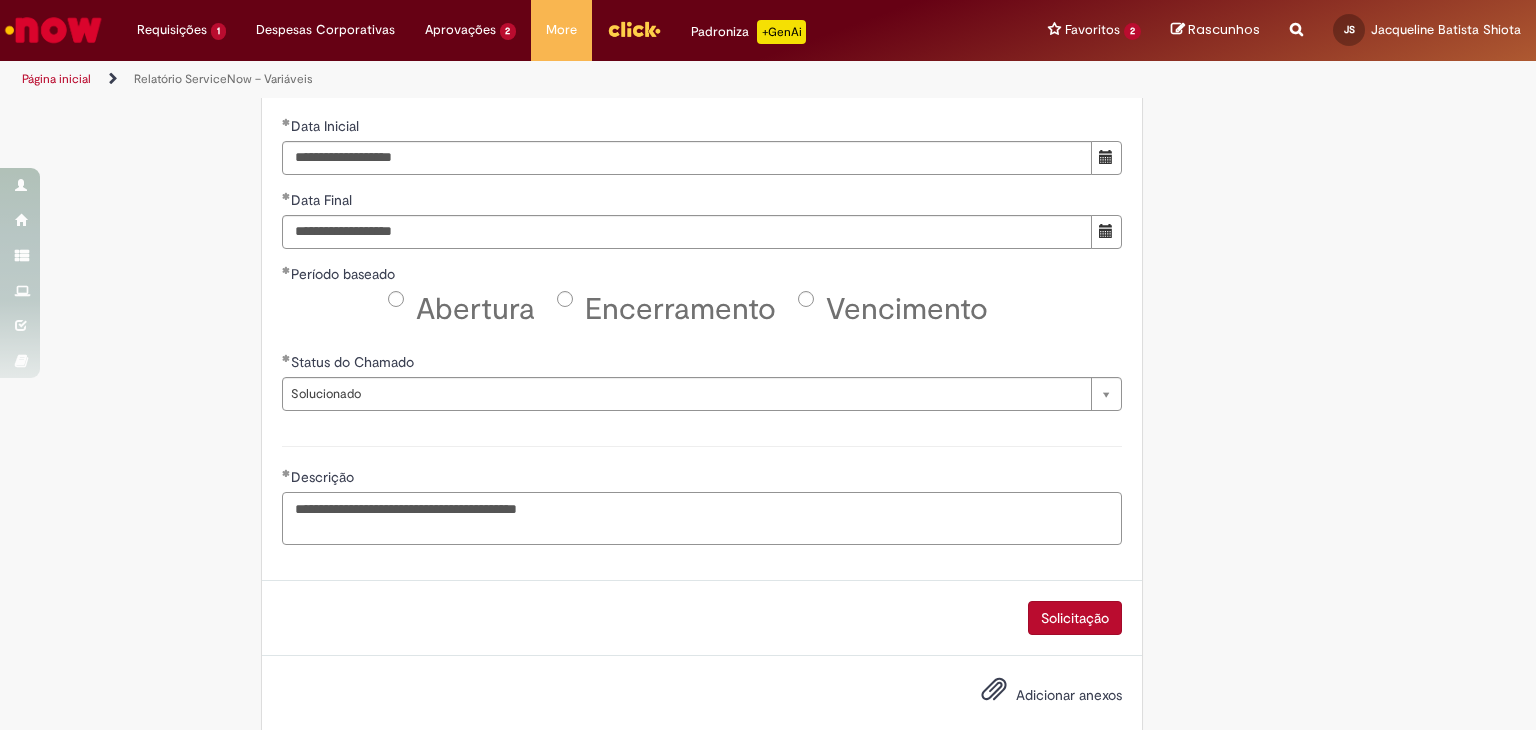 type on "**********" 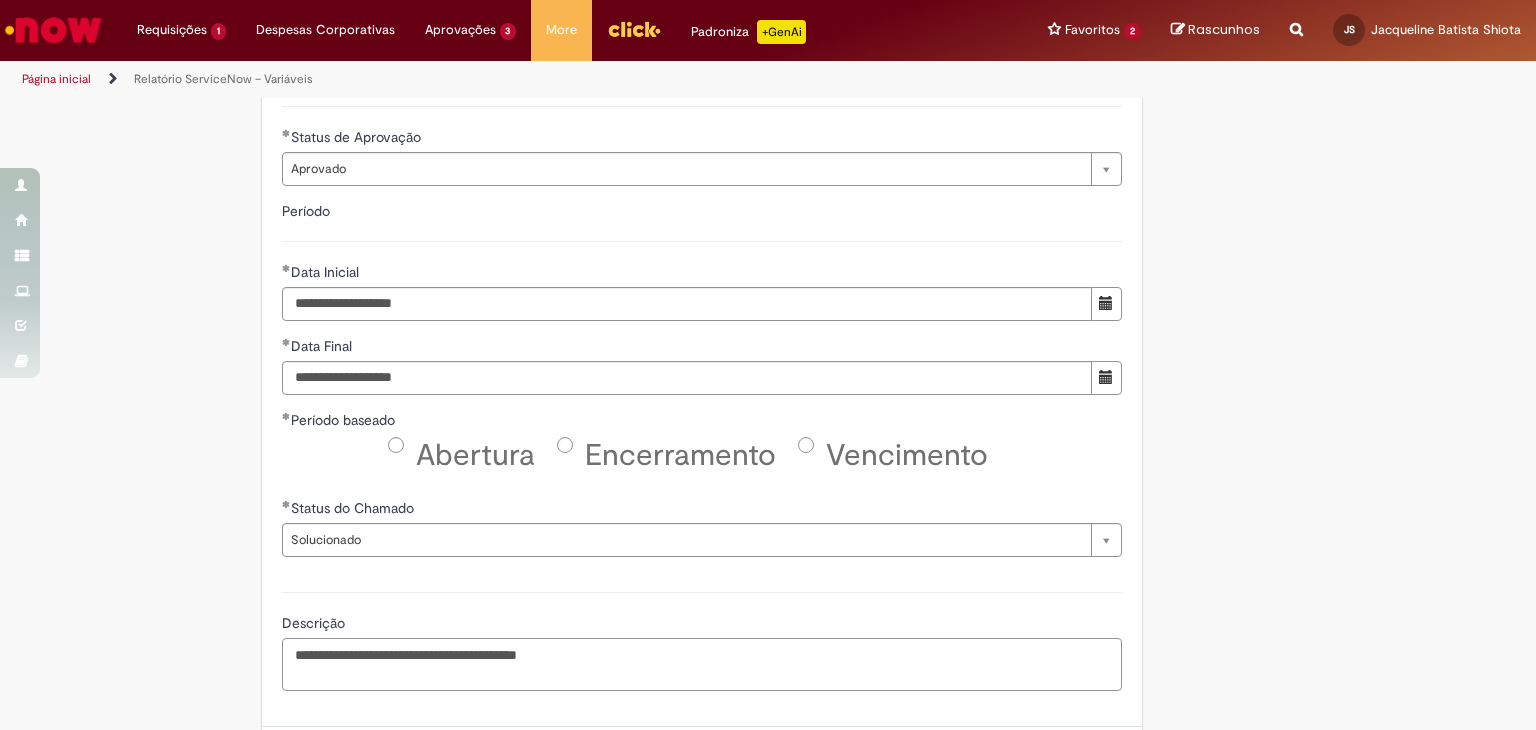 scroll, scrollTop: 600, scrollLeft: 0, axis: vertical 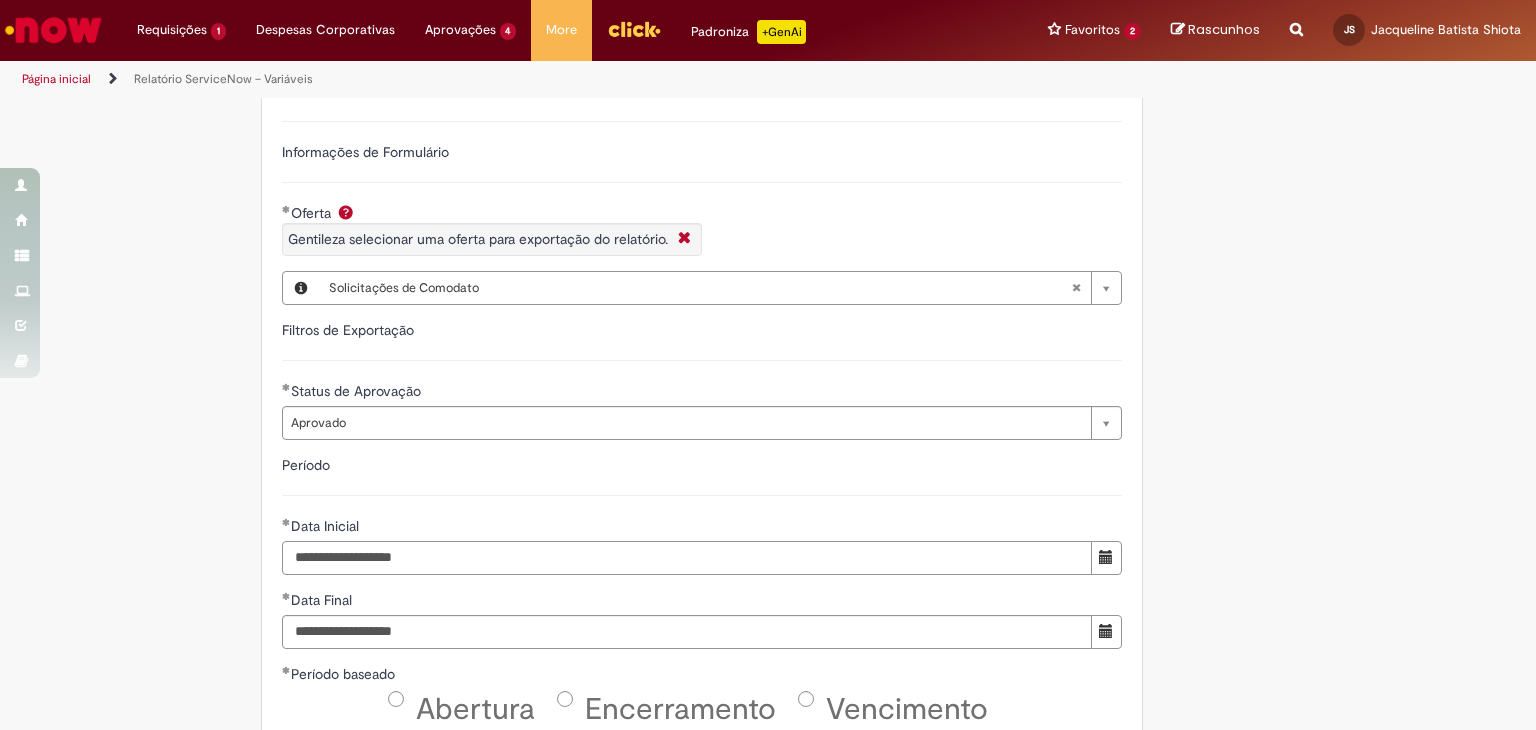 click on "**********" at bounding box center (687, 558) 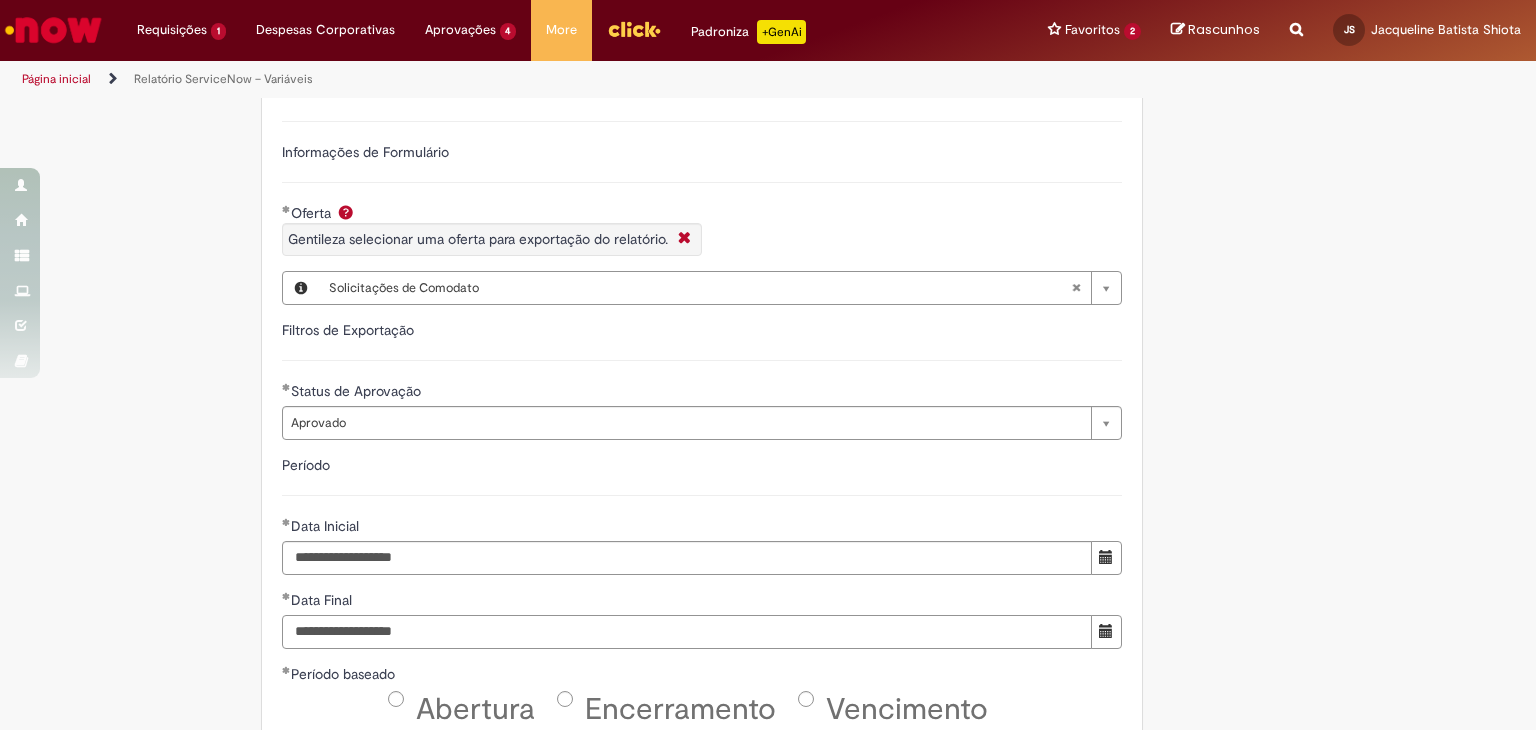 drag, startPoint x: 444, startPoint y: 636, endPoint x: 56, endPoint y: 589, distance: 390.83627 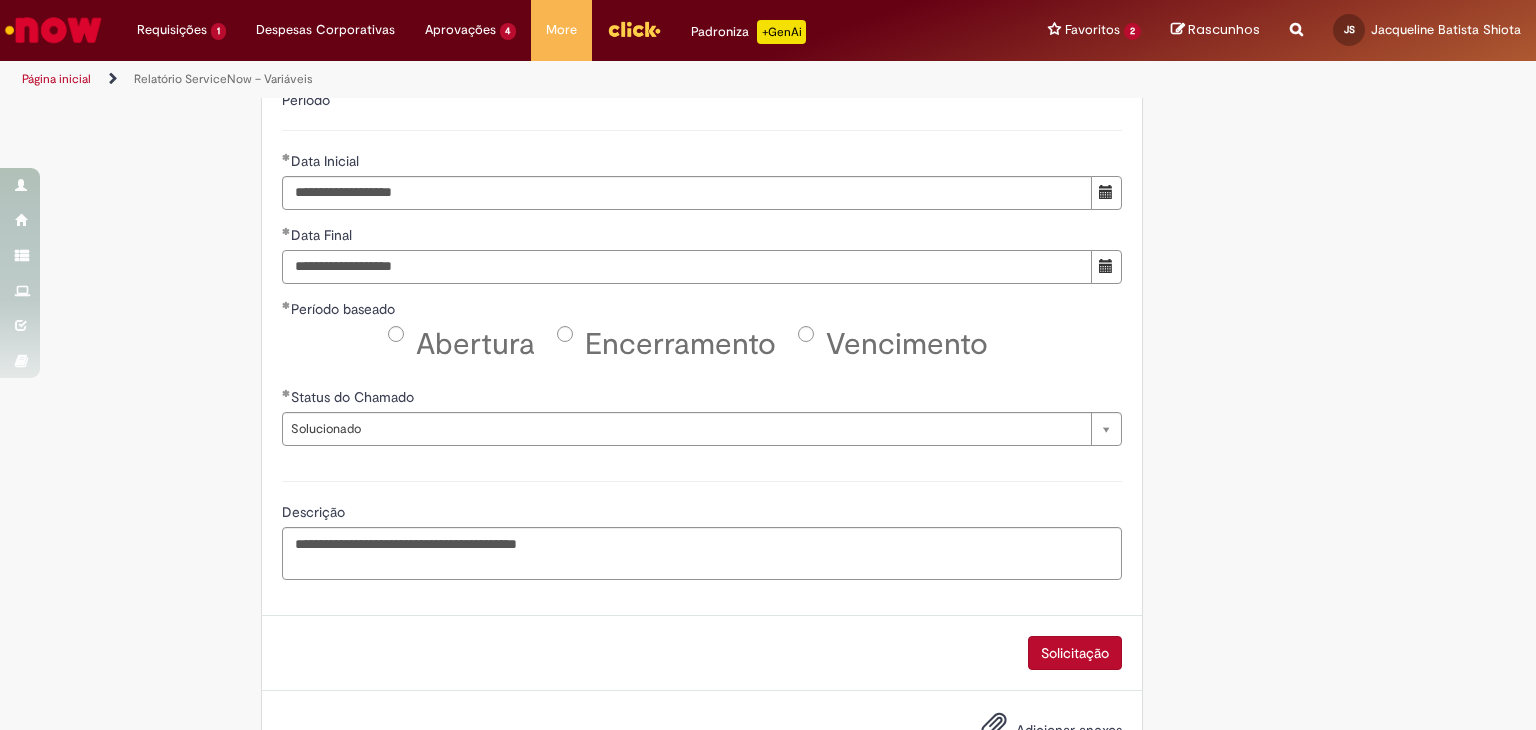scroll, scrollTop: 1000, scrollLeft: 0, axis: vertical 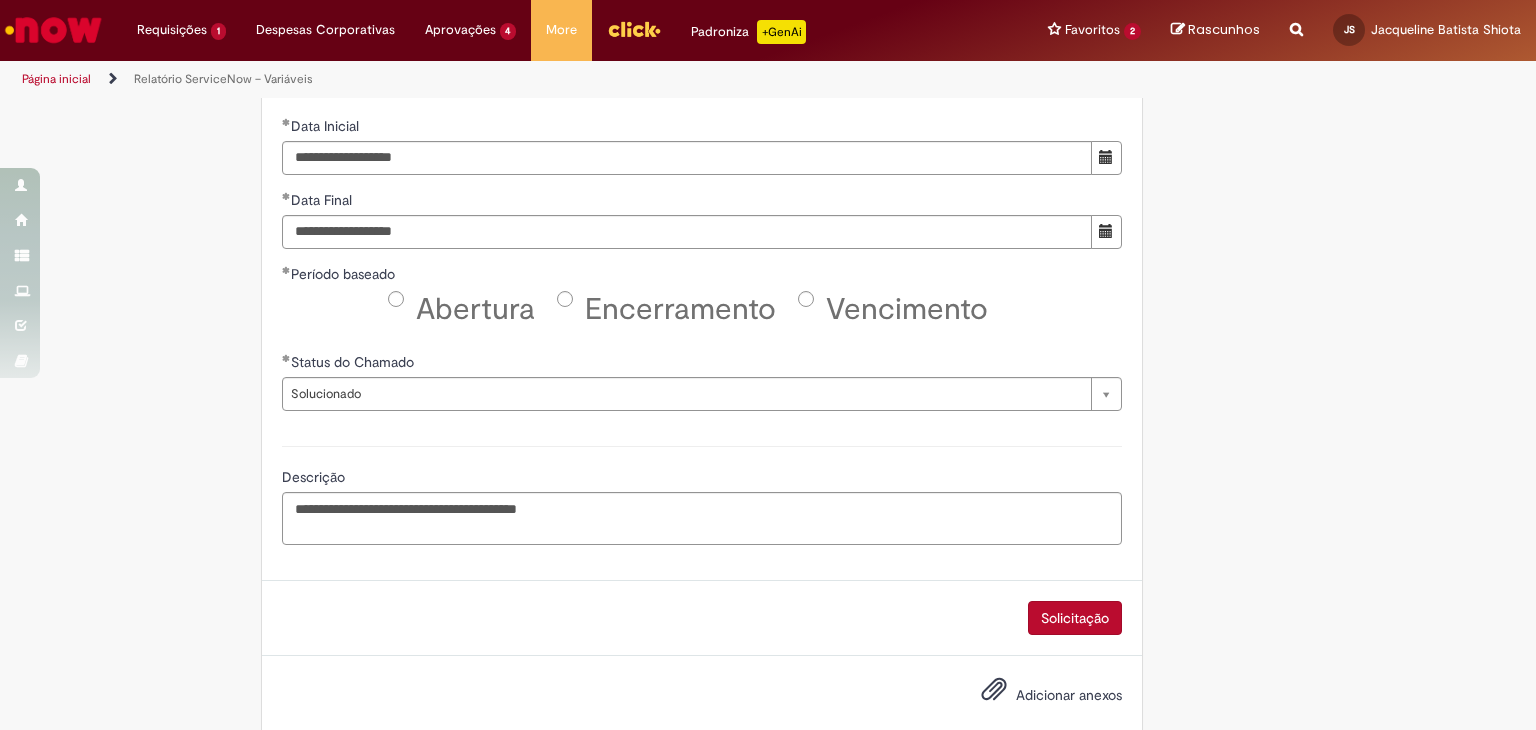 click on "Solicitação" at bounding box center (1075, 618) 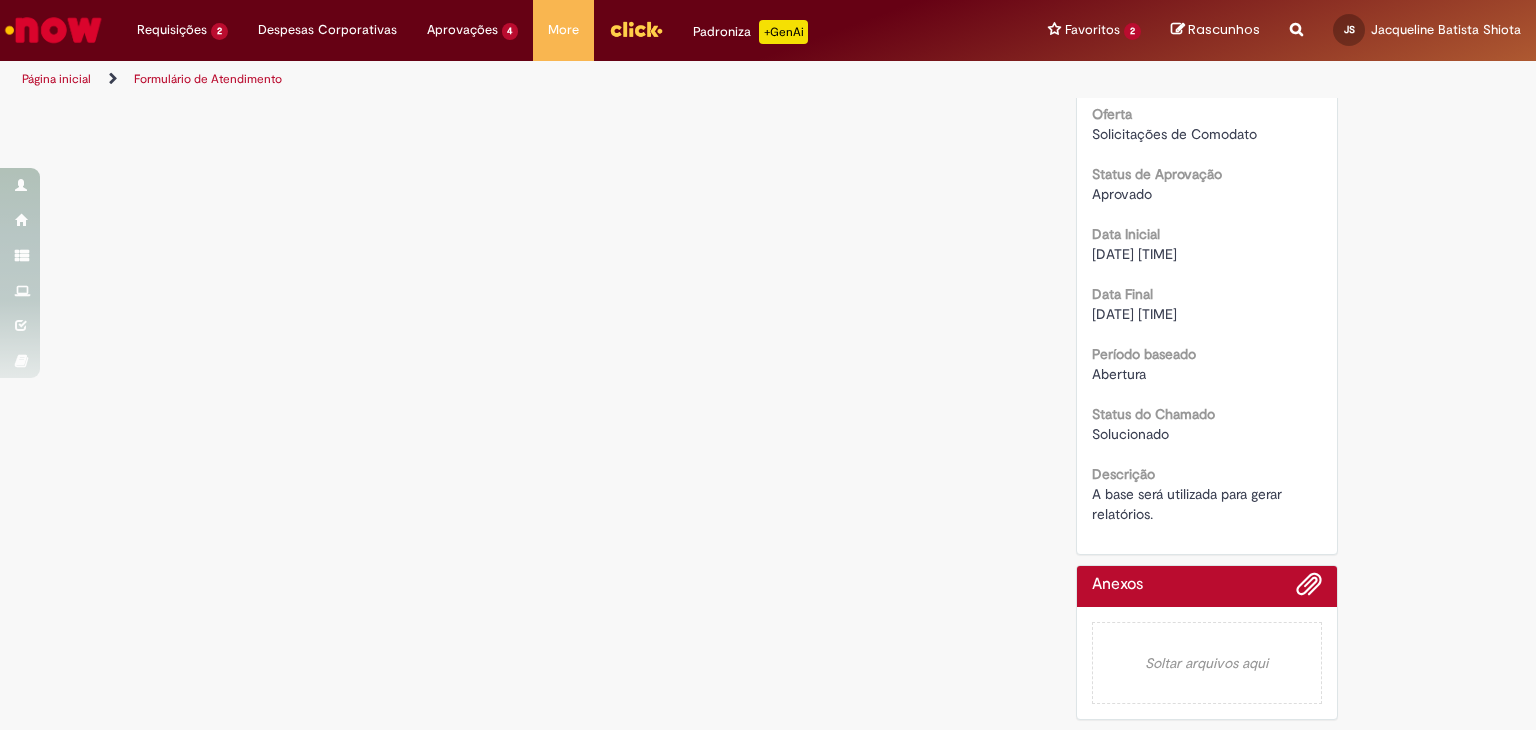 scroll, scrollTop: 0, scrollLeft: 0, axis: both 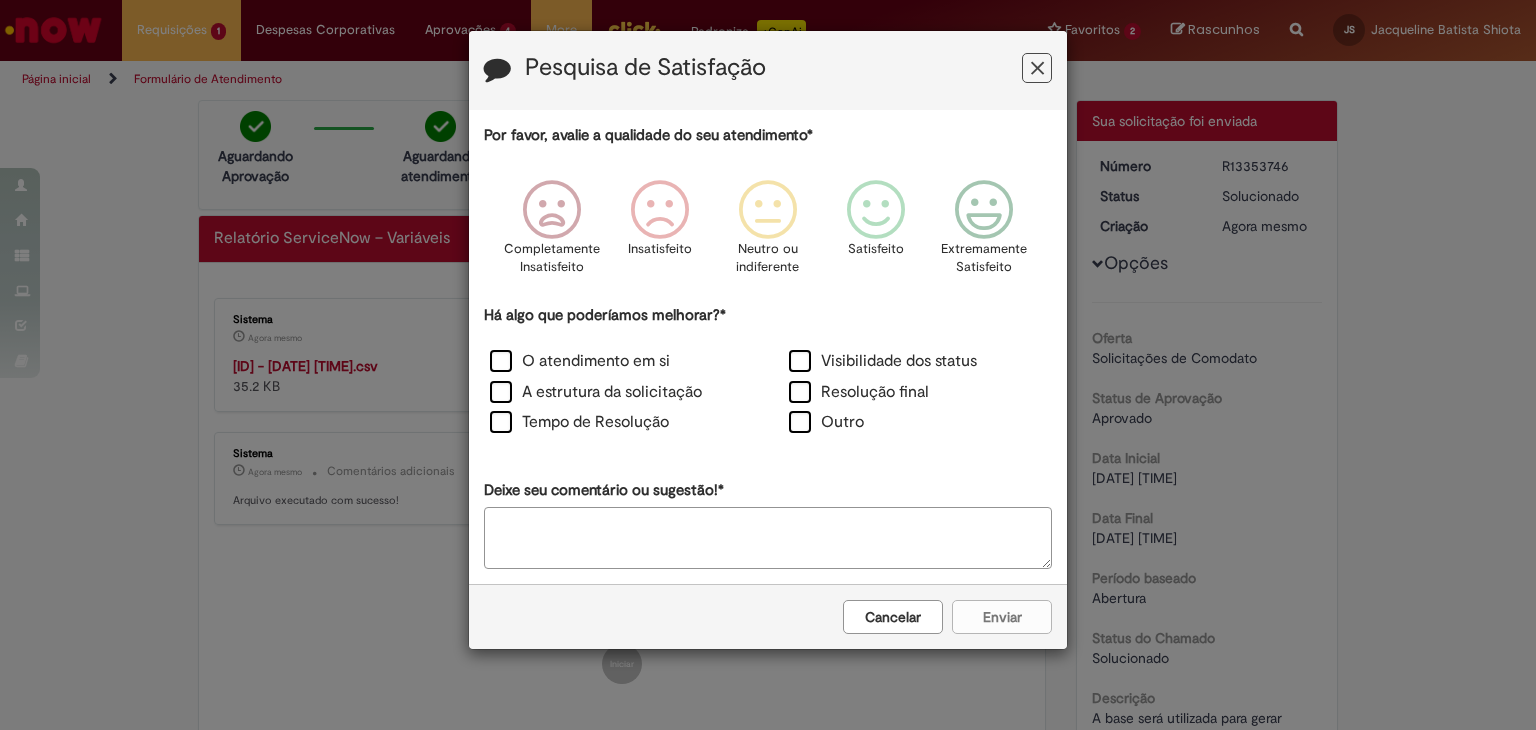 drag, startPoint x: 913, startPoint y: 609, endPoint x: 908, endPoint y: 596, distance: 13.928389 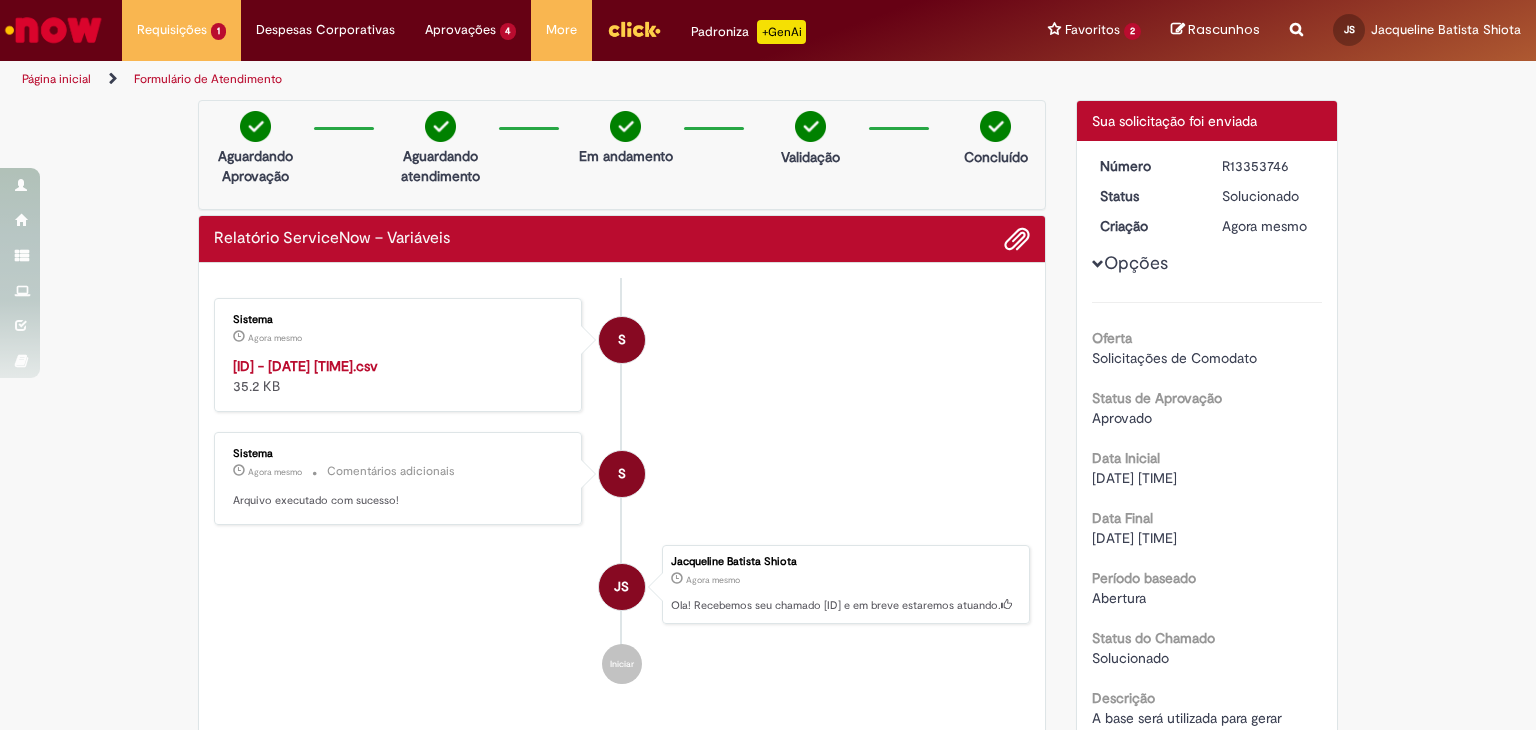 click on "R13353746 - 05/08/2025 08:42:45.csv" at bounding box center (305, 366) 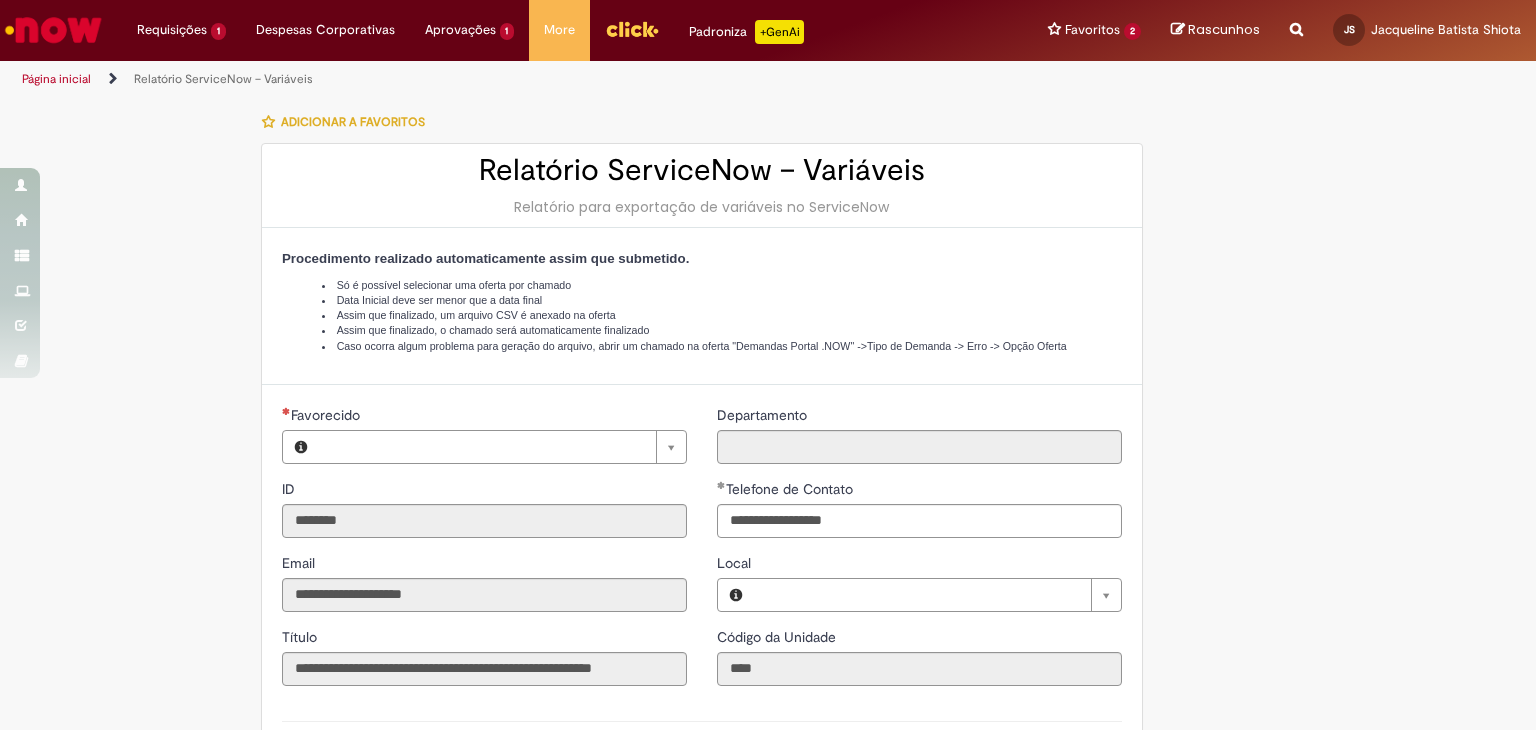 type on "**********" 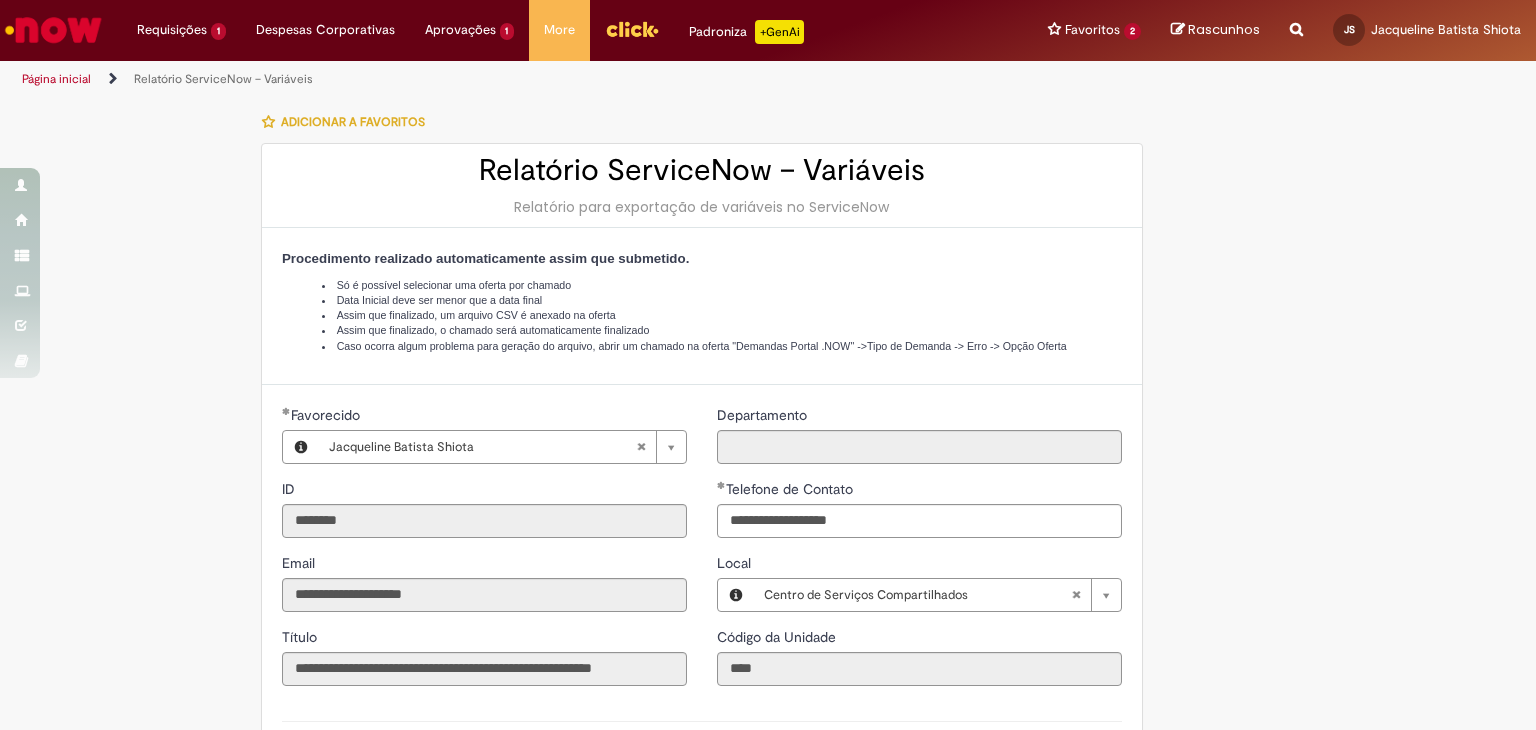 scroll, scrollTop: 0, scrollLeft: 0, axis: both 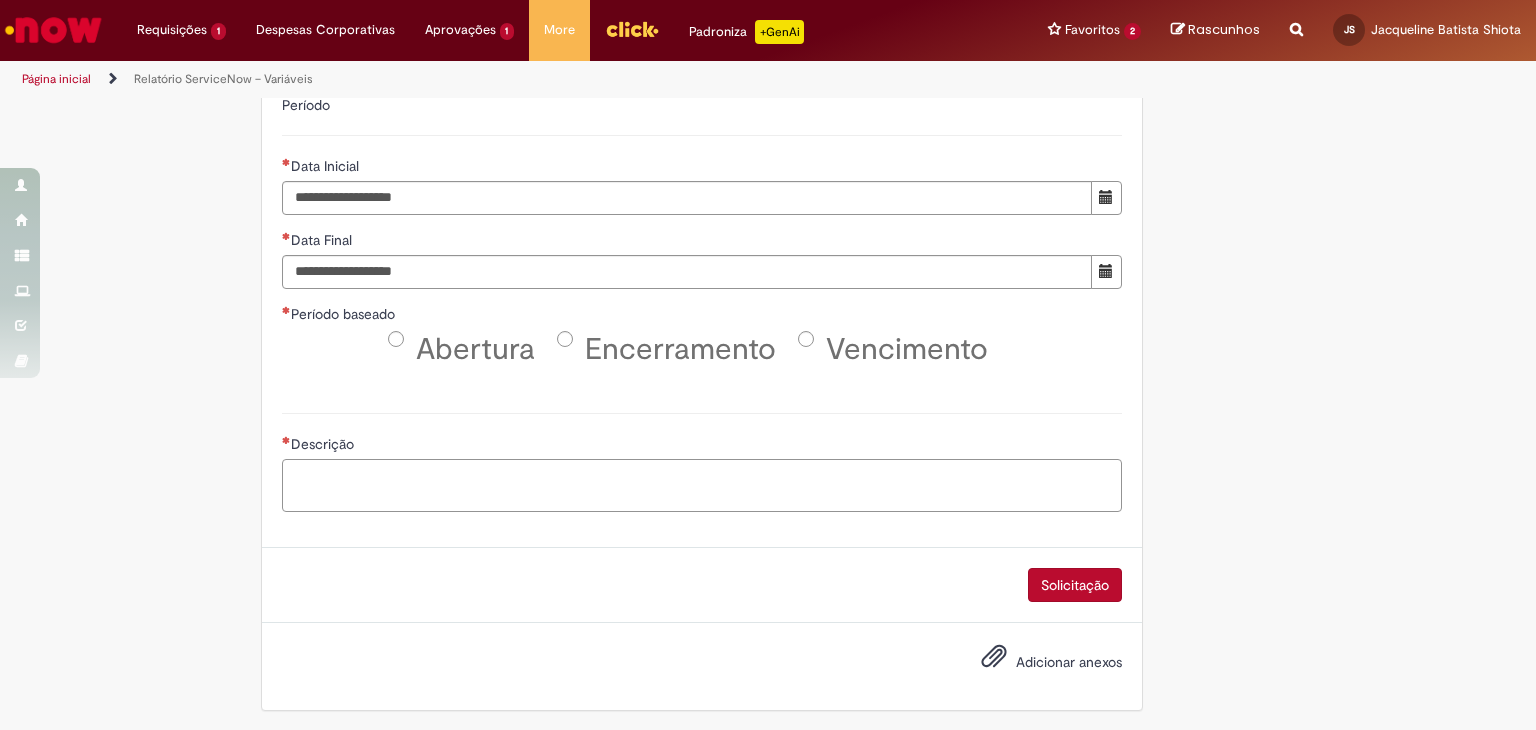 click on "Descrição" at bounding box center [702, 486] 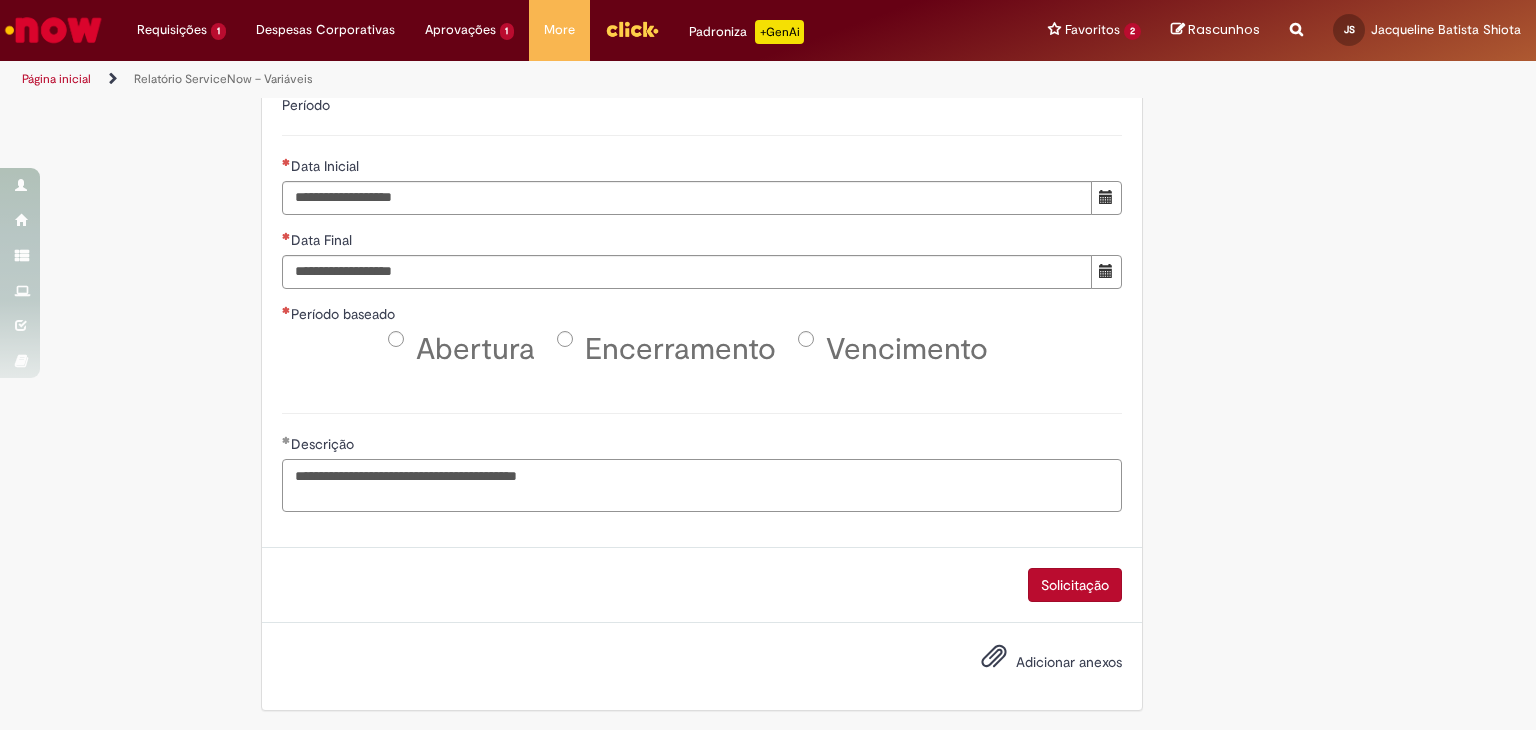 type on "**********" 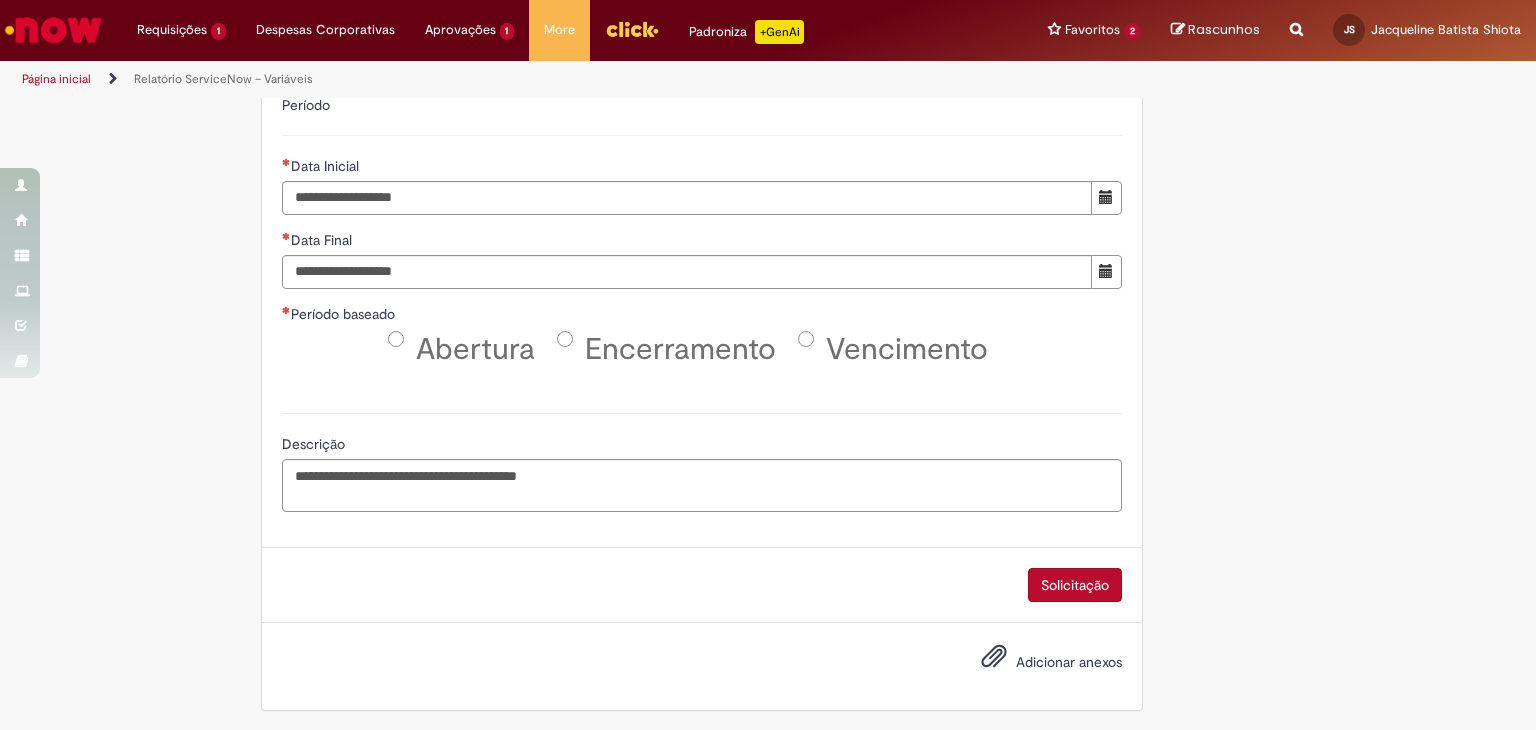 click on "Abertura" at bounding box center [475, 349] 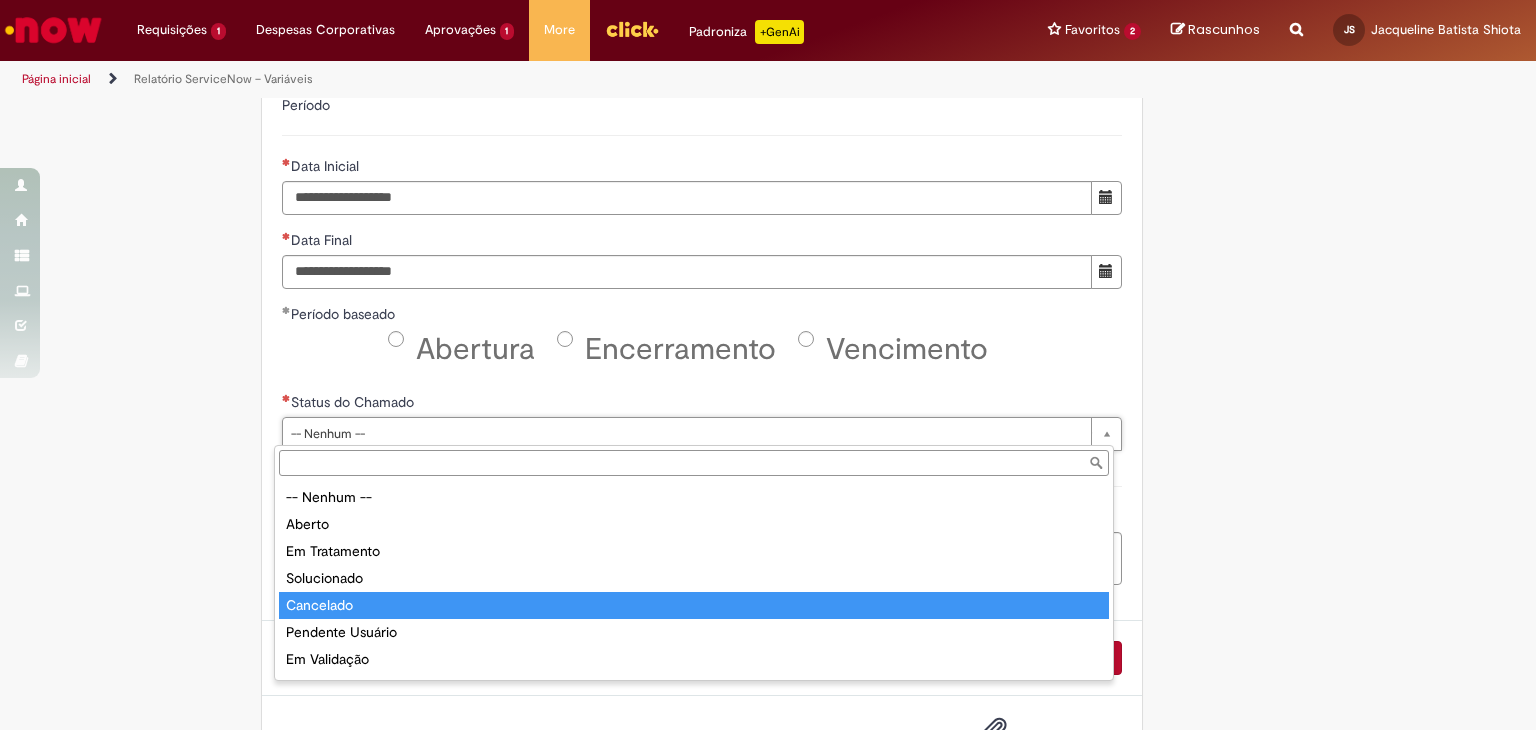 drag, startPoint x: 418, startPoint y: 592, endPoint x: 420, endPoint y: 569, distance: 23.086792 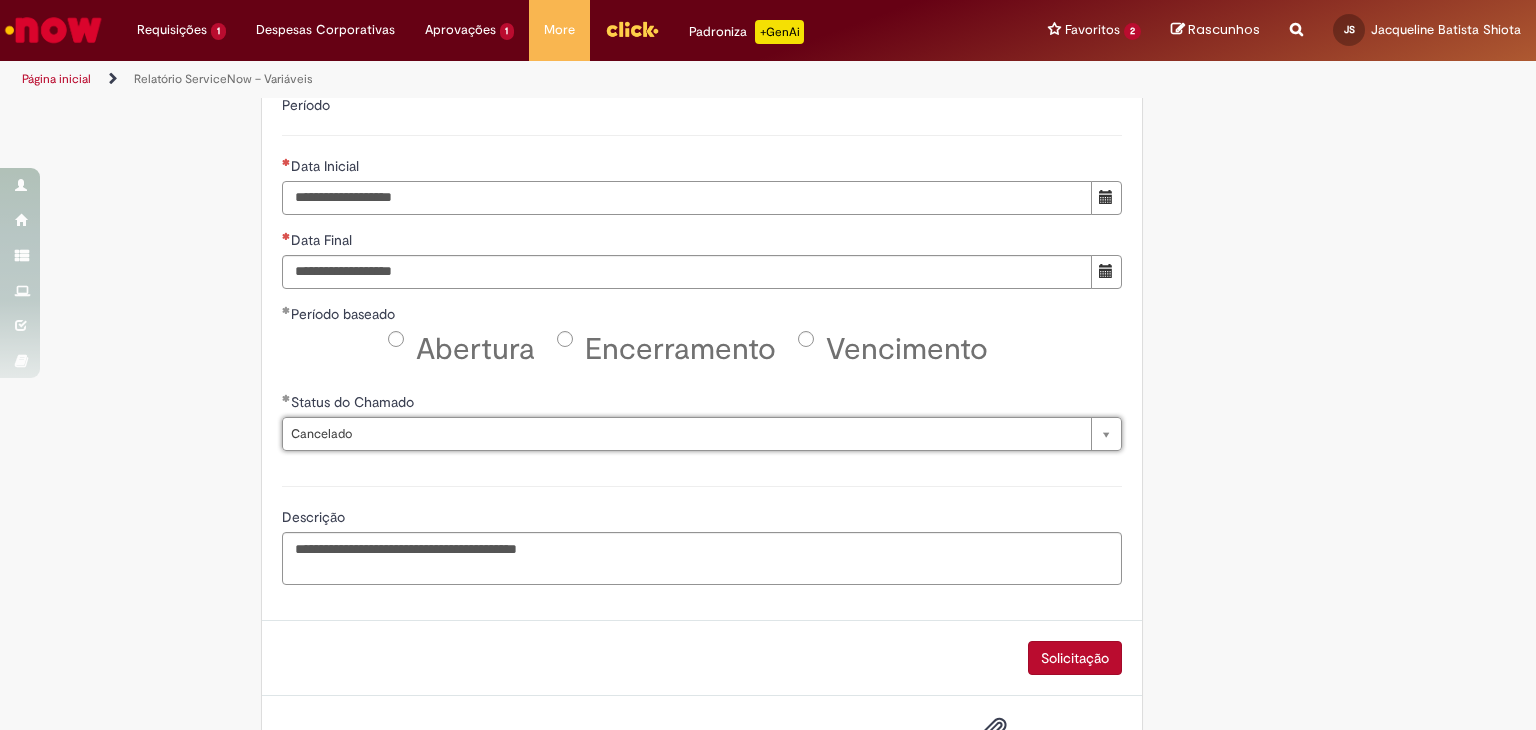 click on "Data Inicial" at bounding box center [687, 198] 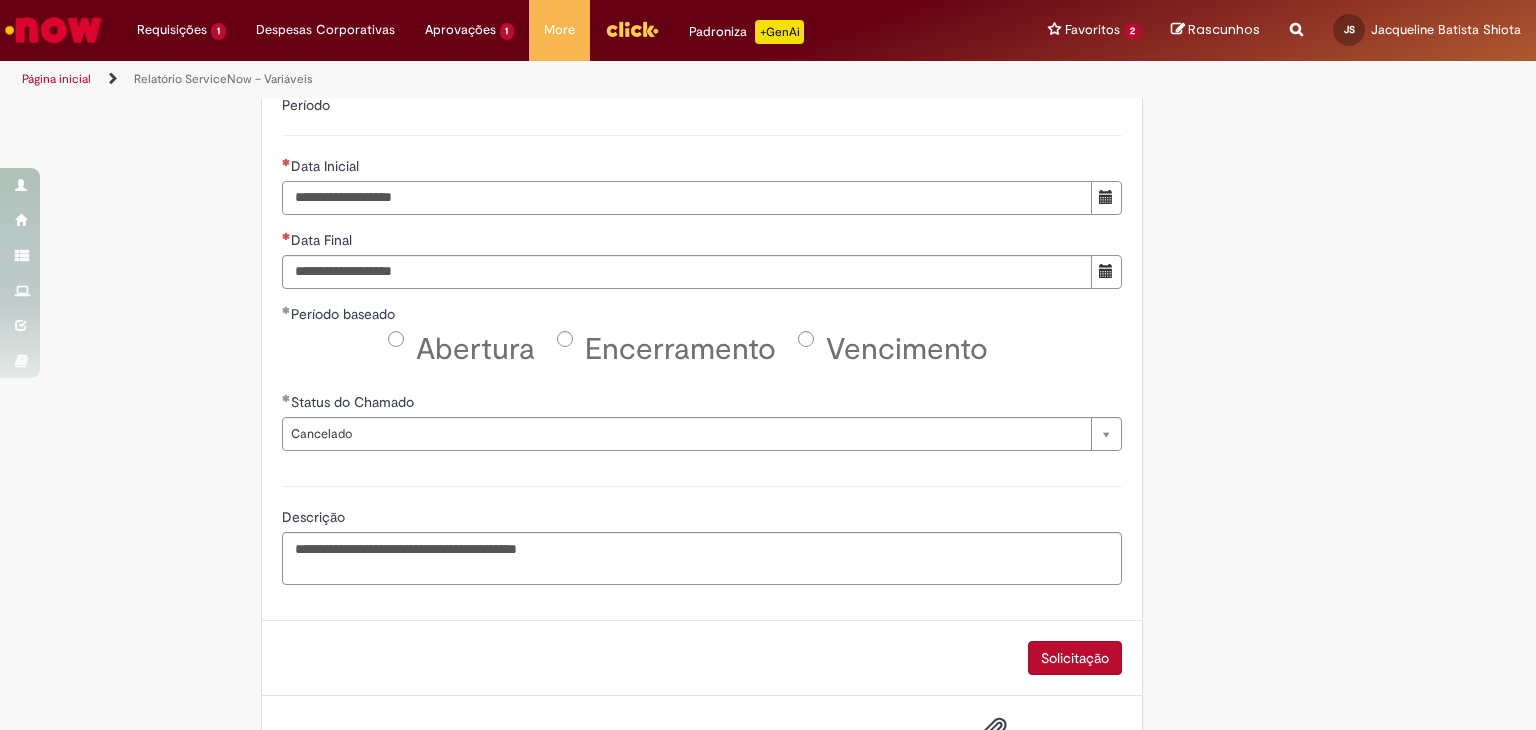 paste on "**********" 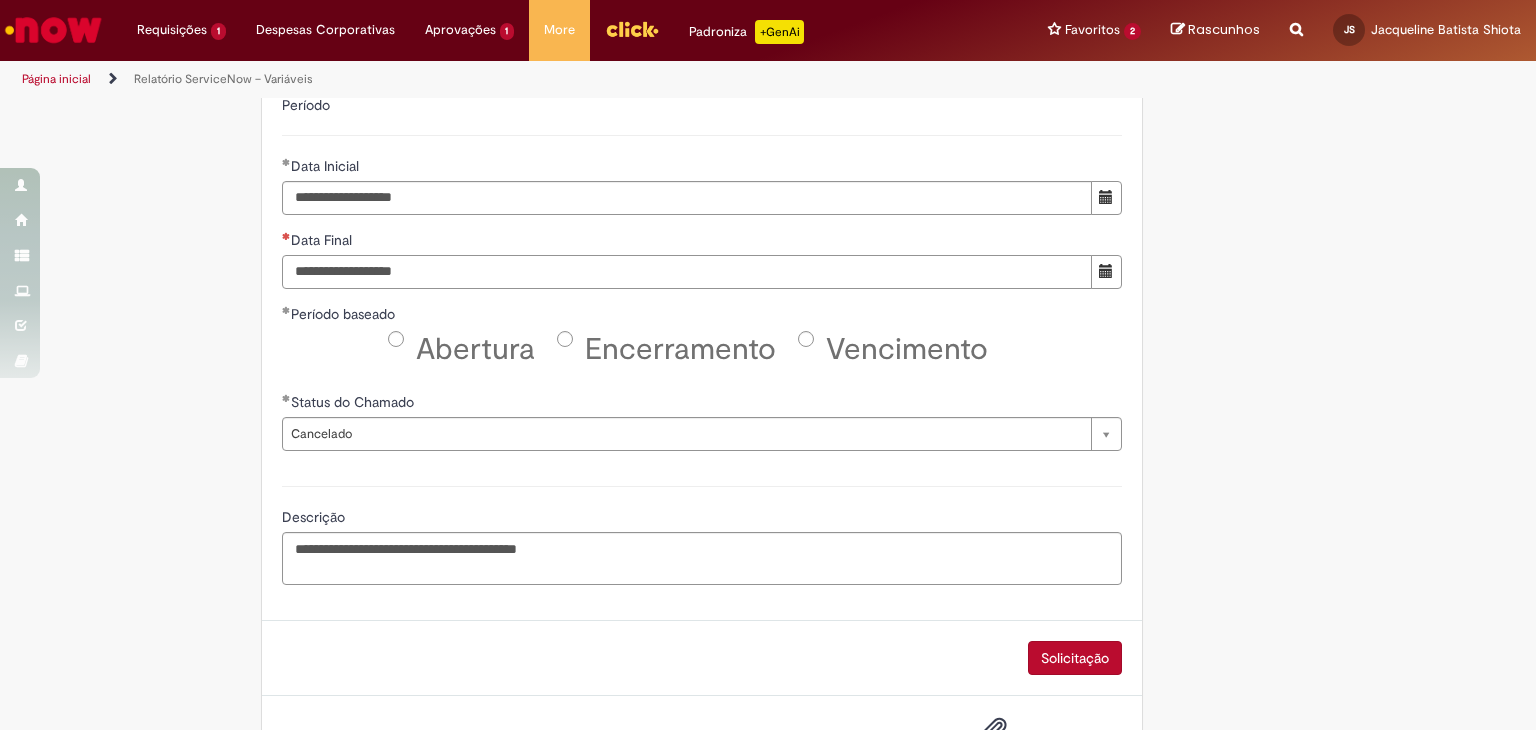 click on "Data Final" at bounding box center (687, 272) 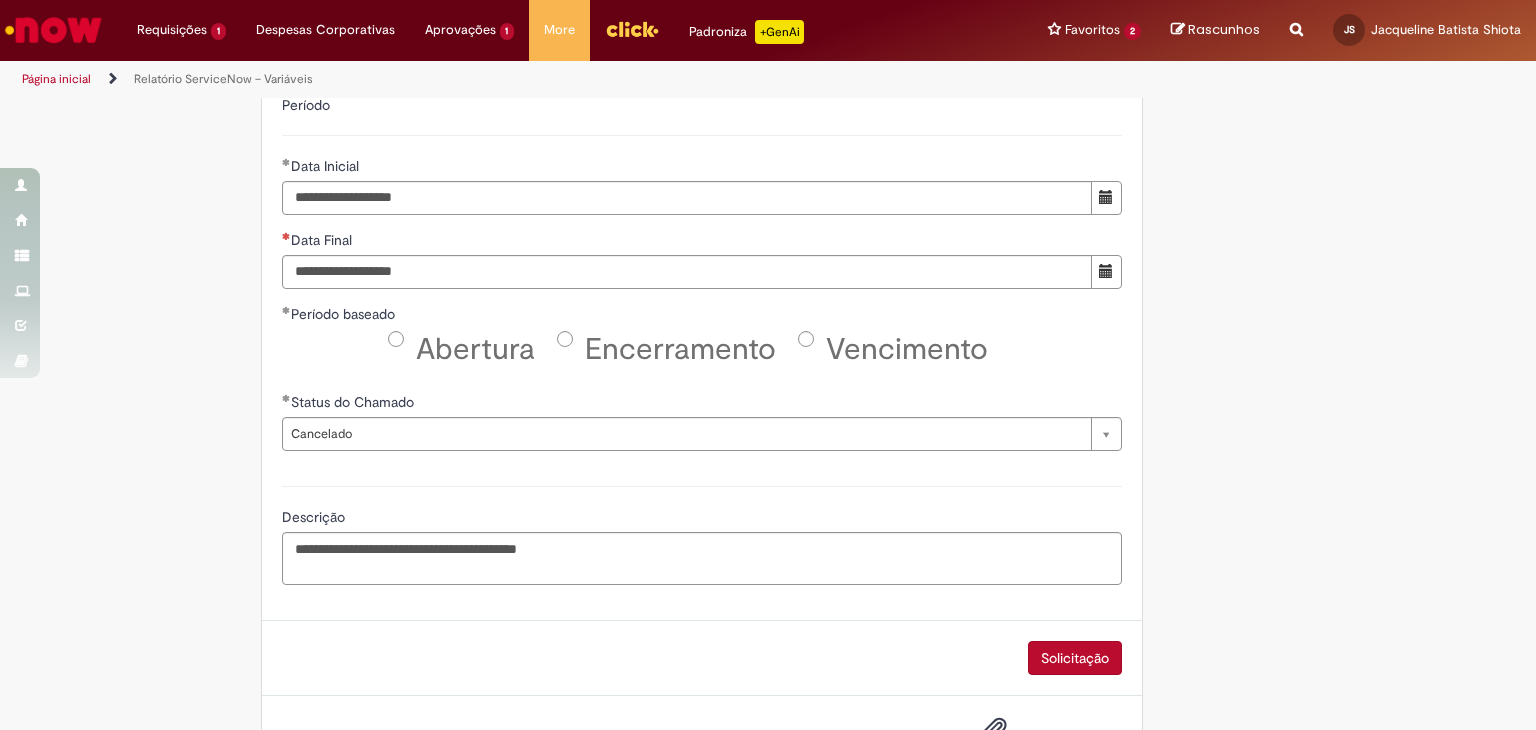 click on "Data Final" at bounding box center (702, 242) 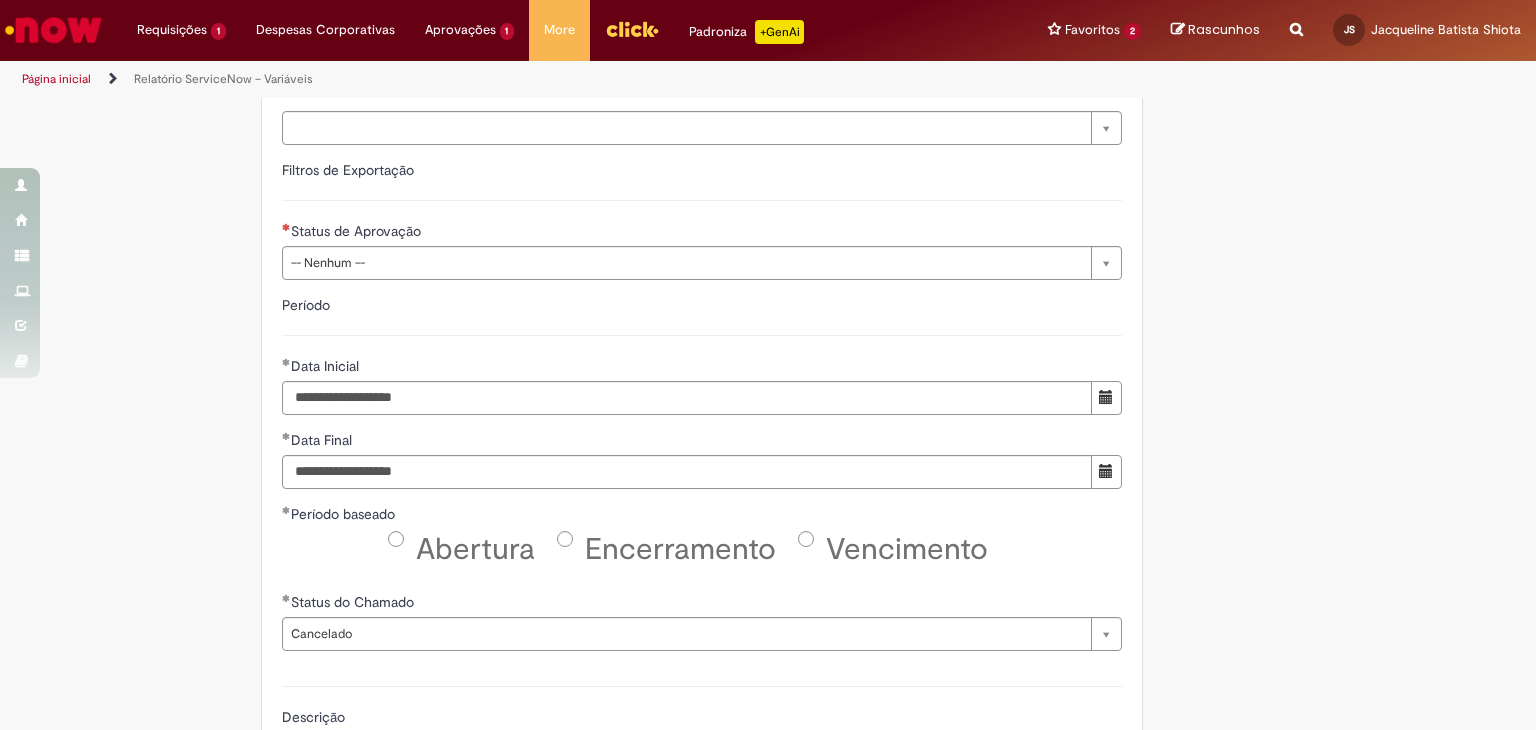scroll, scrollTop: 660, scrollLeft: 0, axis: vertical 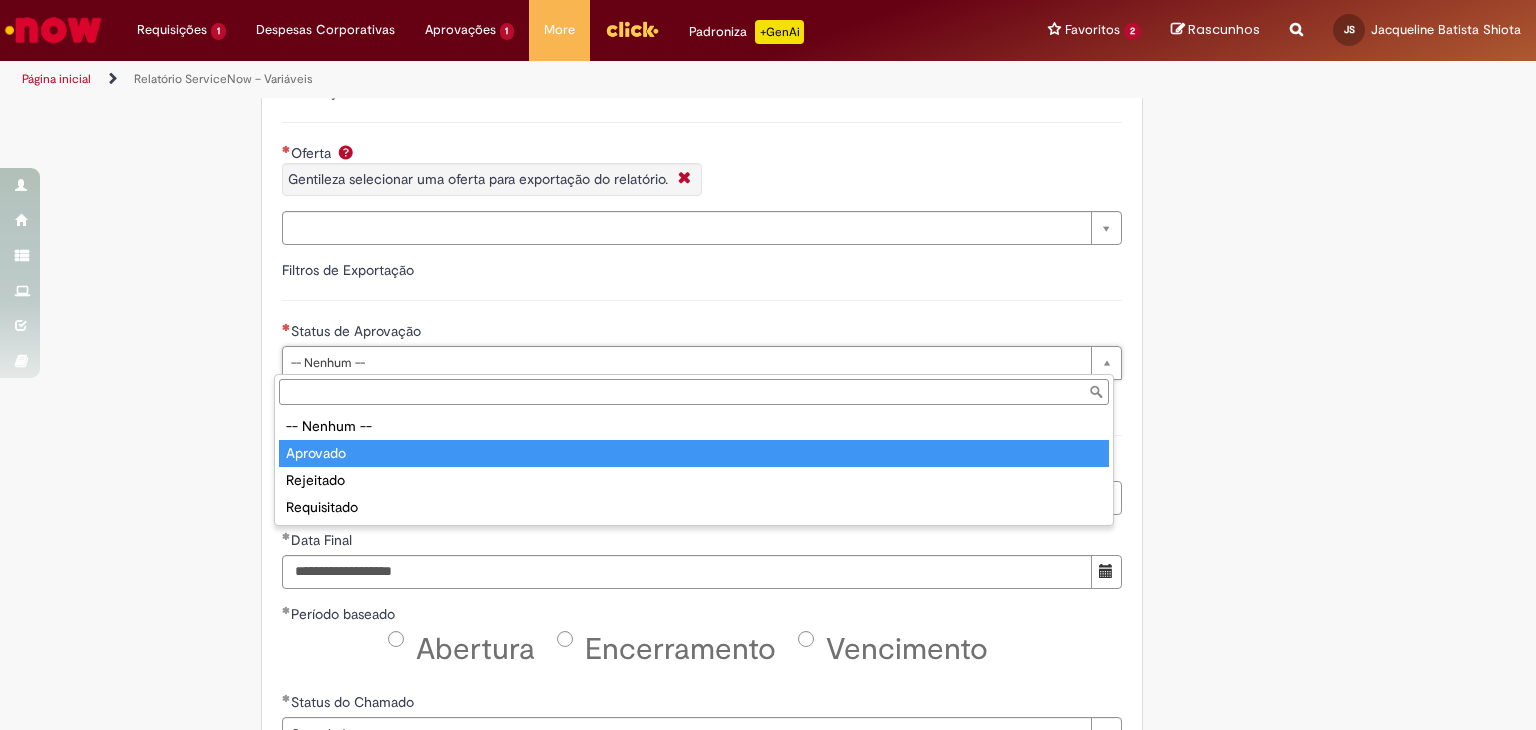 type on "********" 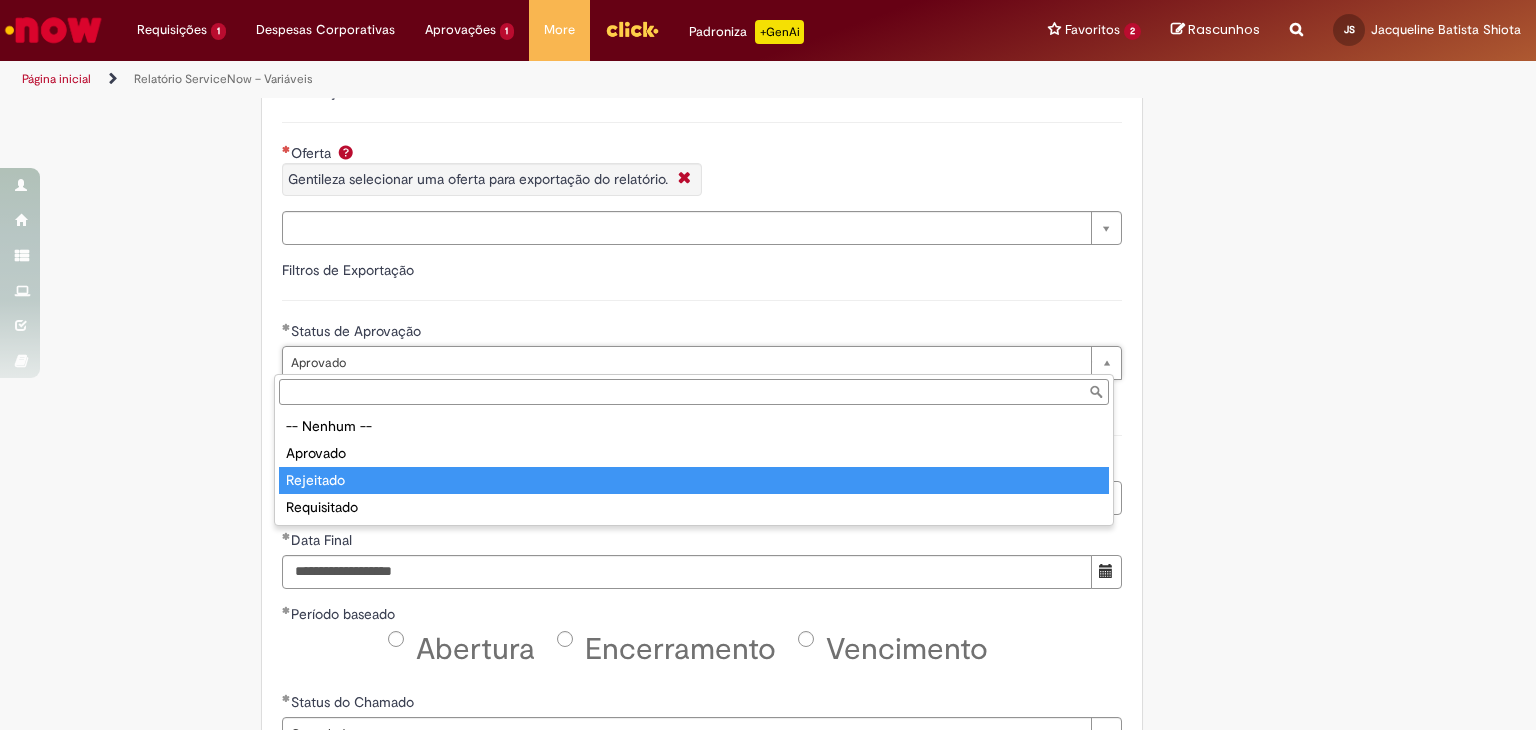 type on "*********" 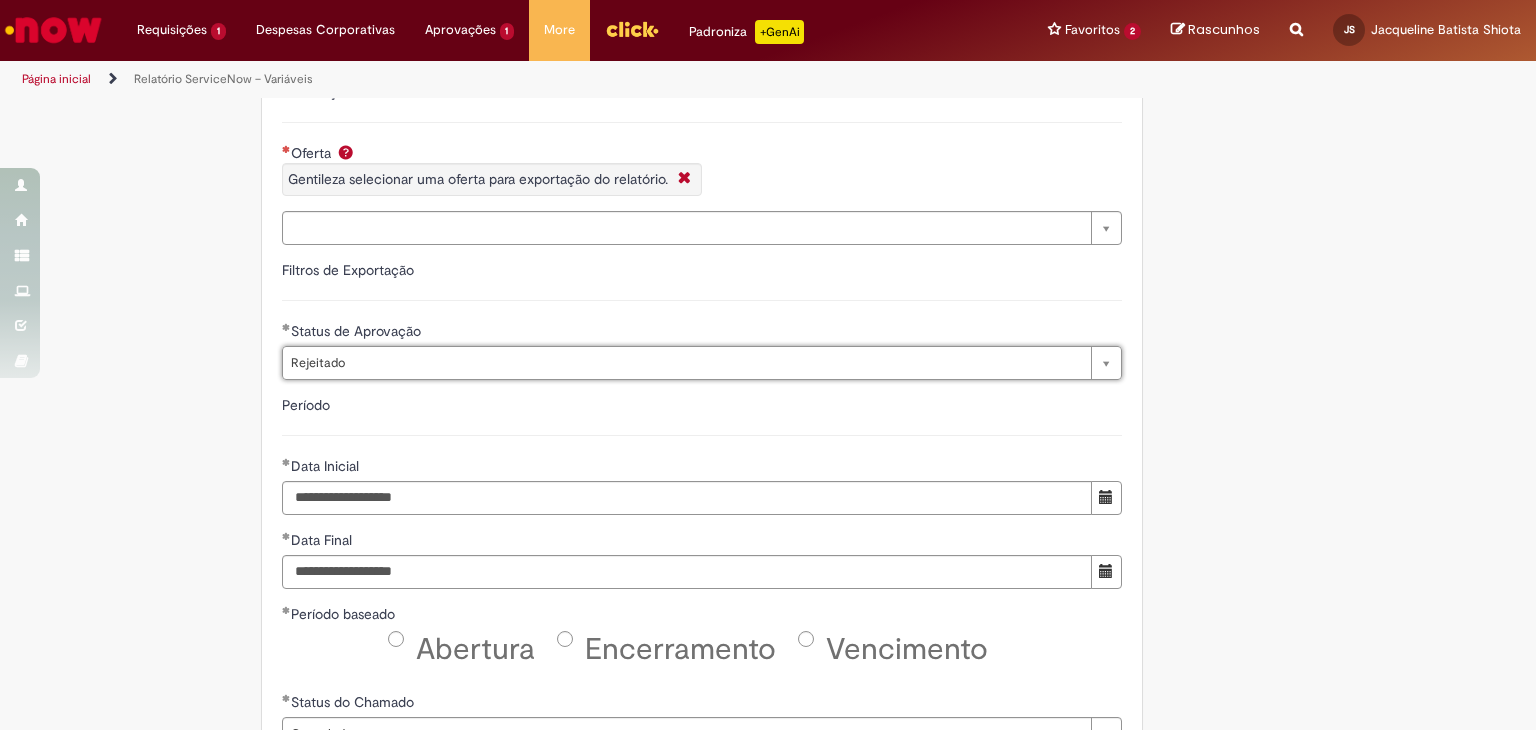 scroll, scrollTop: 0, scrollLeft: 57, axis: horizontal 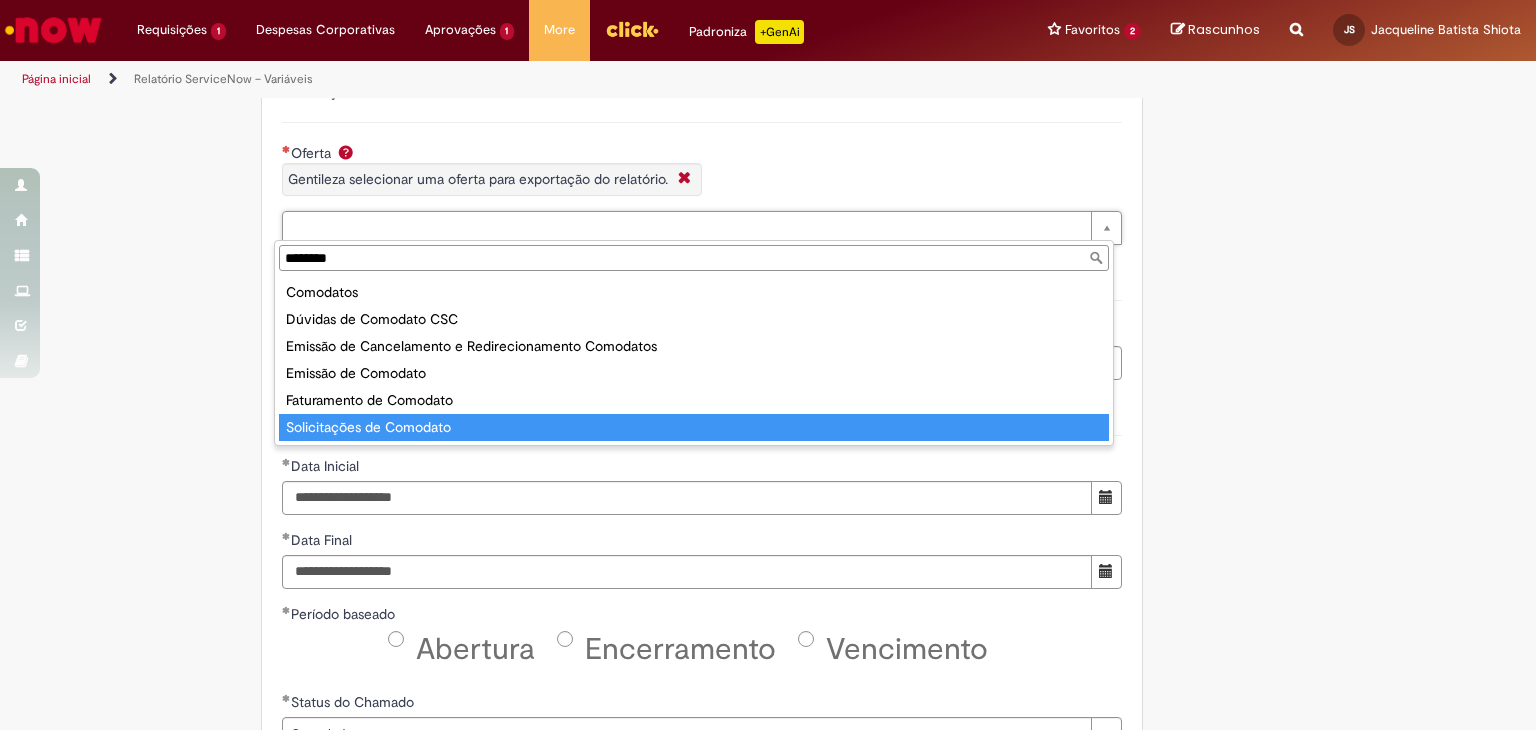 type on "********" 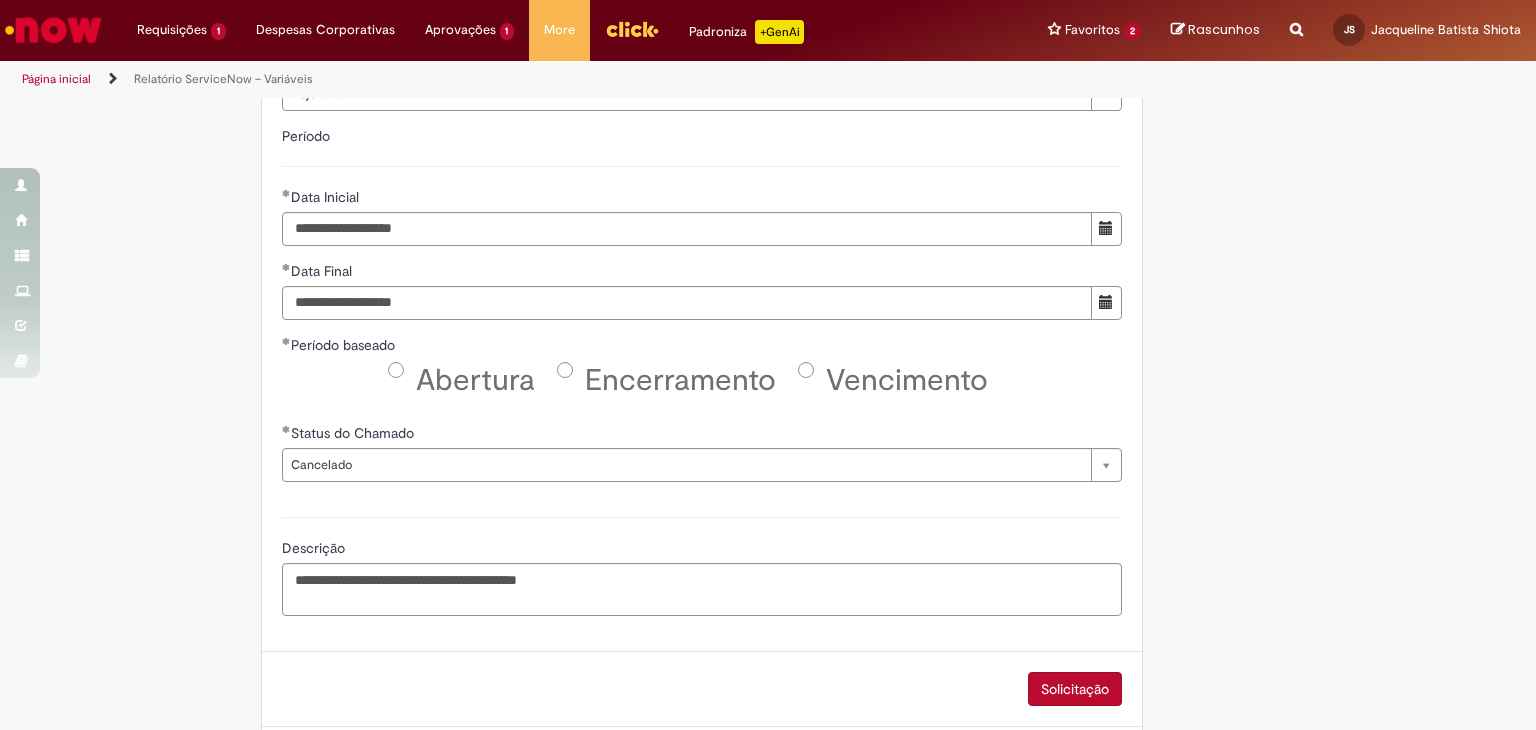 scroll, scrollTop: 1032, scrollLeft: 0, axis: vertical 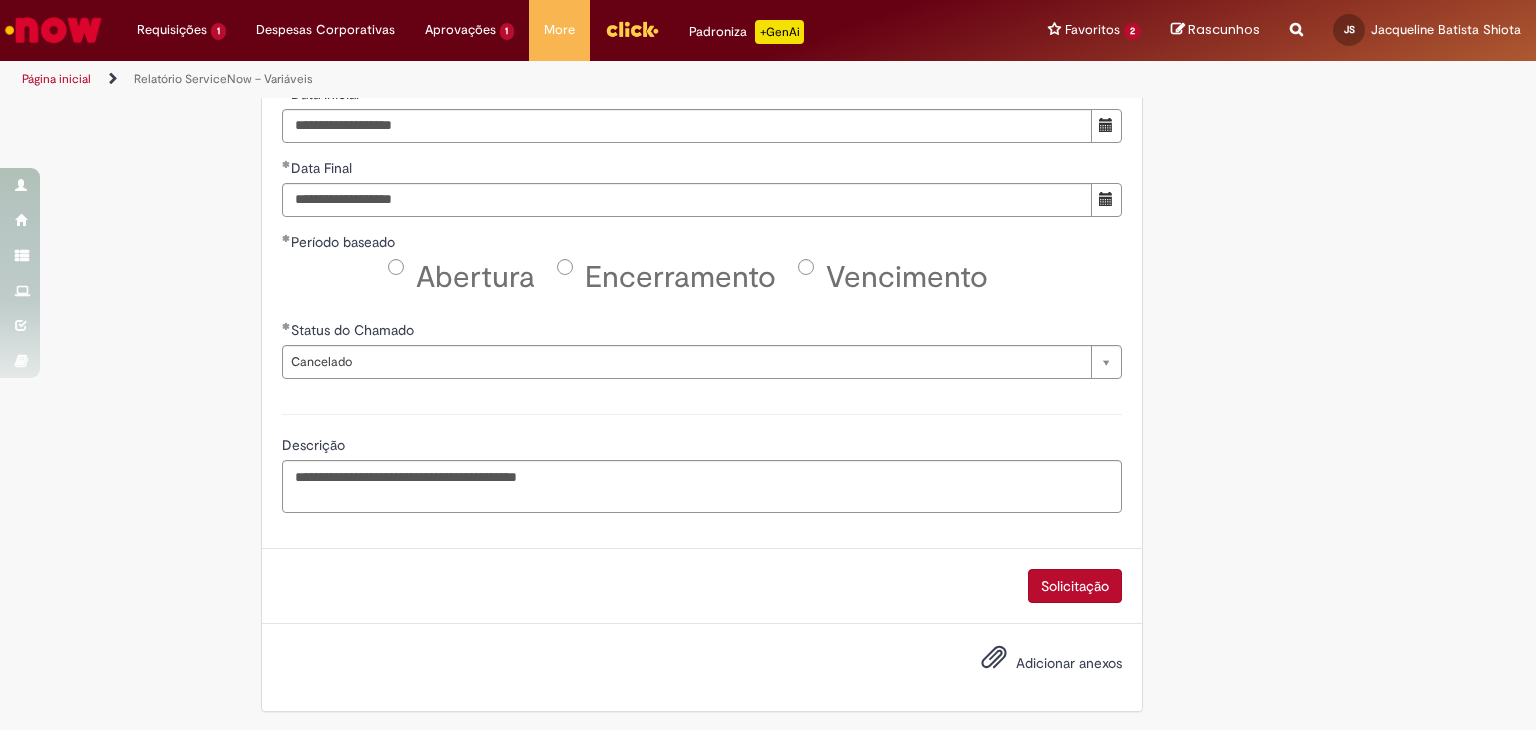 click on "Solicitação" at bounding box center [1075, 586] 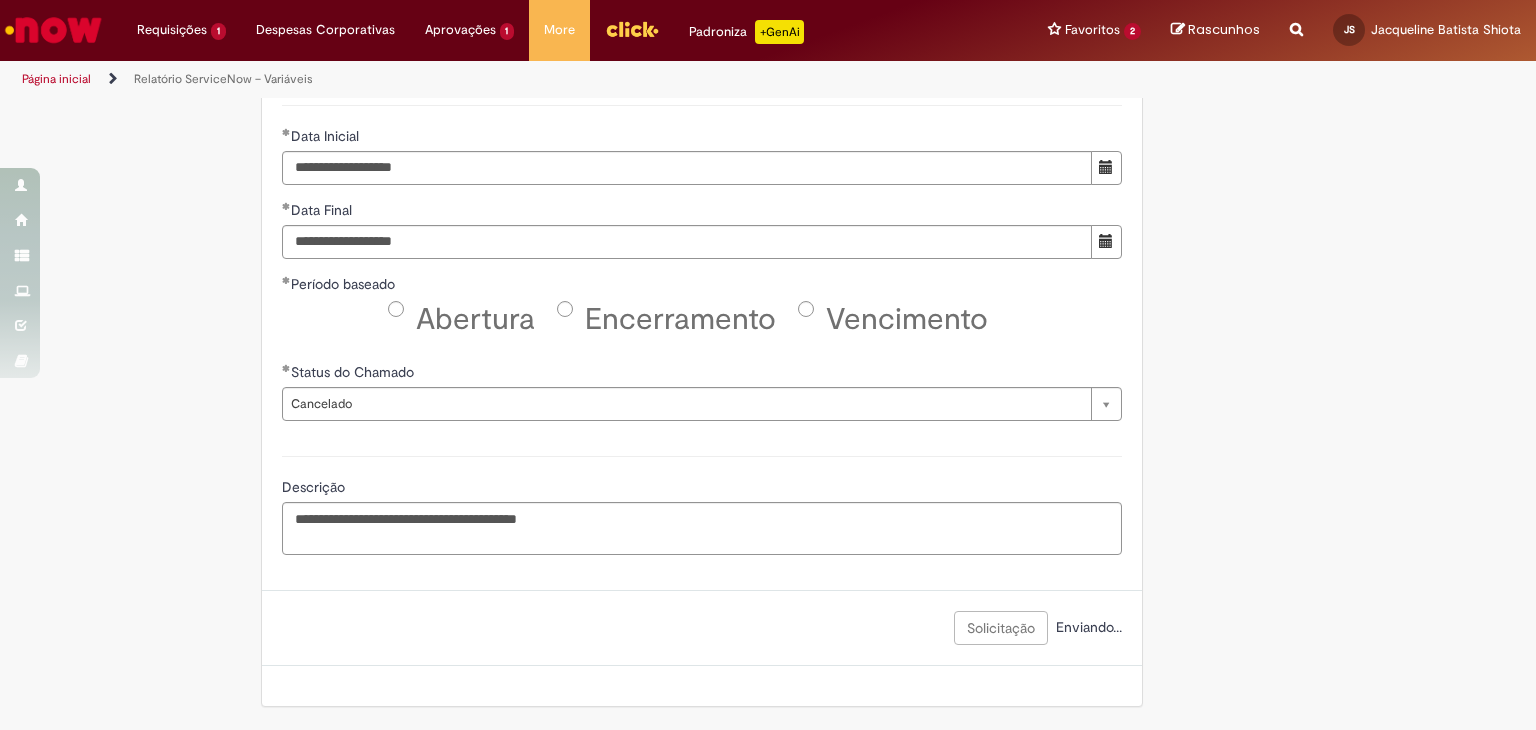 scroll, scrollTop: 986, scrollLeft: 0, axis: vertical 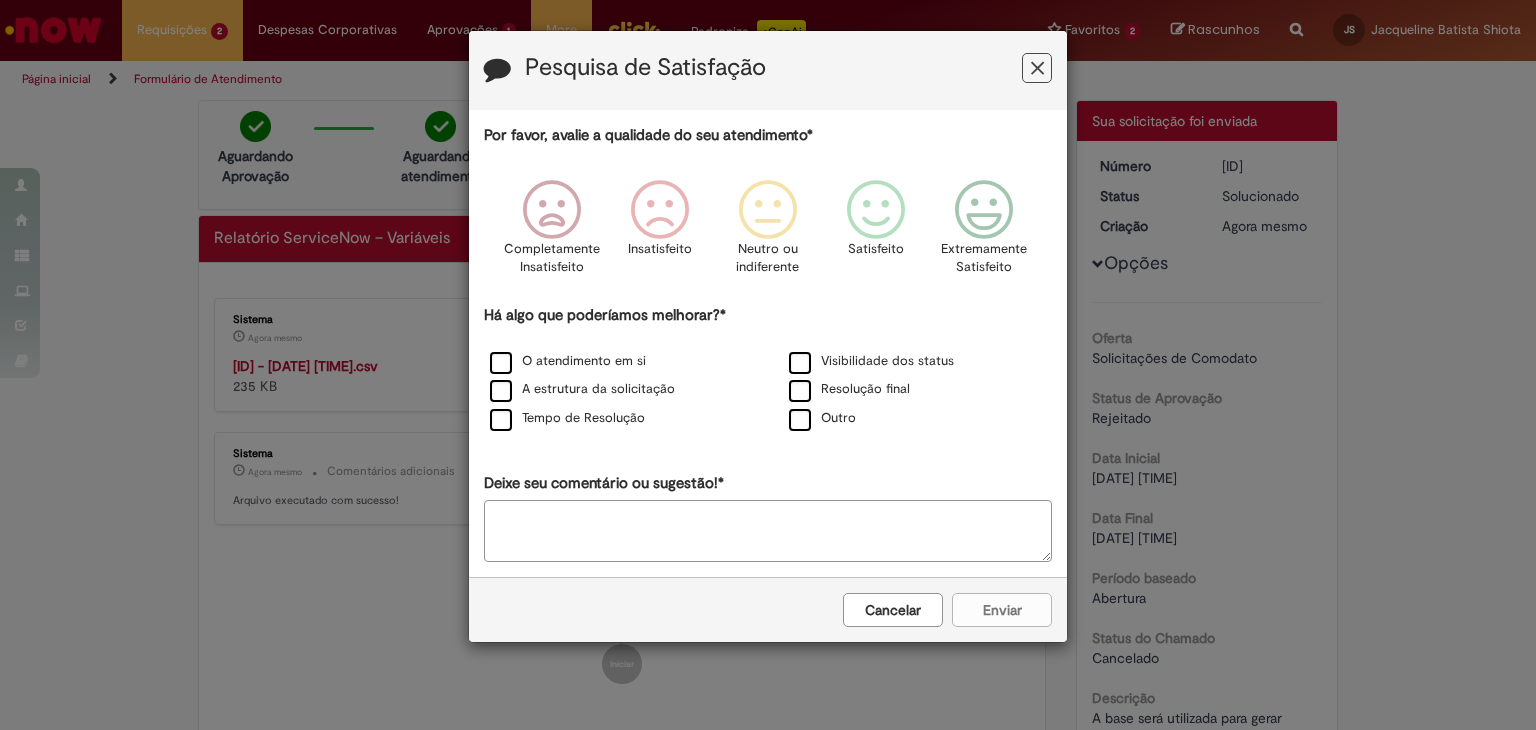 click at bounding box center (1037, 68) 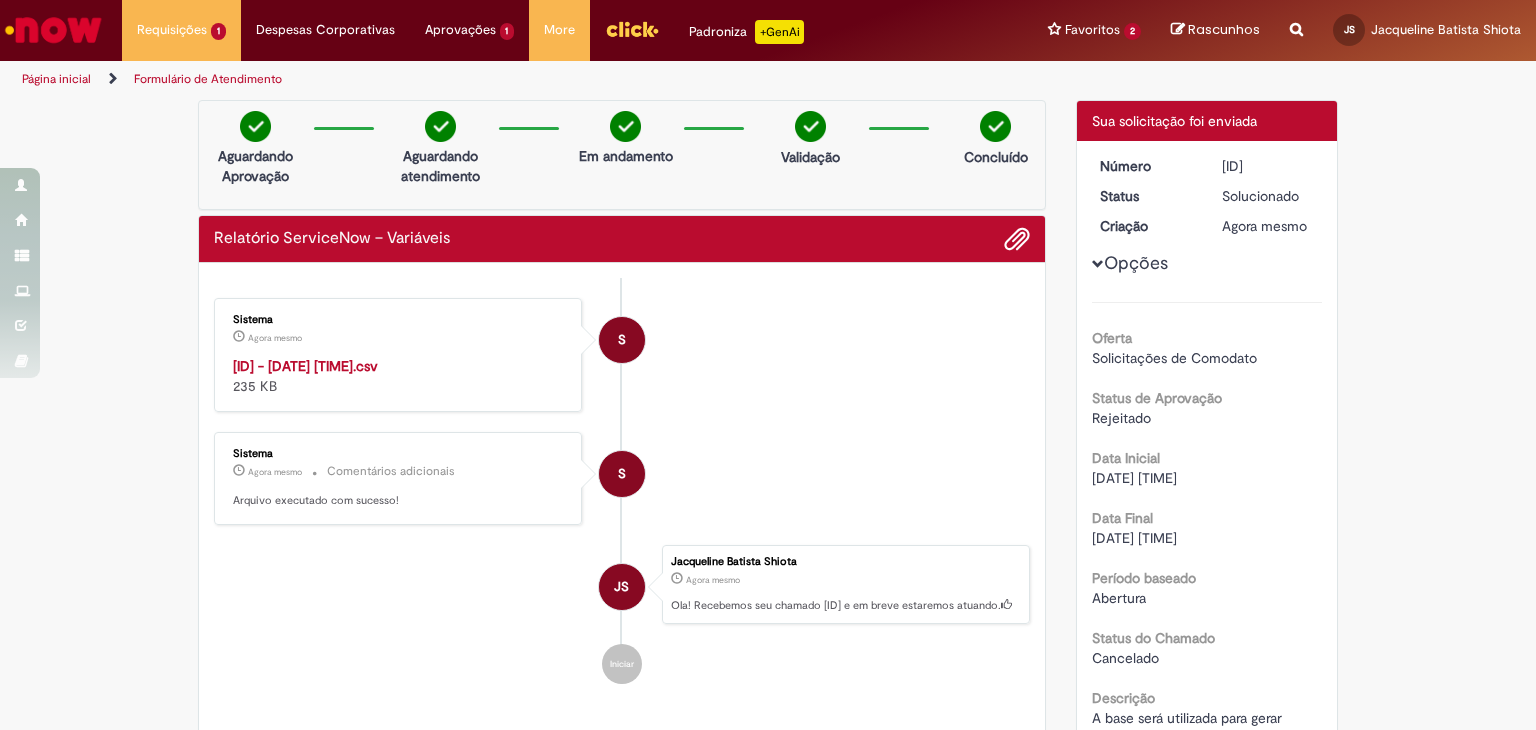 click on "R13353680 - 05/08/2025 08:33:09.csv" at bounding box center (305, 366) 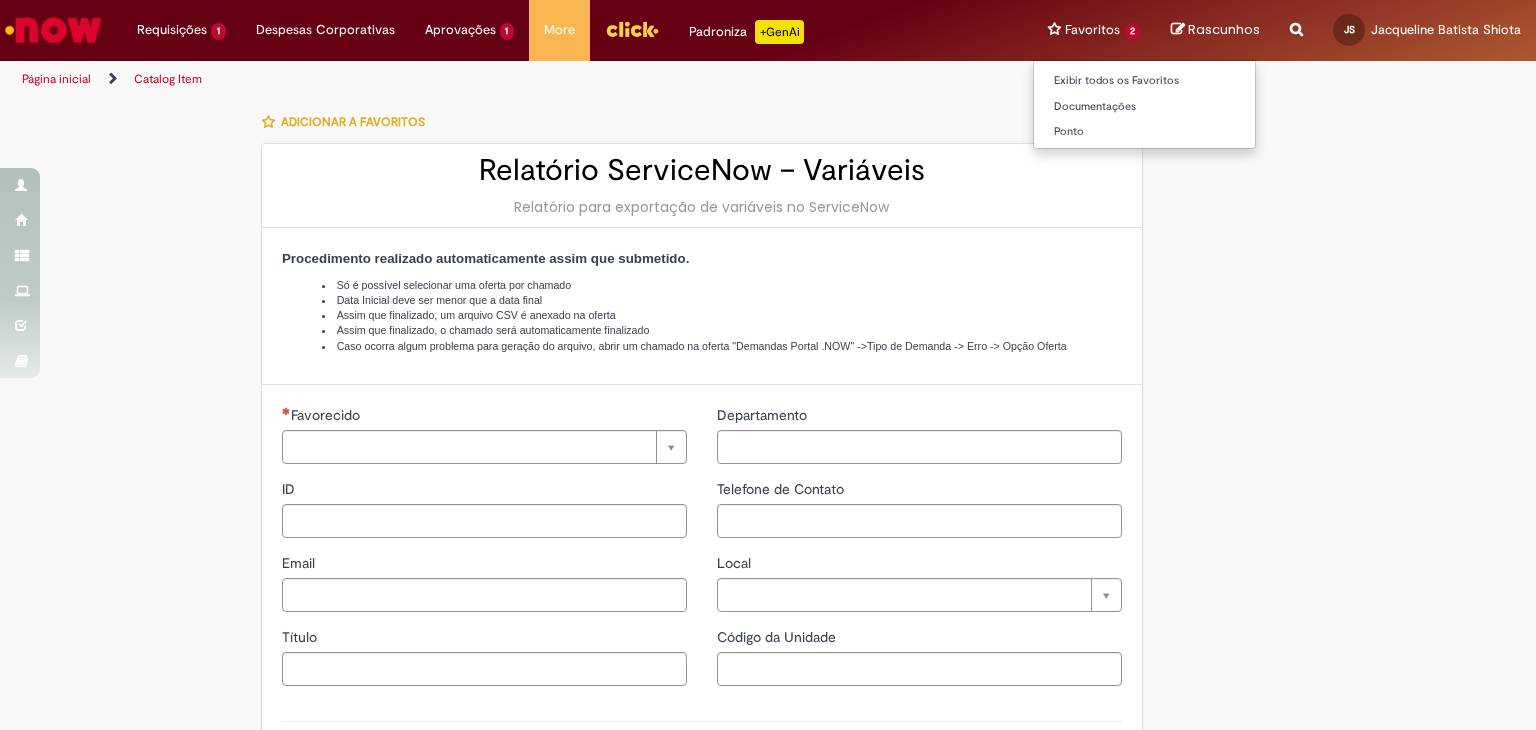 type on "********" 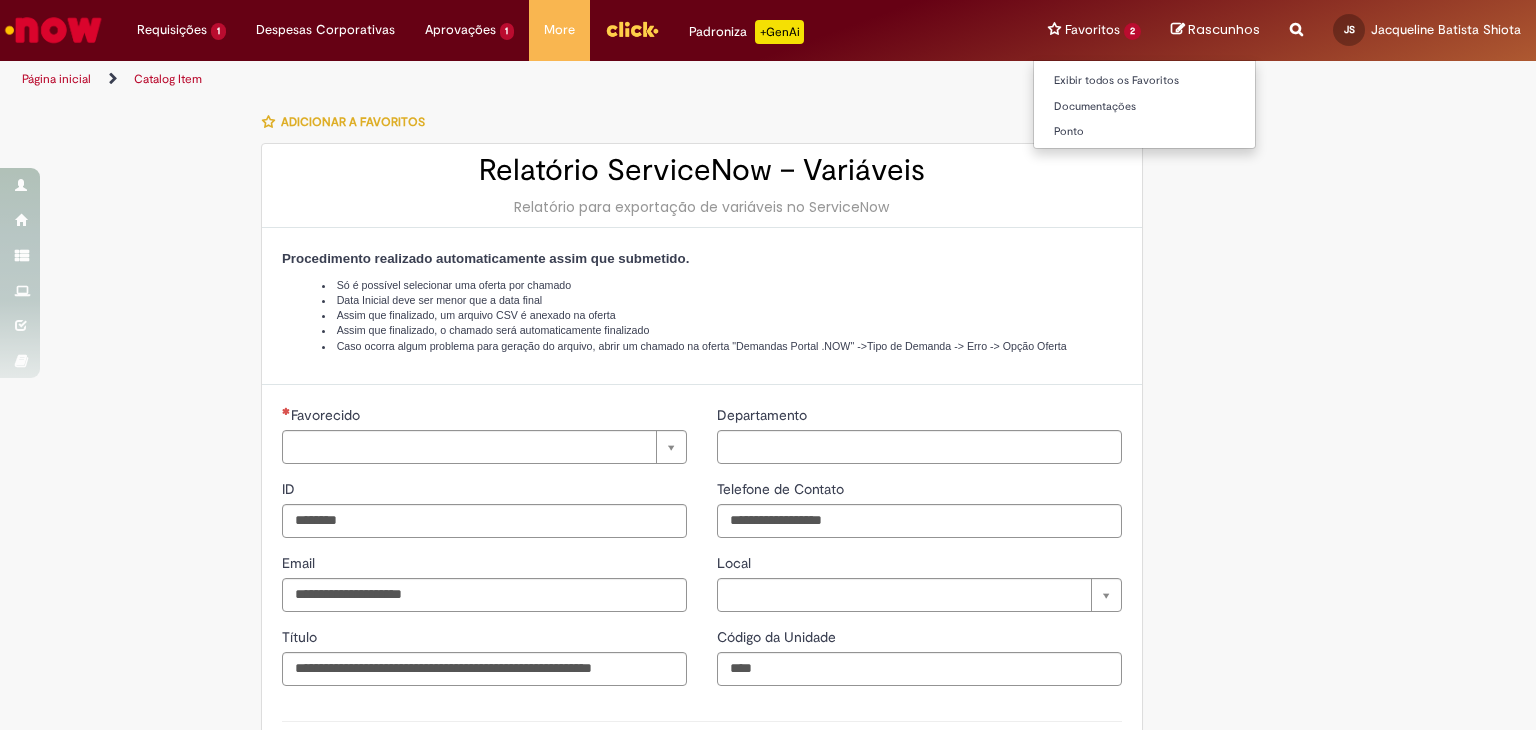type on "**********" 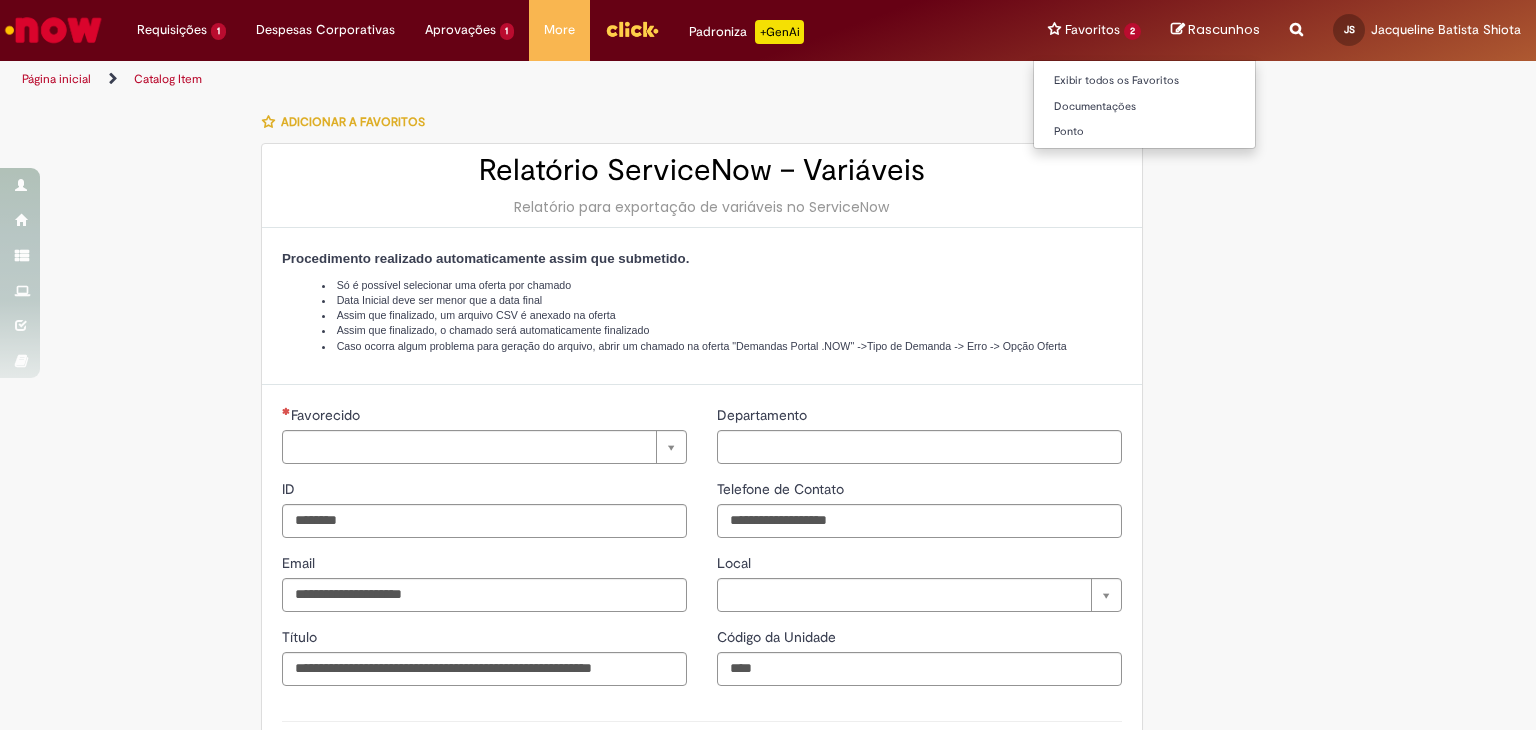 type on "**********" 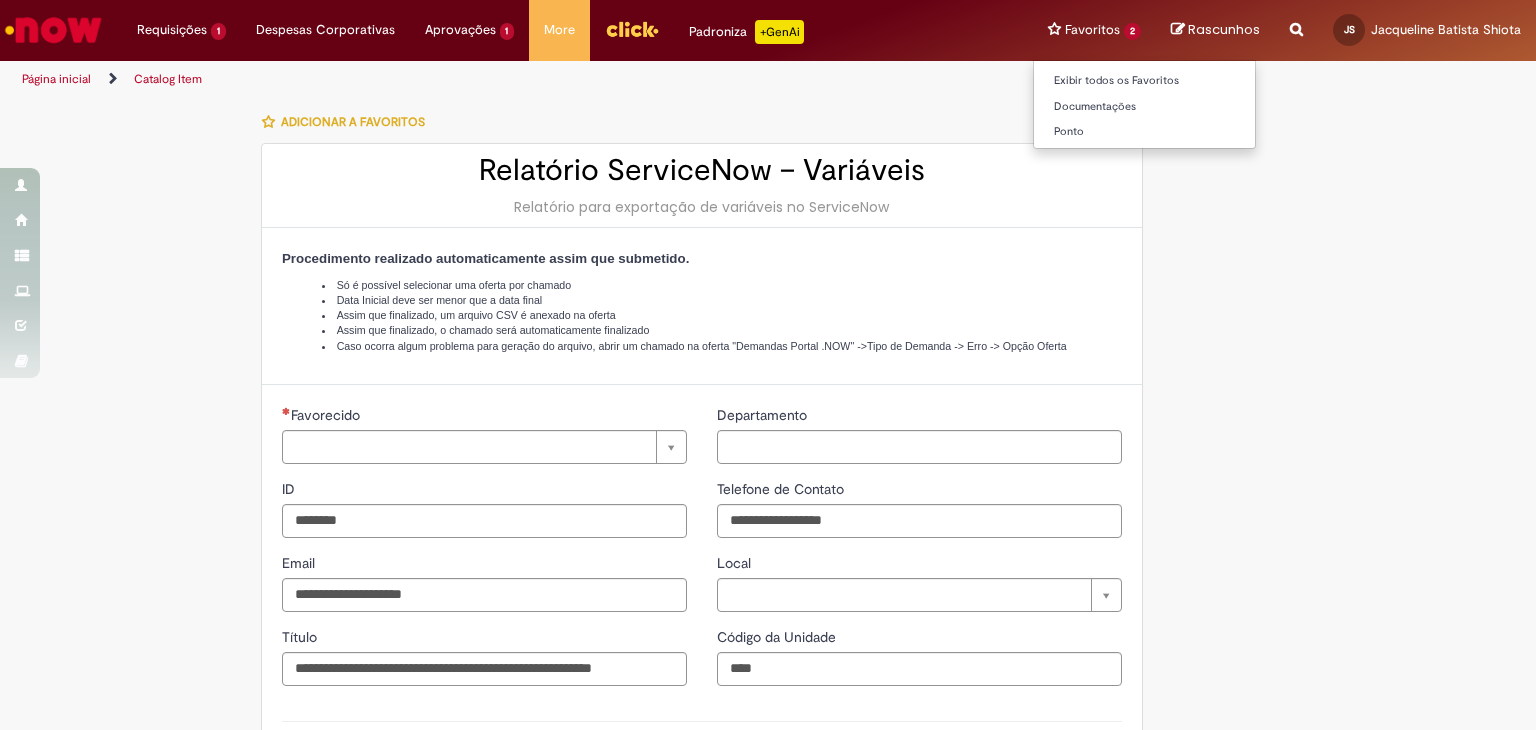 type on "**********" 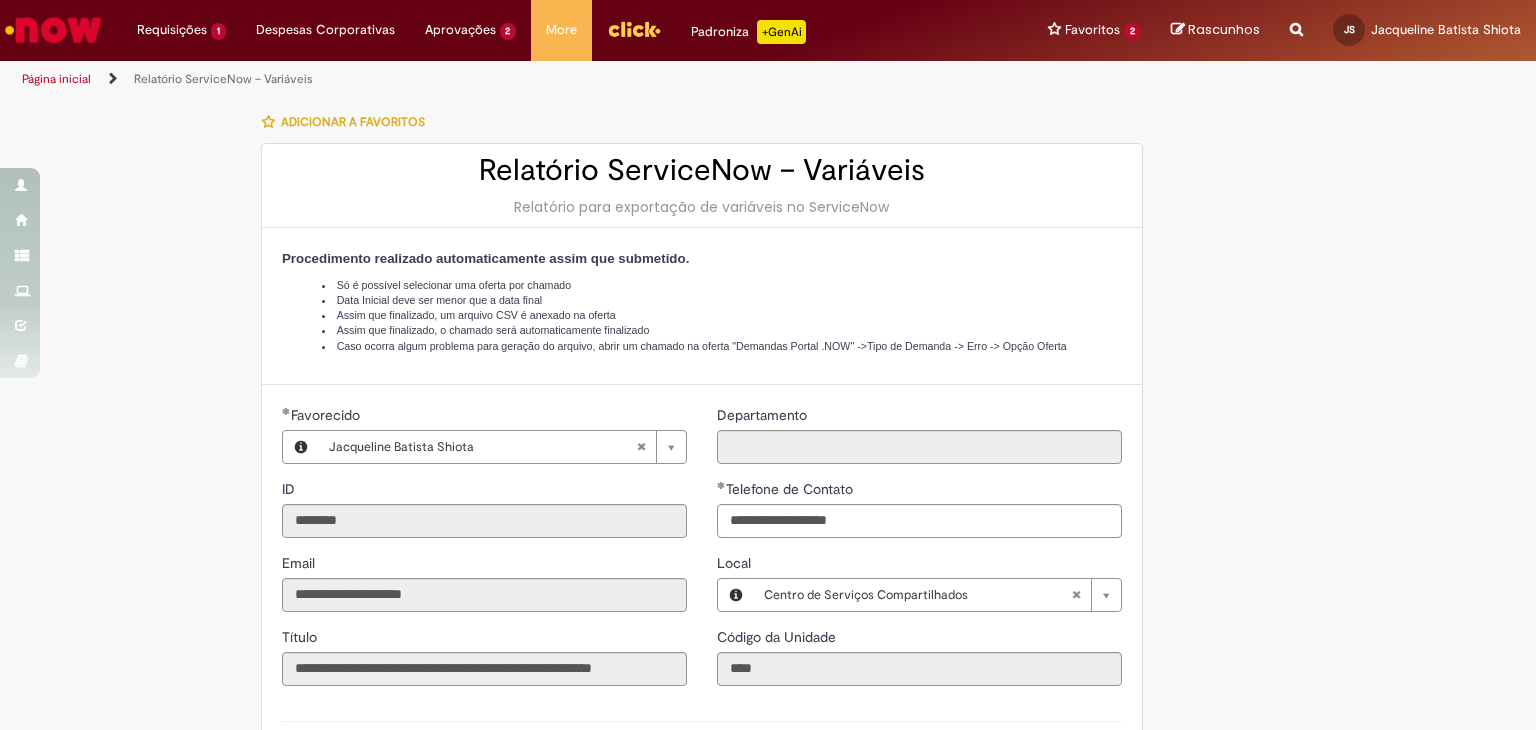 scroll, scrollTop: 800, scrollLeft: 0, axis: vertical 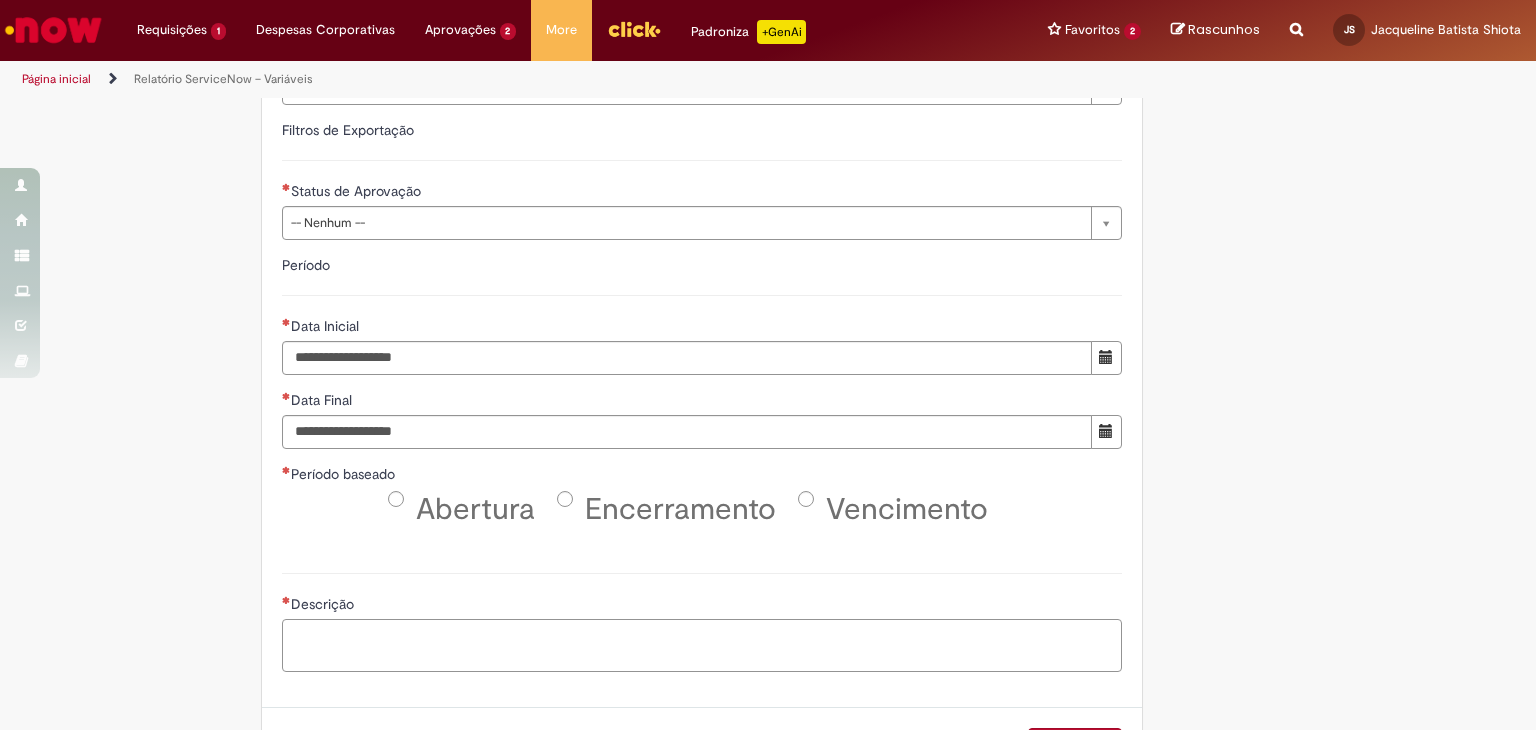 click on "Descrição" at bounding box center (702, 646) 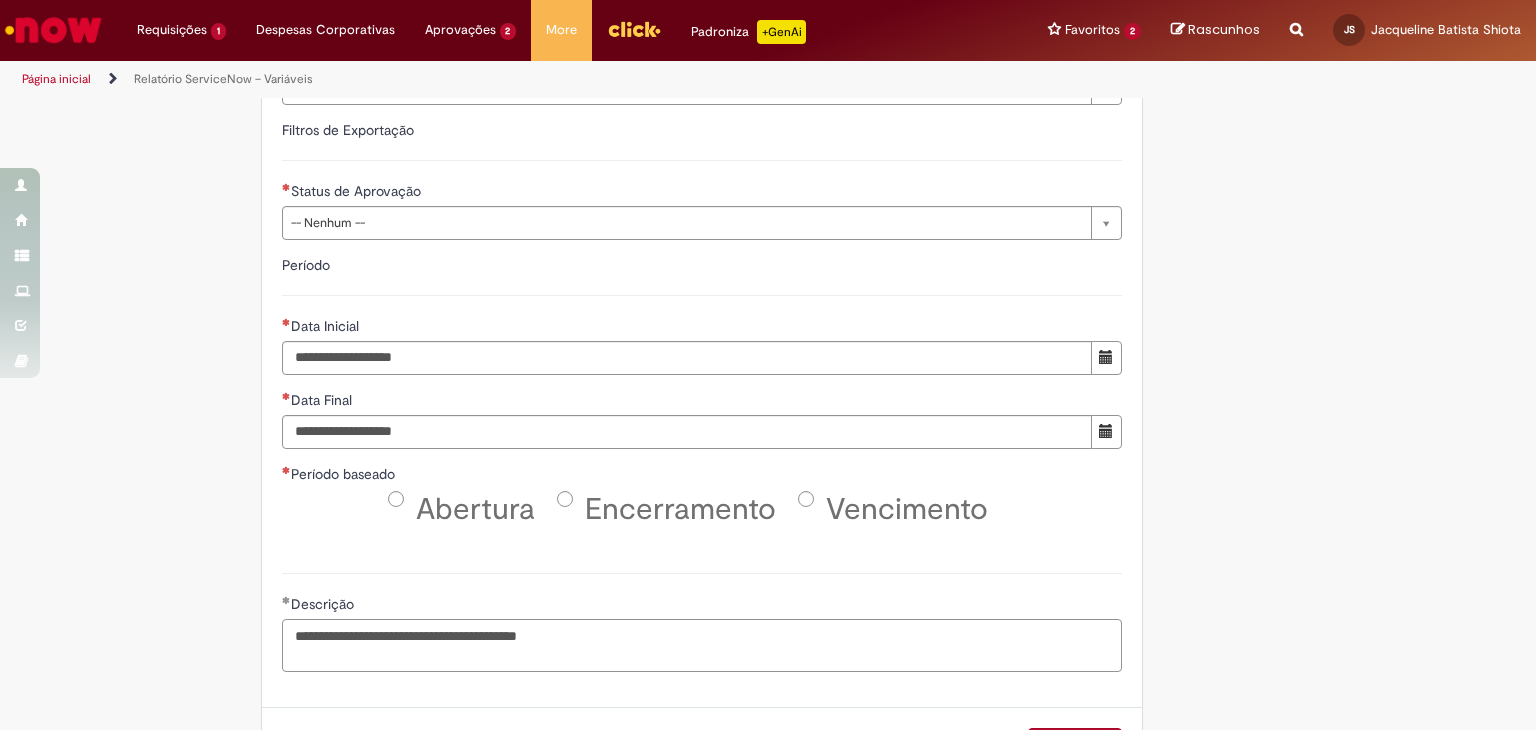 type on "**********" 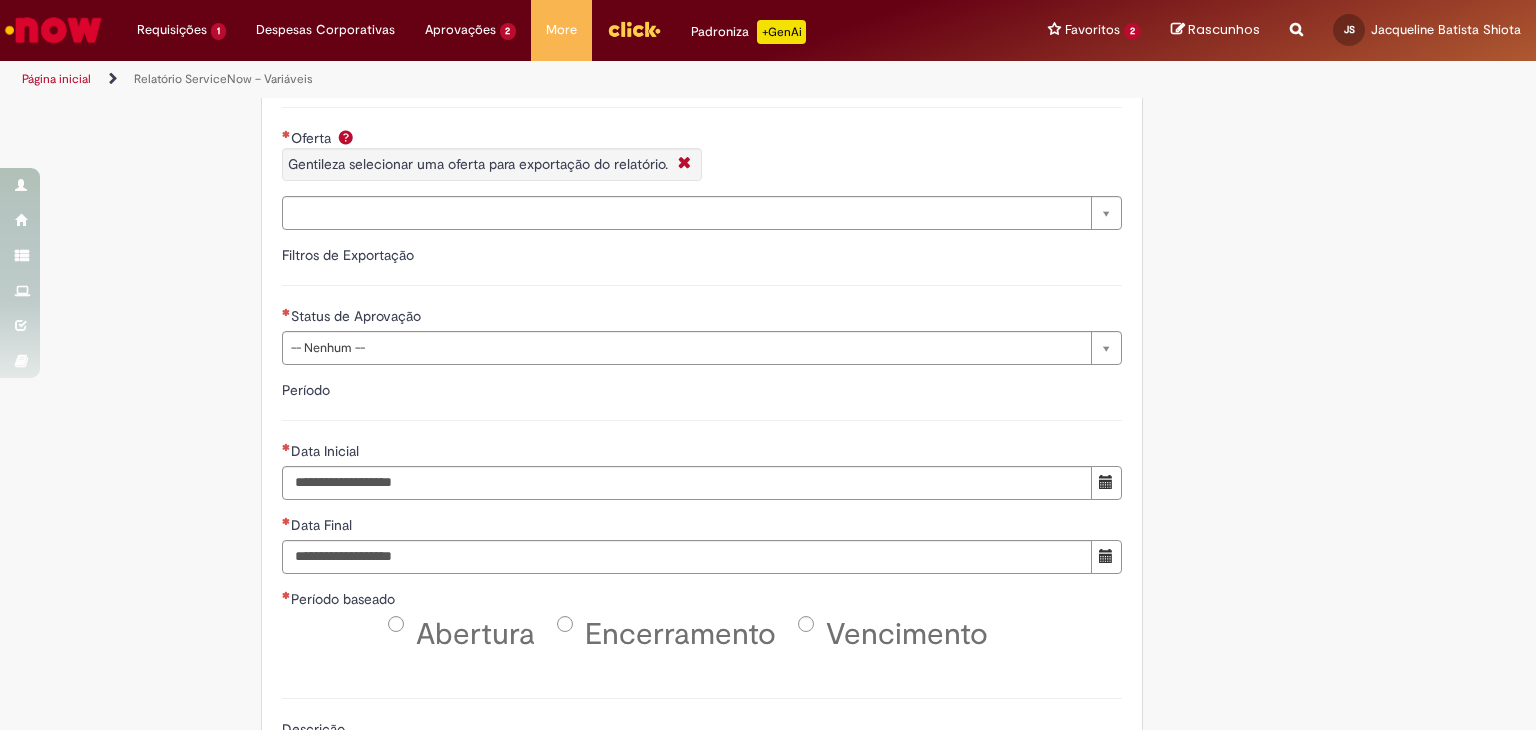 scroll, scrollTop: 400, scrollLeft: 0, axis: vertical 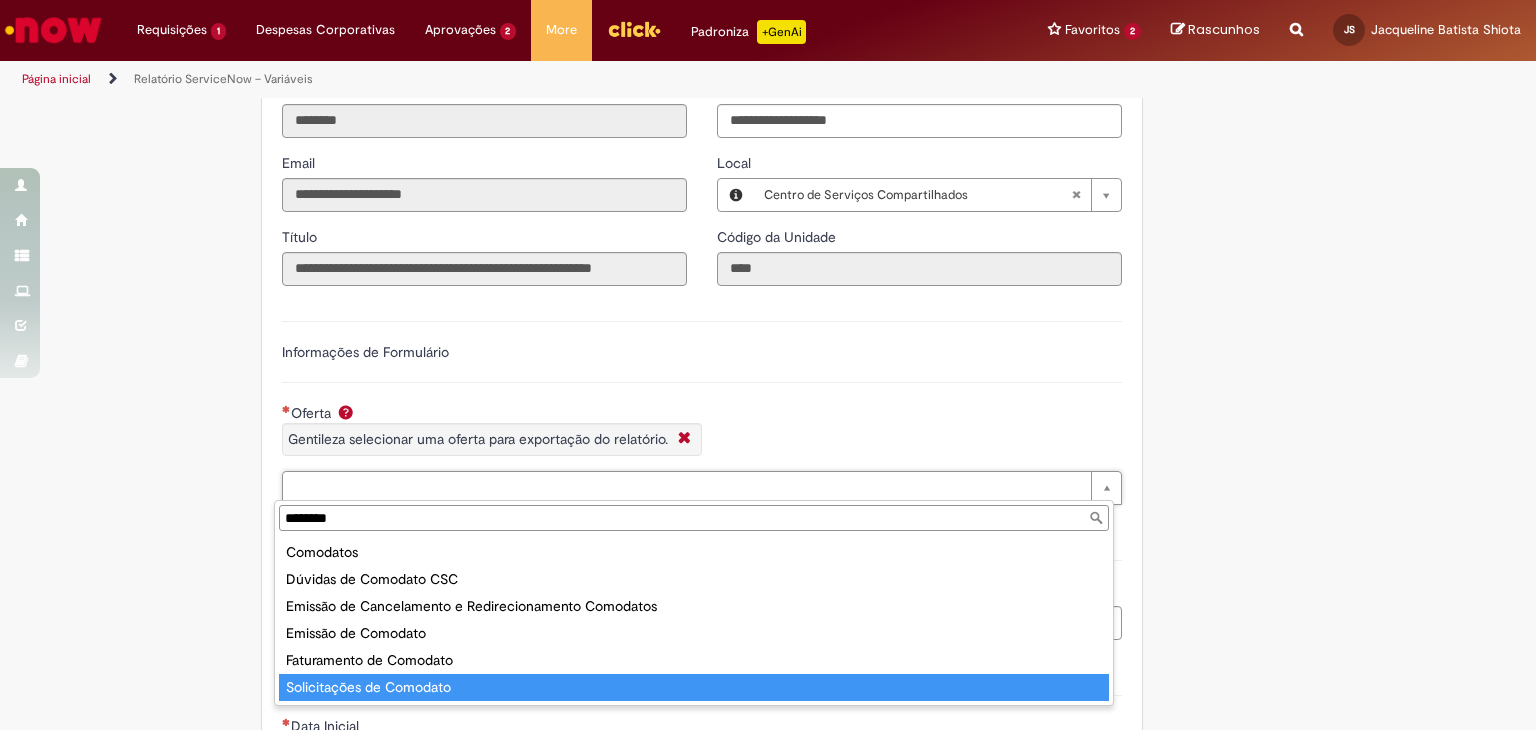 type on "********" 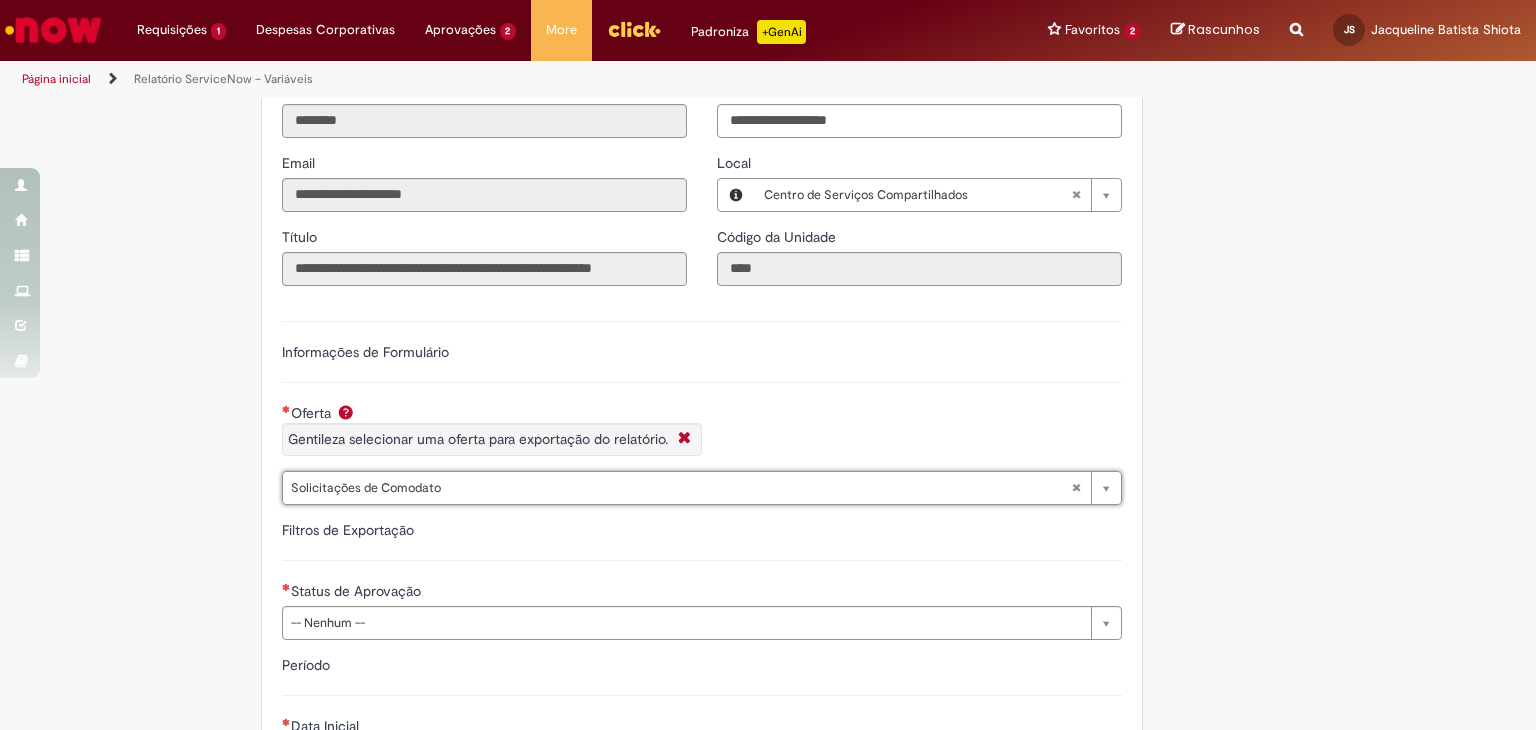 type on "**********" 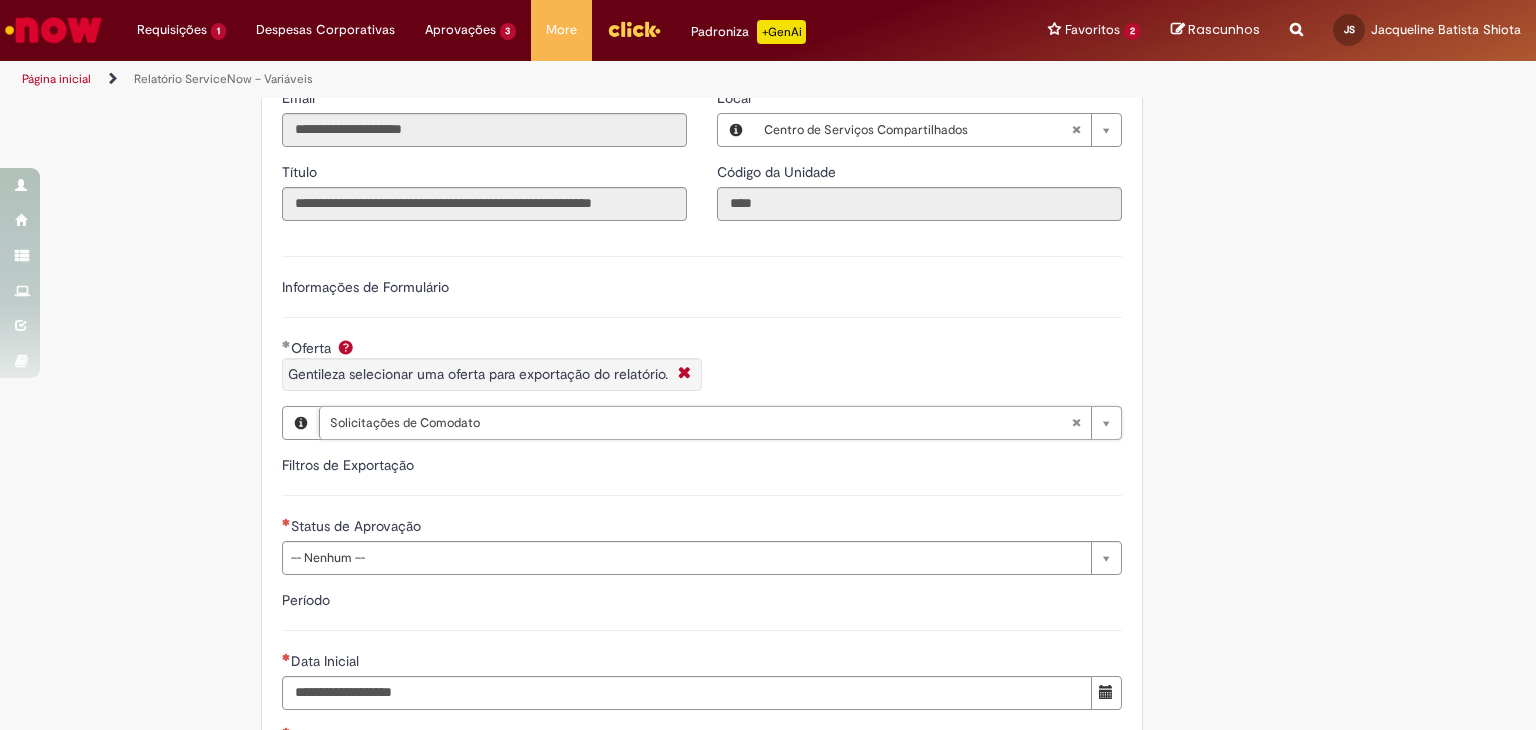 scroll, scrollTop: 500, scrollLeft: 0, axis: vertical 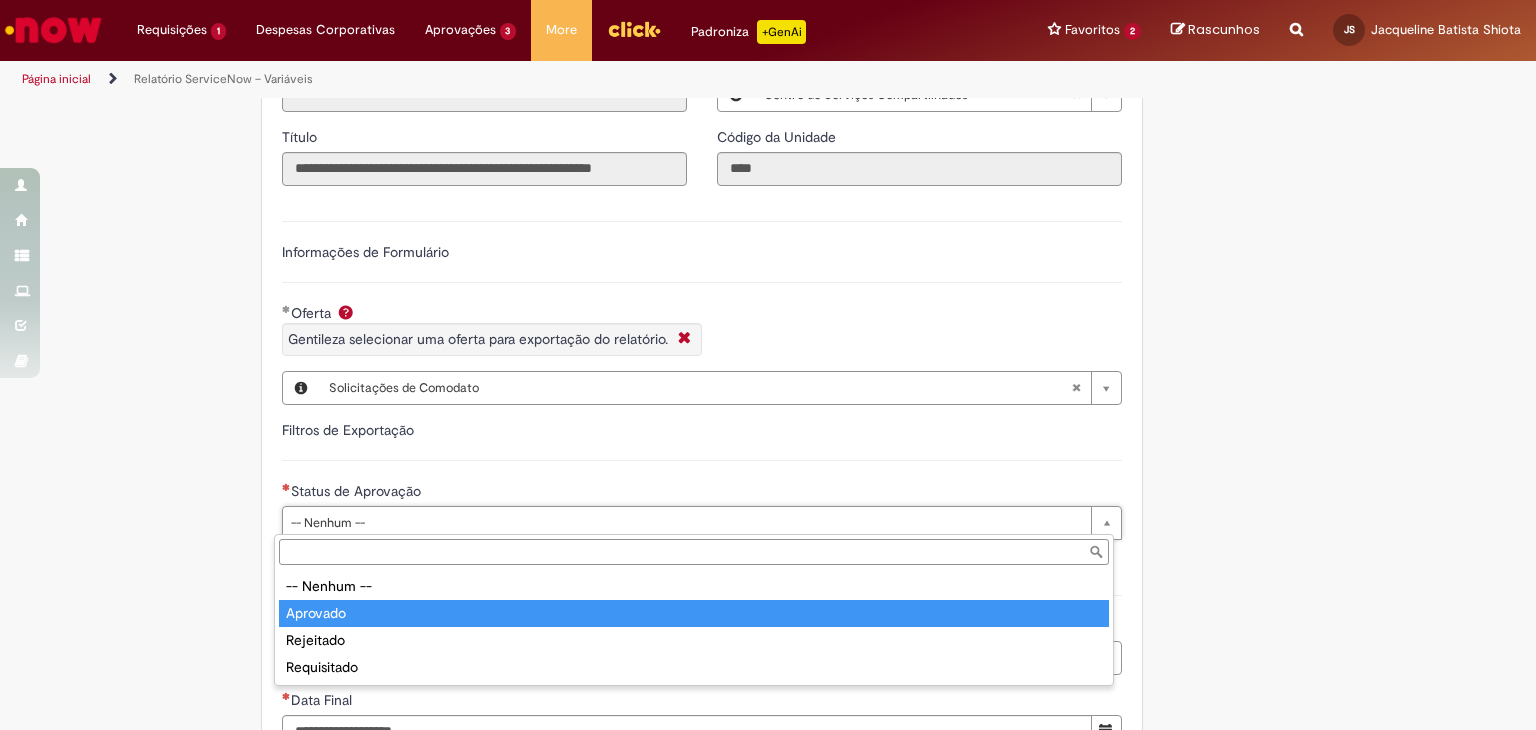 type on "********" 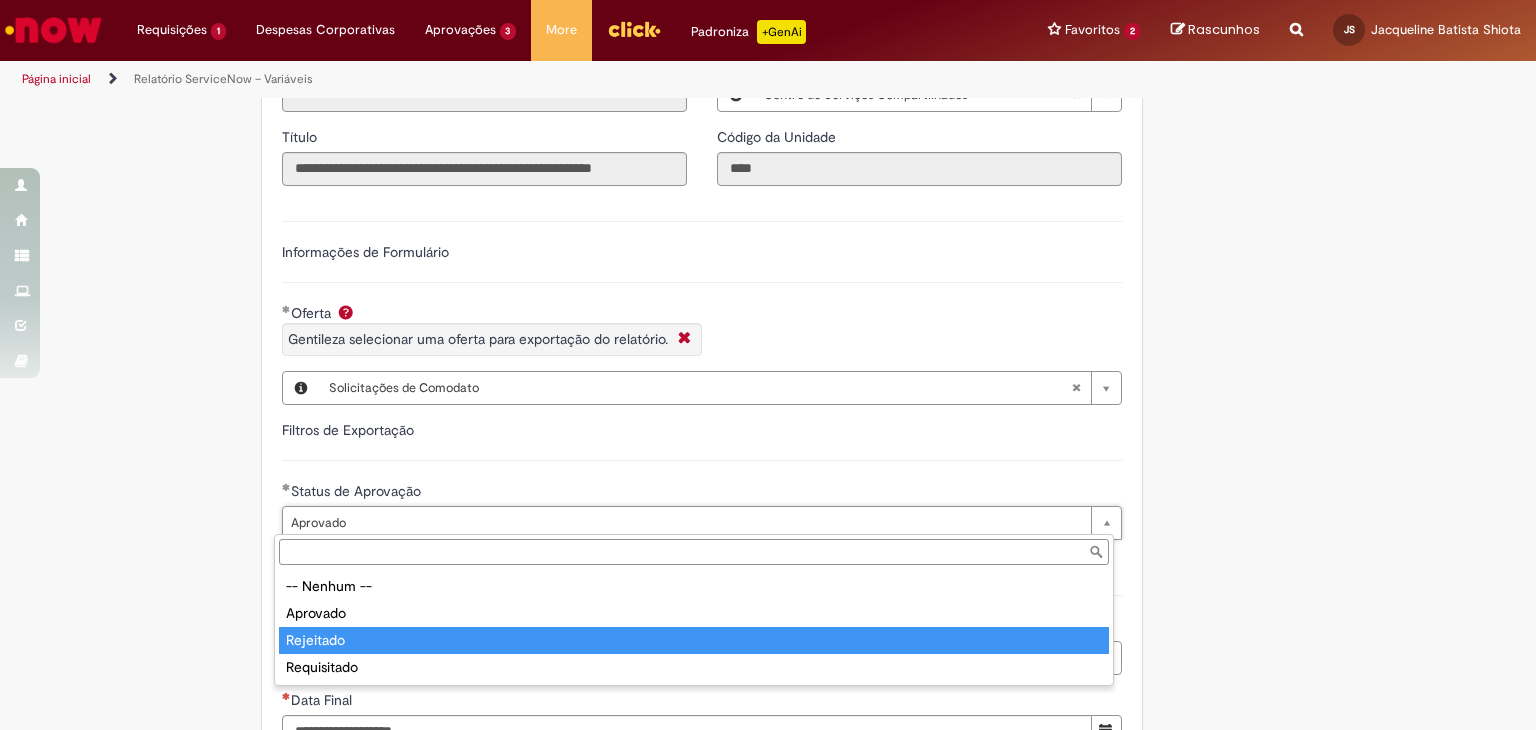 type on "*********" 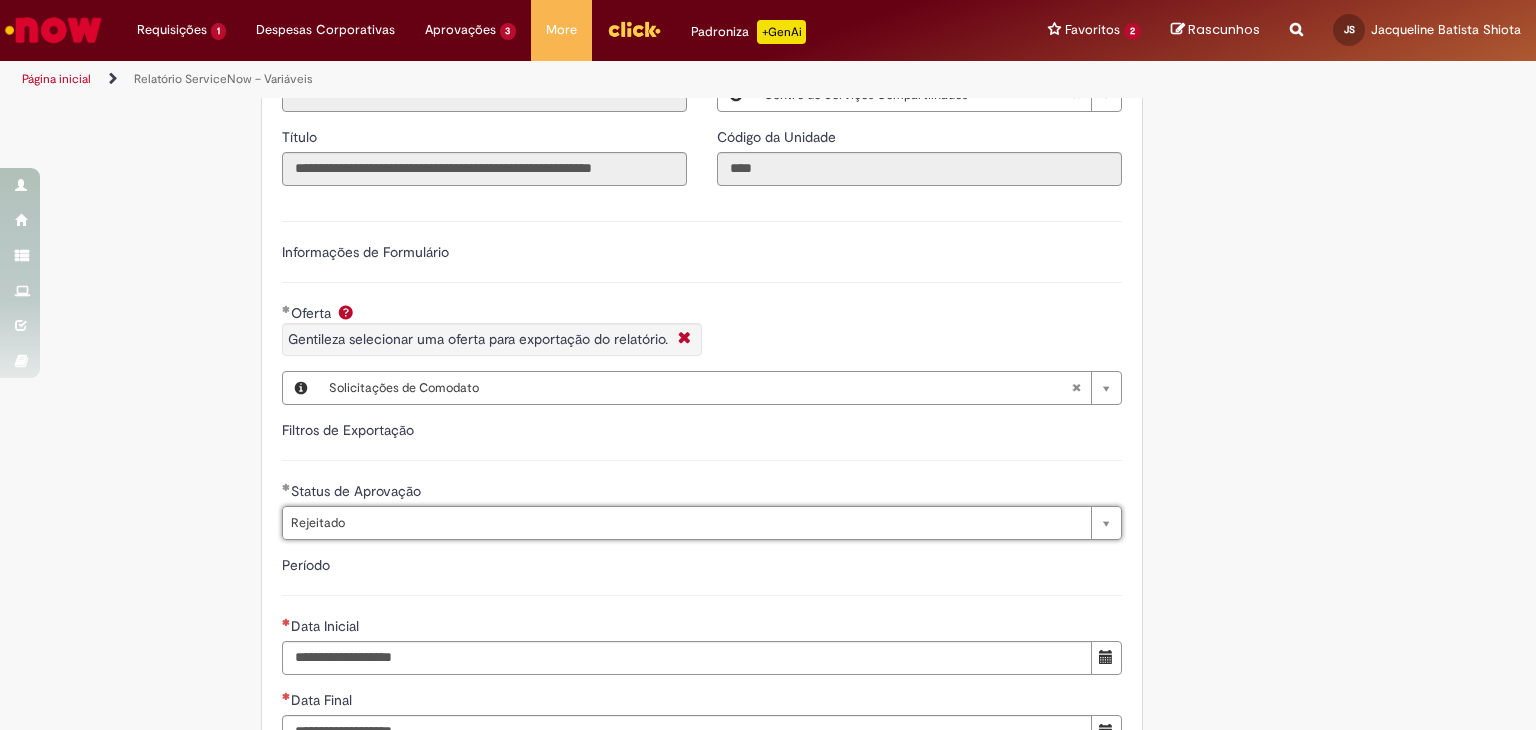 scroll, scrollTop: 0, scrollLeft: 57, axis: horizontal 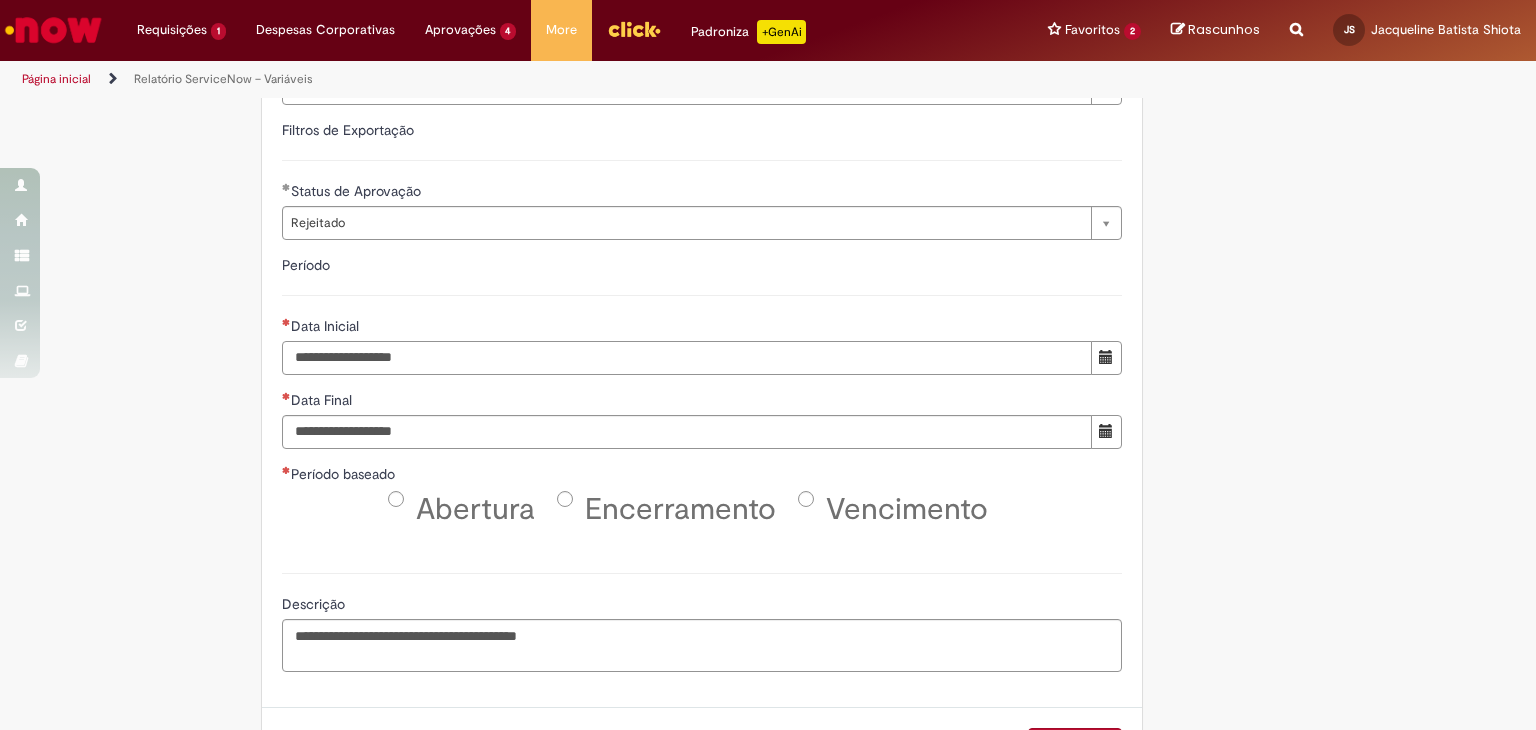 click on "Data Inicial" at bounding box center [687, 358] 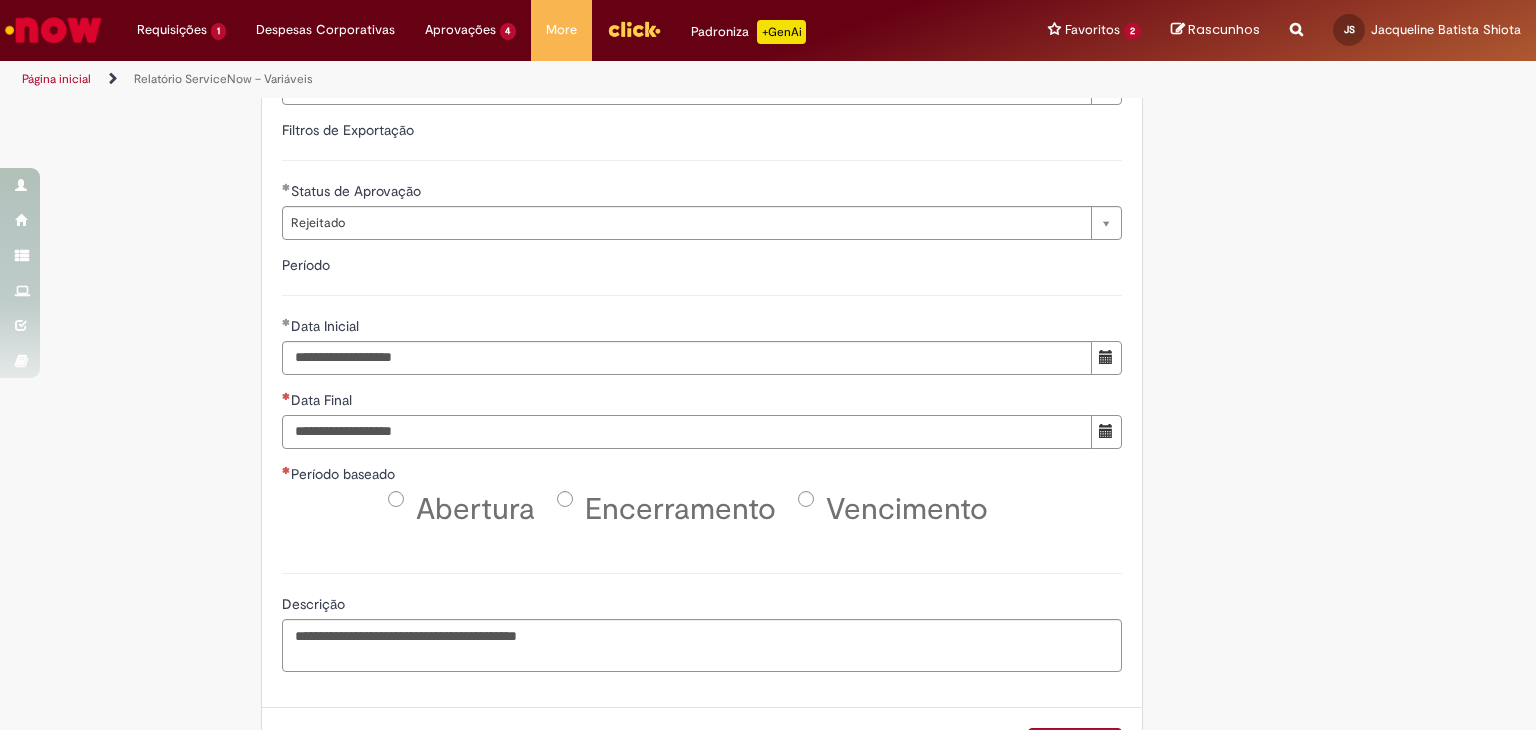 click on "Data Final" at bounding box center (687, 432) 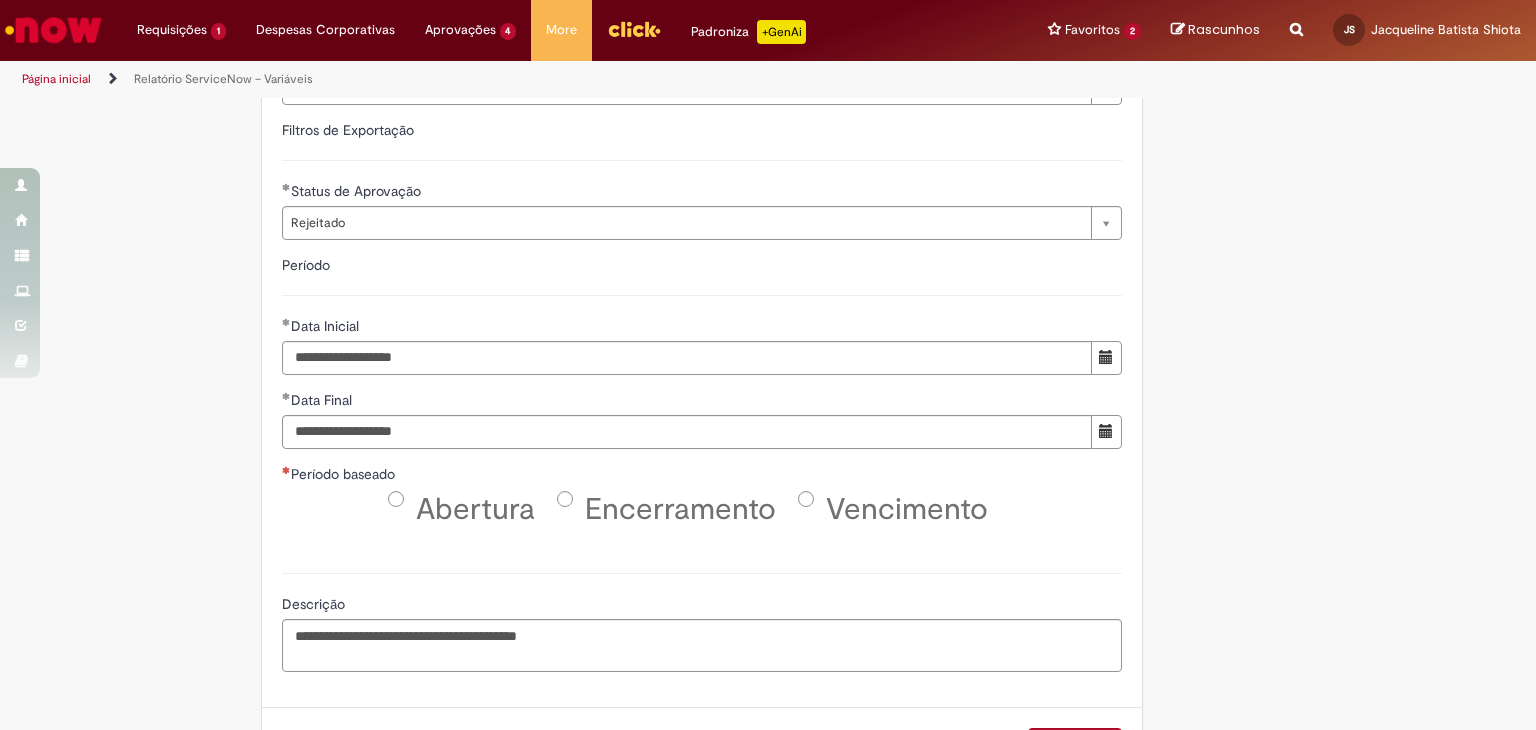 click on "Abertura" at bounding box center [475, 509] 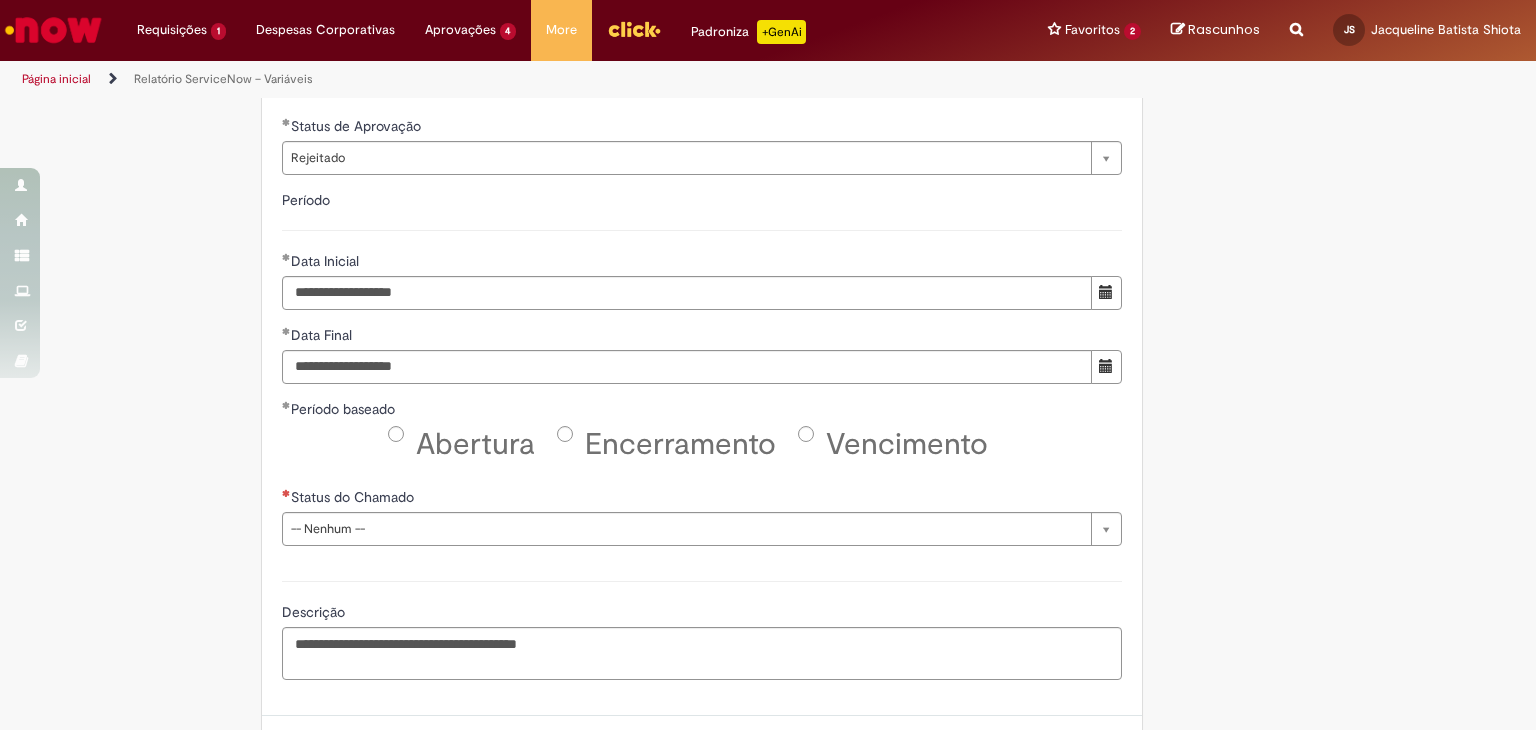 scroll, scrollTop: 900, scrollLeft: 0, axis: vertical 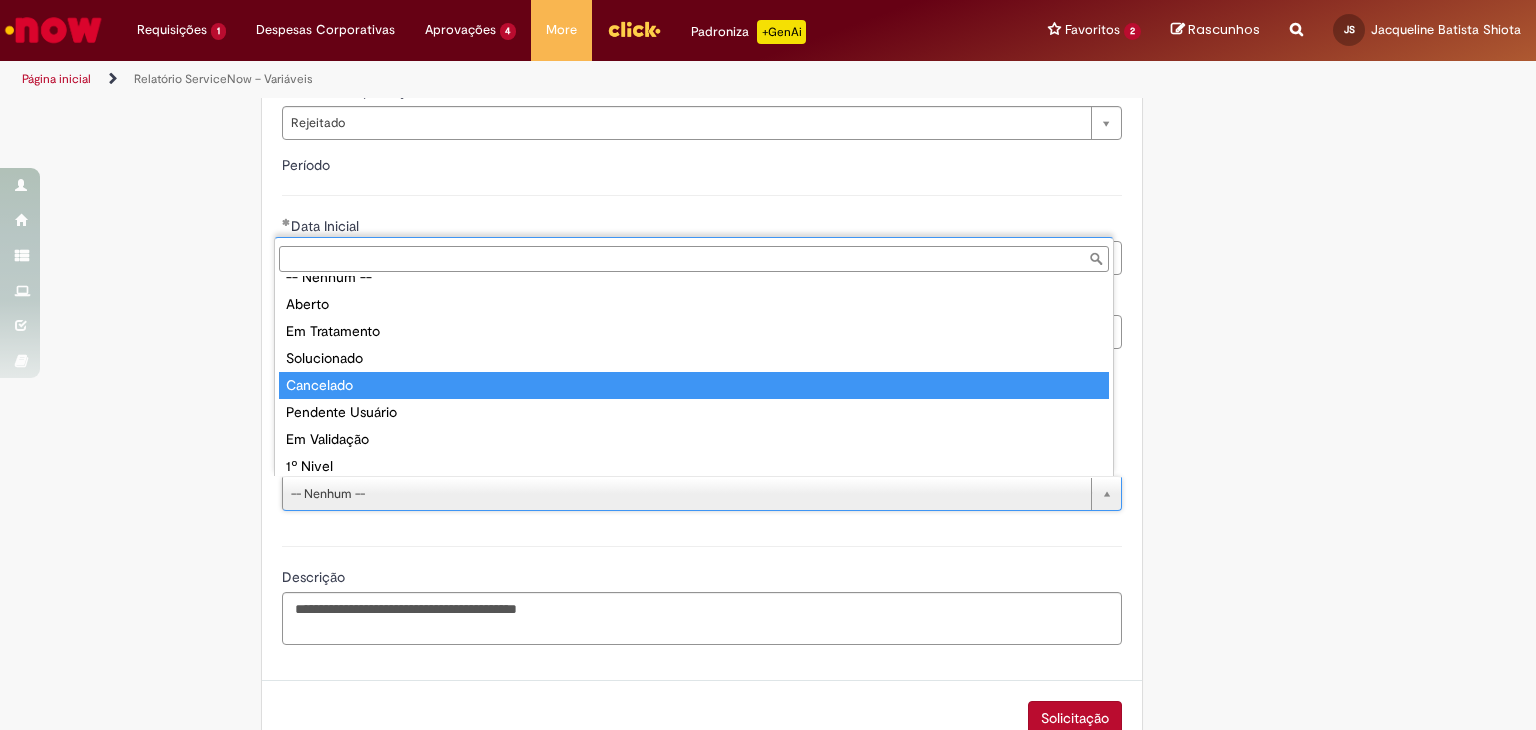 drag, startPoint x: 411, startPoint y: 382, endPoint x: 436, endPoint y: 369, distance: 28.178005 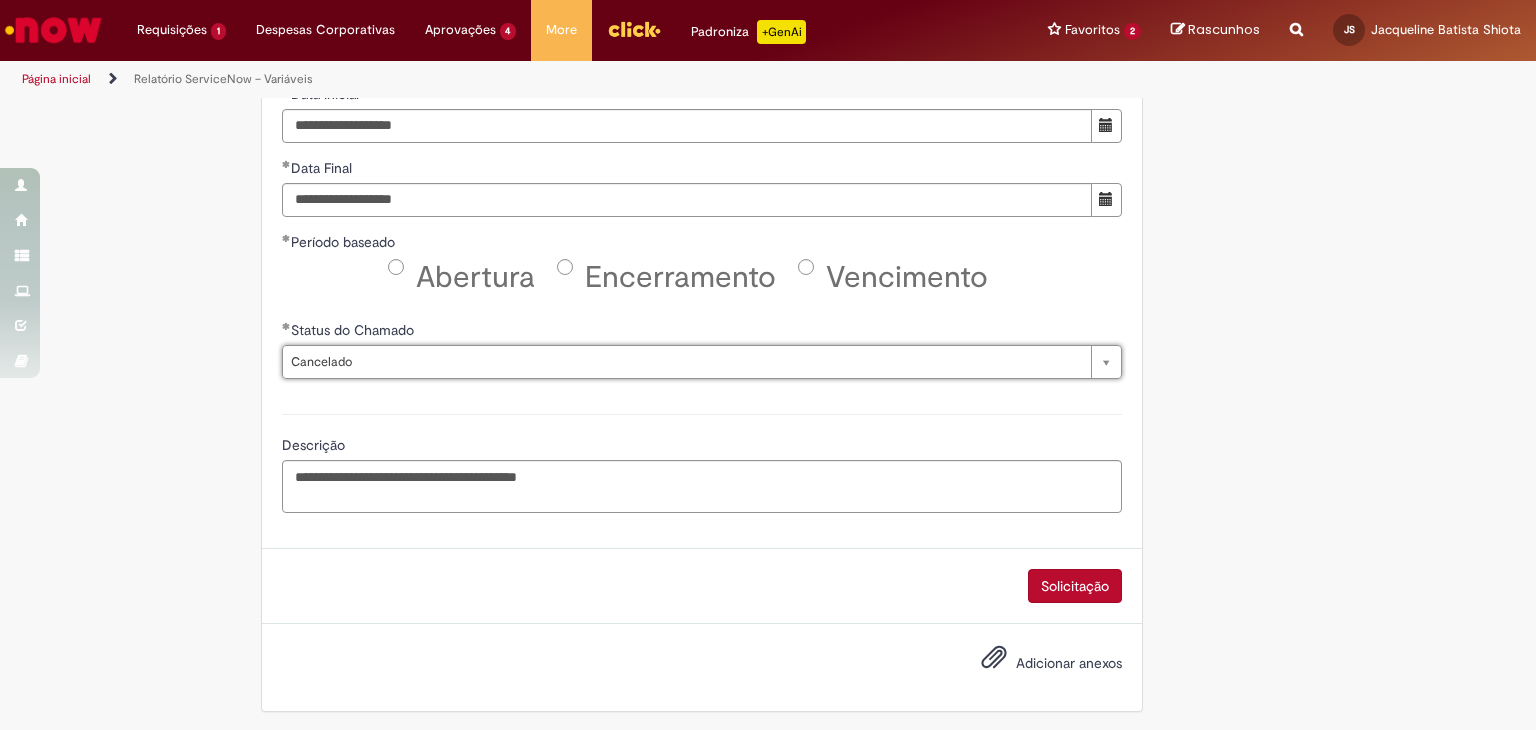 click on "Solicitação" at bounding box center [1075, 586] 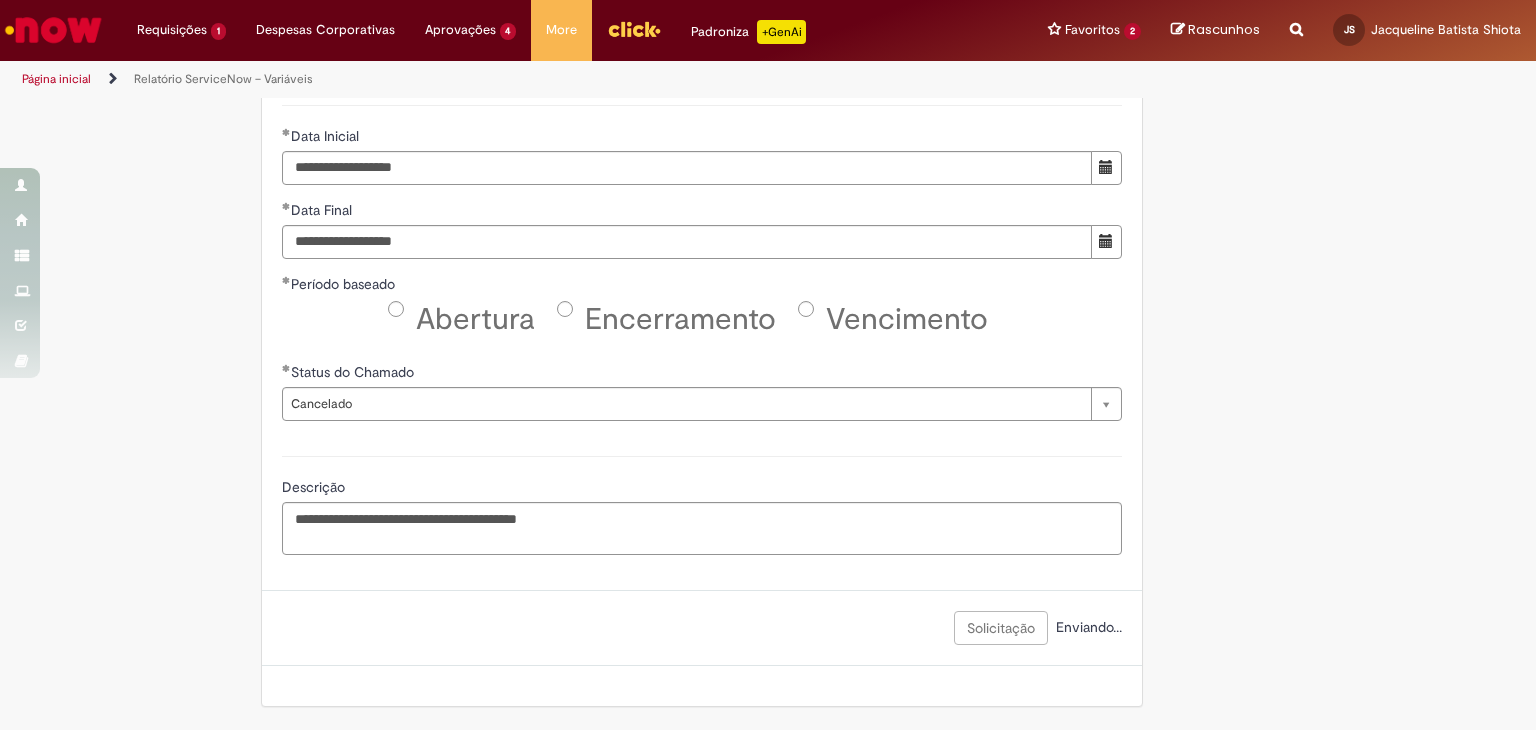 scroll, scrollTop: 986, scrollLeft: 0, axis: vertical 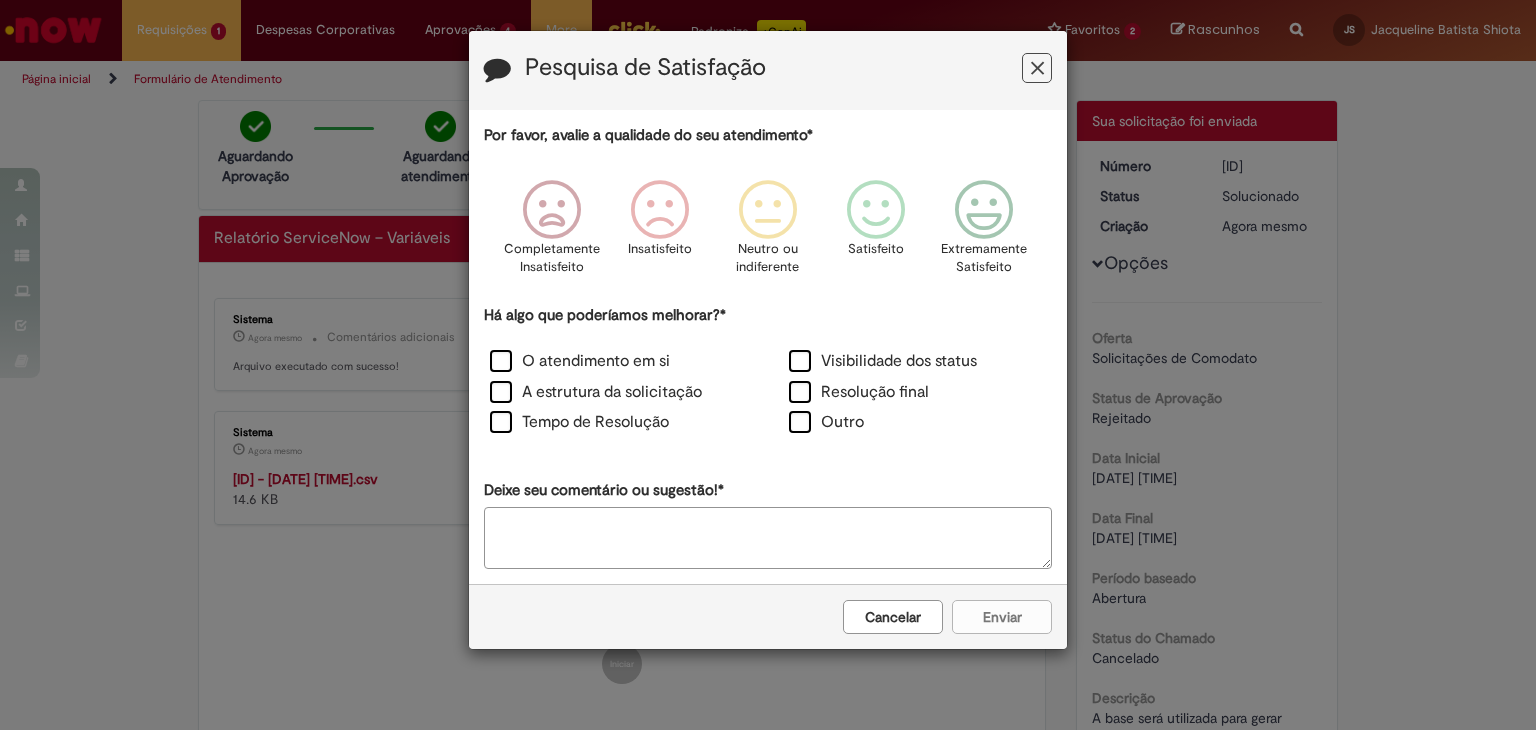 drag, startPoint x: 880, startPoint y: 625, endPoint x: 944, endPoint y: 190, distance: 439.68283 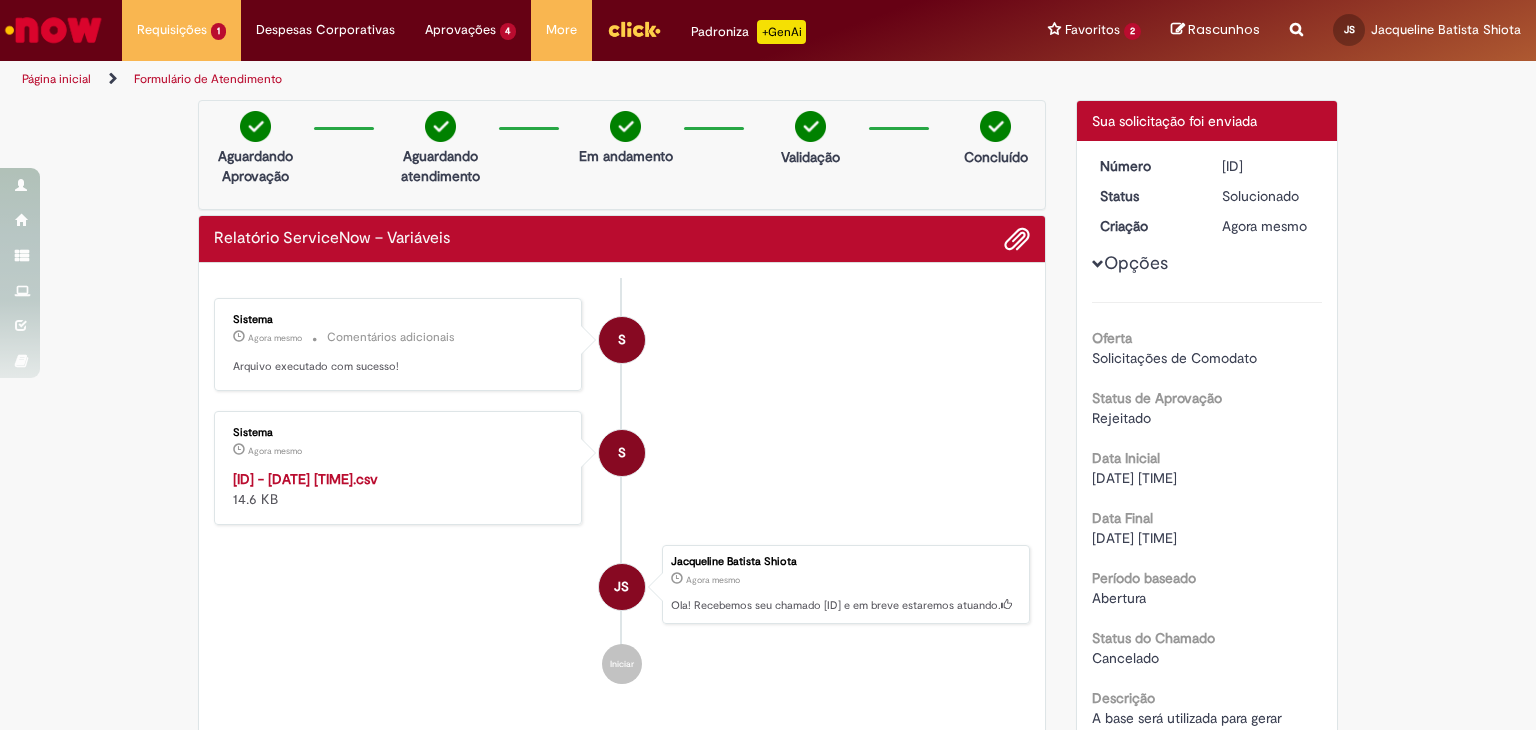click on "R13353748 - 05/08/2025 08:42:47.csv" at bounding box center (305, 479) 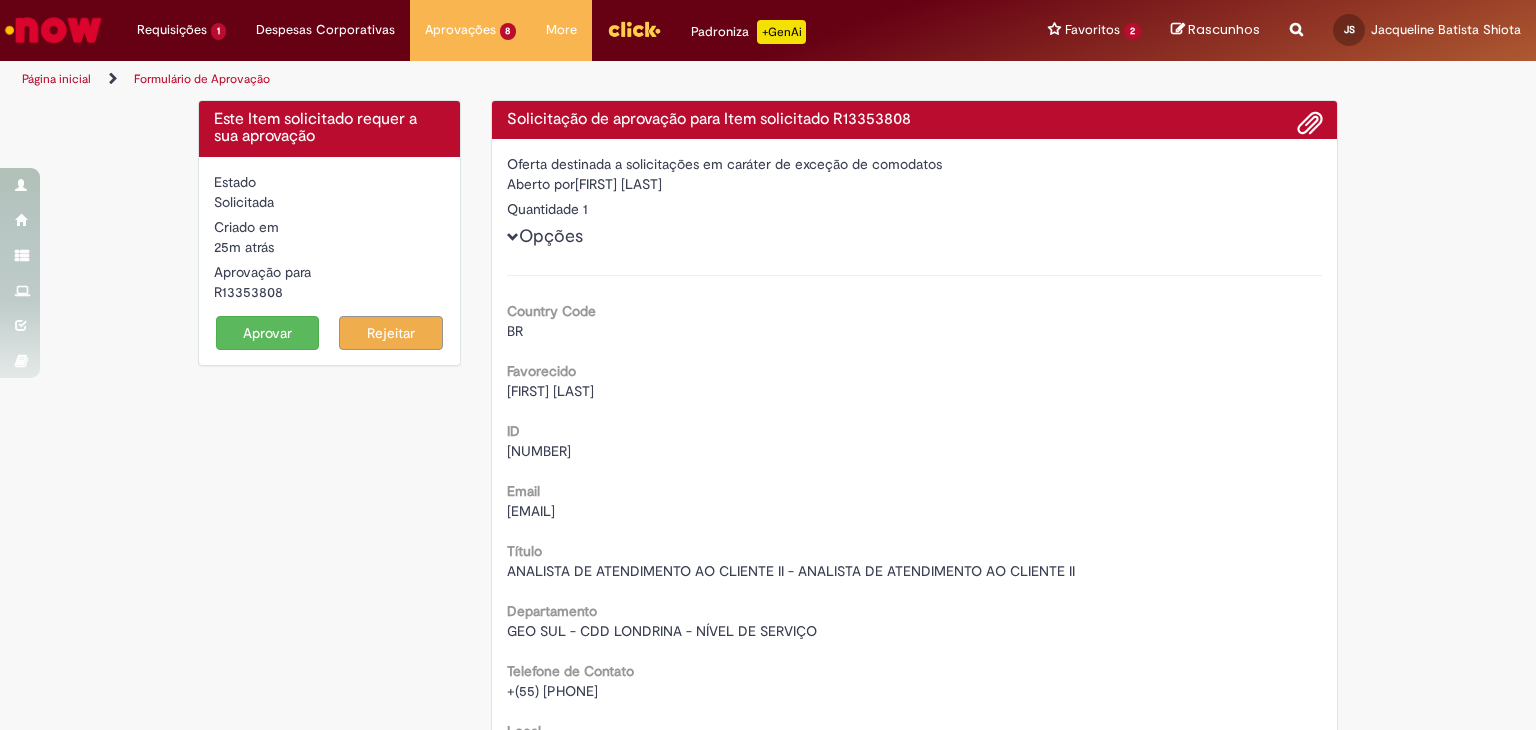 scroll, scrollTop: 0, scrollLeft: 0, axis: both 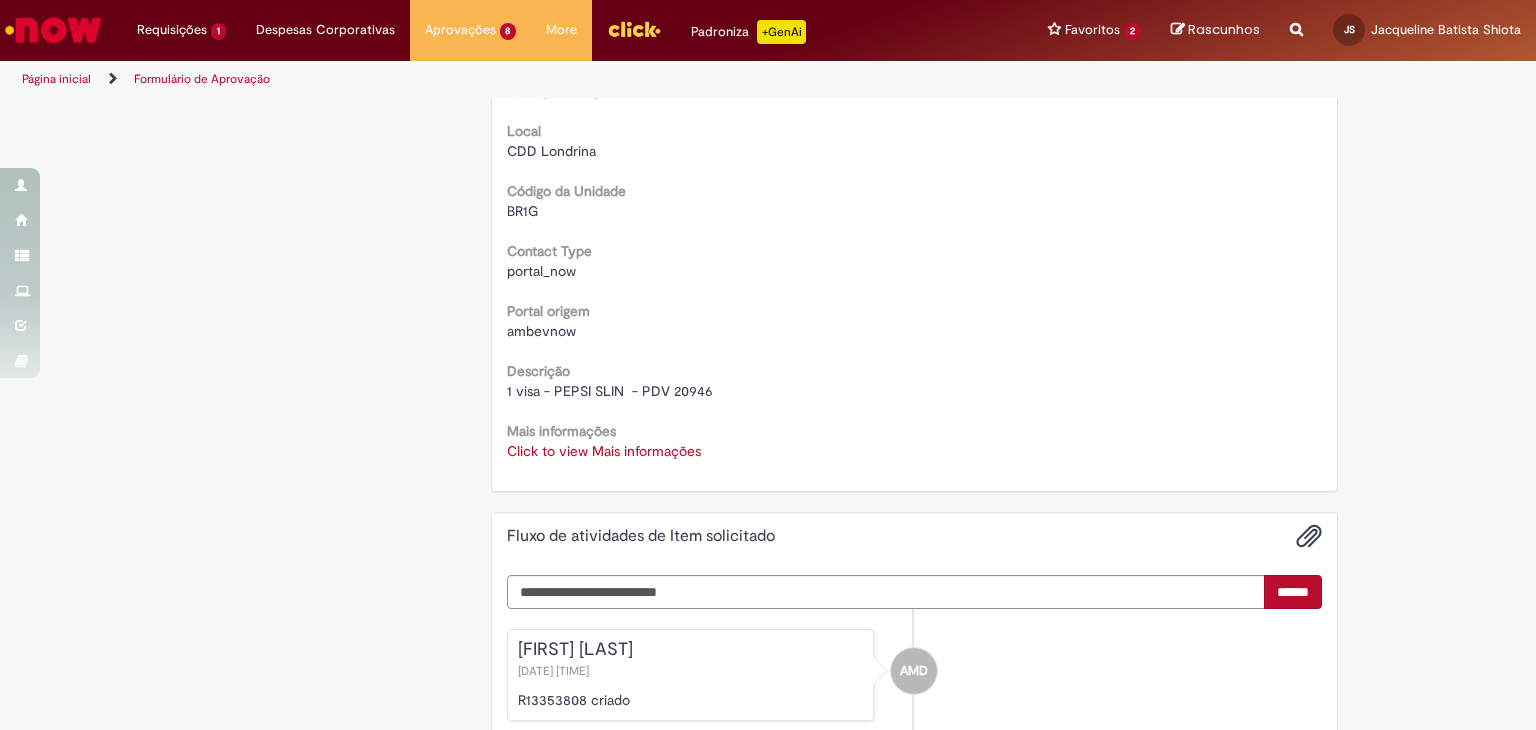click on "Click to view Mais informações" at bounding box center (604, 451) 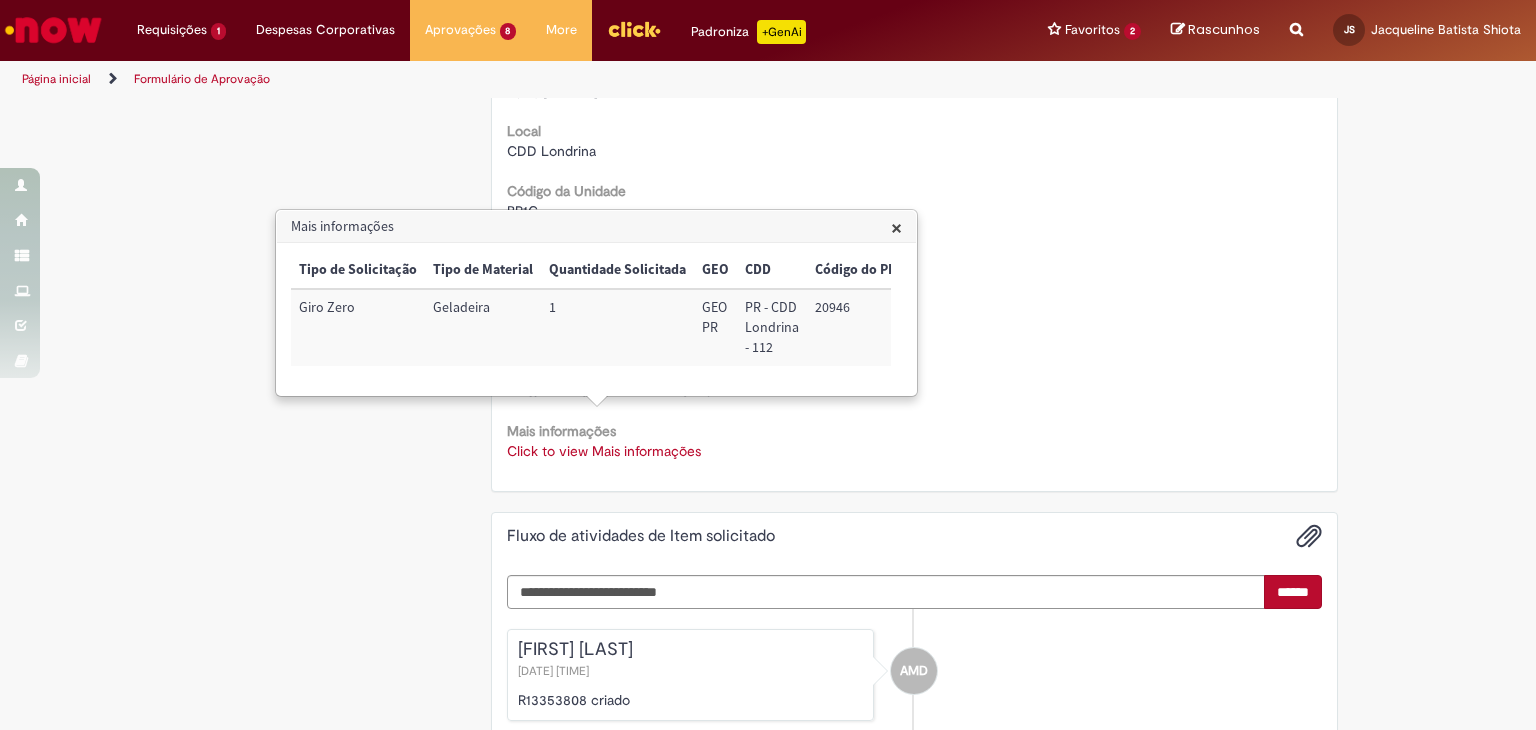 click on "20946" at bounding box center (860, 327) 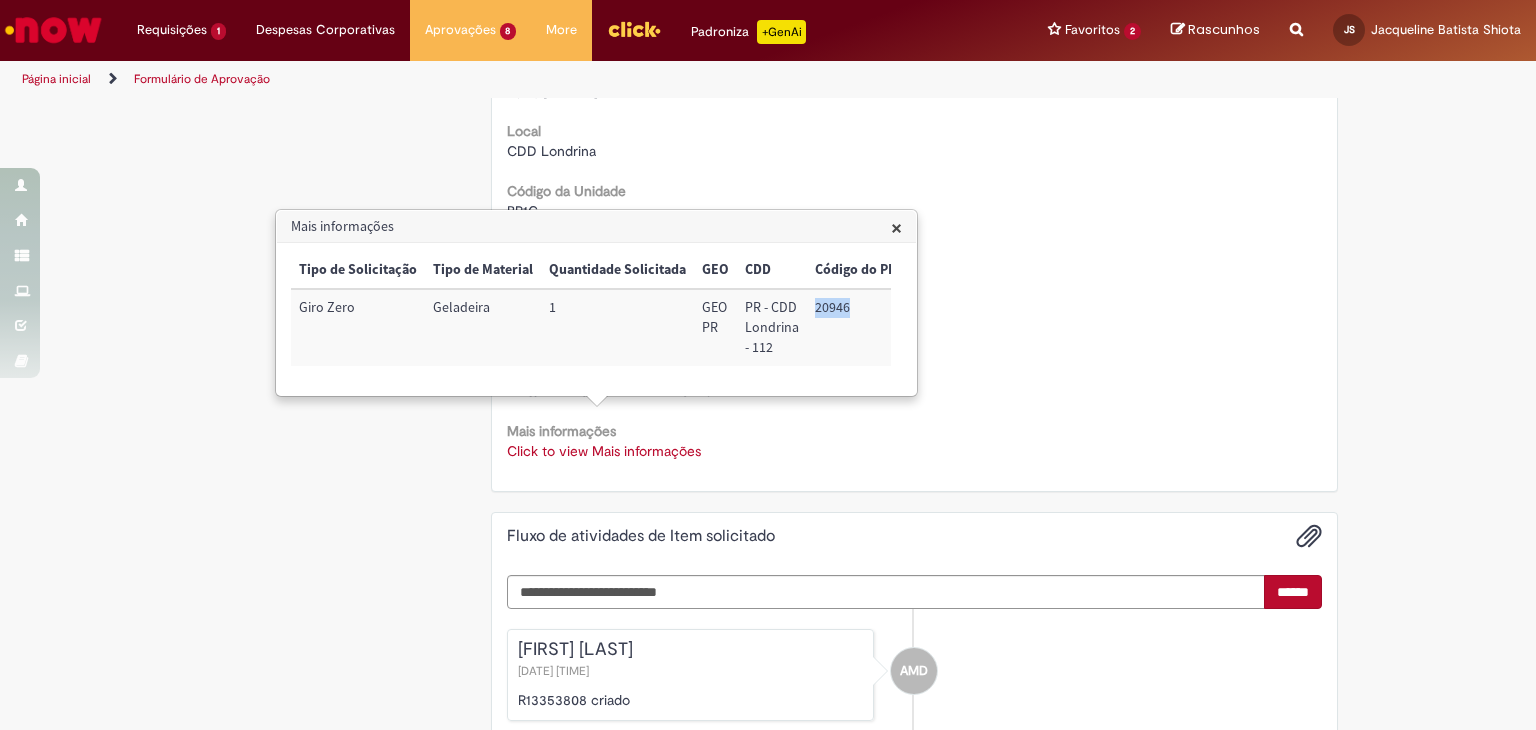 click on "20946" at bounding box center [860, 327] 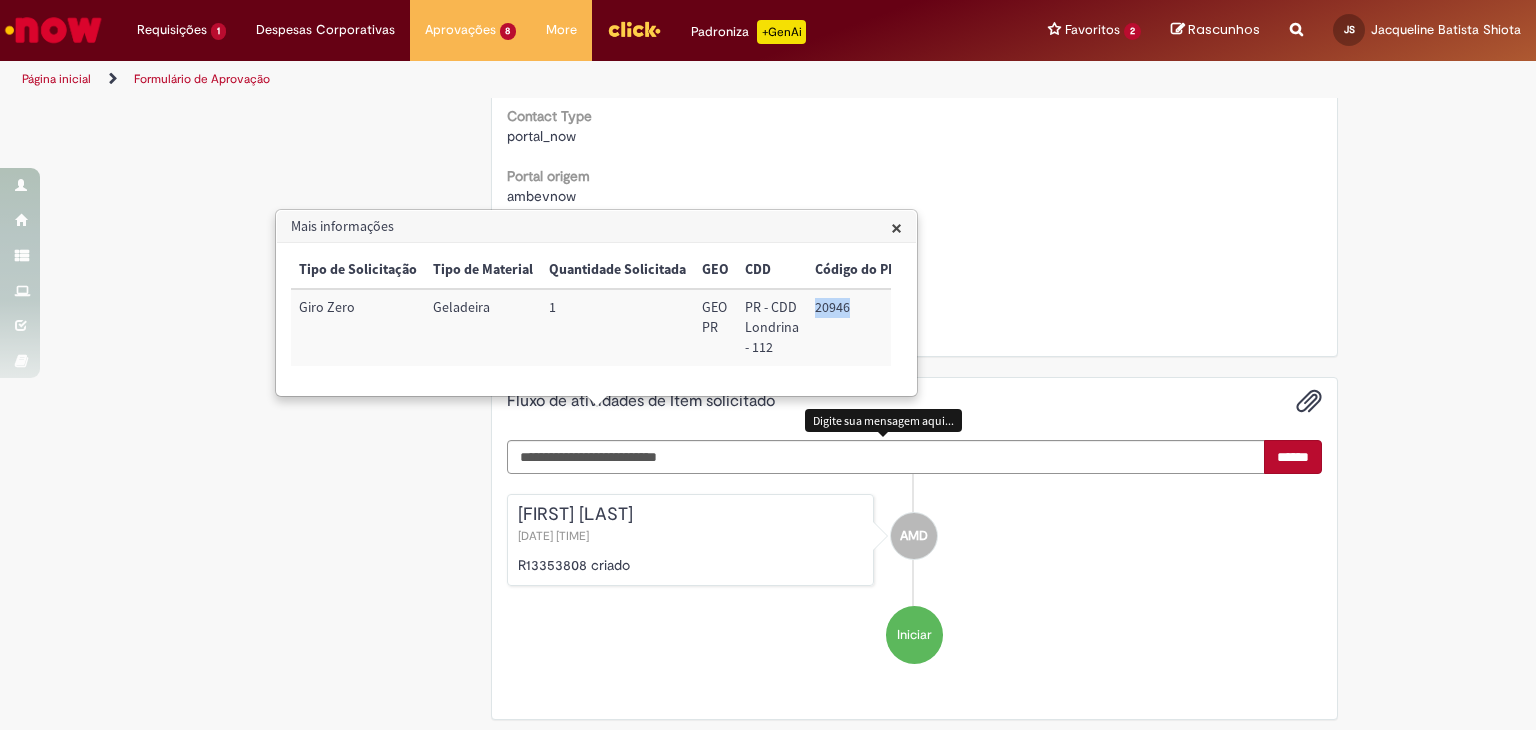 scroll, scrollTop: 743, scrollLeft: 0, axis: vertical 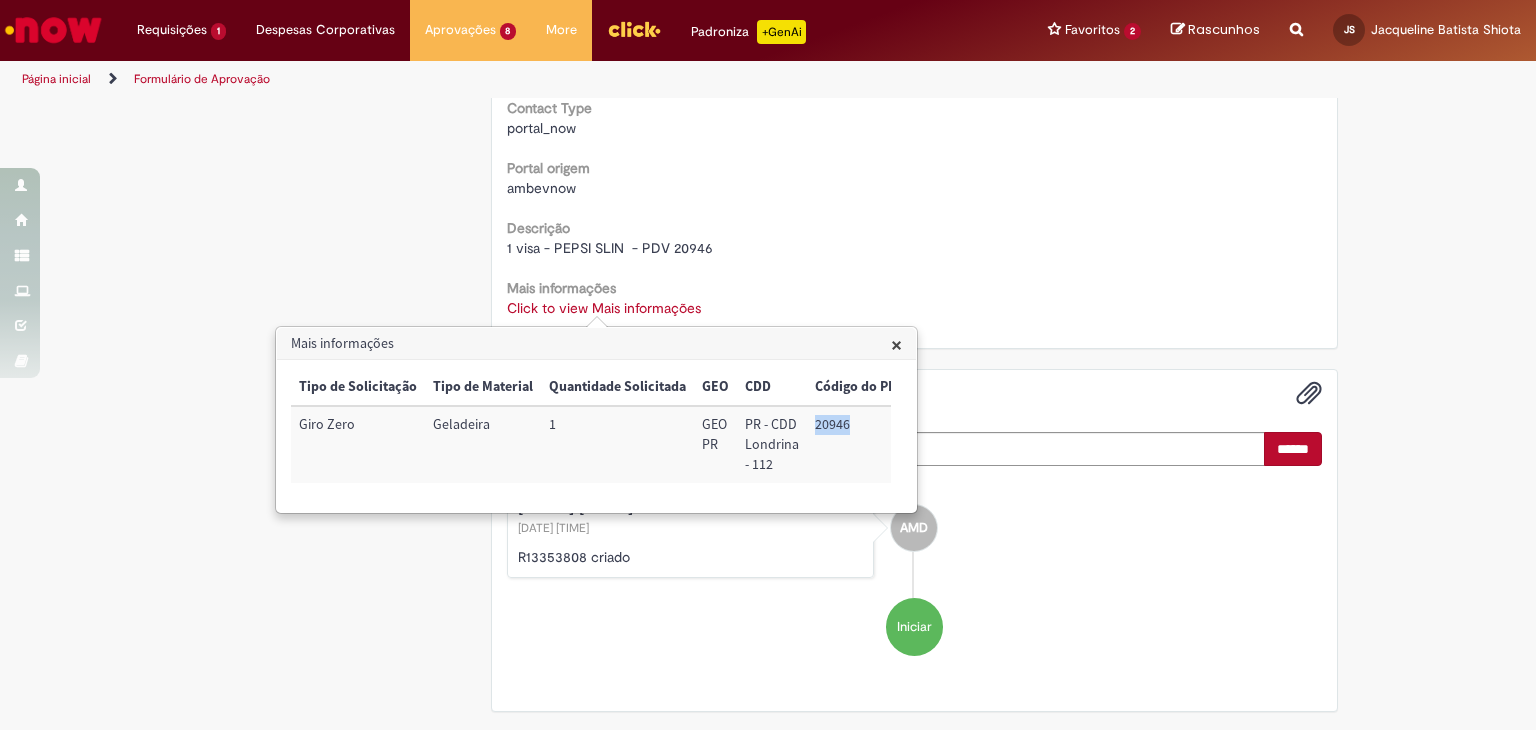 copy on "20946" 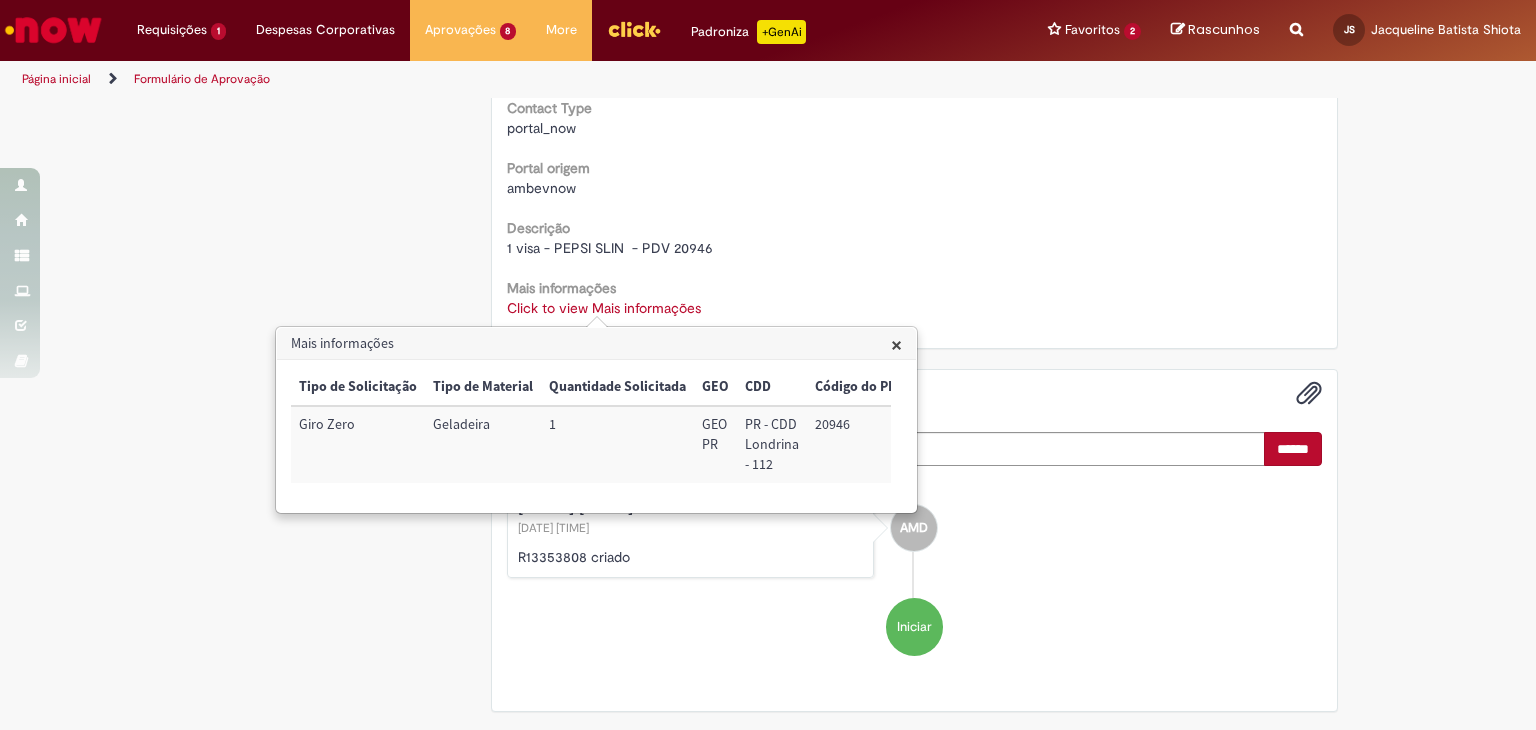 drag, startPoint x: 462, startPoint y: 387, endPoint x: 453, endPoint y: 414, distance: 28.460499 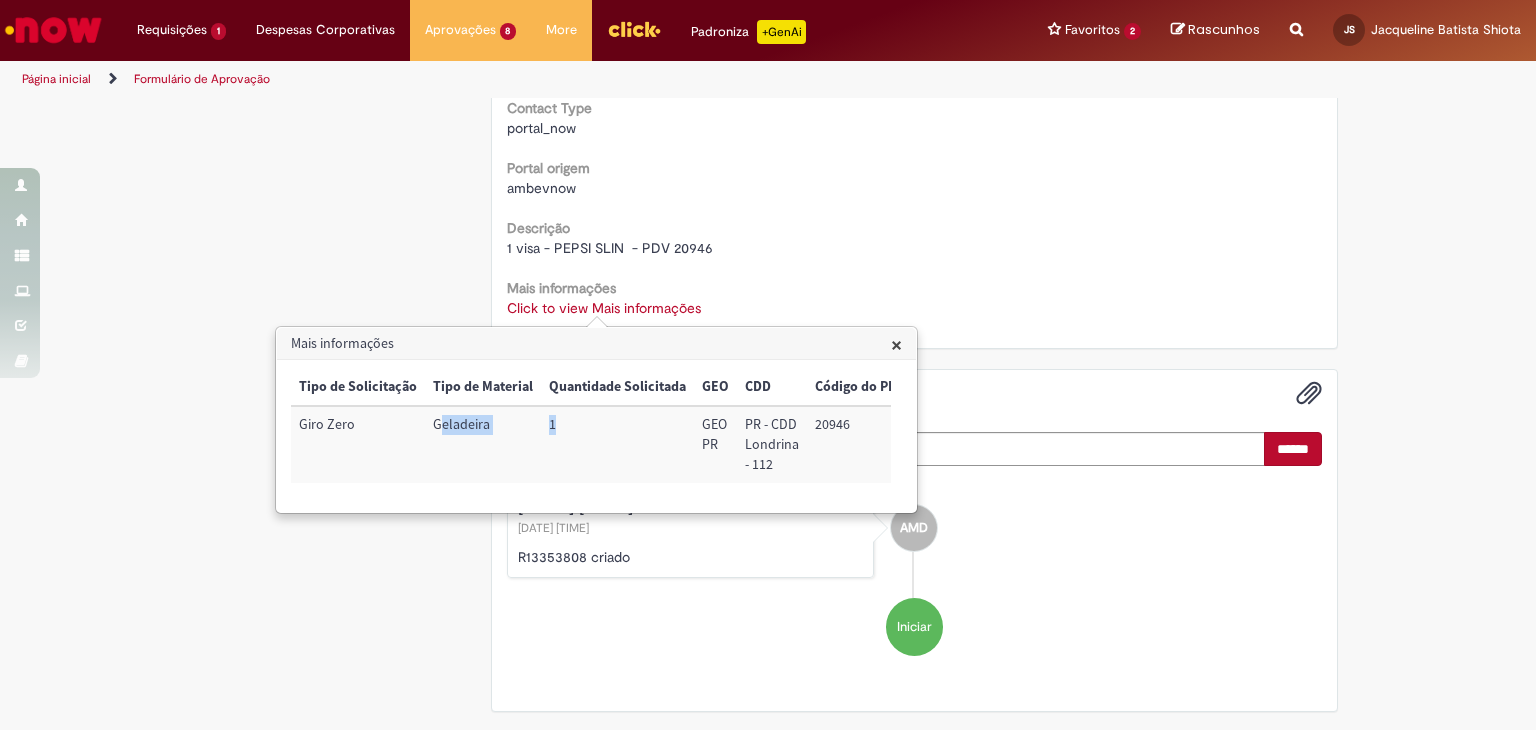 drag, startPoint x: 437, startPoint y: 424, endPoint x: 602, endPoint y: 427, distance: 165.02727 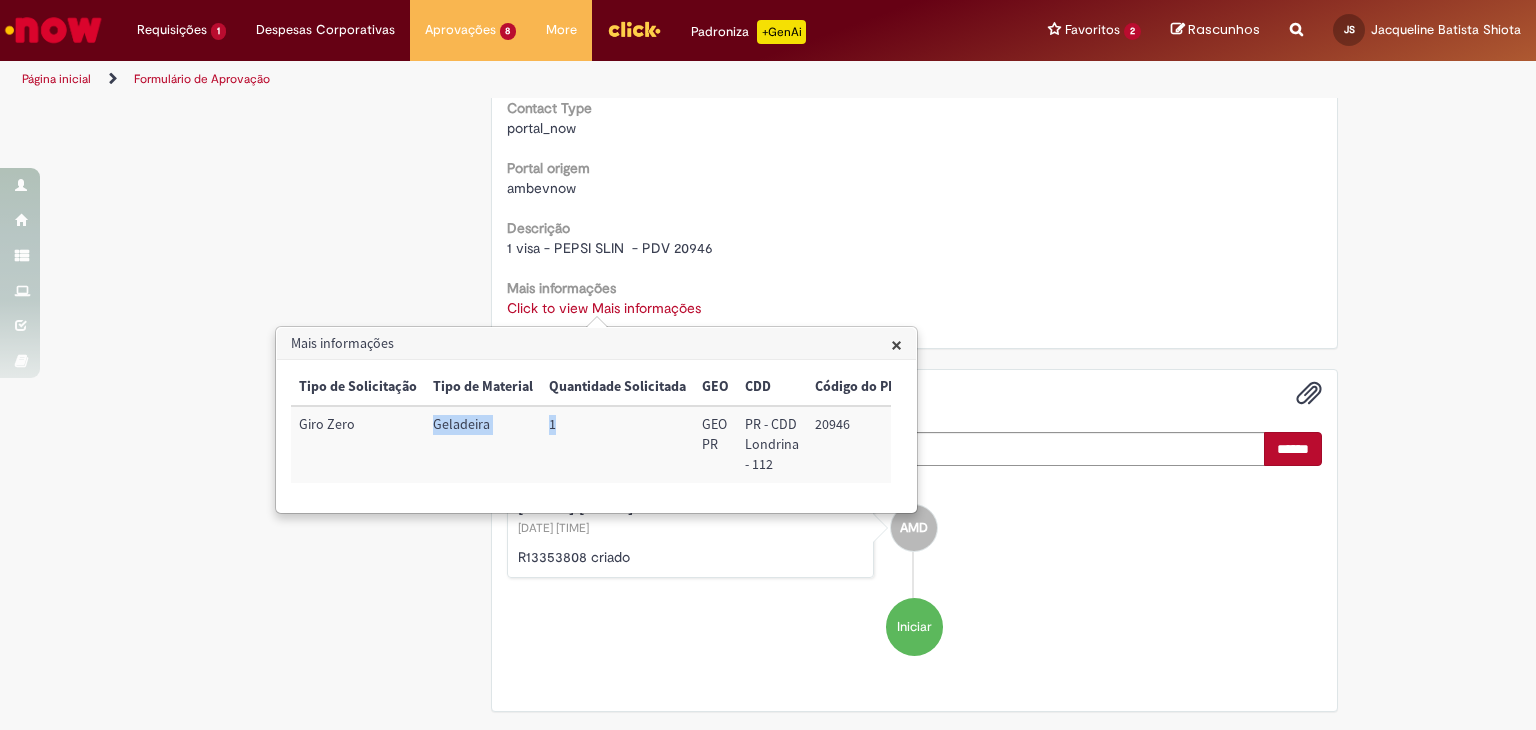 drag, startPoint x: 435, startPoint y: 421, endPoint x: 588, endPoint y: 421, distance: 153 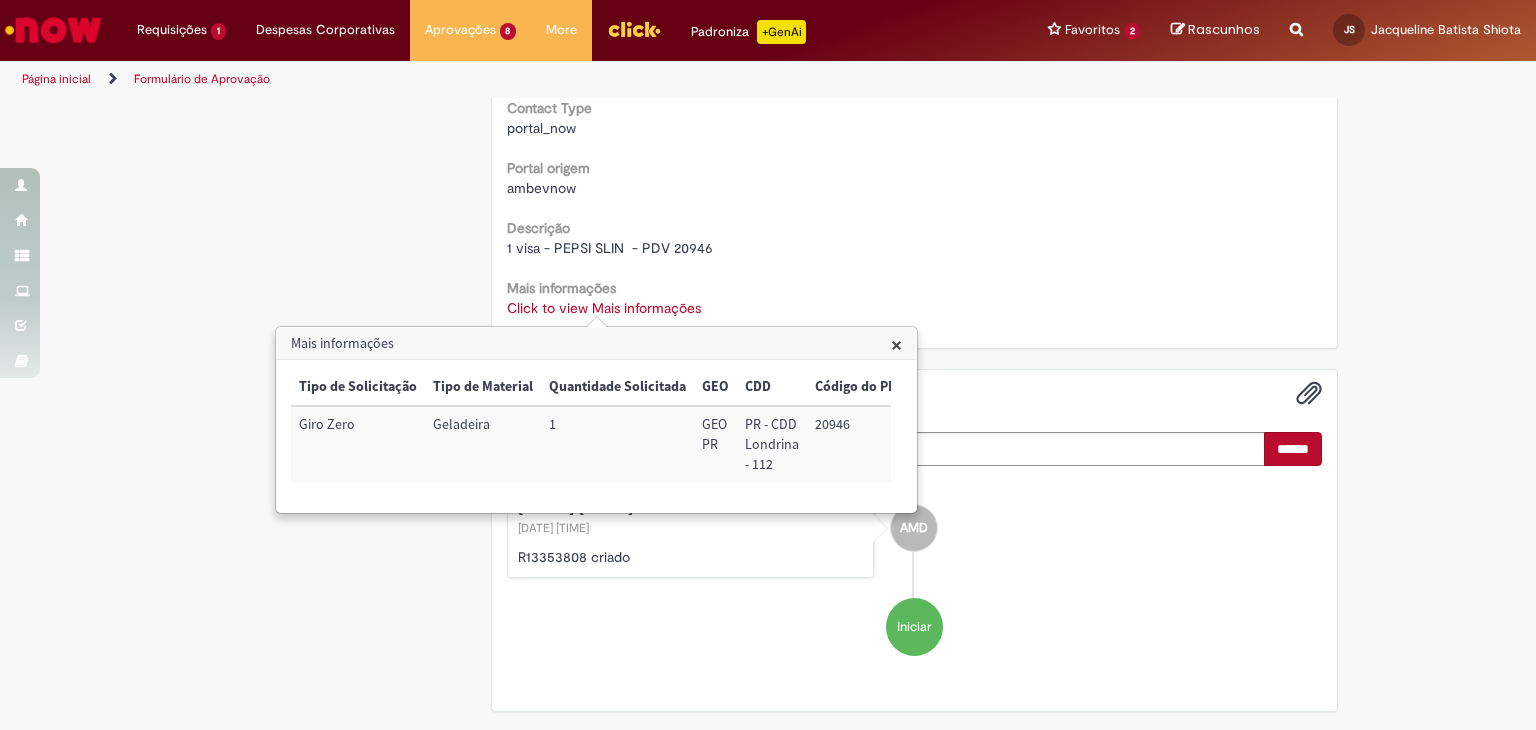 drag, startPoint x: 337, startPoint y: 230, endPoint x: 425, endPoint y: 252, distance: 90.70832 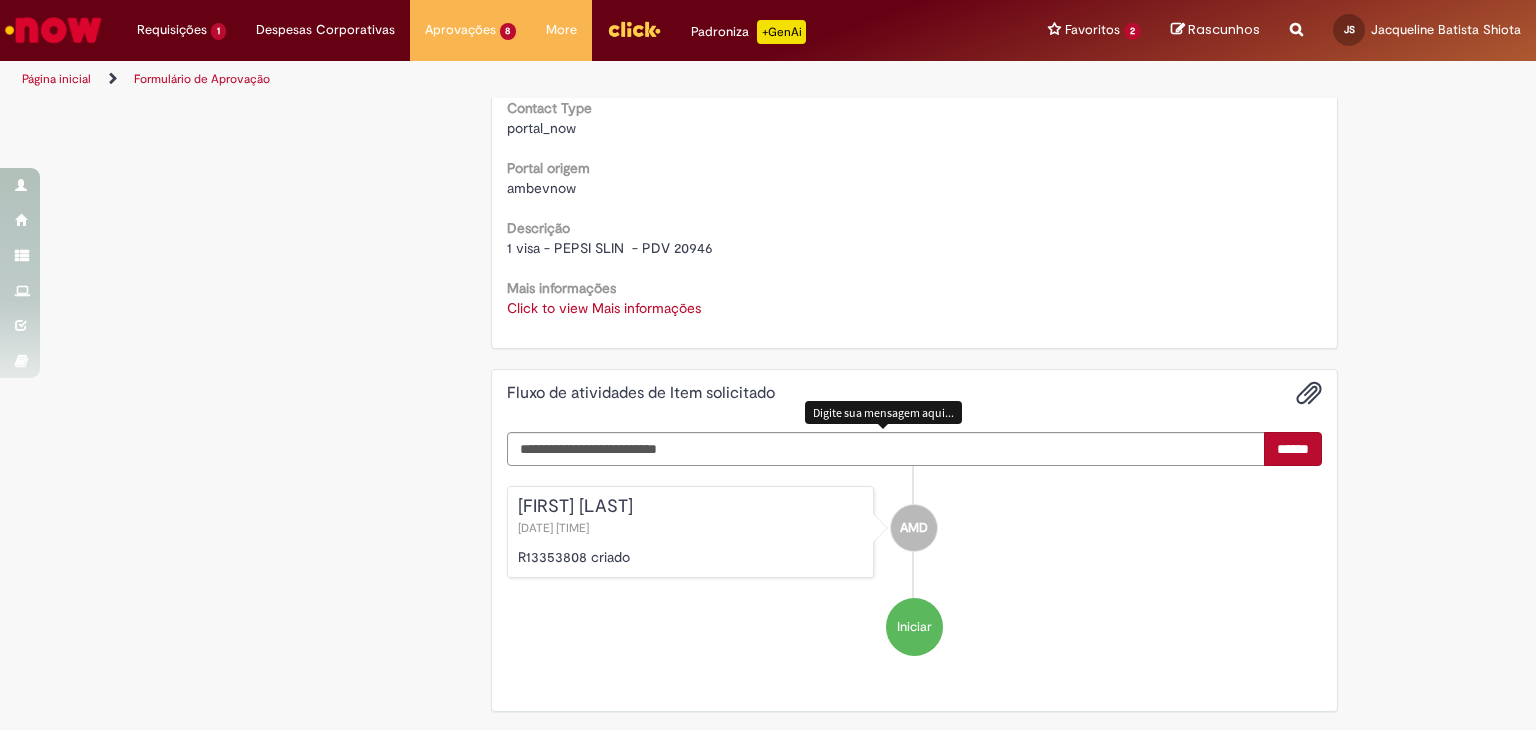 click on "AMD
Alvarina Moreira De Morais
05/08/2025 08:50:29
R13353808 criado
Iniciar" at bounding box center (915, 571) 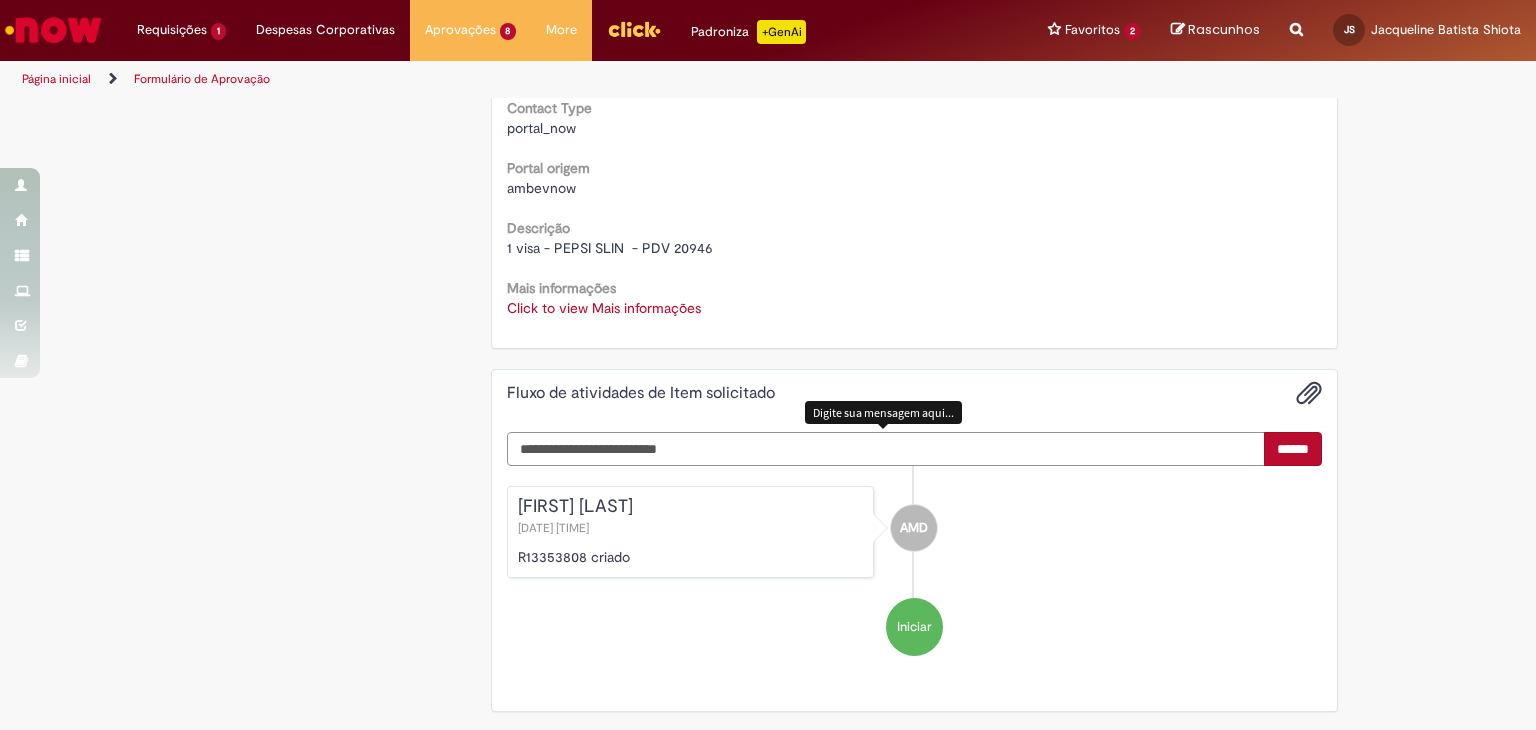 click at bounding box center (886, 449) 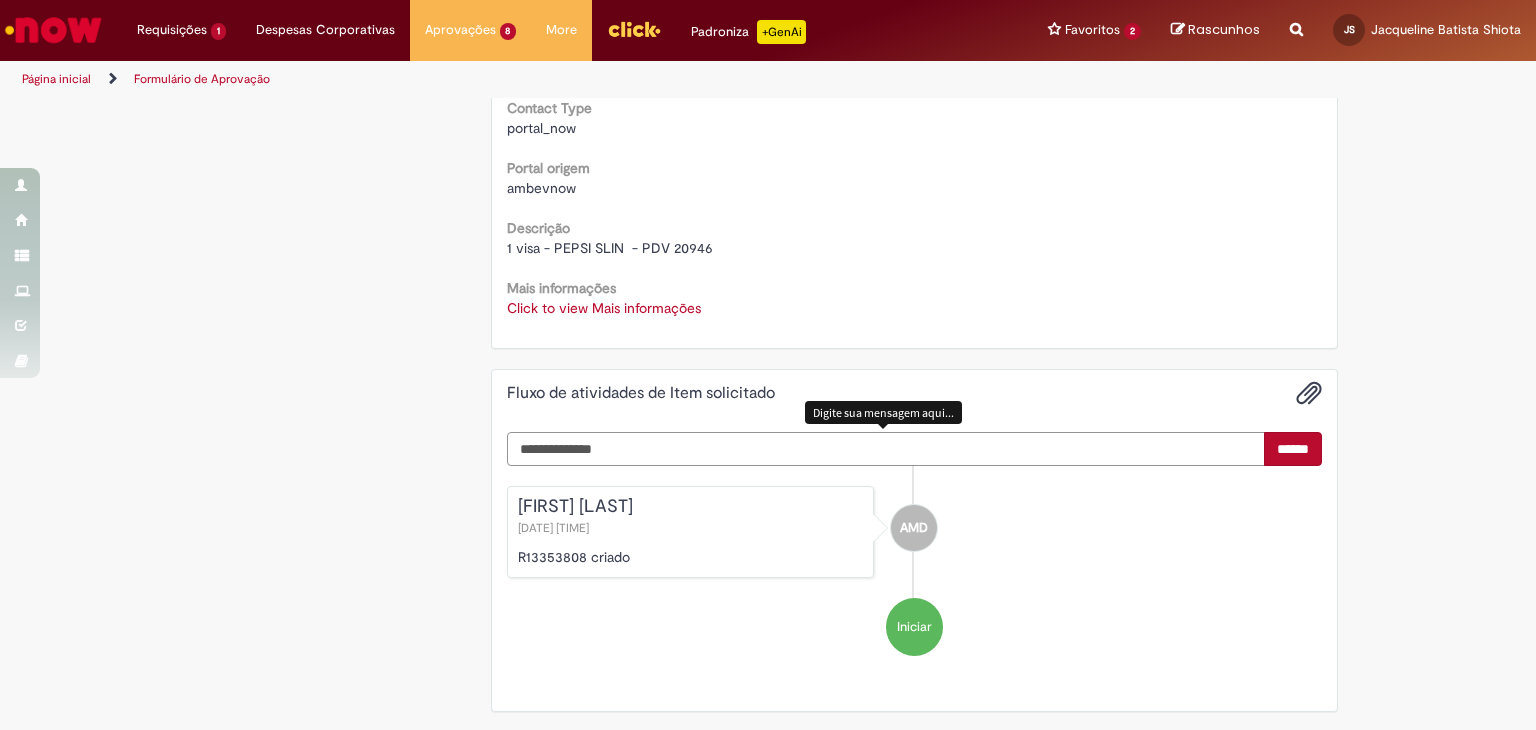 scroll, scrollTop: 930, scrollLeft: 0, axis: vertical 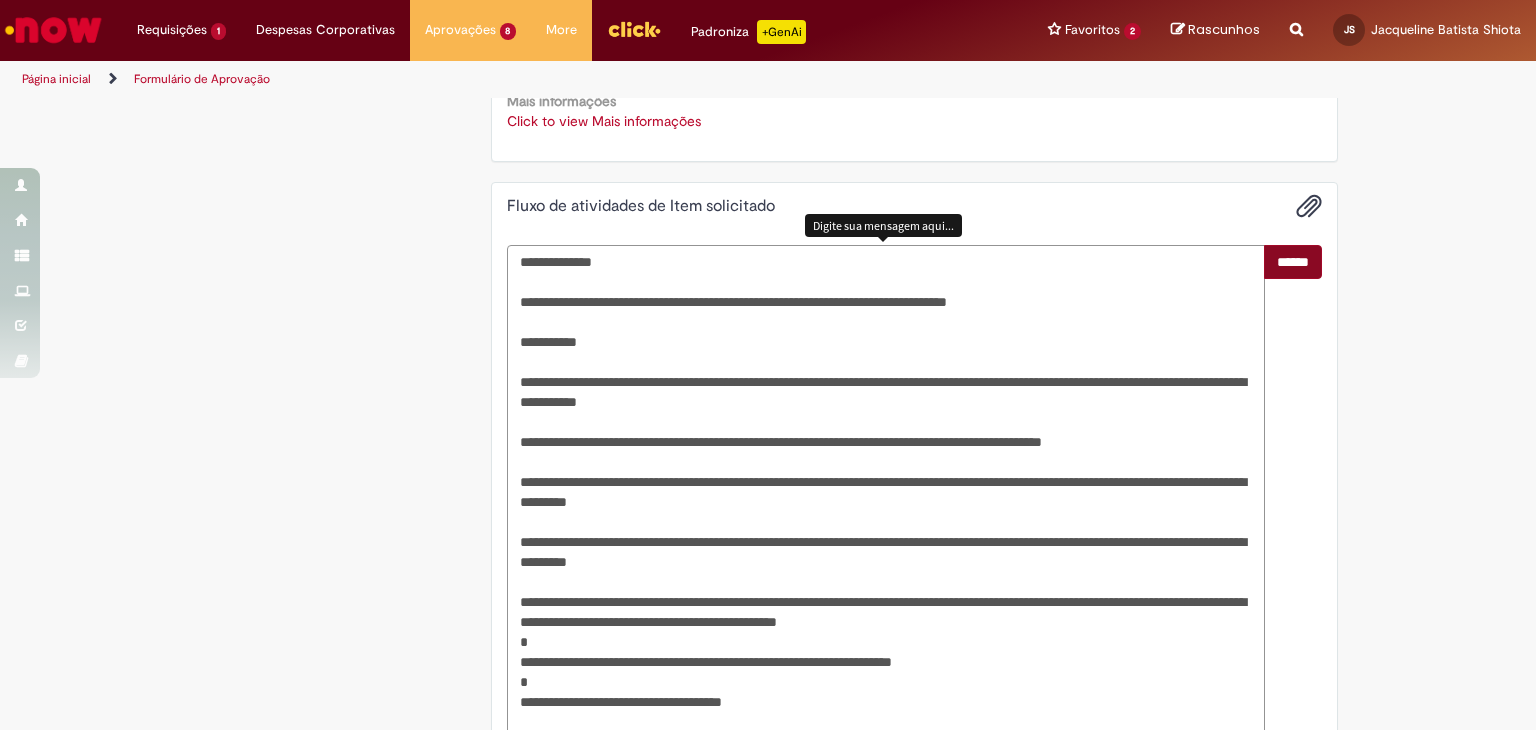 type on "**********" 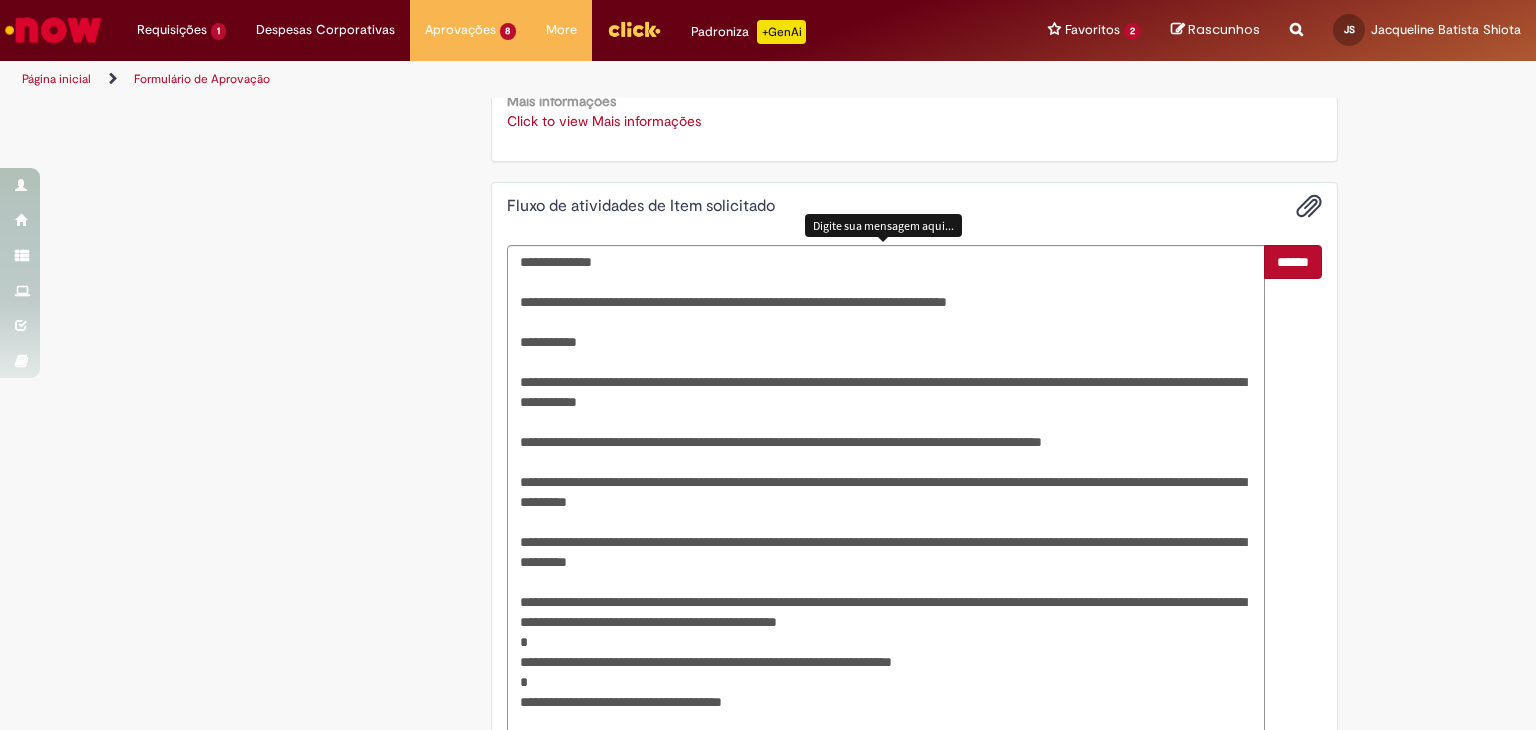 click on "******" at bounding box center (1293, 262) 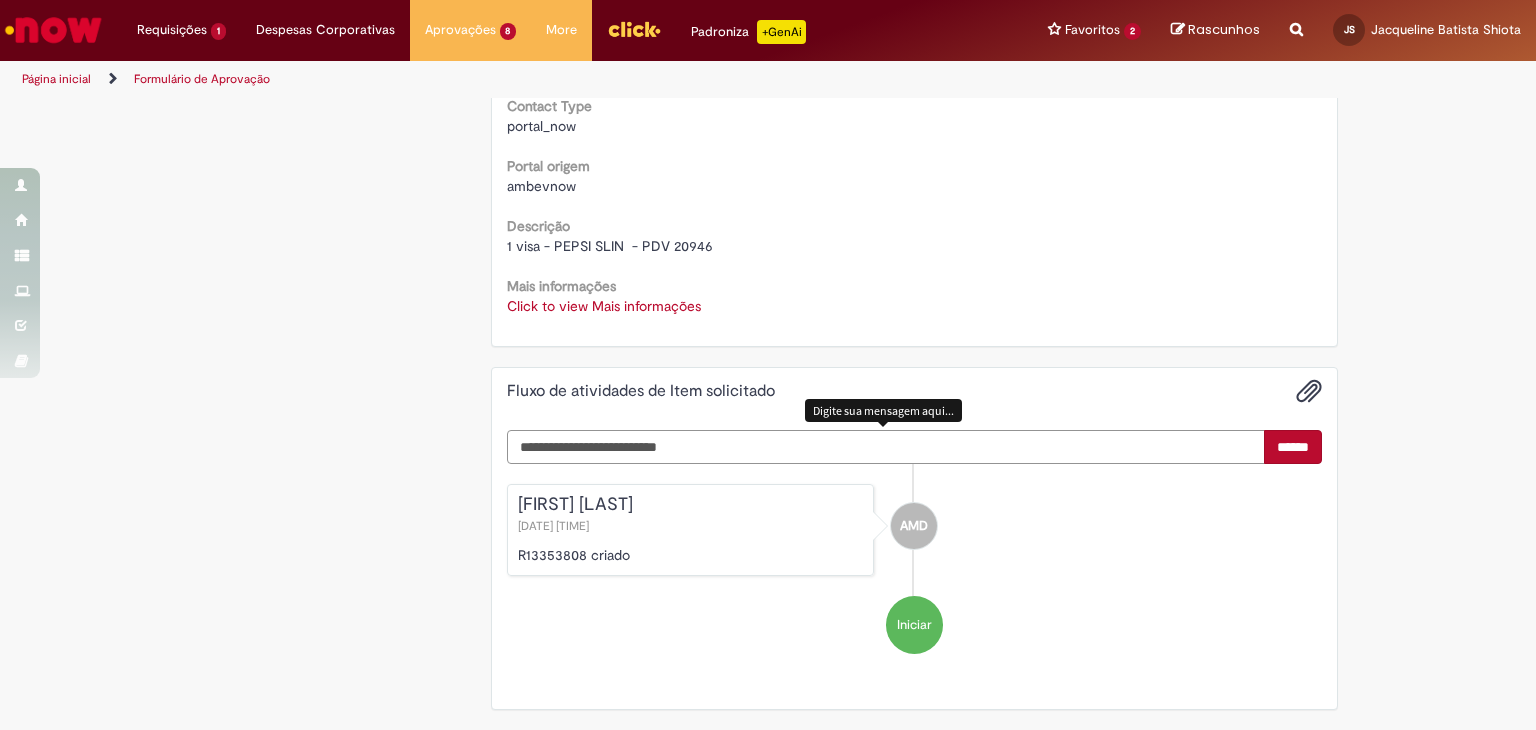 scroll, scrollTop: 930, scrollLeft: 0, axis: vertical 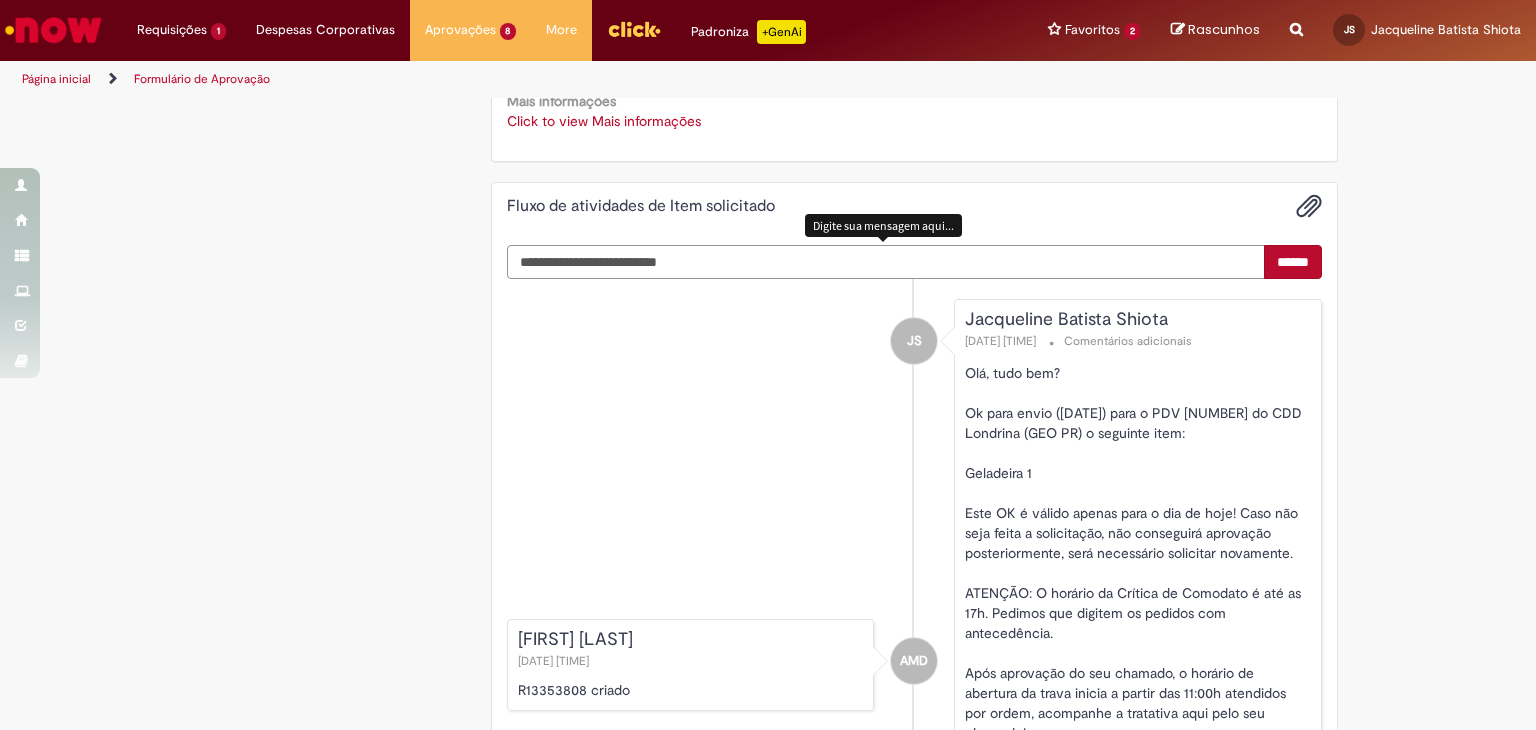 click at bounding box center (886, 262) 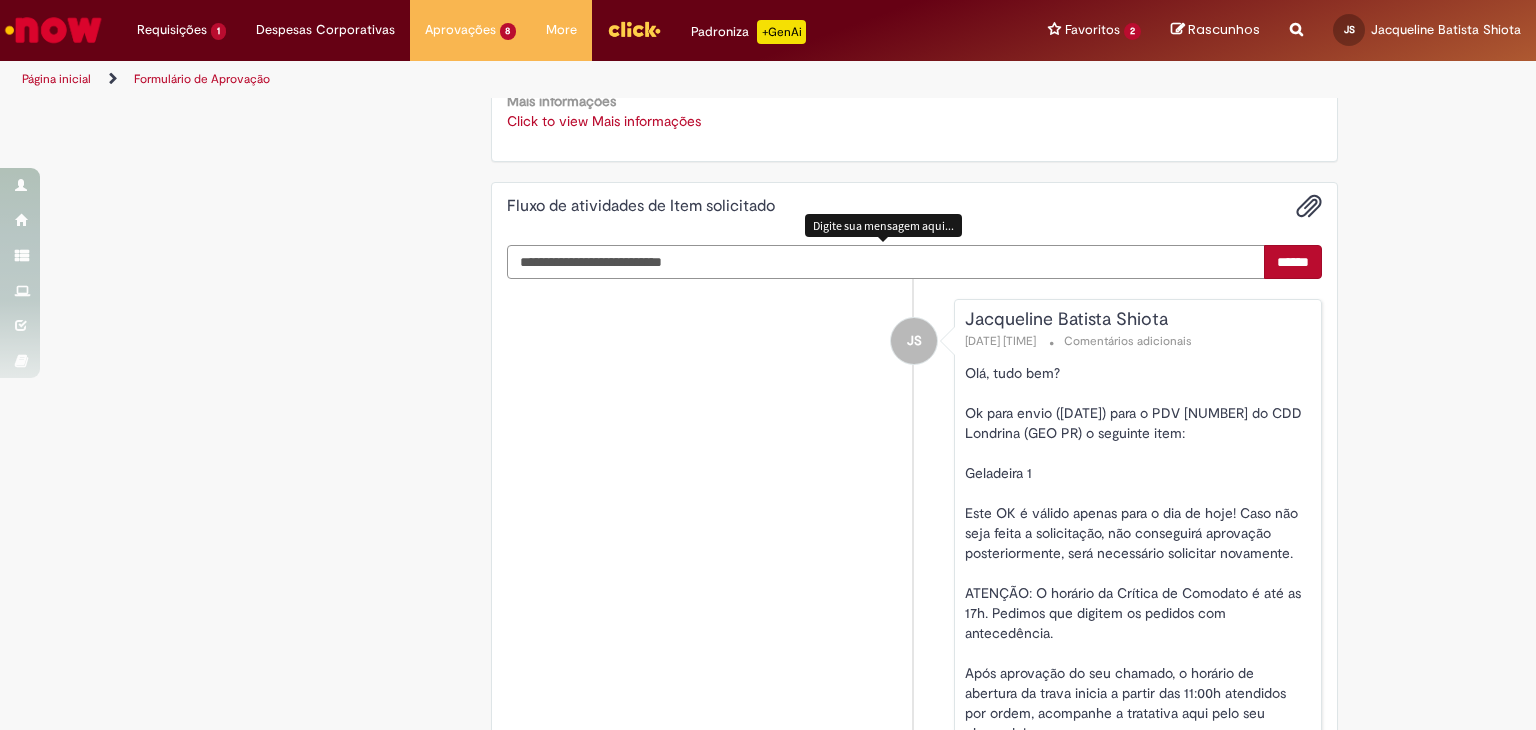 type on "**********" 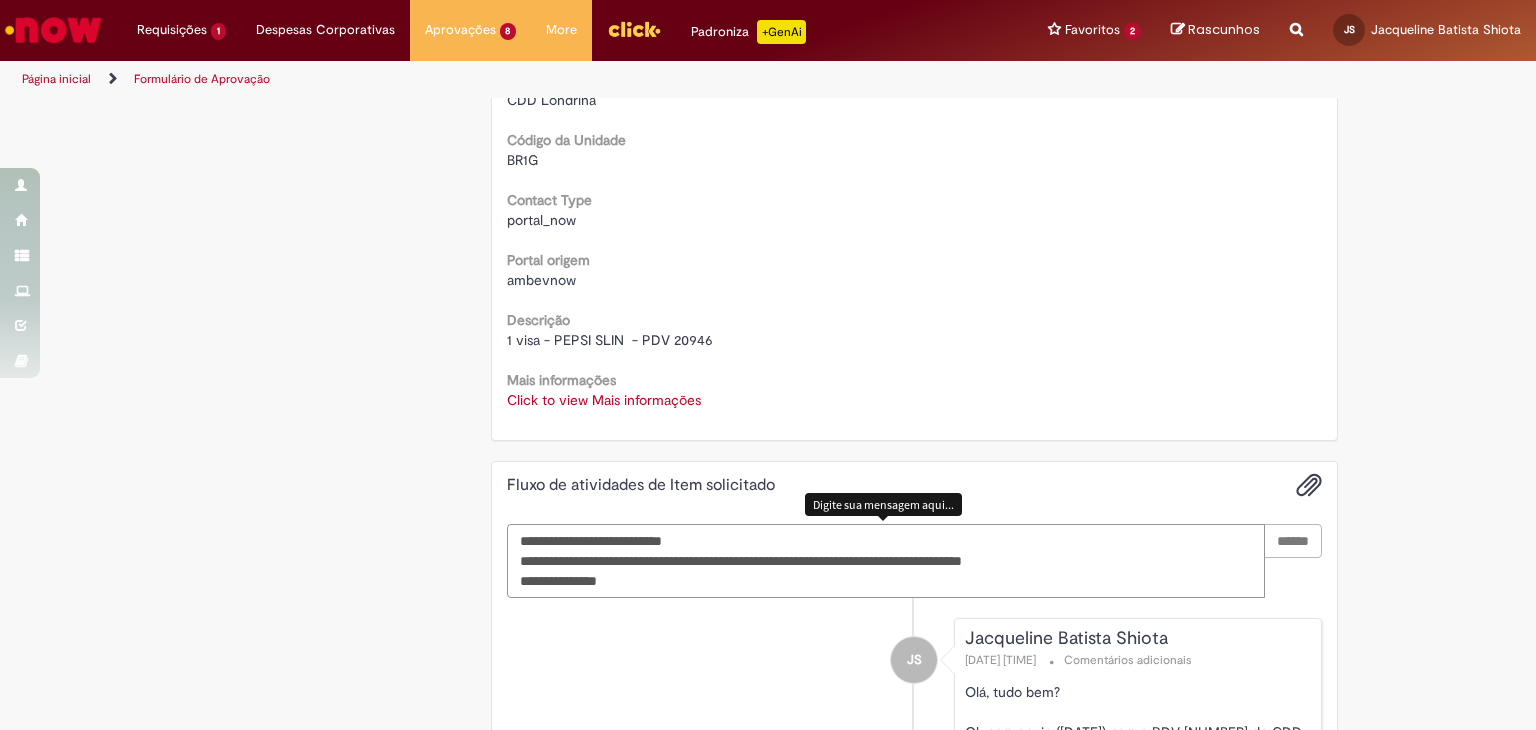 scroll, scrollTop: 530, scrollLeft: 0, axis: vertical 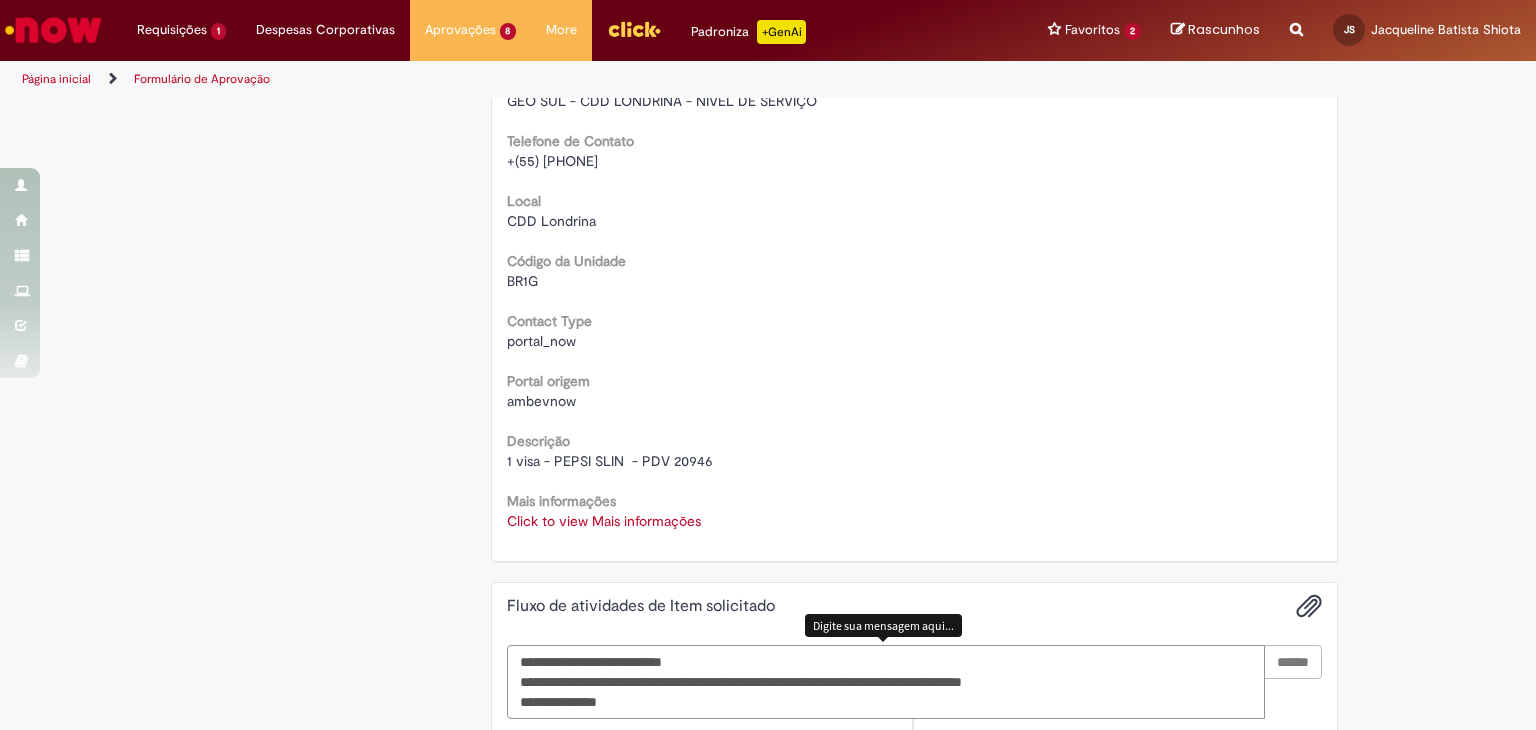 type 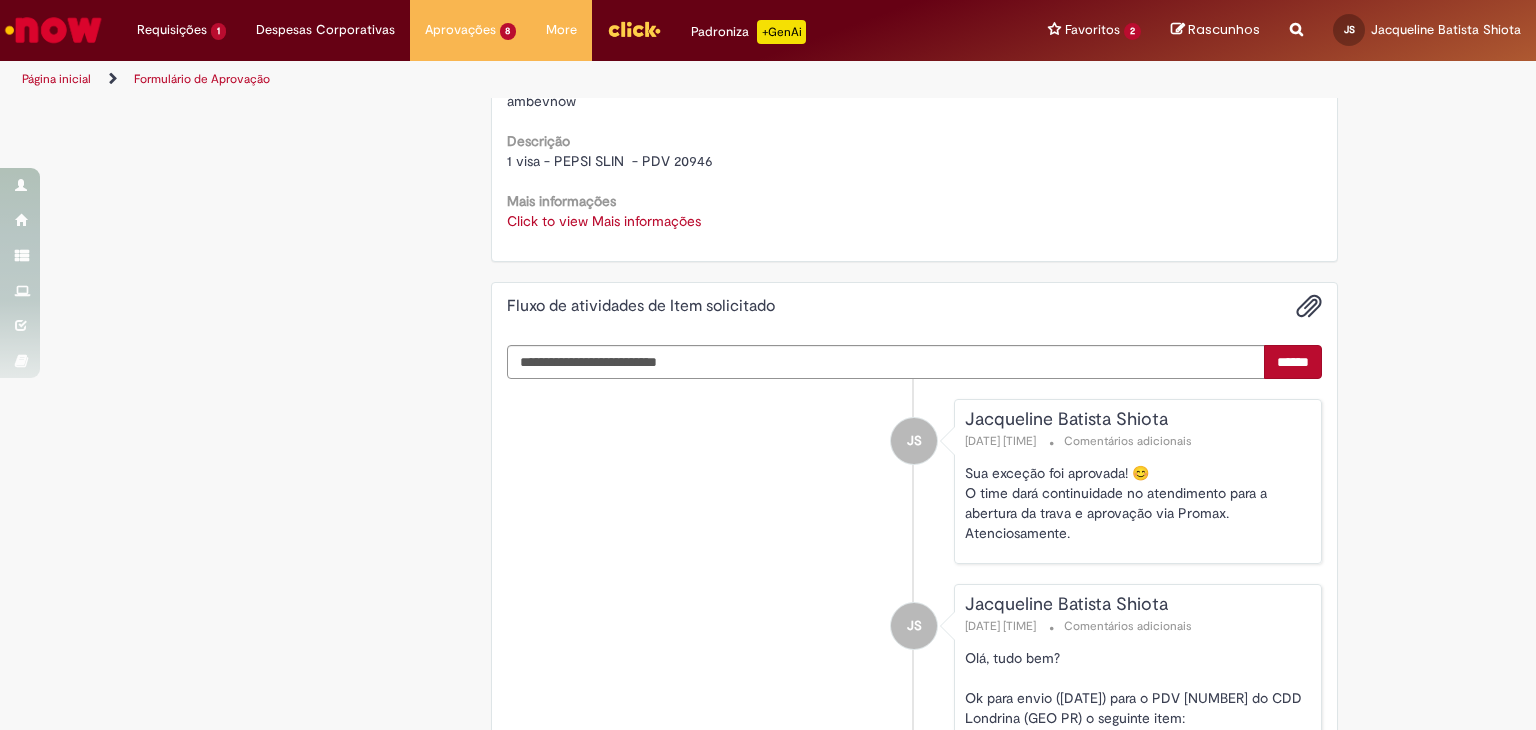scroll, scrollTop: 0, scrollLeft: 0, axis: both 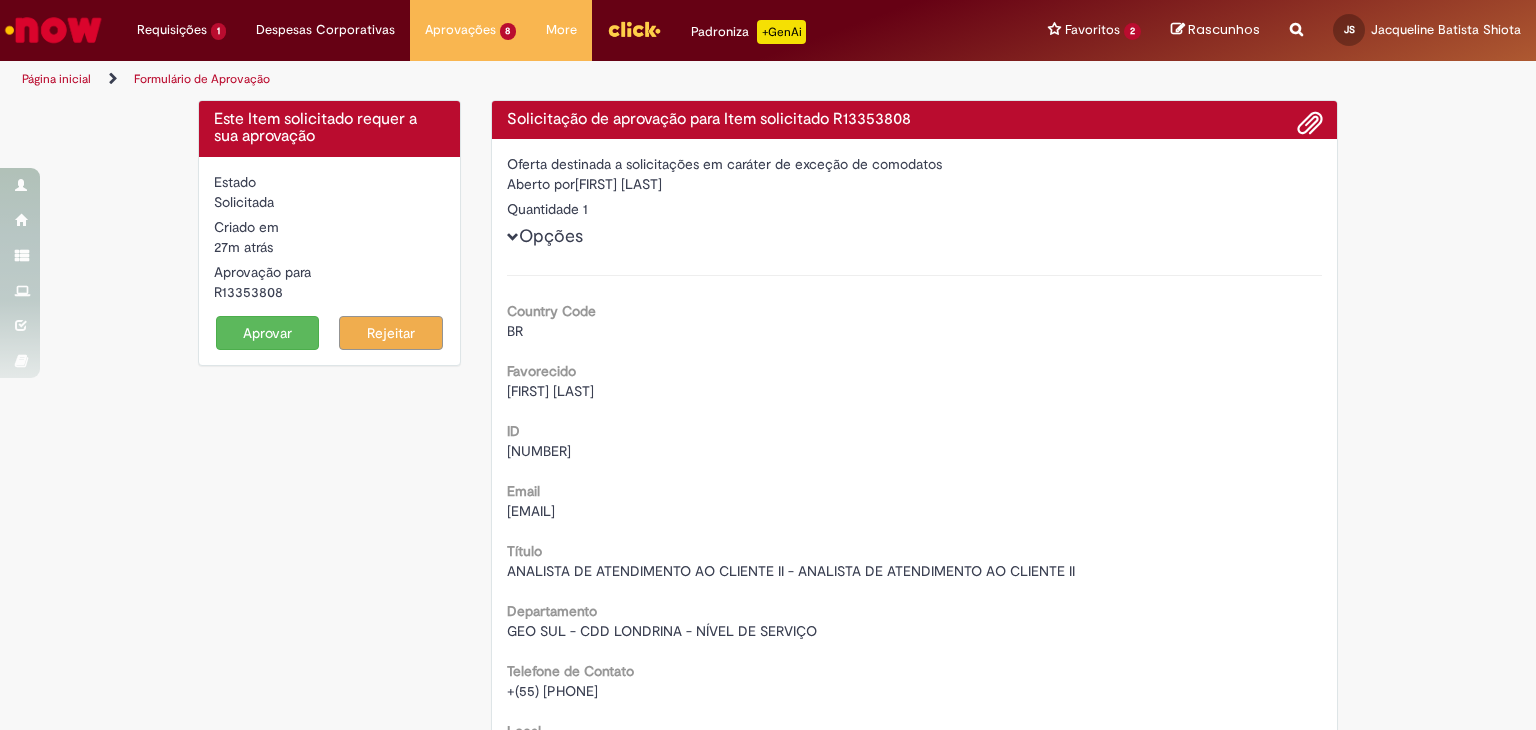 click on "Aprovar" at bounding box center (268, 333) 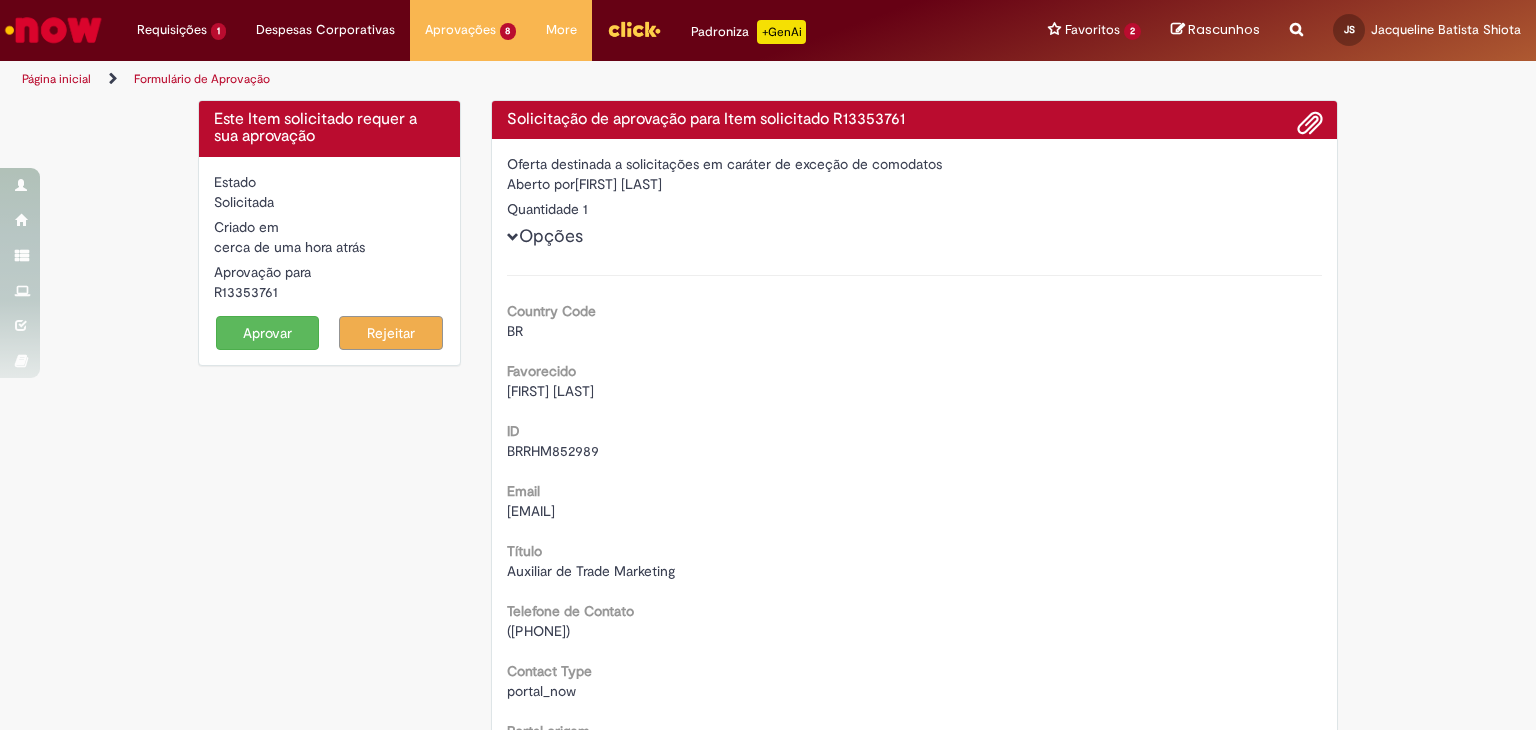 scroll, scrollTop: 0, scrollLeft: 0, axis: both 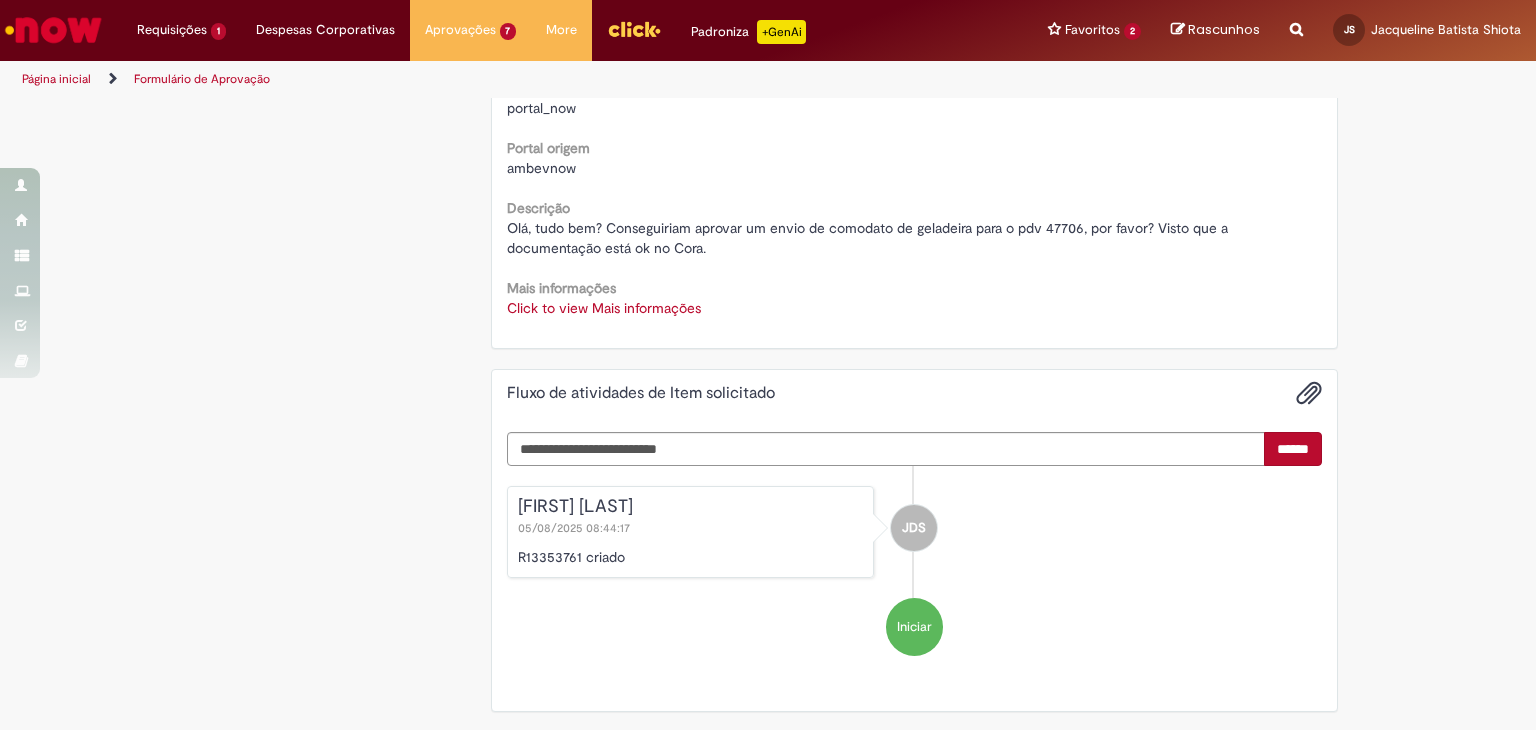 click on "Mais informações
Click to view Mais informações   Click to view Mais informações" at bounding box center [915, 295] 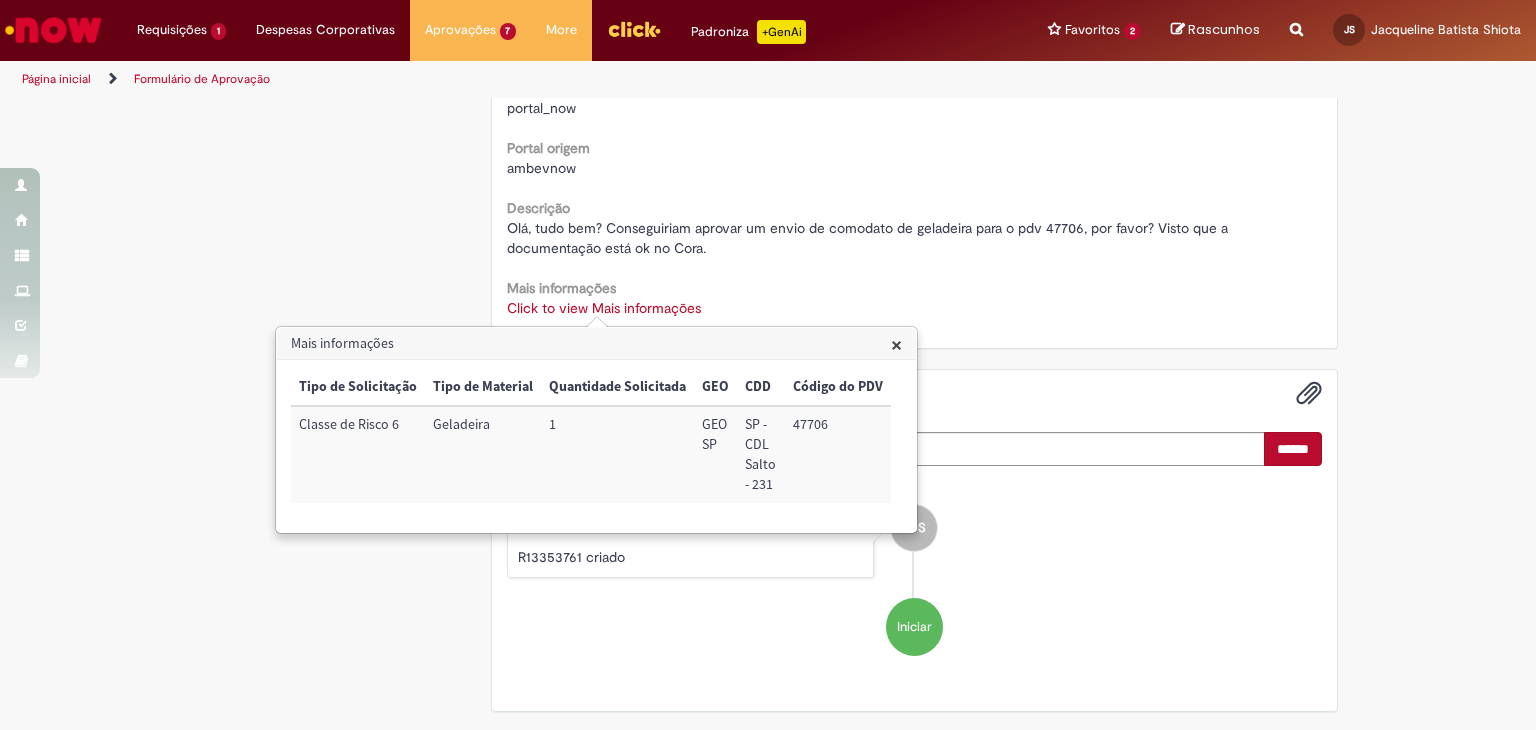 click on "47706" at bounding box center (838, 454) 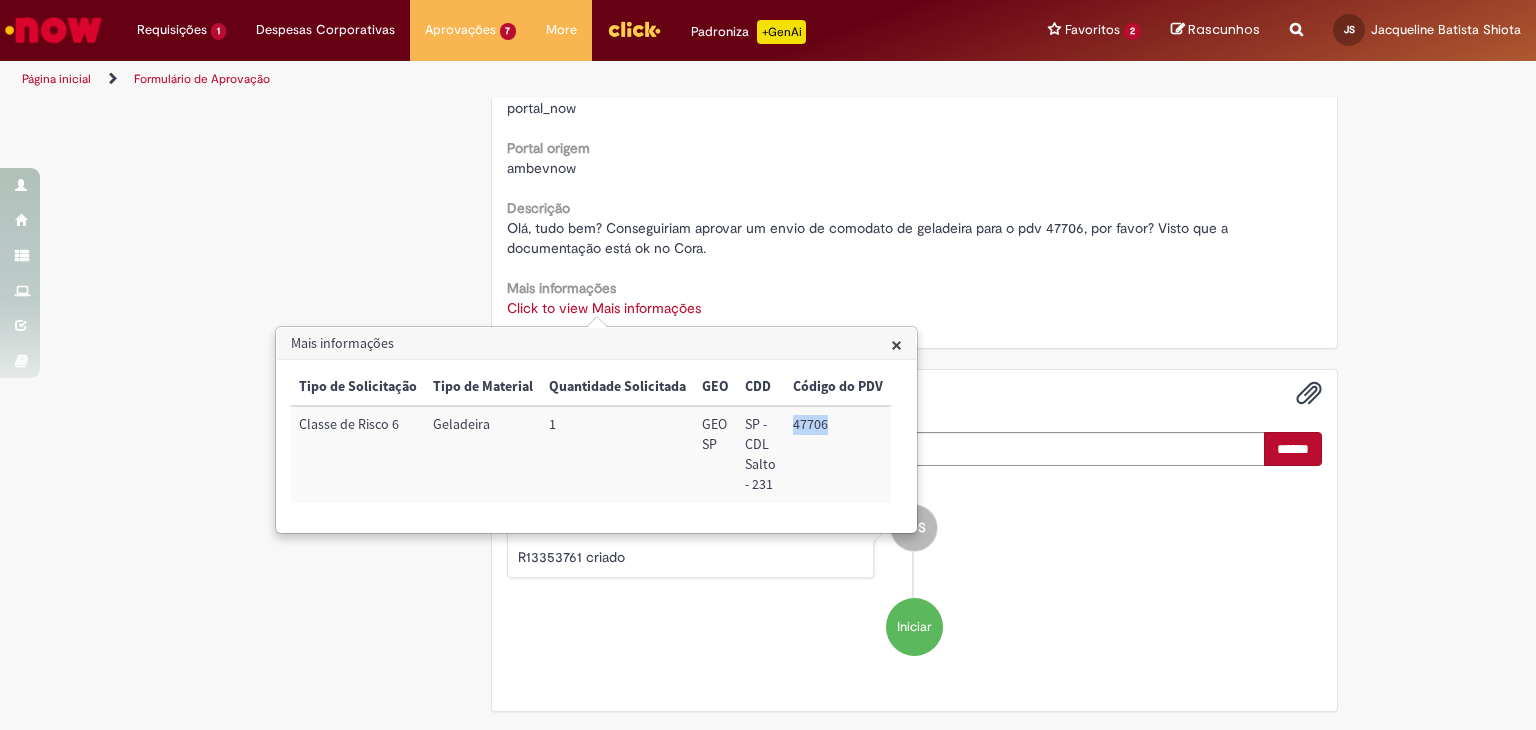 copy on "47706" 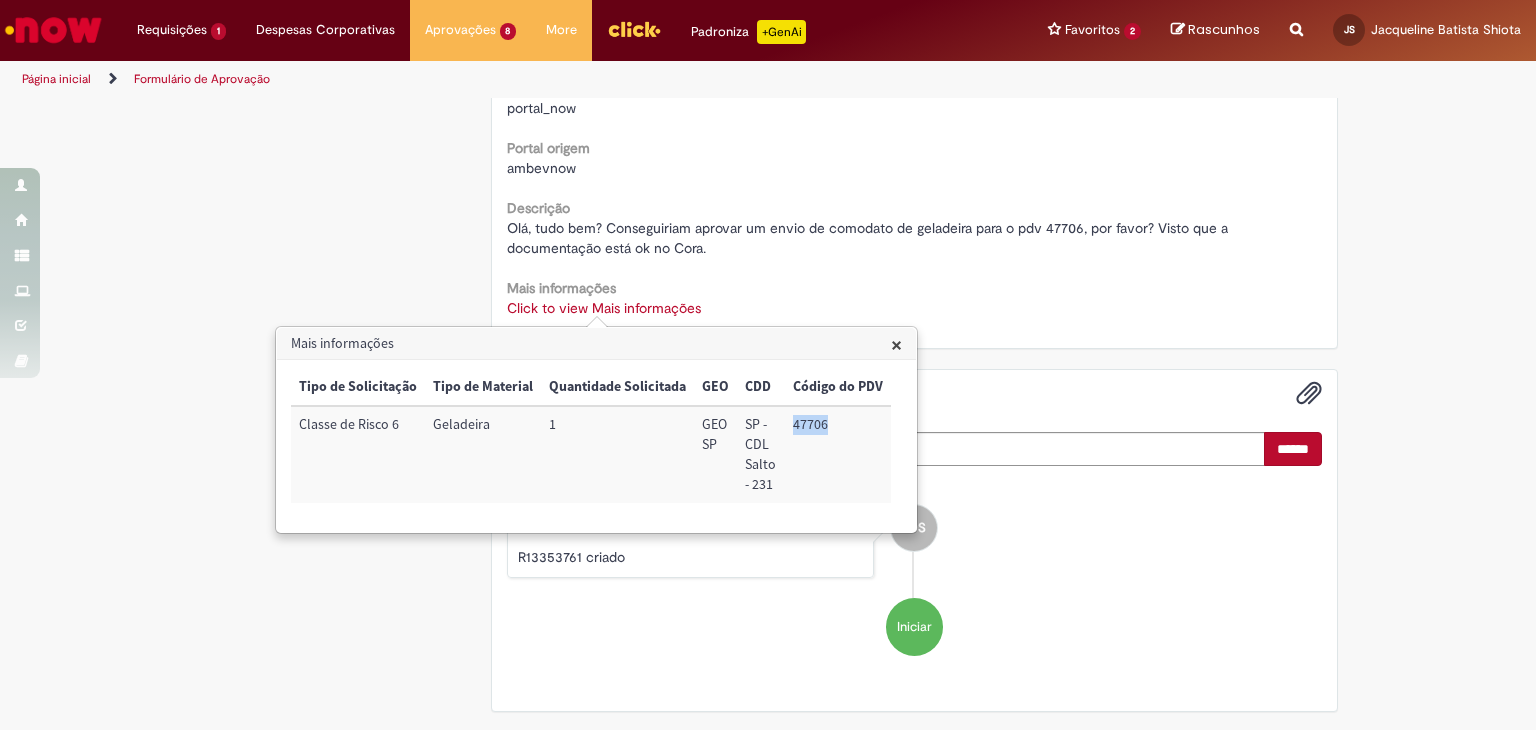 copy on "47706" 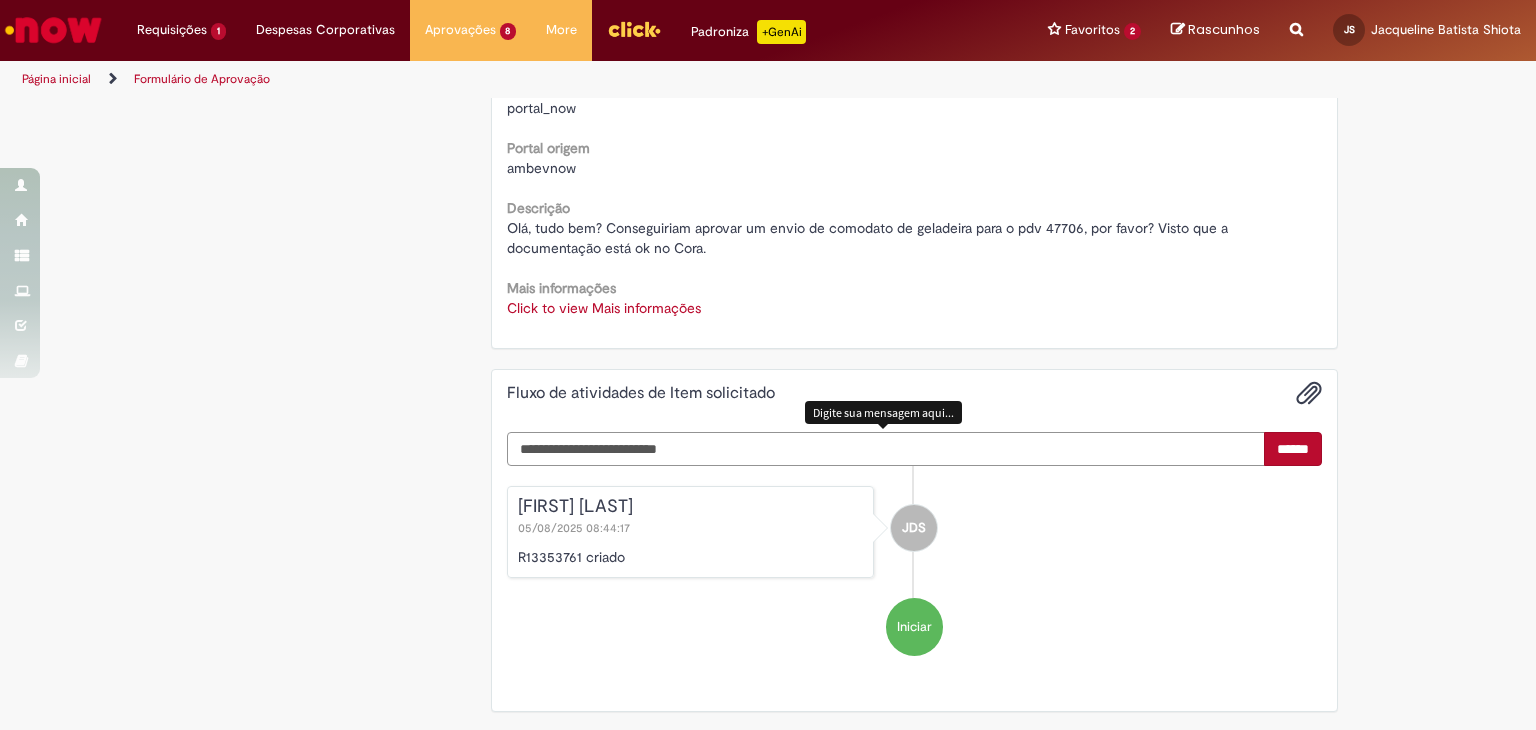 click at bounding box center (886, 449) 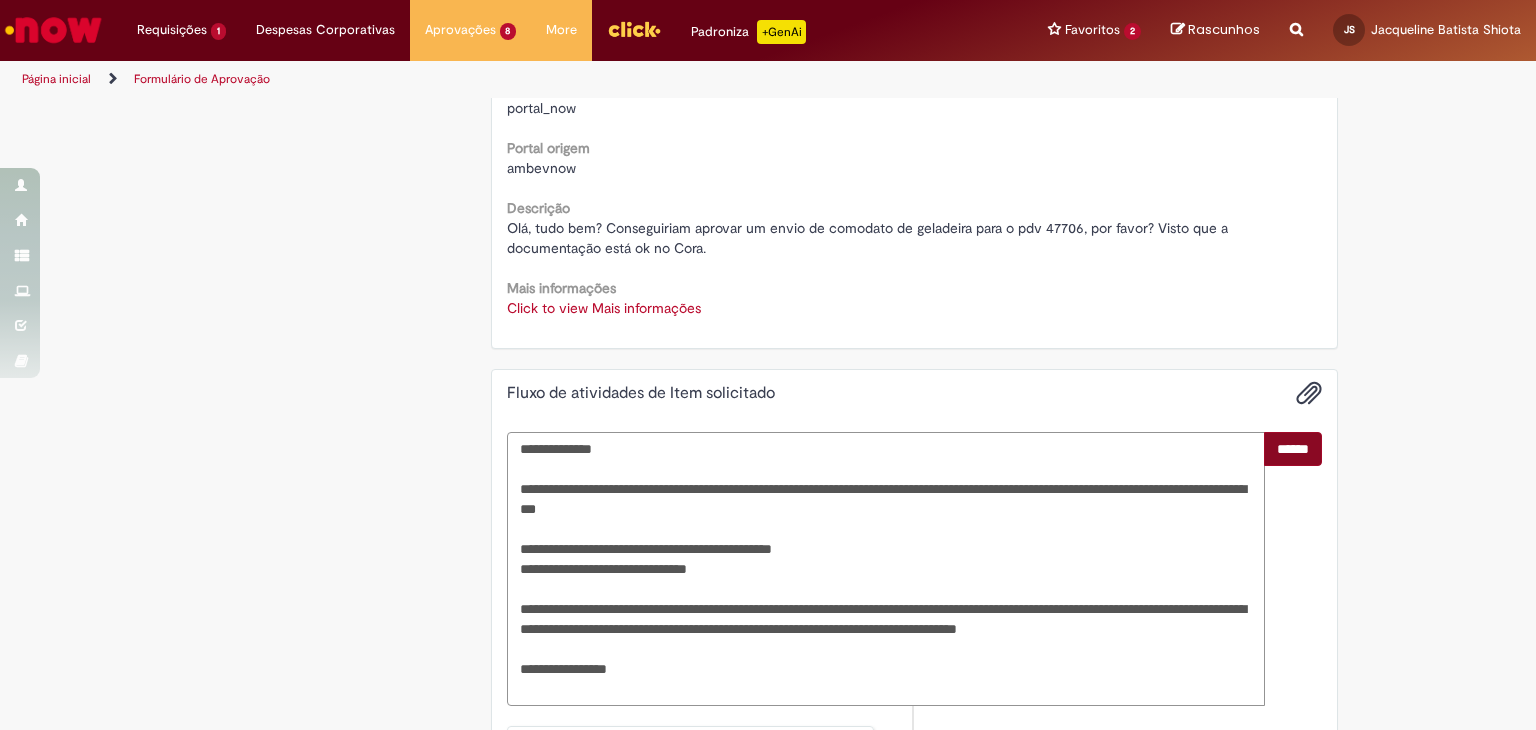 type on "**********" 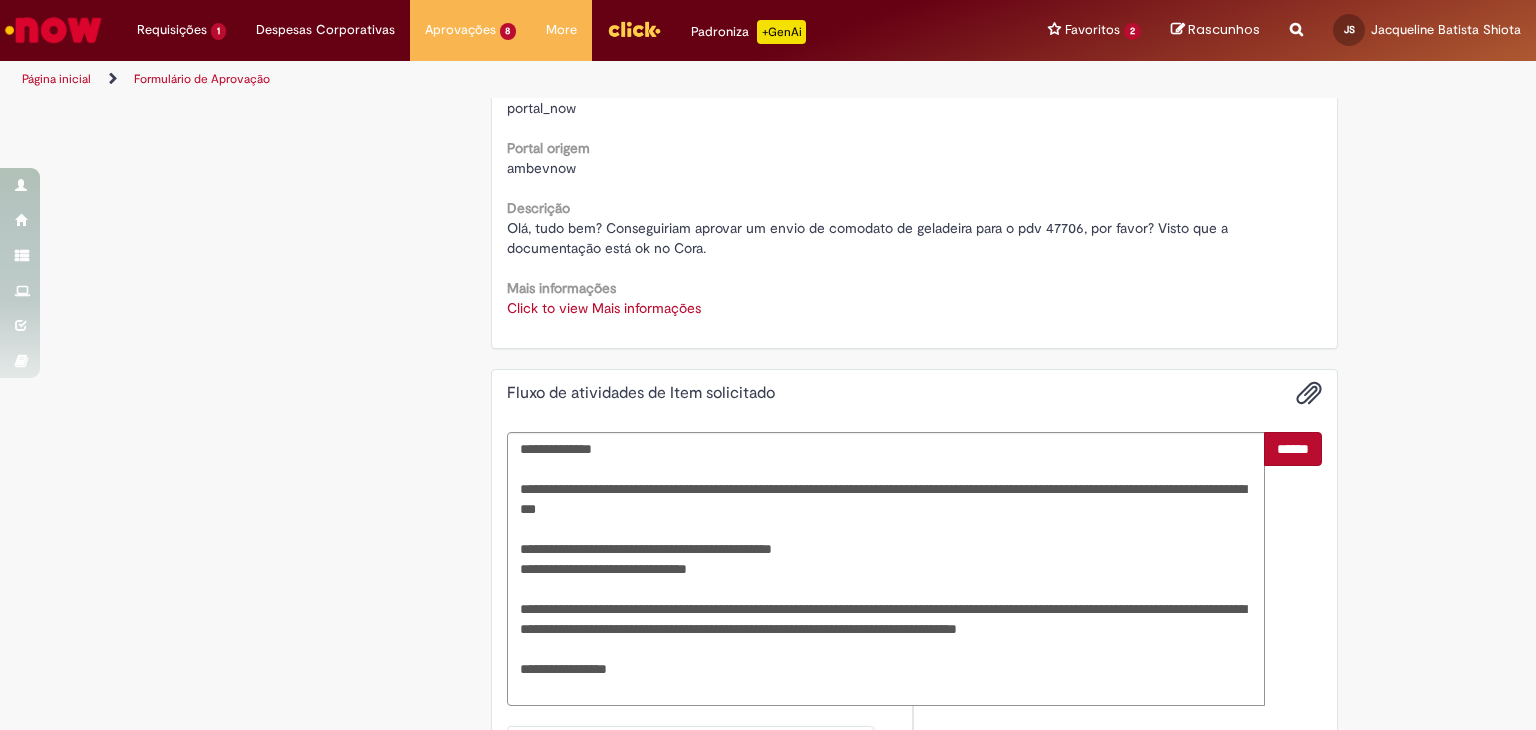 click on "******" at bounding box center [1293, 449] 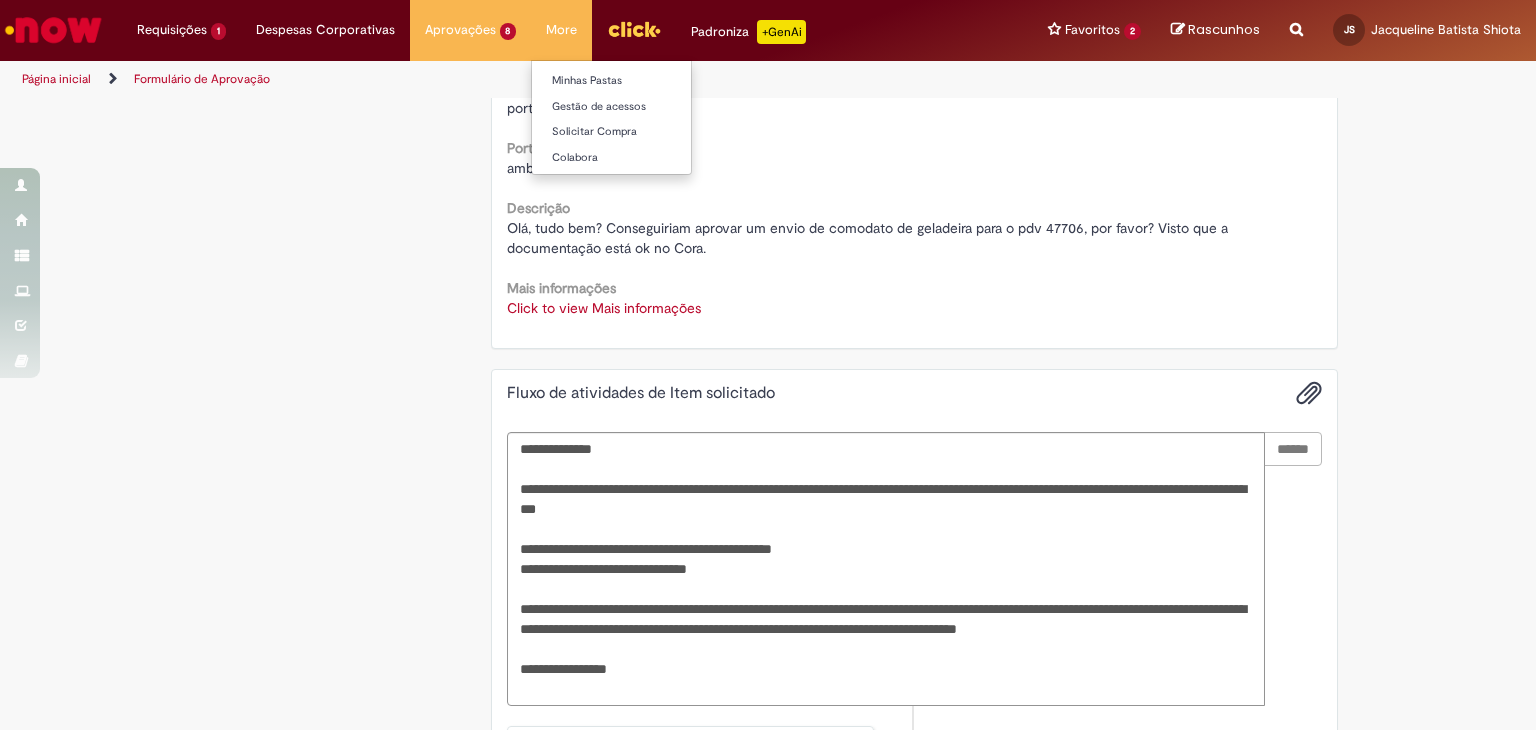 type 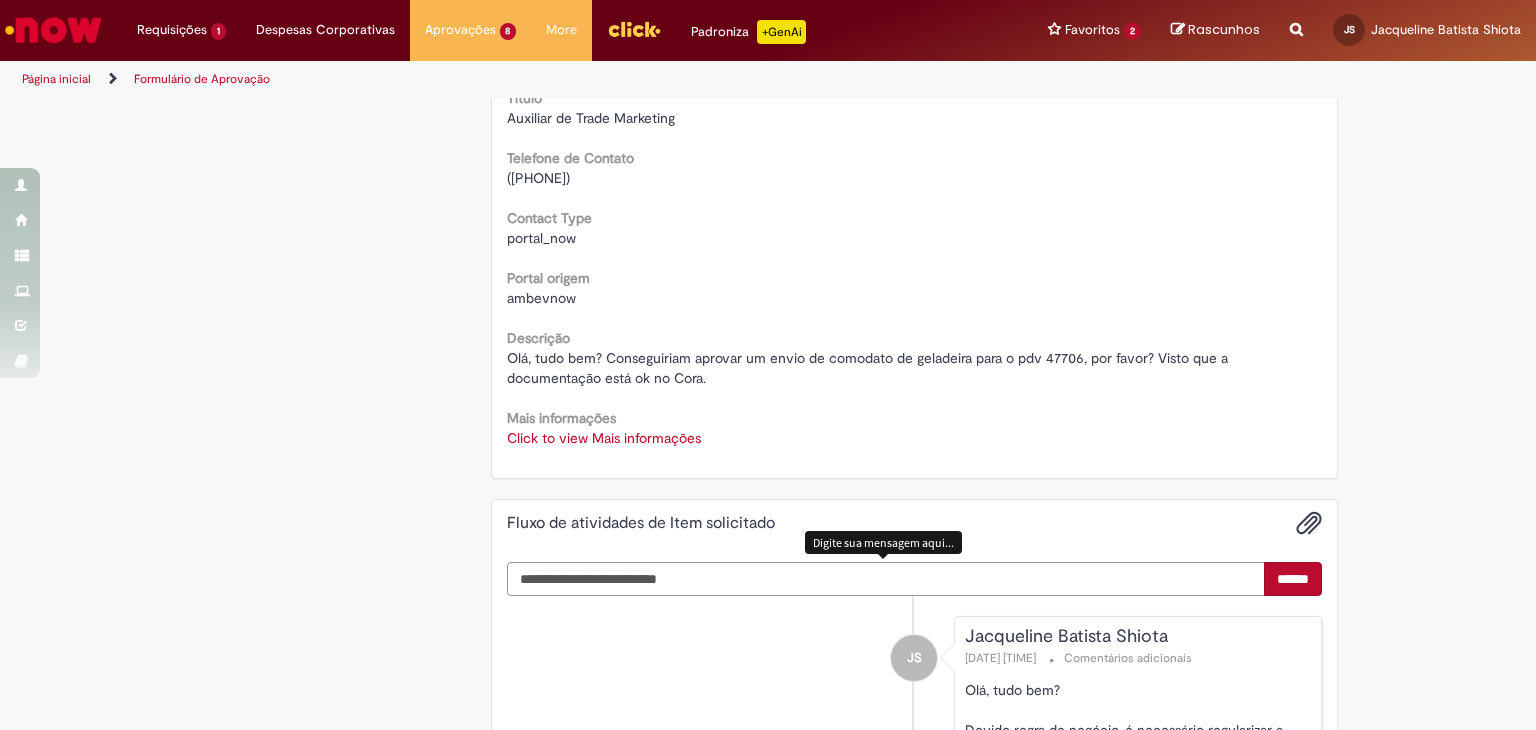 scroll, scrollTop: 0, scrollLeft: 0, axis: both 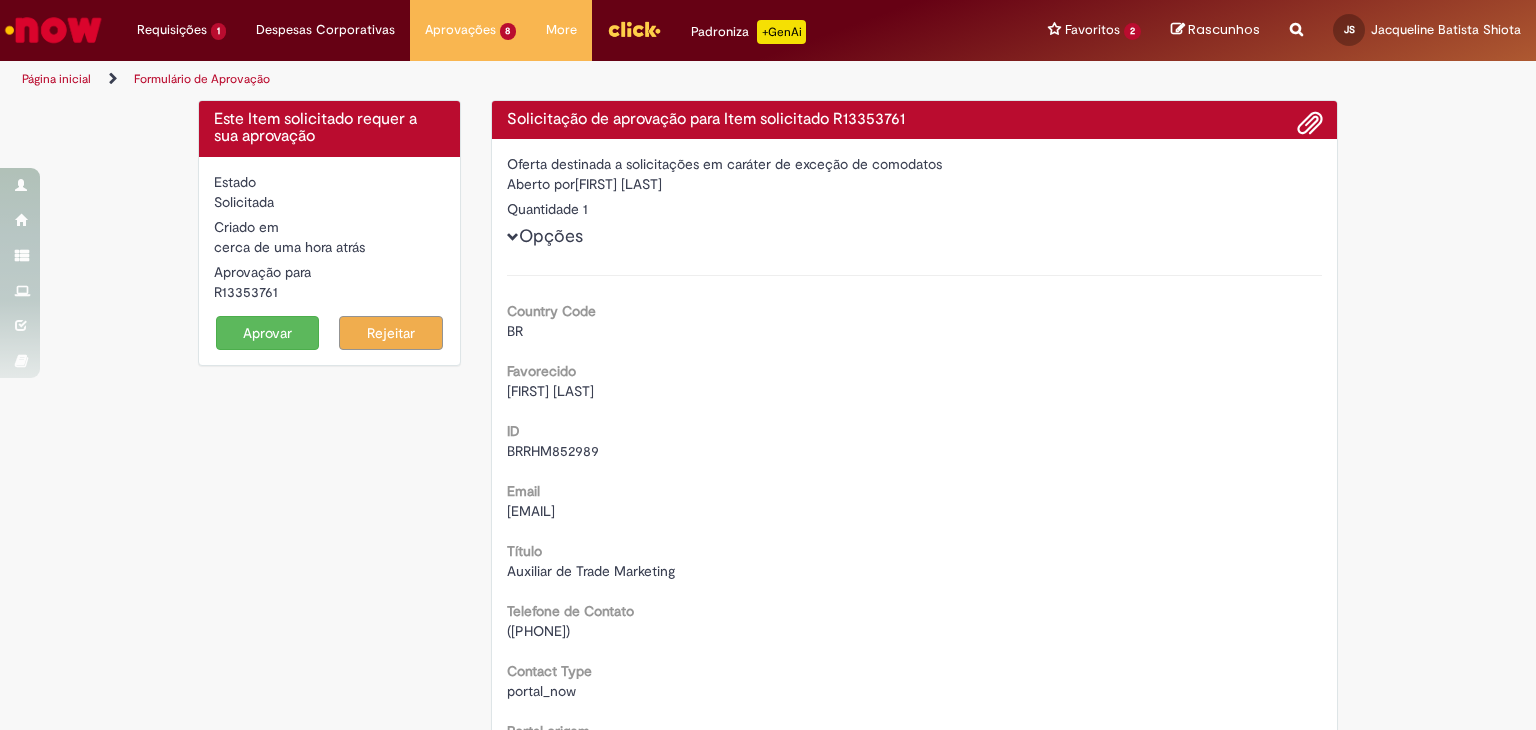 click on "Solicitação de aprovação para Item solicitado R13353761" at bounding box center (915, 120) 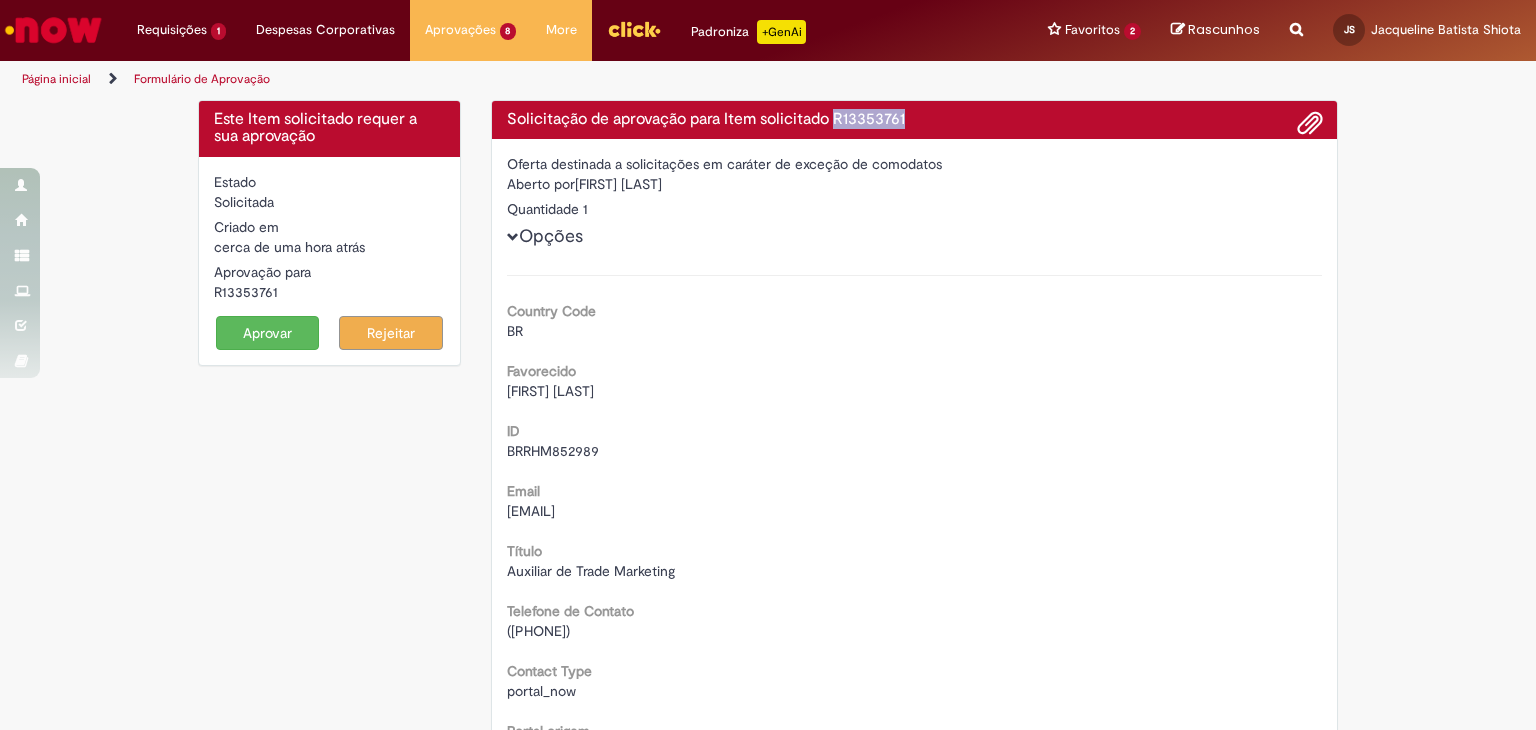 click on "Solicitação de aprovação para Item solicitado R13353761" at bounding box center [915, 120] 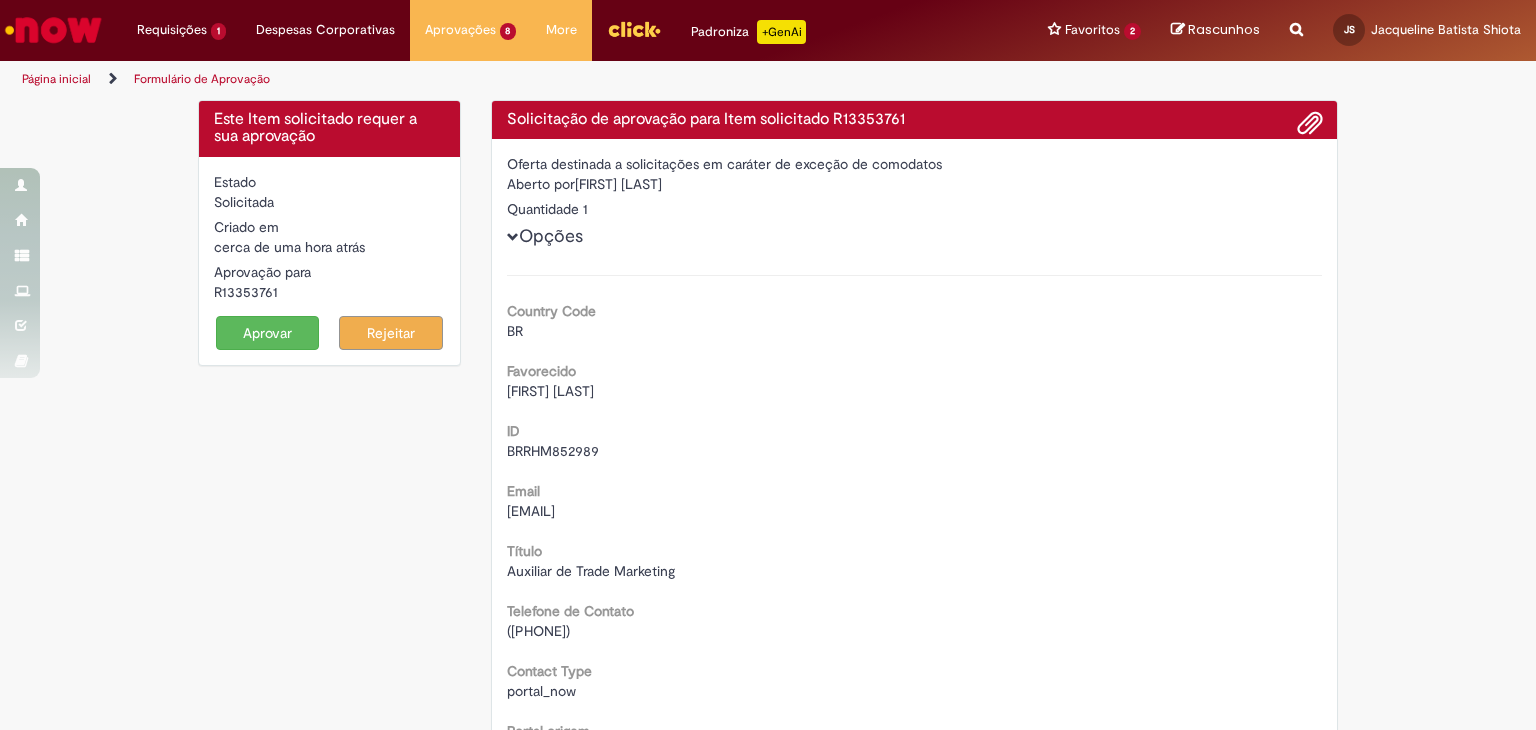 click on "Este Item solicitado requer a sua aprovação
Estado
Solicitada
Criado em
cerca de uma hora atrás cerca de uma hora atrás
Aprovação para
R13353761
Aprovar
Rejeitar
Solicitação de aprovação para Item solicitado R13353761
Oferta destinada a solicitações em caráter de exceção de comodatos
Aberto por  João da Silva
Quantidade 1
Opções
Country Code
BR
Favorecido
João da Silva
ID
BRRHM852989
Email
BRRHM852989@ambev.com.br
Título
Auxiliar de Trade Marketing" at bounding box center [768, 930] 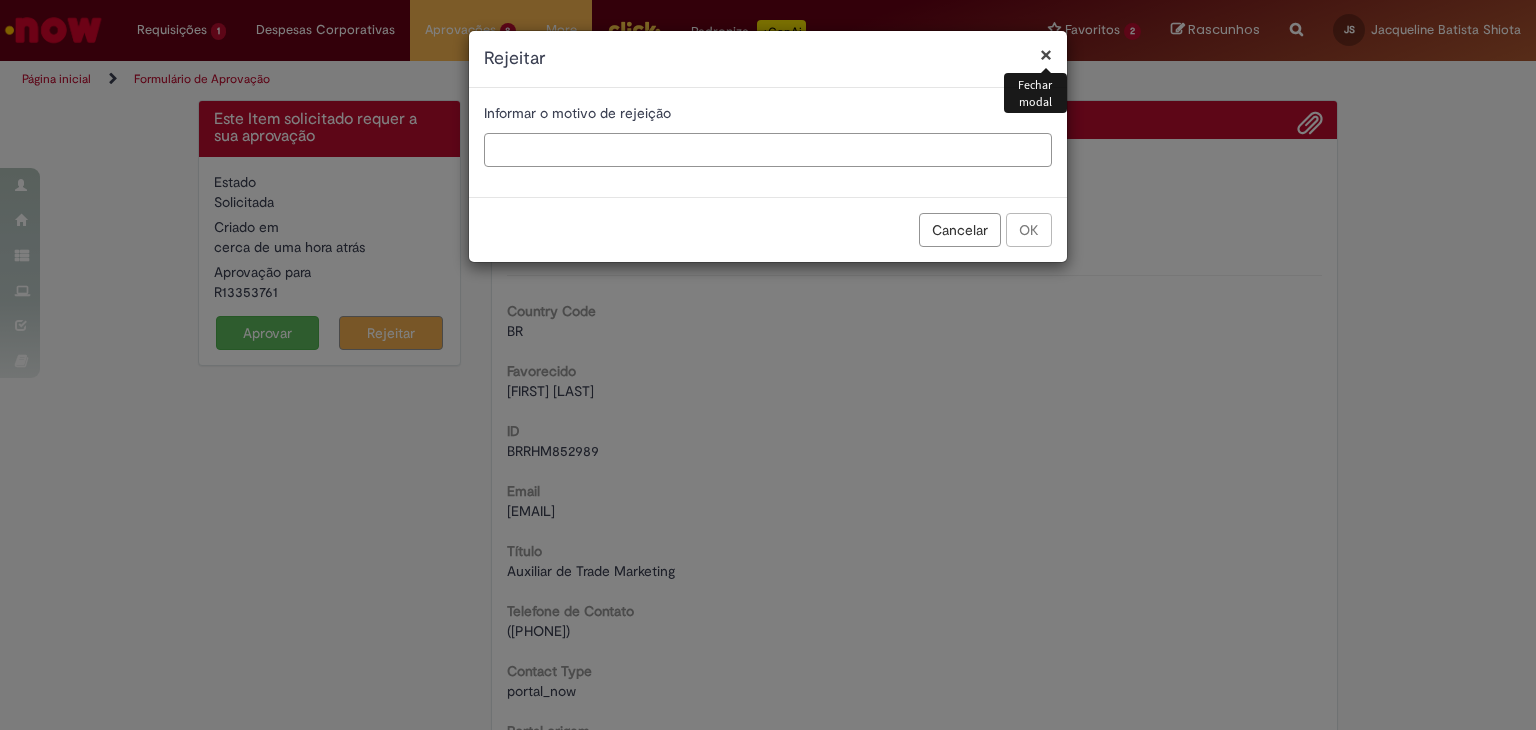 click at bounding box center (768, 150) 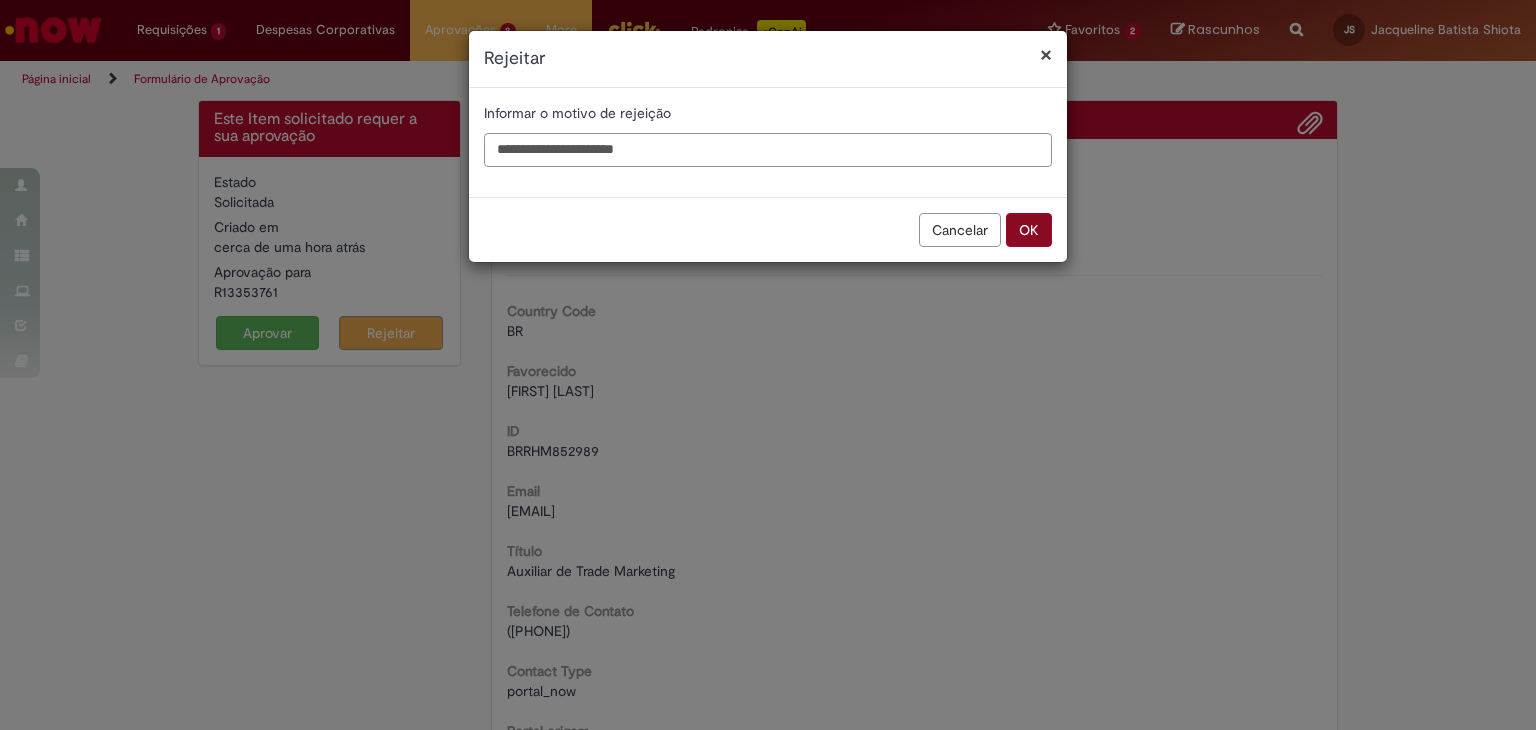 type on "**********" 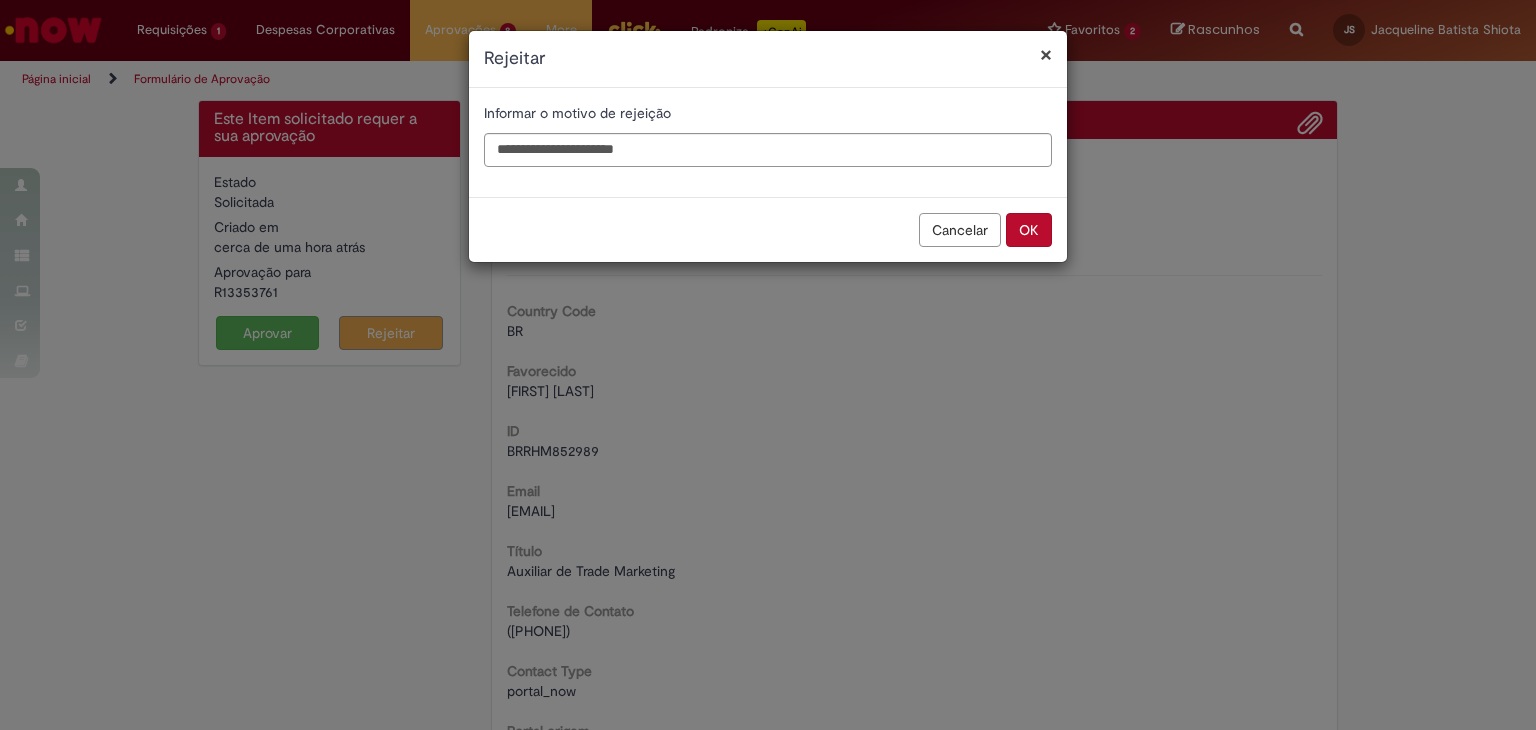 click on "OK" at bounding box center [1029, 230] 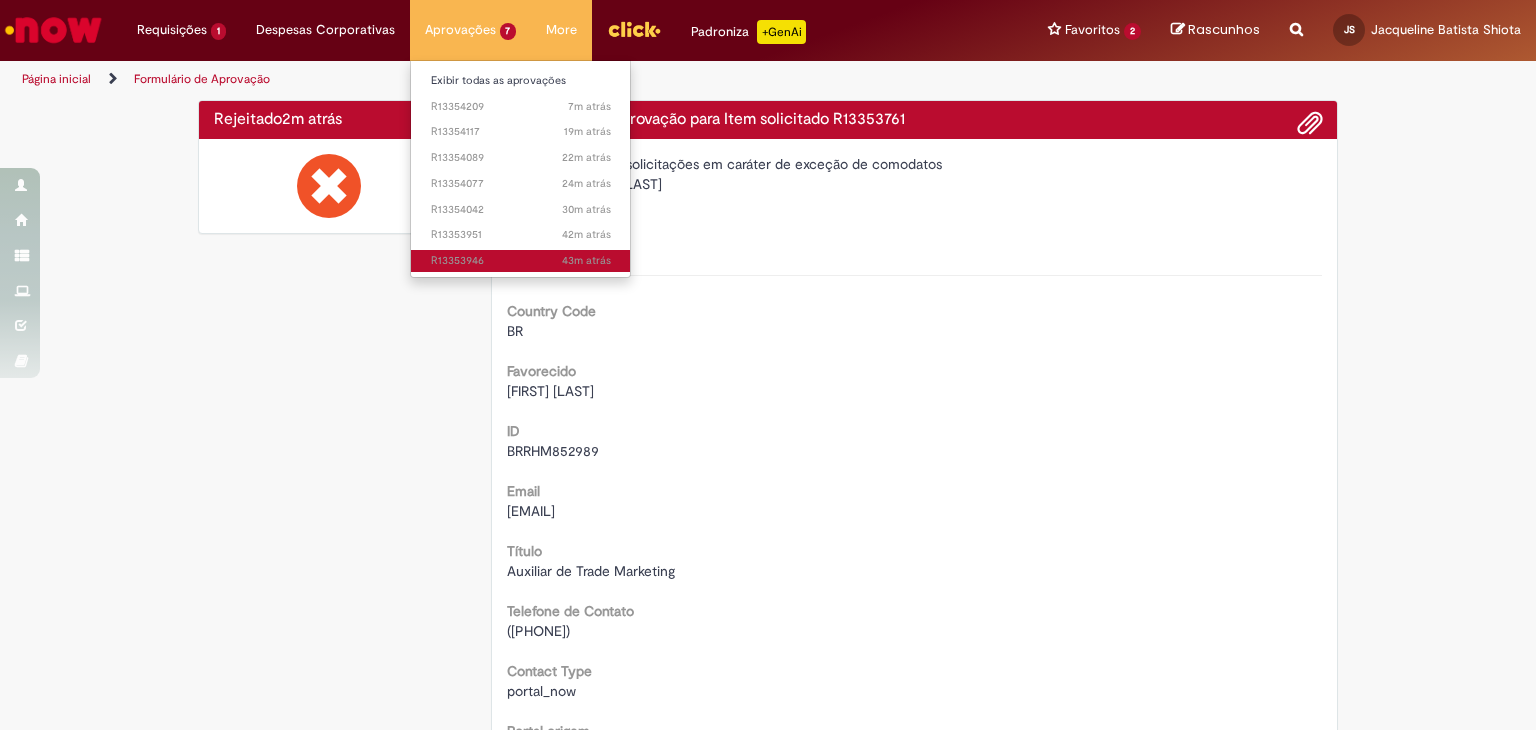 click on "43m atrás 43 minutos atrás  R13353946" at bounding box center [521, 261] 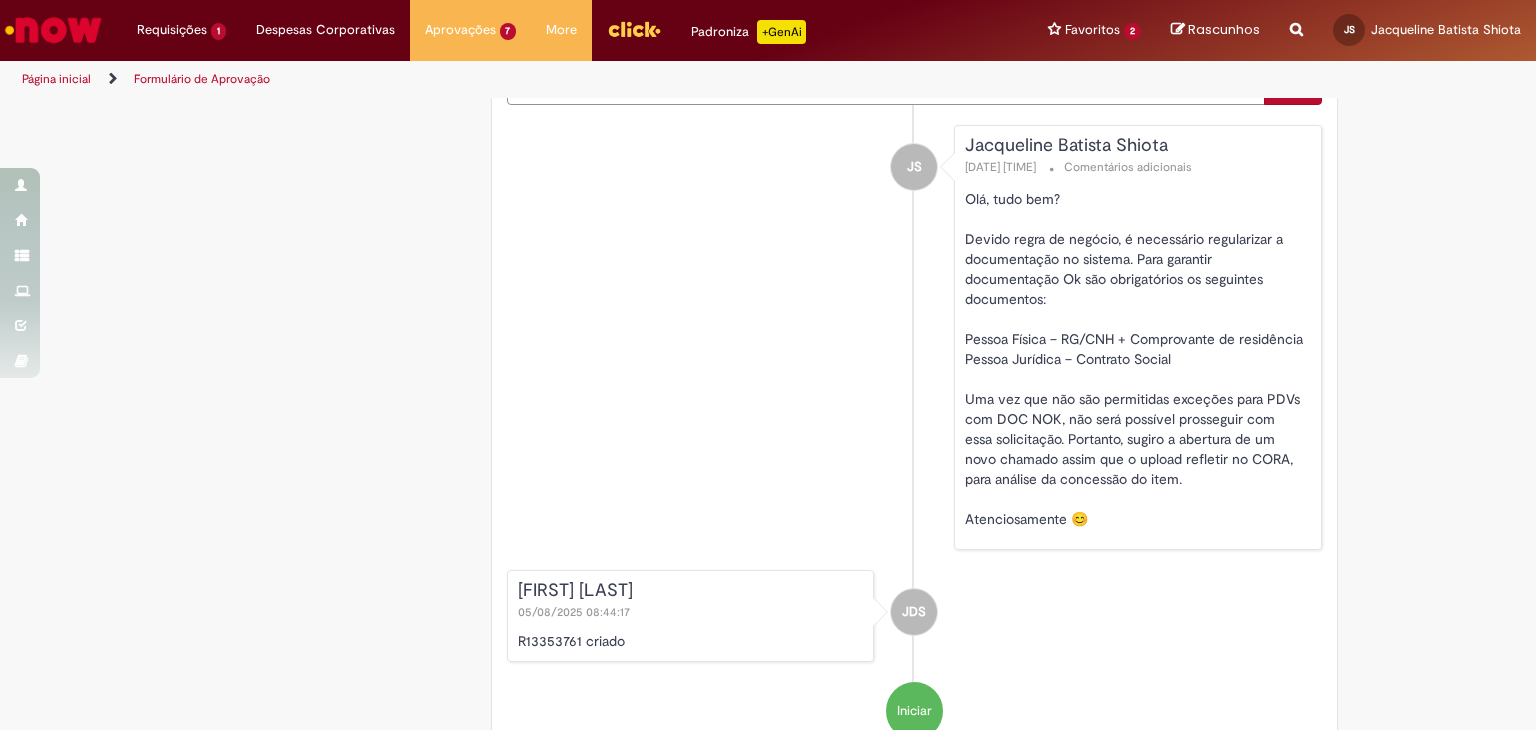 scroll, scrollTop: 1027, scrollLeft: 0, axis: vertical 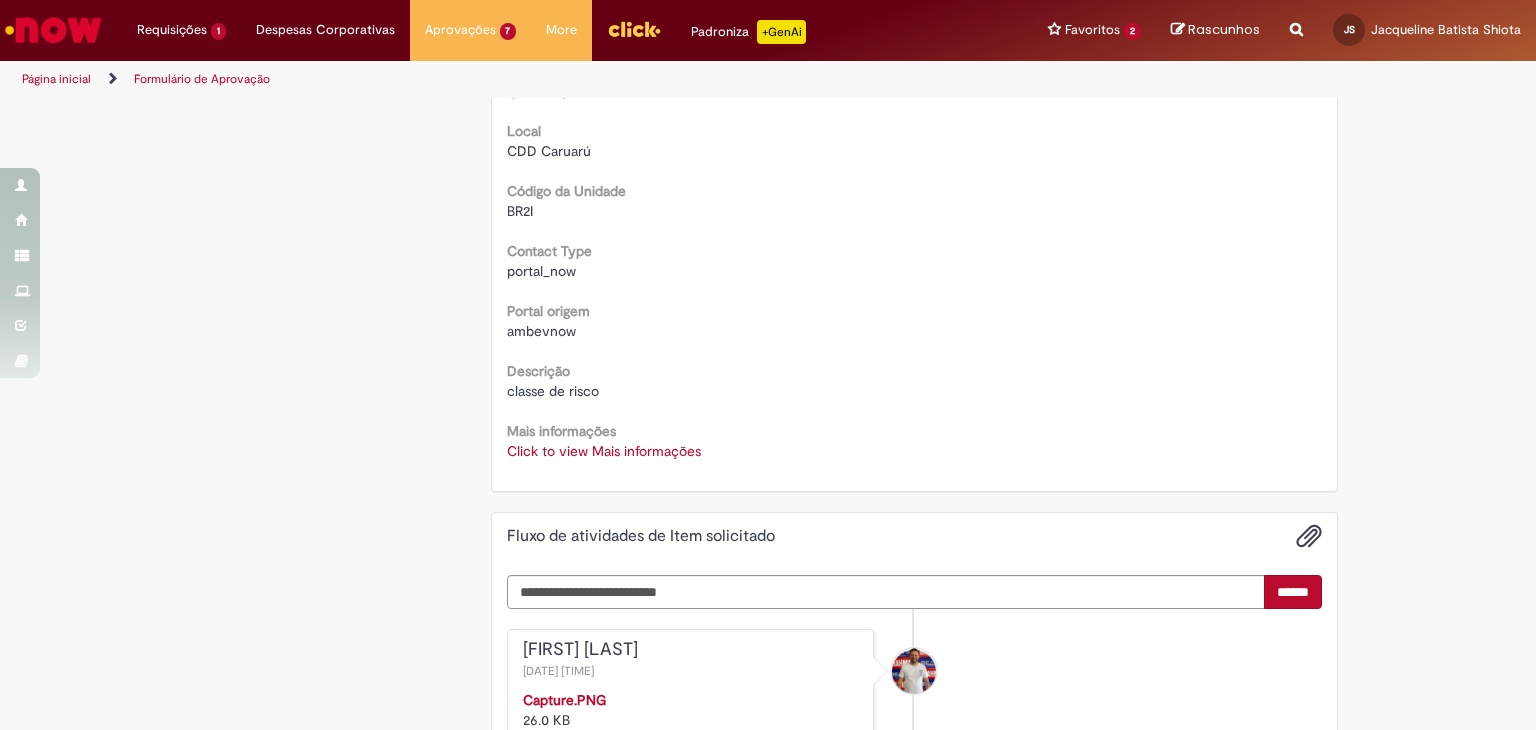 click on "Oferta destinada a solicitações em caráter de exceção de comodatos
Aberto por  Willy Anderson Vieira De Vasconcelos
Quantidade 1
Opções
Country Code
BR
Favorecido
Willy Anderson Vieira De Vasconcelos
ID
99811361
Email
99811361@ambev.com.br
Título
Trade Marketing Assistant - AUXILIAR DE EXECUCAO DE TRADE MARKETING
Departamento
SALES R.  NE - DCC CARUARU - NS
Telefone de Contato
(81) 99395-6999
Local
CDD Caruarú
Código da Unidade
BR2I
Contact Type
portal_now
Portal origem
ambevnow" at bounding box center [915, 15] 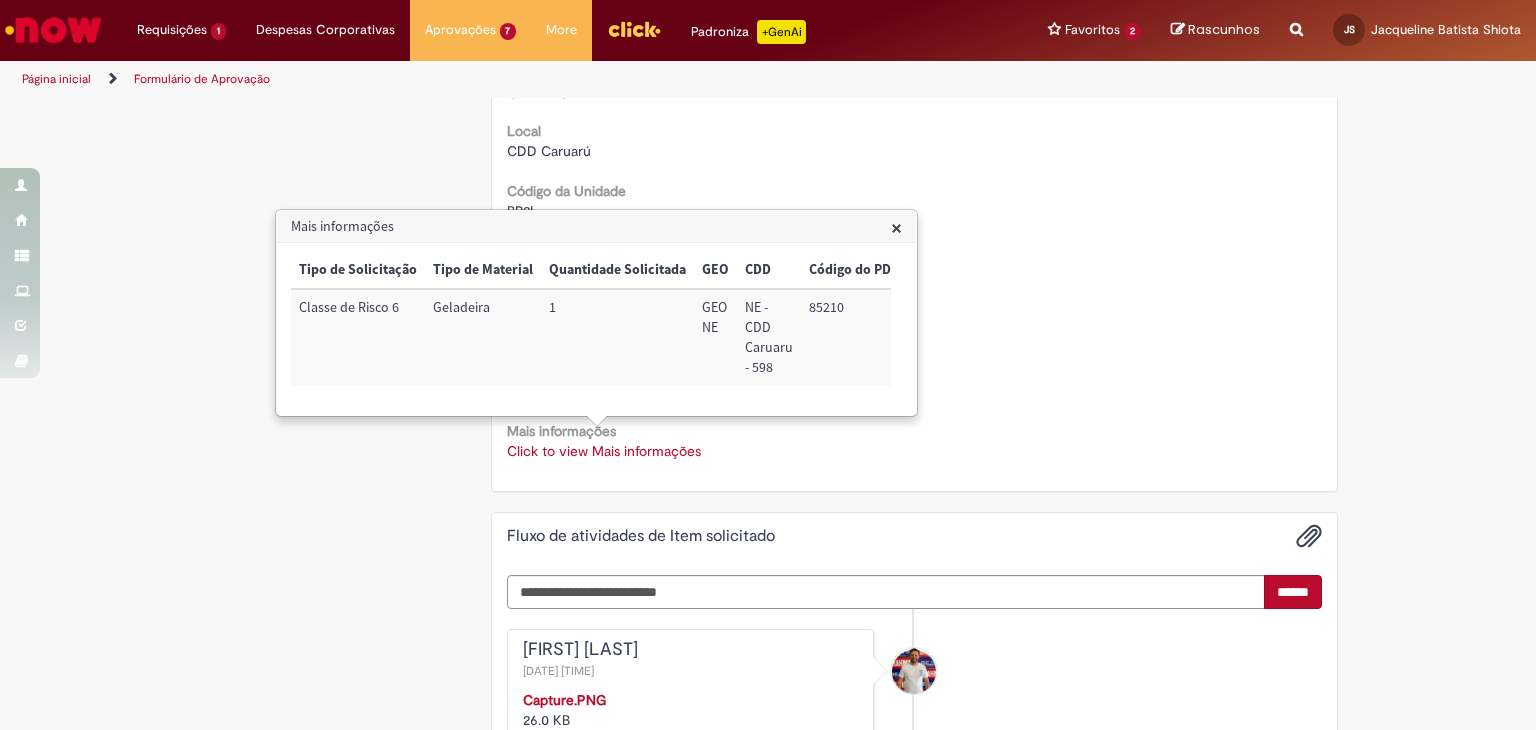 click on "85210" at bounding box center [854, 337] 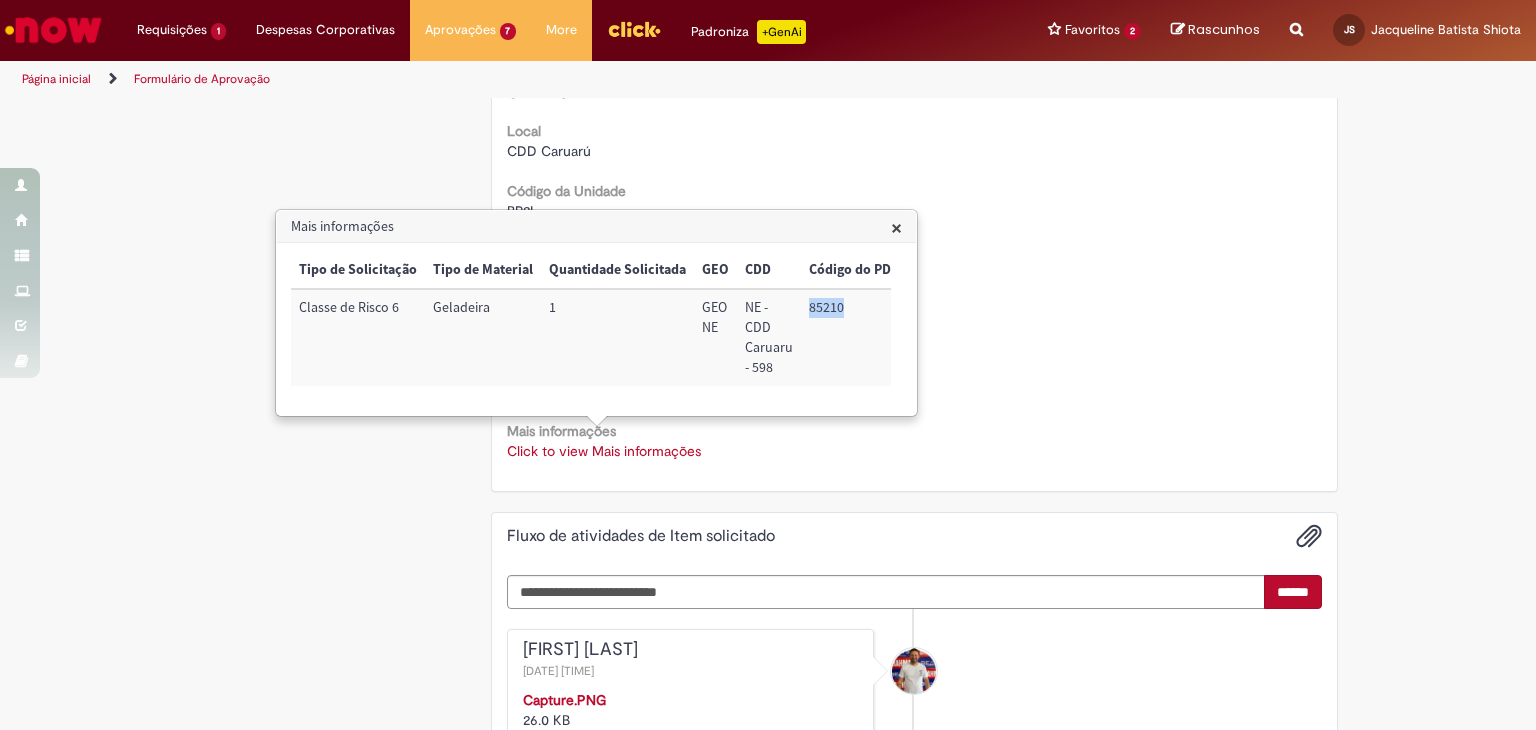 click on "85210" at bounding box center [854, 337] 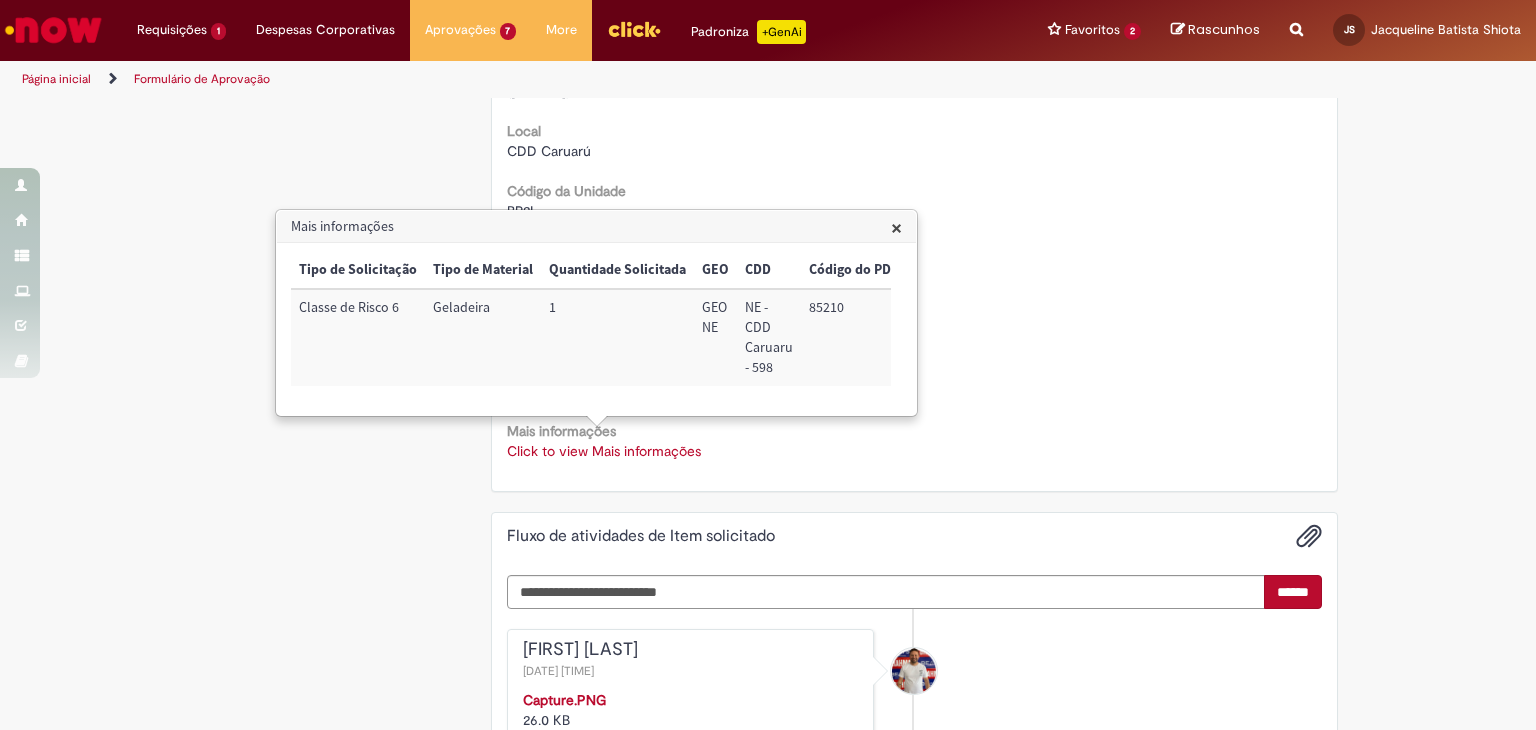 click on "Este Item solicitado requer a sua aprovação
Estado
Solicitada
Criado em
cerca de uma hora atrás cerca de uma hora atrás
Aprovação para
R13353946
Aprovar
Rejeitar
Solicitação de aprovação para Item solicitado R13353946
Oferta destinada a solicitações em caráter de exceção de comodatos
Aberto por  Willy Anderson Vieira De Vasconcelos
Quantidade 1
Opções
Country Code
BR
Favorecido
Willy Anderson Vieira De Vasconcelos
ID
99811361
Email
99811361@ambev.com.br
Título" at bounding box center [768, 253] 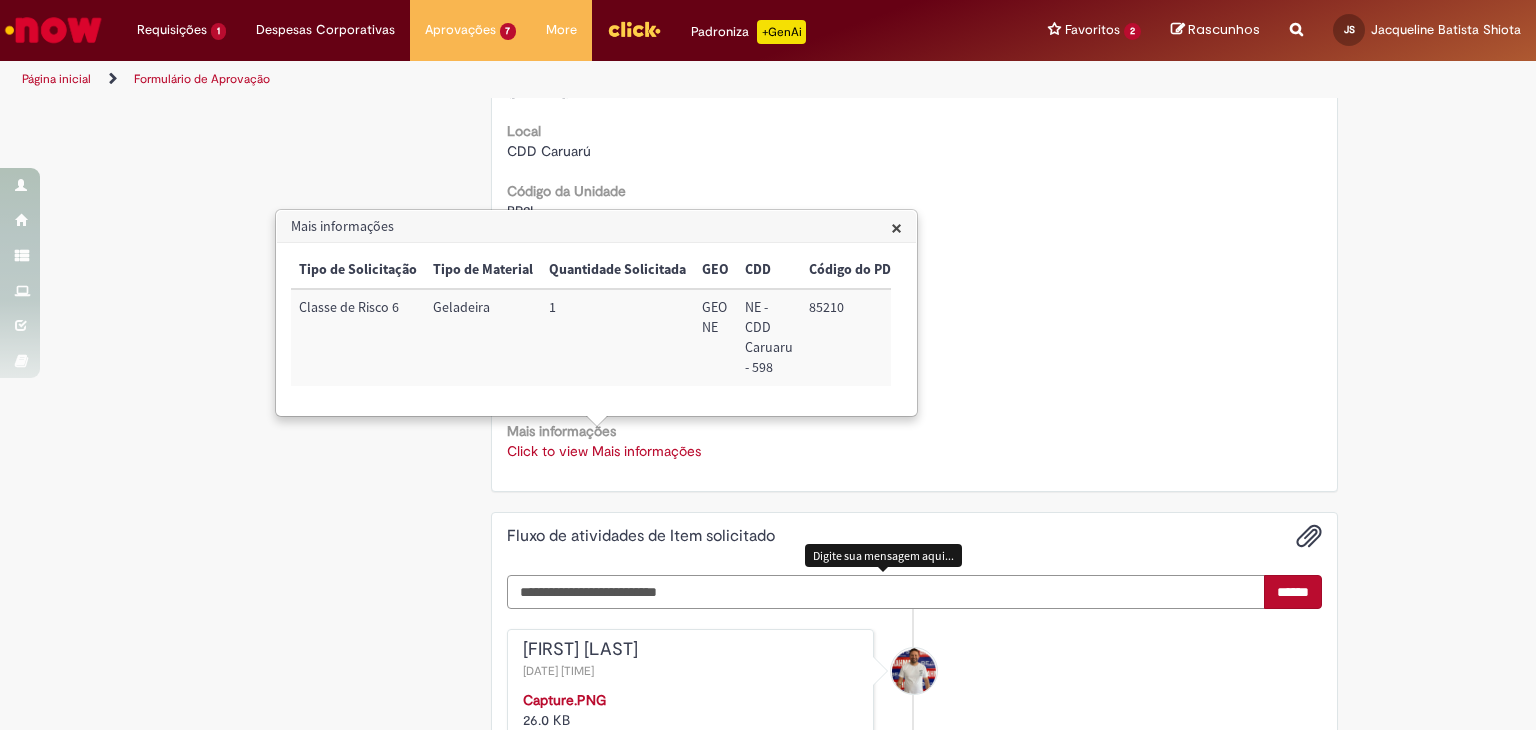 click at bounding box center (886, 592) 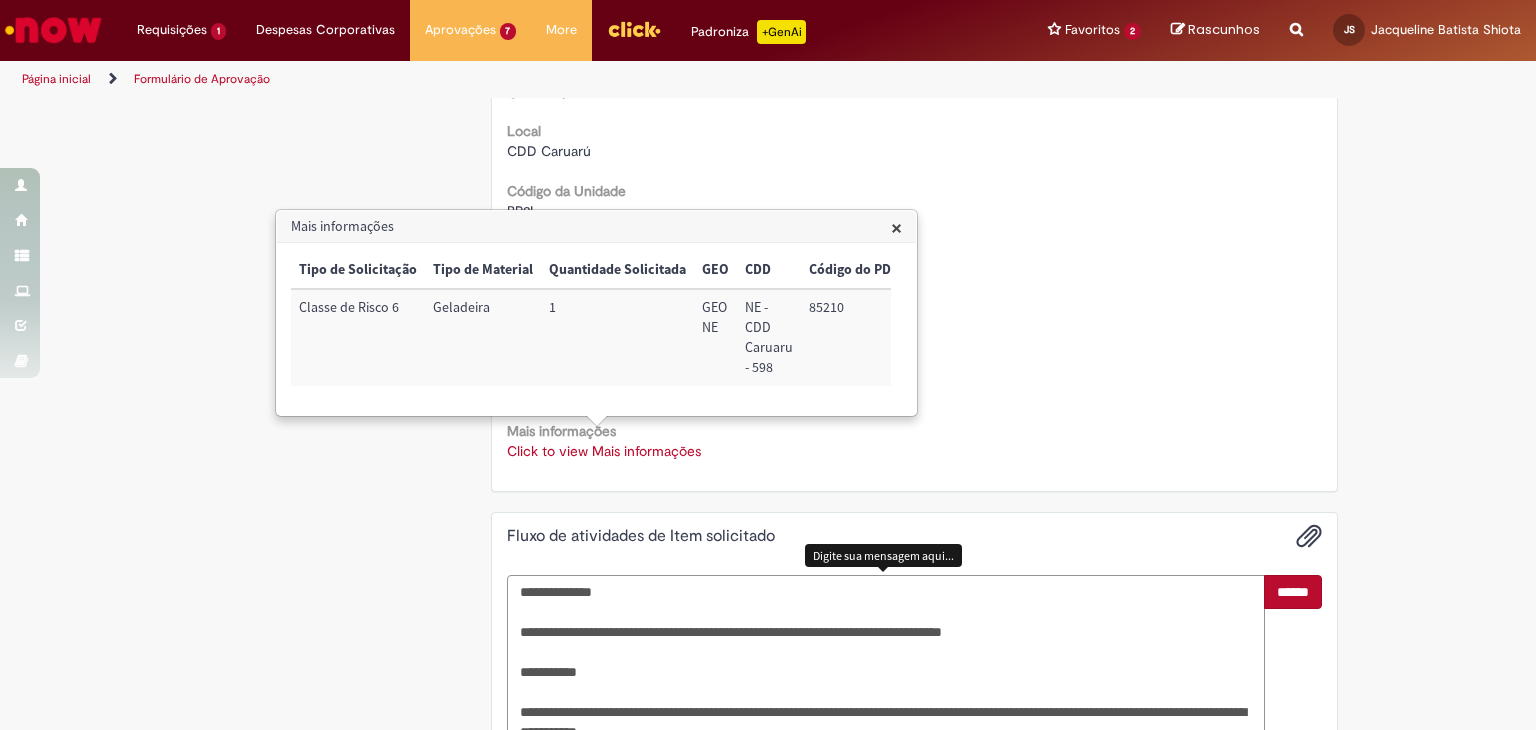 scroll, scrollTop: 930, scrollLeft: 0, axis: vertical 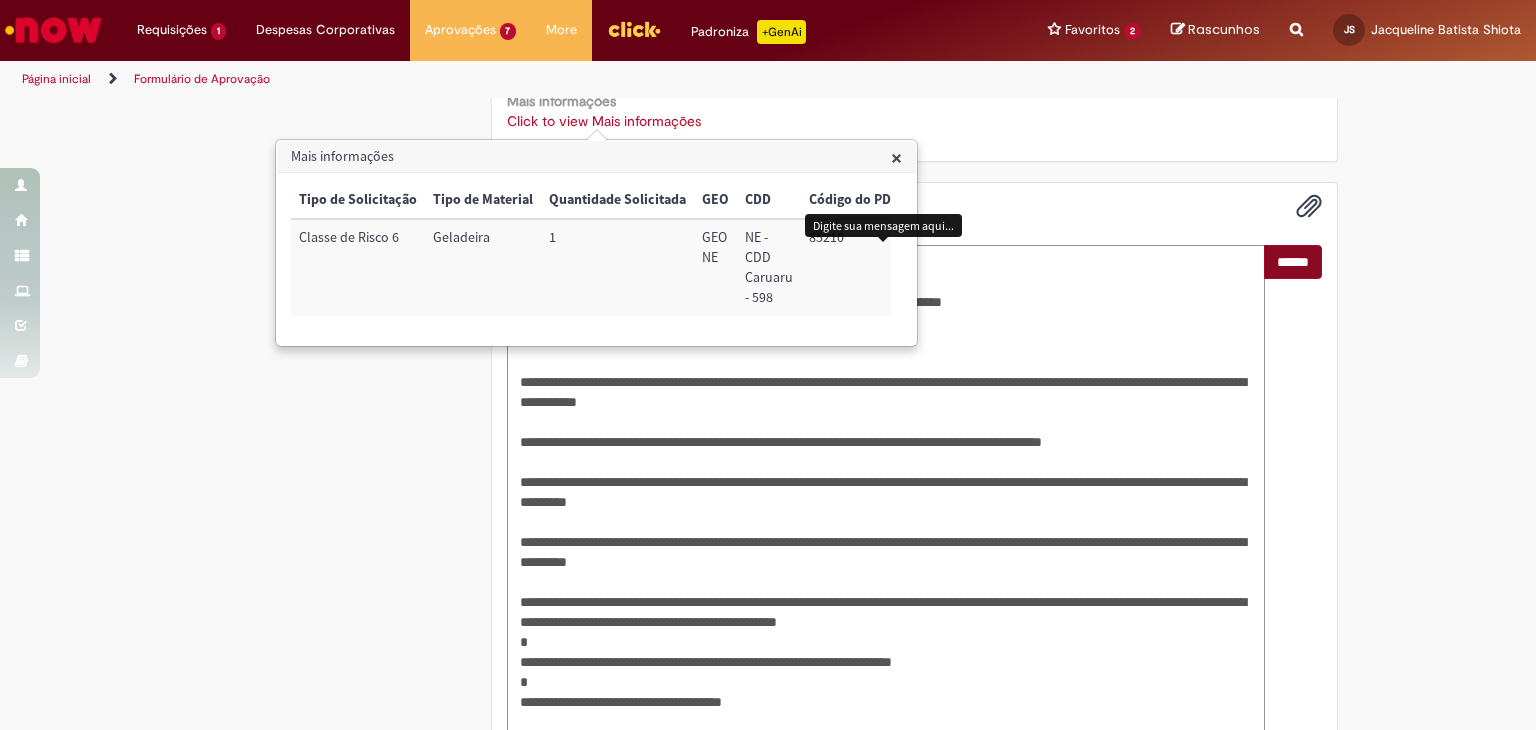 type on "**********" 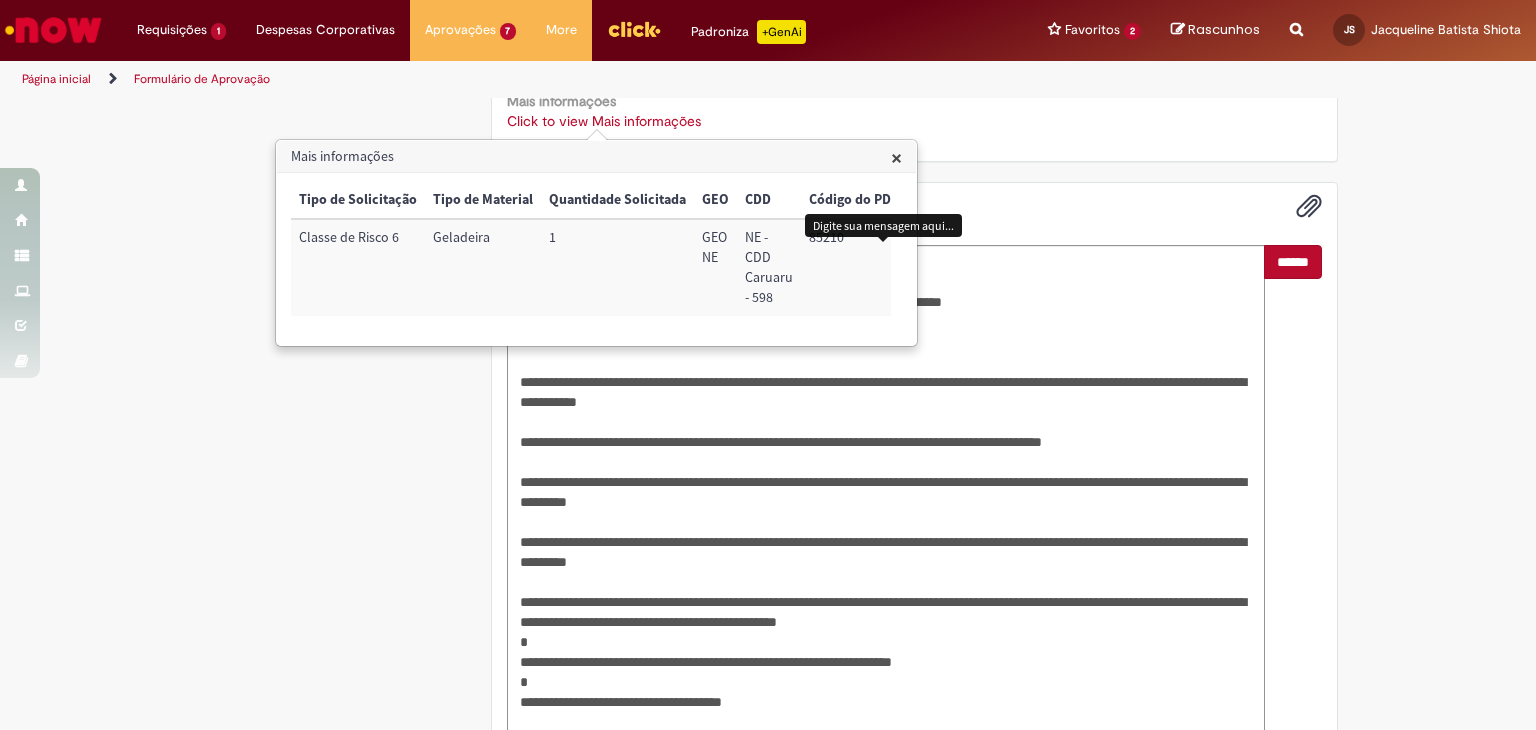 click on "******" at bounding box center [1293, 262] 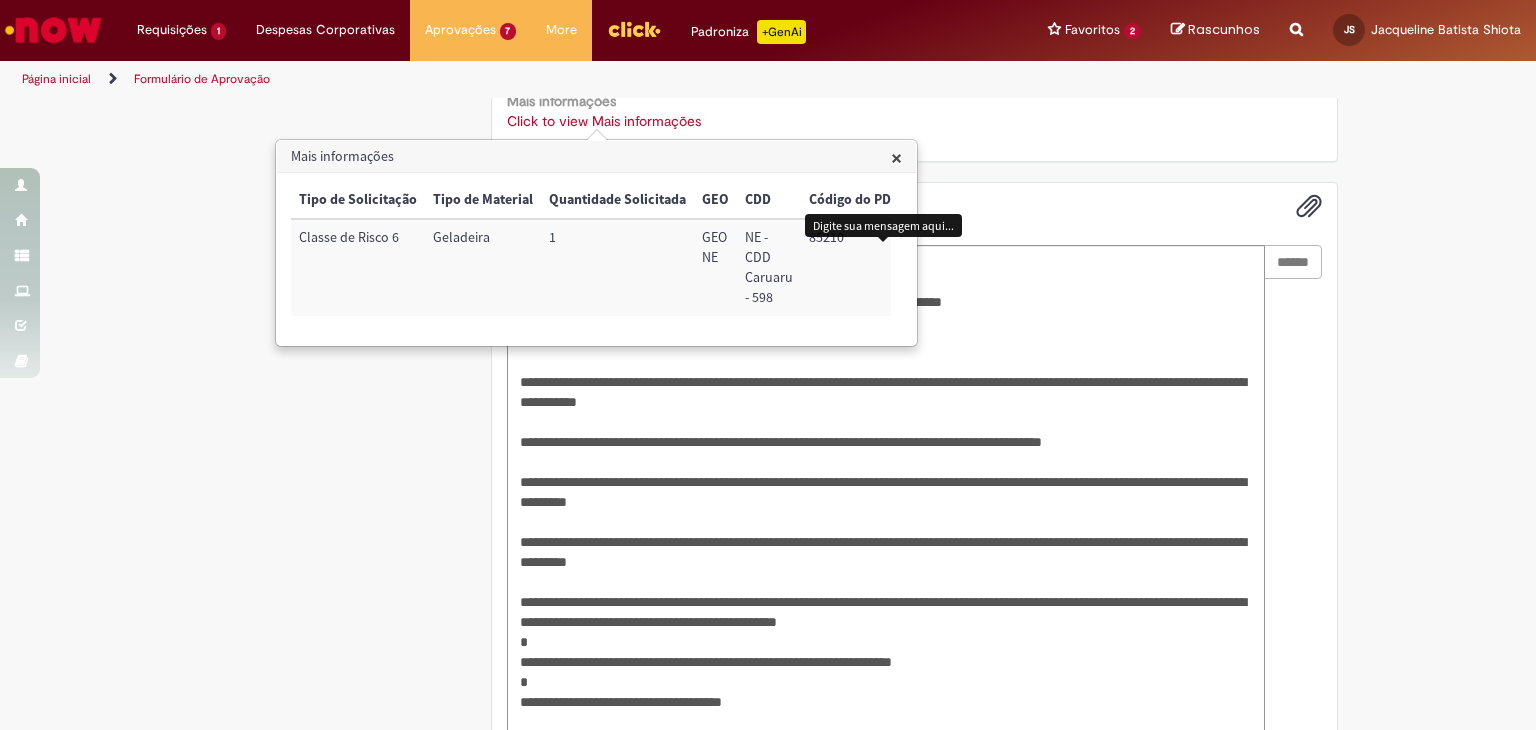 click on "×" at bounding box center (896, 157) 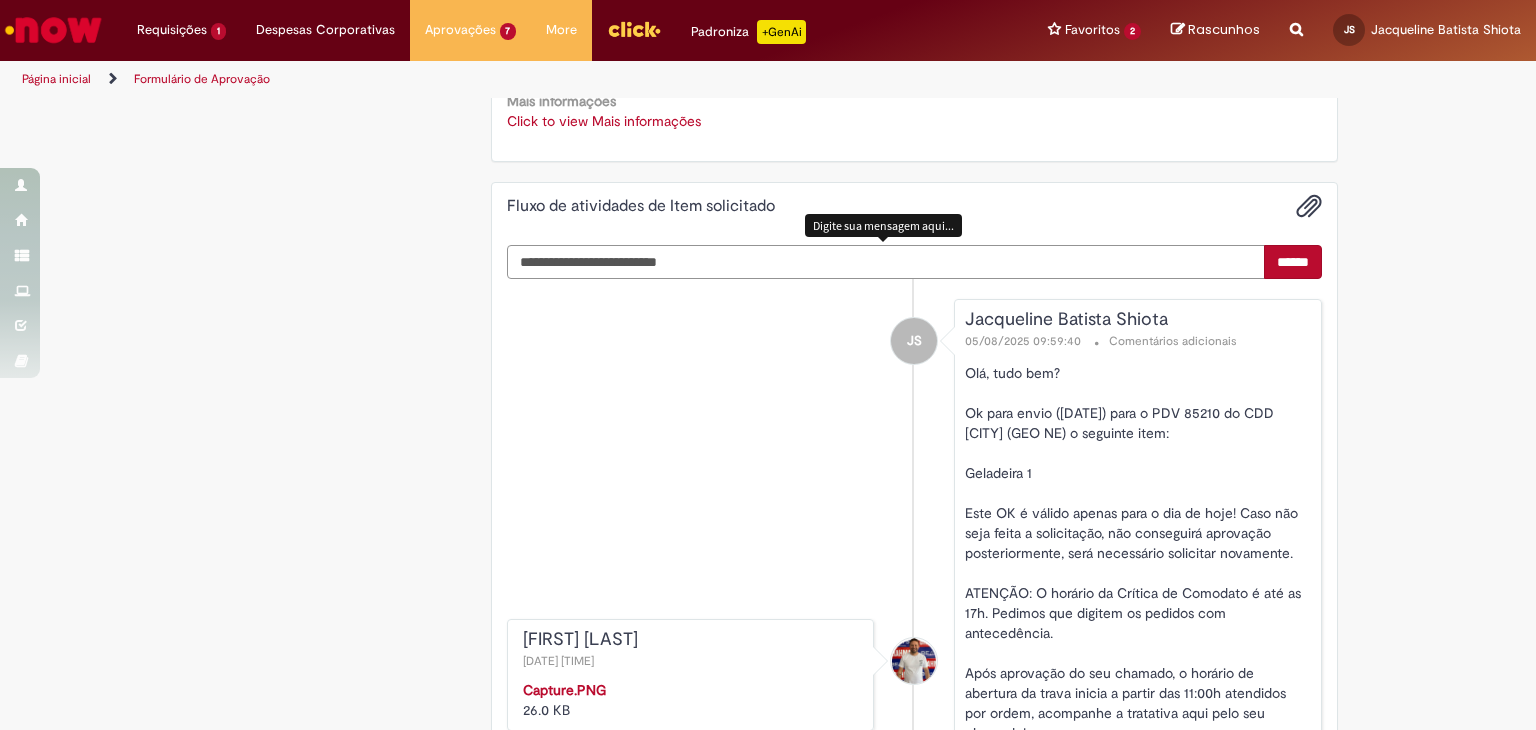 click at bounding box center (886, 262) 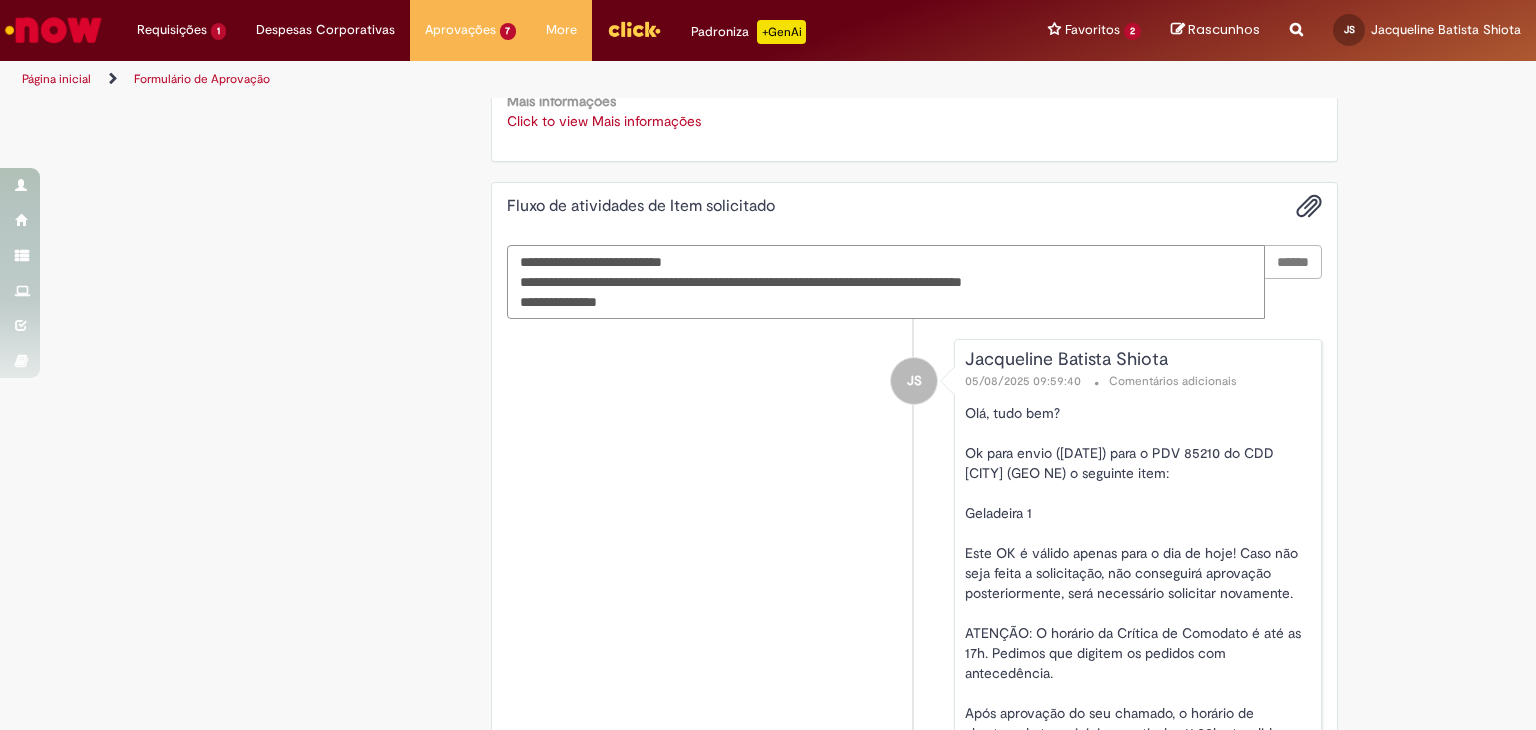 type on "**********" 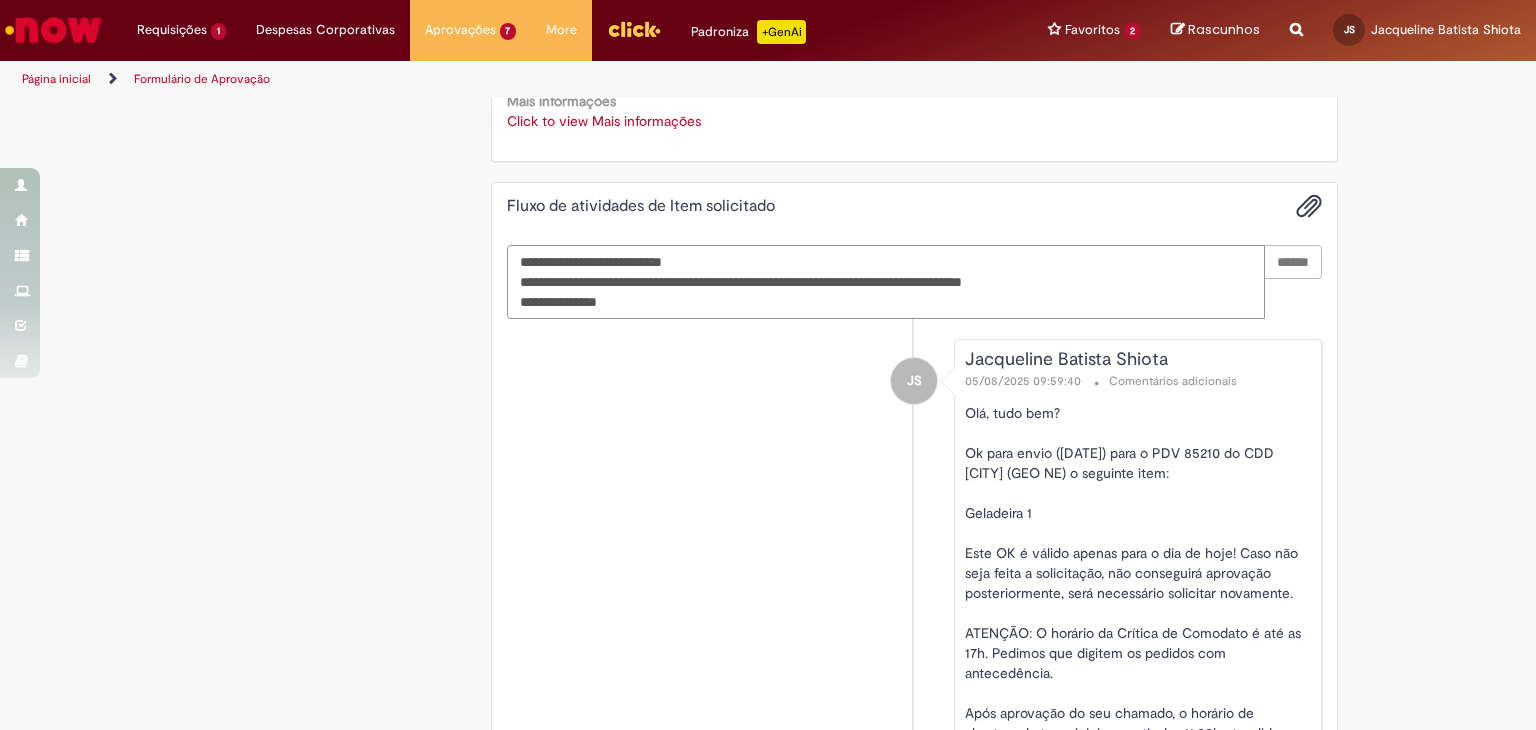 type 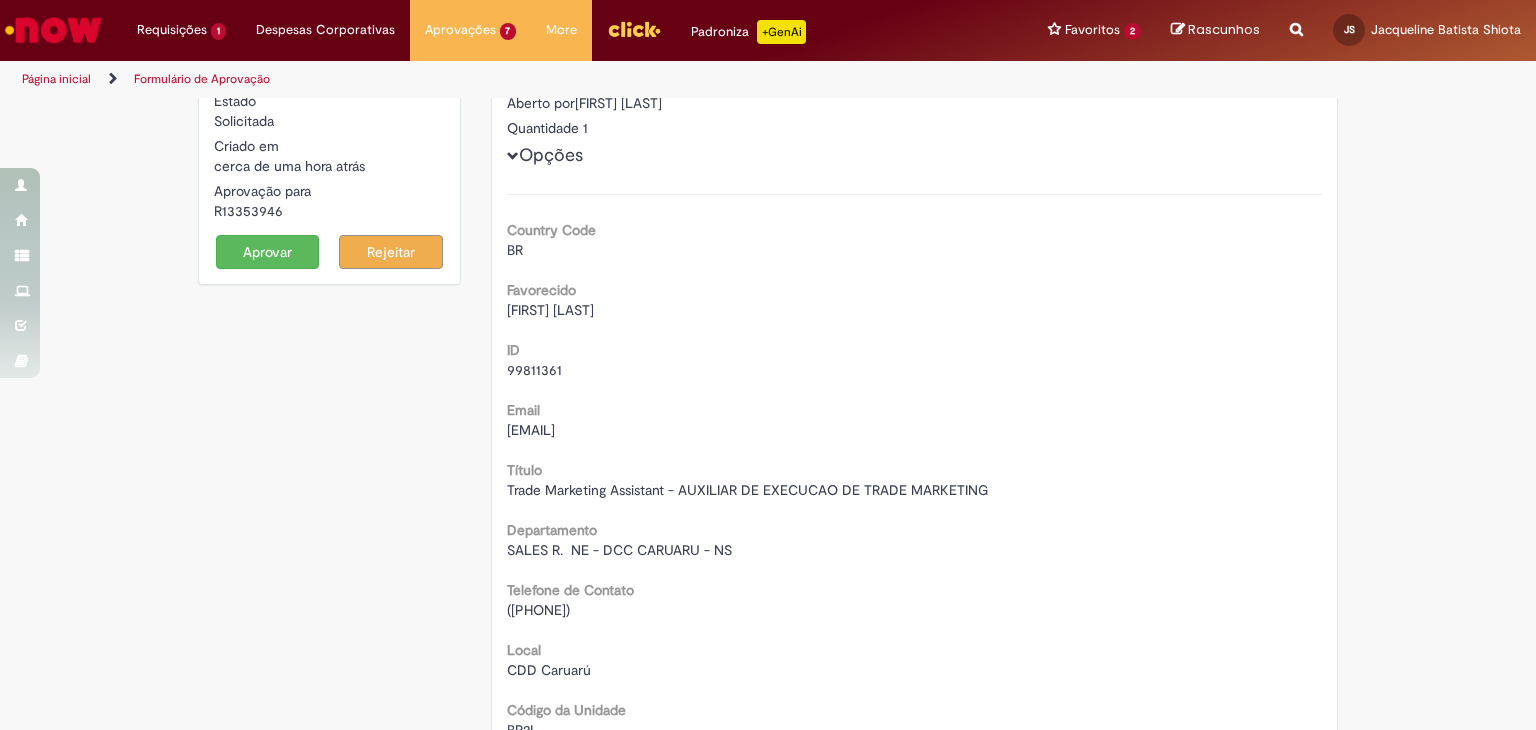 scroll, scrollTop: 0, scrollLeft: 0, axis: both 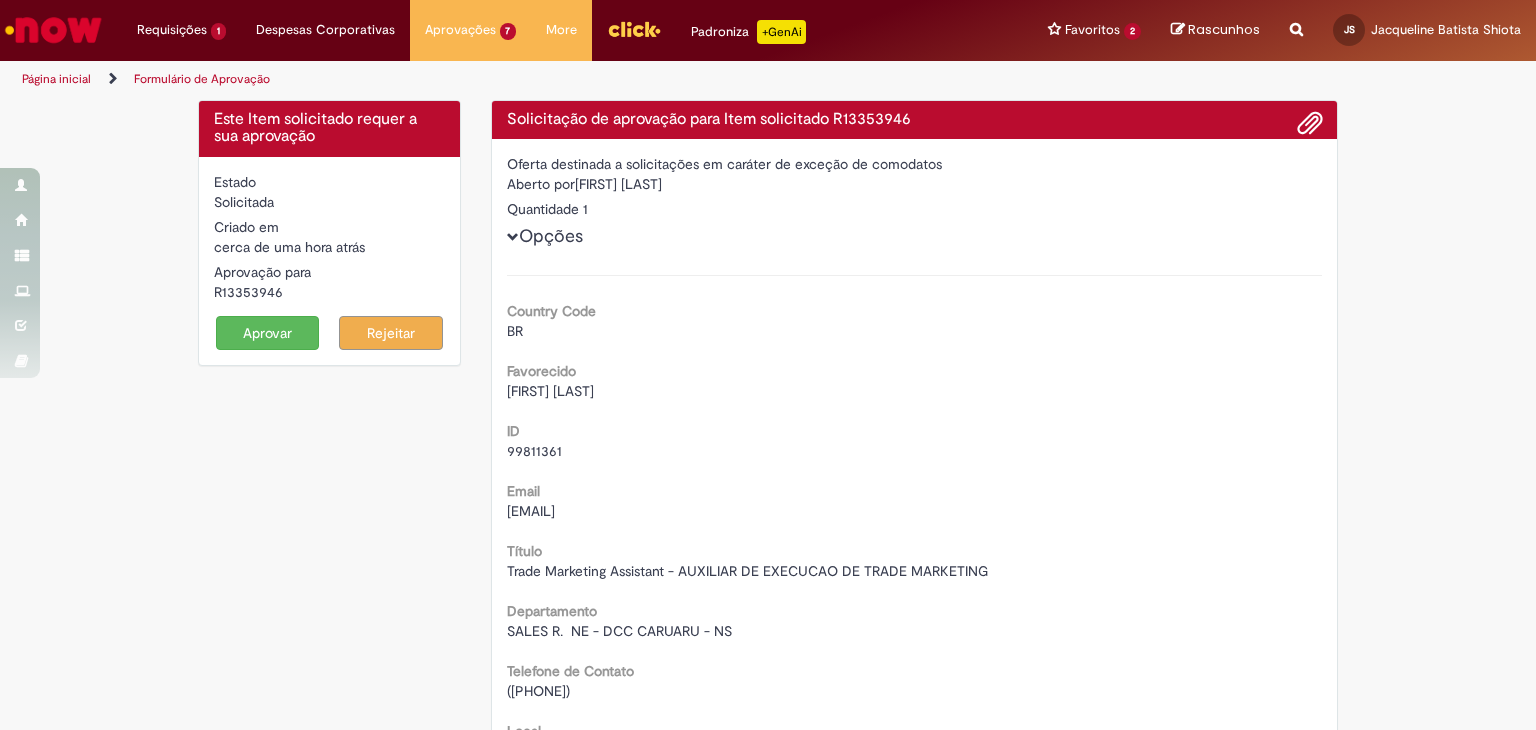 click on "Aprovar" at bounding box center (268, 333) 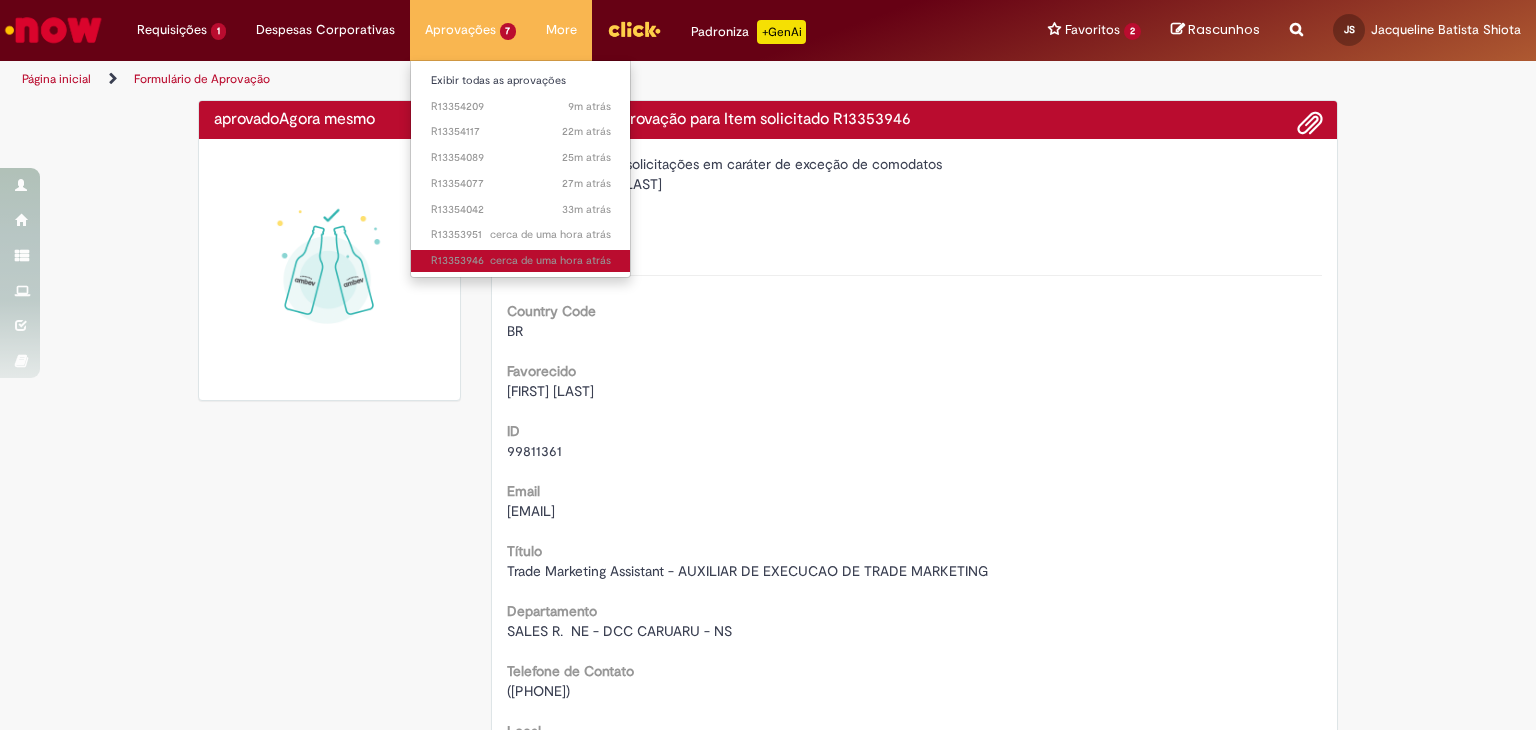 click on "cerca de uma hora atrás cerca de uma hora atrás  R13353946" at bounding box center (521, 261) 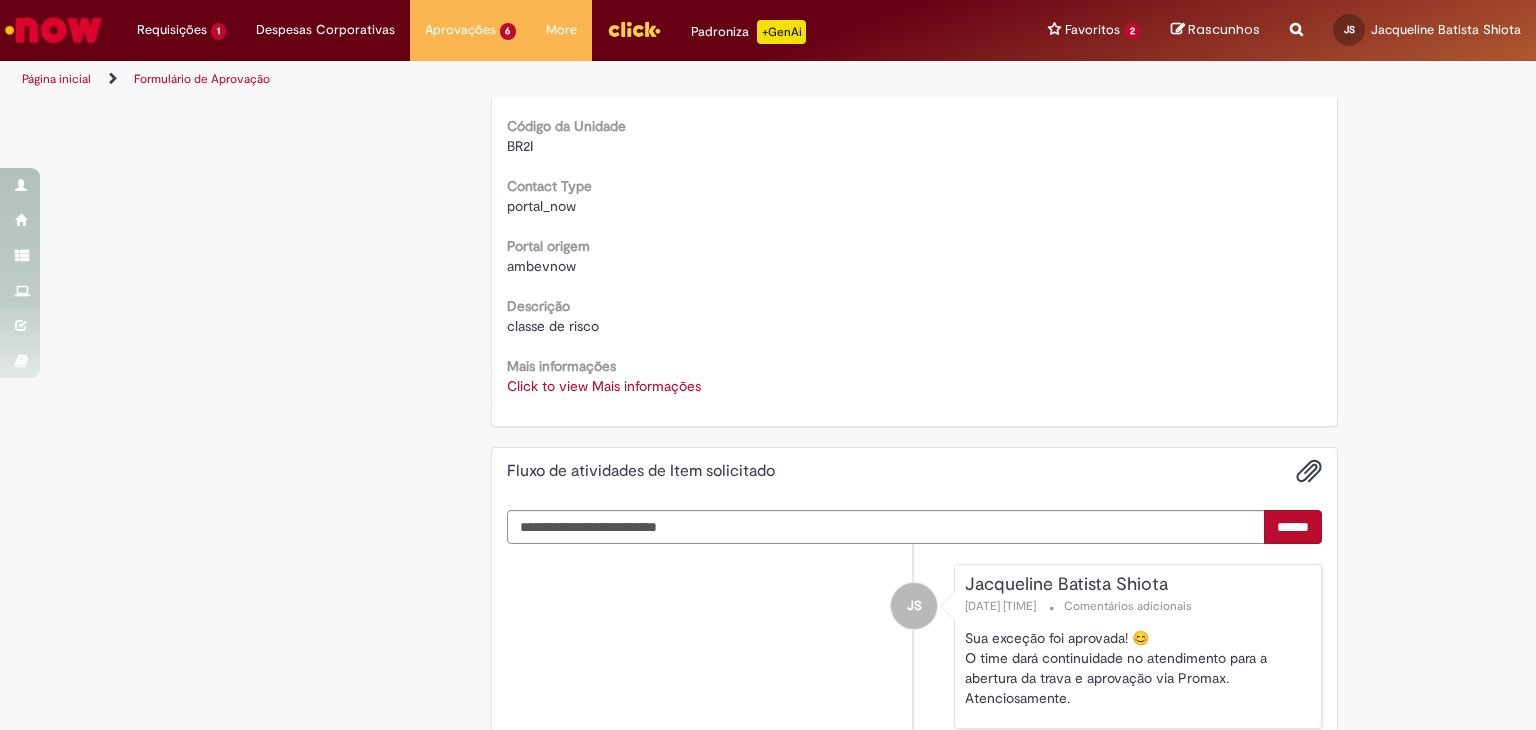 scroll, scrollTop: 700, scrollLeft: 0, axis: vertical 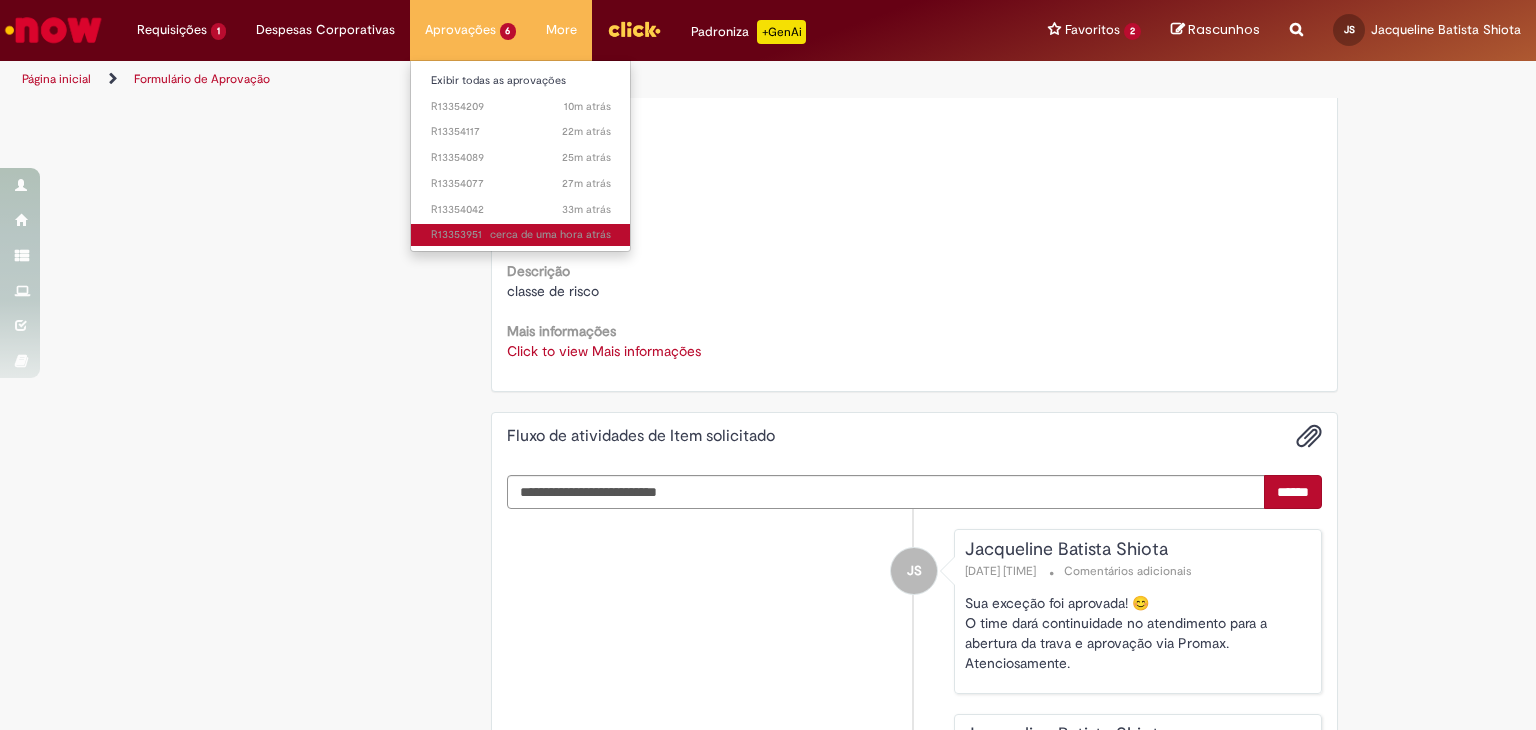 click on "cerca de uma hora atrás" at bounding box center [550, 234] 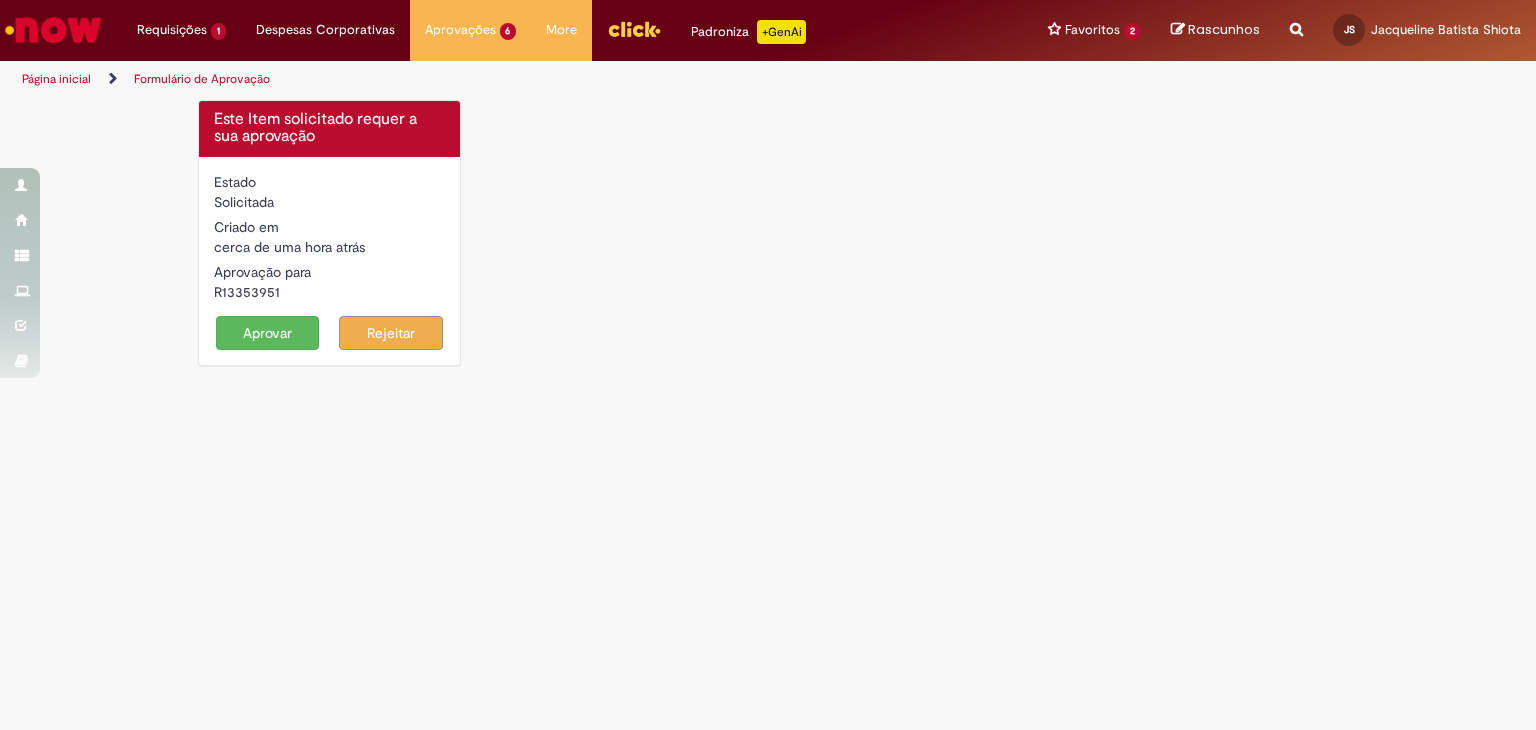 scroll, scrollTop: 0, scrollLeft: 0, axis: both 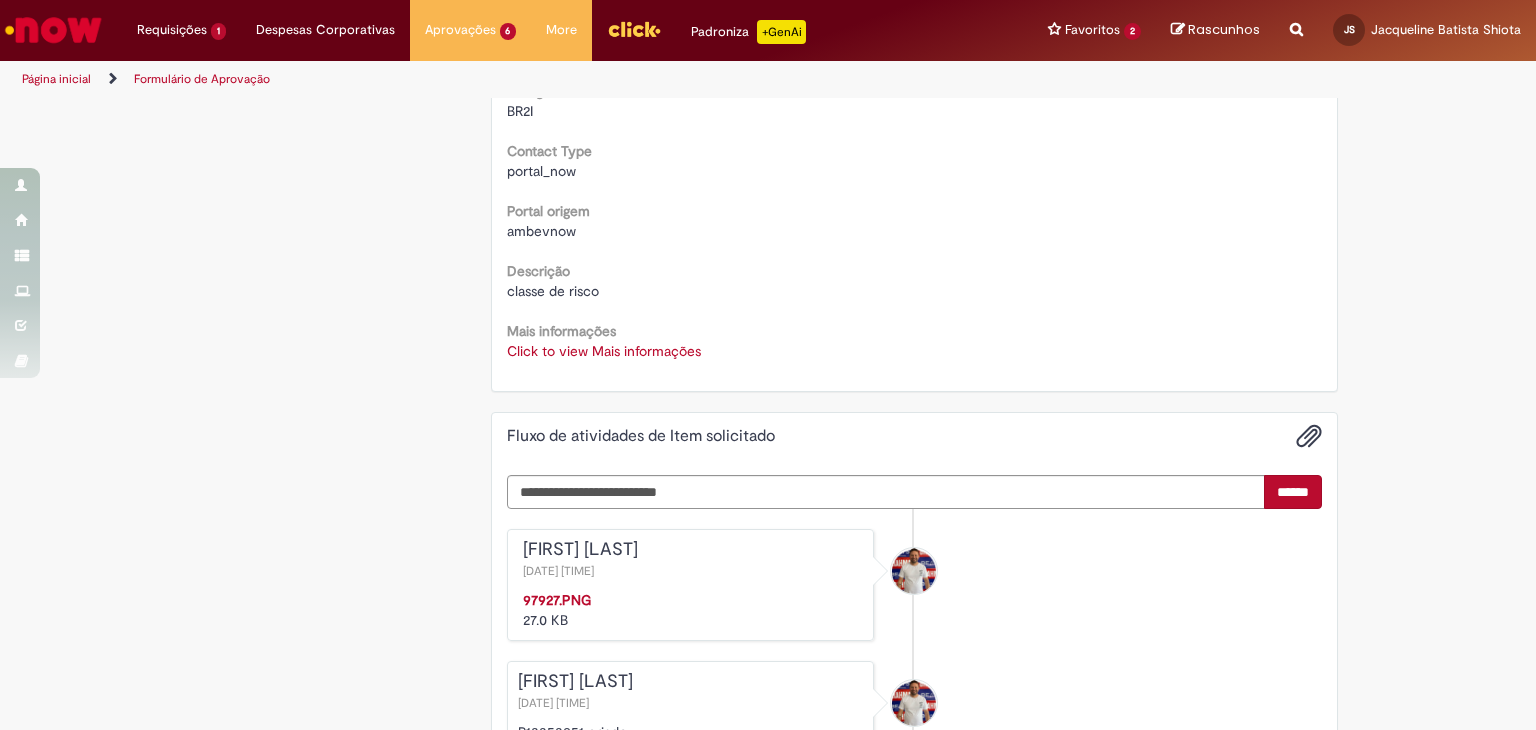 click on "Oferta destinada a solicitações em caráter de exceção de comodatos
Aberto por  Willy Anderson Vieira De Vasconcelos
Quantidade 1
Opções
Country Code
BR
Favorecido
Willy Anderson Vieira De Vasconcelos
ID
99811361
Email
99811361@ambev.com.br
Título
Trade Marketing Assistant - AUXILIAR DE EXECUCAO DE TRADE MARKETING
Departamento
SALES R.  NE - DCC CARUARU - NS
Telefone de Contato
(81) 99395-6999
Local
CDD Caruarú
Código da Unidade
BR2I
Contact Type
portal_now
Portal origem
ambevnow" at bounding box center [915, -85] 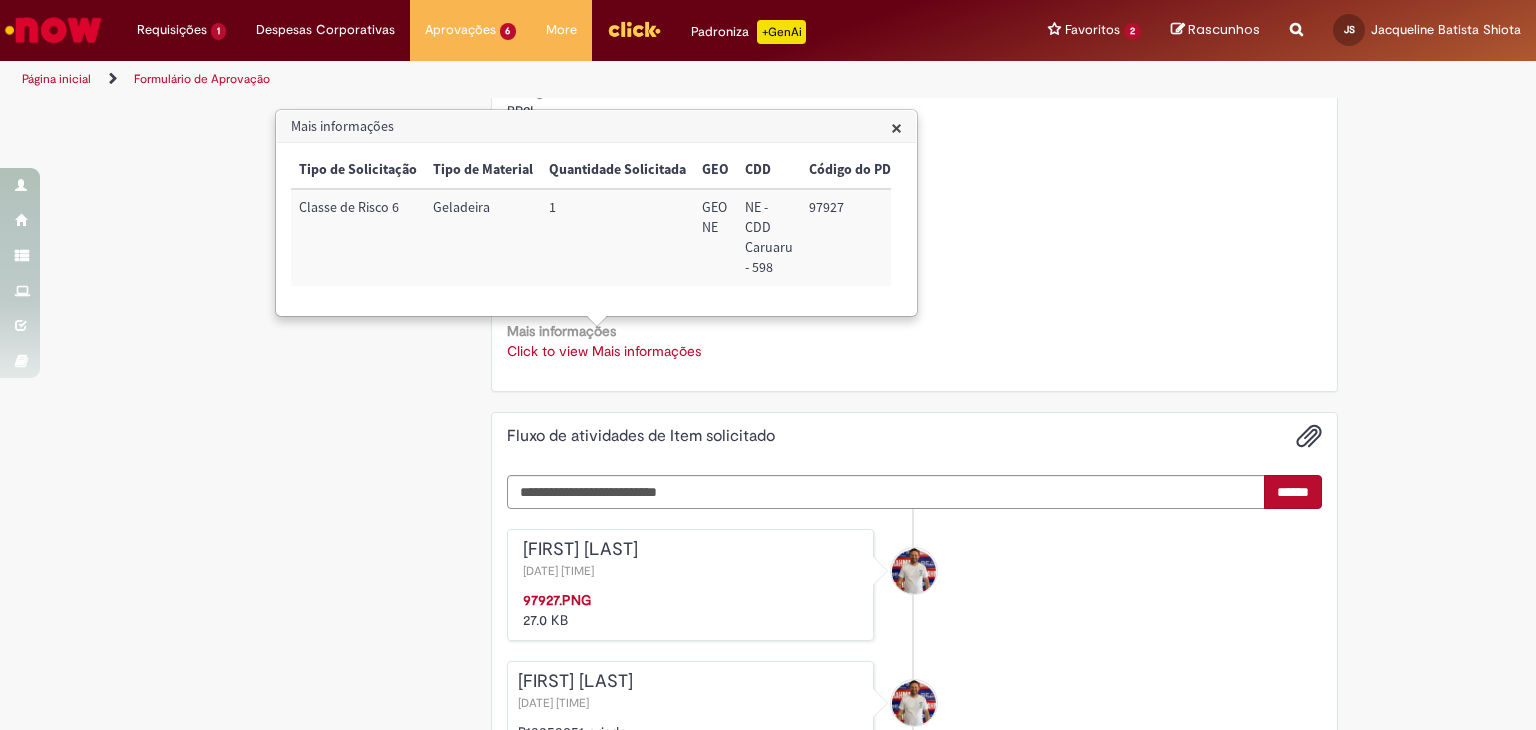click on "97927" at bounding box center (854, 237) 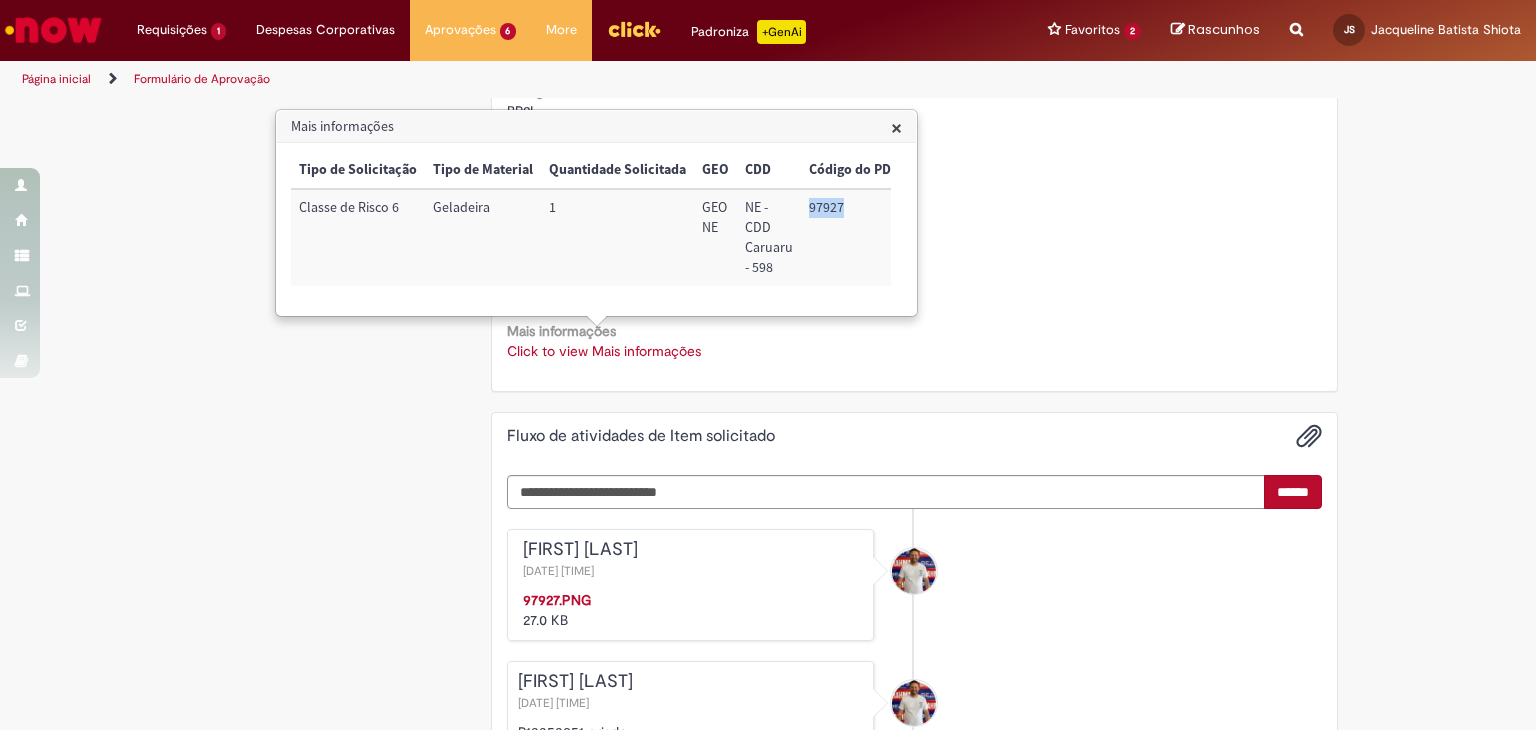 click on "97927" at bounding box center (854, 237) 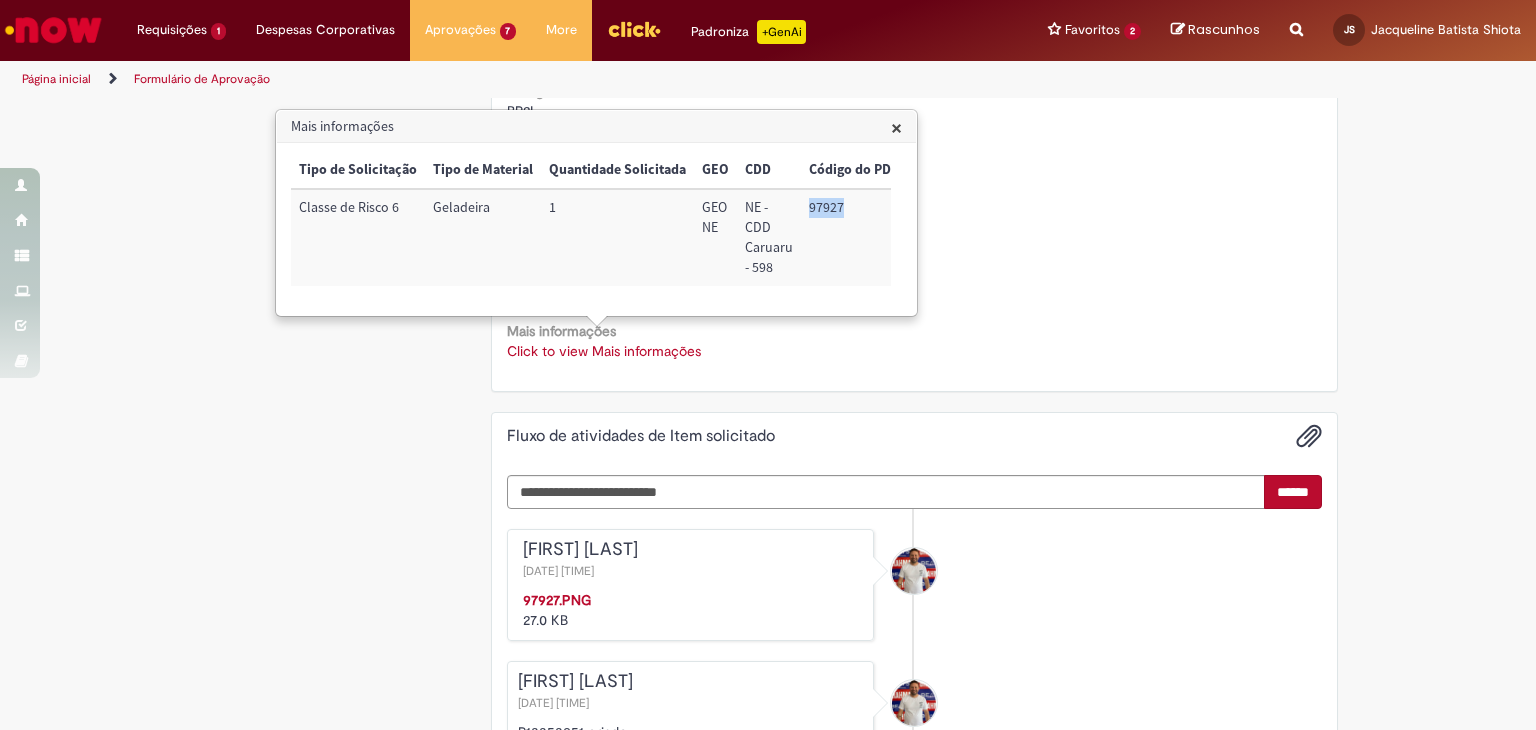 copy on "97927" 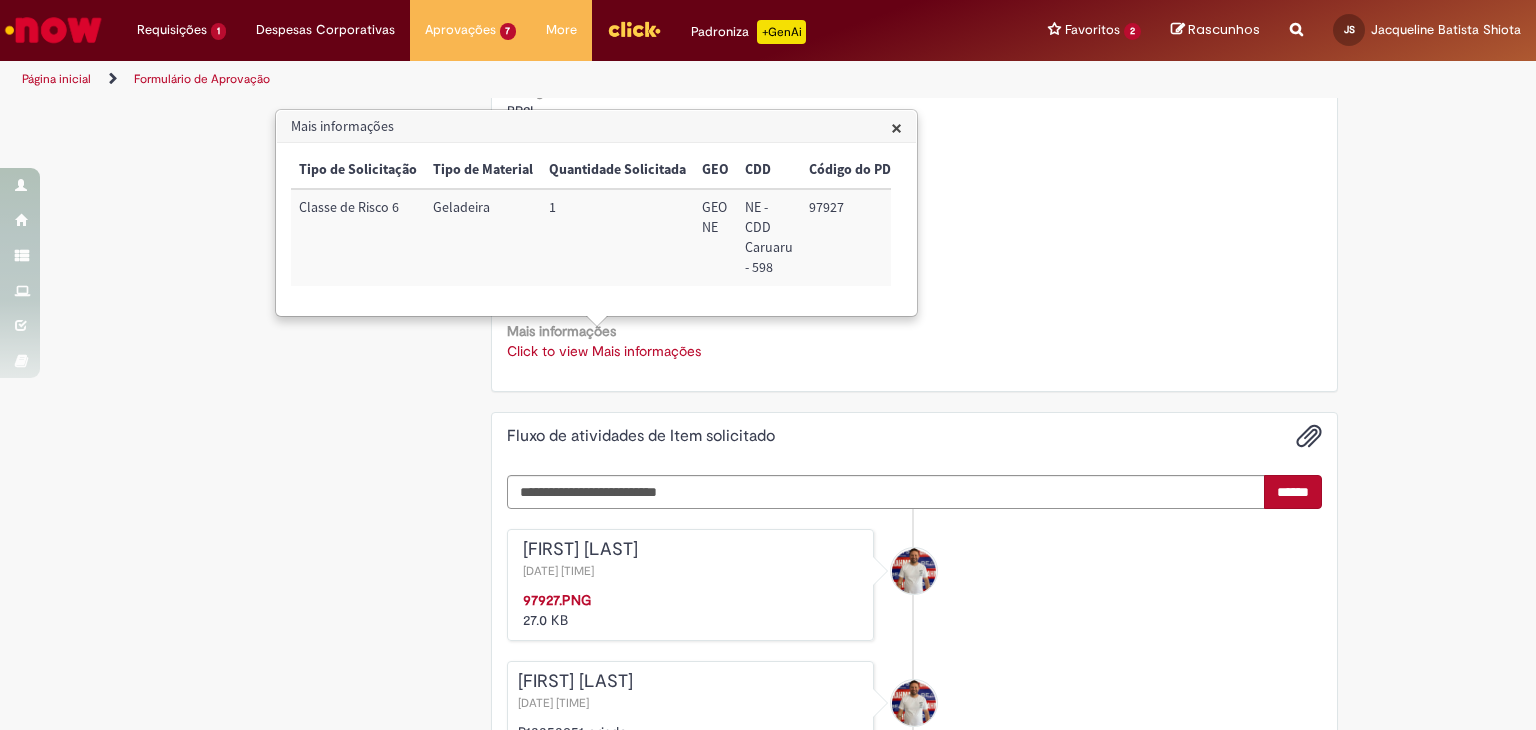 click on "Este Item solicitado requer a sua aprovação
Estado
Solicitada
Criado em
cerca de uma hora atrás cerca de uma hora atrás
Aprovação para
R13353951
Aprovar
Rejeitar
Solicitação de aprovação para Item solicitado R13353951
Oferta destinada a solicitações em caráter de exceção de comodatos
Aberto por  Willy Anderson Vieira De Vasconcelos
Quantidade 1
Opções
Country Code
BR
Favorecido
Willy Anderson Vieira De Vasconcelos
ID
99811361
Email
99811361@ambev.com.br
Título" at bounding box center (768, 153) 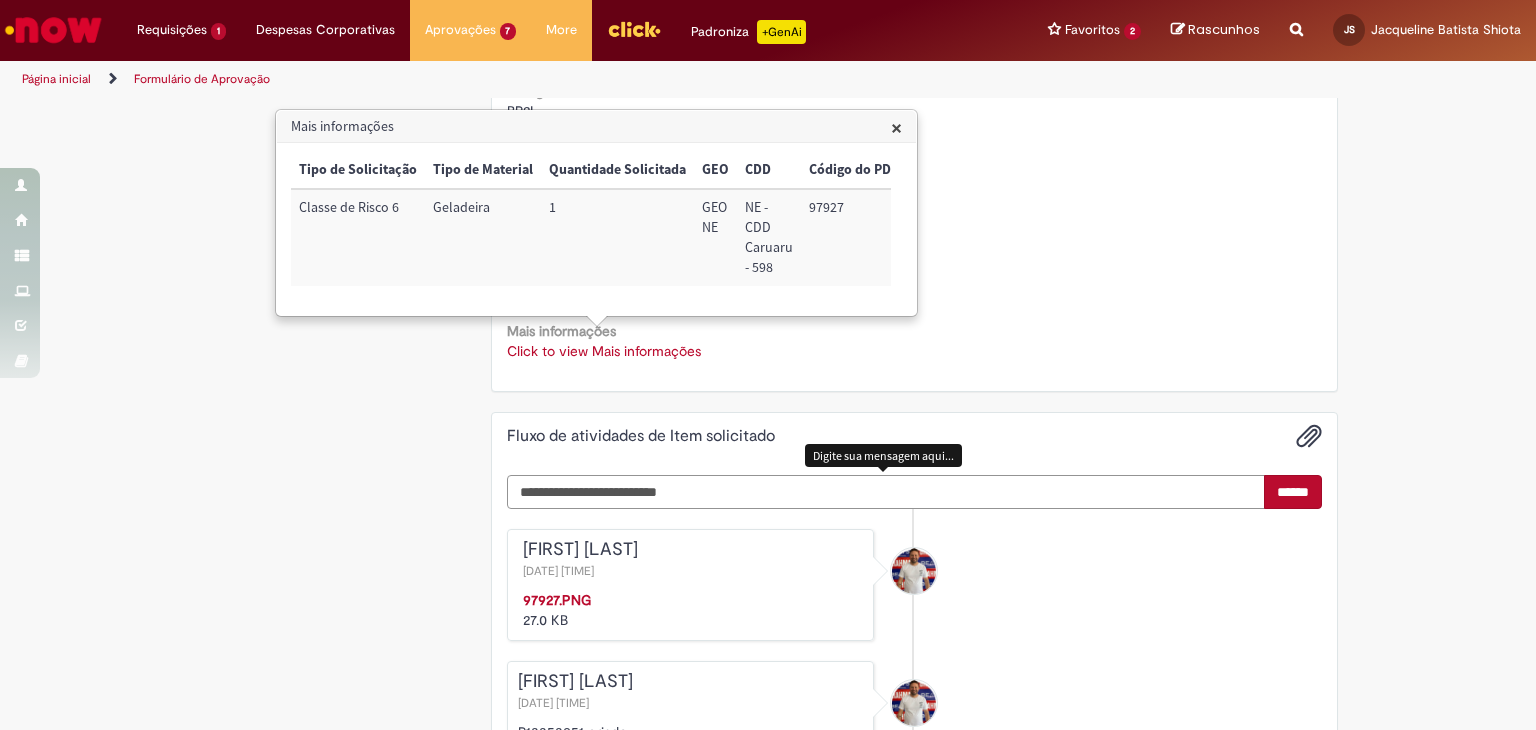 click at bounding box center [886, 492] 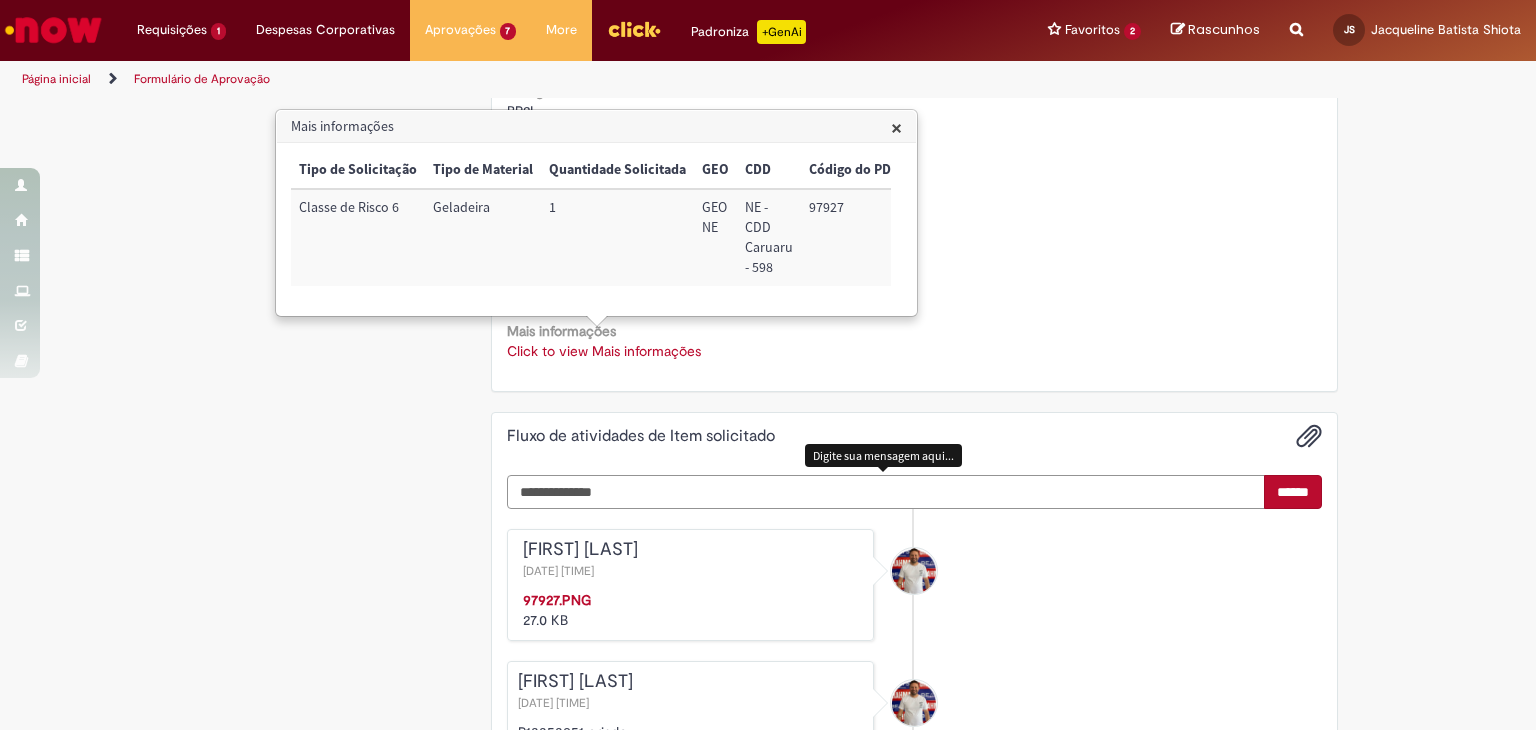 scroll, scrollTop: 910, scrollLeft: 0, axis: vertical 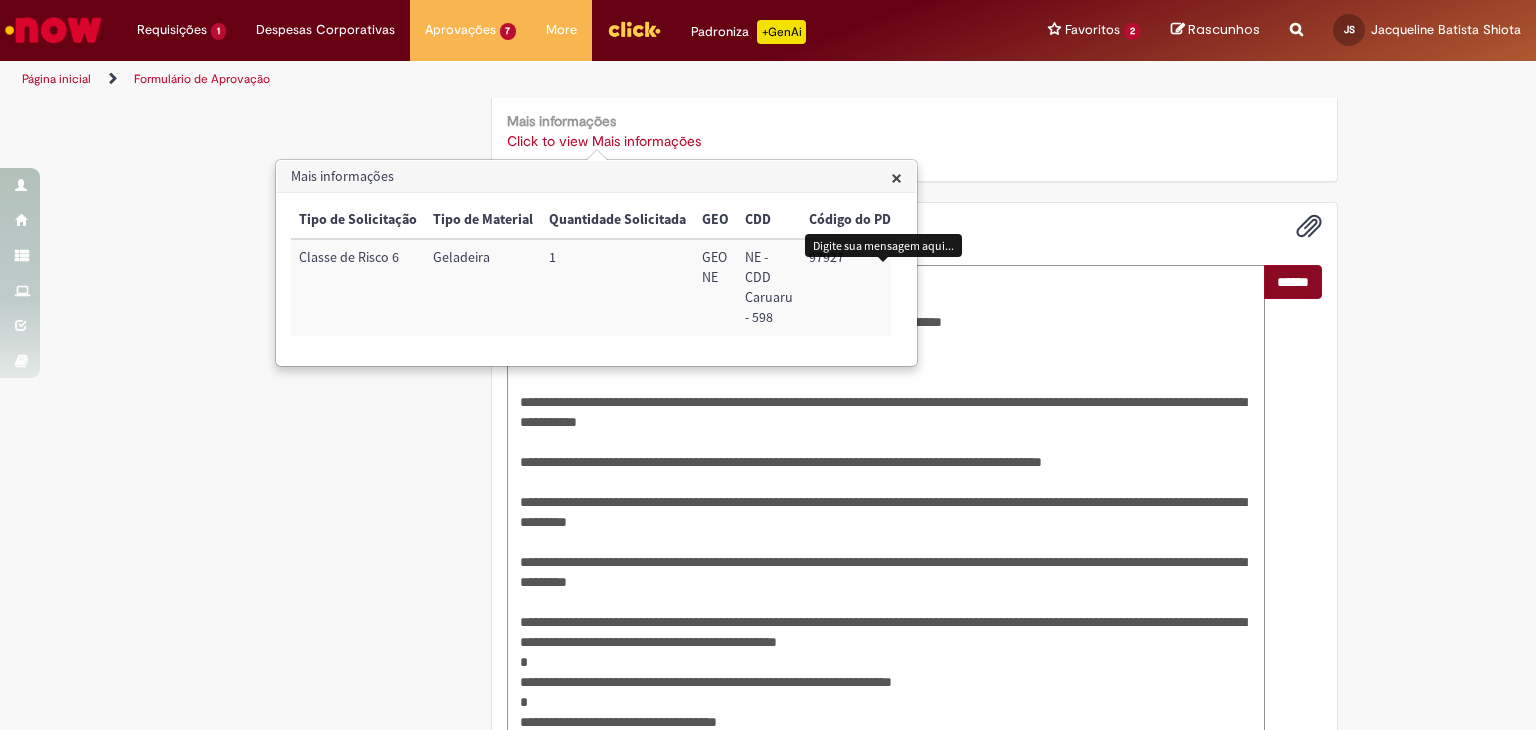 type on "**********" 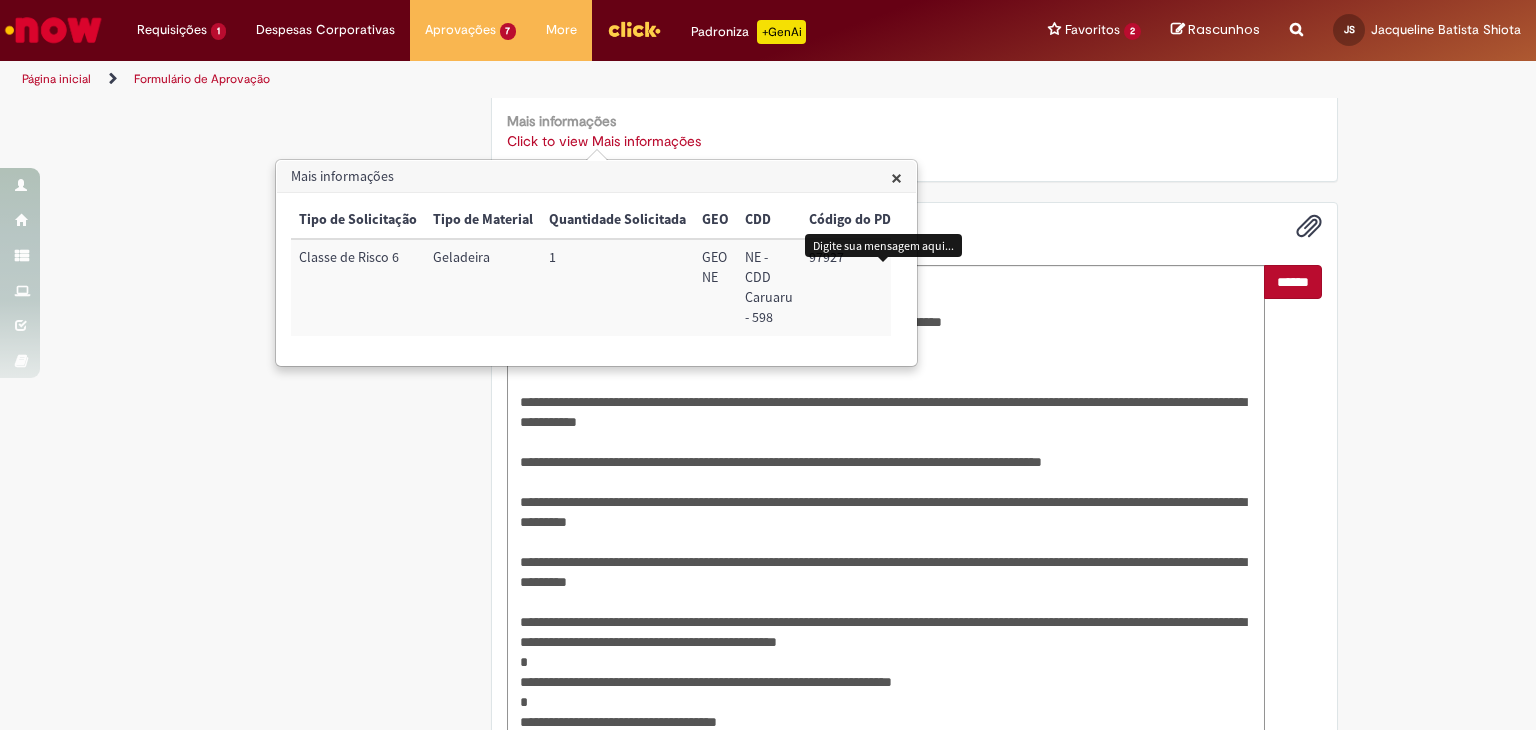 click on "******" at bounding box center [1293, 282] 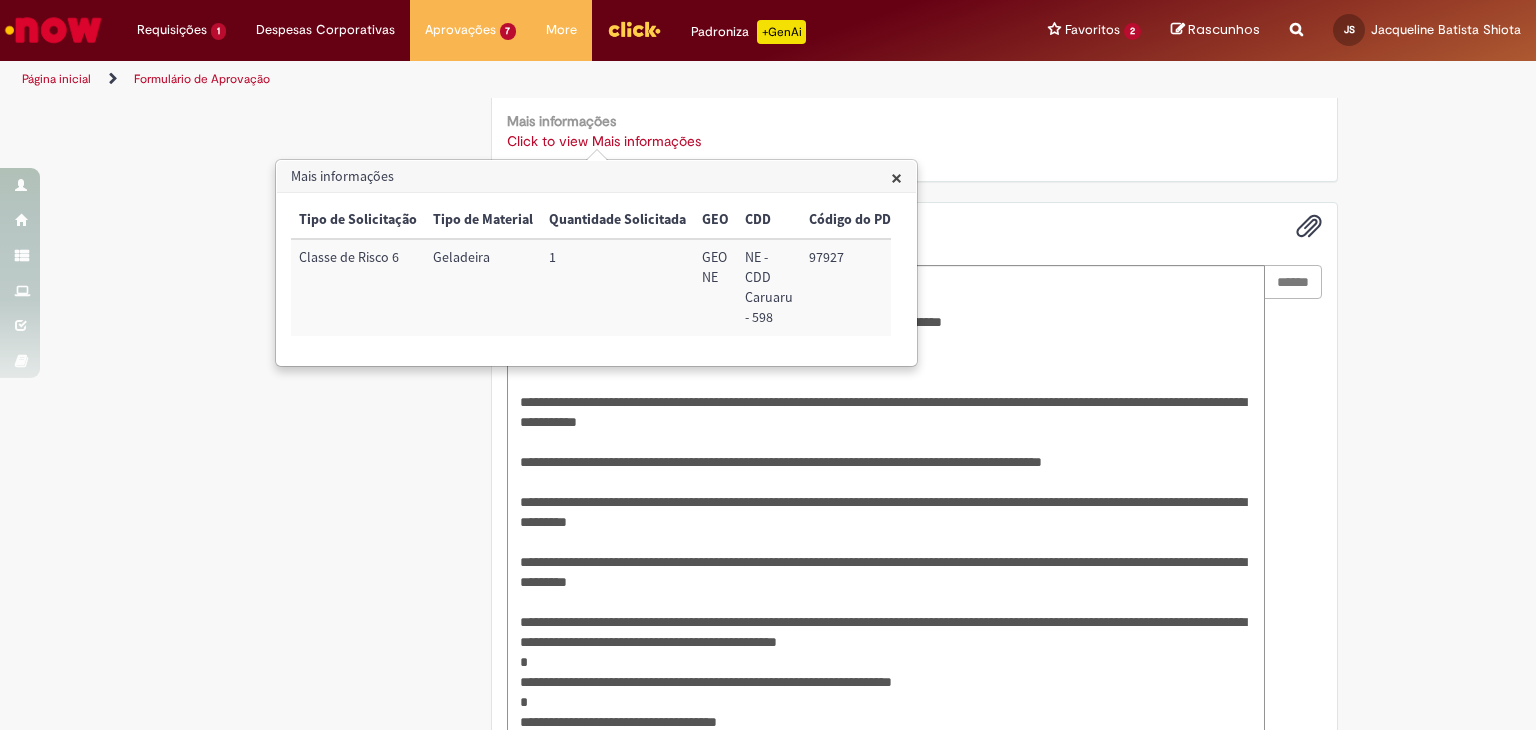 click on "×" at bounding box center (896, 177) 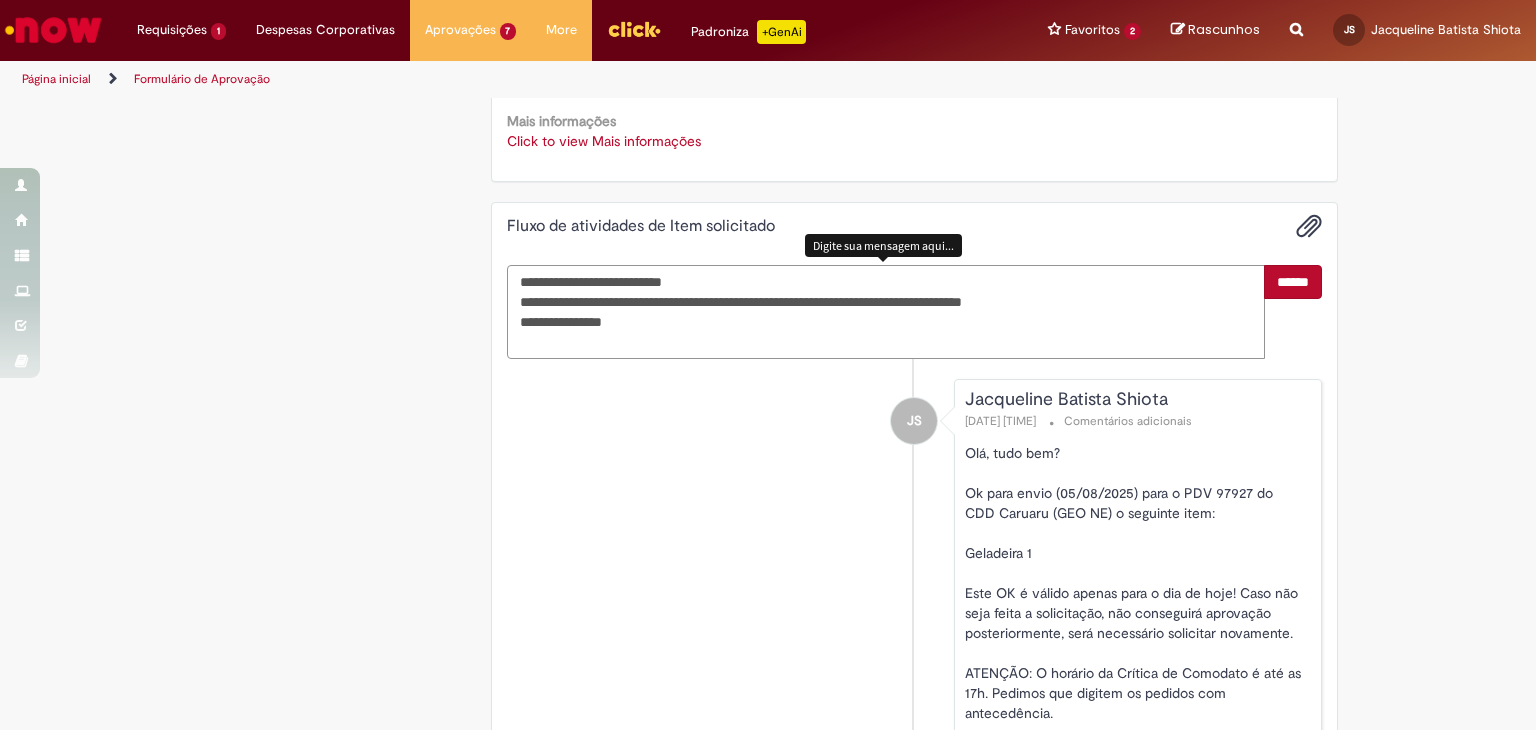 type on "**********" 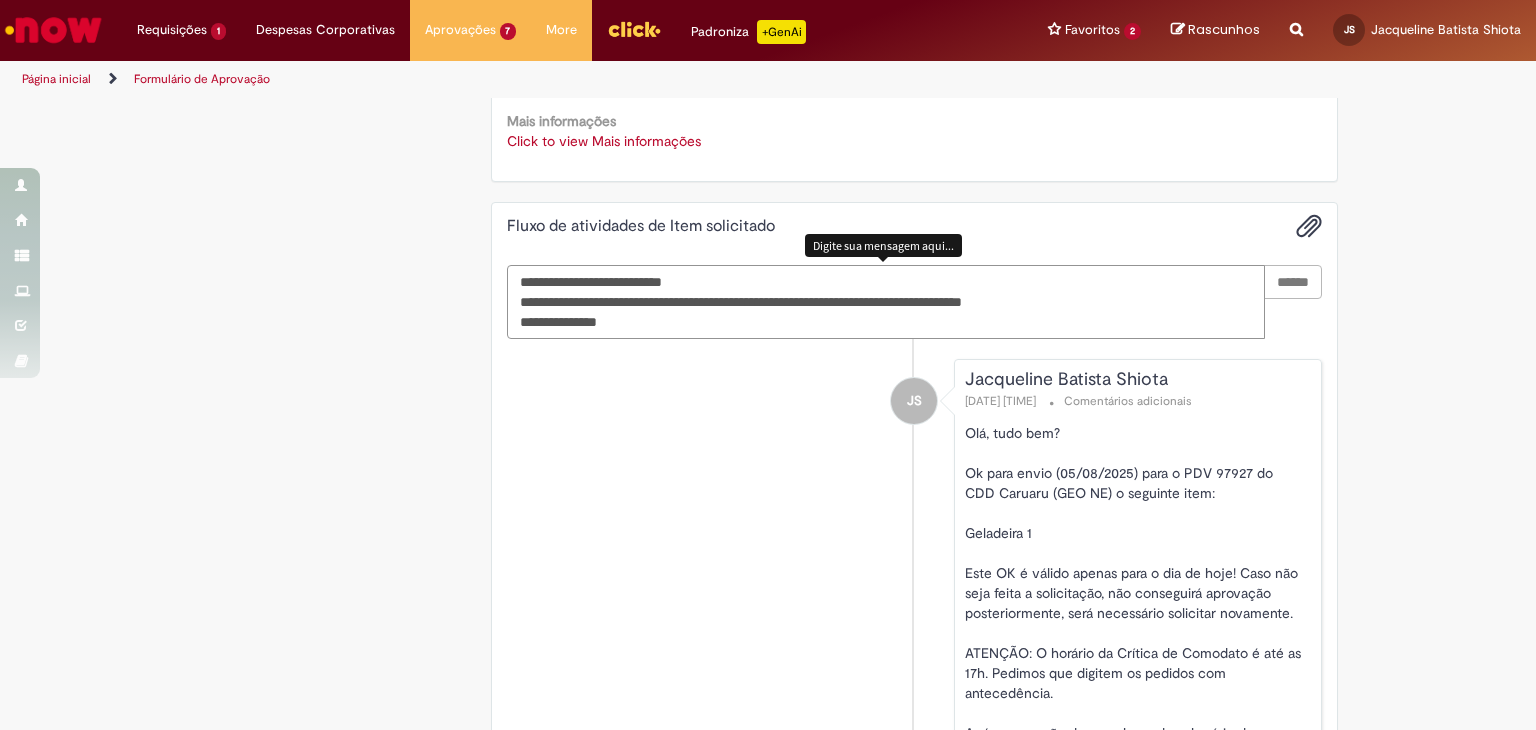 type 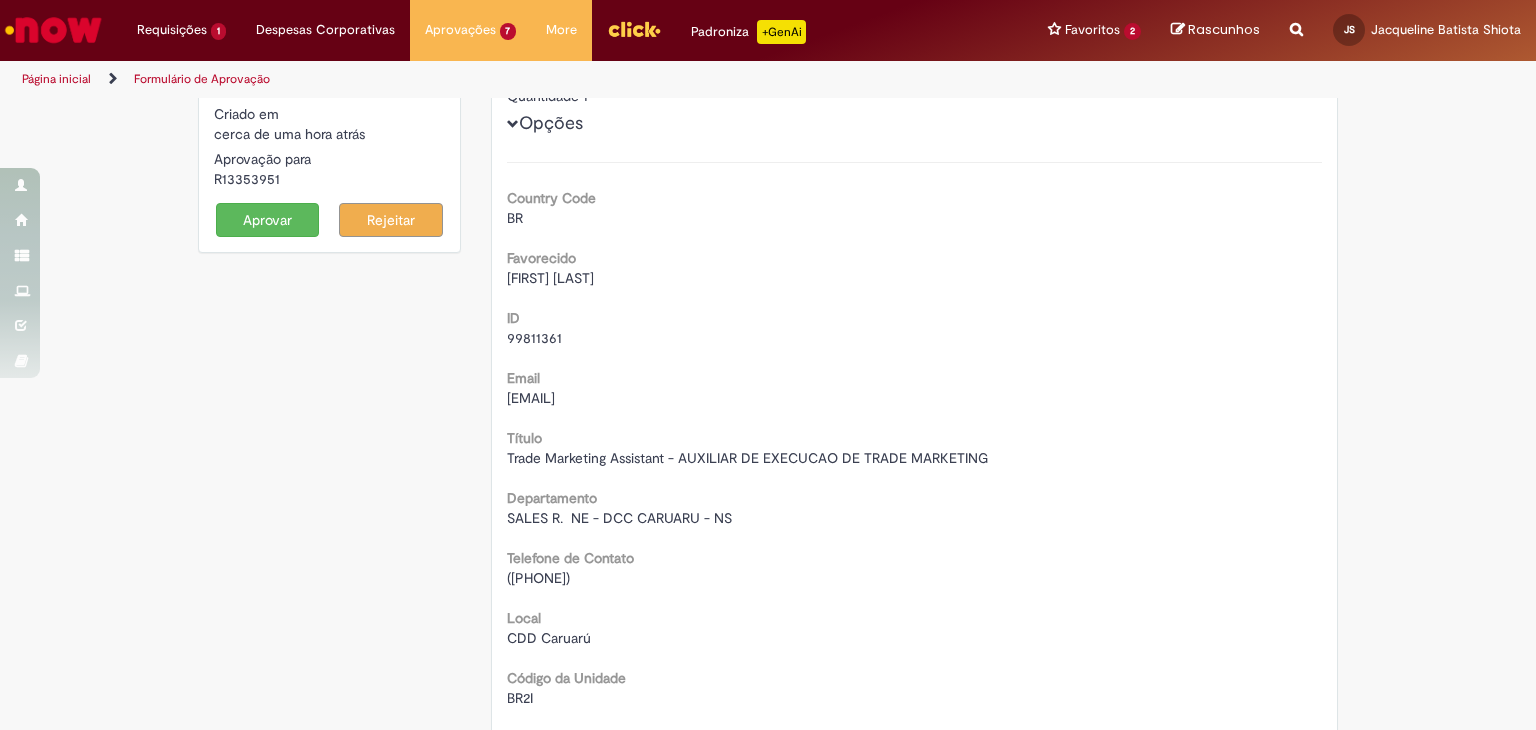 scroll, scrollTop: 110, scrollLeft: 0, axis: vertical 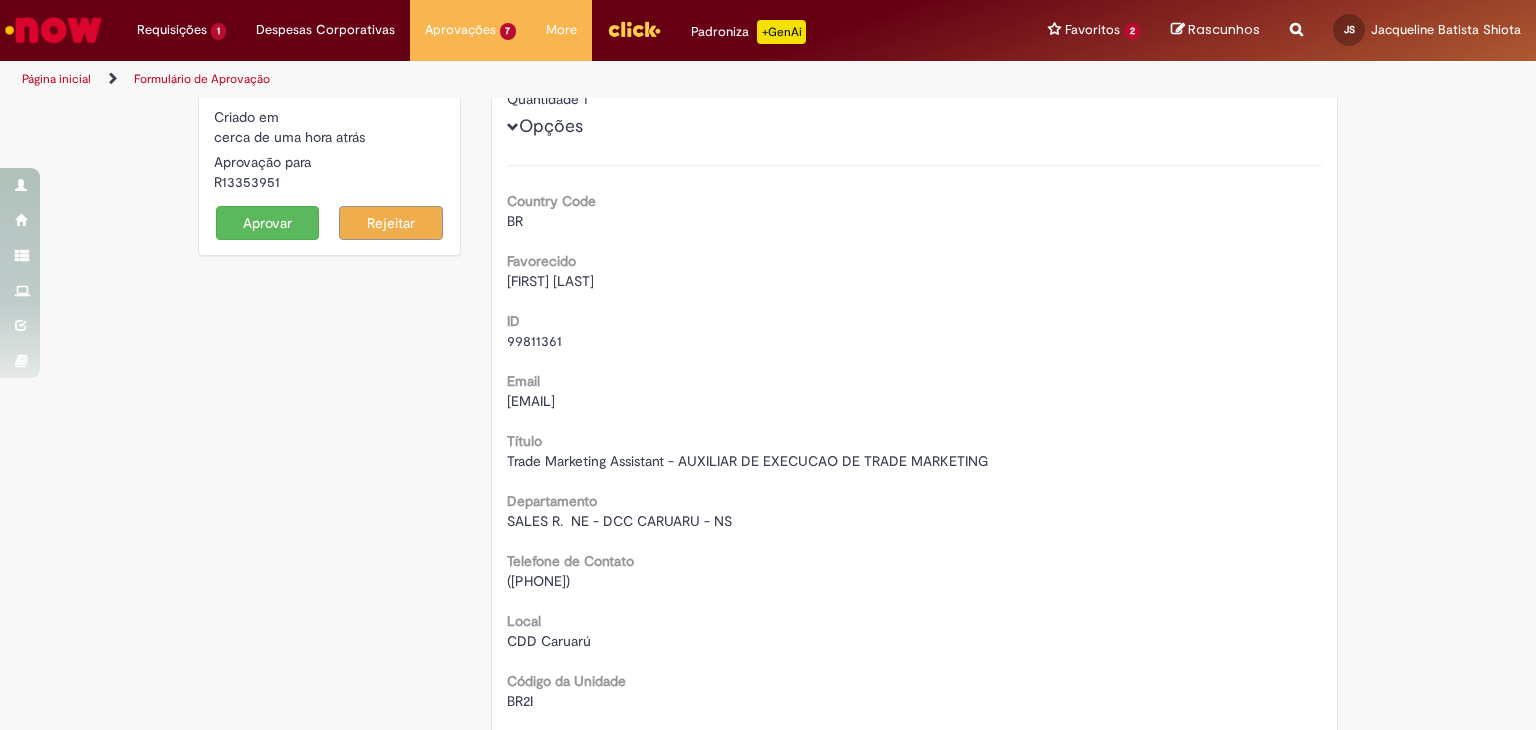 click on "Aprovar" at bounding box center (268, 223) 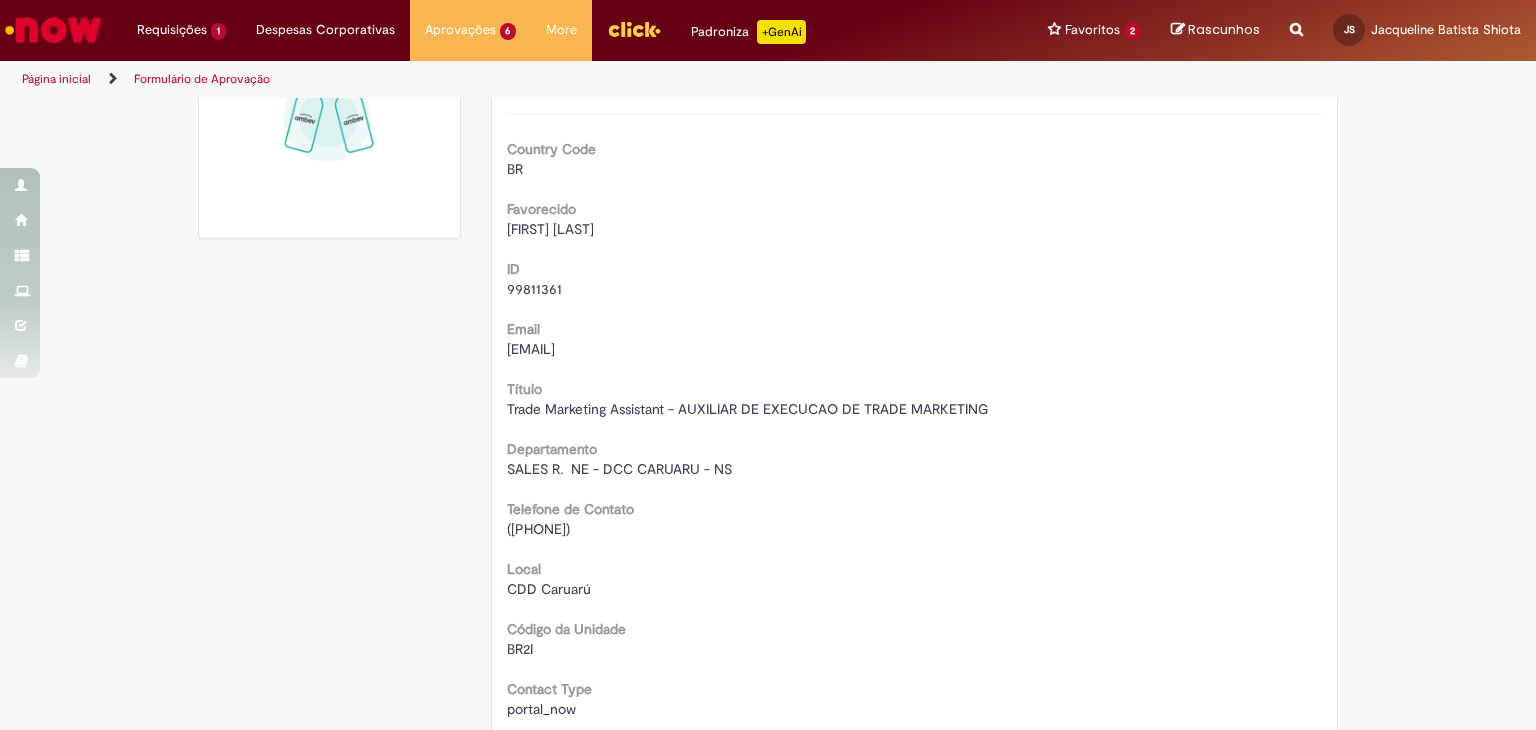 scroll, scrollTop: 0, scrollLeft: 0, axis: both 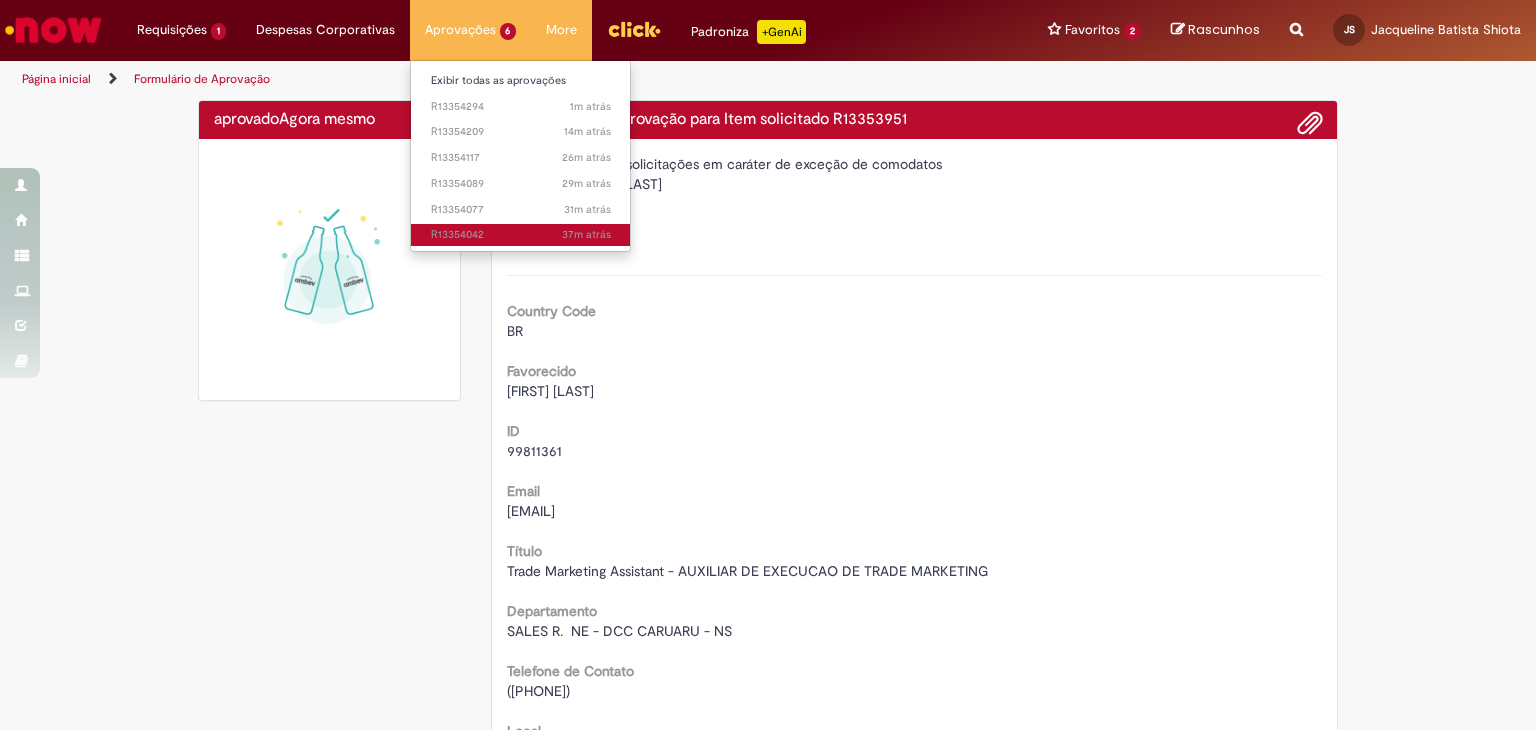 click on "37m atrás 37 minutos atrás  R13354042" at bounding box center (521, 235) 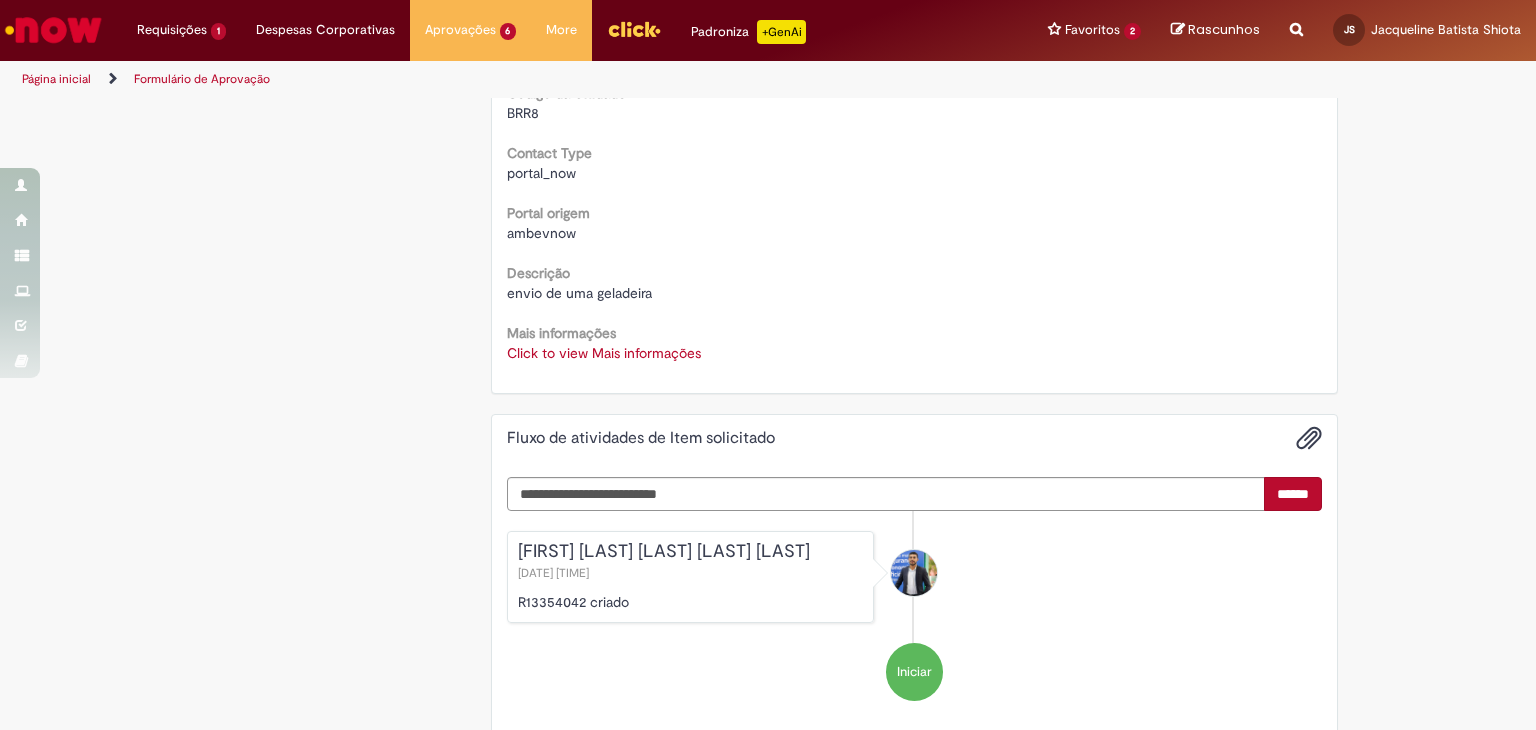 scroll, scrollTop: 700, scrollLeft: 0, axis: vertical 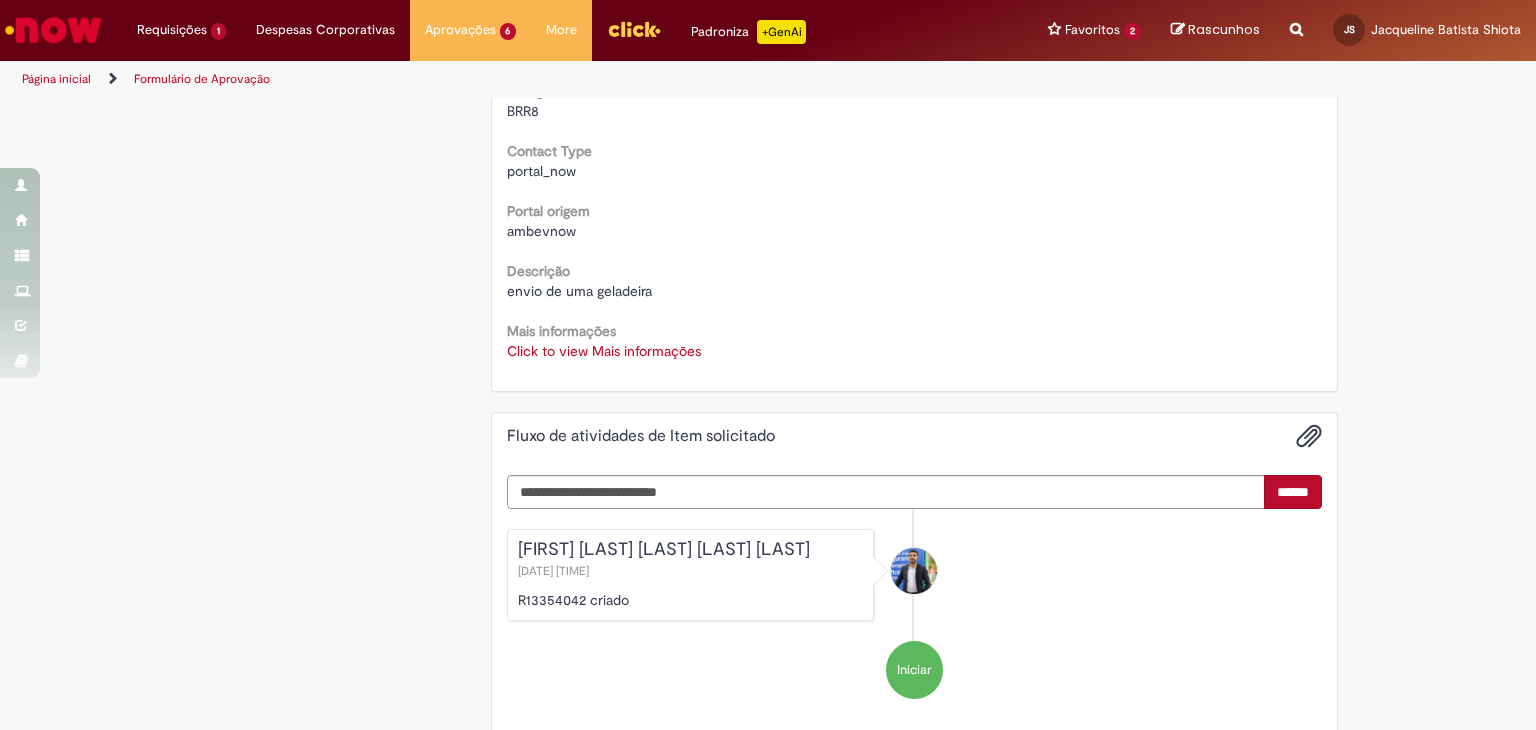 click on "Click to view Mais informações" at bounding box center [604, 351] 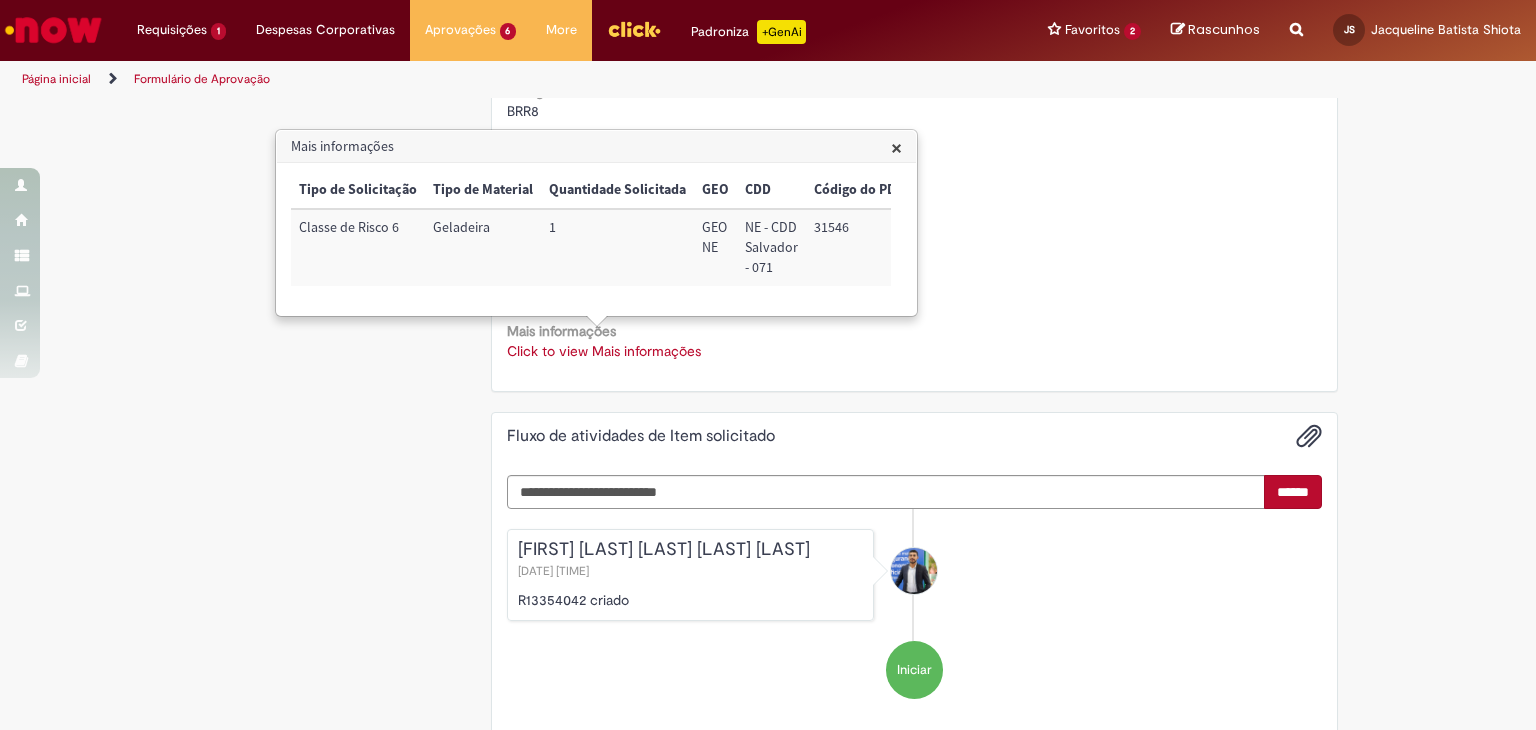 click on "31546" at bounding box center [859, 247] 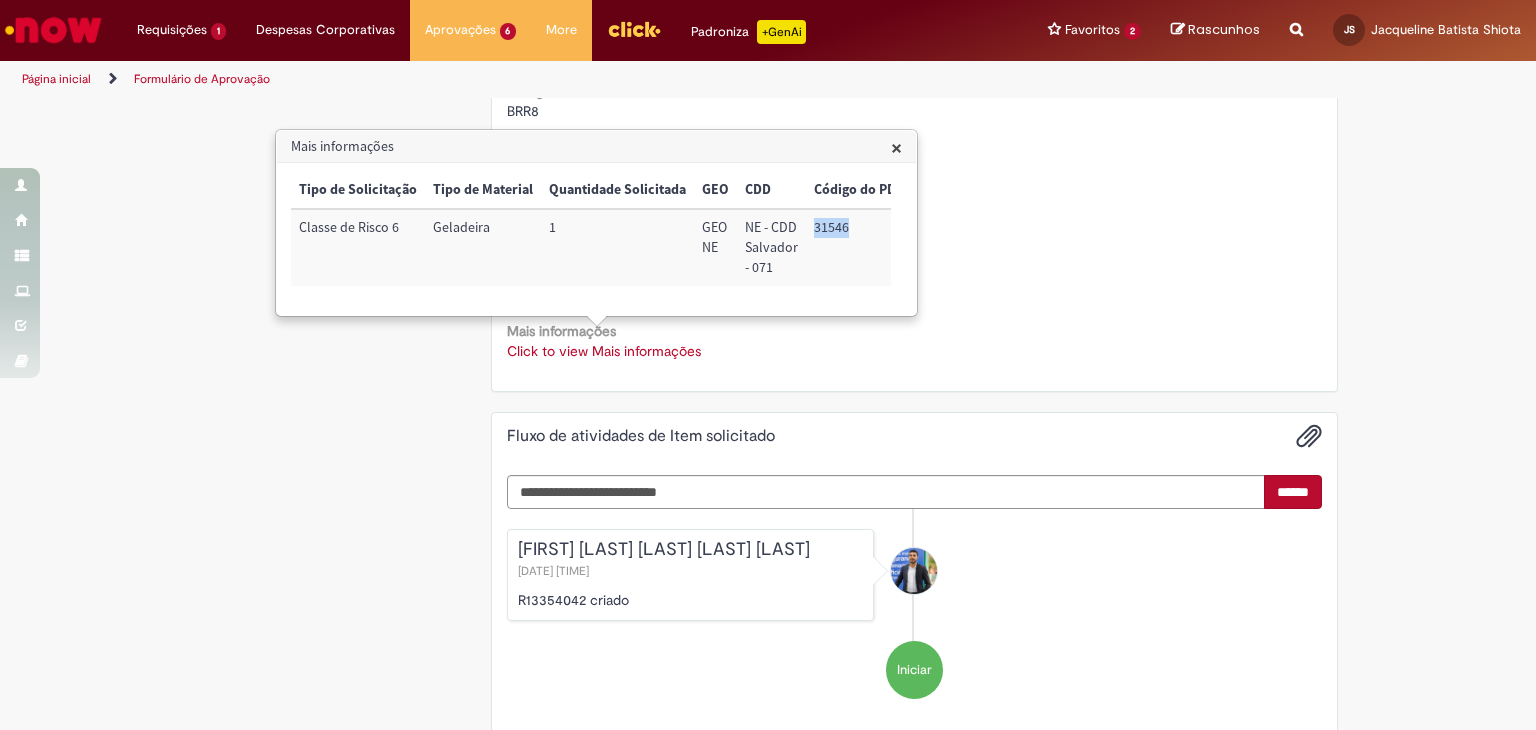 click on "31546" at bounding box center (859, 247) 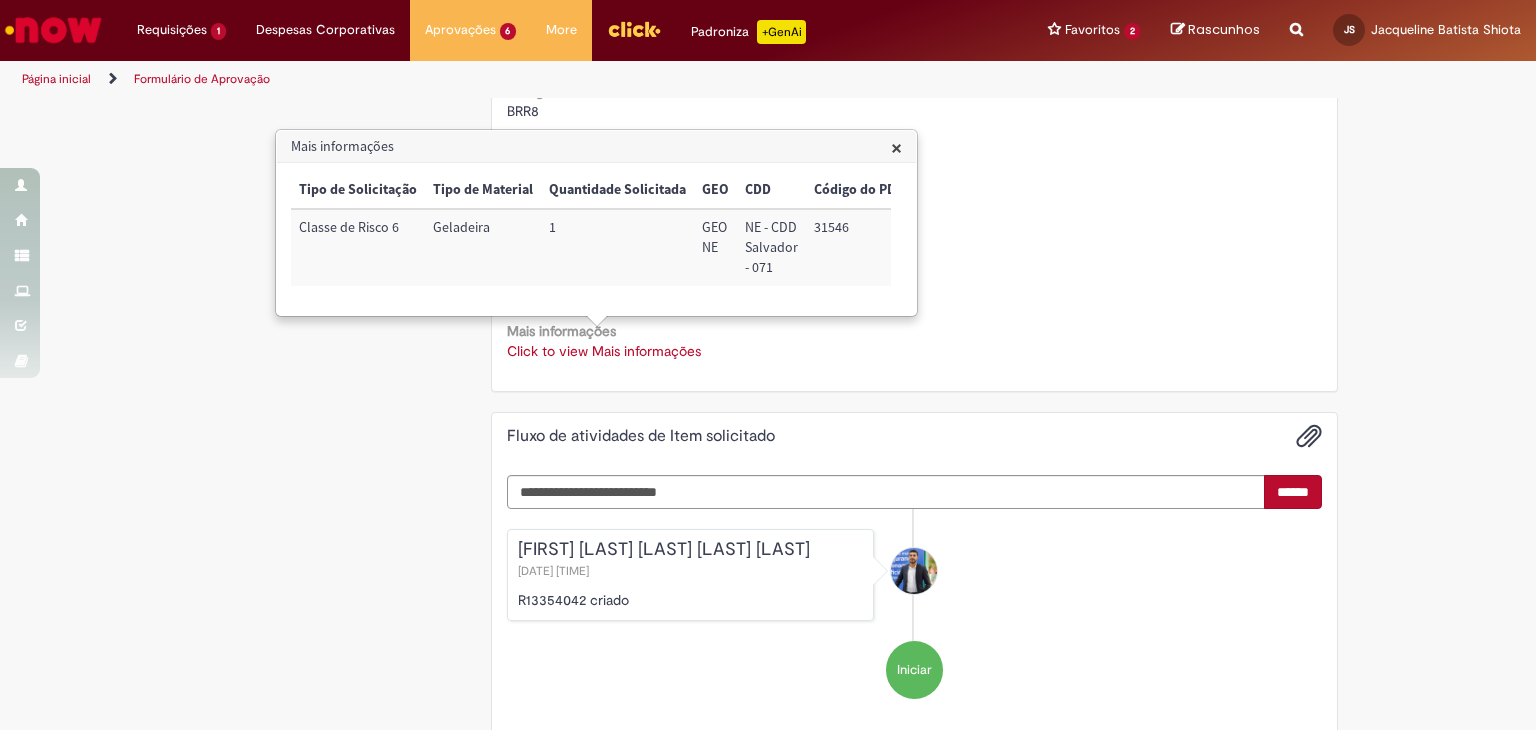 click on "Country Code
BR
Favorecido
Fabio Elber Ferreira Santana Acciolly
ID
99844881
Email
99844881@ambev.com.br
Título
ANALISTA DE ATENDIMENTO AO CLIENTE I - ANALISTA DE ATENDIMENTO AO CLIENTE I
Departamento
SALES R.  NE - DCC SALVADOR - NS
Telefone de Contato
+(55) 75 99163-3447
Local
CDD Salvador
Código da Unidade
BRR8
Contact Type
portal_now
Portal origem
ambevnow
Descrição
envio de uma geladeira
Mais informações
Click to view Mais informações   Click to view Mais informações" at bounding box center [915, -32] 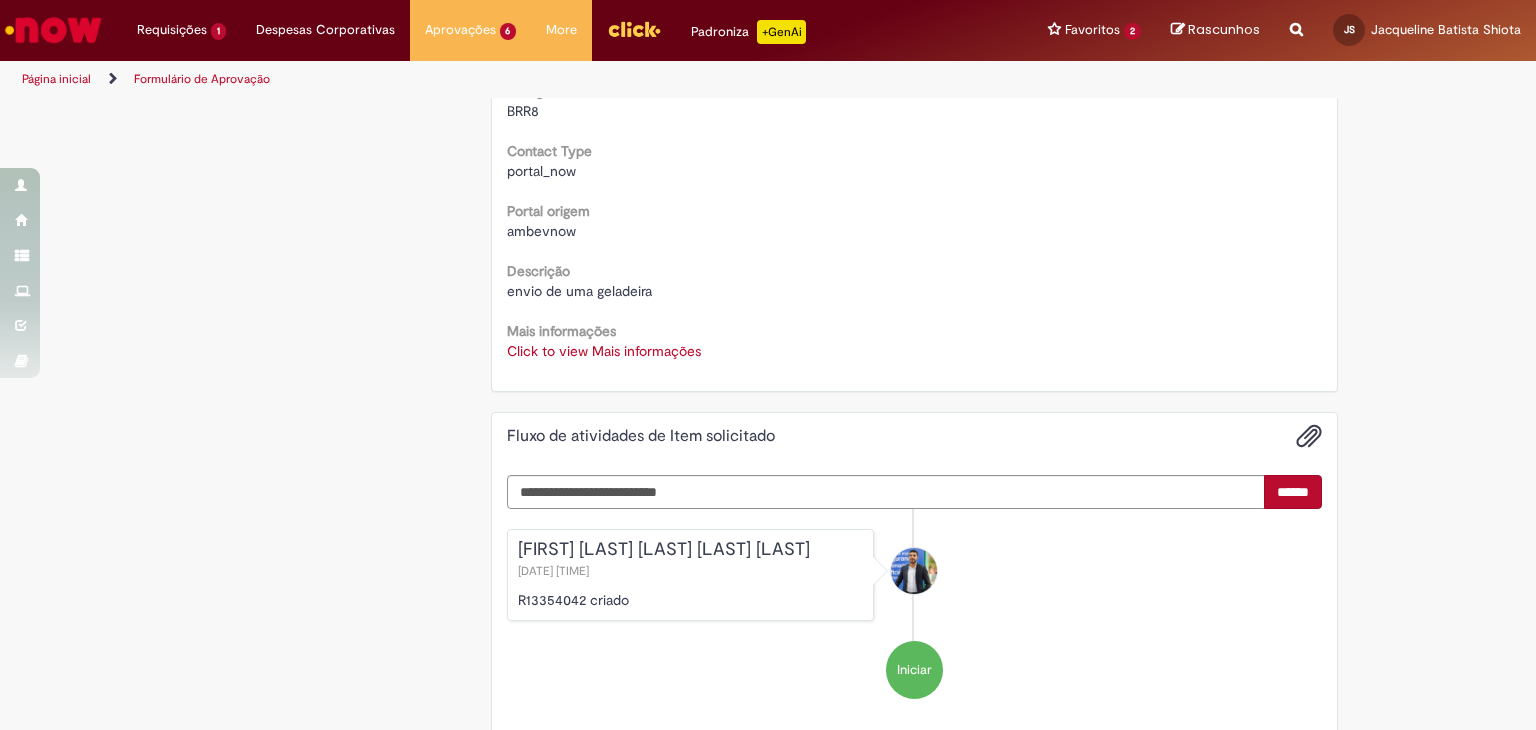 click on "Oferta destinada a solicitações em caráter de exceção de comodatos
Aberto por  Fabio Elber Ferreira Santana Acciolly
Quantidade 1
Opções
Country Code
BR
Favorecido
Fabio Elber Ferreira Santana Acciolly
ID
99844881
Email
99844881@ambev.com.br
Título
ANALISTA DE ATENDIMENTO AO CLIENTE I - ANALISTA DE ATENDIMENTO AO CLIENTE I
Departamento
SALES R.  NE - DCC SALVADOR - NS
Telefone de Contato
+(55) 75 99163-3447
Local
CDD Salvador
Código da Unidade
BRR8
Contact Type
portal_now
Portal origem" at bounding box center (915, -85) 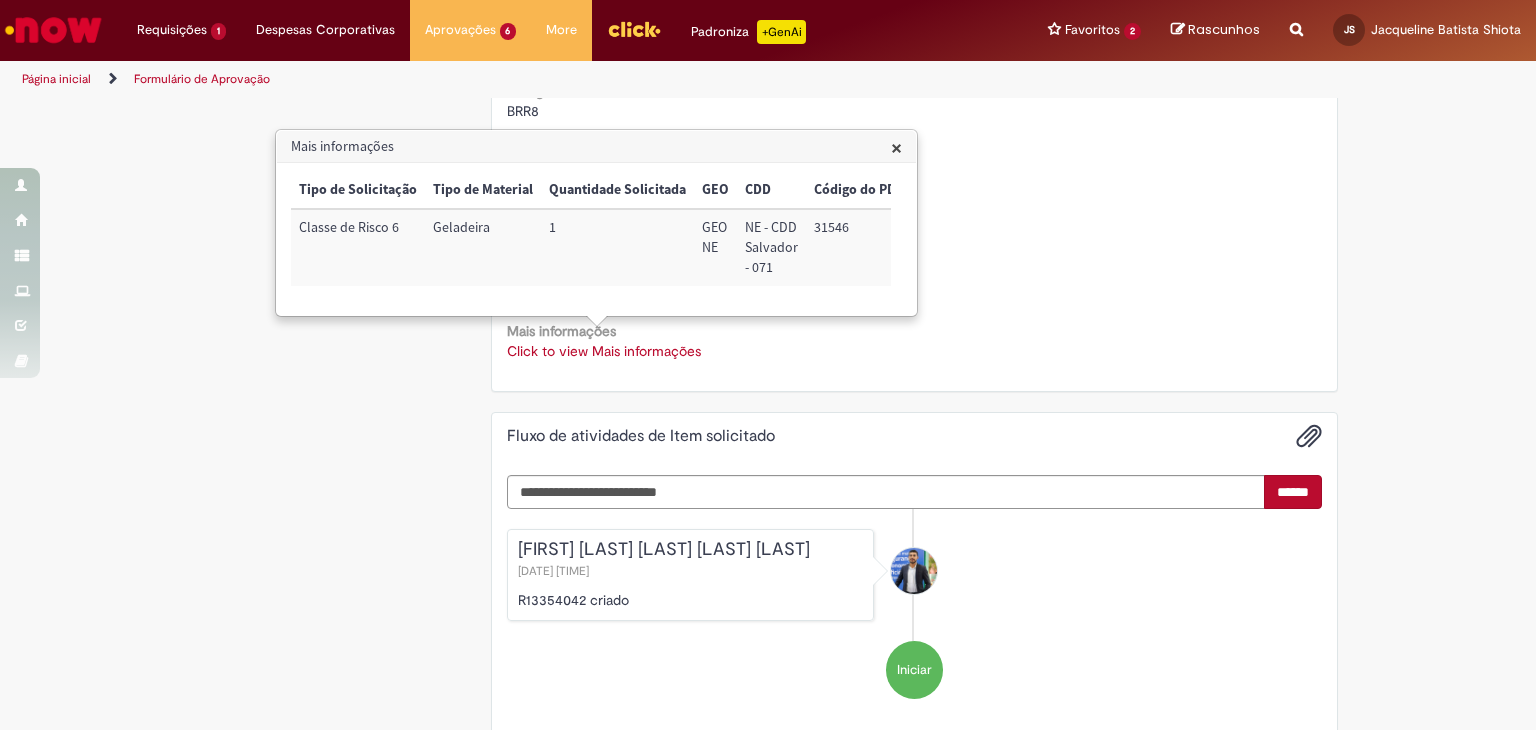click on "31546" at bounding box center [859, 247] 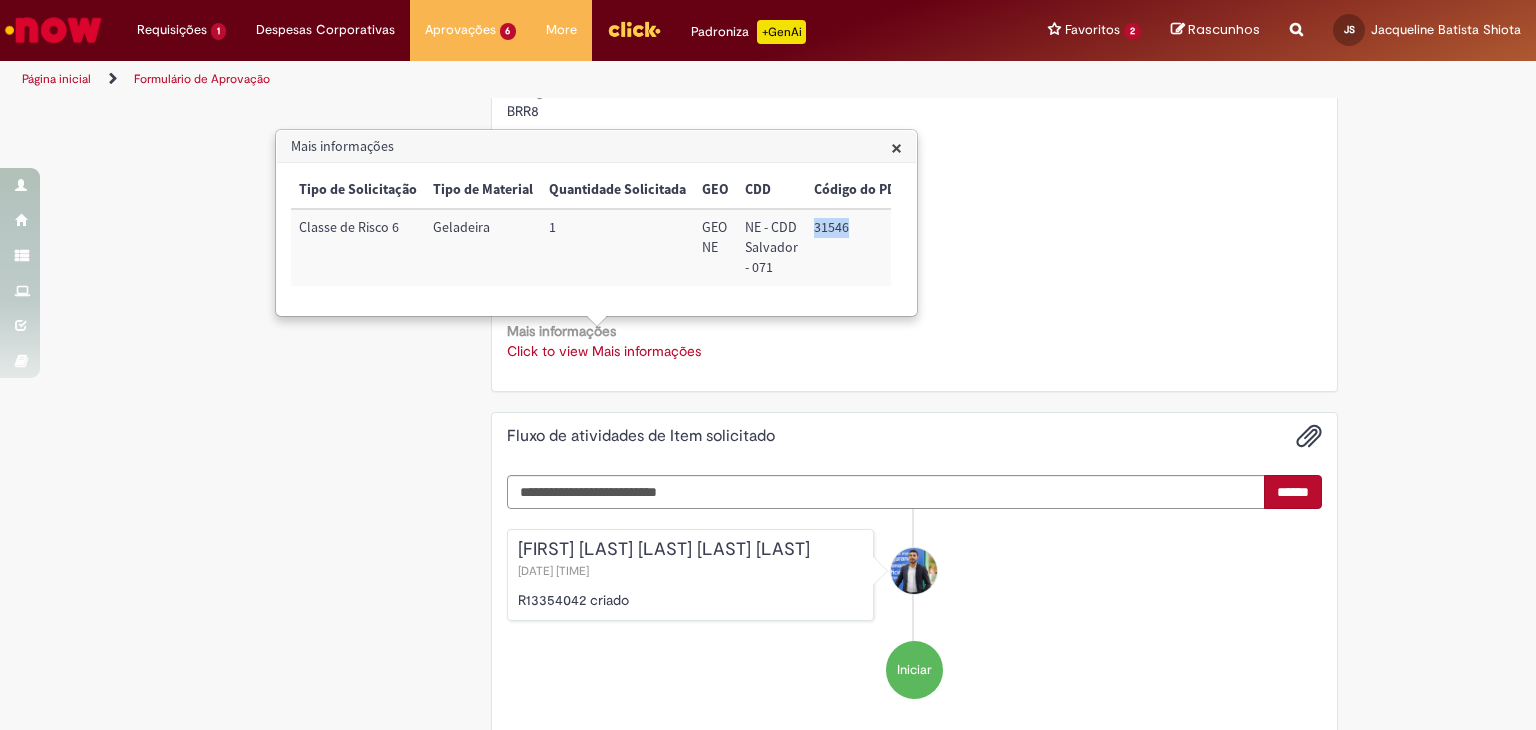 click on "31546" at bounding box center (859, 247) 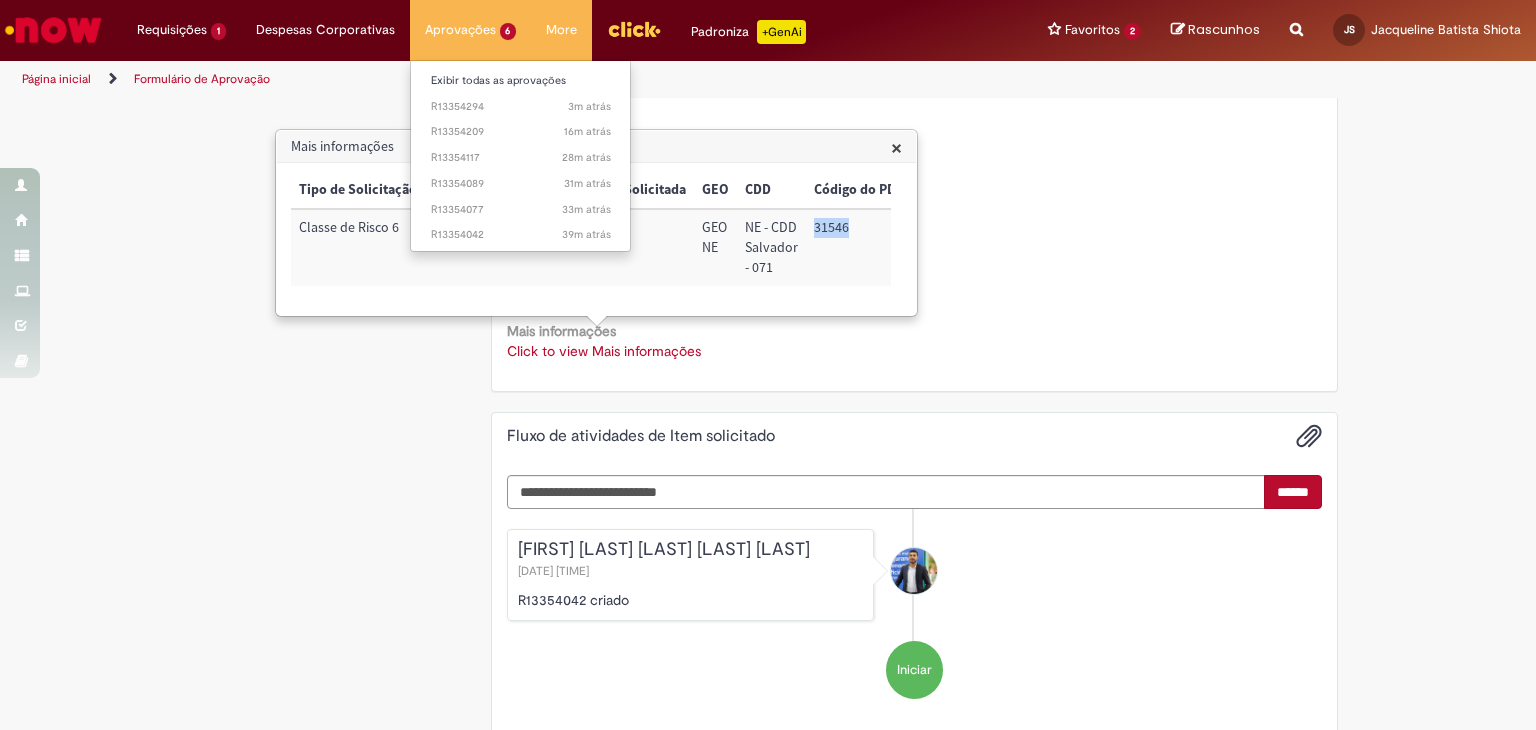 copy on "31546" 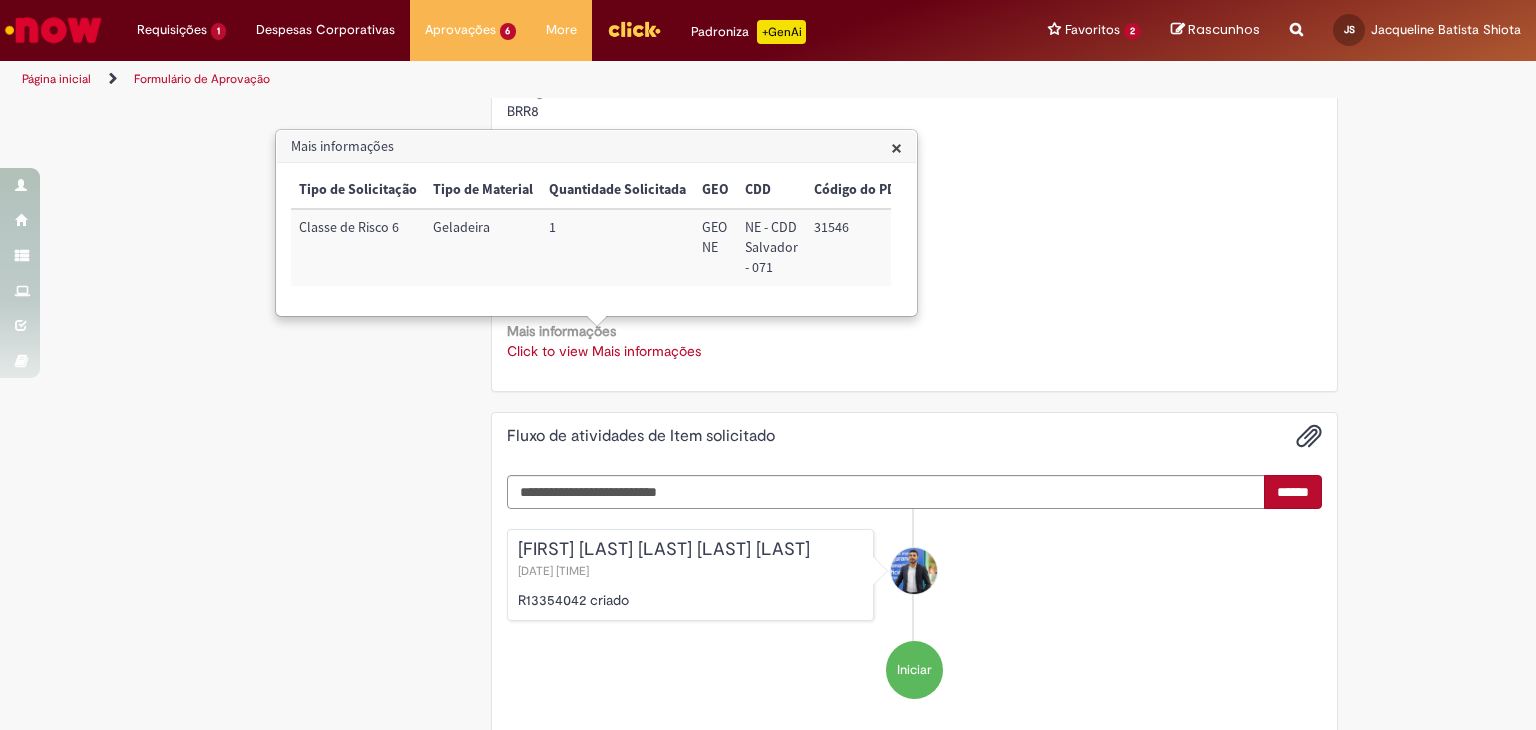 click on "Este Item solicitado requer a sua aprovação
Estado
Solicitada
Criado em
39m atrás 39 minutos atrás
Aprovação para
R13354042
Aprovar
Rejeitar
Solicitação de aprovação para Item solicitado R13354042
Oferta destinada a solicitações em caráter de exceção de comodatos
Aberto por  Fabio Elber Ferreira Santana Acciolly
Quantidade 1
Opções
Country Code
BR
Favorecido
Fabio Elber Ferreira Santana Acciolly
ID
99844881
Email
99844881@ambev.com.br
Título
Departamento" at bounding box center (768, 87) 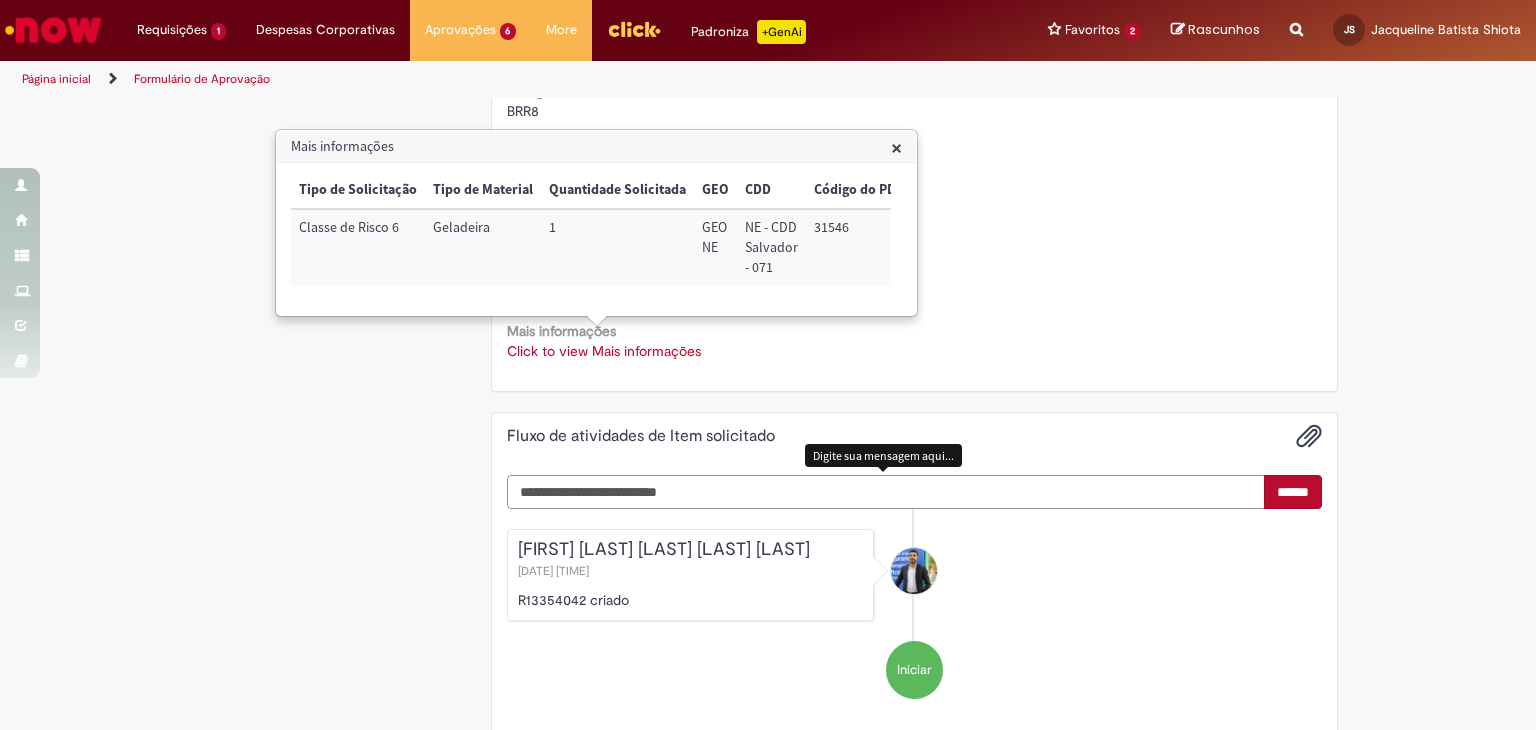 click at bounding box center (886, 492) 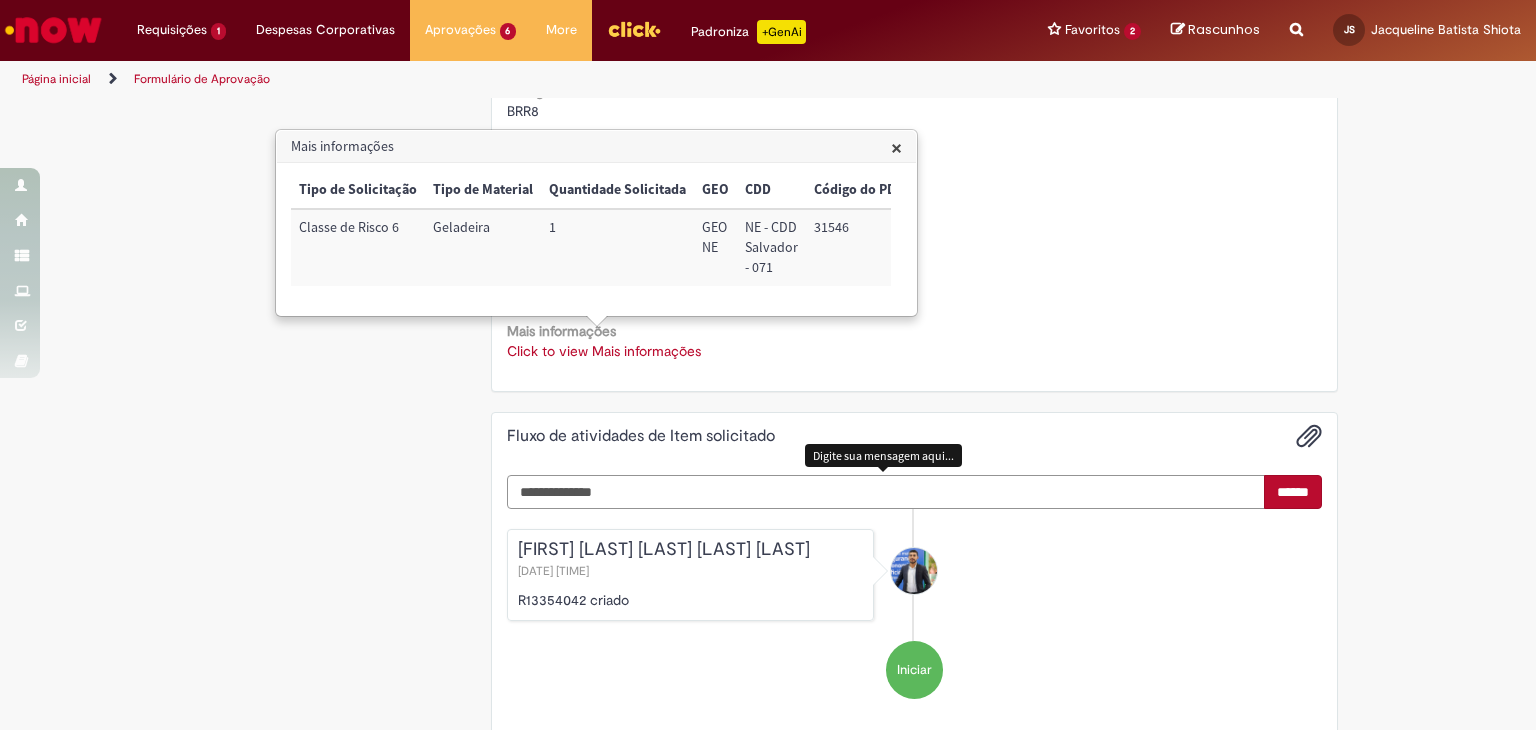 scroll, scrollTop: 930, scrollLeft: 0, axis: vertical 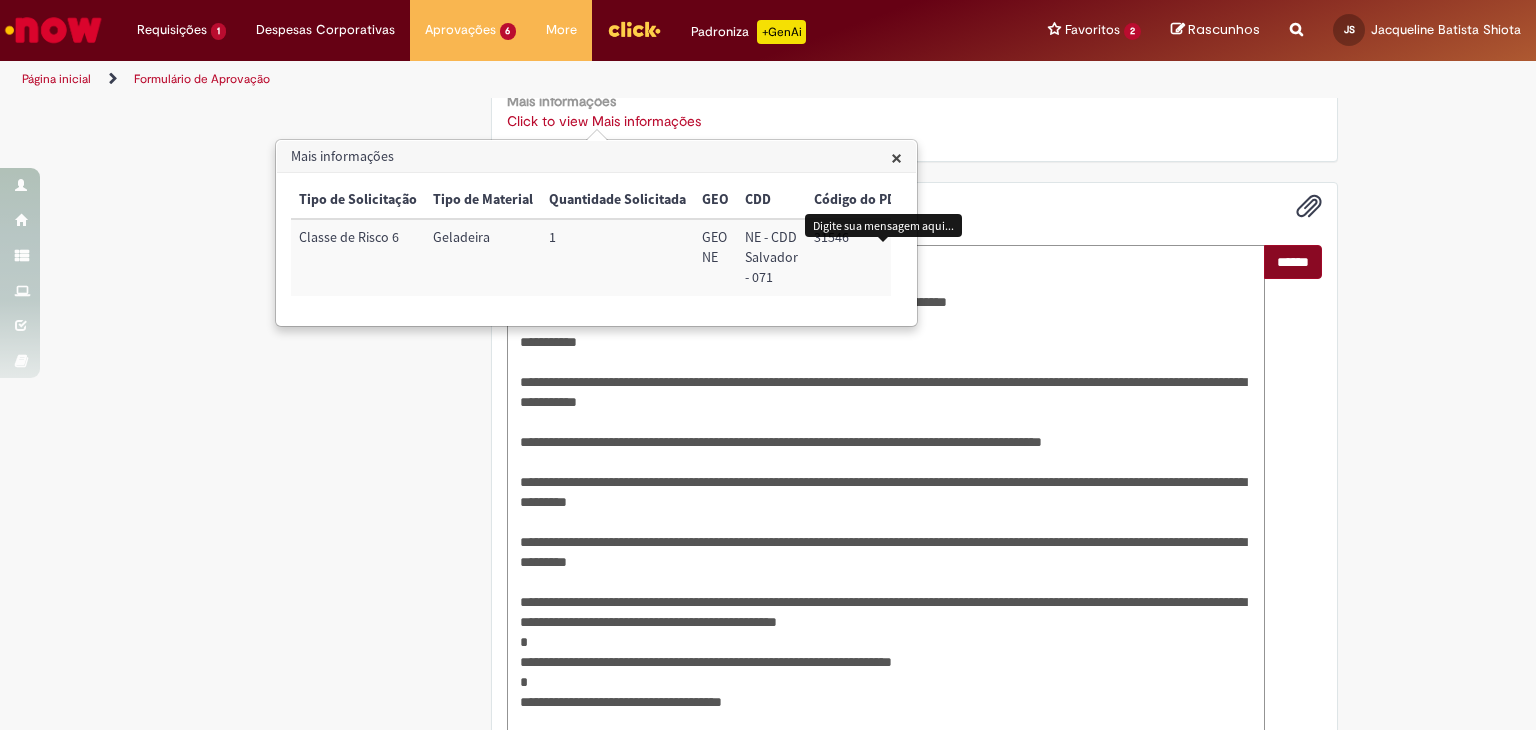 type on "**********" 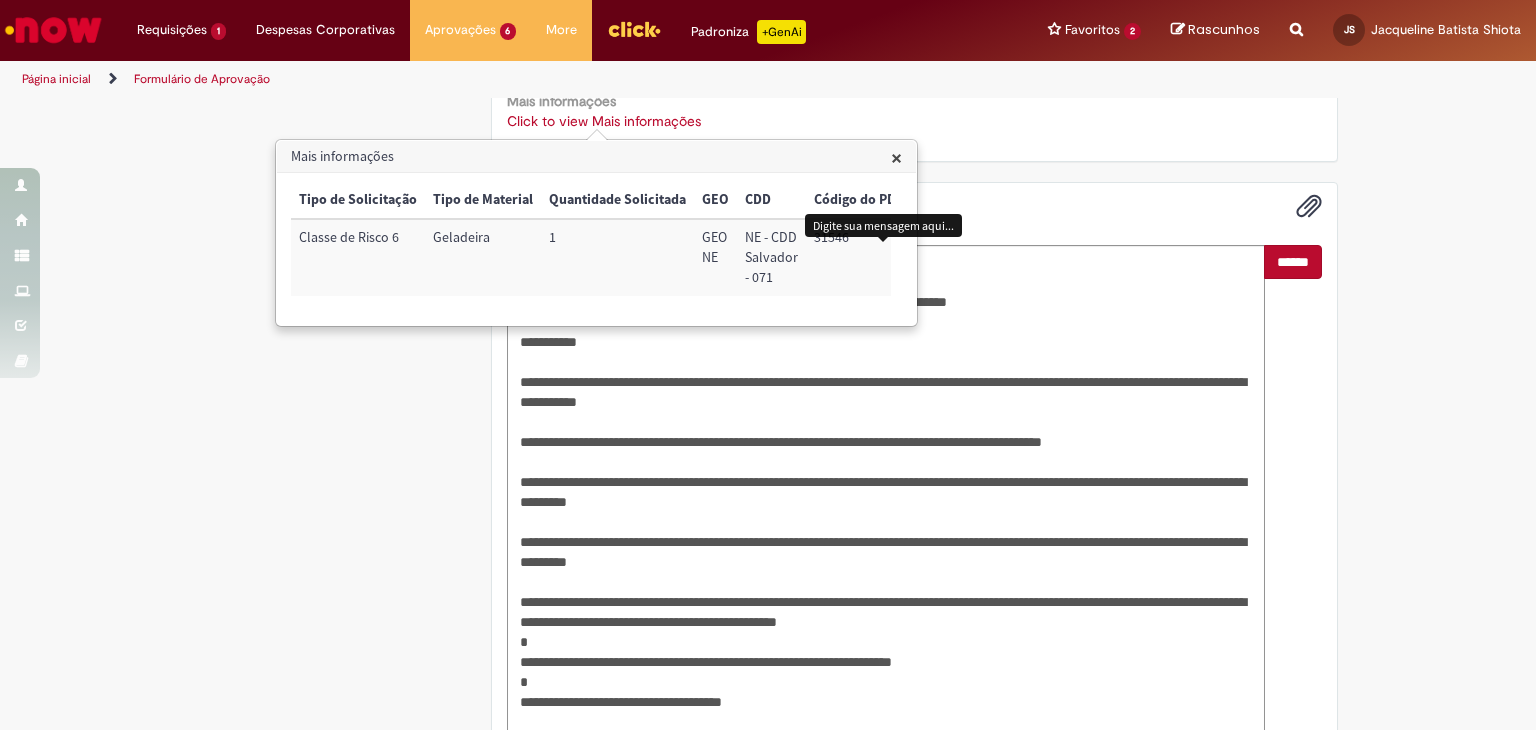click on "******" at bounding box center (1293, 262) 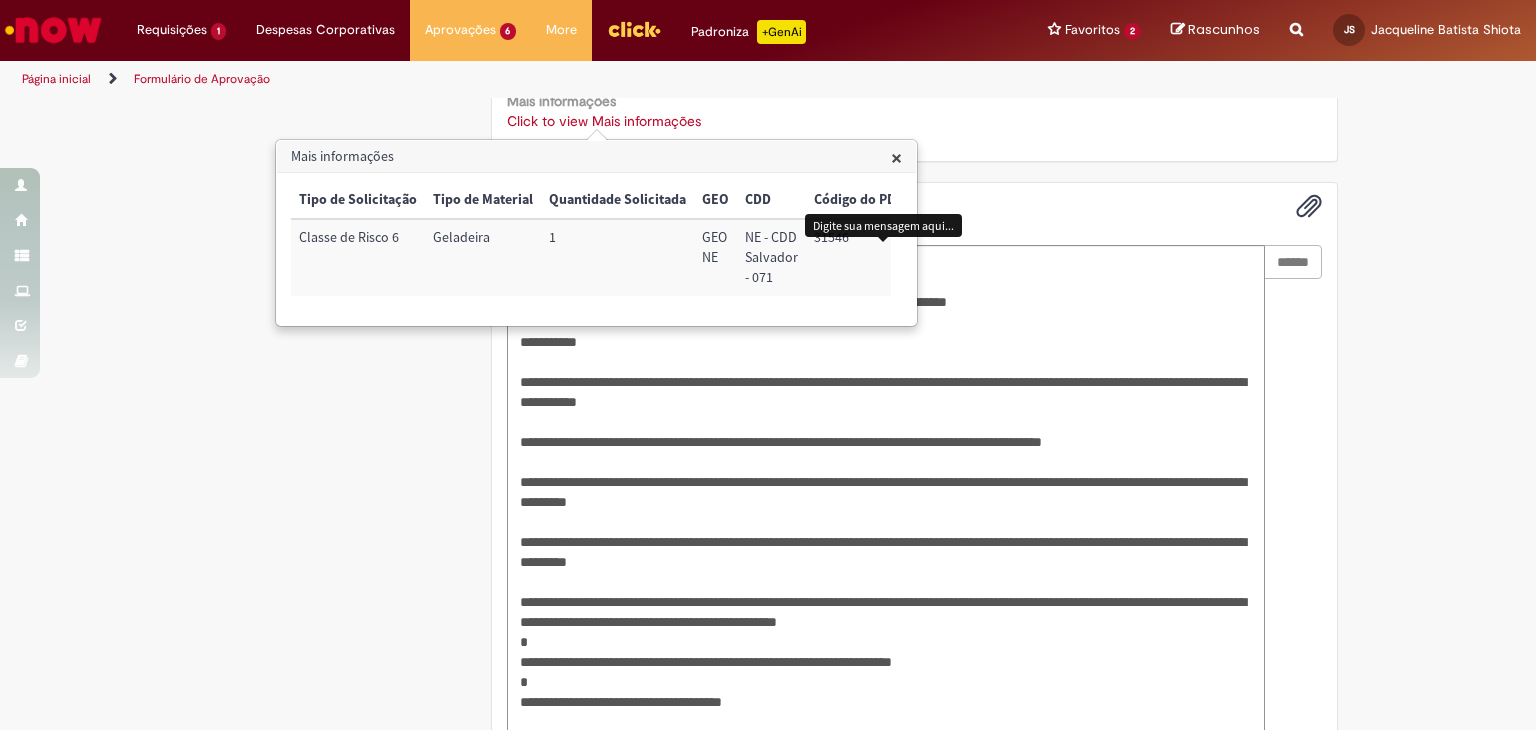 click on "×" at bounding box center [896, 157] 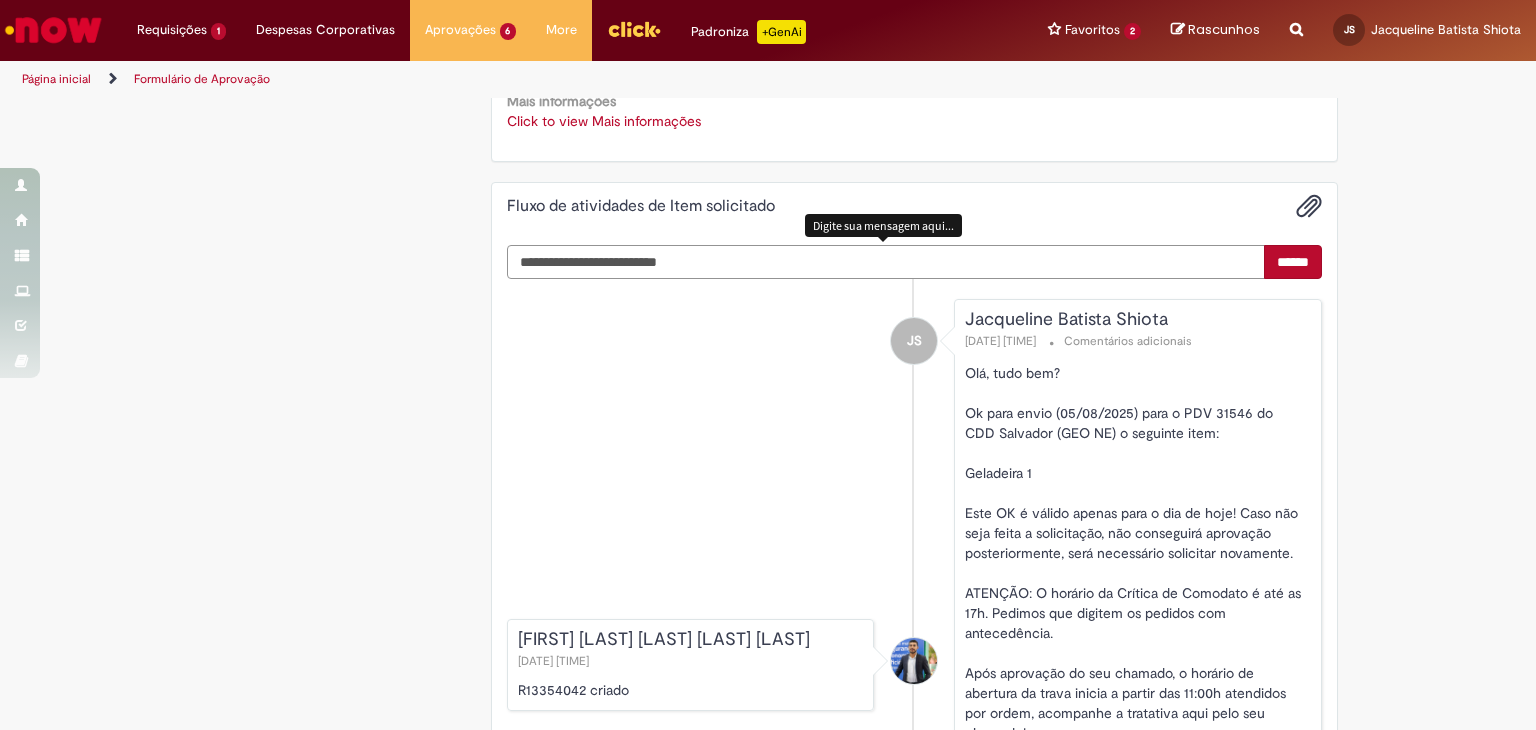 scroll, scrollTop: 743, scrollLeft: 0, axis: vertical 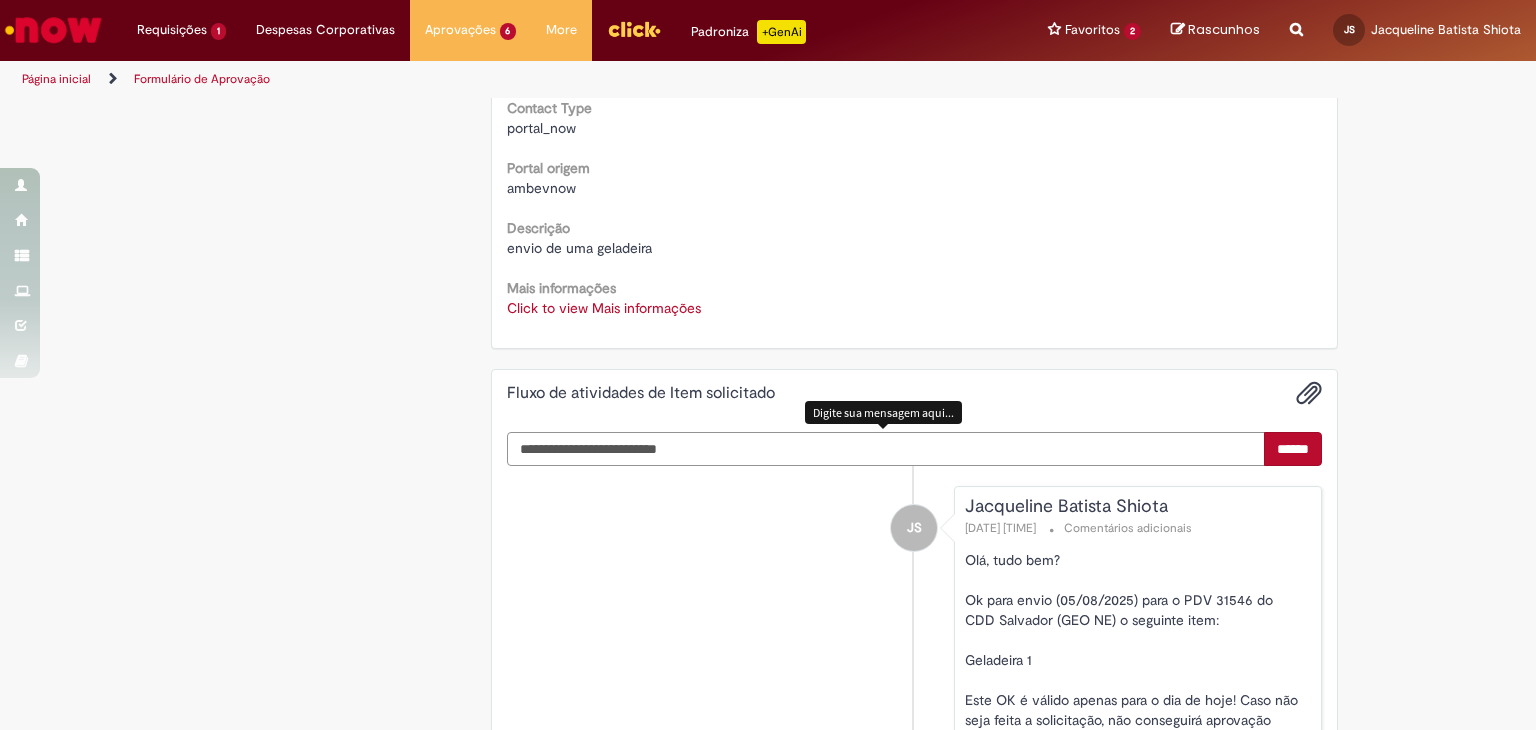 click at bounding box center (886, 449) 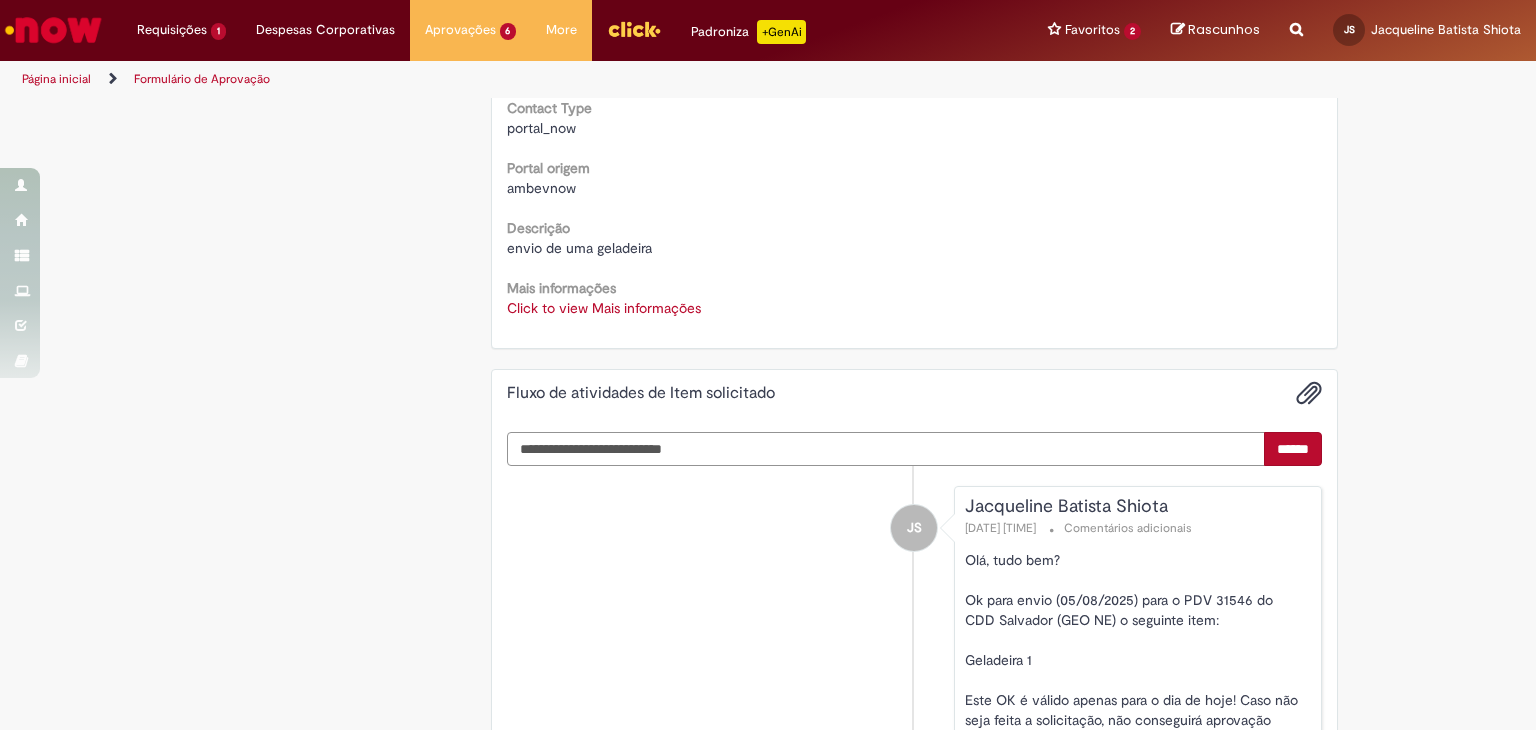 type on "**********" 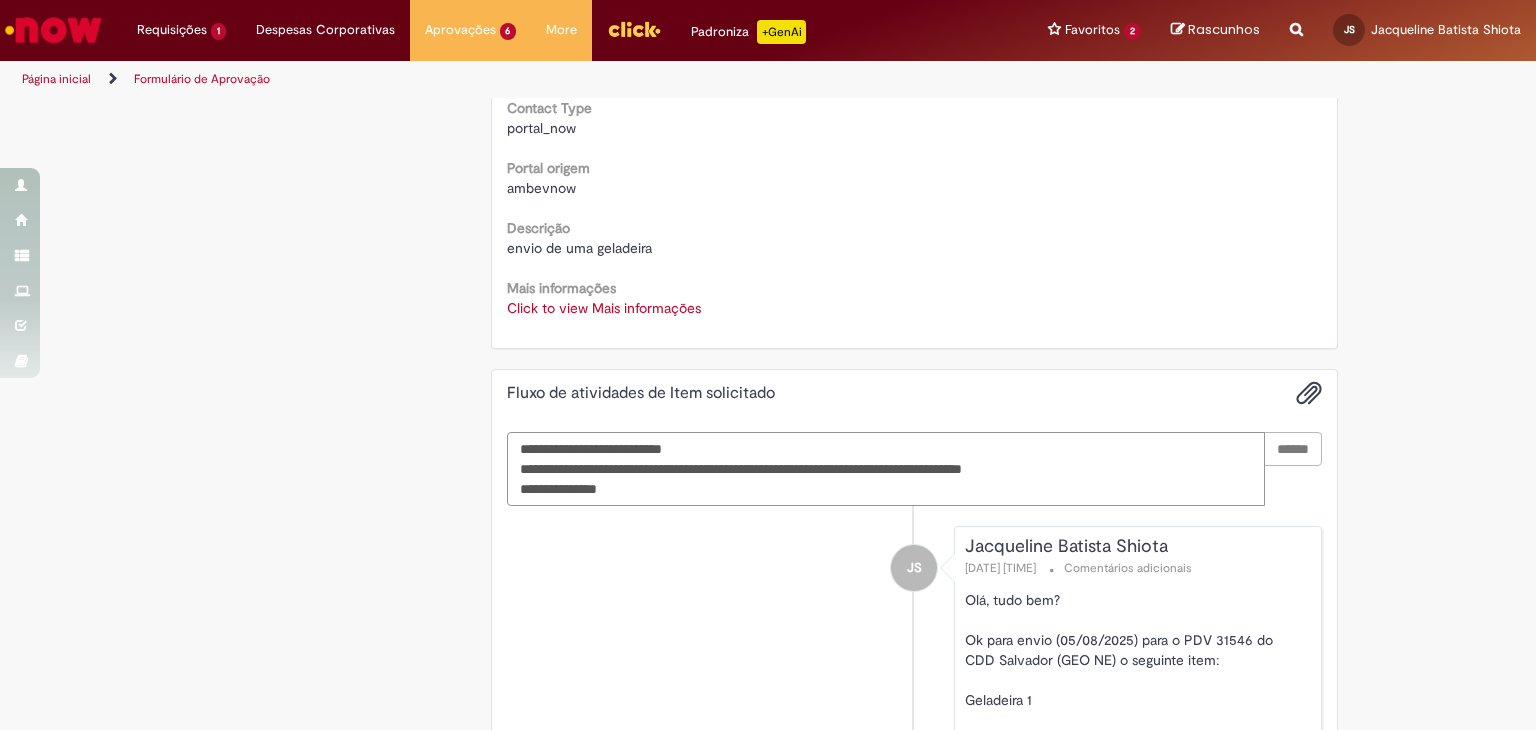 type 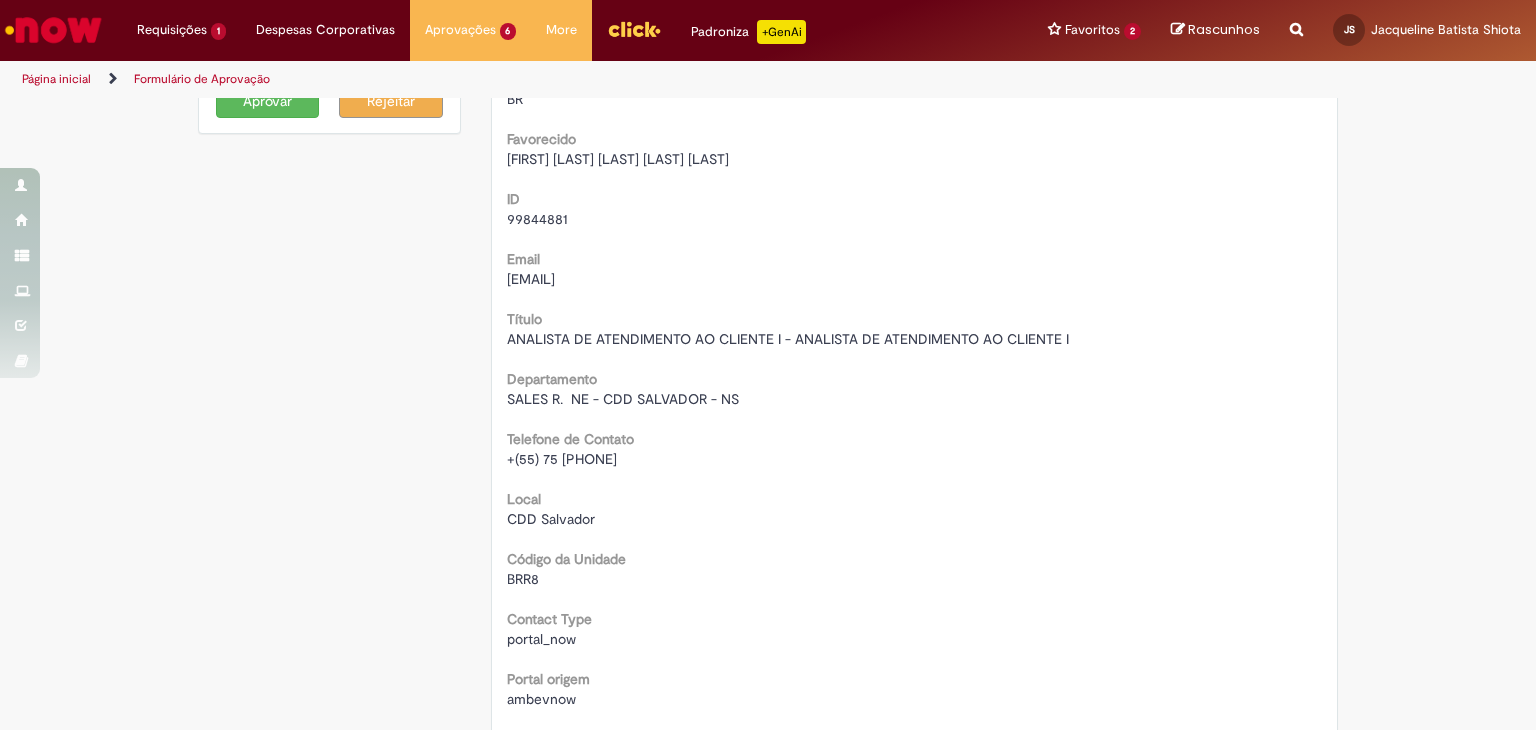 scroll, scrollTop: 0, scrollLeft: 0, axis: both 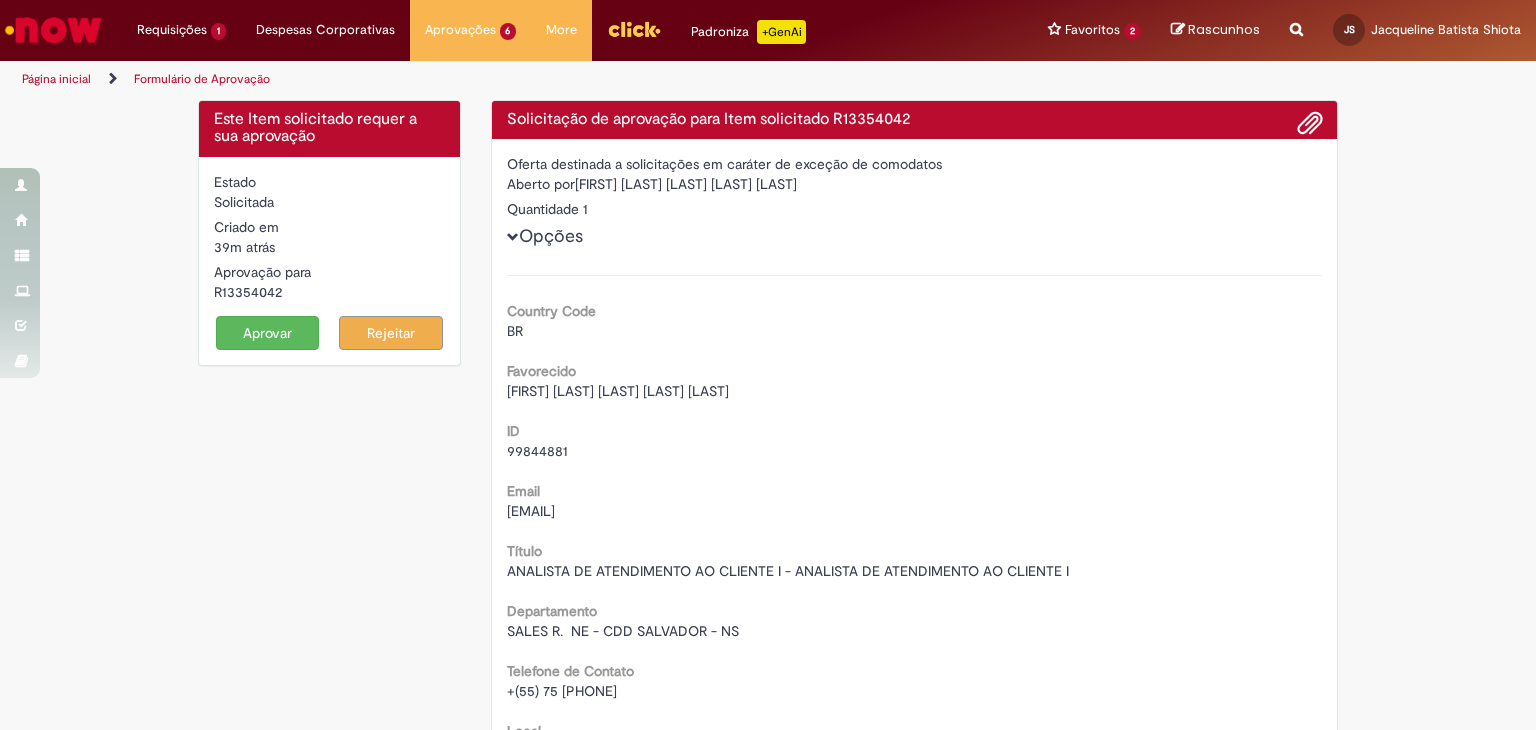 click on "Aprovar" at bounding box center (268, 333) 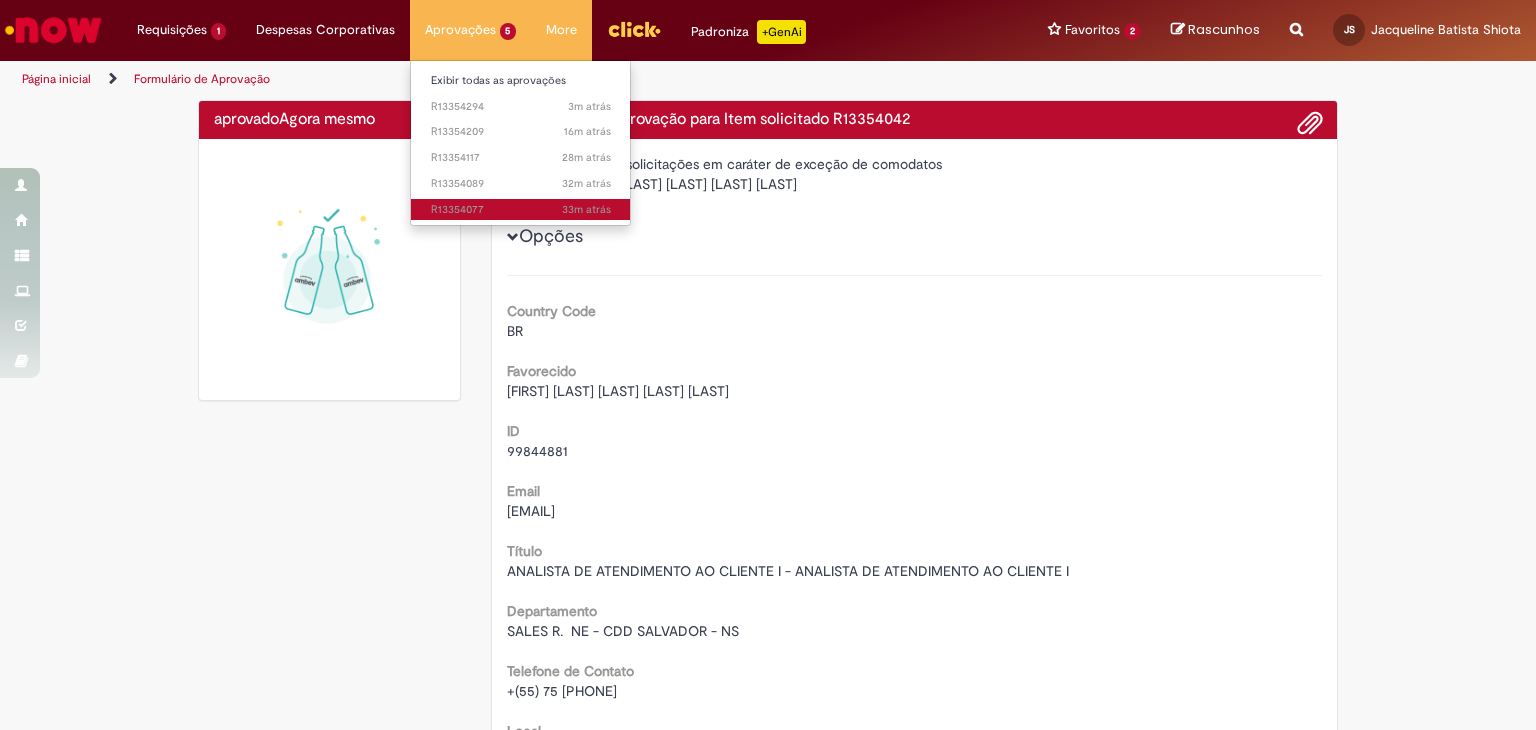 click on "33m atrás 33 minutos atrás  R13354077" at bounding box center [521, 210] 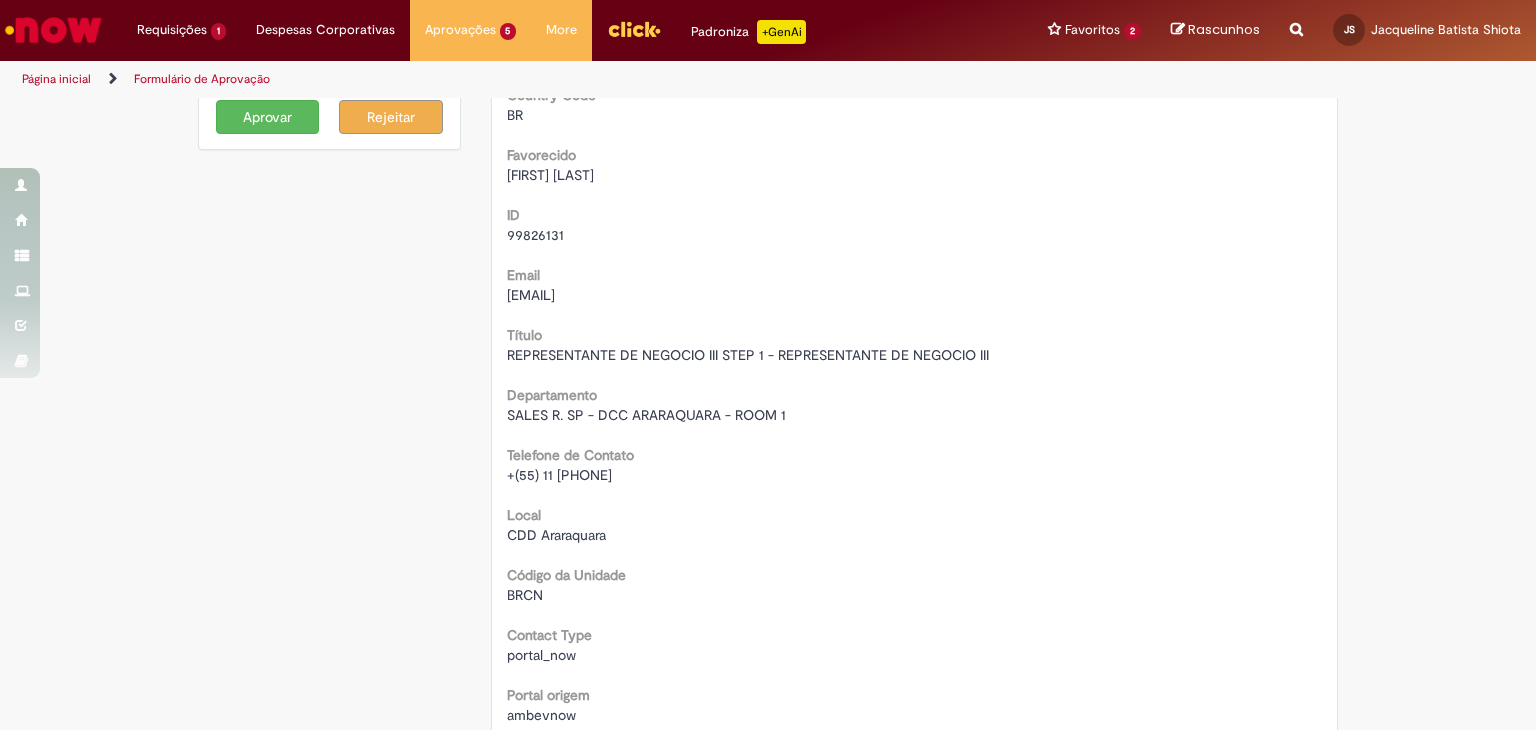 scroll, scrollTop: 700, scrollLeft: 0, axis: vertical 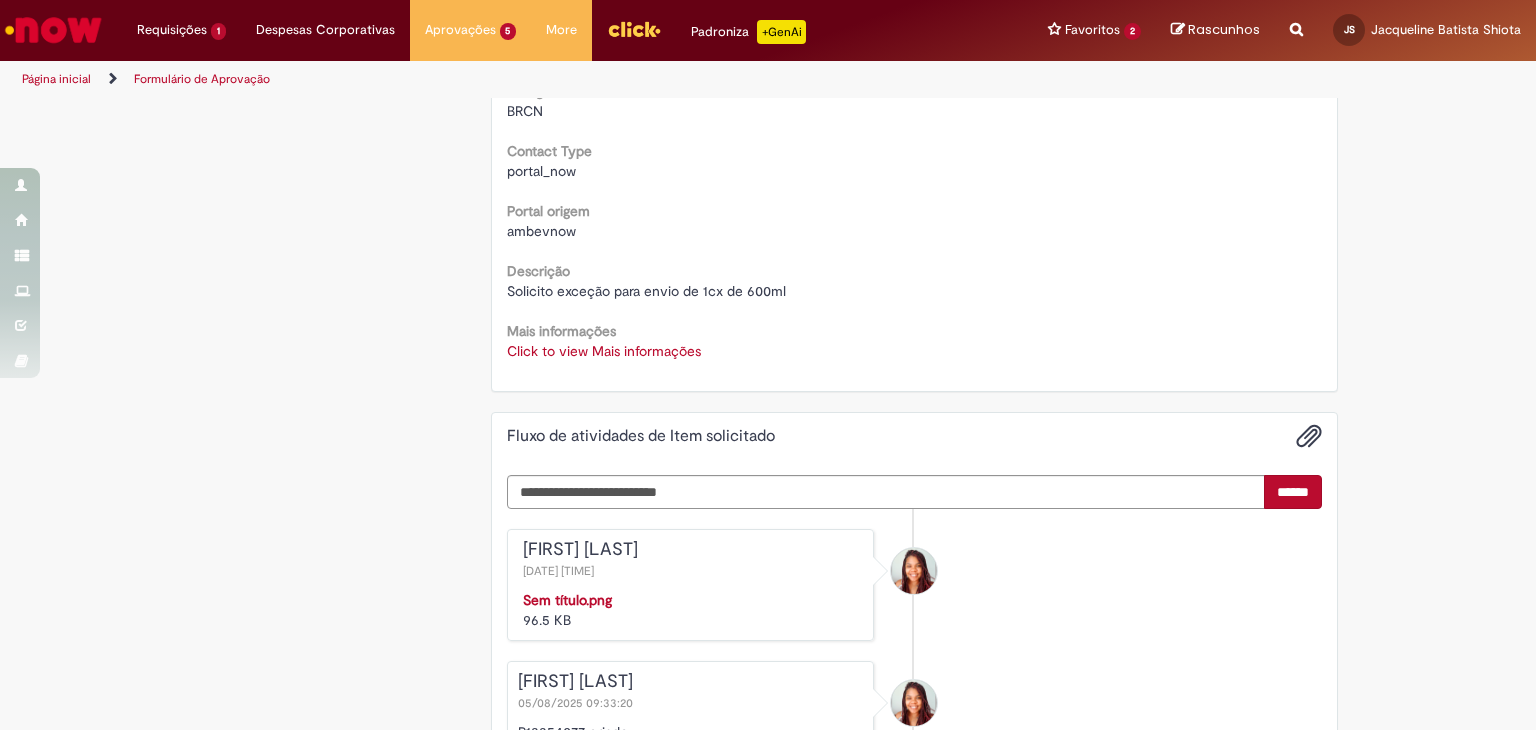 click on "Oferta destinada a solicitações em caráter de exceção de comodatos
Aberto por  Laura Da Silva Tobias
Quantidade 1
Opções
Country Code
BR
Favorecido
Laura Da Silva Tobias
ID
99826131
Email
99826131@ambev.com.br
Título
REPRESENTANTE DE NEGOCIO III STEP 1 - REPRESENTANTE DE NEGOCIO III
Departamento
SALES R. SP - DCC ARARAQUARA - ROOM 1
Telefone de Contato
+(55) 11 97364-8499
Local
CDD Araraquara
Código da Unidade
BRCN
Contact Type
portal_now
Portal origem
ambevnow" at bounding box center [915, -85] 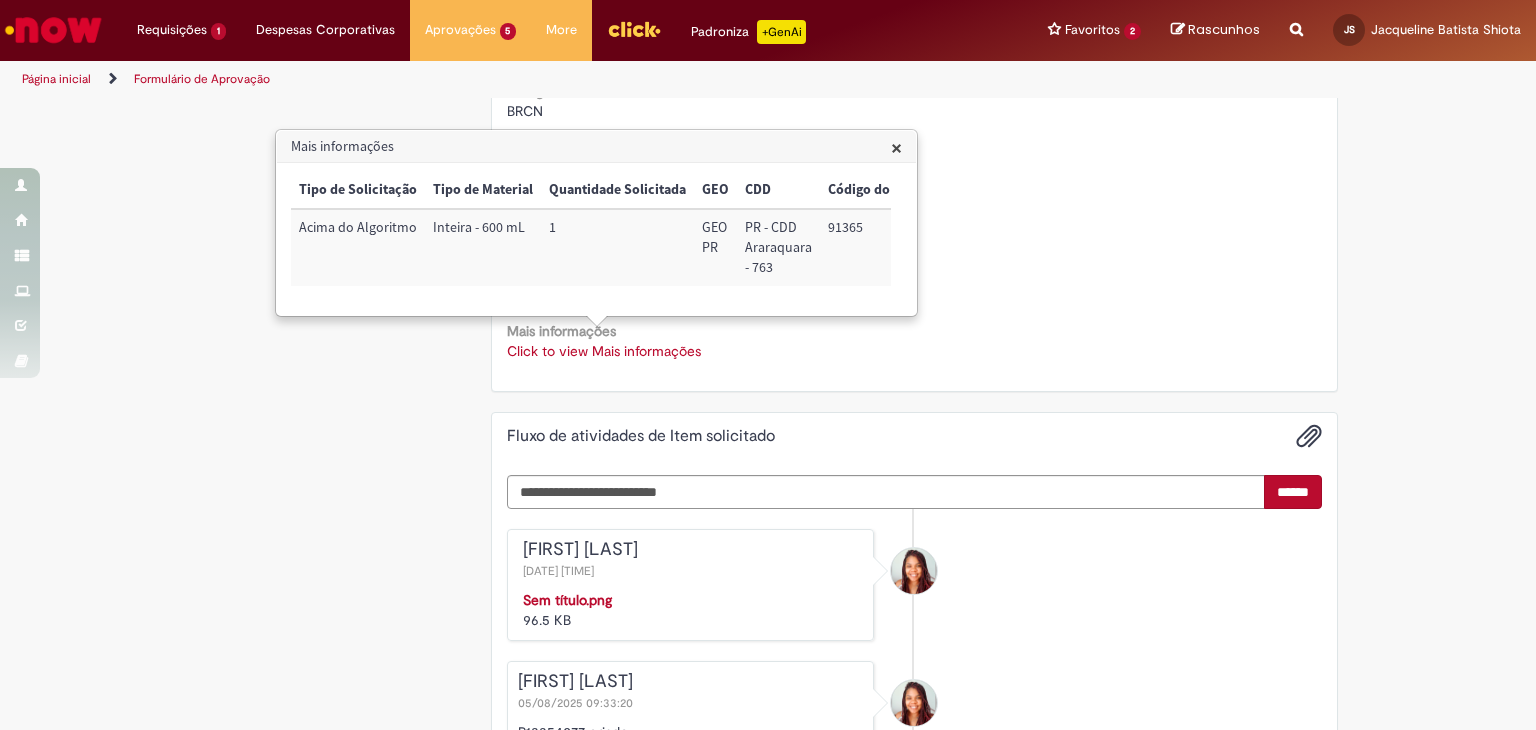 click on "91365" at bounding box center (873, 247) 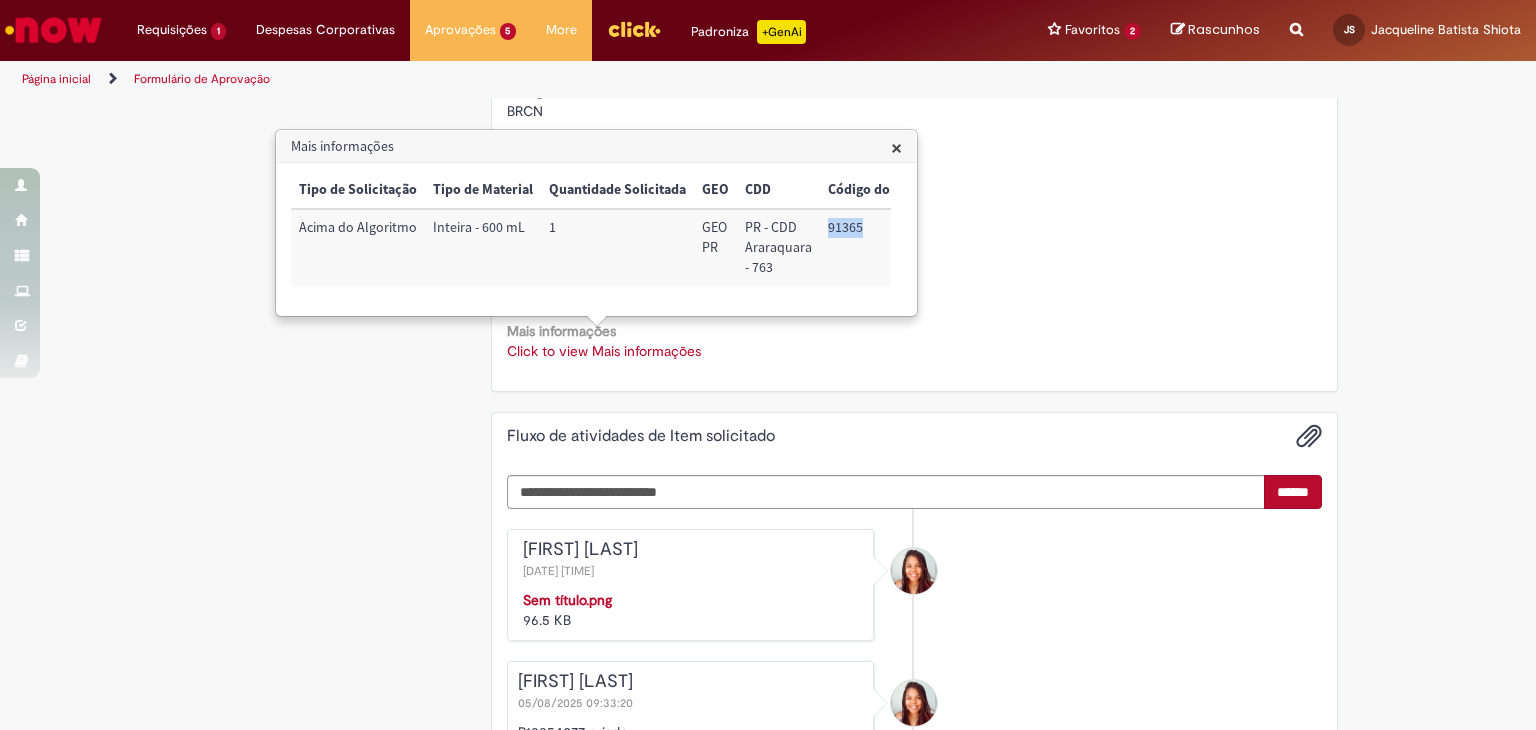 click on "91365" at bounding box center [873, 247] 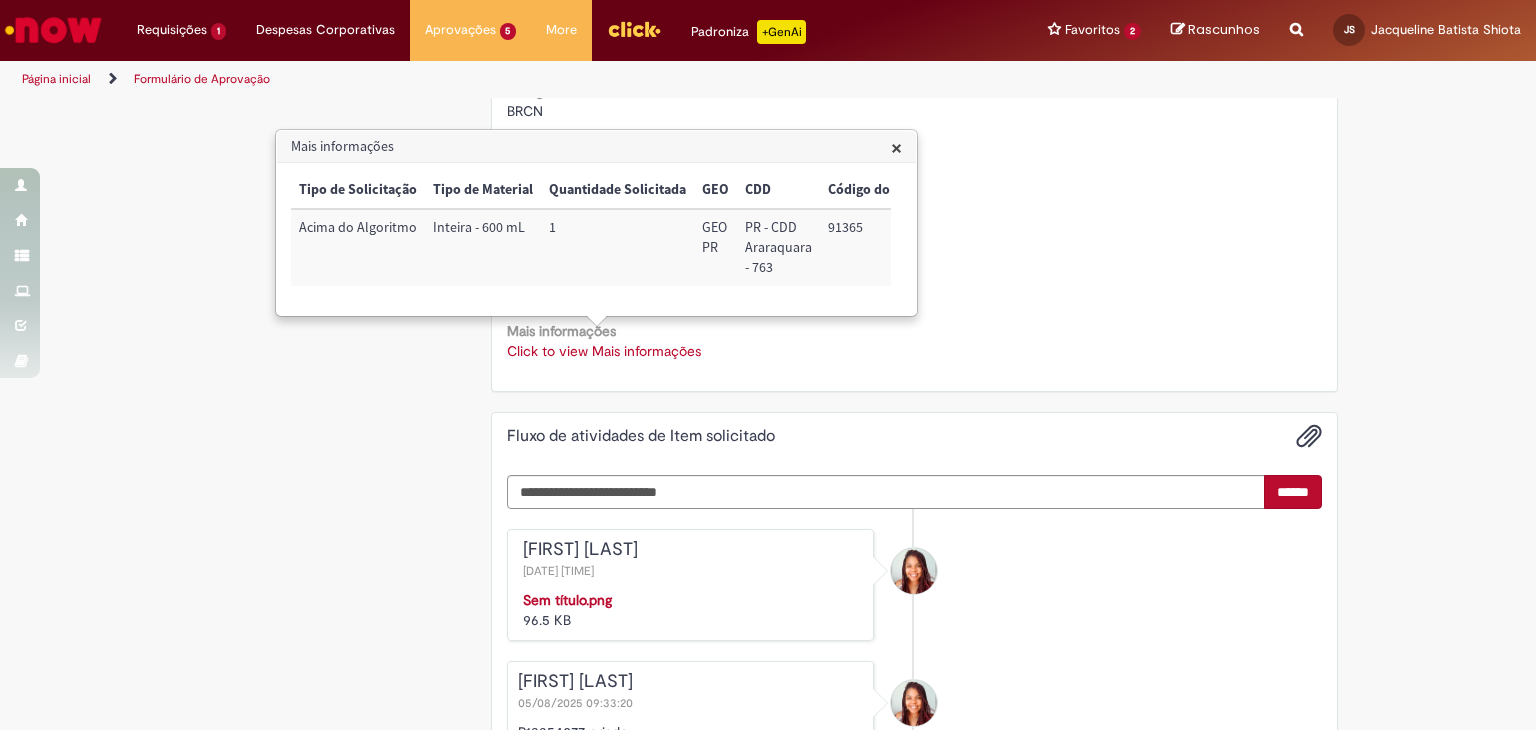 drag, startPoint x: 396, startPoint y: 250, endPoint x: 457, endPoint y: 233, distance: 63.324562 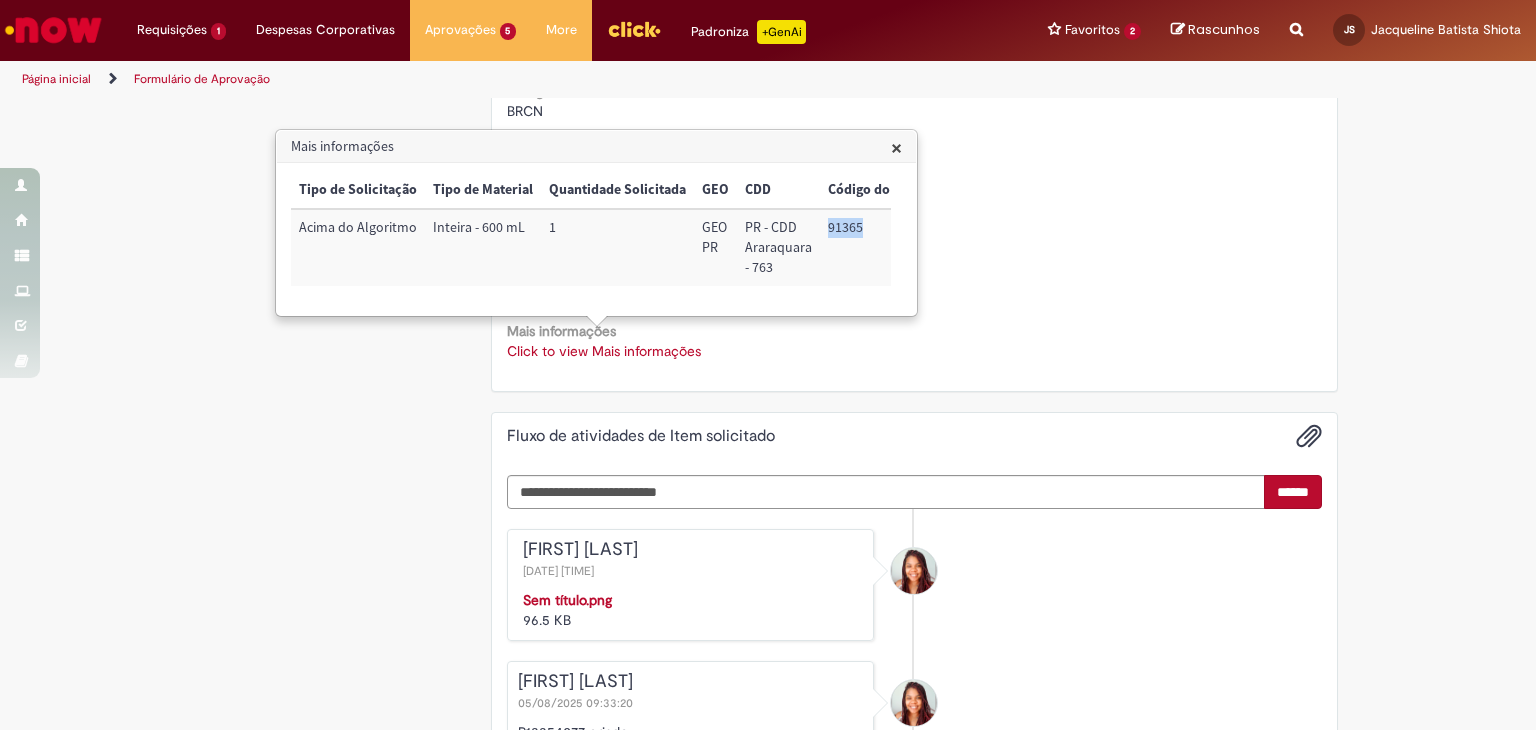 click on "91365" at bounding box center [873, 247] 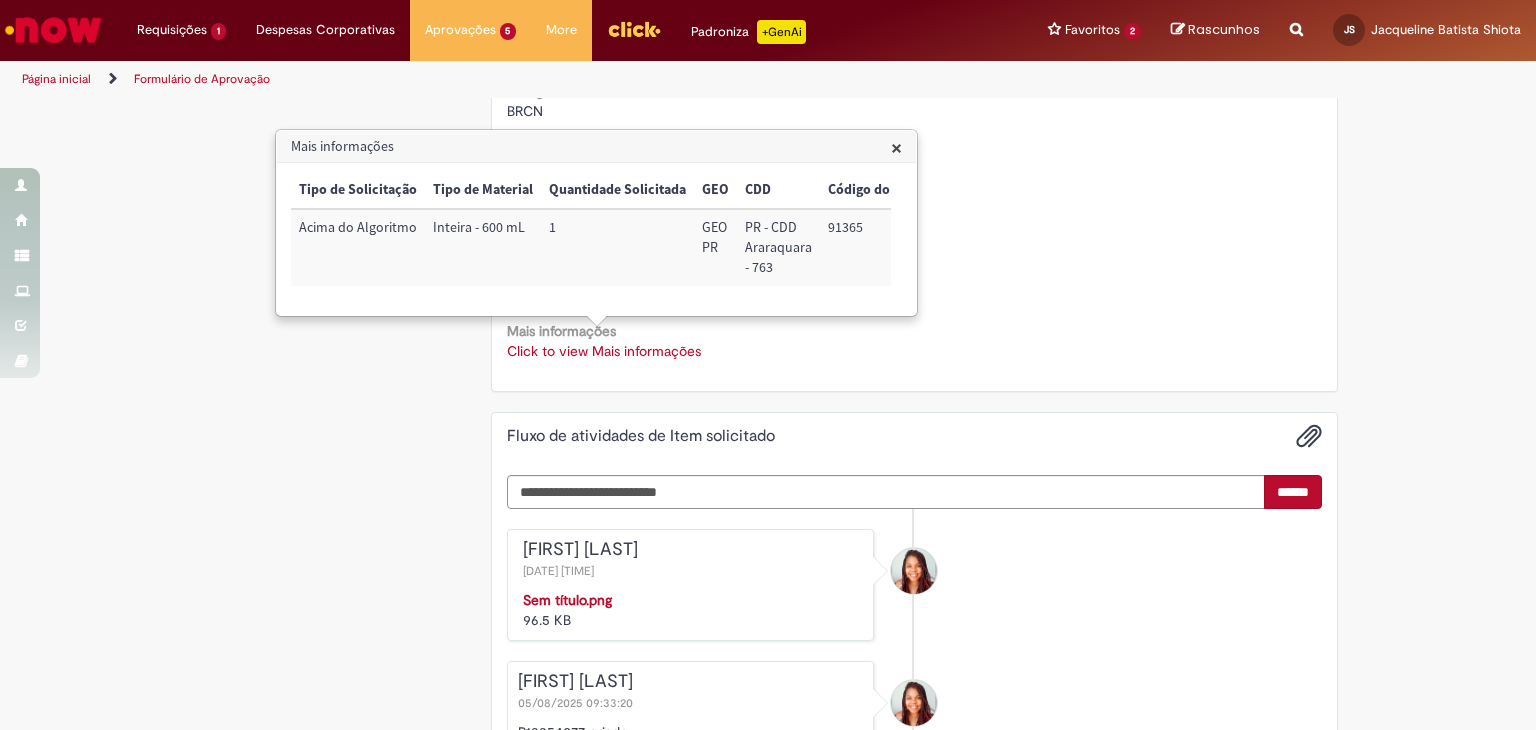 click on "Inteira - 600 mL" at bounding box center [483, 247] 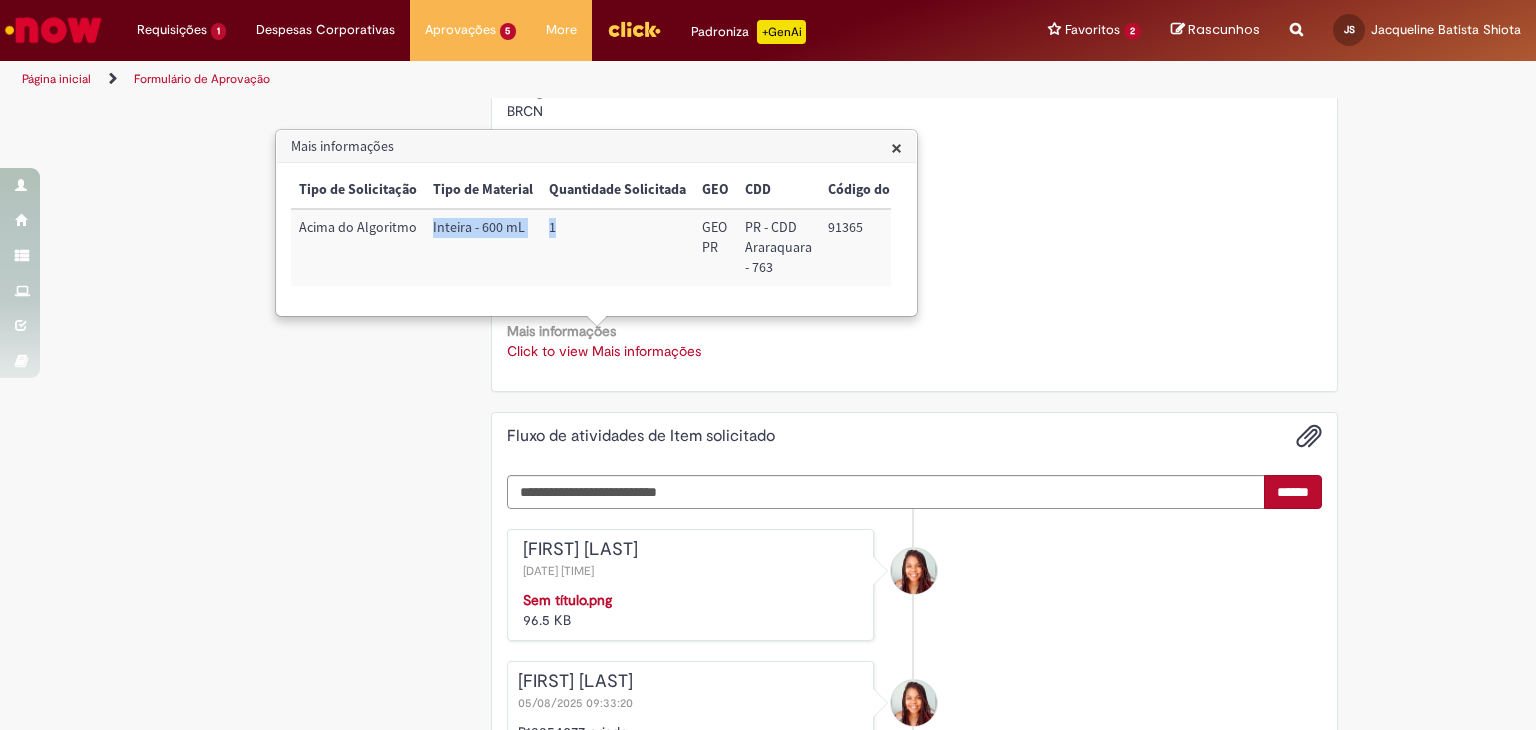 drag, startPoint x: 431, startPoint y: 224, endPoint x: 626, endPoint y: 225, distance: 195.00256 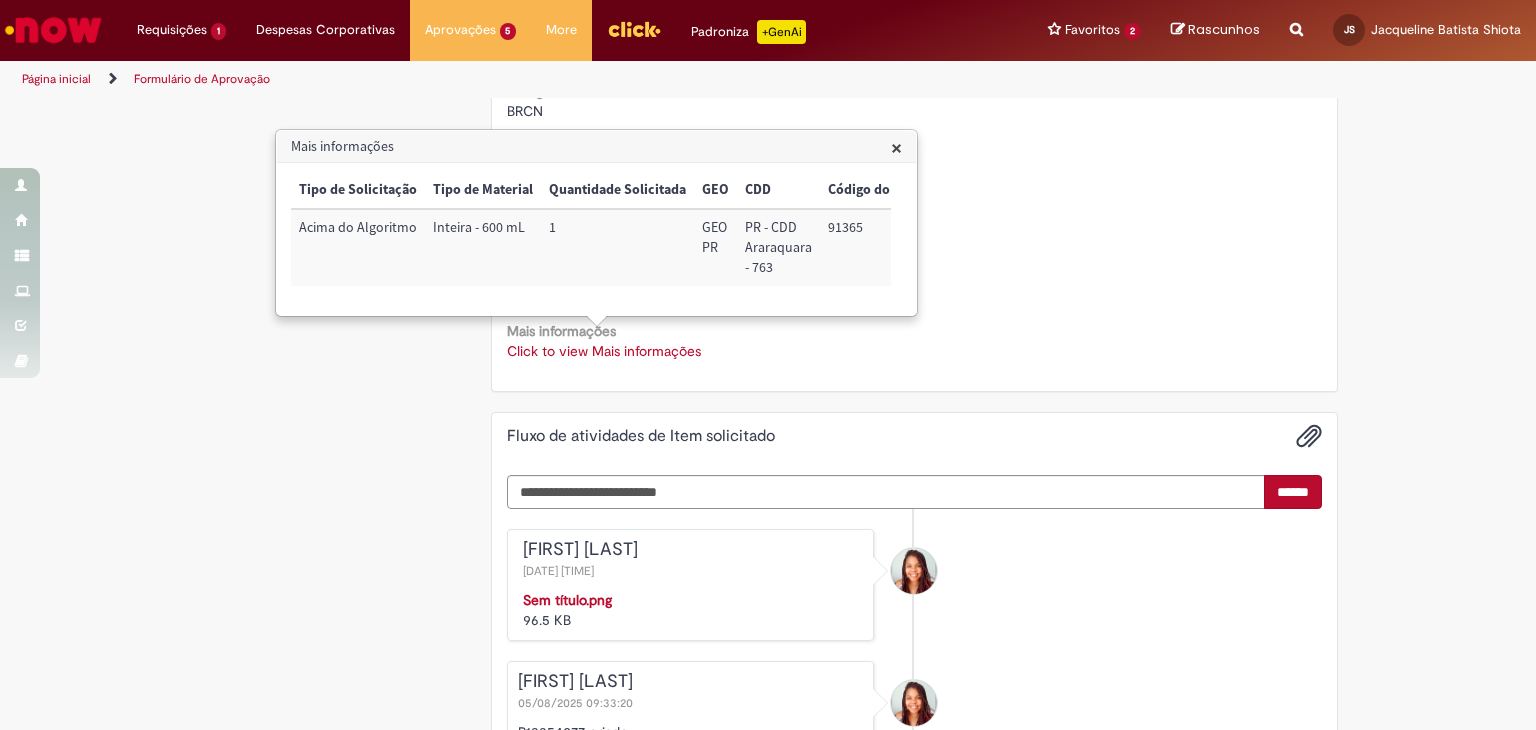 click on "Solicitação de aprovação para Item solicitado R13354077
Oferta destinada a solicitações em caráter de exceção de comodatos
Aberto por  Laura Da Silva Tobias
Quantidade 1
Opções
Country Code
BR
Favorecido
Laura Da Silva Tobias
ID
99826131
Email
99826131@ambev.com.br
Título
REPRESENTANTE DE NEGOCIO III STEP 1 - REPRESENTANTE DE NEGOCIO III
Departamento
SALES R. SP - DCC ARARAQUARA - ROOM 1
Telefone de Contato
+(55) 11 97364-8499
Local
CDD Araraquara
Código da Unidade
BRCN
Contact Type
portal_now" at bounding box center [915, 153] 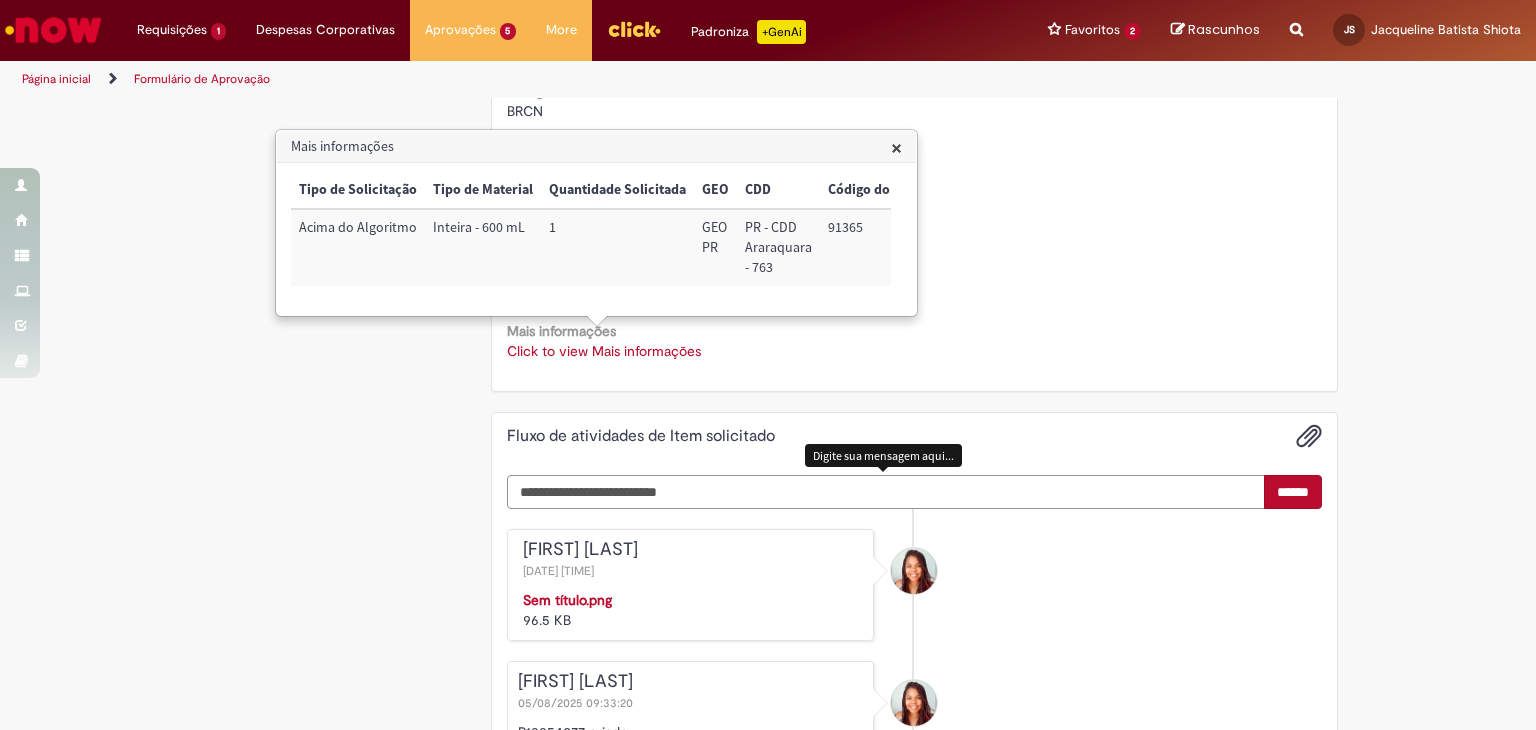 drag, startPoint x: 1012, startPoint y: 473, endPoint x: 1142, endPoint y: 475, distance: 130.01538 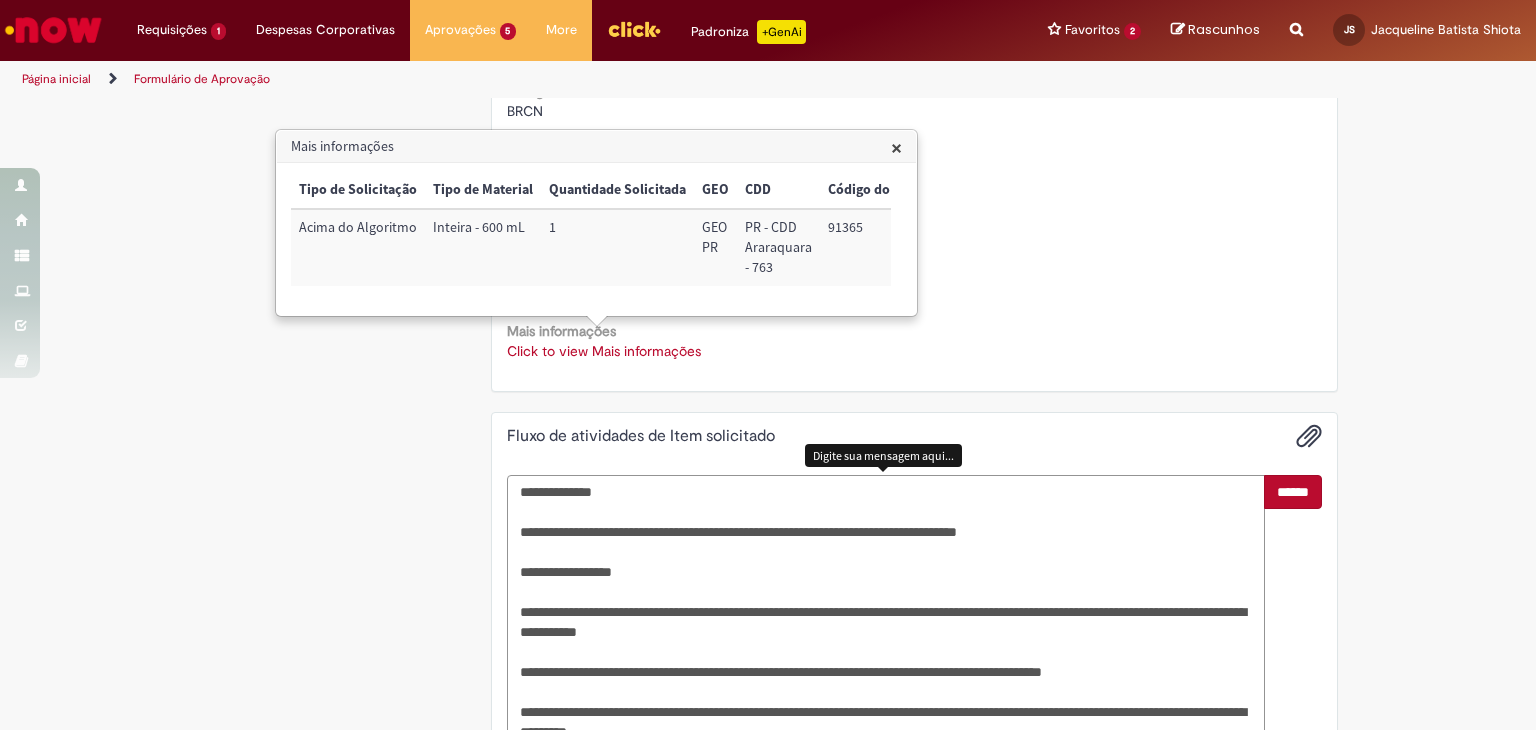 scroll, scrollTop: 930, scrollLeft: 0, axis: vertical 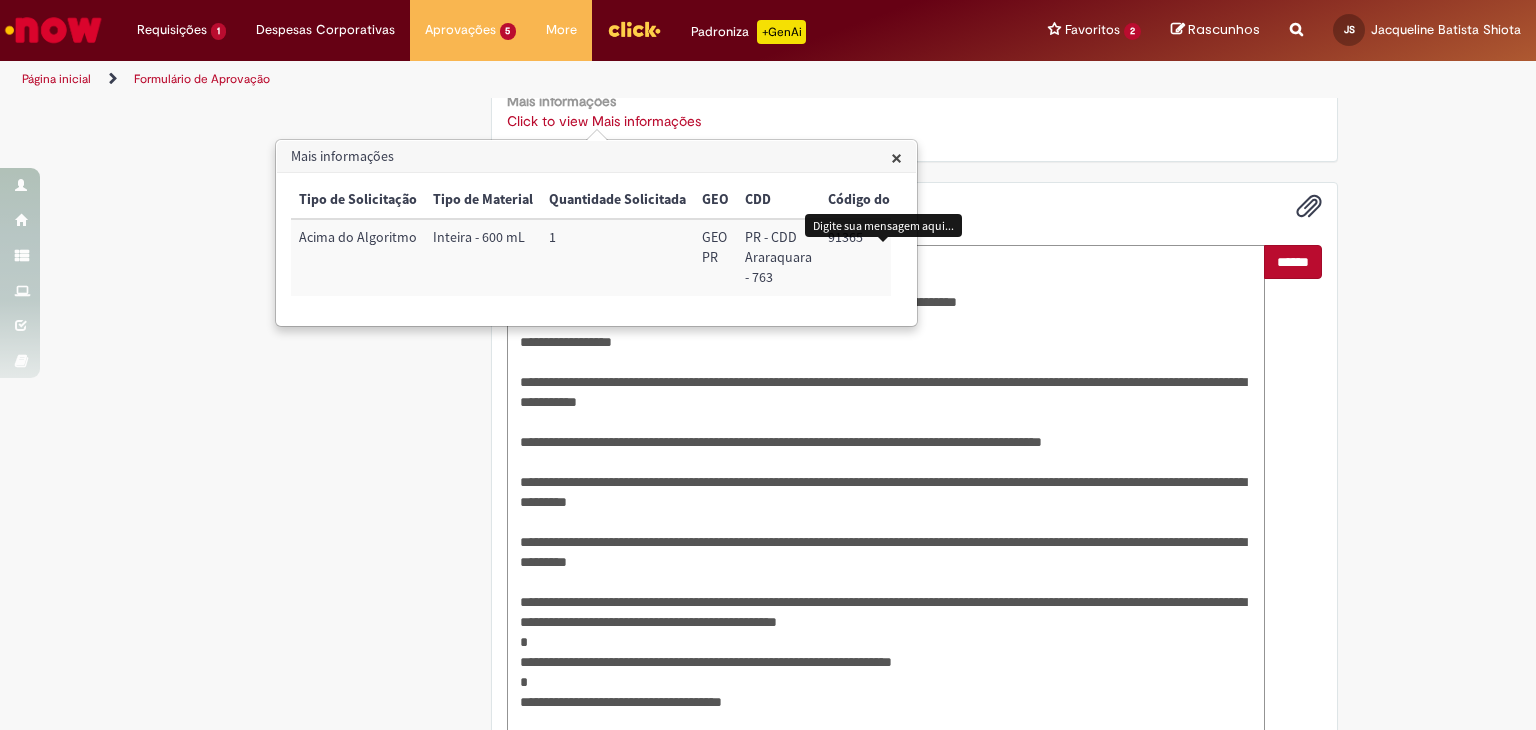 type on "**********" 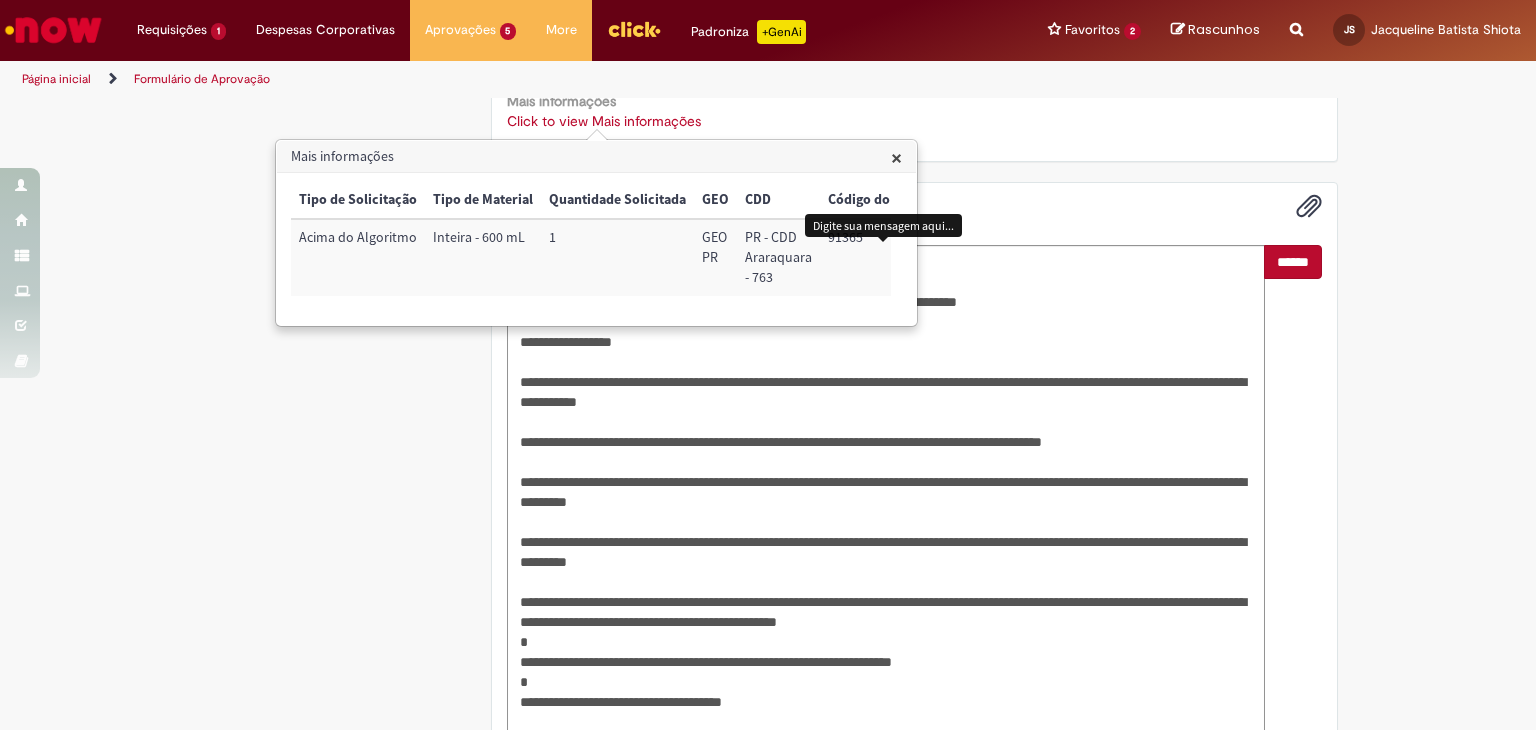 click on "******" at bounding box center (1293, 492) 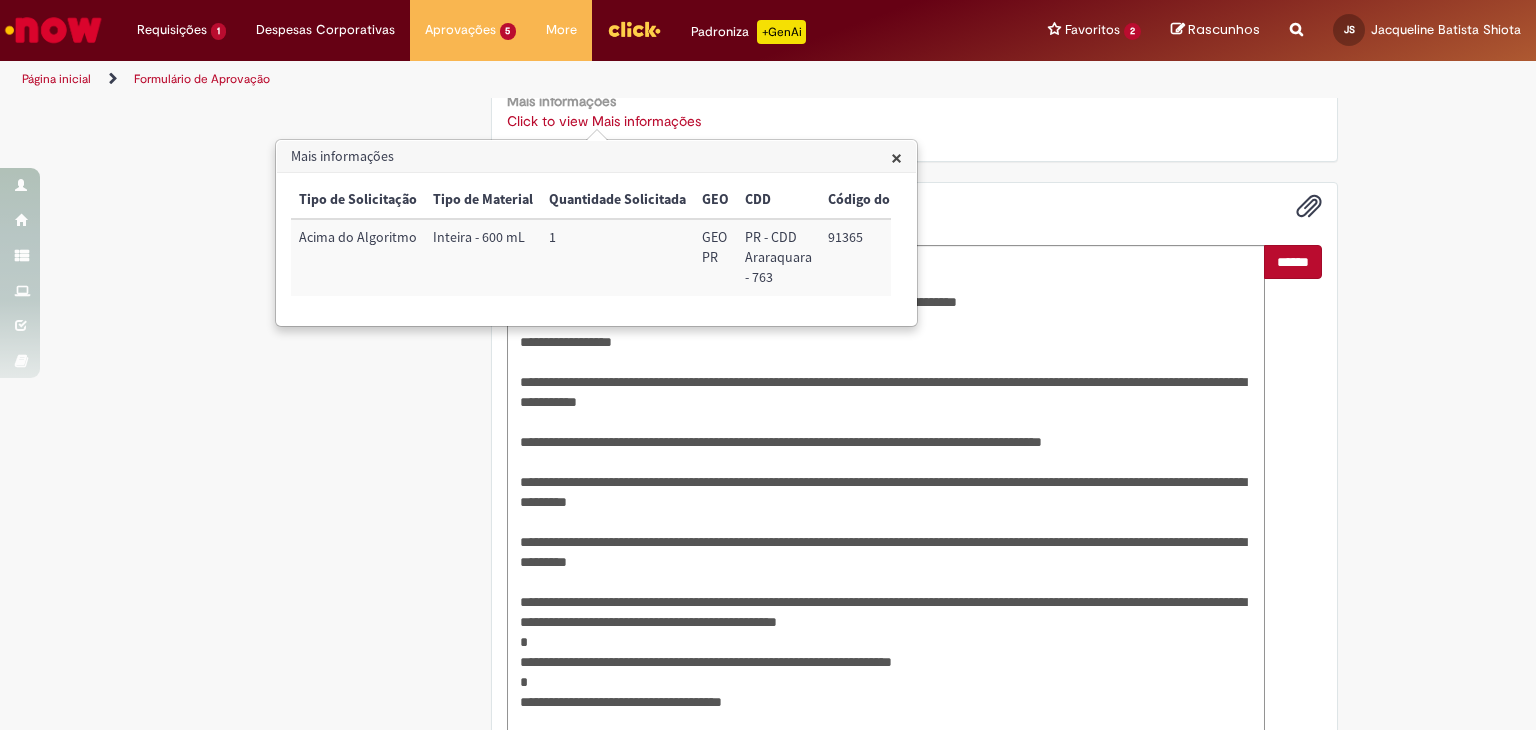 click on "******" at bounding box center (1293, 262) 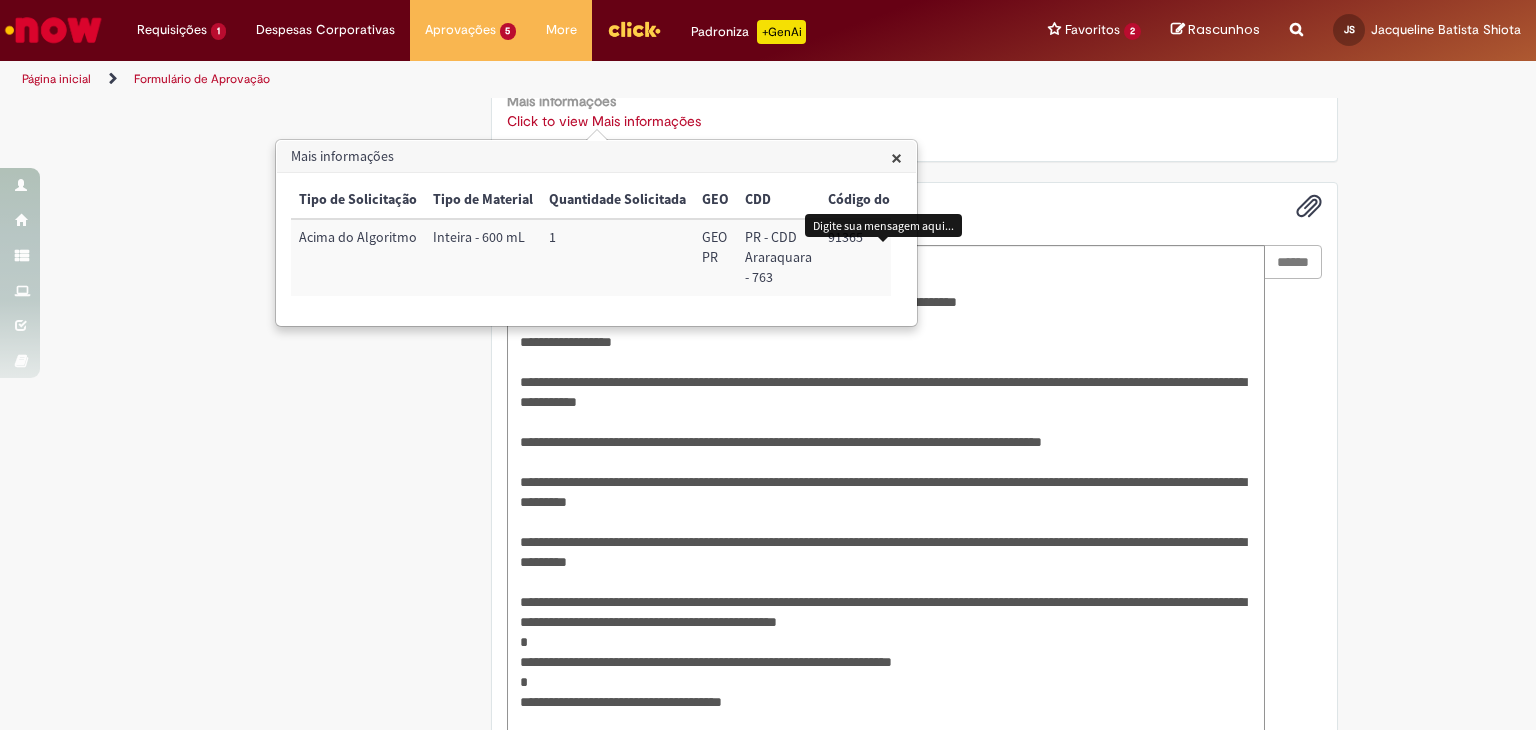 click on "×" at bounding box center [896, 157] 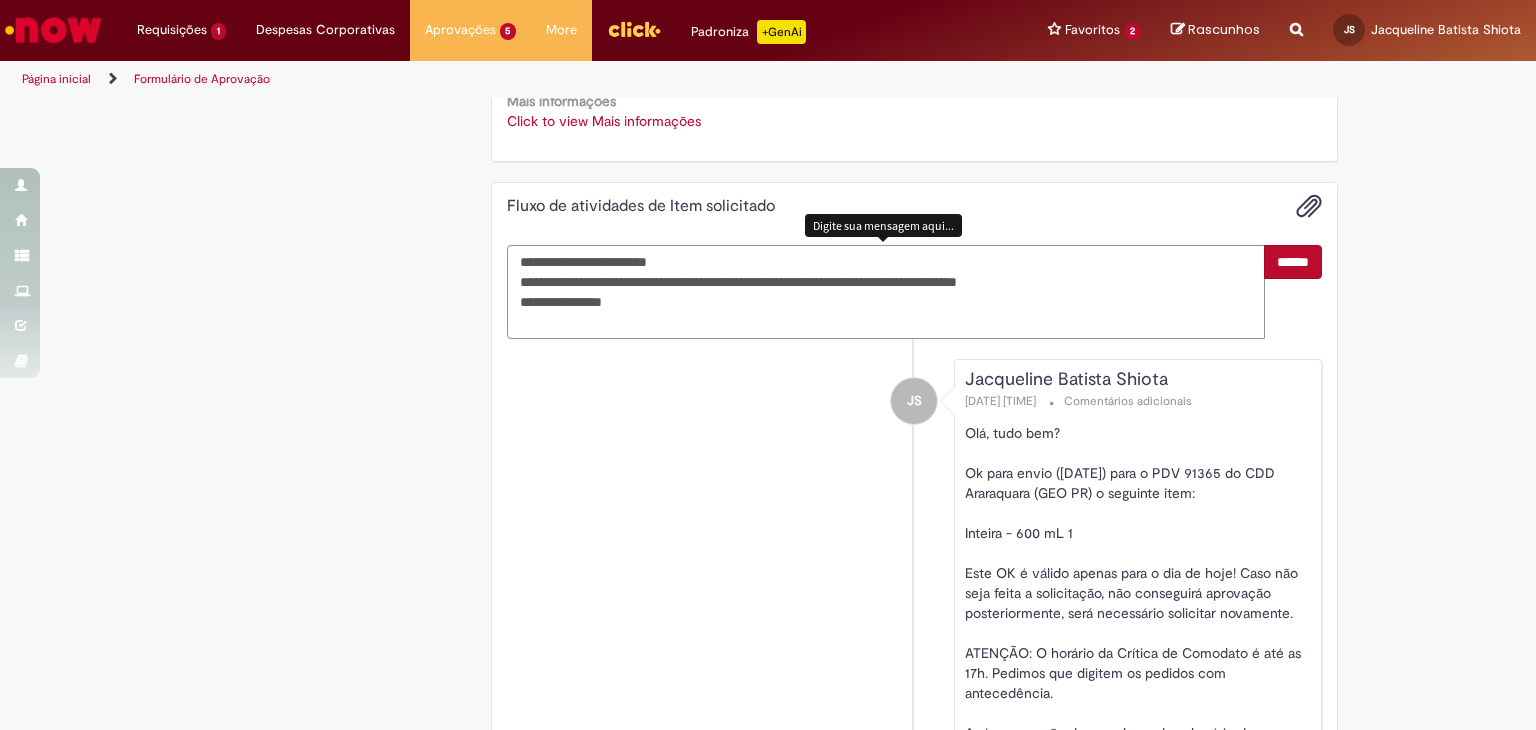 type on "**********" 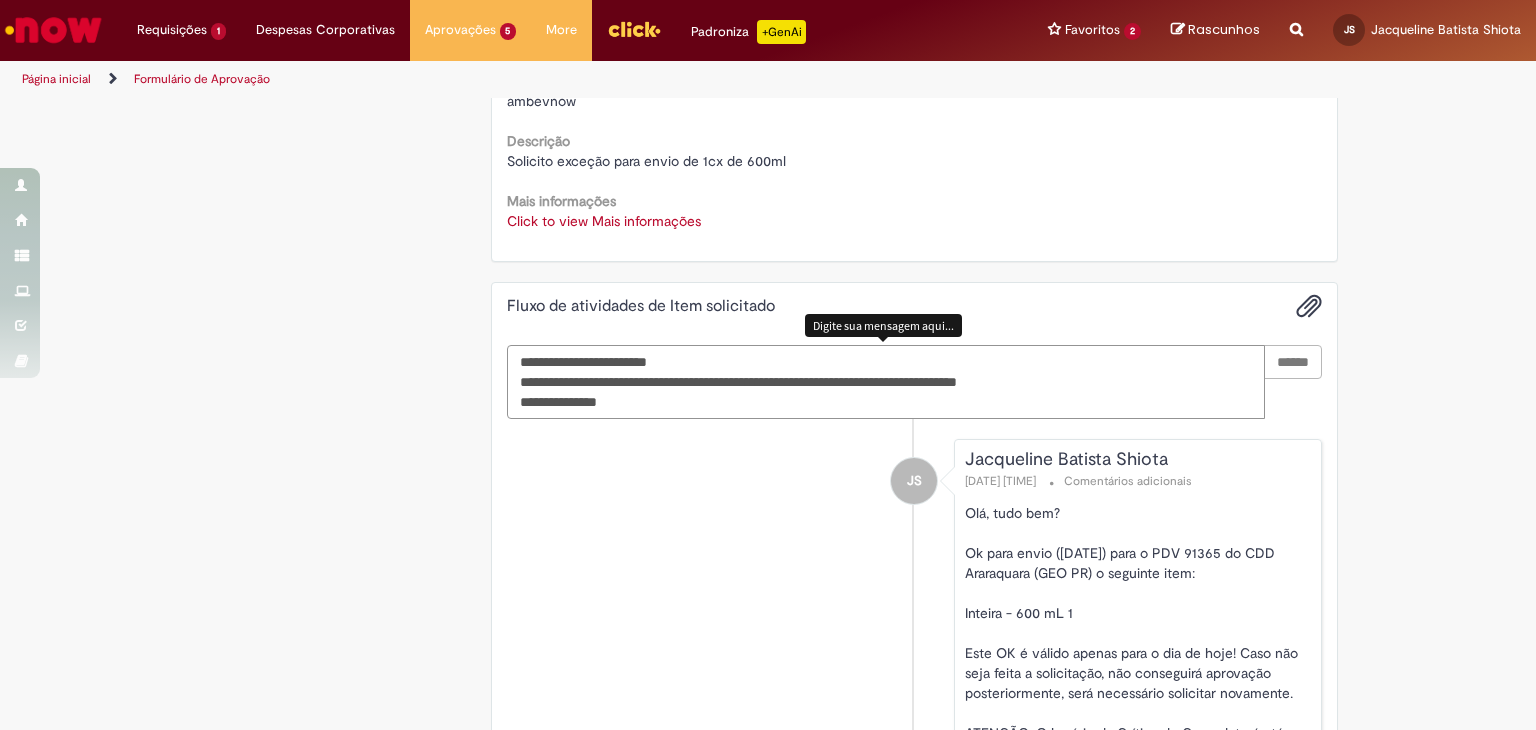 type 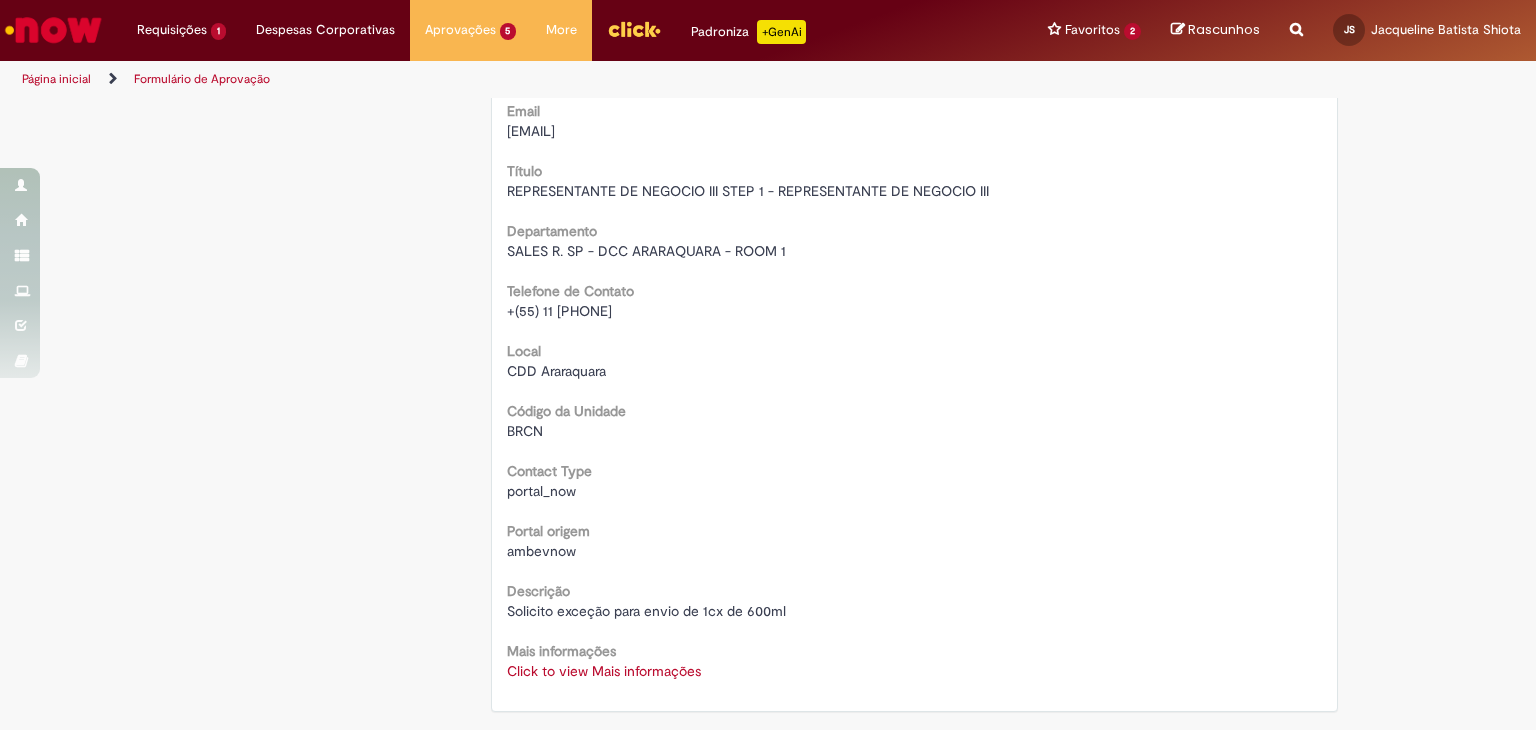 scroll, scrollTop: 30, scrollLeft: 0, axis: vertical 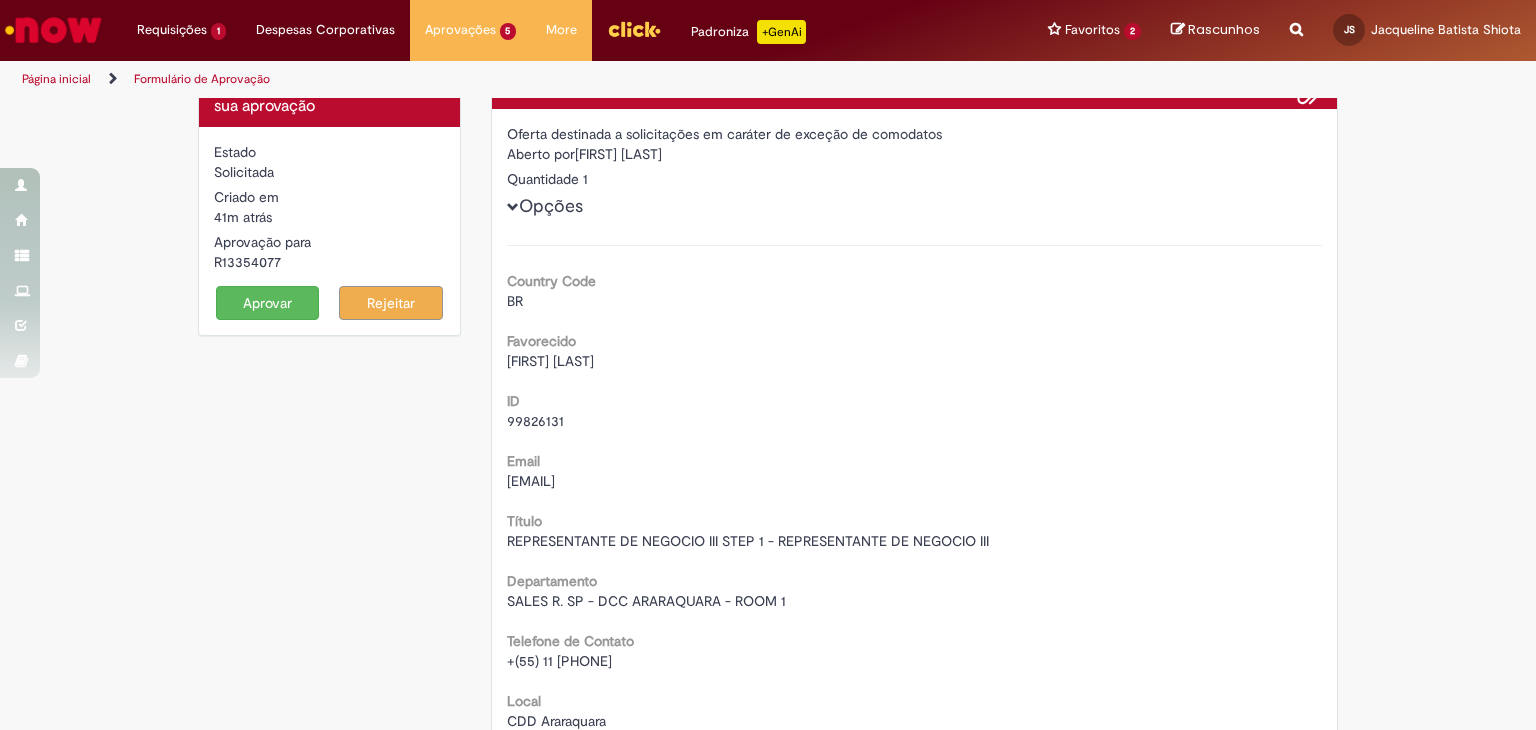 click on "Aprovar" at bounding box center [268, 303] 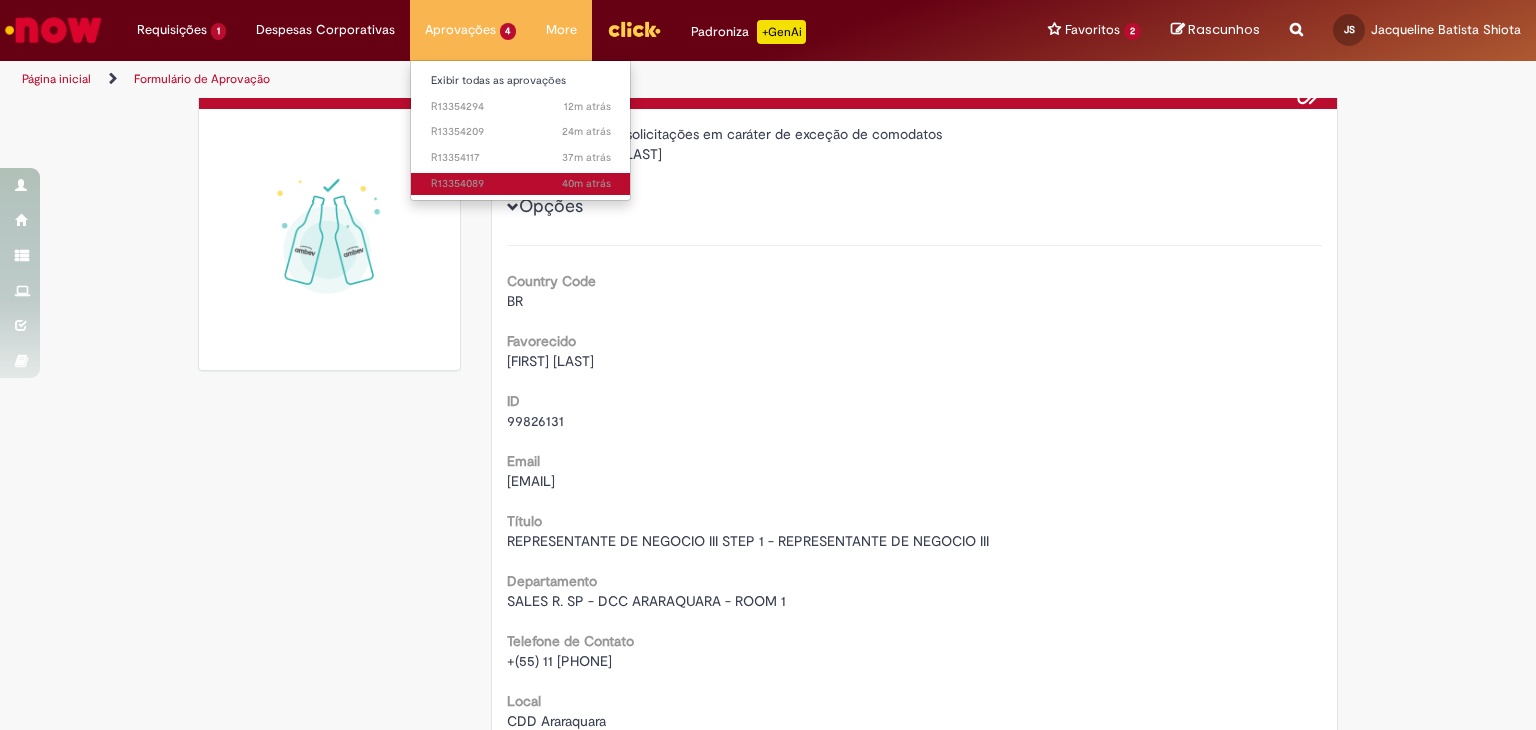 click on "40m atrás 40 minutos atrás  R13354089" at bounding box center [521, 184] 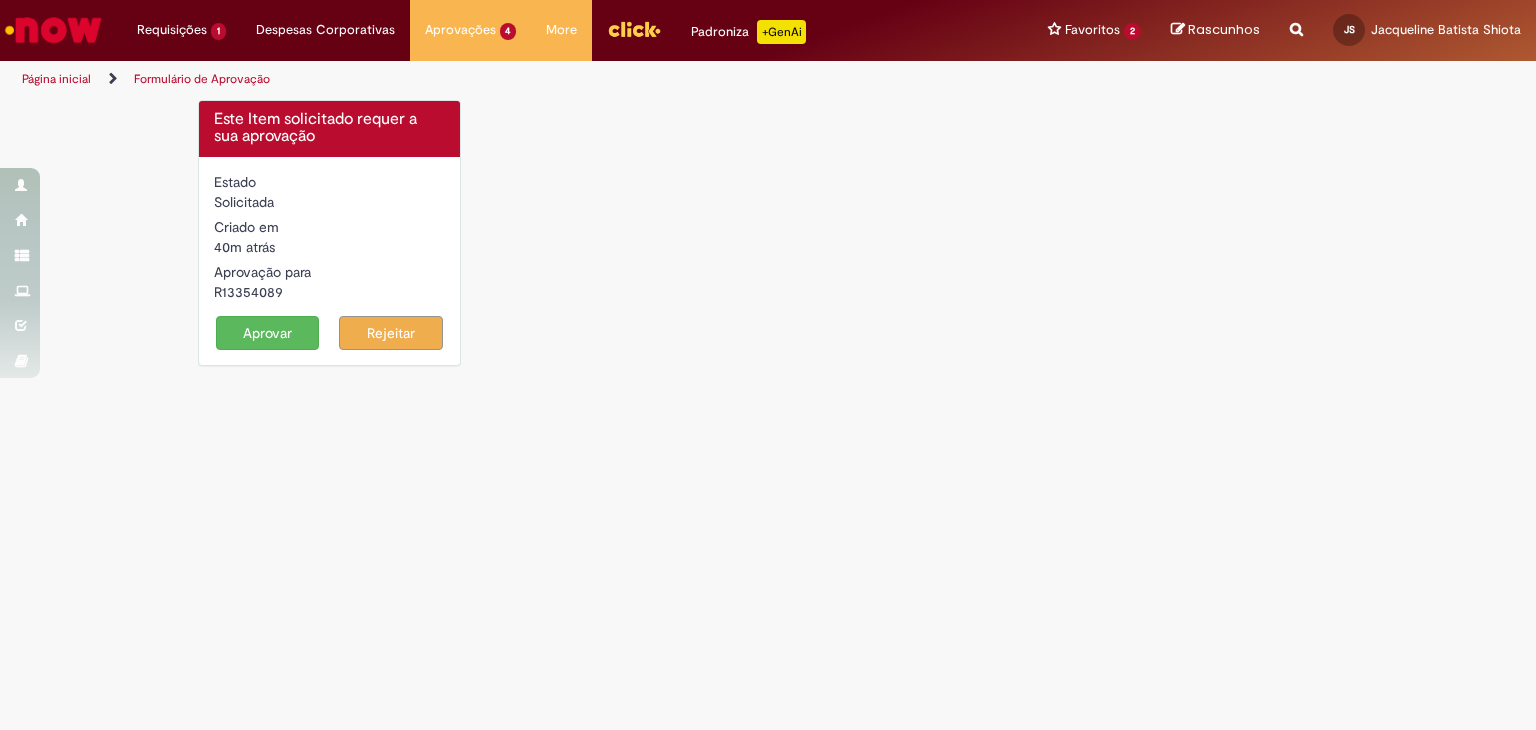 scroll, scrollTop: 0, scrollLeft: 0, axis: both 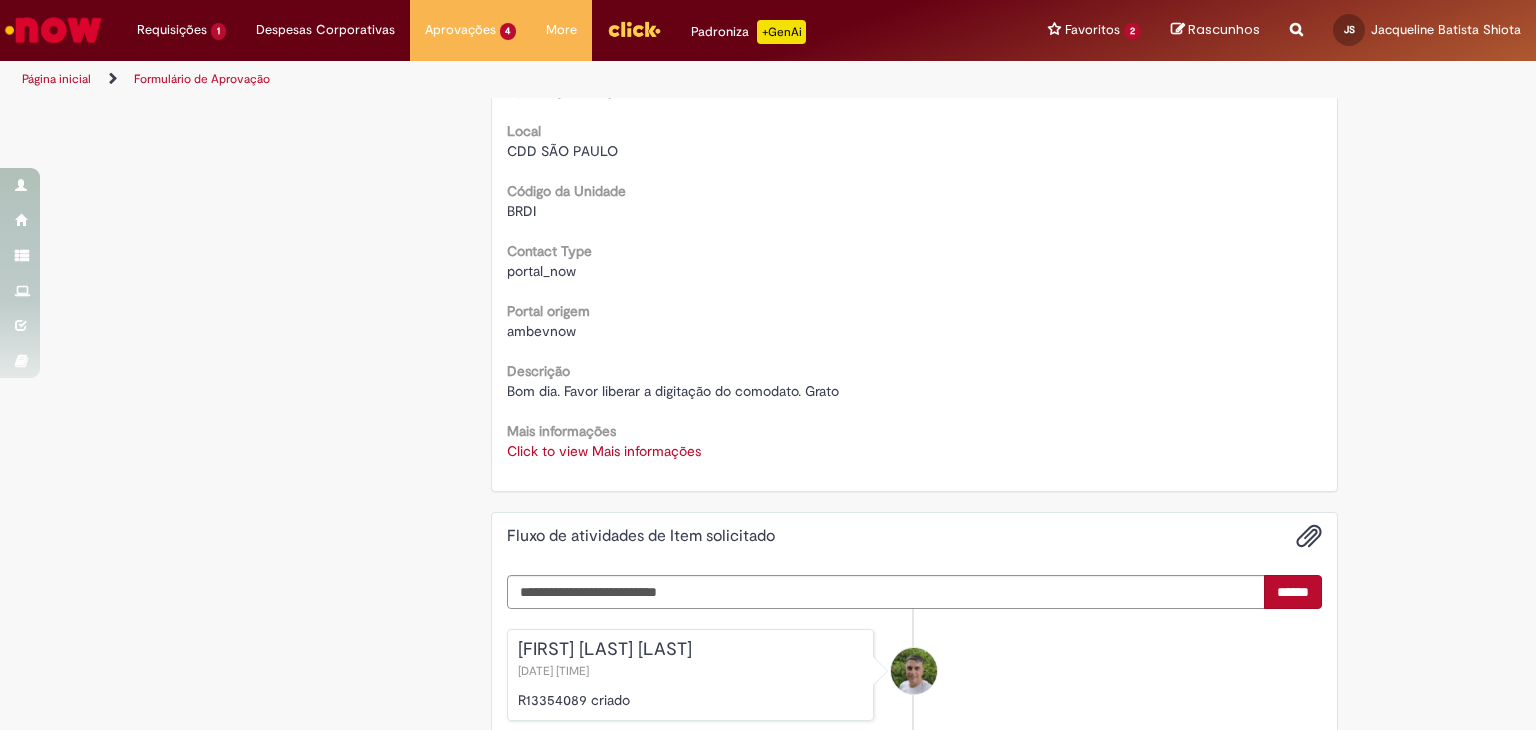 click on "Oferta destinada a solicitações em caráter de exceção de comodatos
Aberto por  Ivan Clemente Buzian
Quantidade 1
Opções
Country Code
BR
Favorecido
Ivan Clemente Buzian
ID
99705433
Email
NFICB@ambev.com.br
Título
REPRESENTANTE DE NEGOCIO IV STEP 2 - REPRESENTANTE DE NEGOCIO IV
Departamento
GEO SP - CDD MOOCA - HIPERSEG
Telefone de Contato
+(55) 11 98186-3434
Local
CDD SÃO PAULO
Código da Unidade
BRDI
Contact Type
portal_now
Portal origem
ambevnow
Descrição" at bounding box center [915, 15] 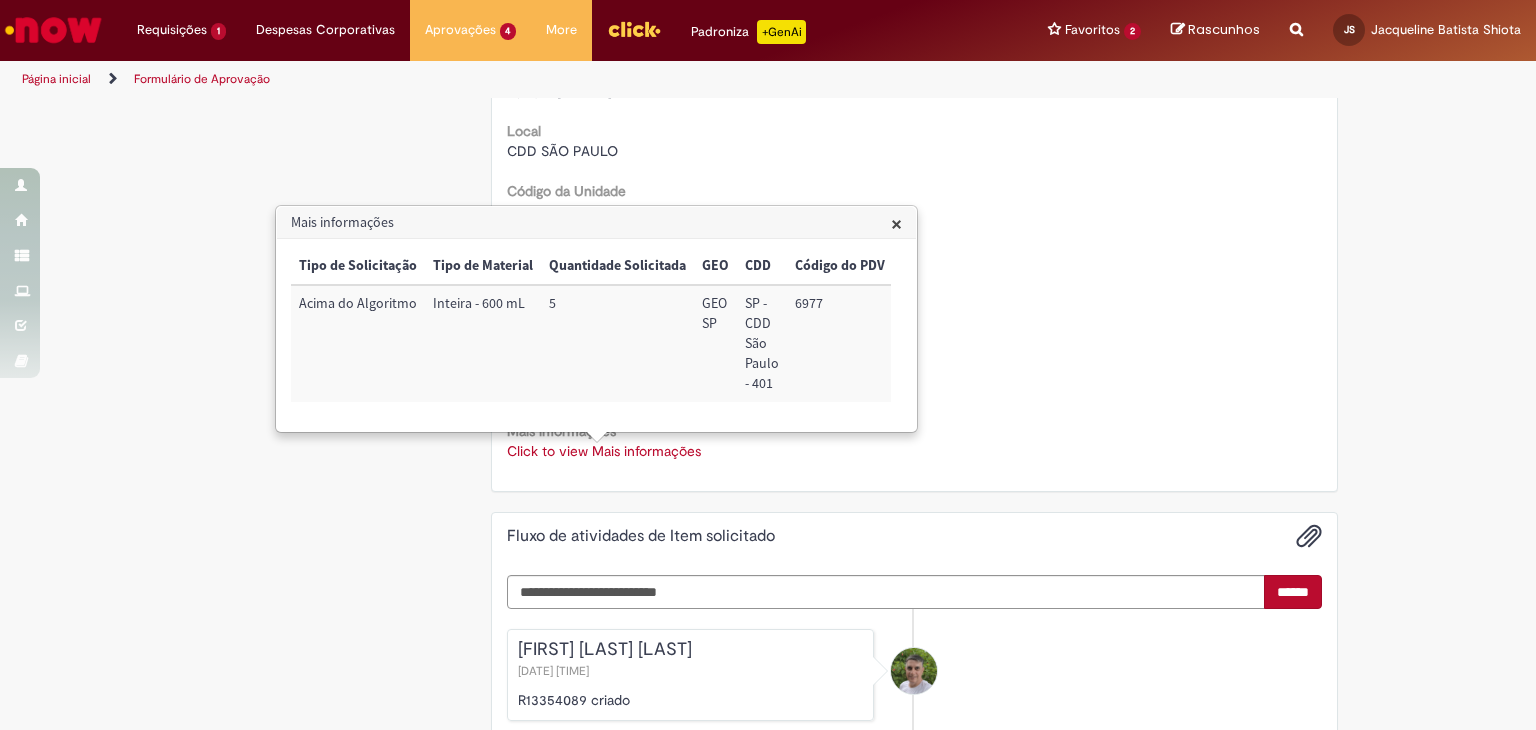 click on "6977" at bounding box center [840, 343] 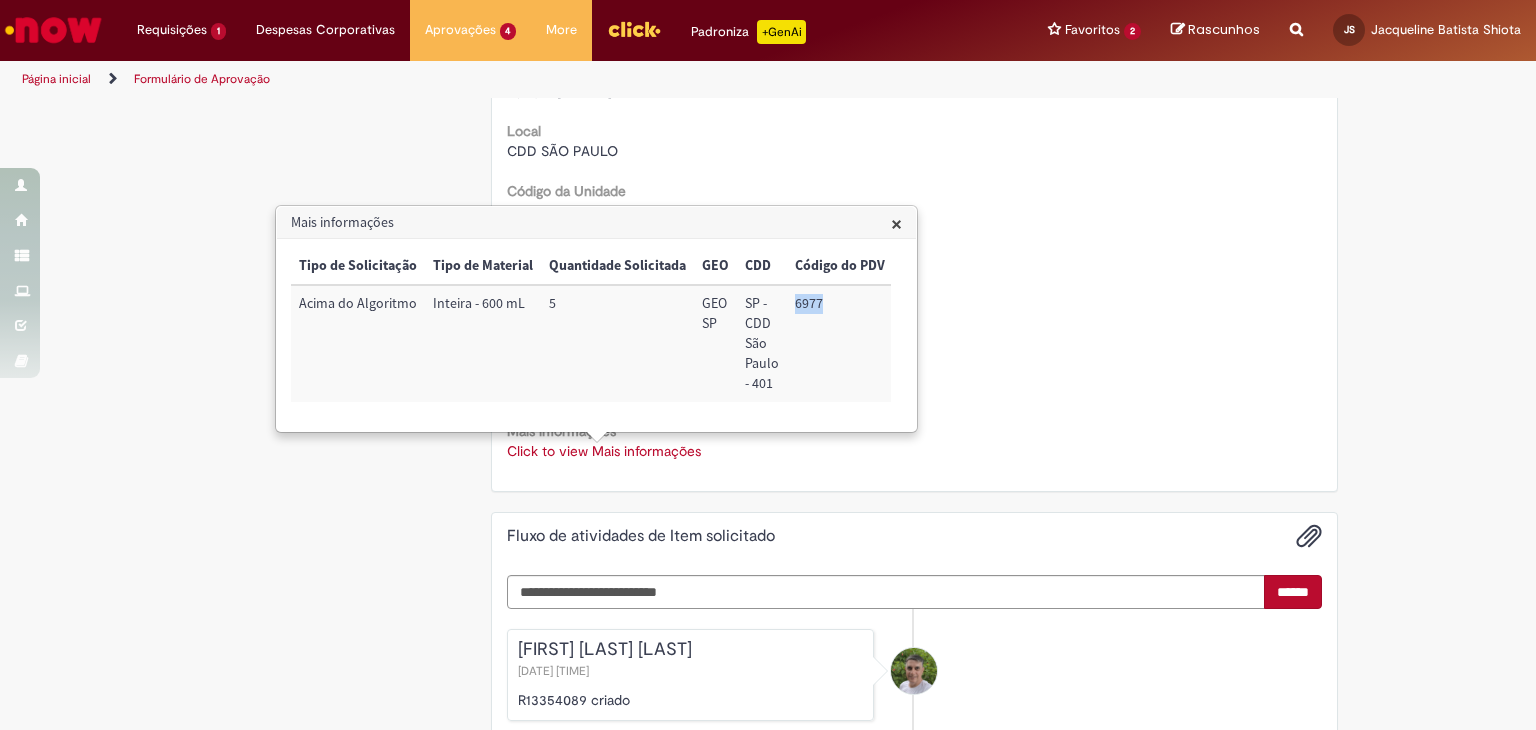click on "6977" at bounding box center (840, 343) 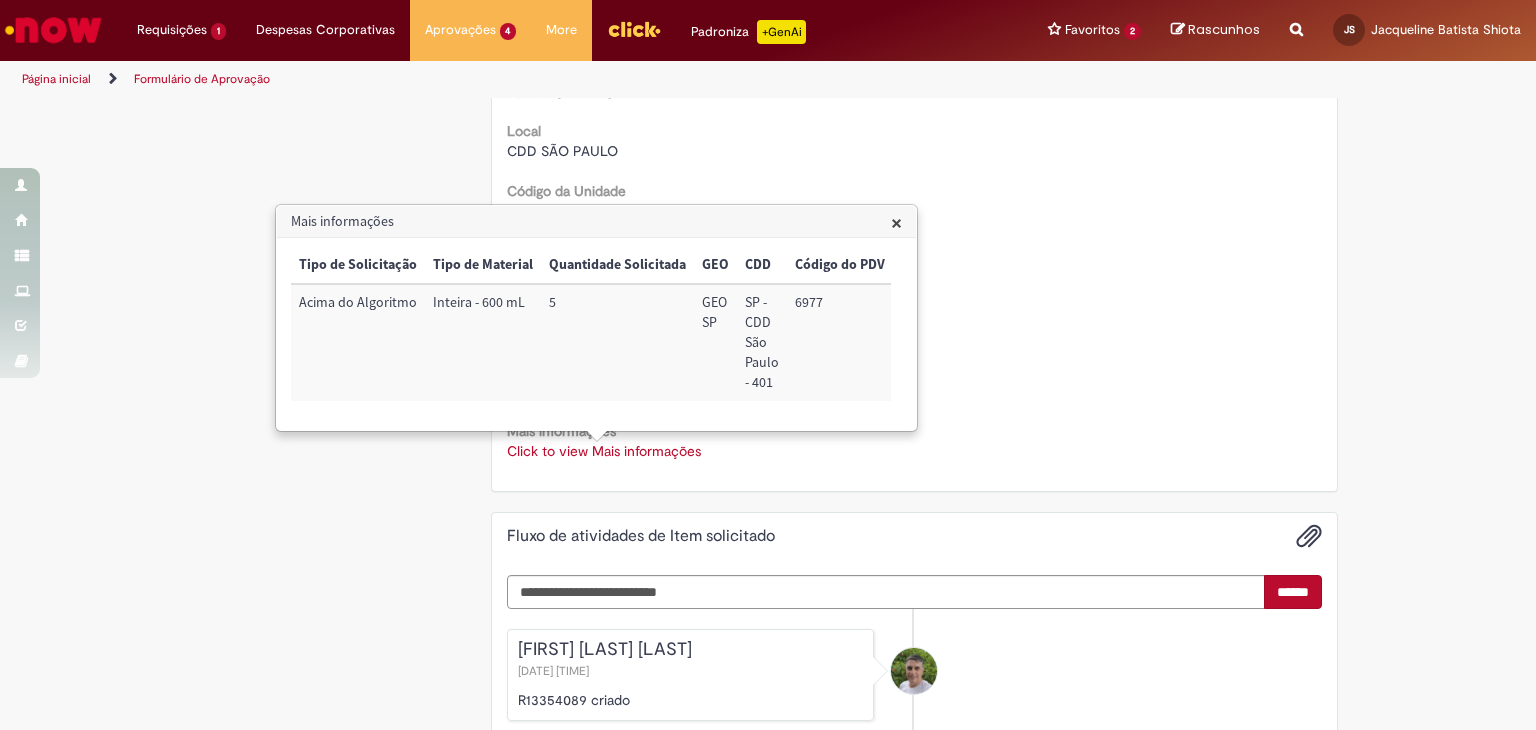 click on "Inteira - 600 mL" at bounding box center (483, 342) 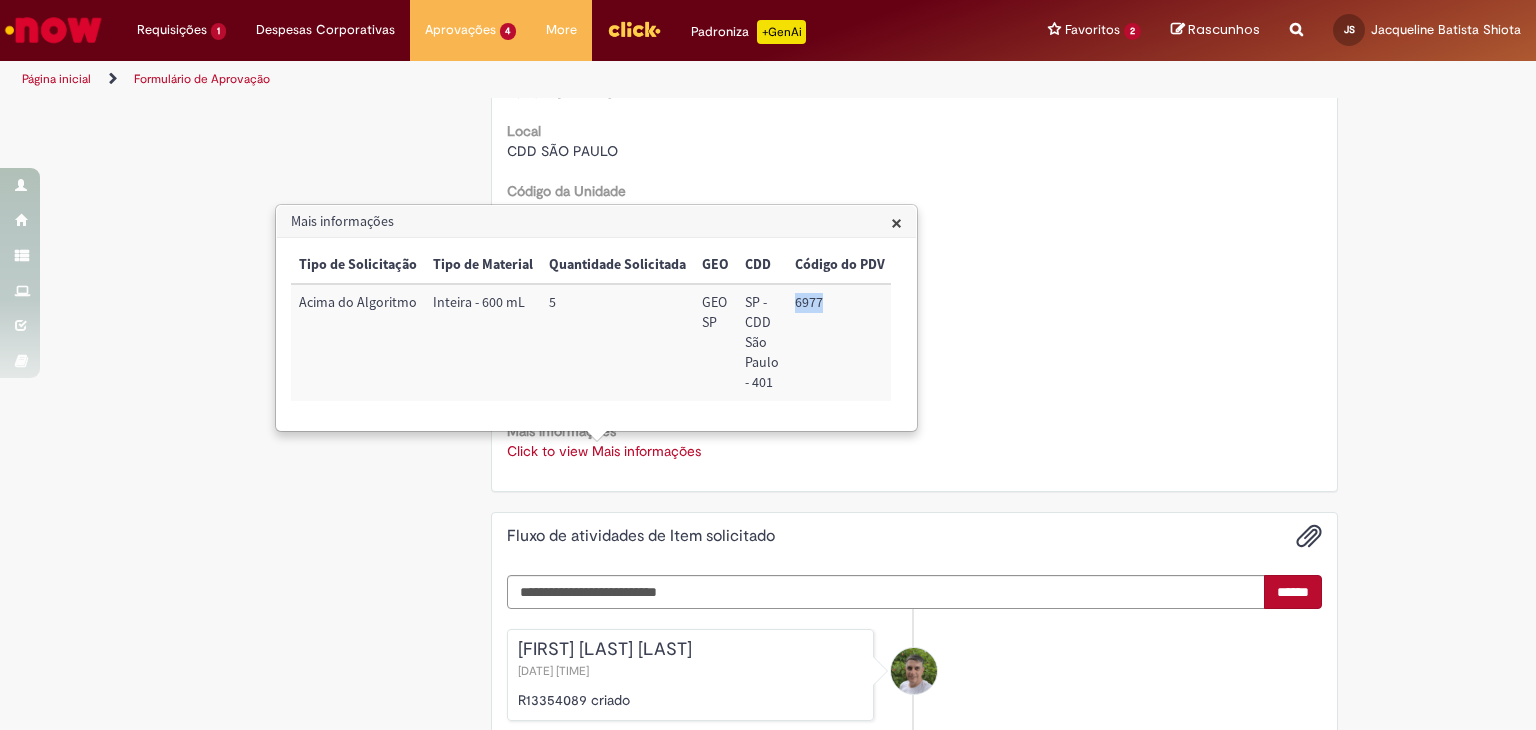click on "6977" at bounding box center (840, 342) 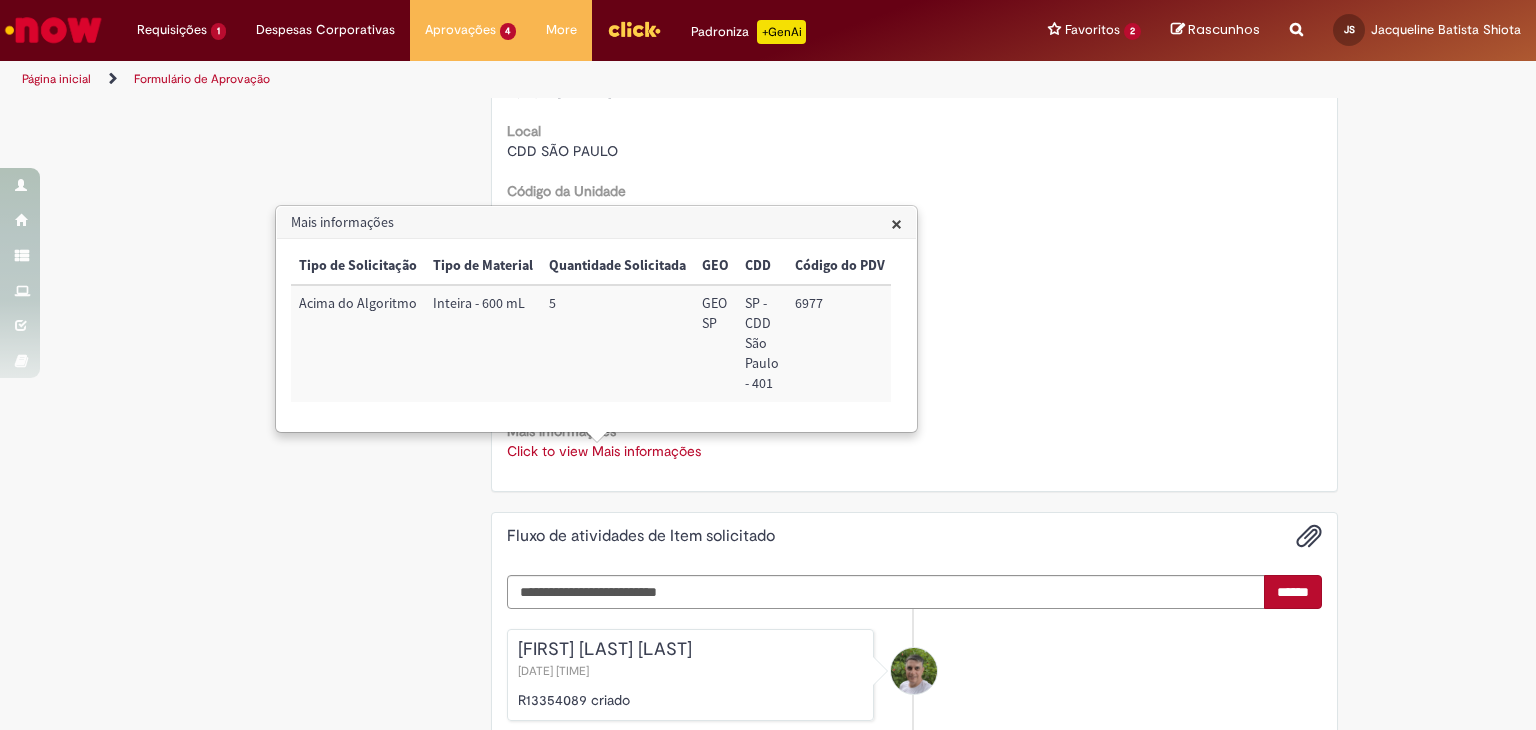 click on "Acima do Algoritmo" at bounding box center (358, 343) 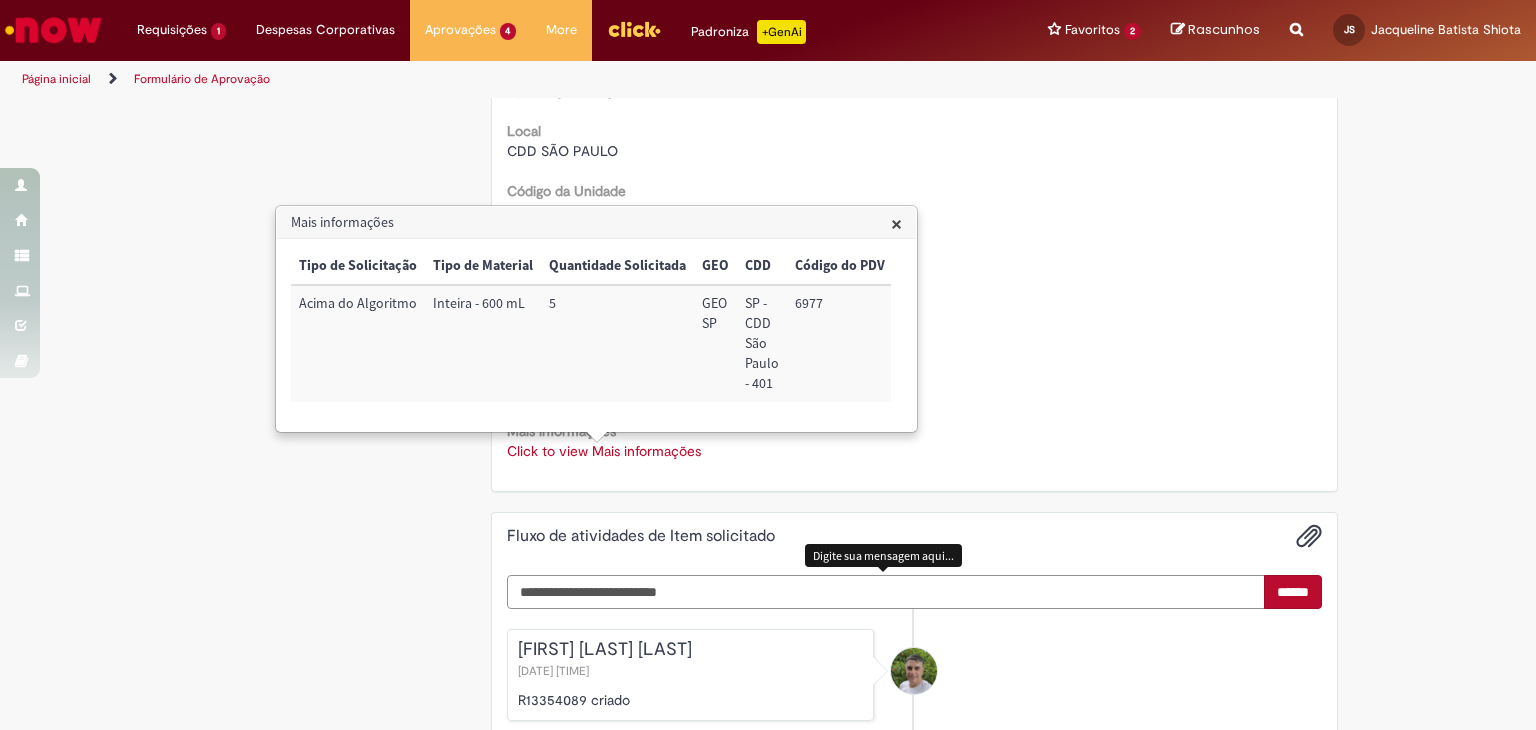 click at bounding box center (886, 592) 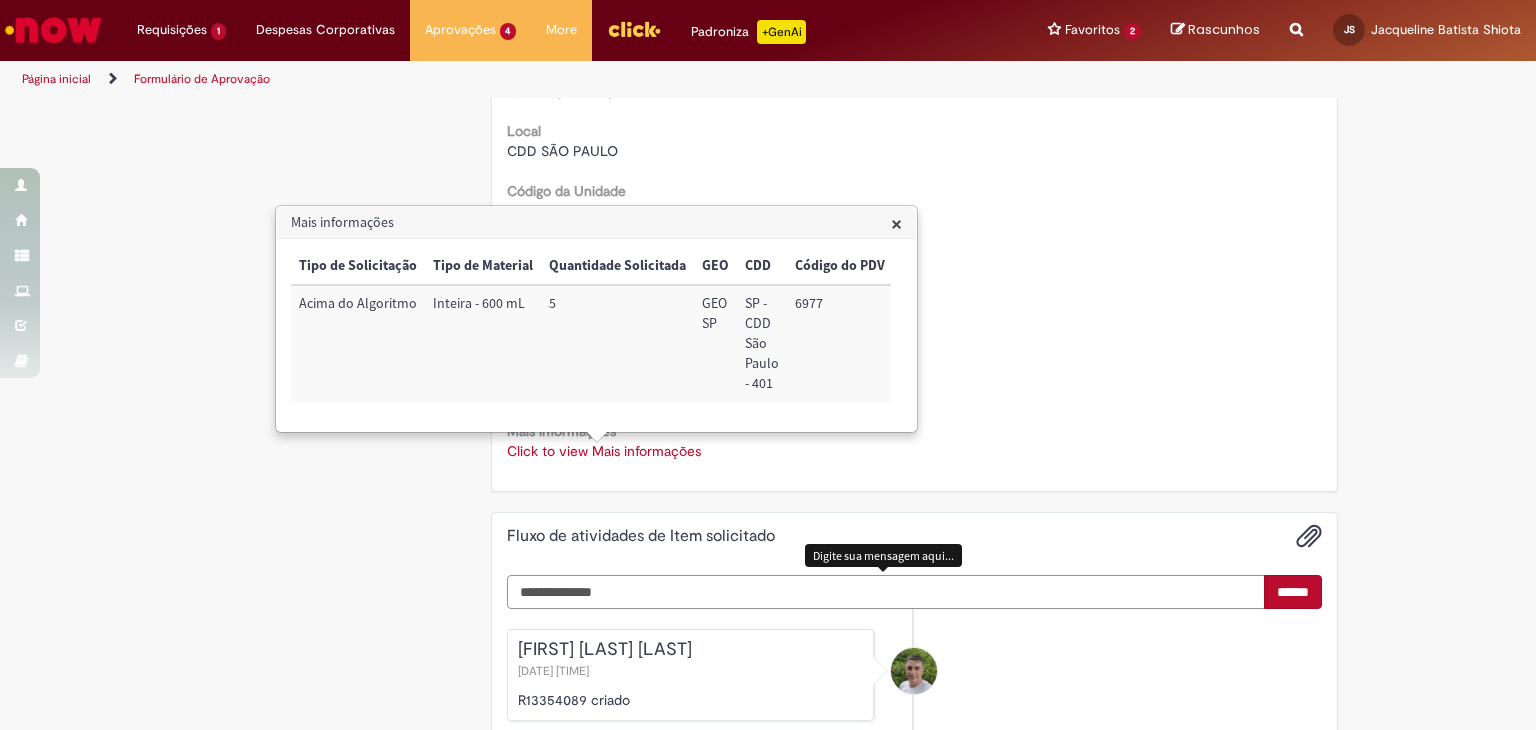 scroll, scrollTop: 910, scrollLeft: 0, axis: vertical 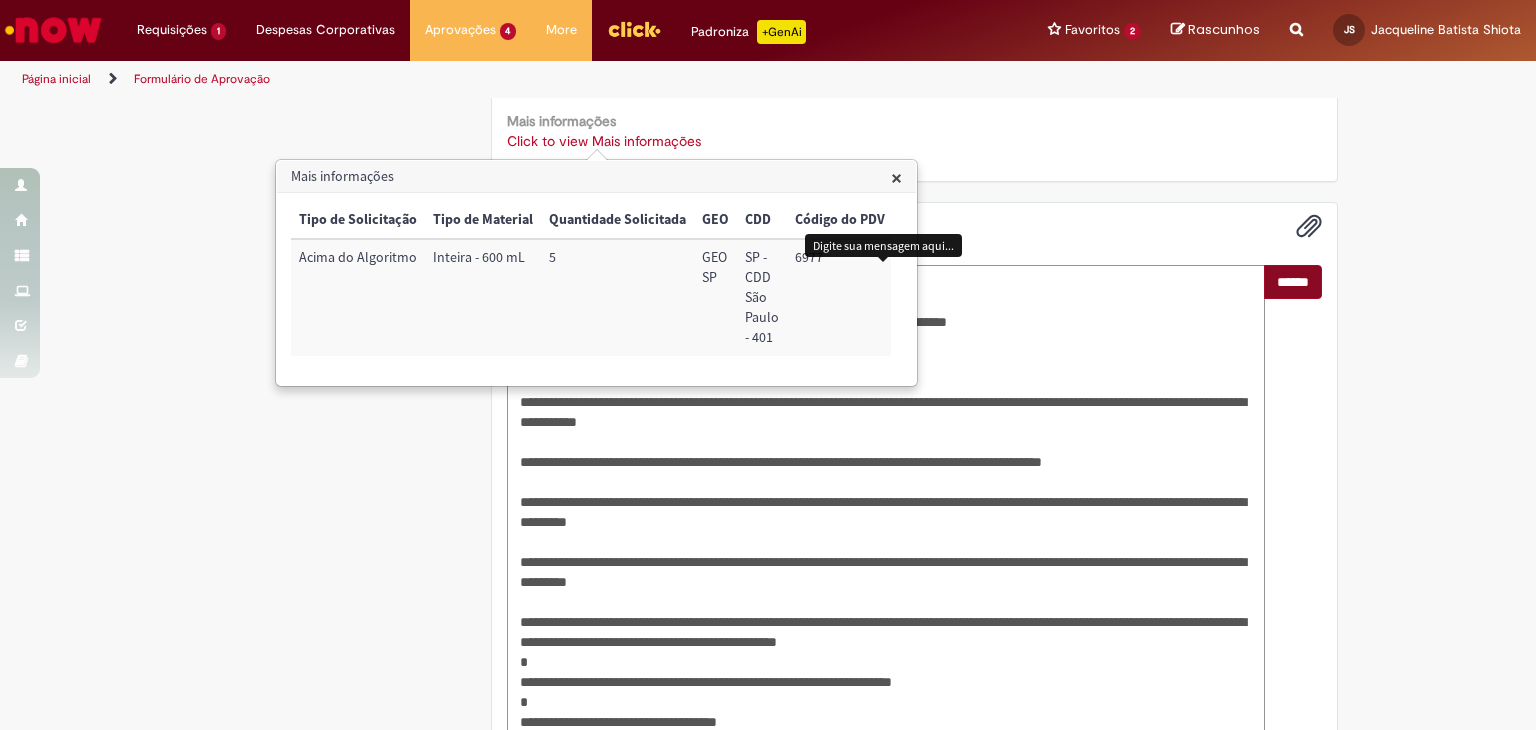 type on "**********" 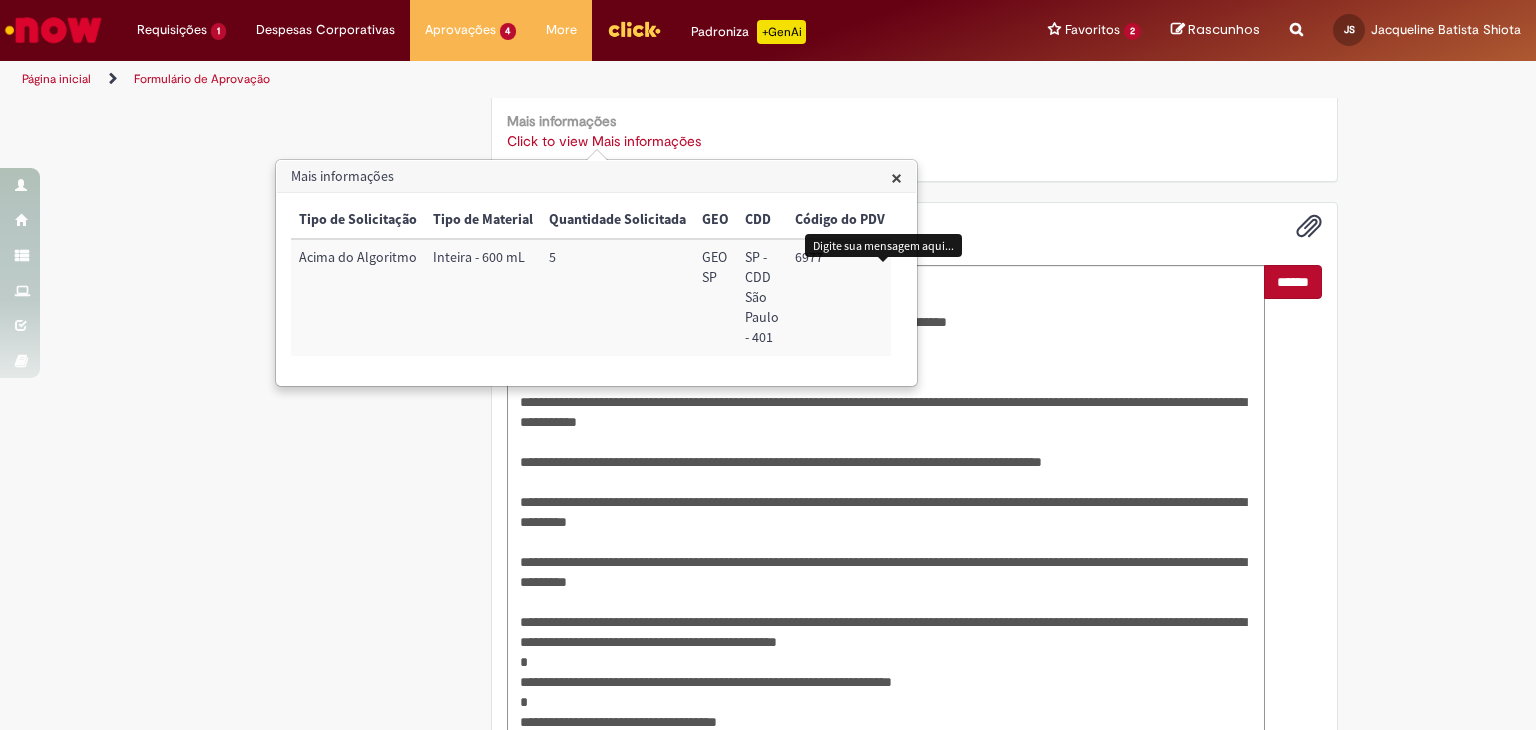 click on "******" at bounding box center (1293, 282) 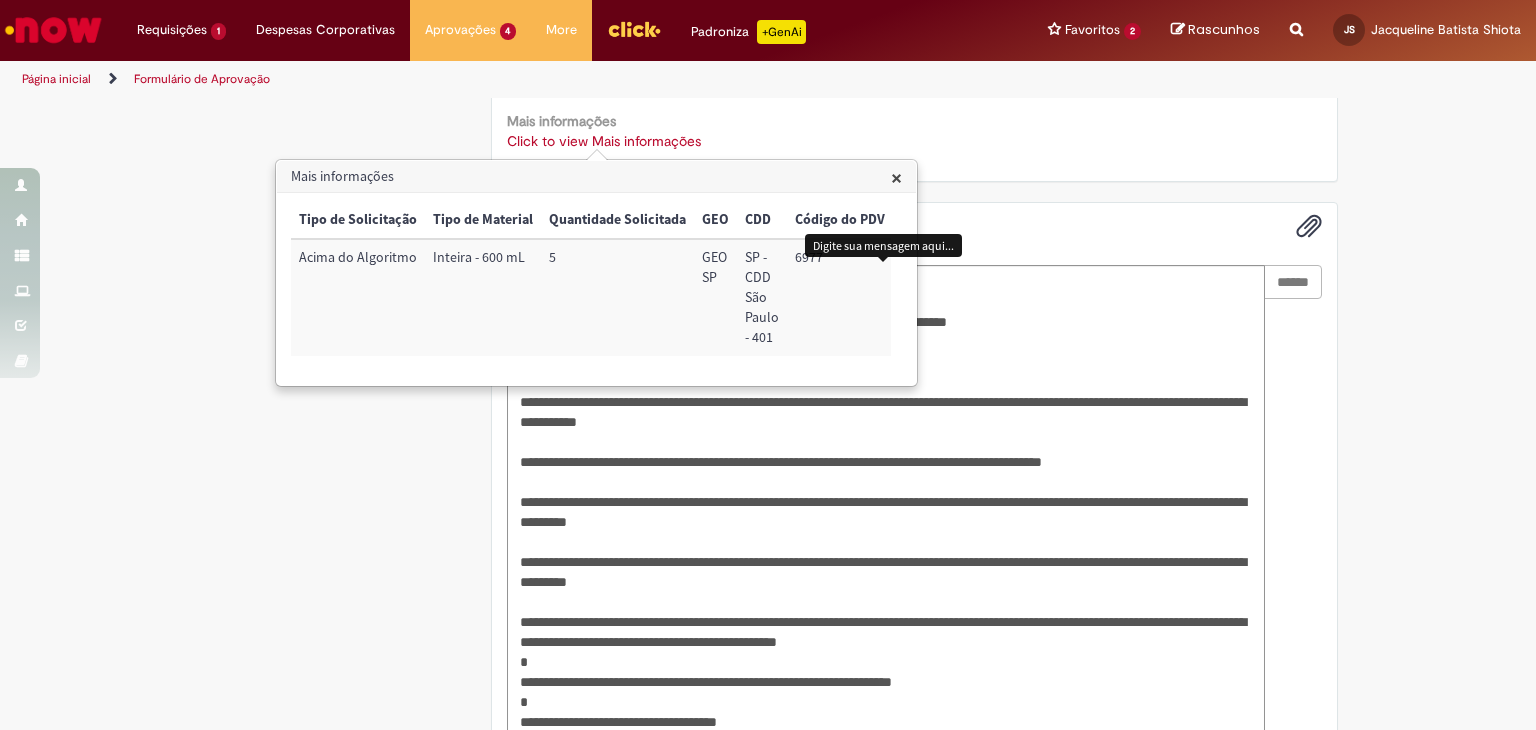 click on "×" at bounding box center (896, 177) 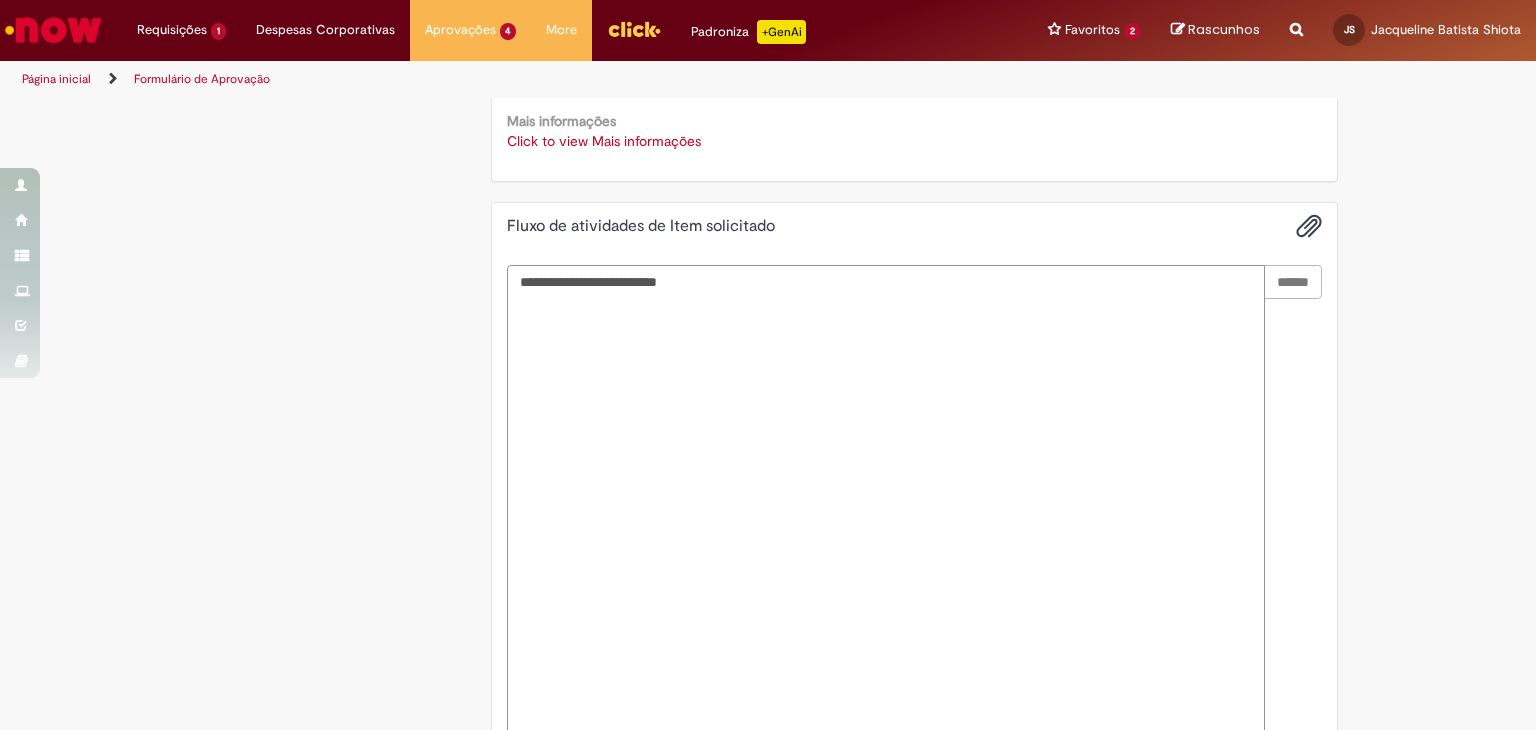 scroll, scrollTop: 743, scrollLeft: 0, axis: vertical 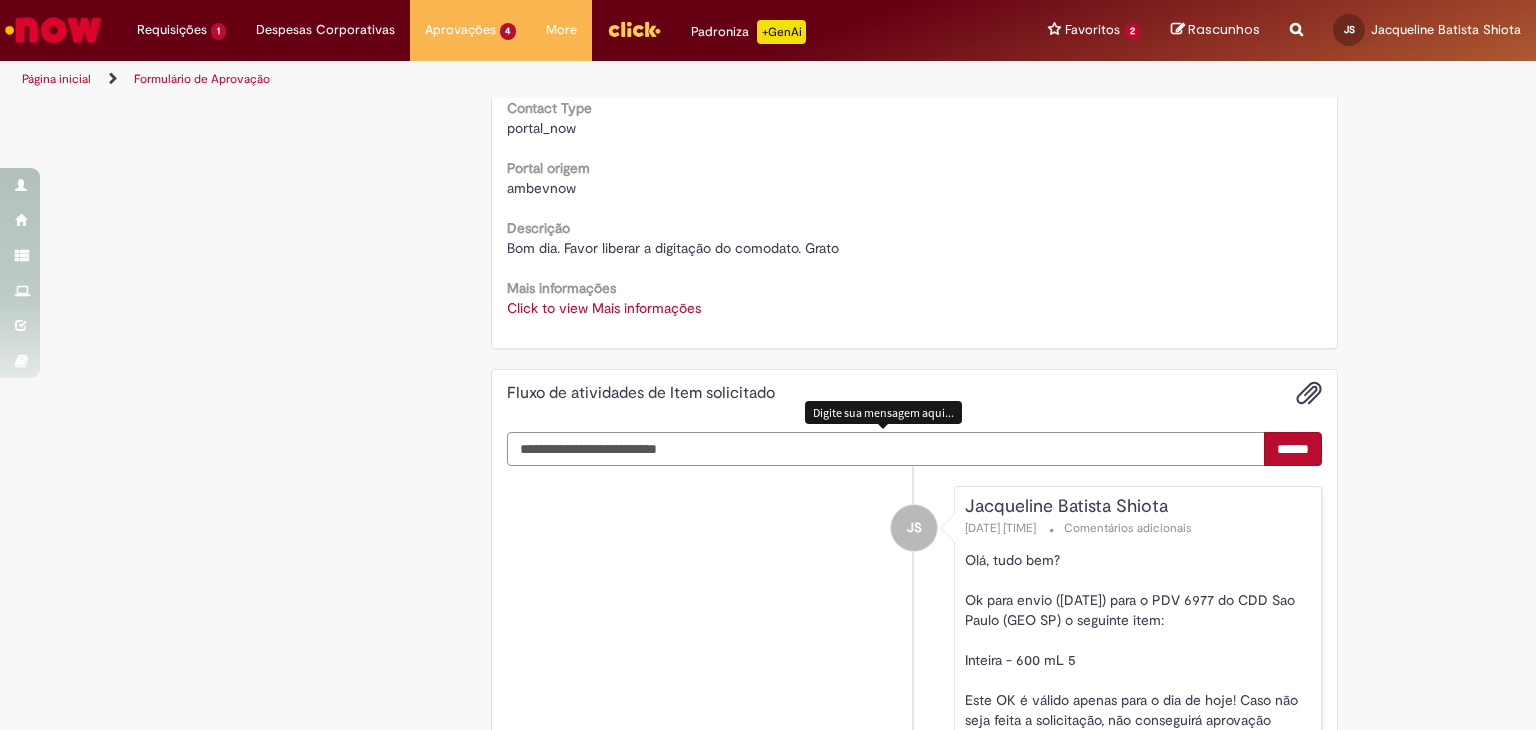 click at bounding box center [886, 449] 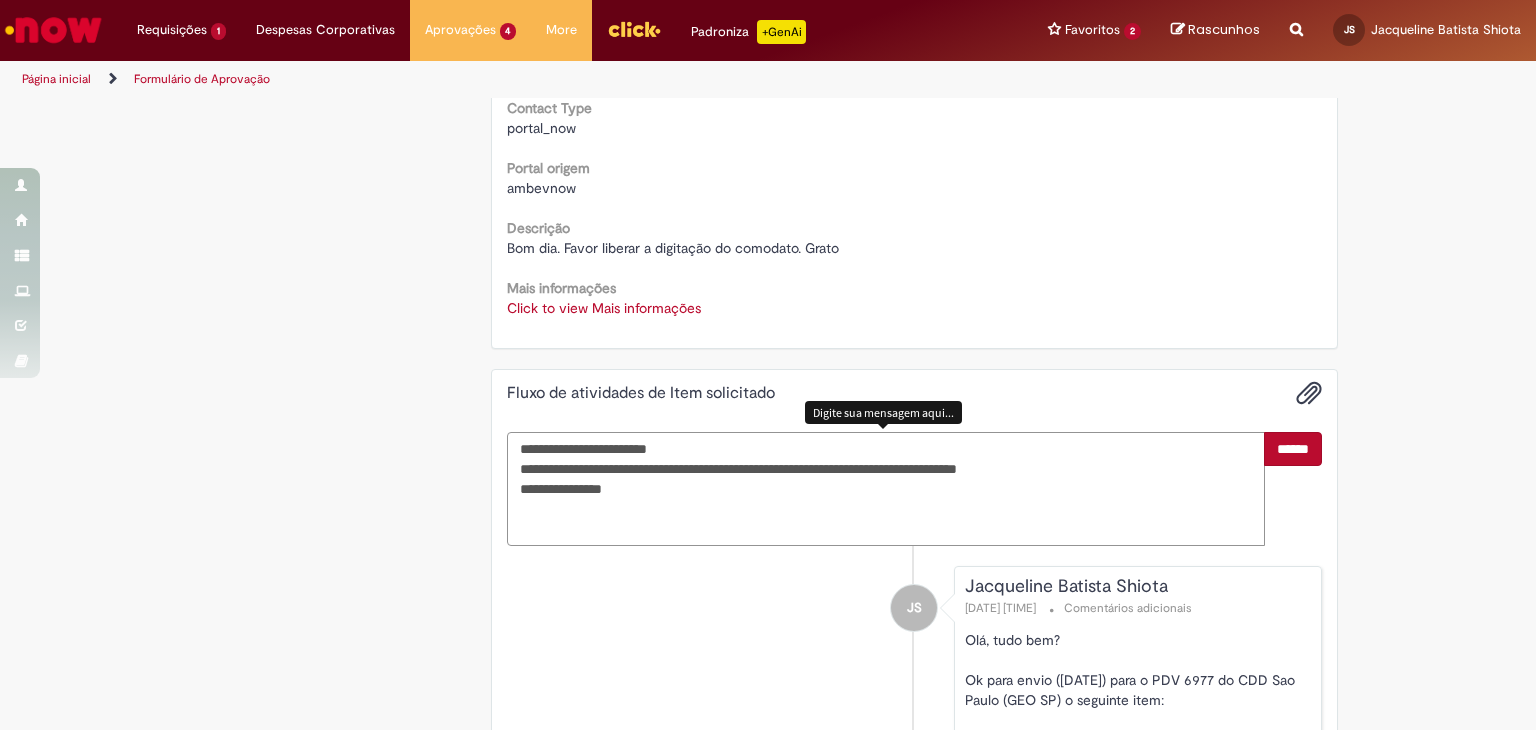 type on "**********" 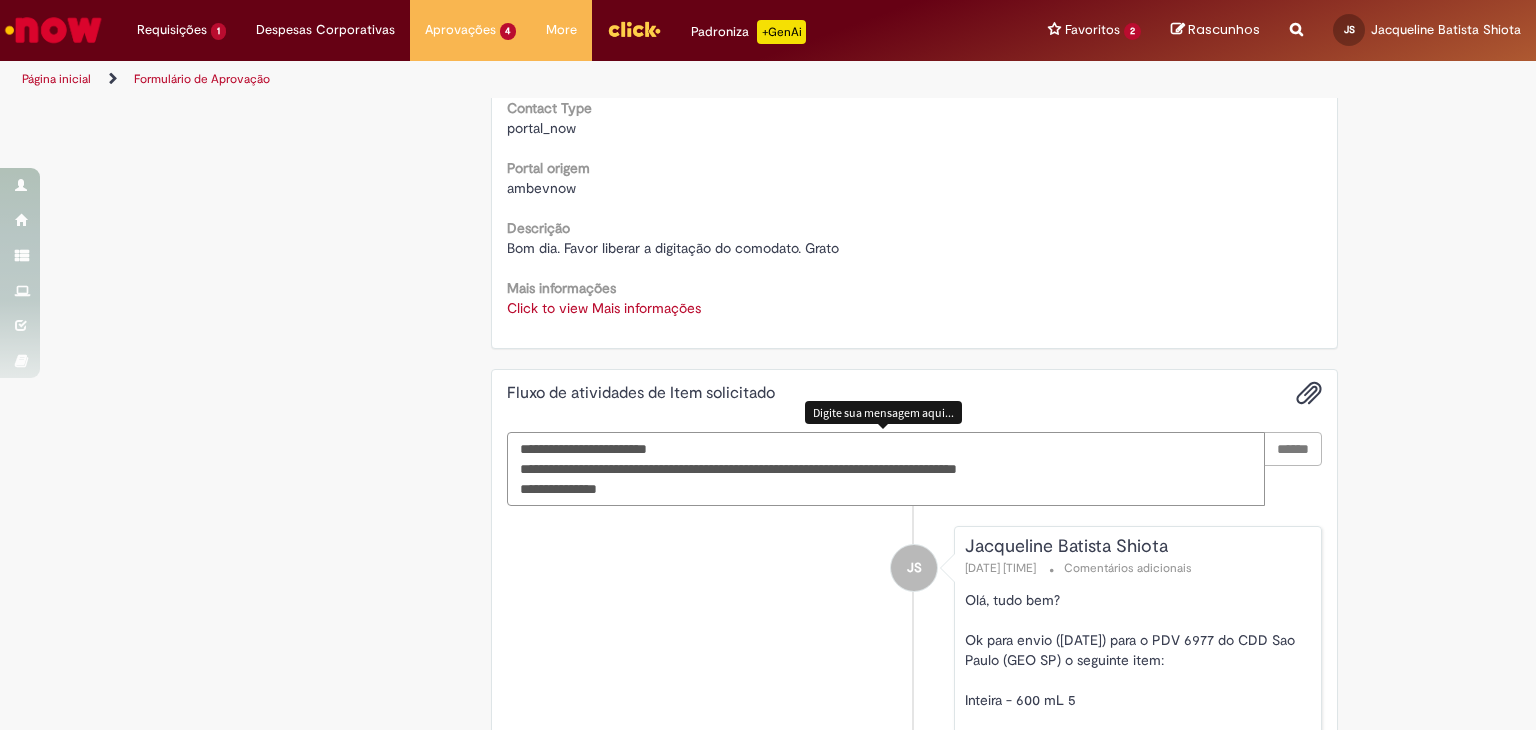 type 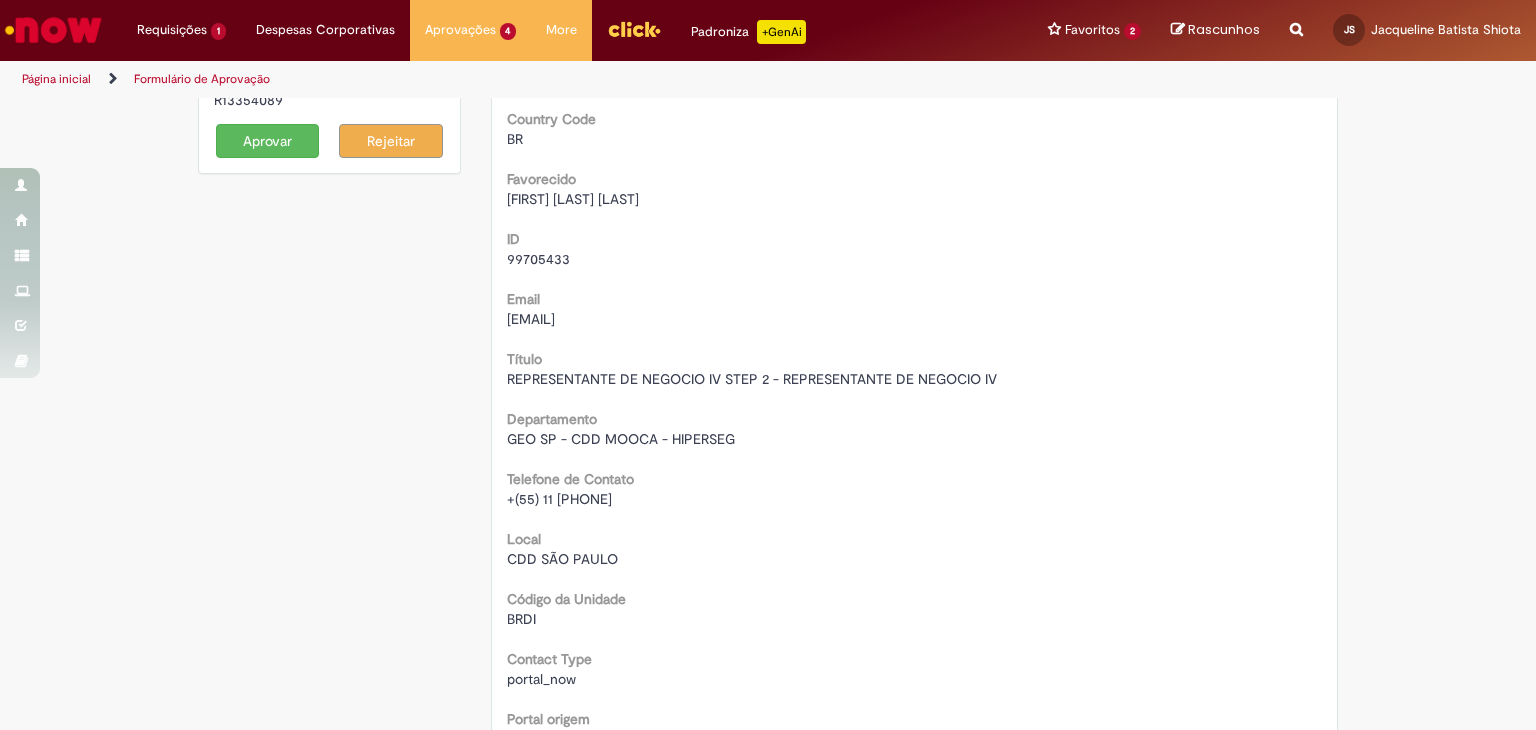 scroll, scrollTop: 0, scrollLeft: 0, axis: both 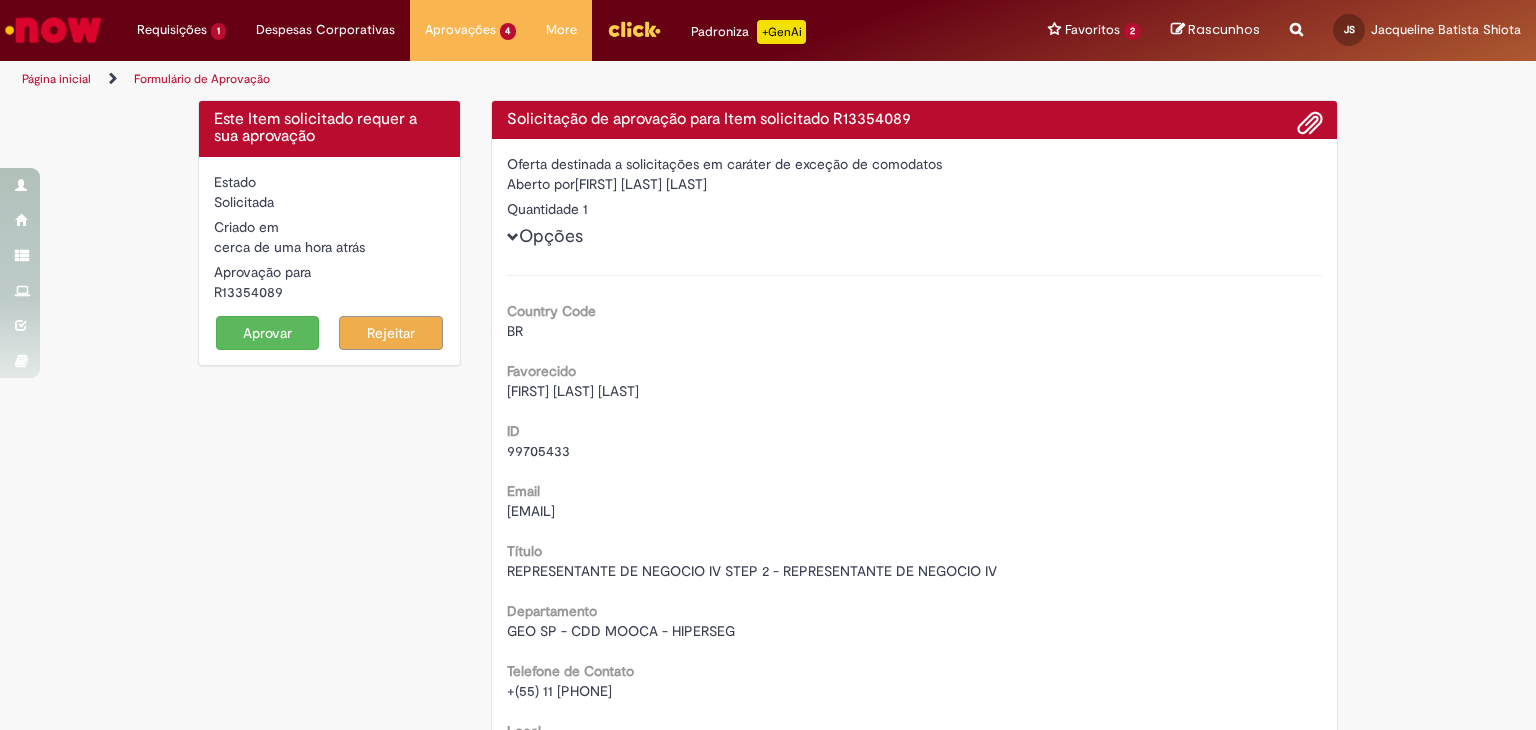 click on "Aprovar" at bounding box center [268, 333] 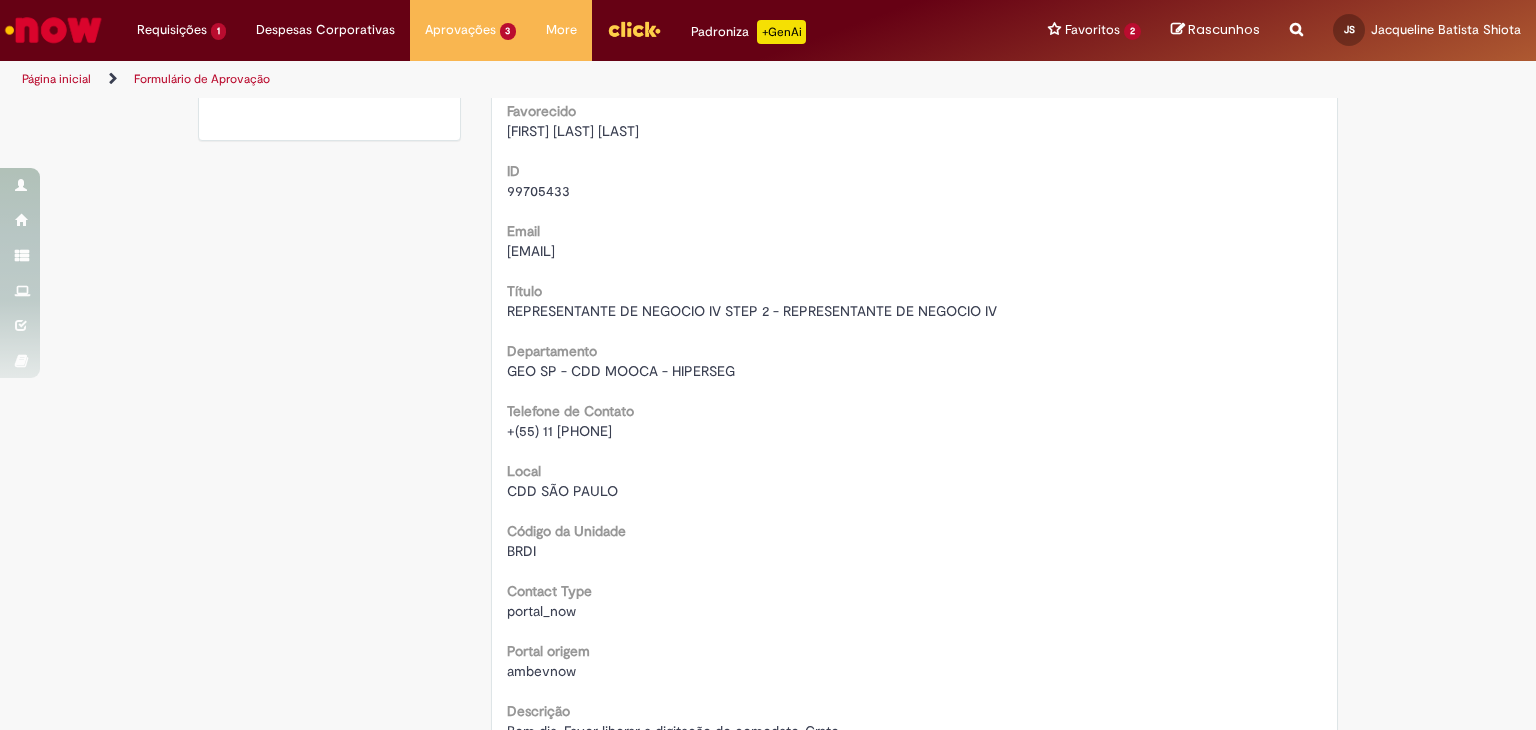 scroll, scrollTop: 0, scrollLeft: 0, axis: both 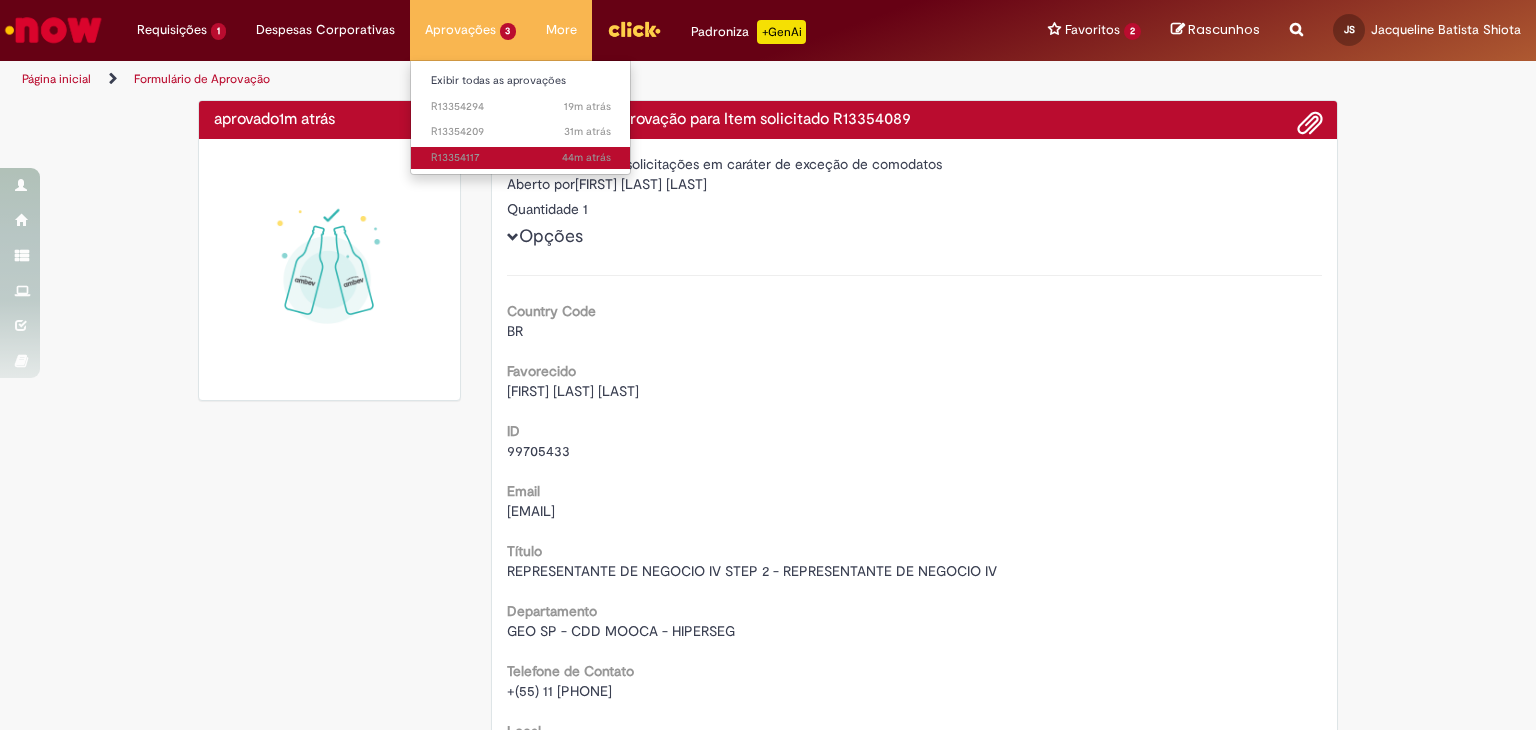 click on "44m atrás 44 minutos atrás  R13354117" at bounding box center [521, 158] 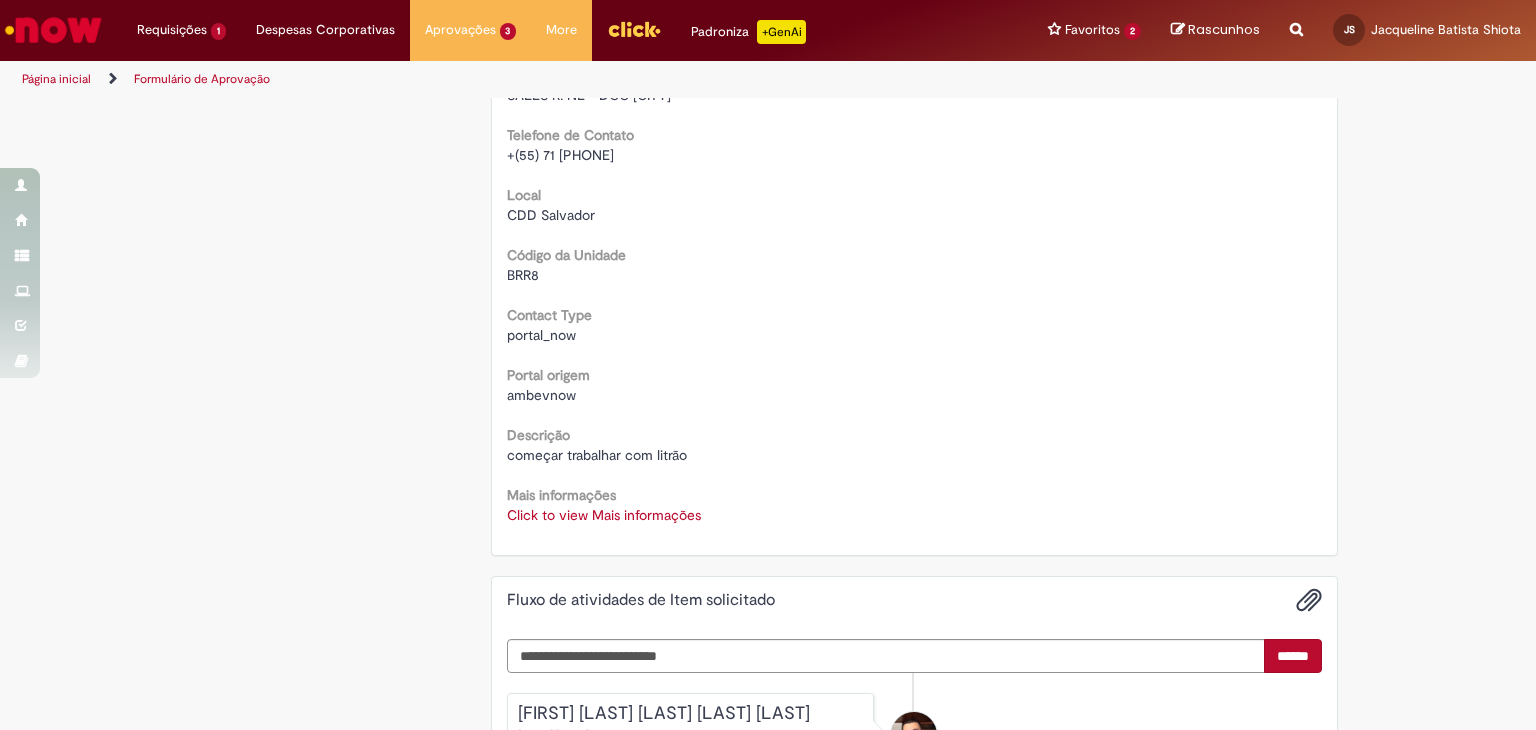 scroll, scrollTop: 700, scrollLeft: 0, axis: vertical 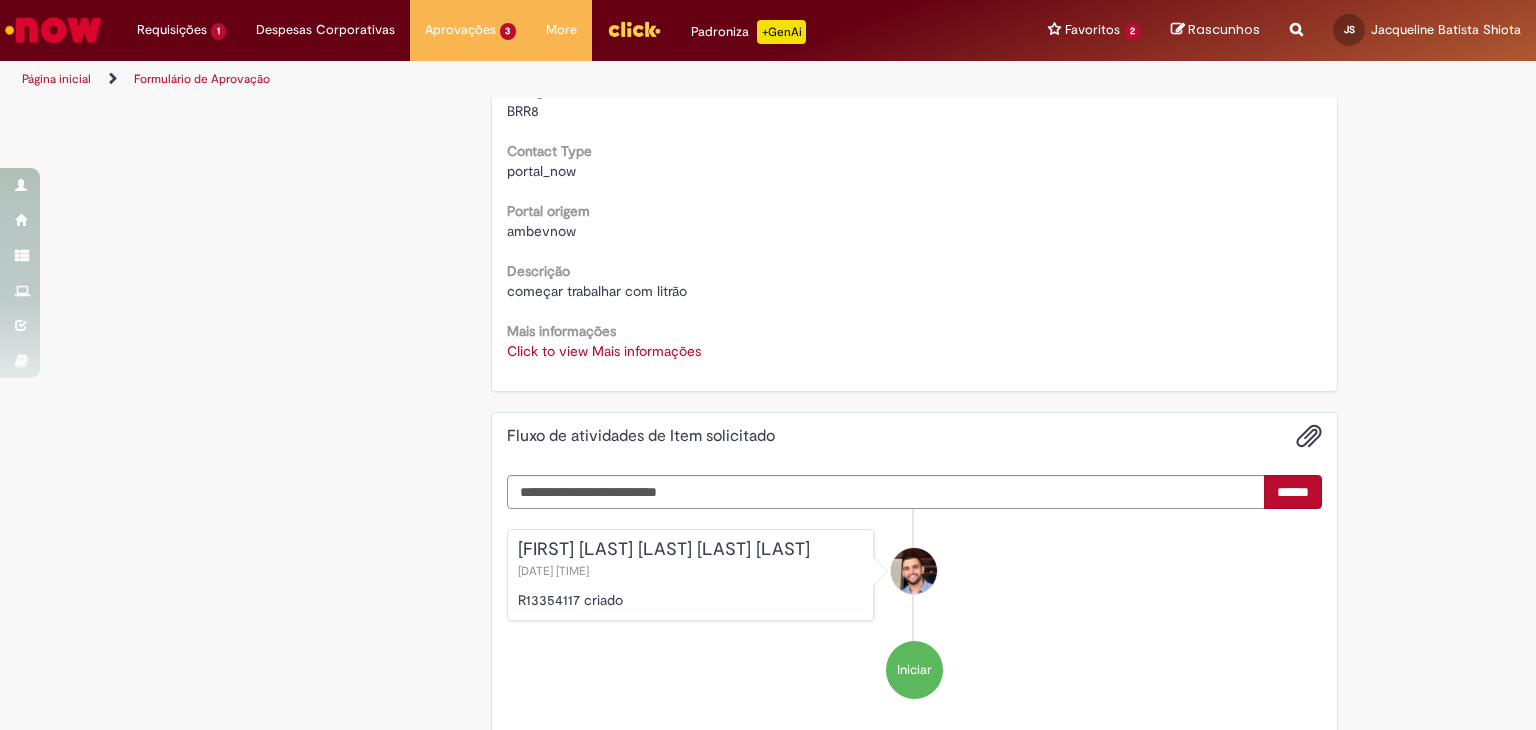click on "Click to view Mais informações" at bounding box center [604, 351] 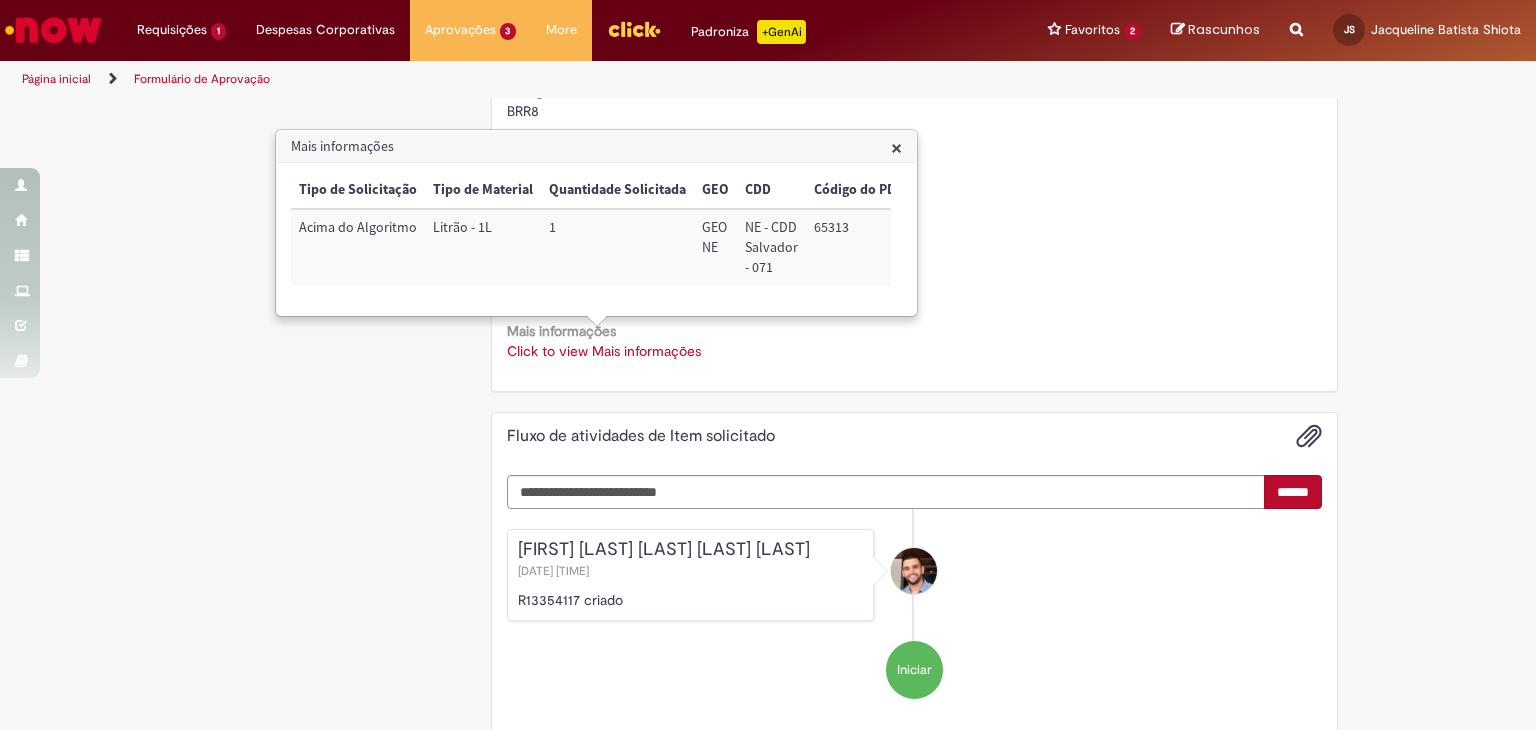 click on "65313" at bounding box center [859, 247] 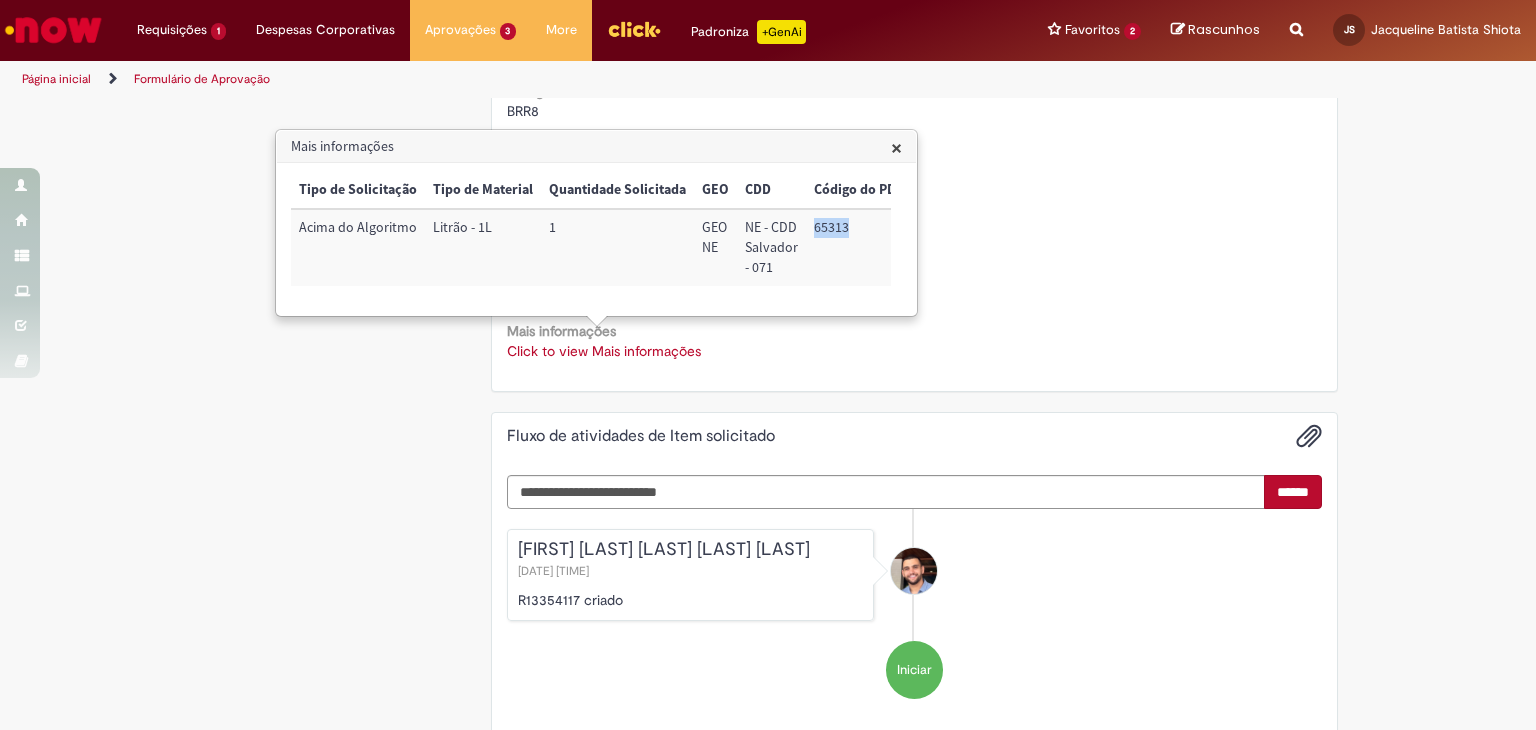 click on "65313" at bounding box center (859, 247) 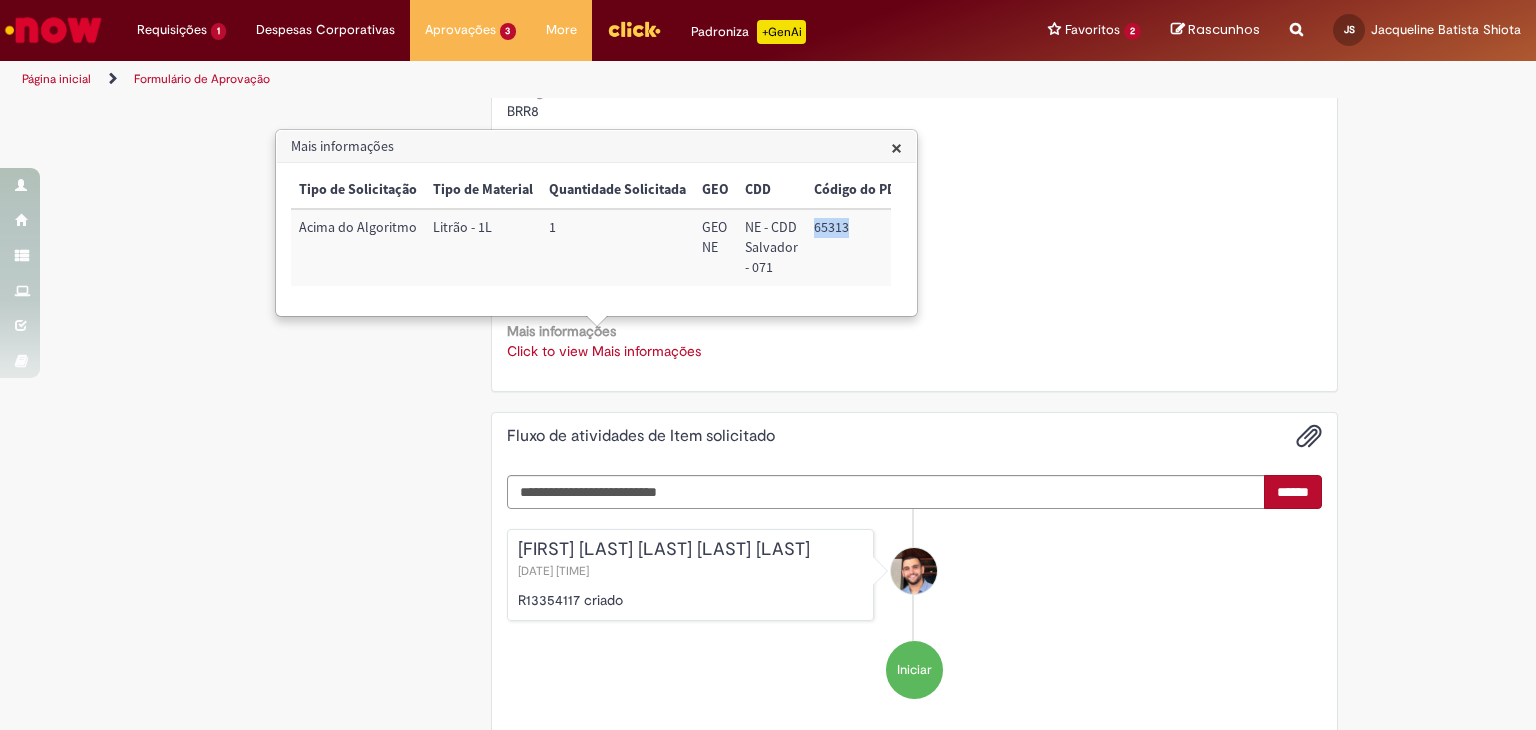 click on "65313" at bounding box center [859, 247] 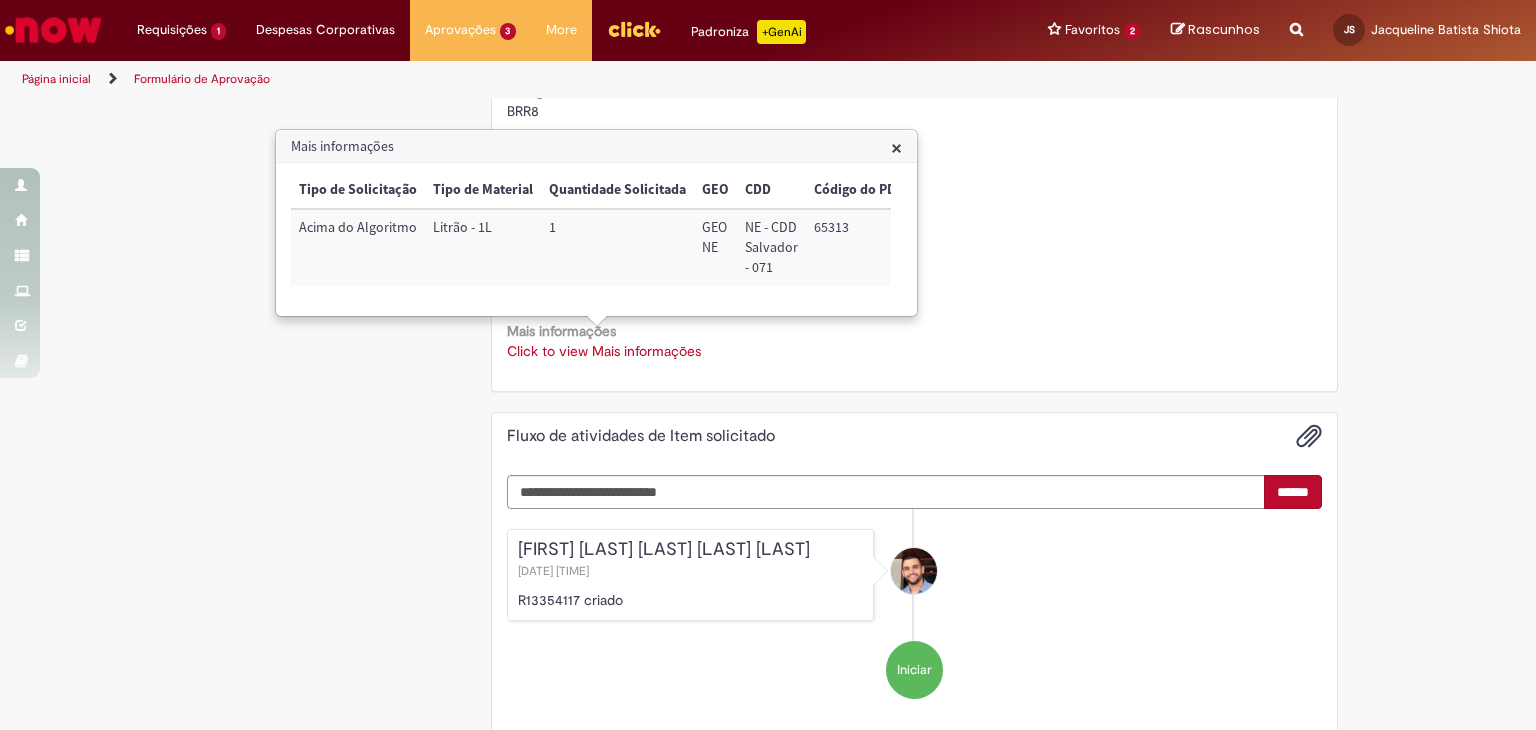 drag, startPoint x: 462, startPoint y: 251, endPoint x: 441, endPoint y: 236, distance: 25.806976 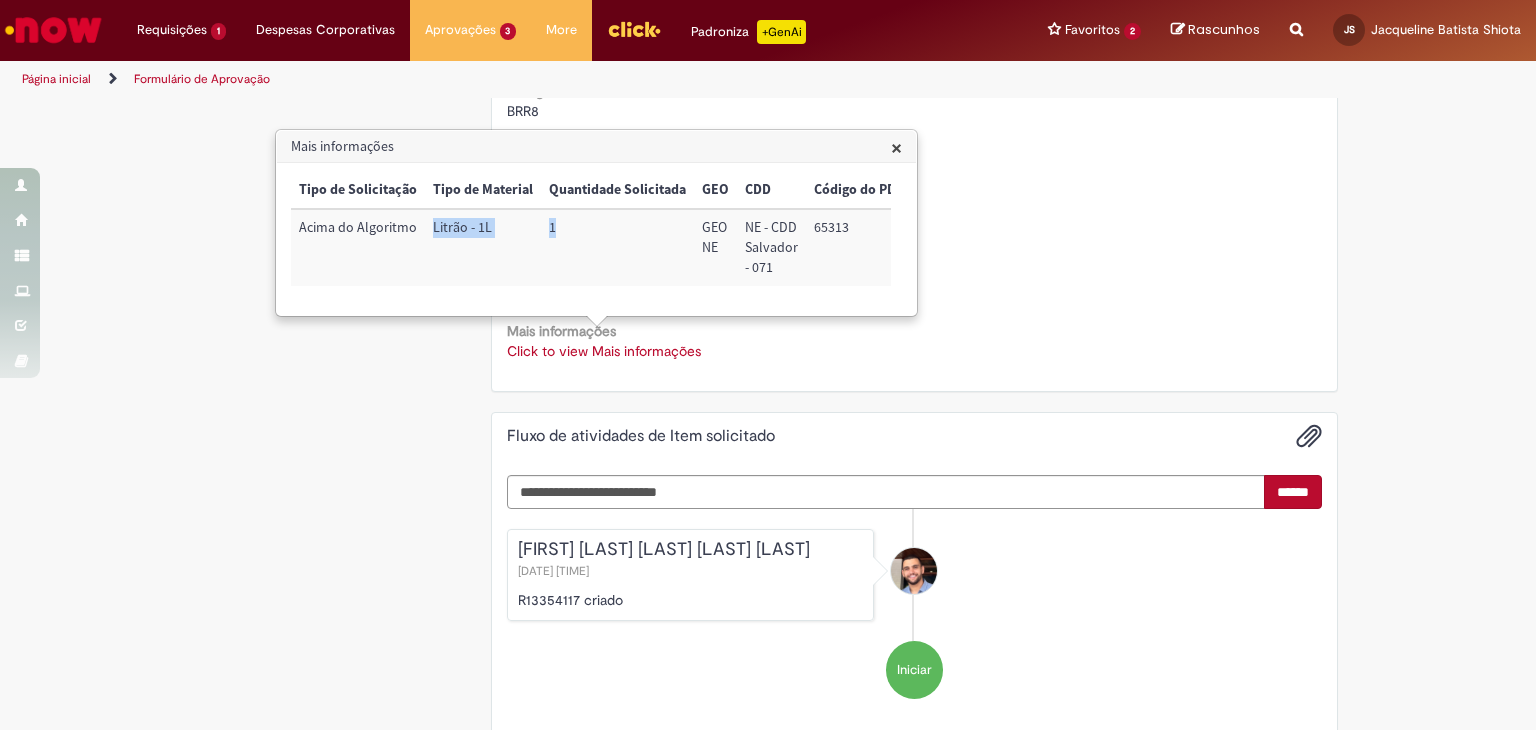 drag, startPoint x: 430, startPoint y: 228, endPoint x: 644, endPoint y: 230, distance: 214.00934 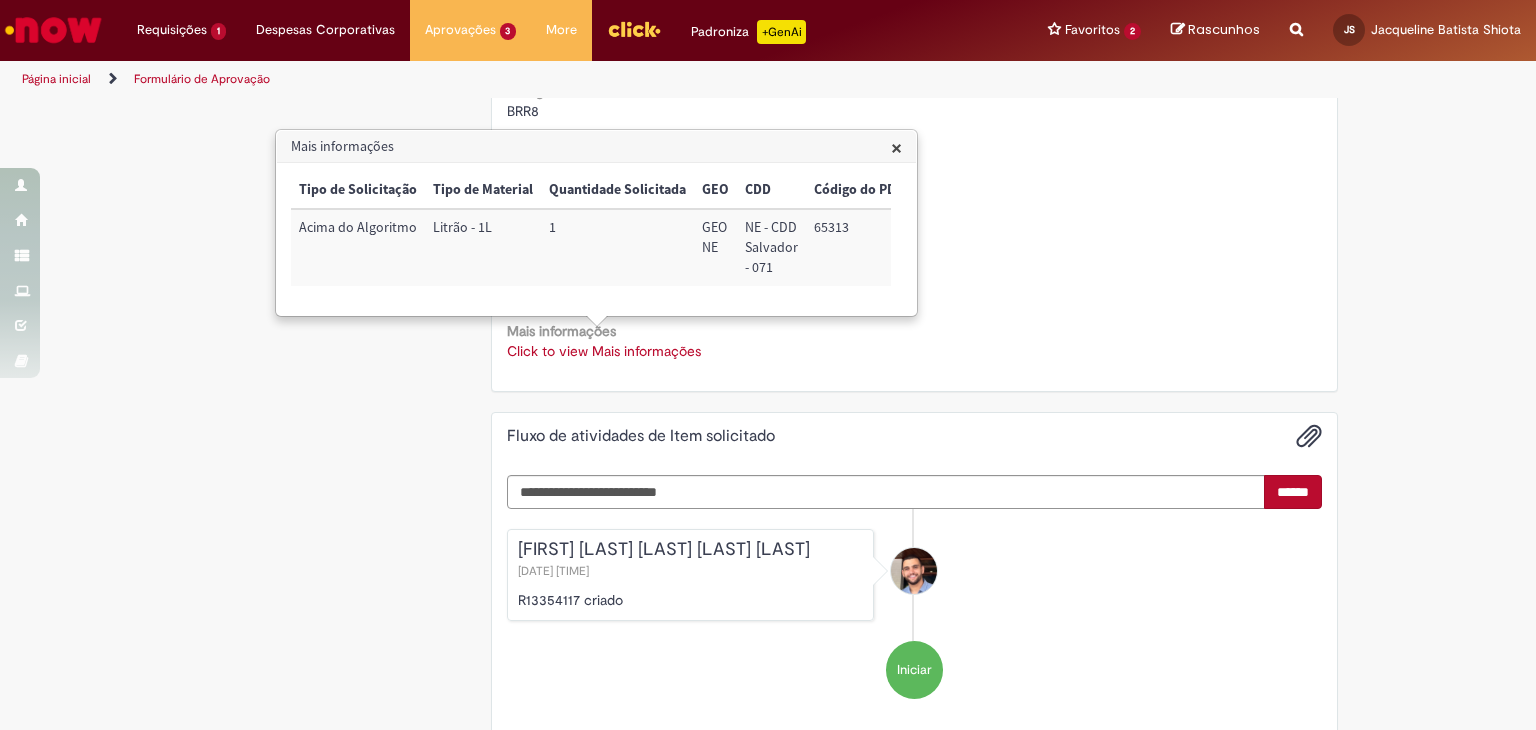 drag, startPoint x: 312, startPoint y: 485, endPoint x: 444, endPoint y: 479, distance: 132.13629 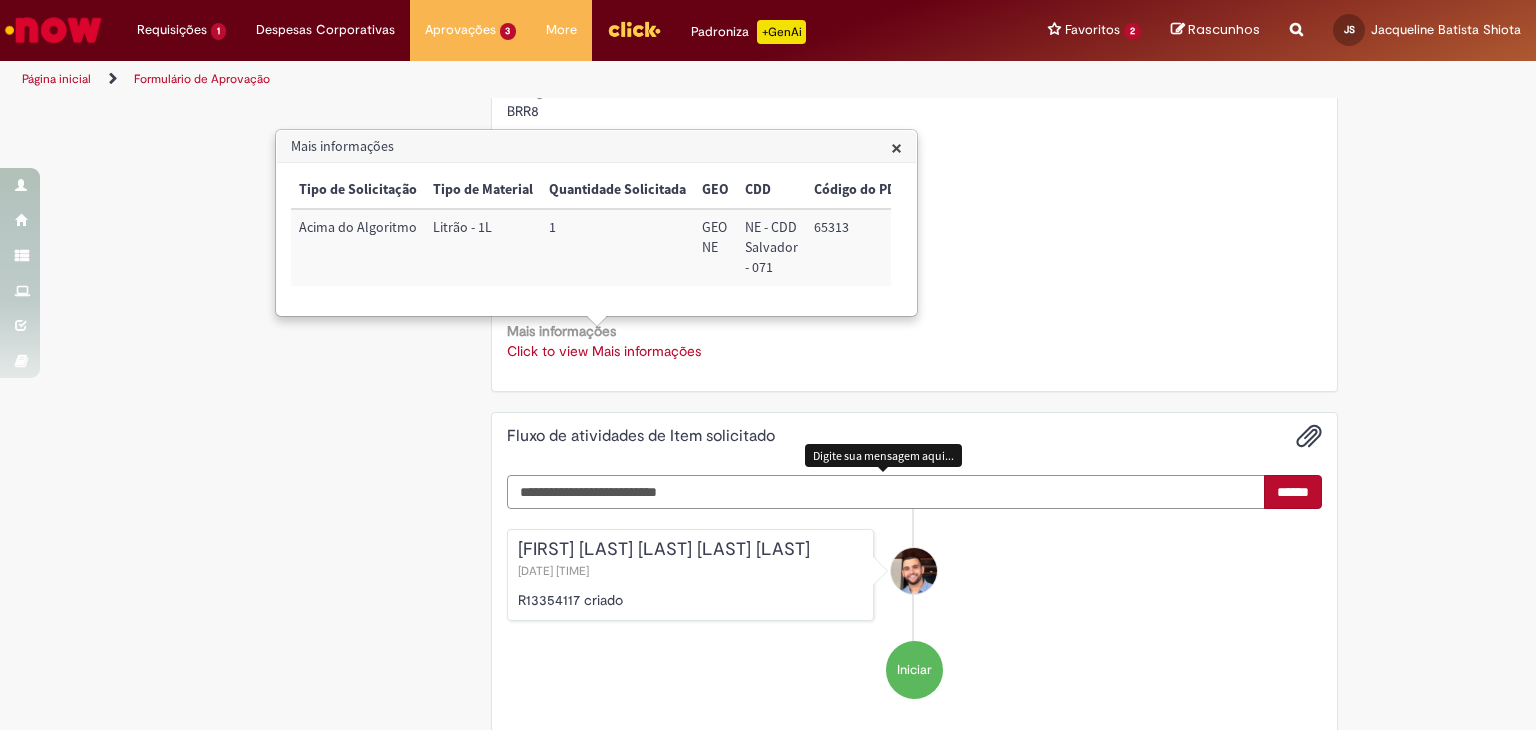 click at bounding box center [886, 492] 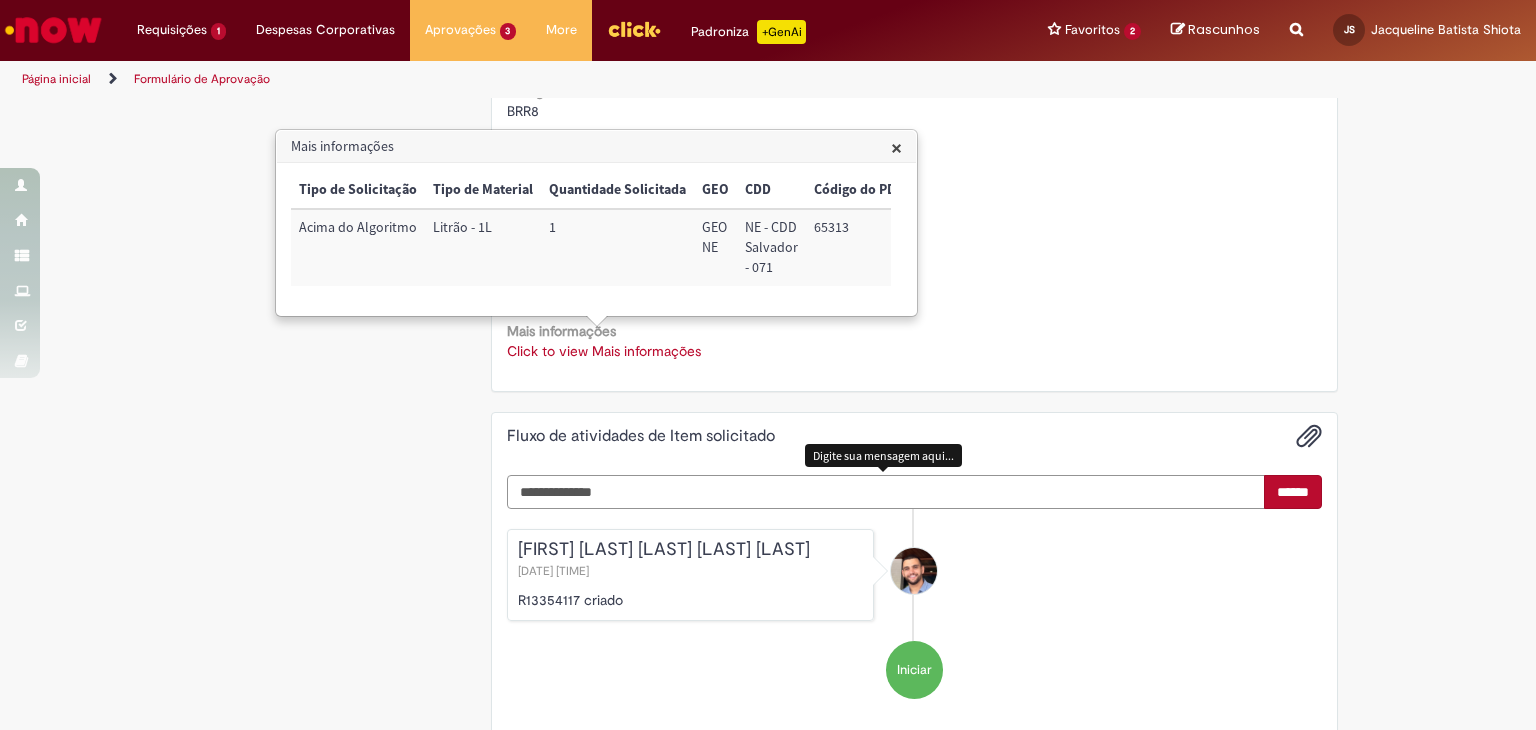 scroll, scrollTop: 910, scrollLeft: 0, axis: vertical 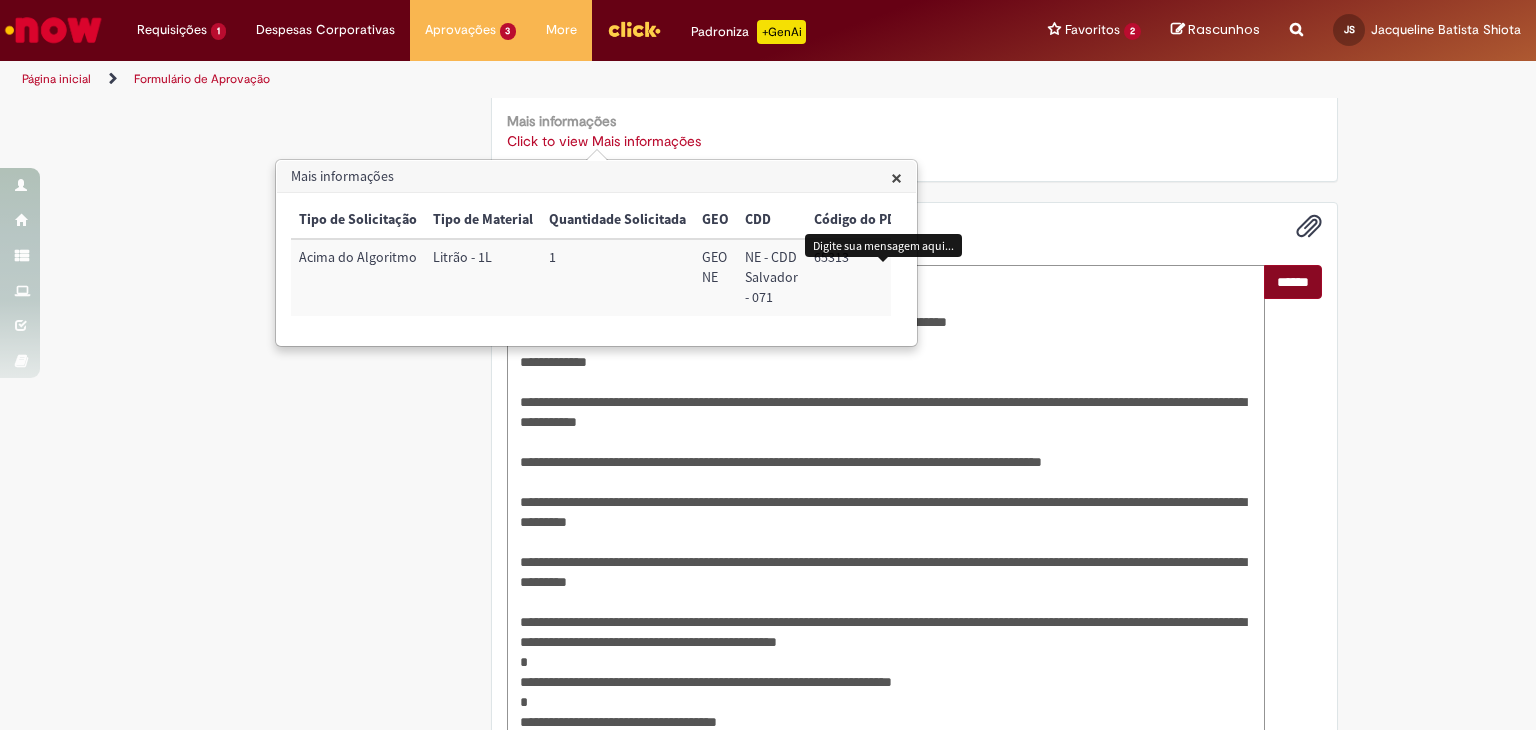 type on "**********" 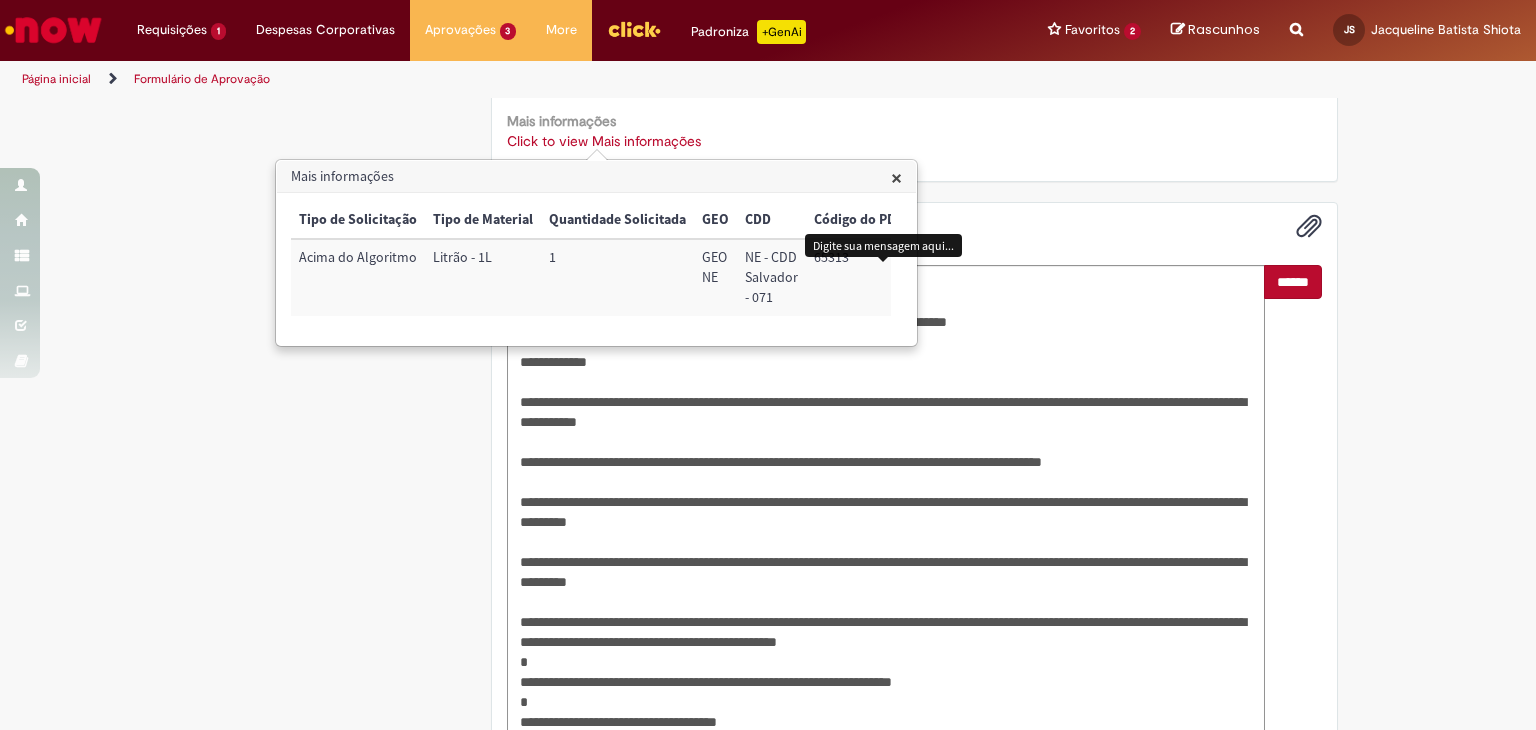click on "******" at bounding box center (1293, 282) 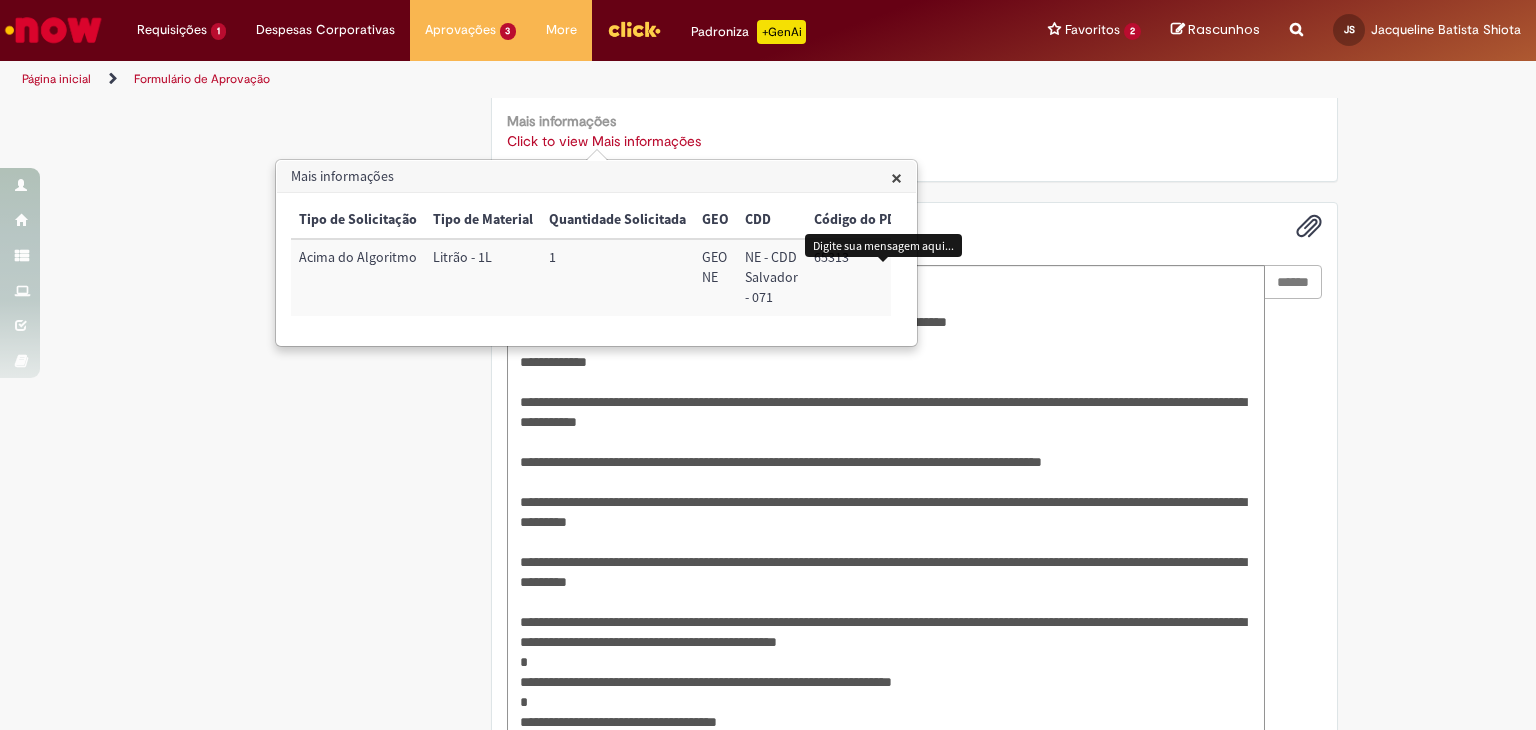 click on "×" at bounding box center (896, 177) 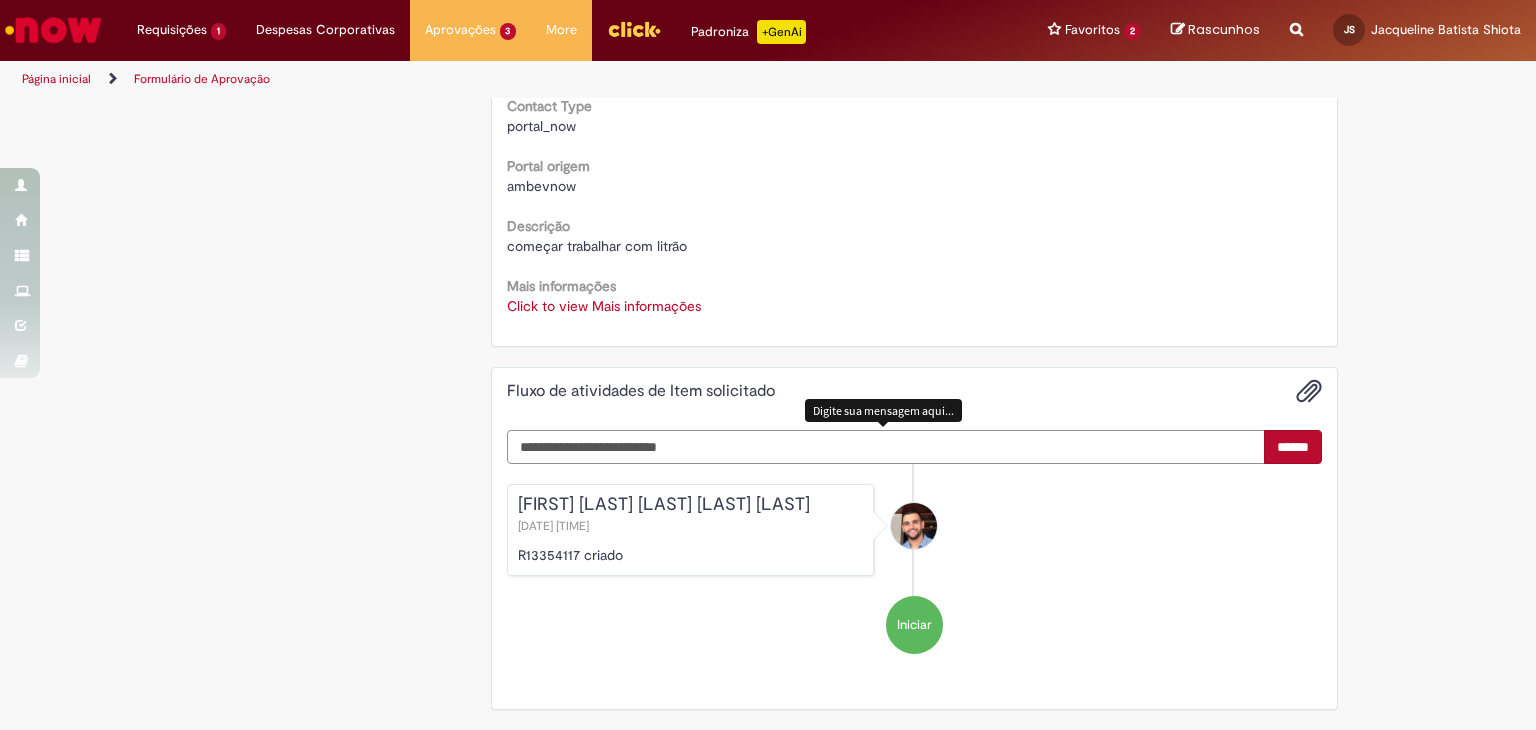 scroll, scrollTop: 743, scrollLeft: 0, axis: vertical 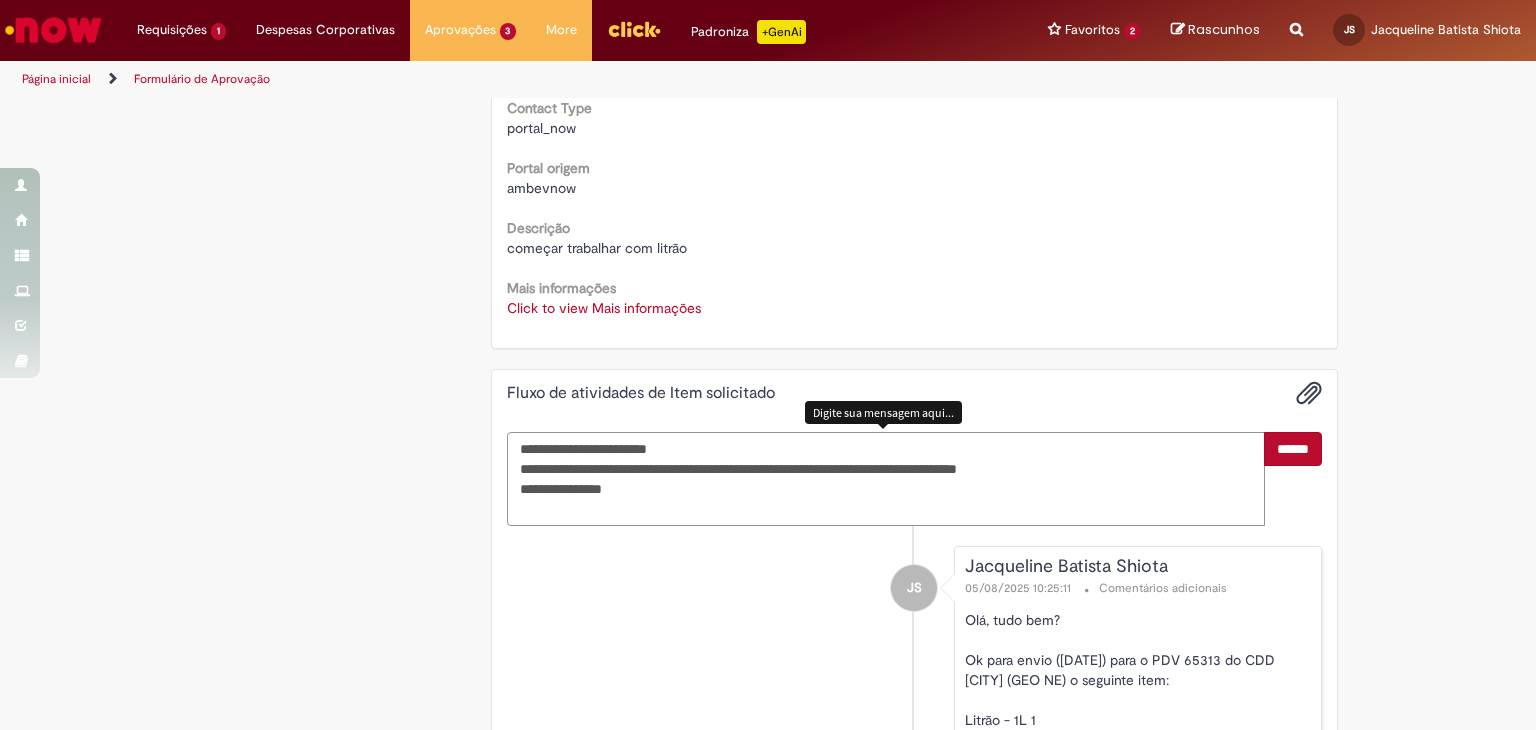 type on "**********" 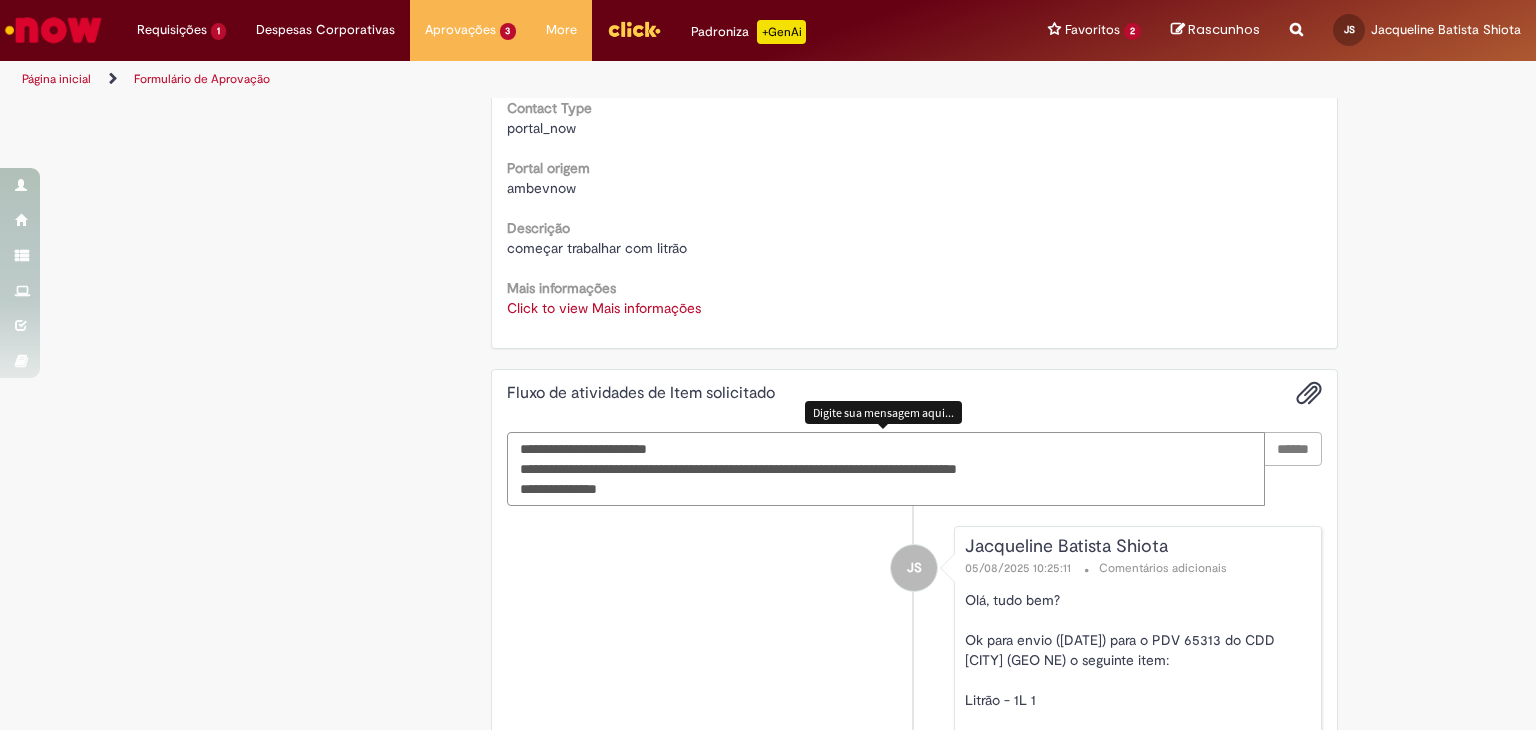 type 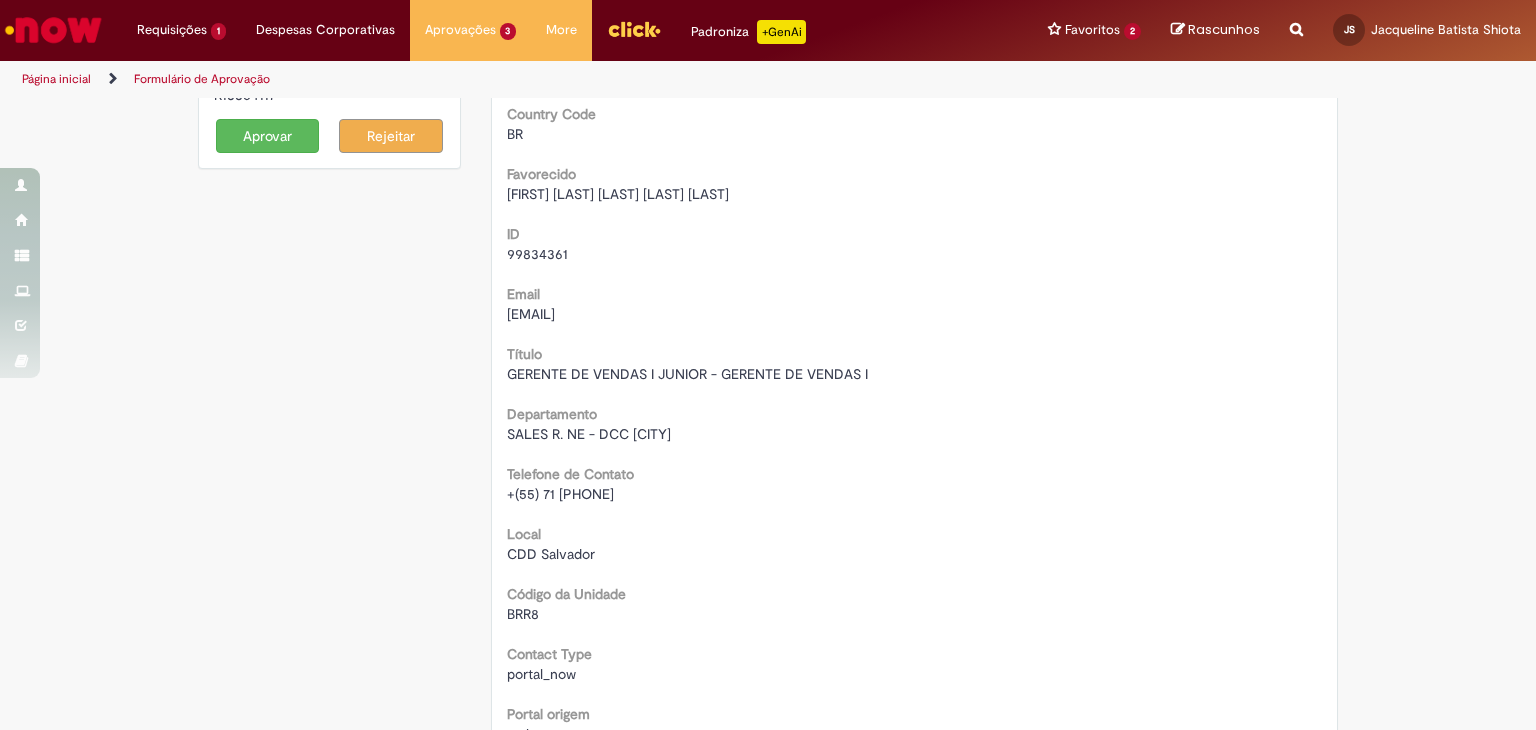 scroll, scrollTop: 0, scrollLeft: 0, axis: both 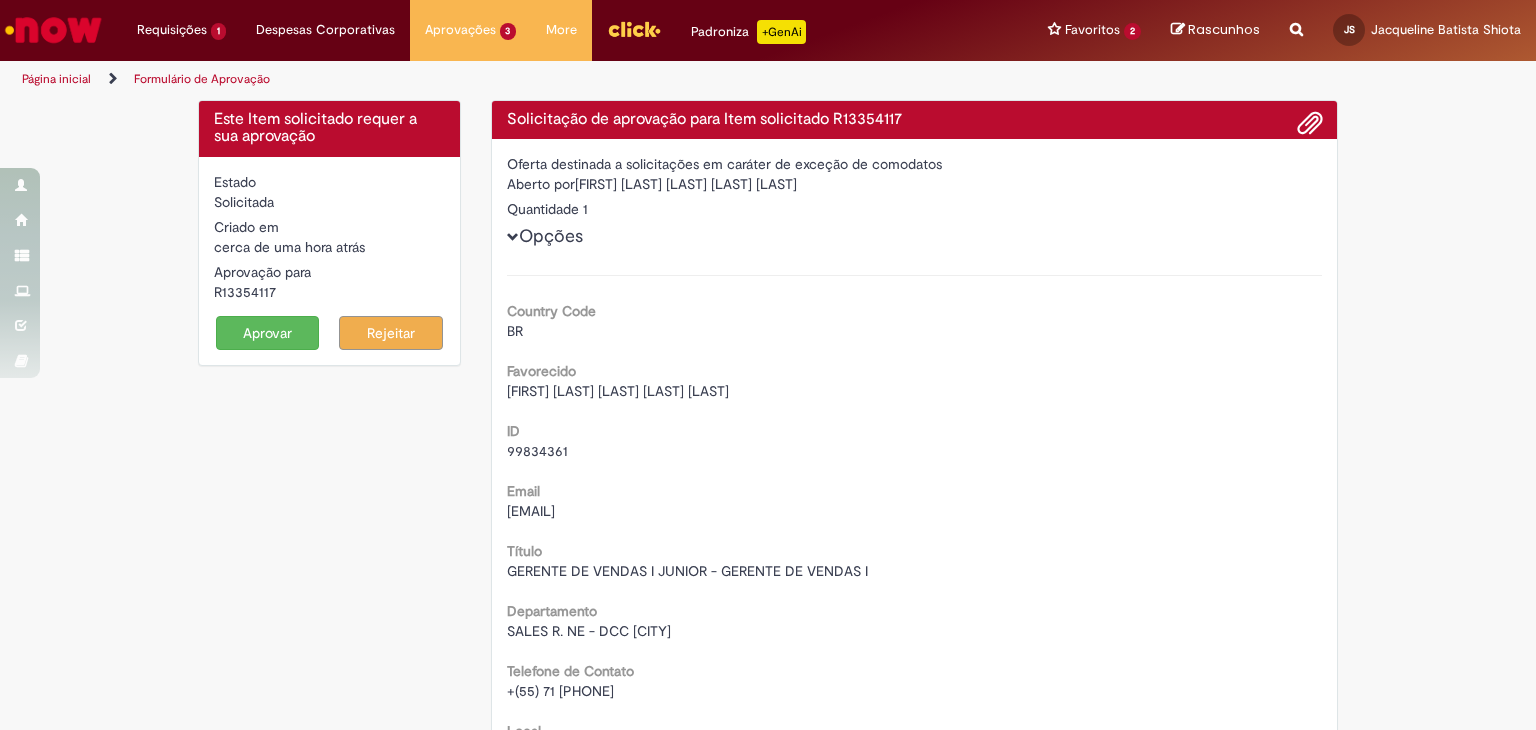 drag, startPoint x: 283, startPoint y: 326, endPoint x: 376, endPoint y: 333, distance: 93.26307 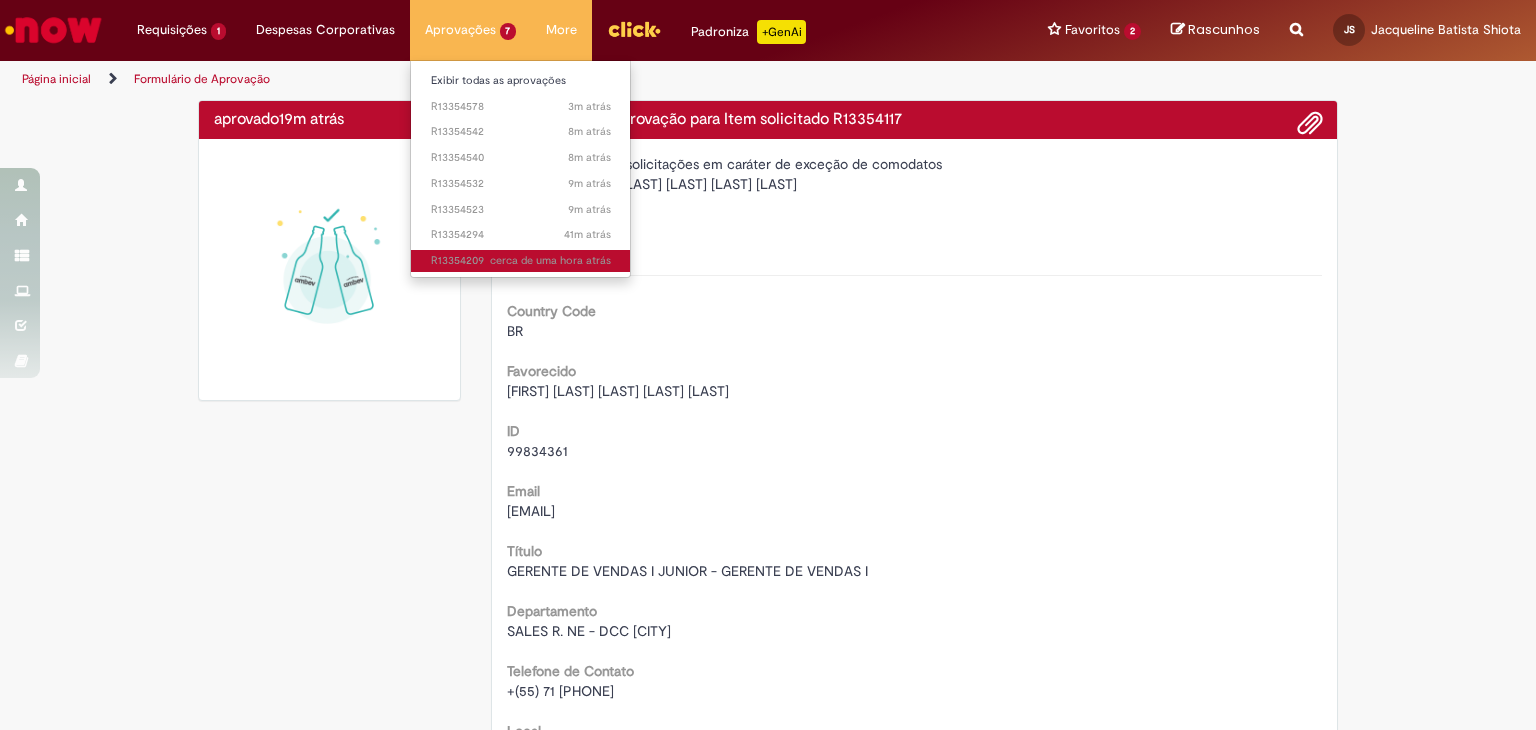 click on "cerca de uma hora atrás" at bounding box center [550, 260] 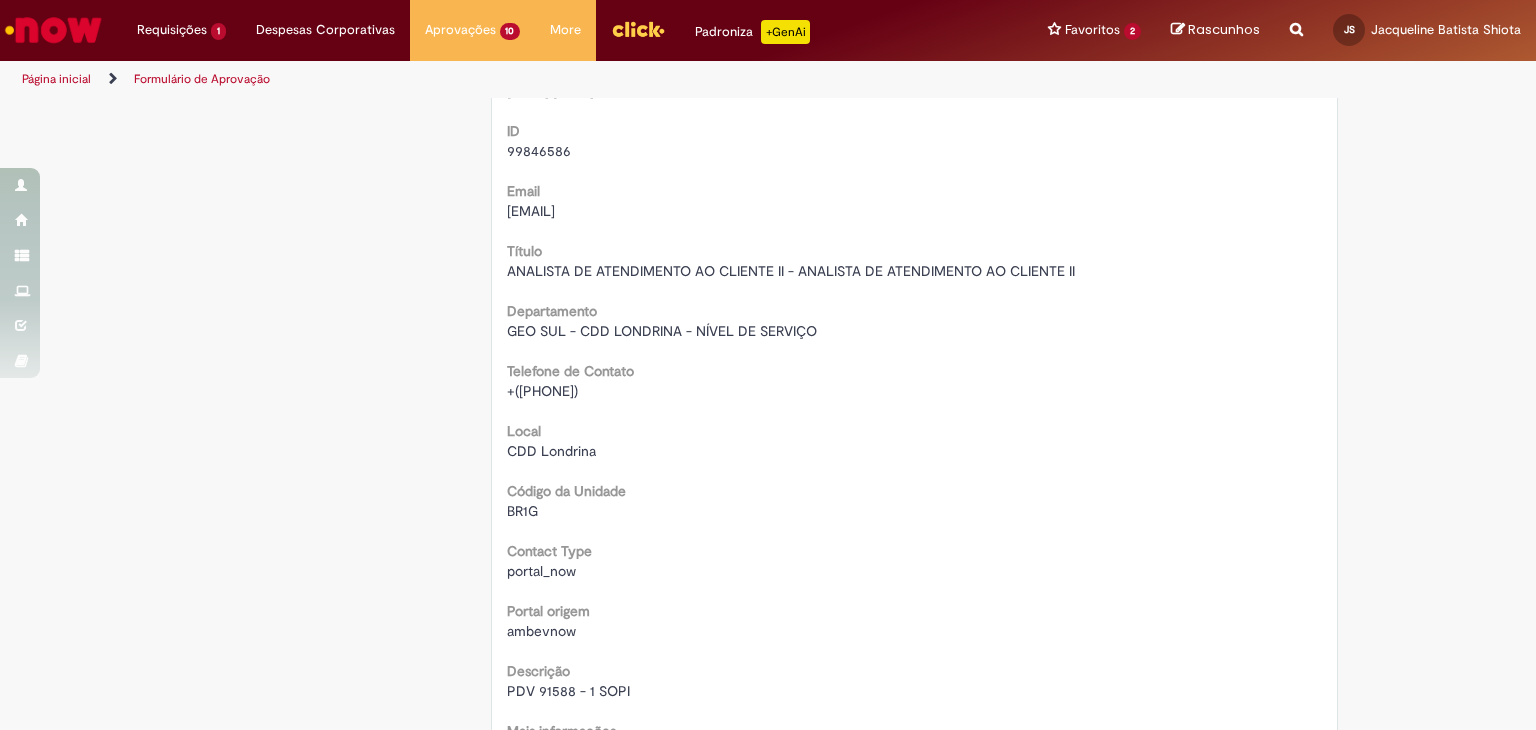 scroll, scrollTop: 500, scrollLeft: 0, axis: vertical 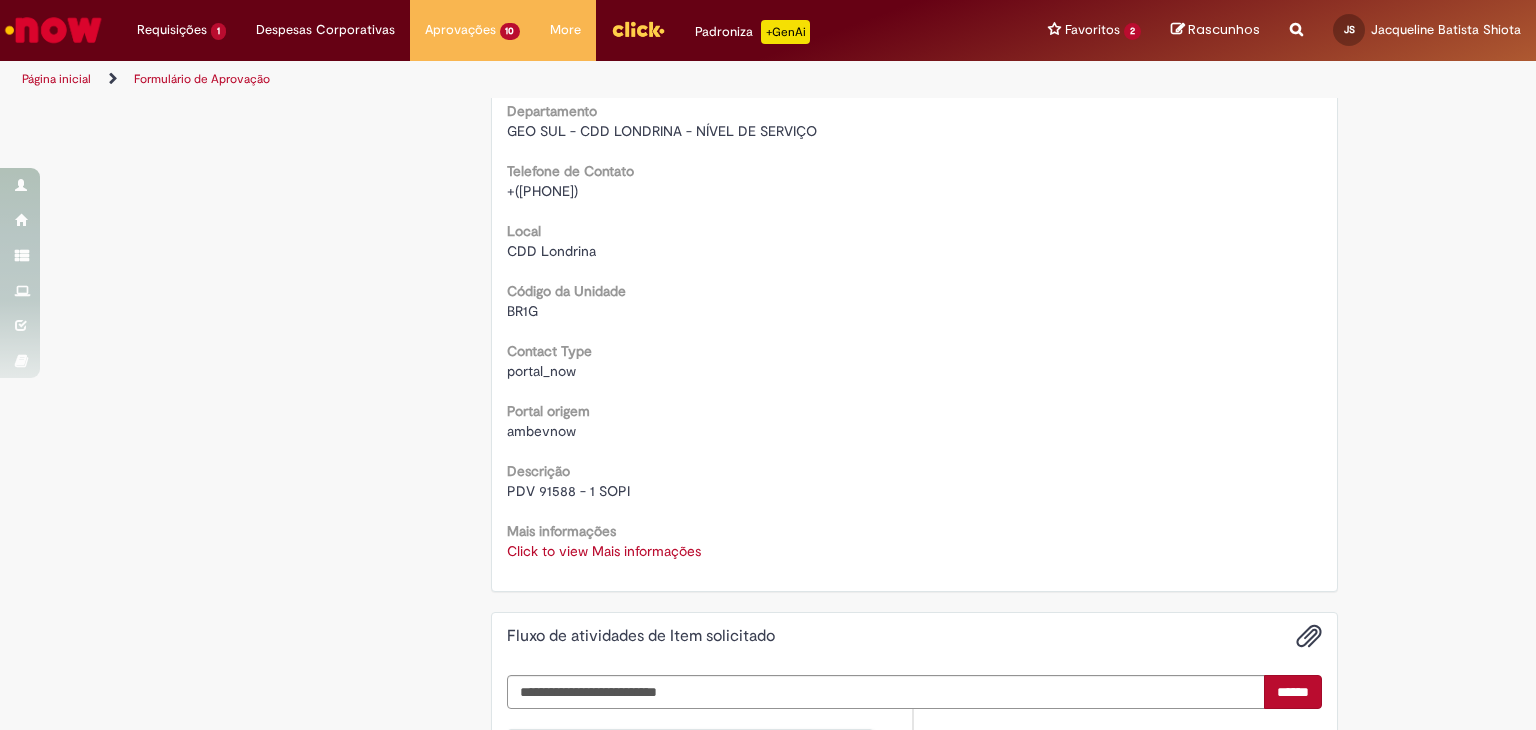click on "Click to view Mais informações" at bounding box center (604, 551) 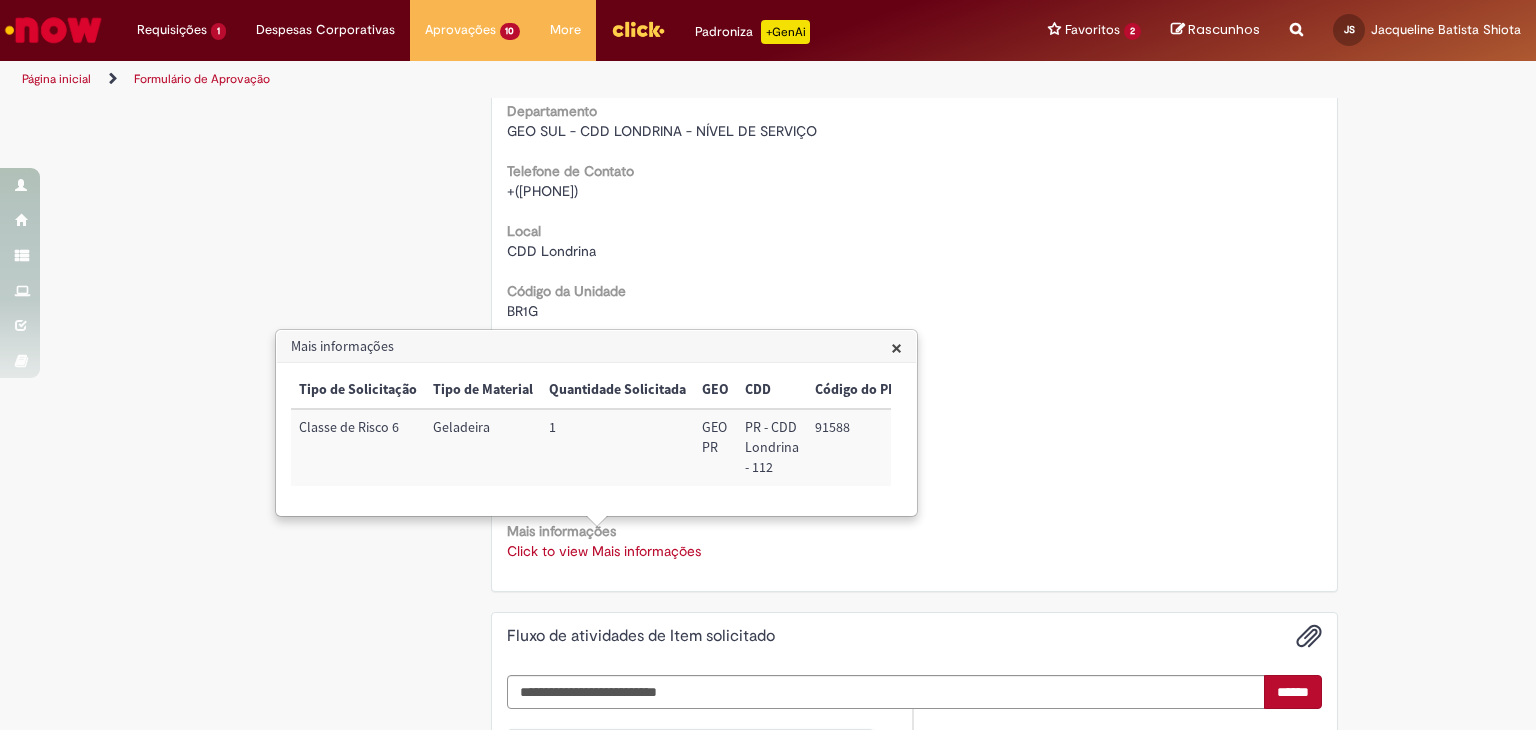 click on "91588" at bounding box center (860, 447) 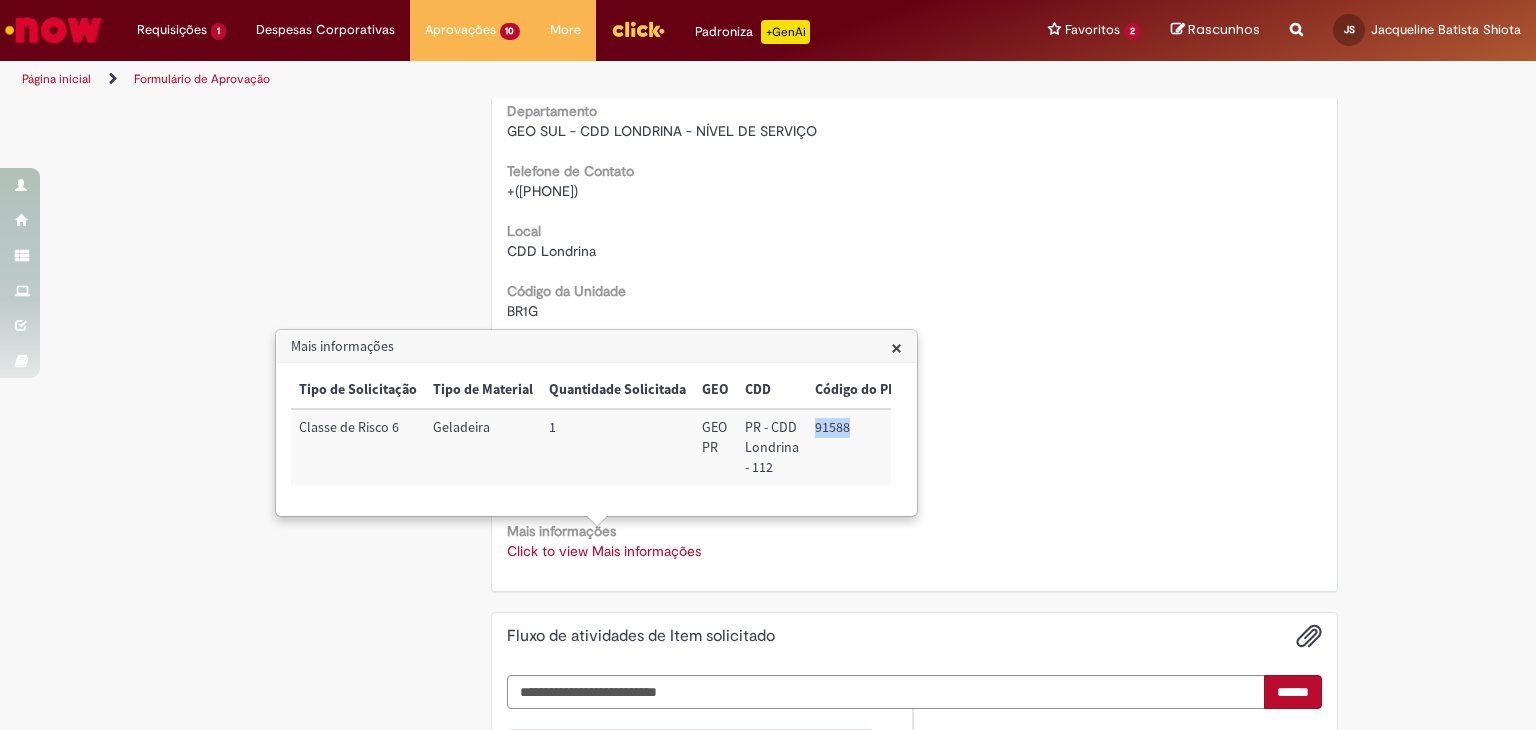 click on "91588" at bounding box center (860, 447) 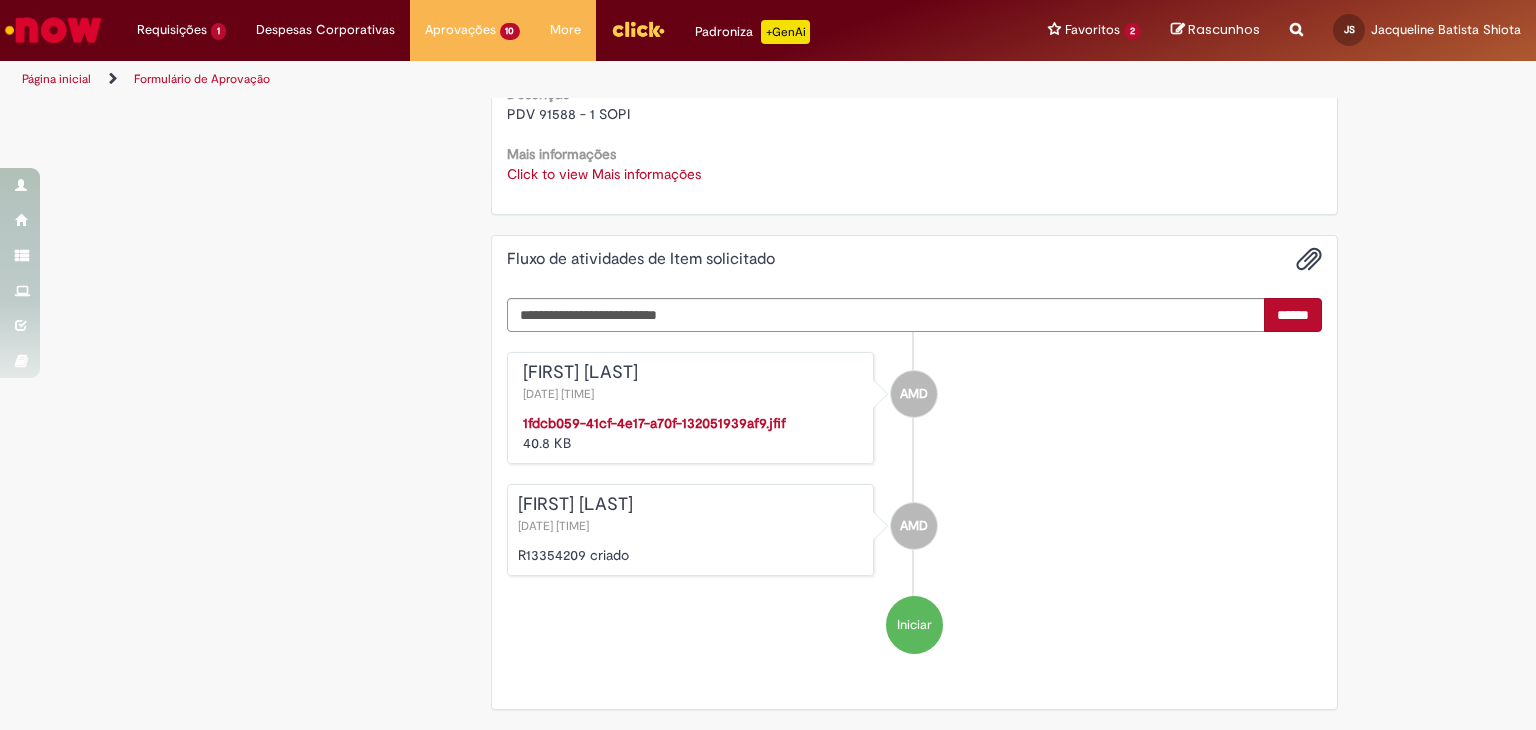 scroll, scrollTop: 1000, scrollLeft: 0, axis: vertical 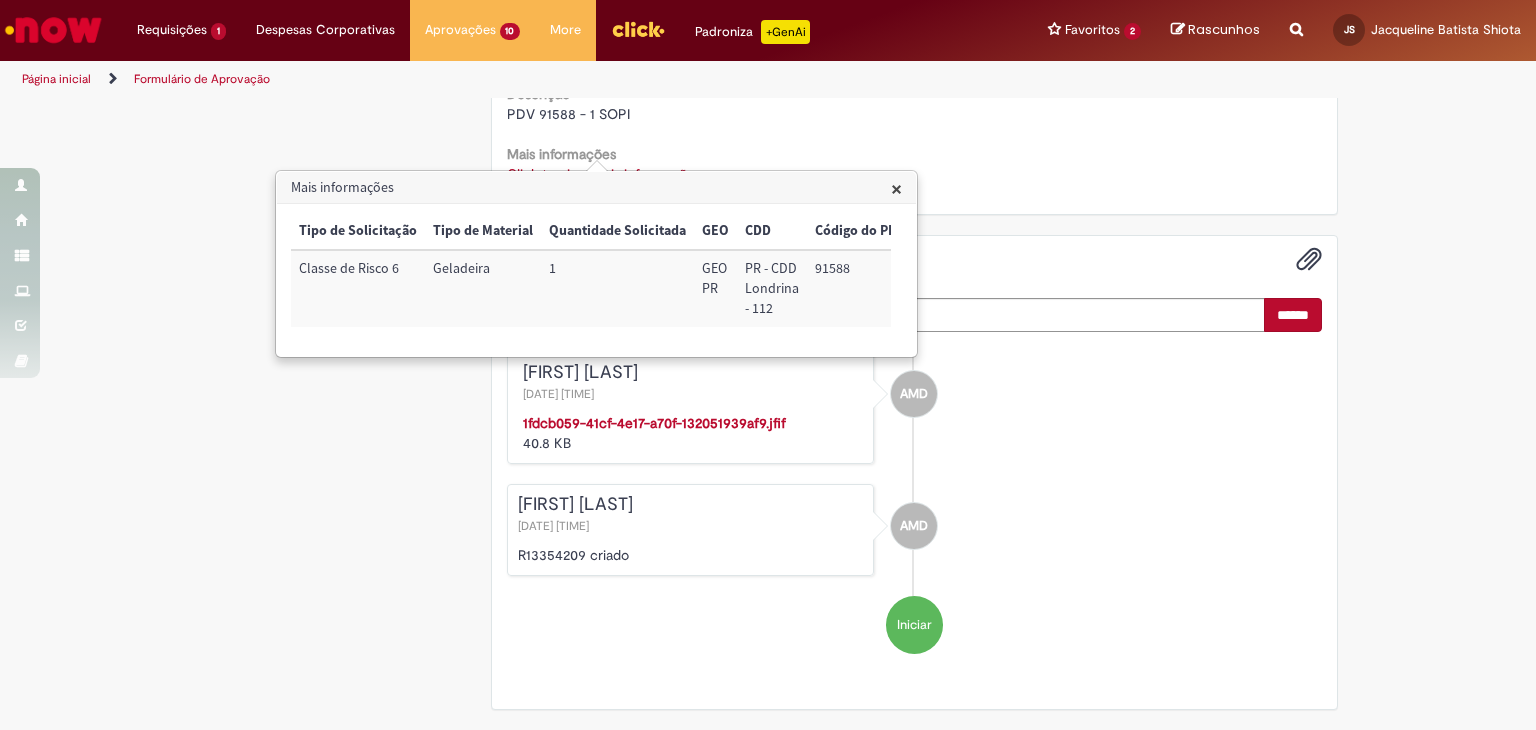 click on "91588" at bounding box center (860, 288) 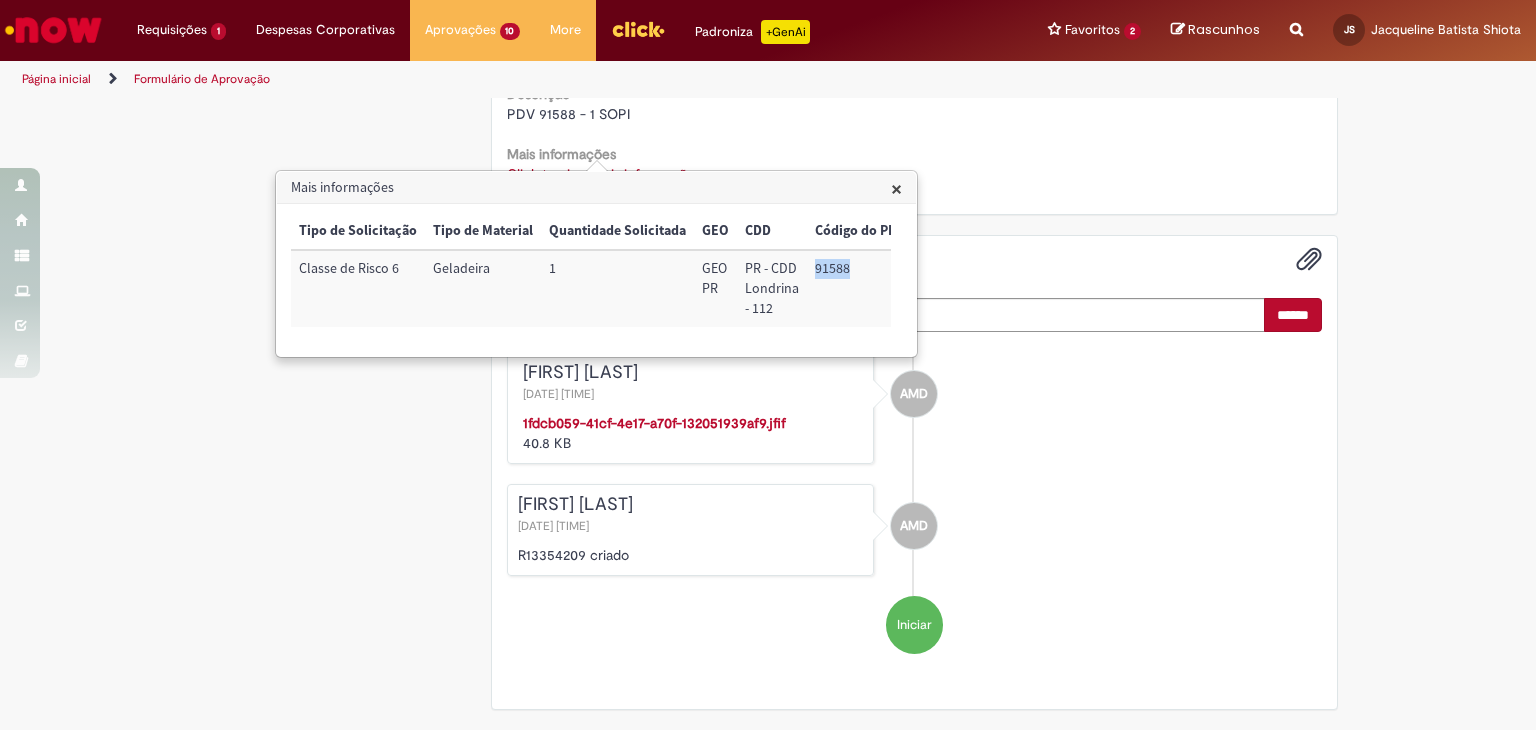 click on "91588" at bounding box center [860, 288] 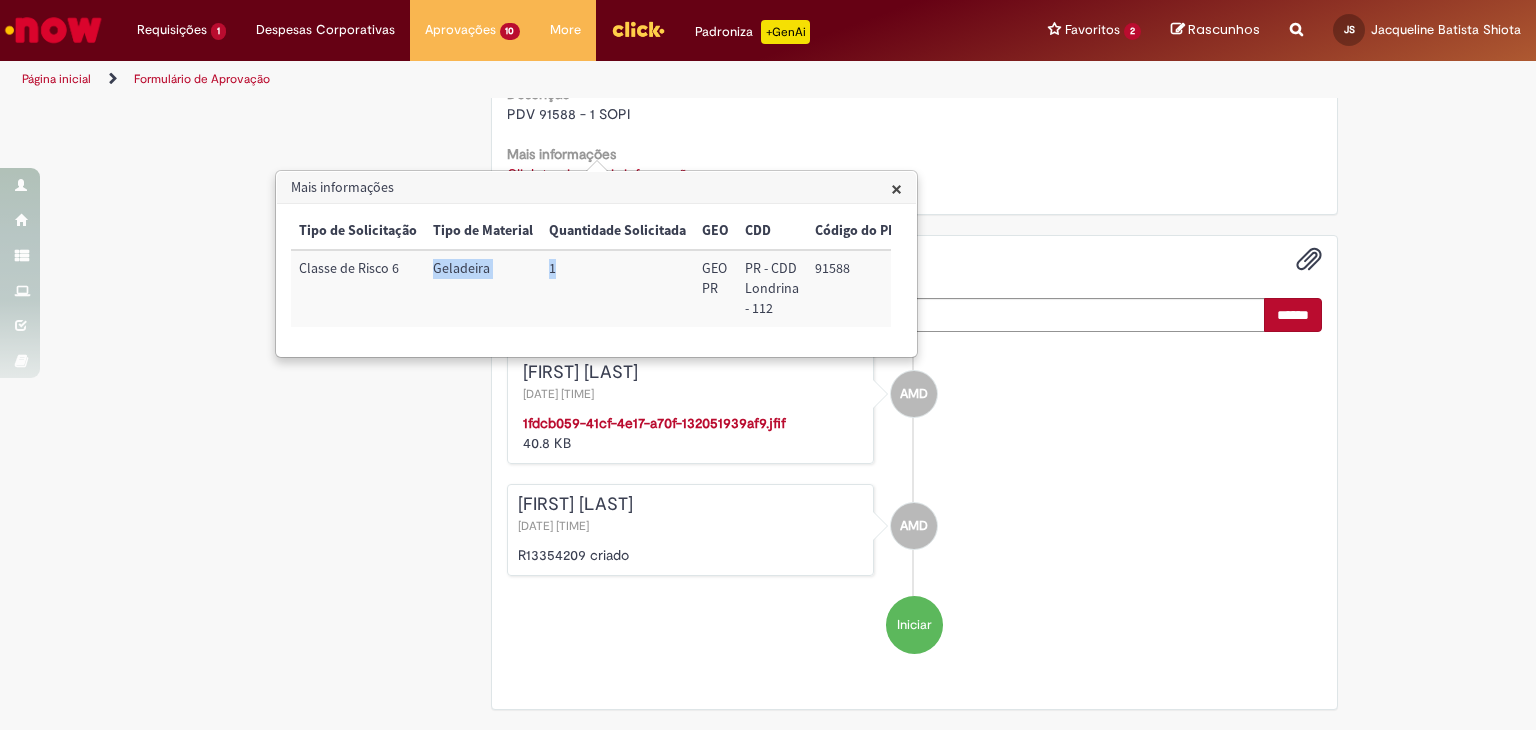 drag, startPoint x: 566, startPoint y: 262, endPoint x: 432, endPoint y: 269, distance: 134.18271 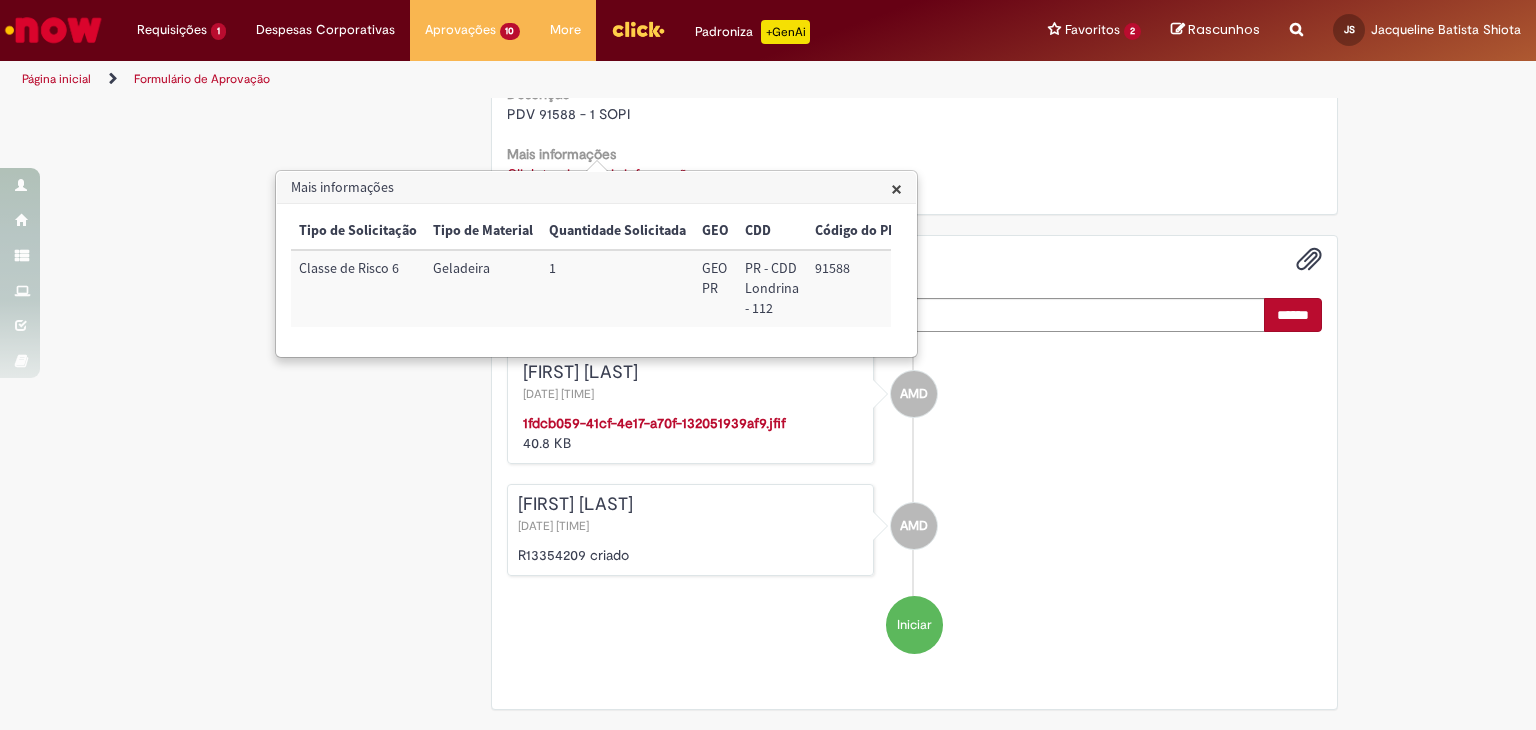 click on "Este Item solicitado requer a sua aprovação
Estado
Solicitada
Criado em
cerca de uma hora atrás cerca de uma hora atrás
Aprovação para
R13354209
Aprovar
Rejeitar
Solicitação de aprovação para Item solicitado R13354209
Oferta destinada a solicitações em caráter de exceção de comodatos
Aberto por  Alvarina Moreira De Morais
Quantidade 1
Opções
Country Code
BR
Favorecido
Alvarina Moreira De Morais
ID
99846586
Email
99846586@ambev.com.br
Título
Departamento" at bounding box center [768, -24] 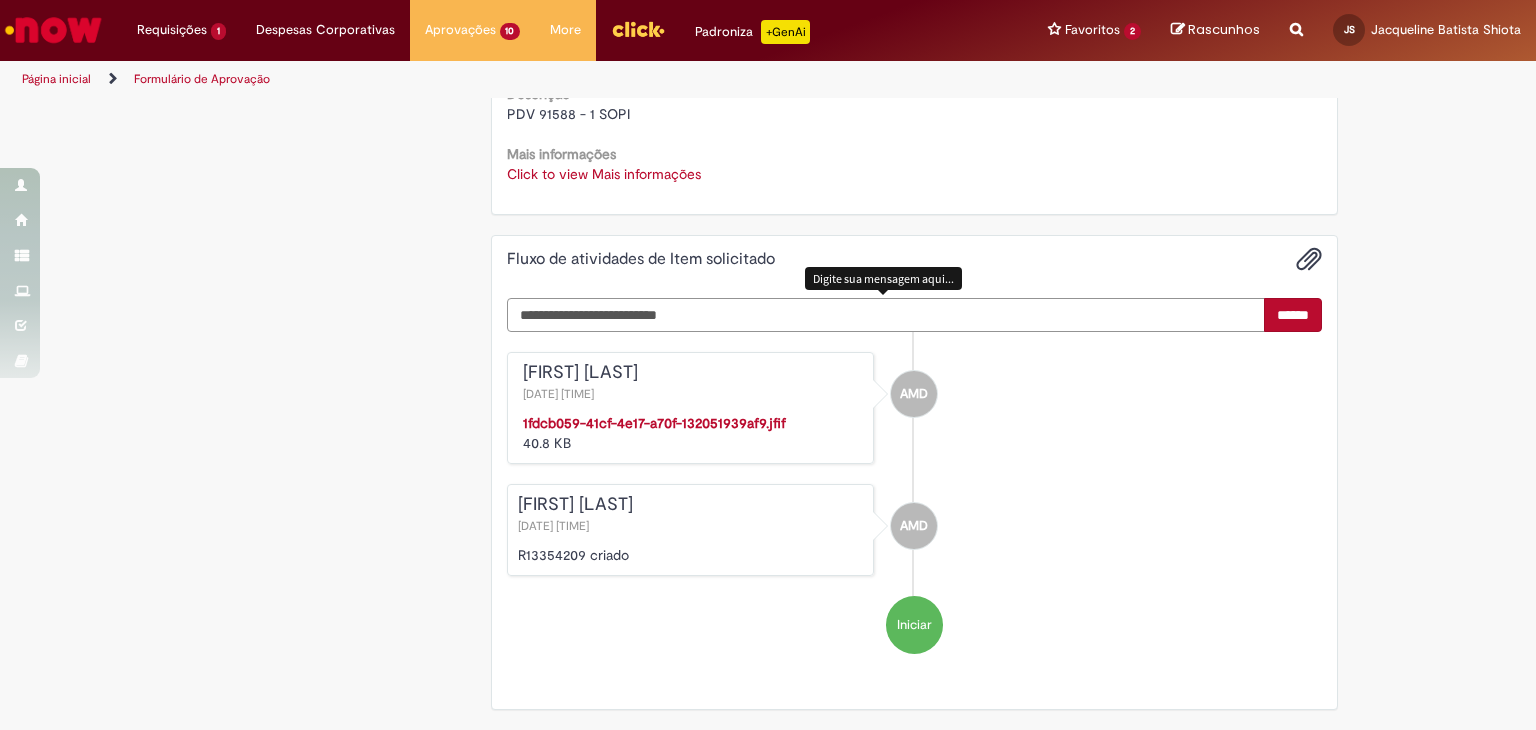 click at bounding box center [886, 315] 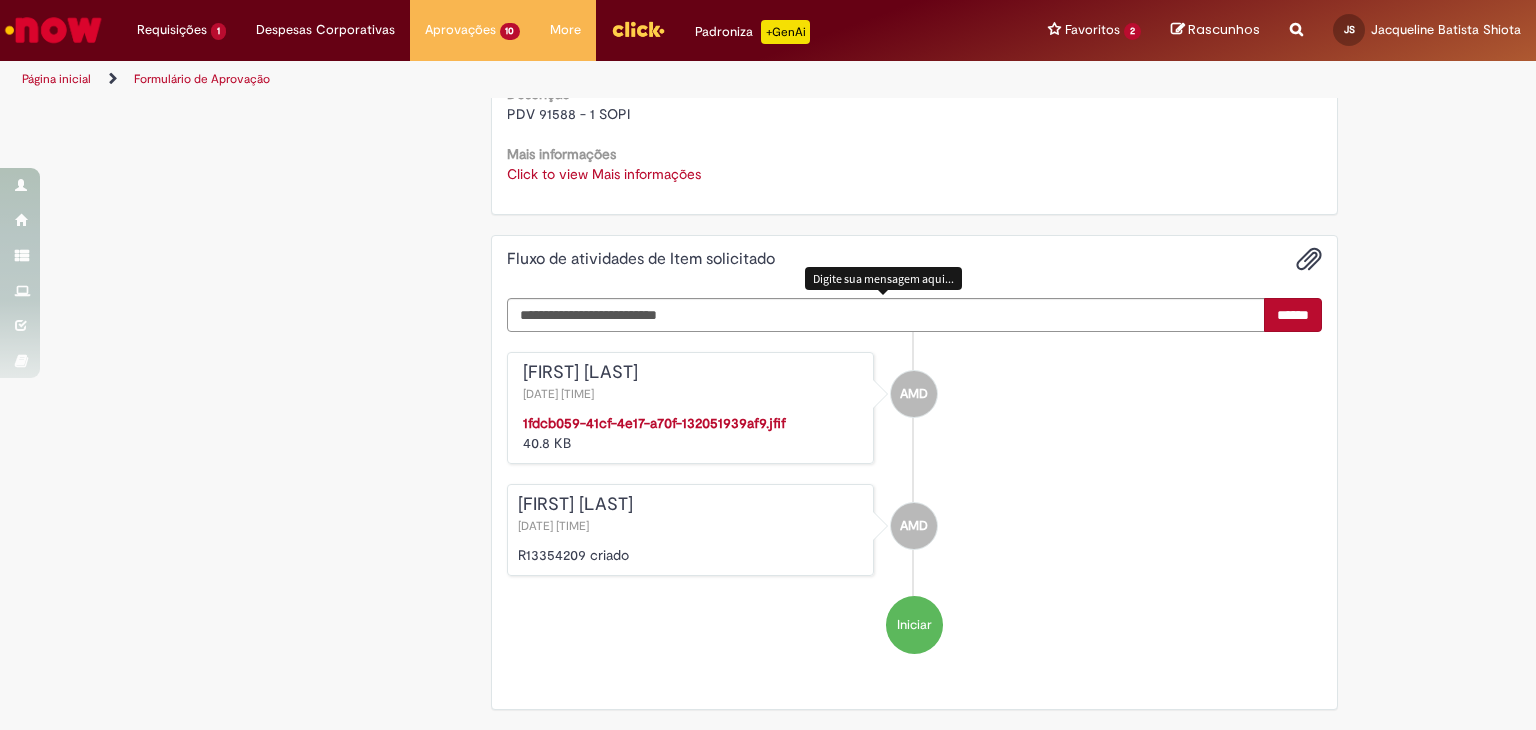 click on "Este Item solicitado requer a sua aprovação
Estado
Solicitada
Criado em
cerca de uma hora atrás cerca de uma hora atrás
Aprovação para
R13354209
Aprovar
Rejeitar
Solicitação de aprovação para Item solicitado R13354209
Oferta destinada a solicitações em caráter de exceção de comodatos
Aberto por  Alvarina Moreira De Morais
Quantidade 1
Opções
Country Code
BR
Favorecido
Alvarina Moreira De Morais
ID
99846586
Email
99846586@ambev.com.br
Título
Departamento" at bounding box center (768, -24) 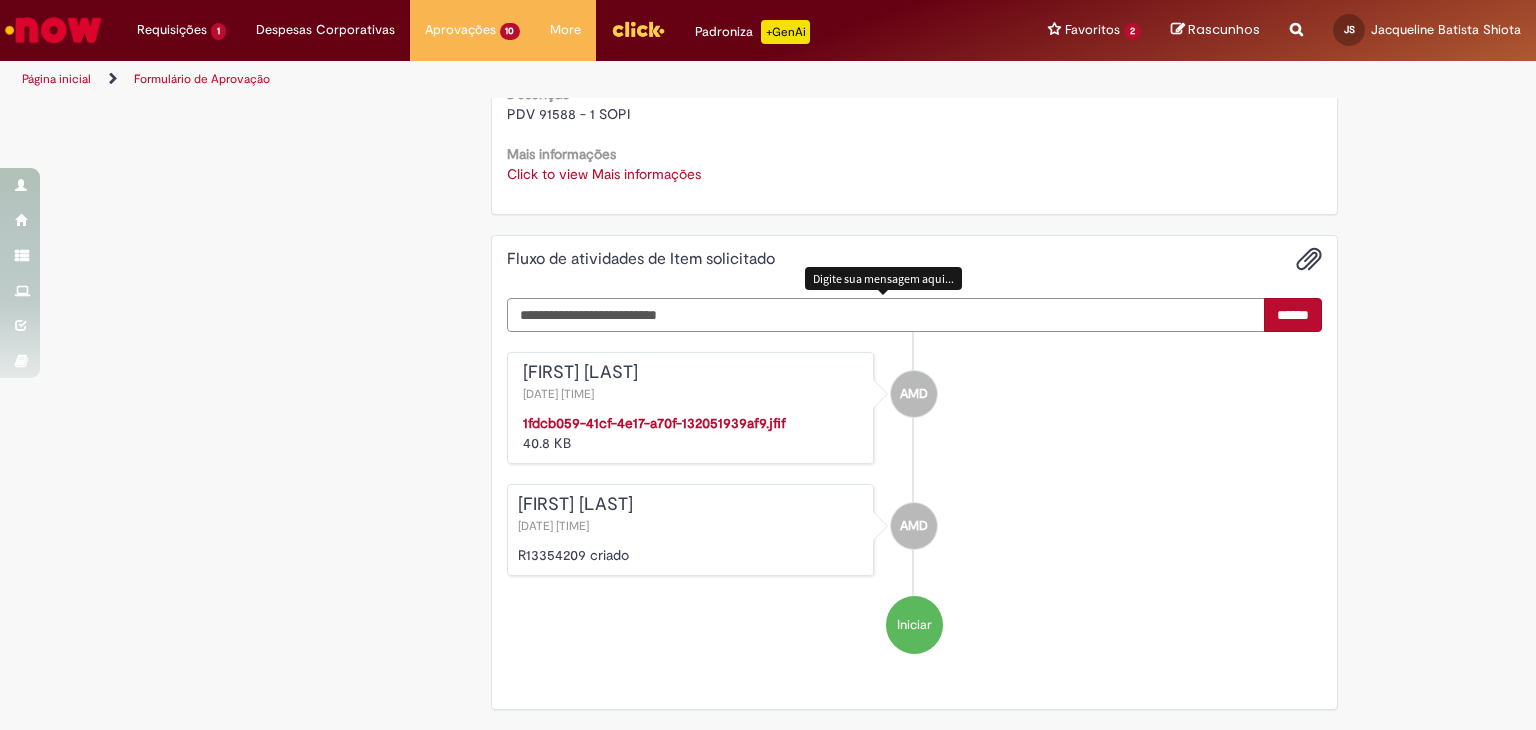 click at bounding box center (886, 315) 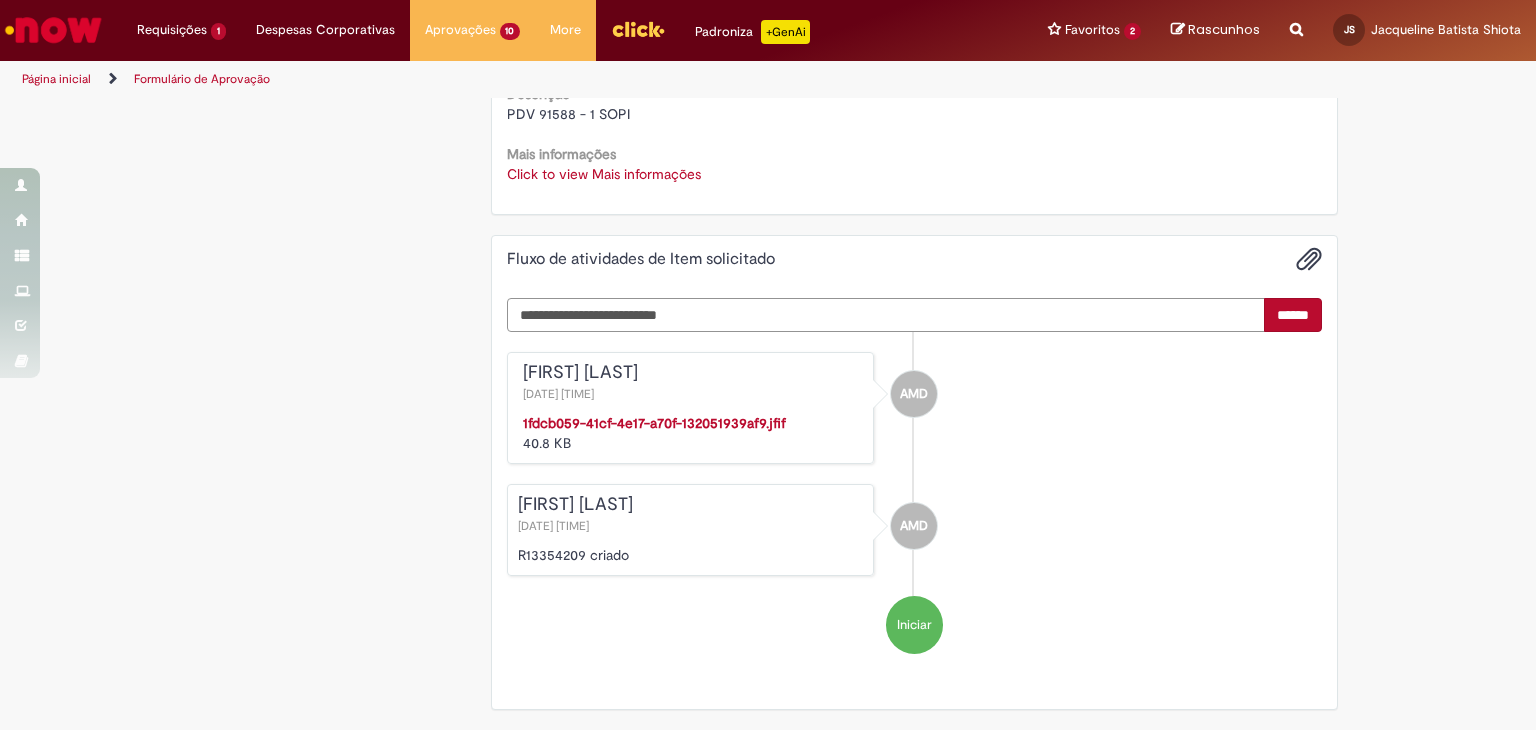 paste on "**********" 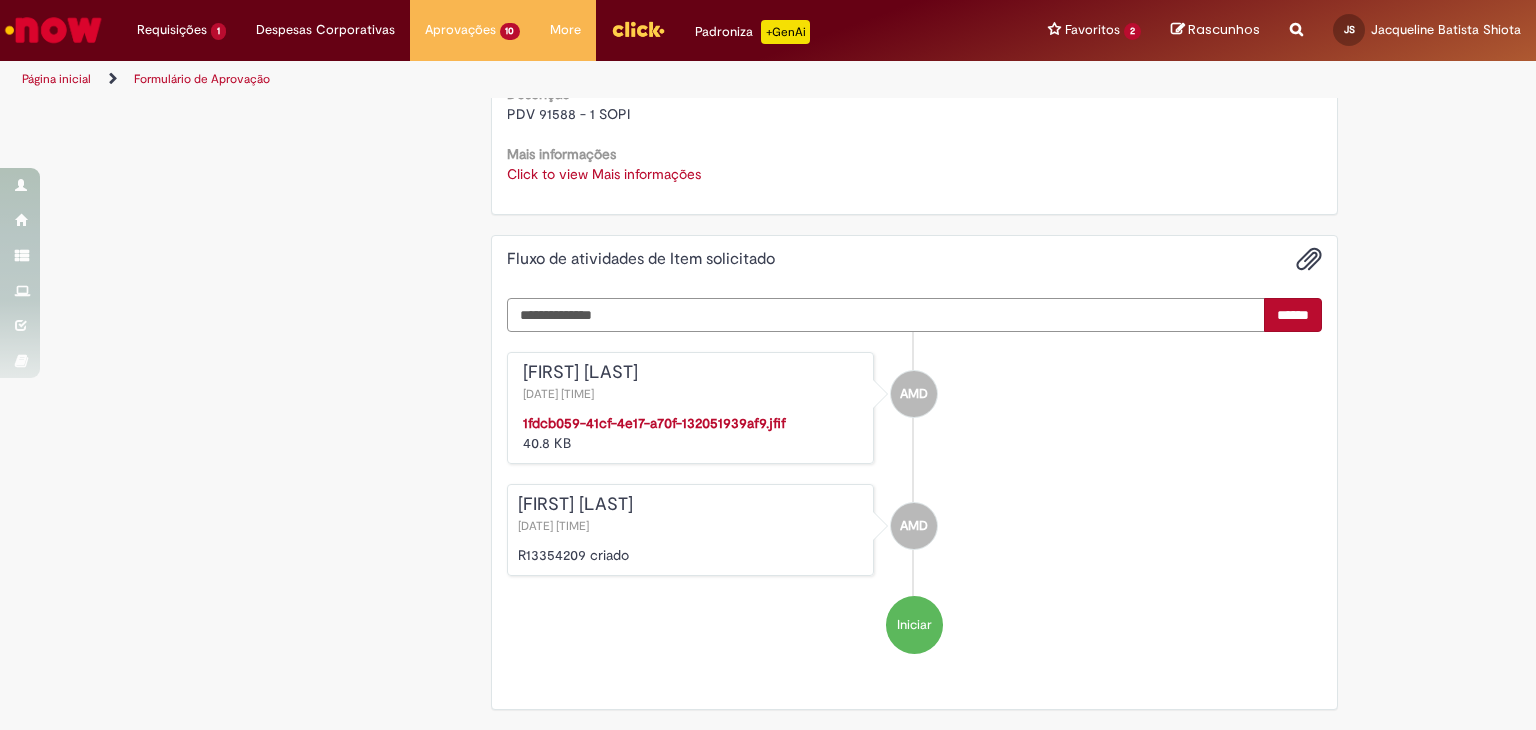 scroll, scrollTop: 930, scrollLeft: 0, axis: vertical 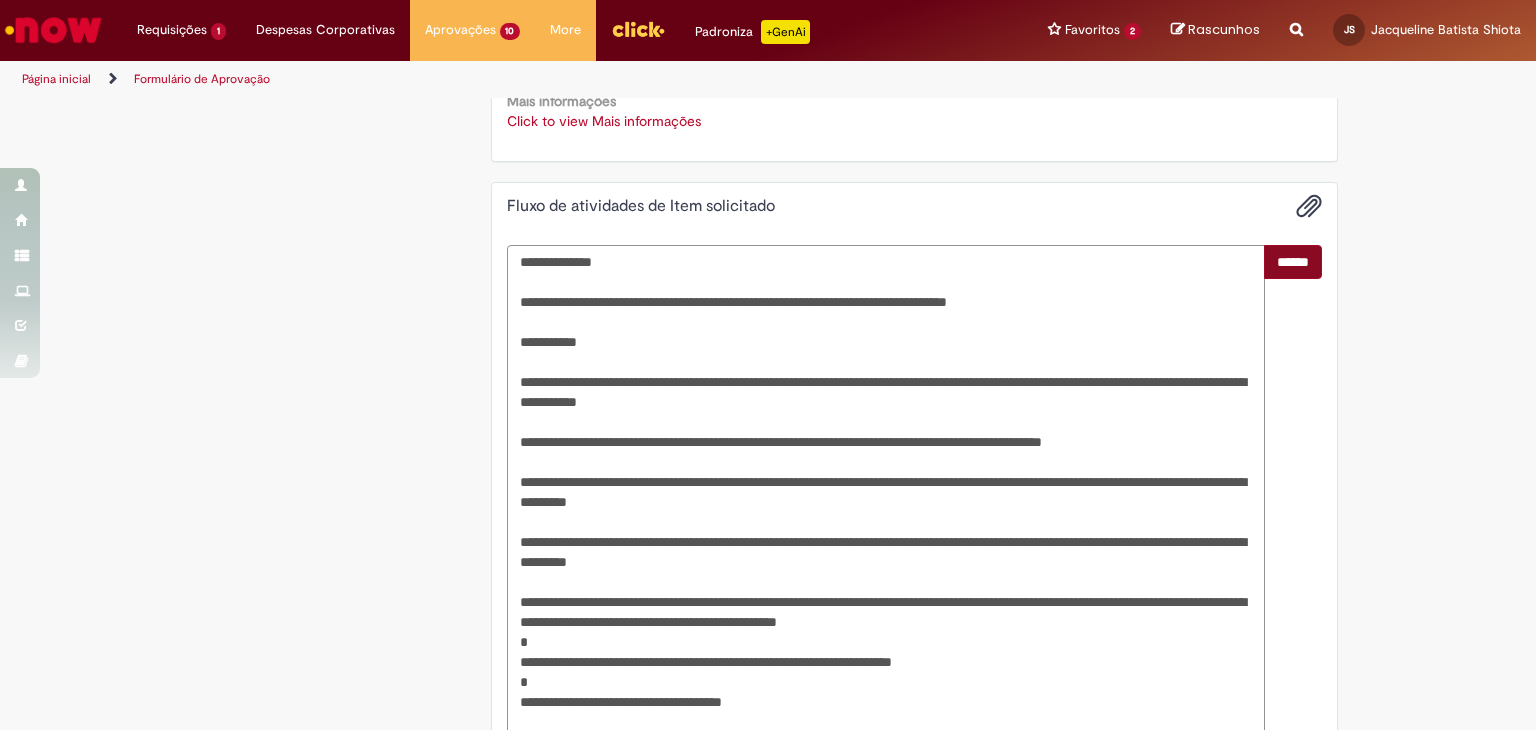 type on "**********" 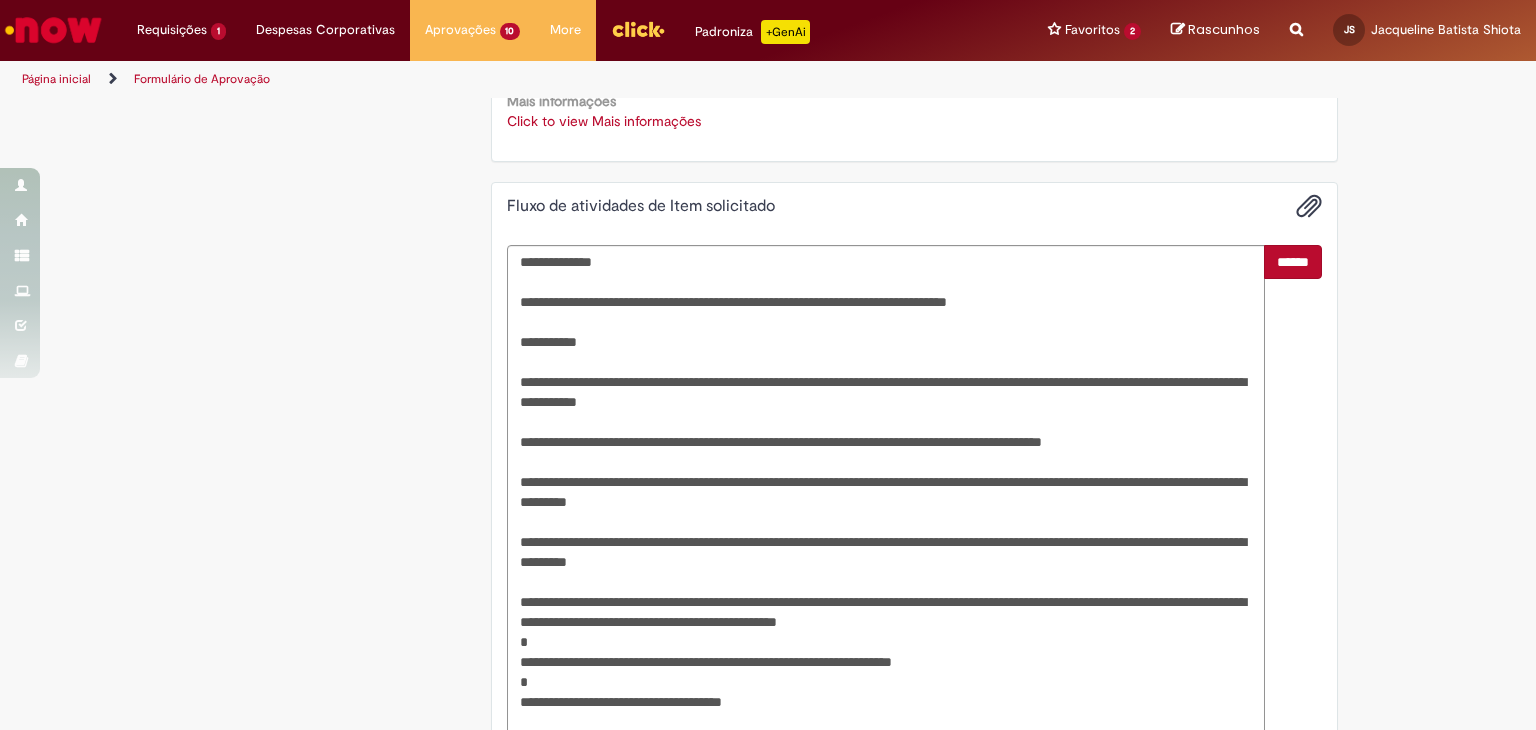 click on "******" at bounding box center (1293, 262) 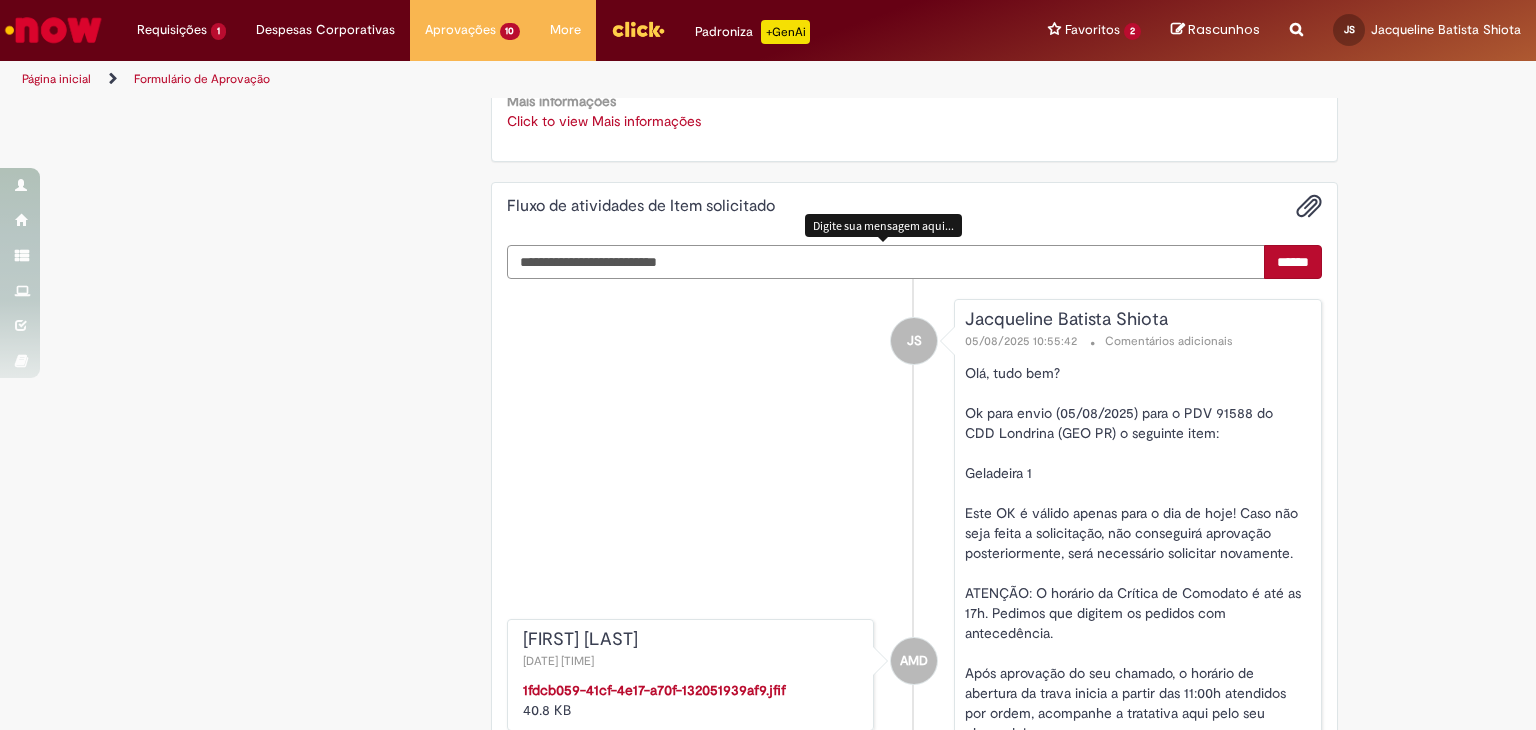 click at bounding box center (886, 262) 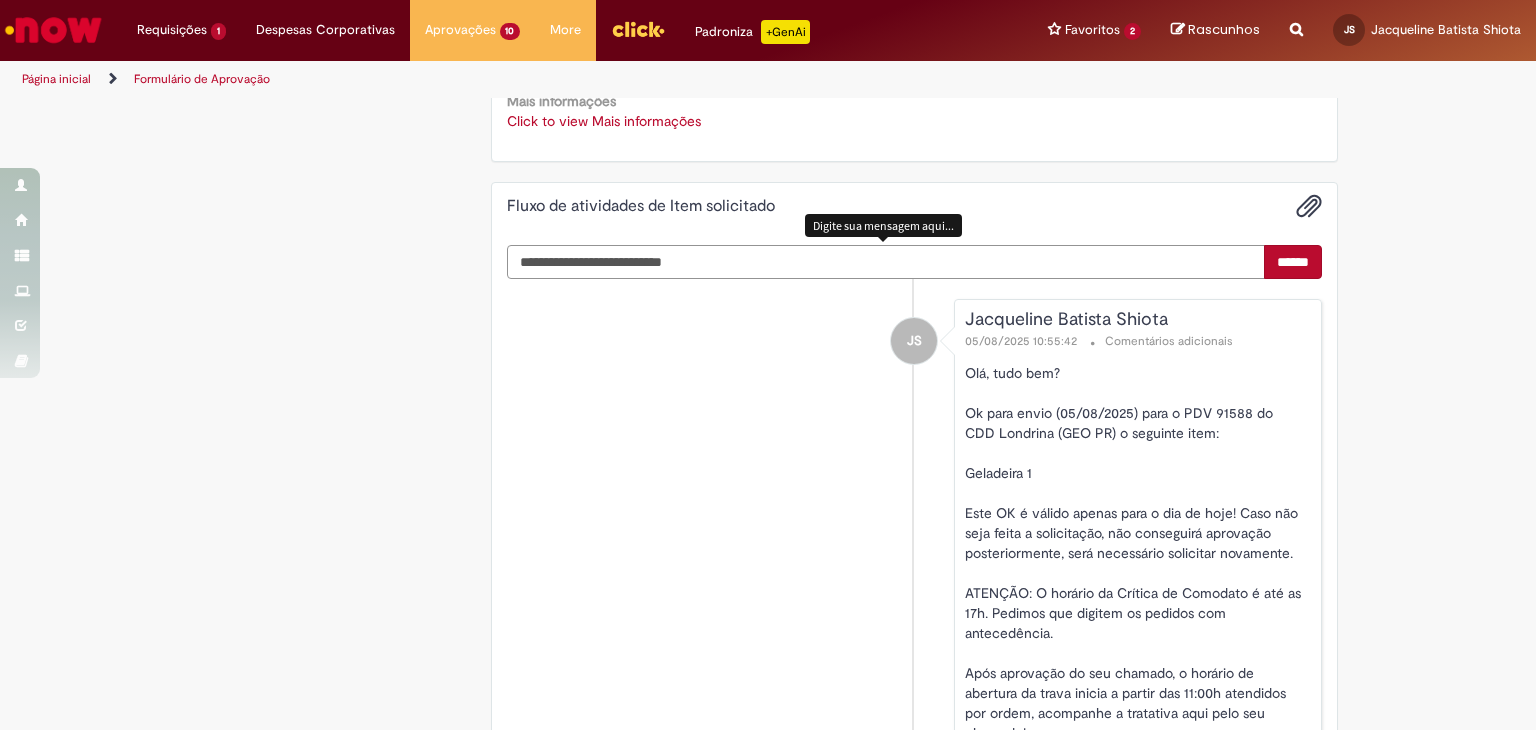 type on "**********" 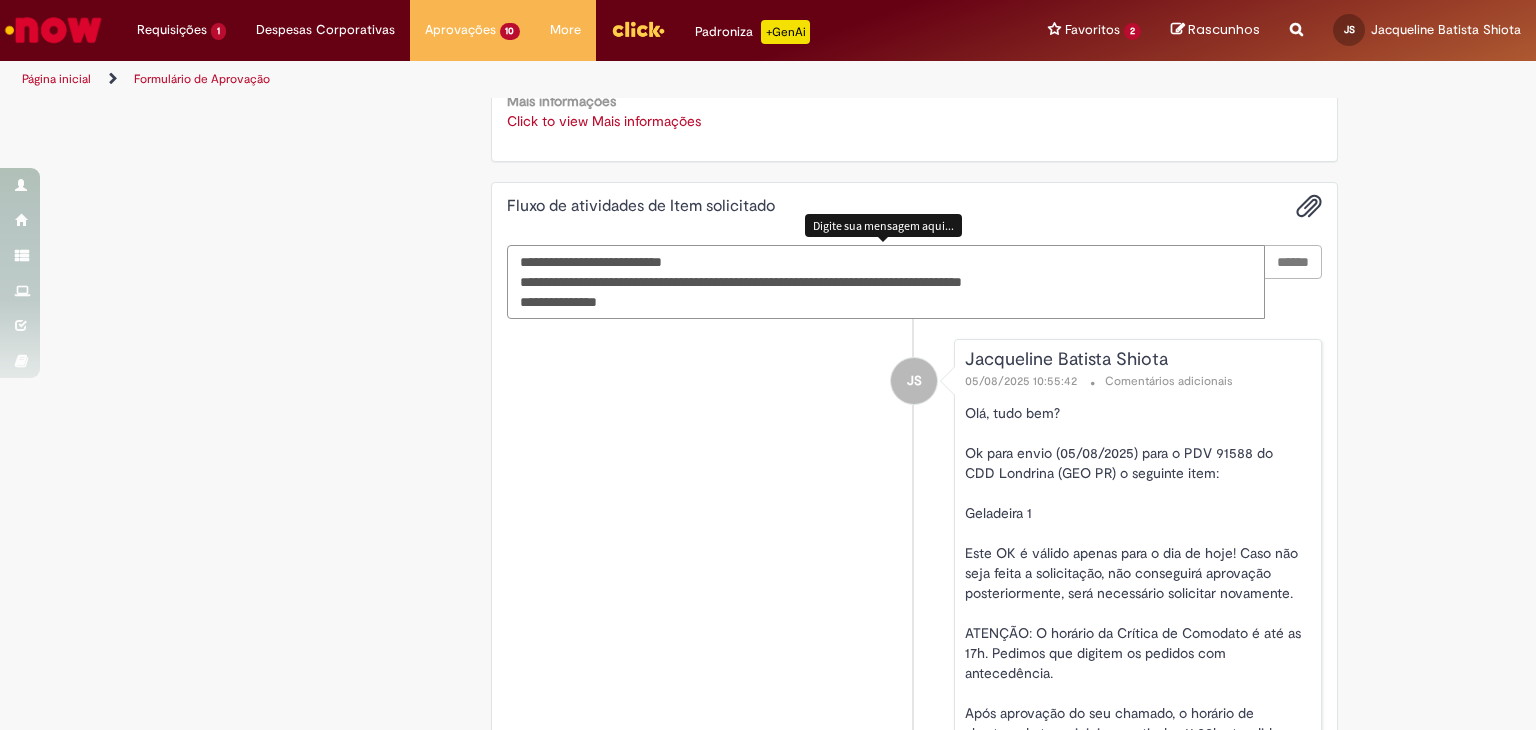 type 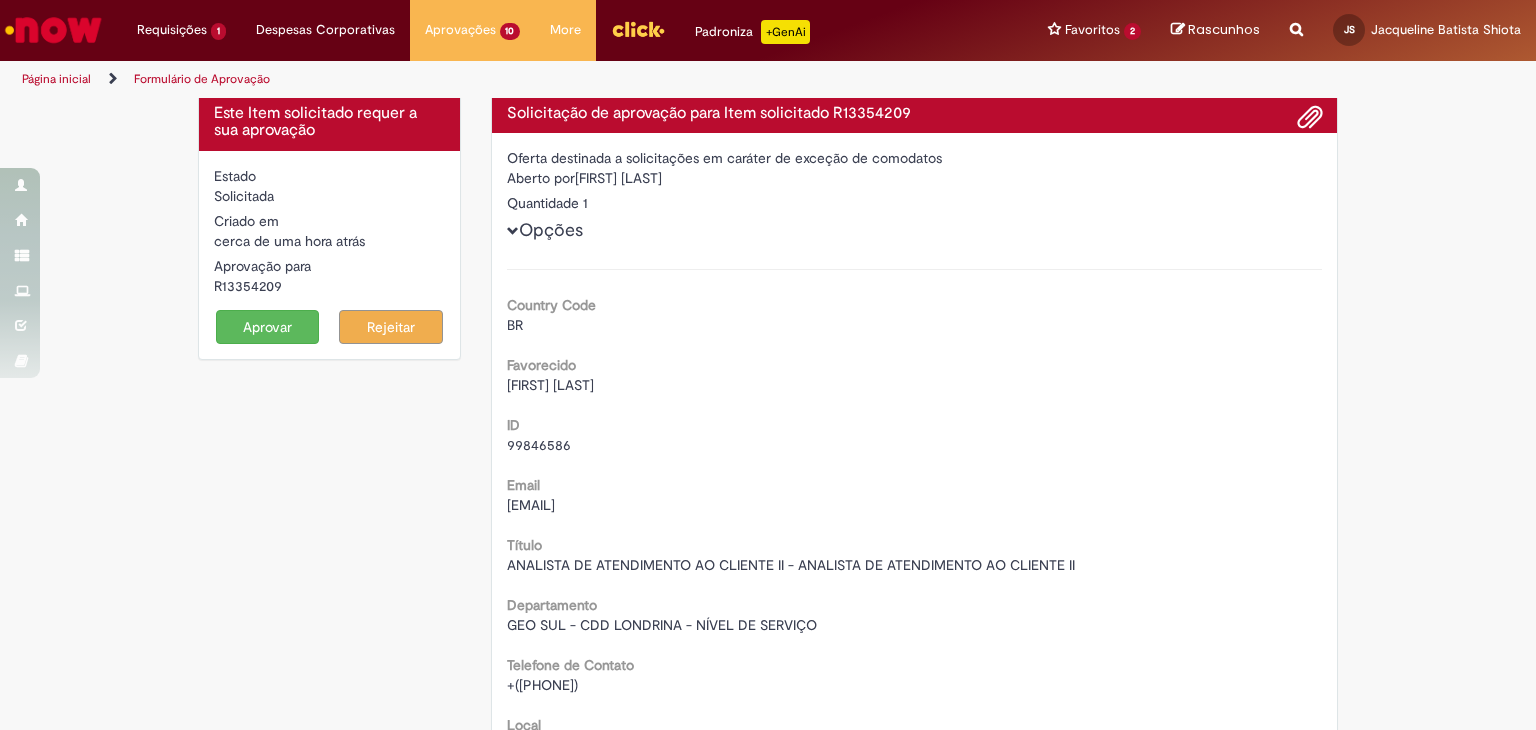 scroll, scrollTop: 0, scrollLeft: 0, axis: both 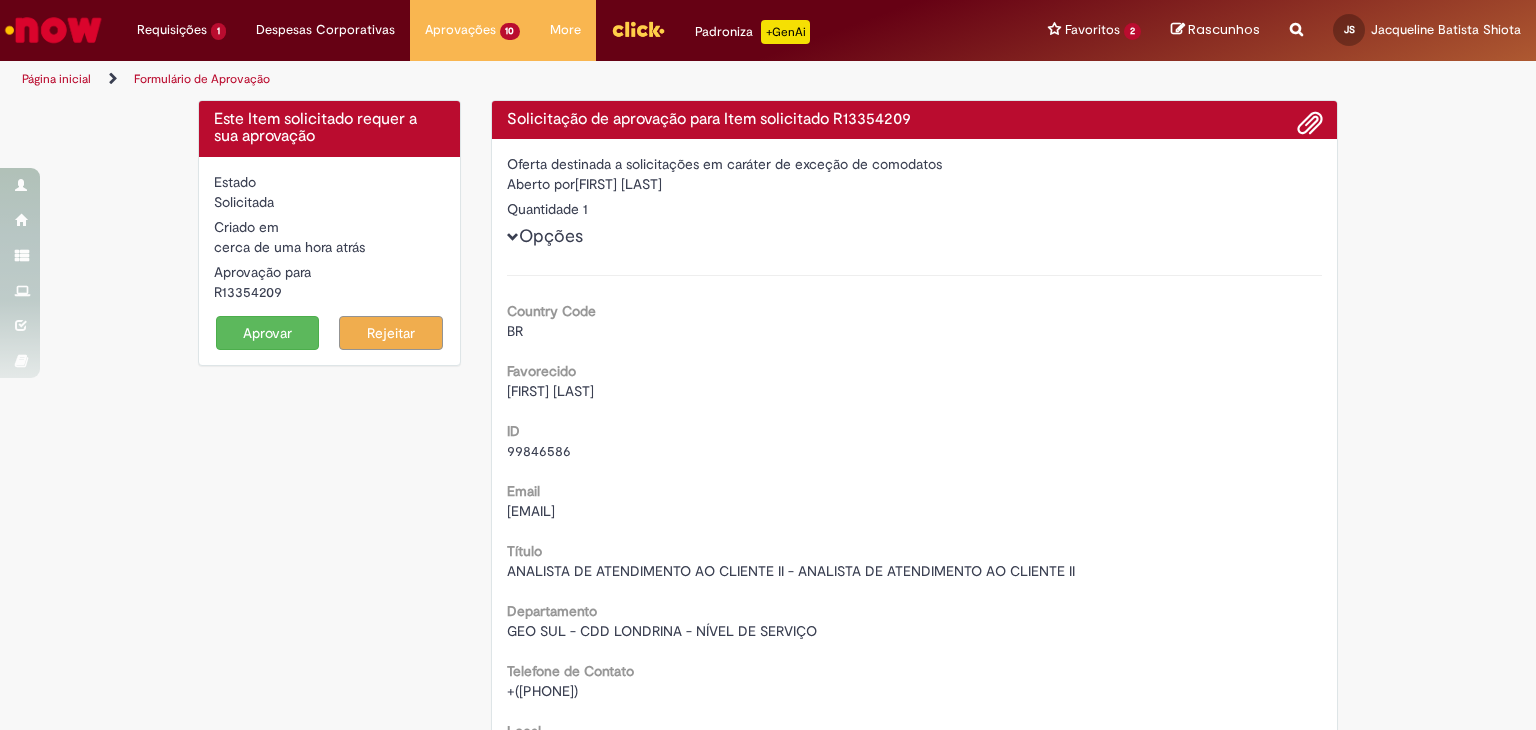 click on "Aprovar" at bounding box center (268, 333) 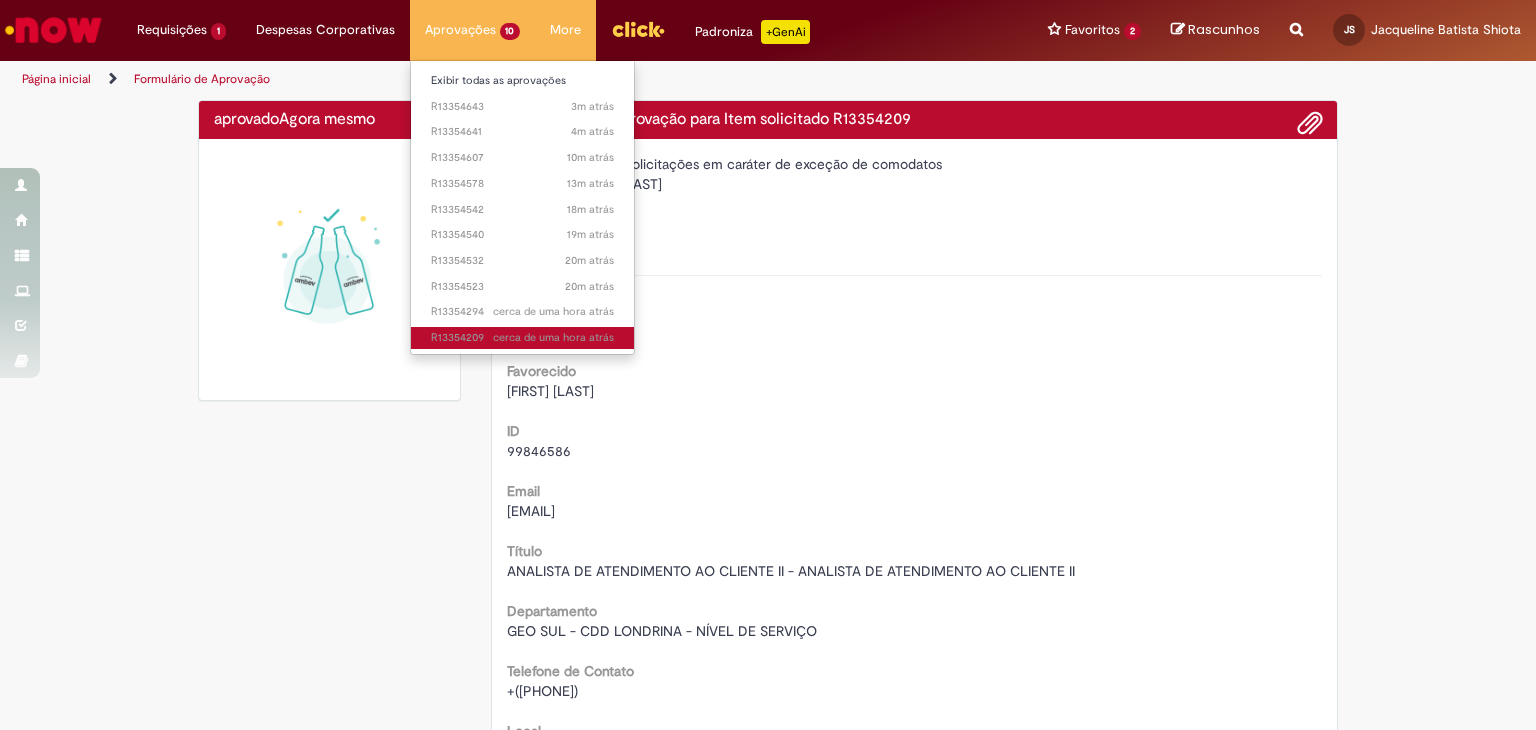 click on "cerca de uma hora atrás cerca de uma hora atrás  R13354209" at bounding box center [523, 338] 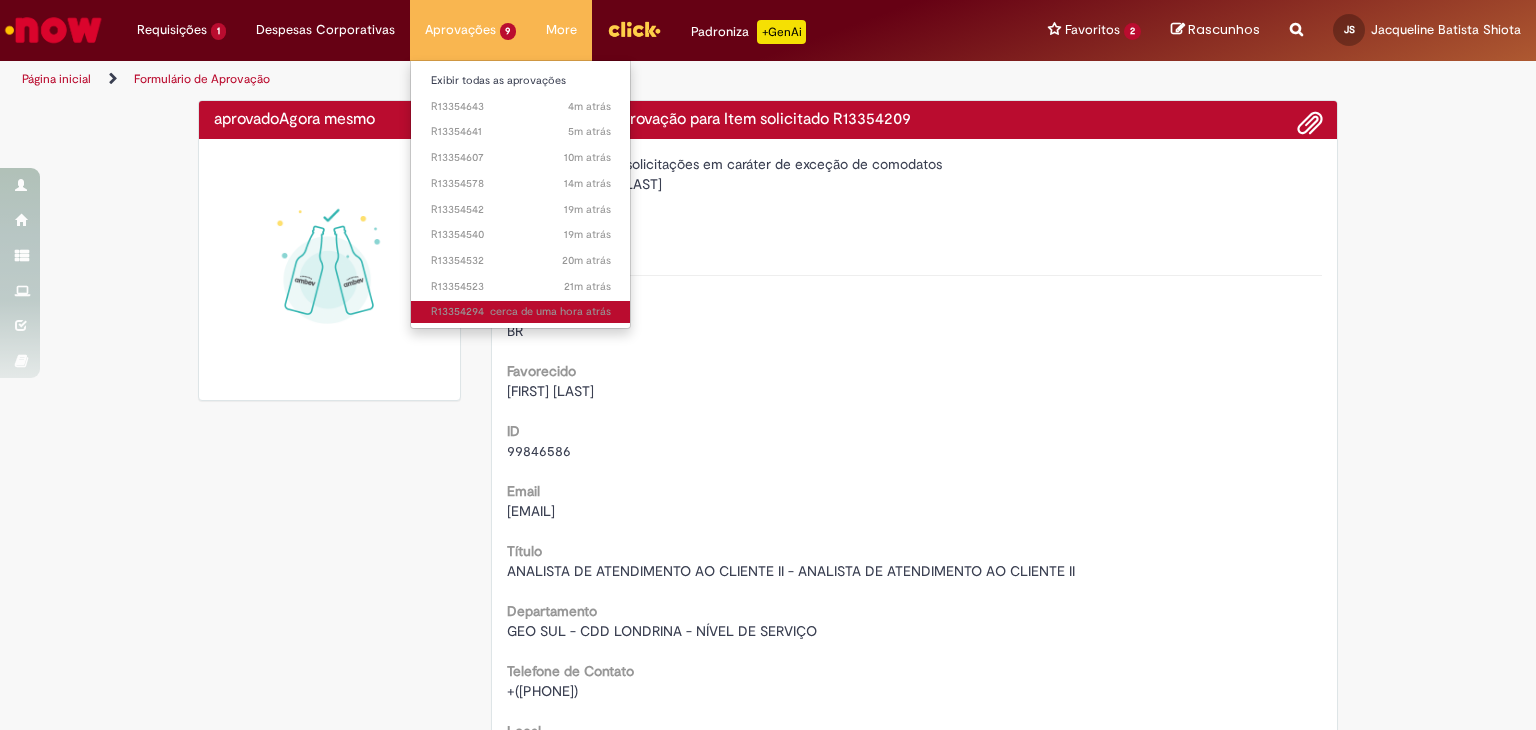 click on "cerca de uma hora atrás" at bounding box center (550, 311) 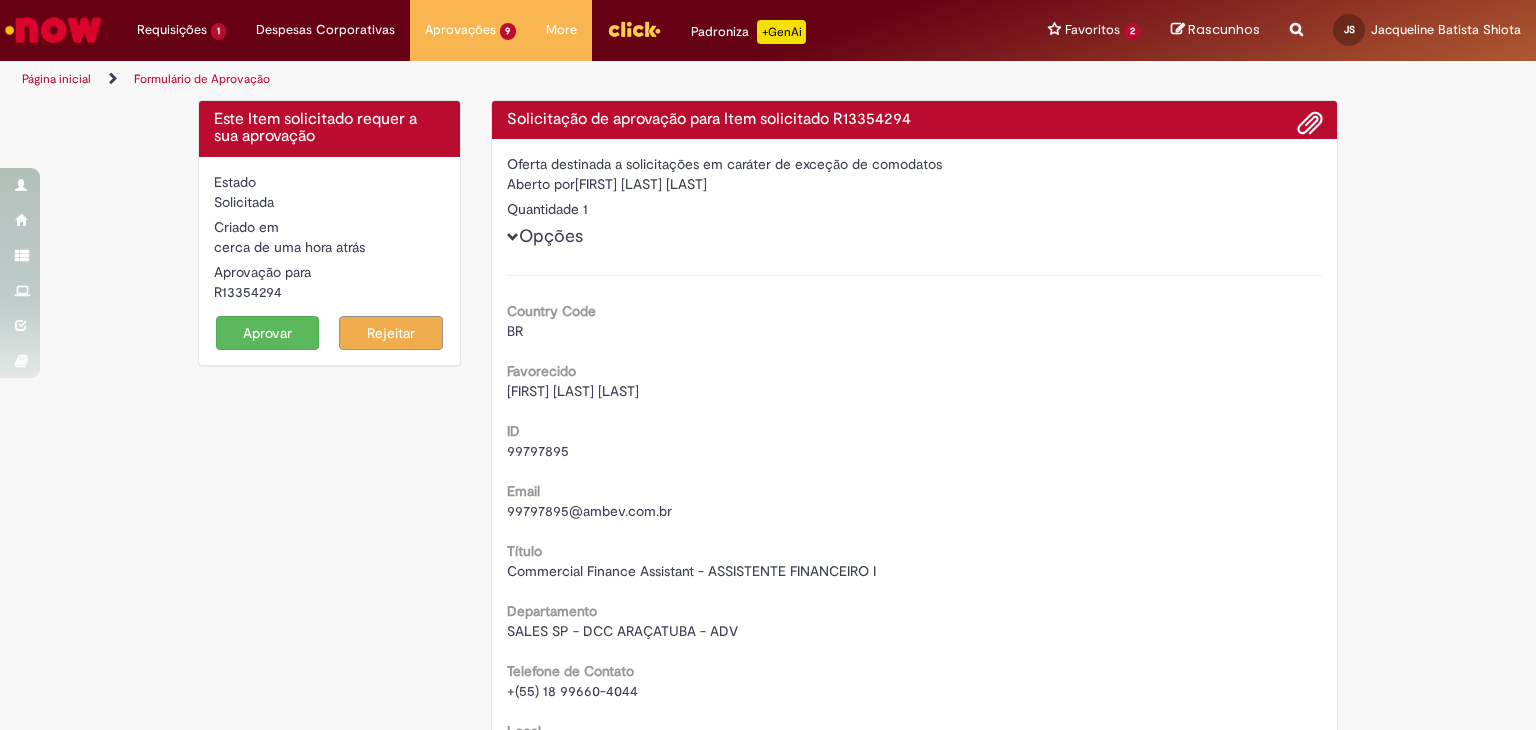 click on "Click to view Mais informações" at bounding box center [604, 1051] 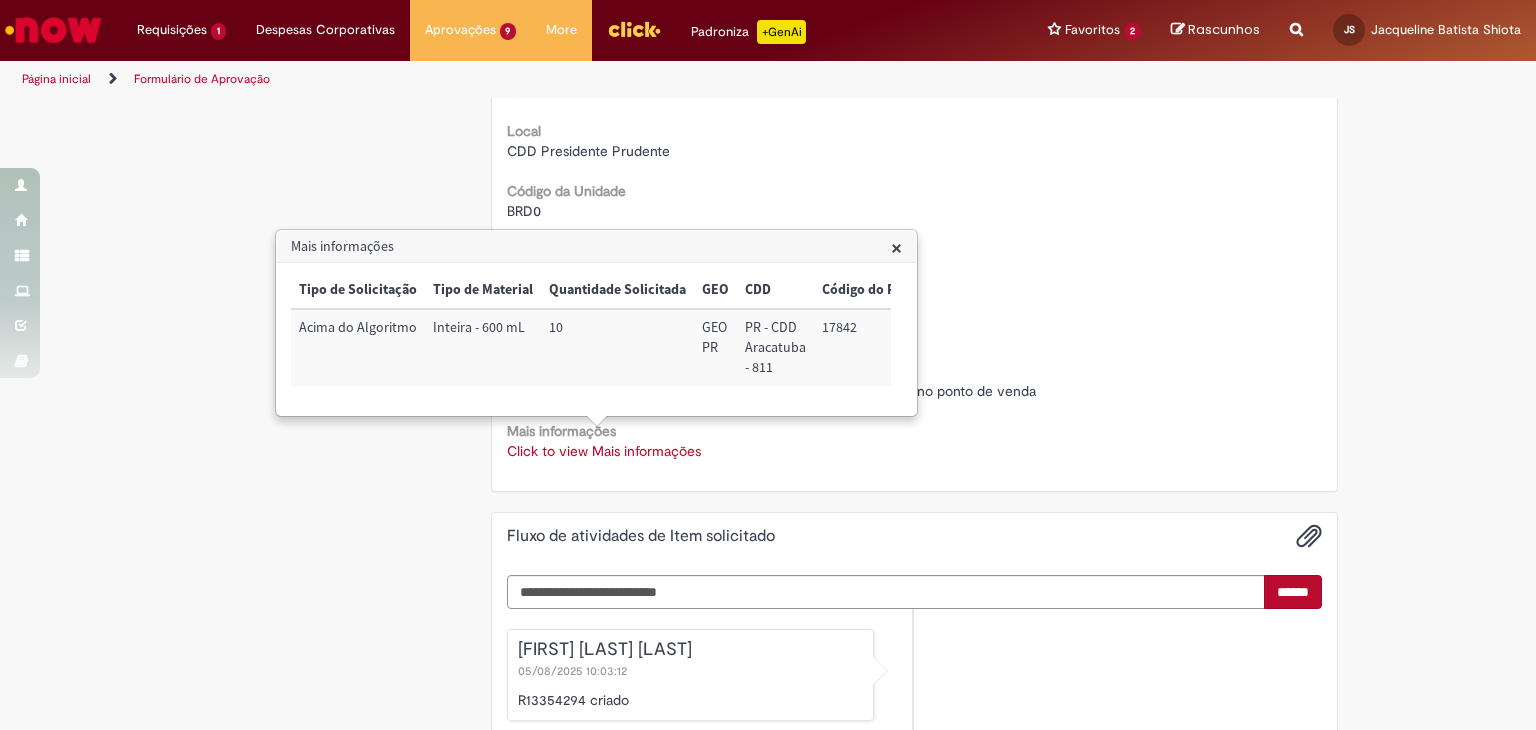 click on "17842" at bounding box center (867, 347) 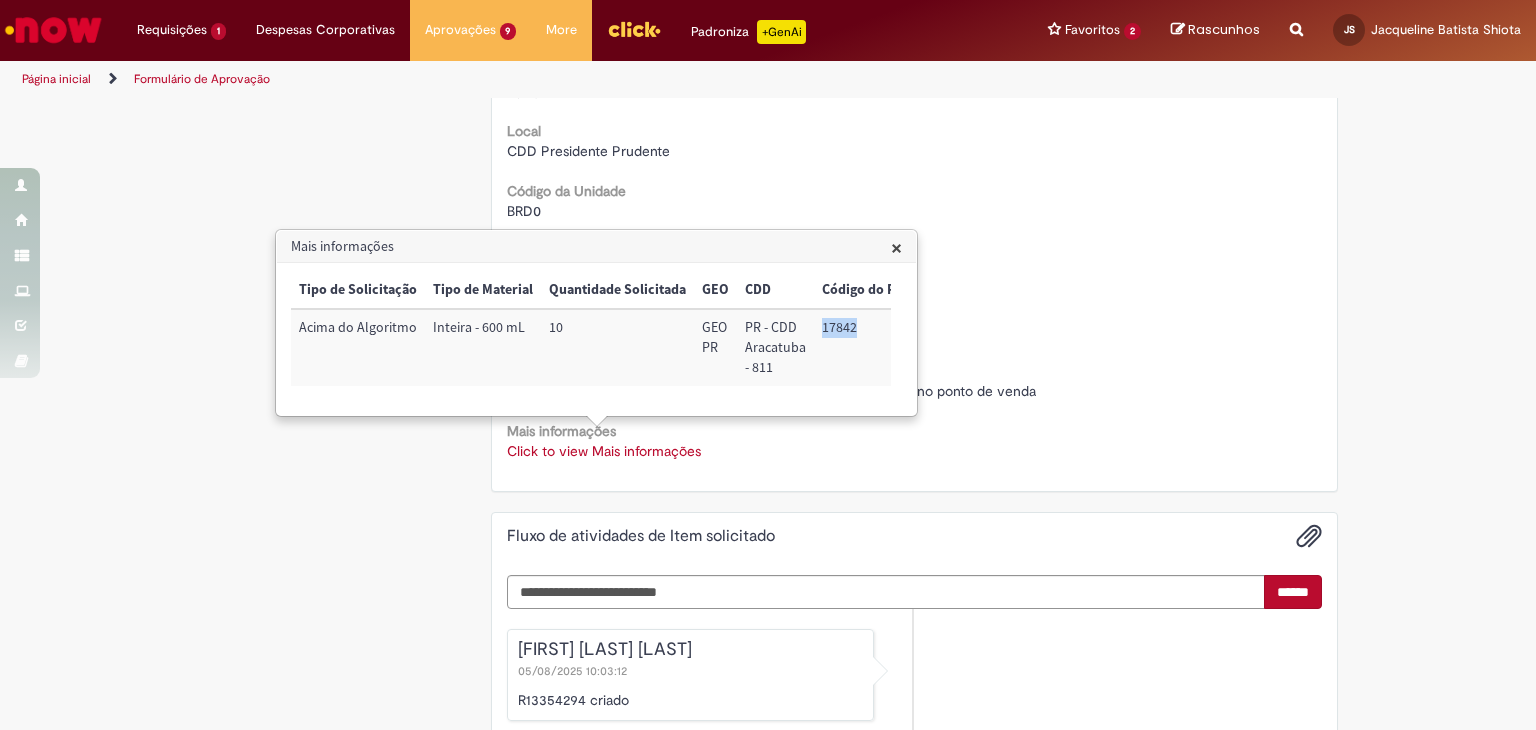 click on "17842" at bounding box center [867, 347] 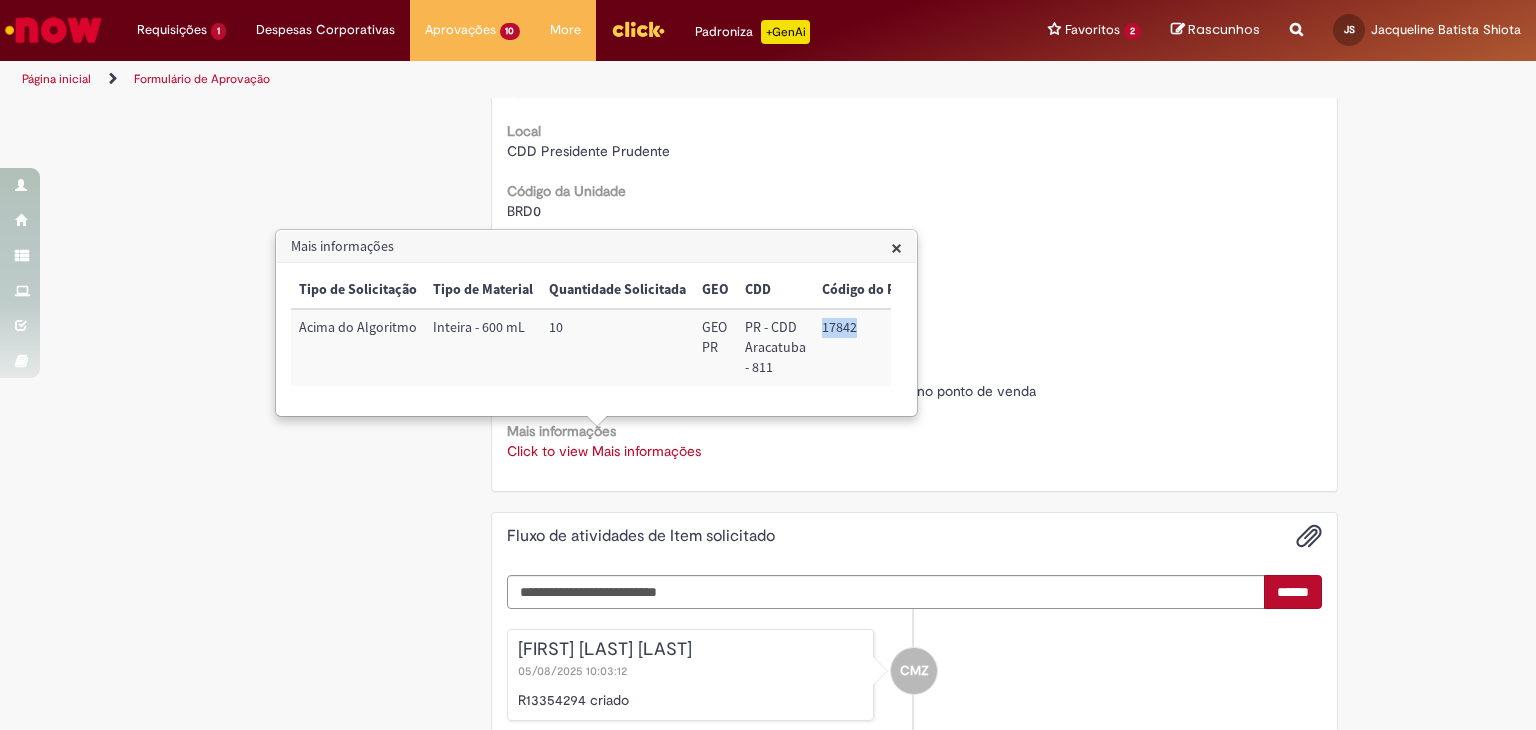 click on "×" at bounding box center (896, 247) 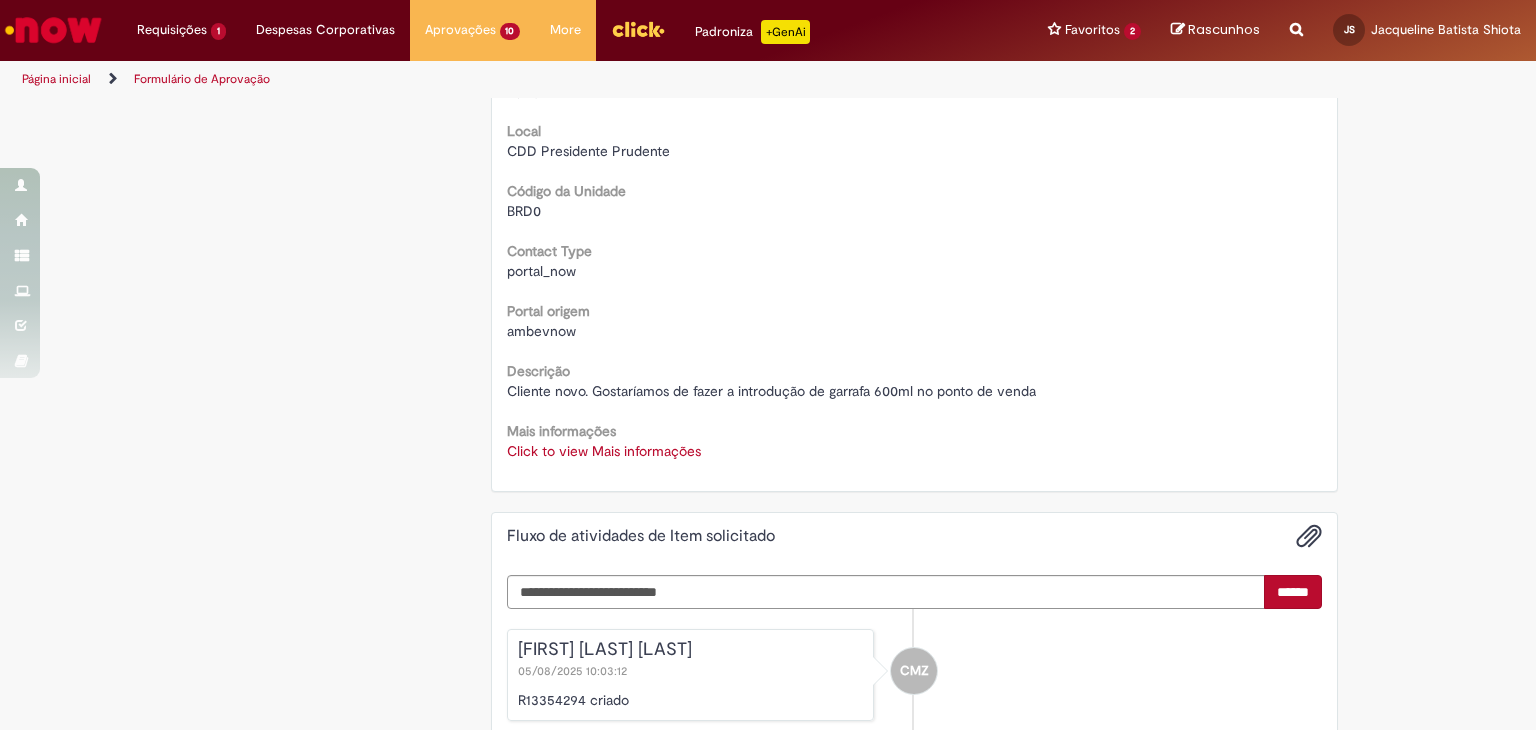 click on "Click to view Mais informações" at bounding box center [604, 451] 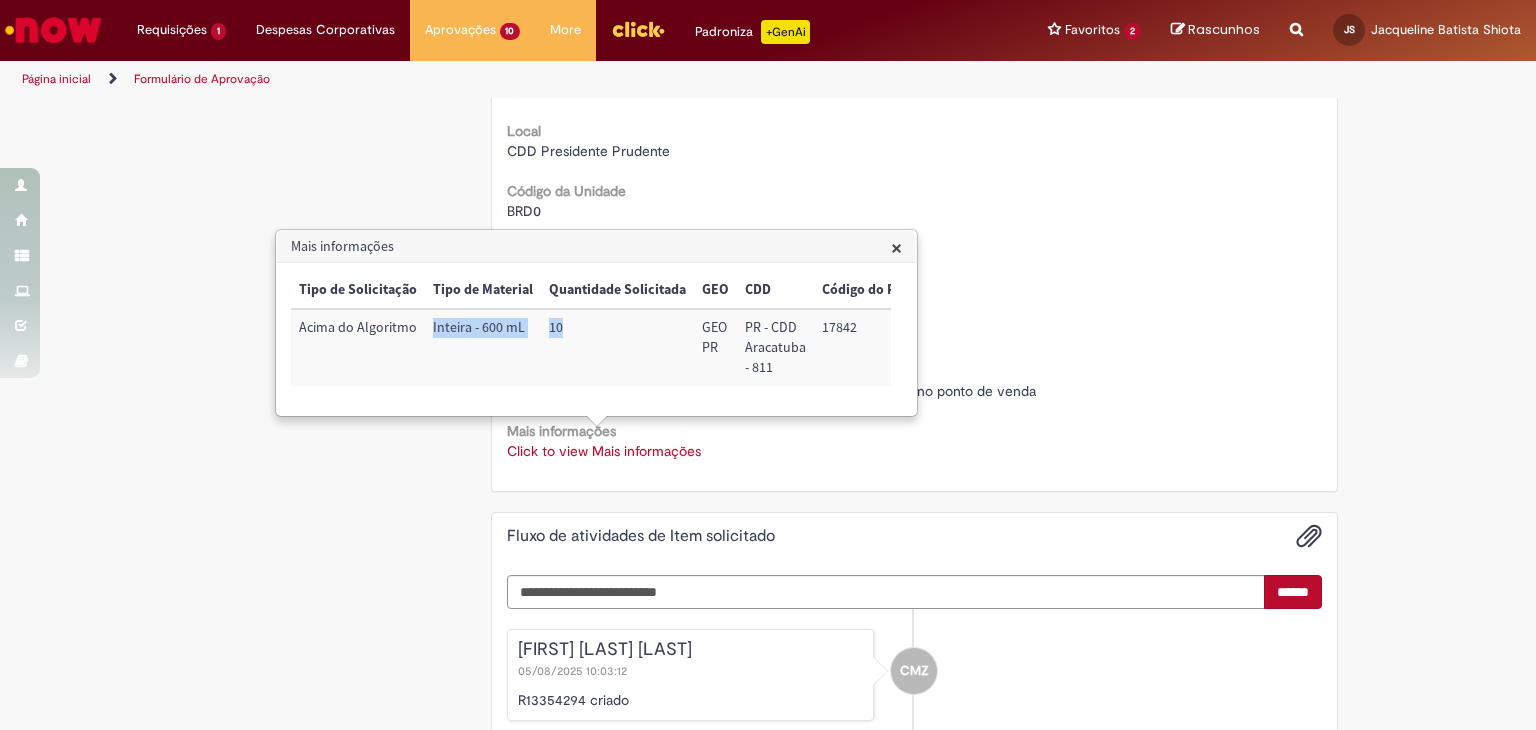 drag, startPoint x: 598, startPoint y: 329, endPoint x: 425, endPoint y: 340, distance: 173.34937 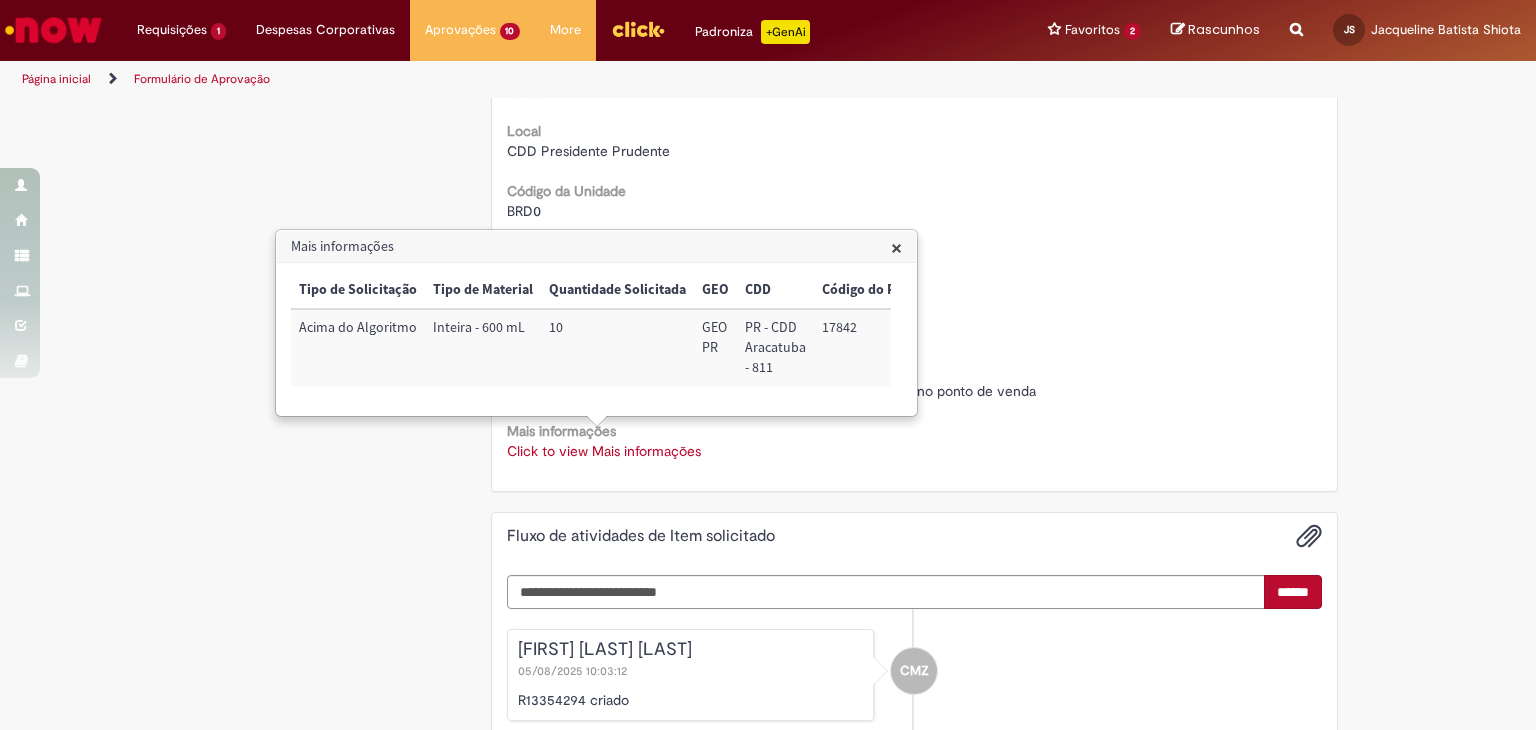 click on "Este Item solicitado requer a sua aprovação
Estado
Solicitada
Criado em
cerca de uma hora atrás cerca de uma hora atrás
Aprovação para
R13354294
Aprovar
Rejeitar
Solicitação de aprovação para Item solicitado R13354294
Oferta destinada a solicitações em caráter de exceção de comodatos
Aberto por  [FIRST] [LAST] [LAST]
Quantidade 1
Opções
Country Code
BR
Favorecido
[FIRST] [LAST] [LAST]
ID
99797895
Email
99797895@[EMAIL]
Título
Departamento" at bounding box center (768, 187) 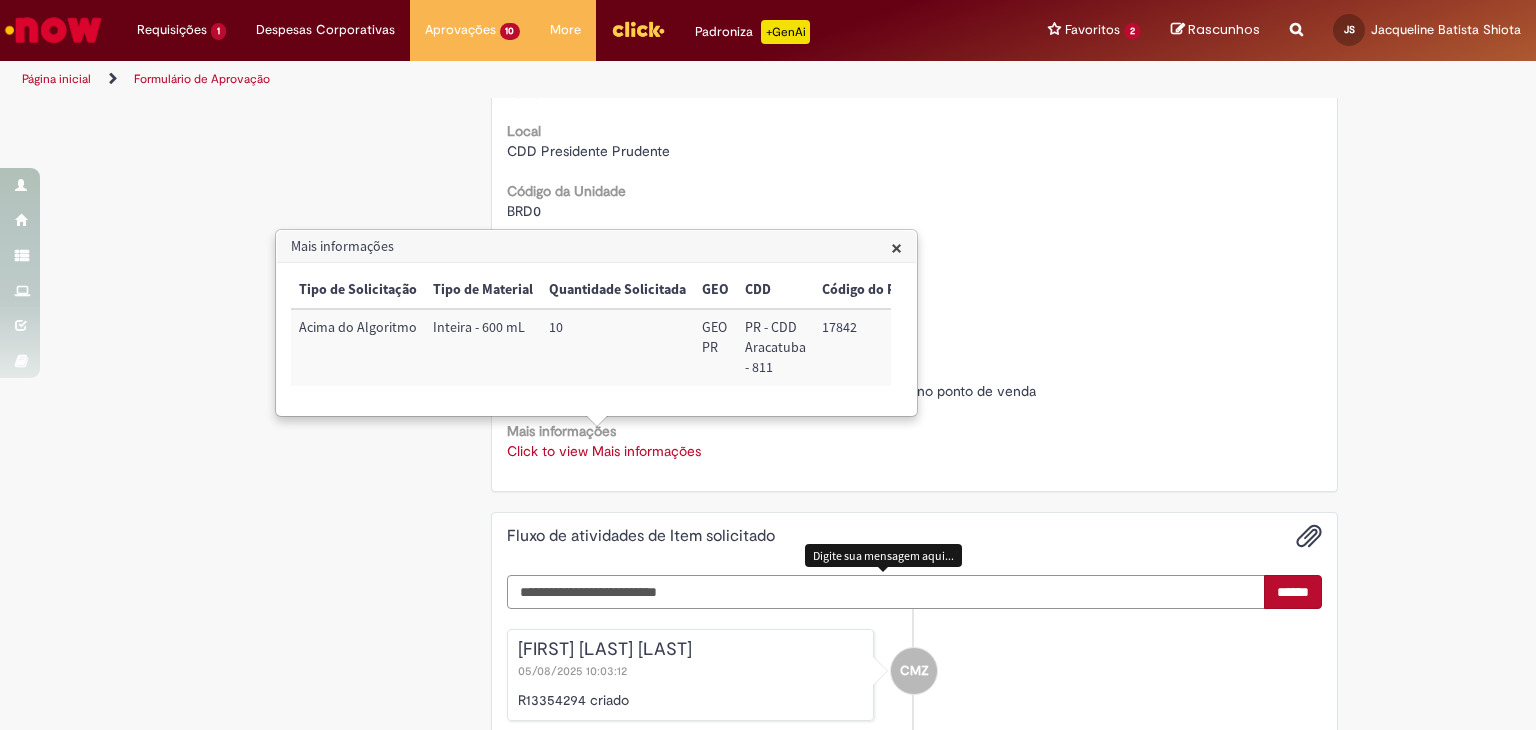 click at bounding box center [886, 592] 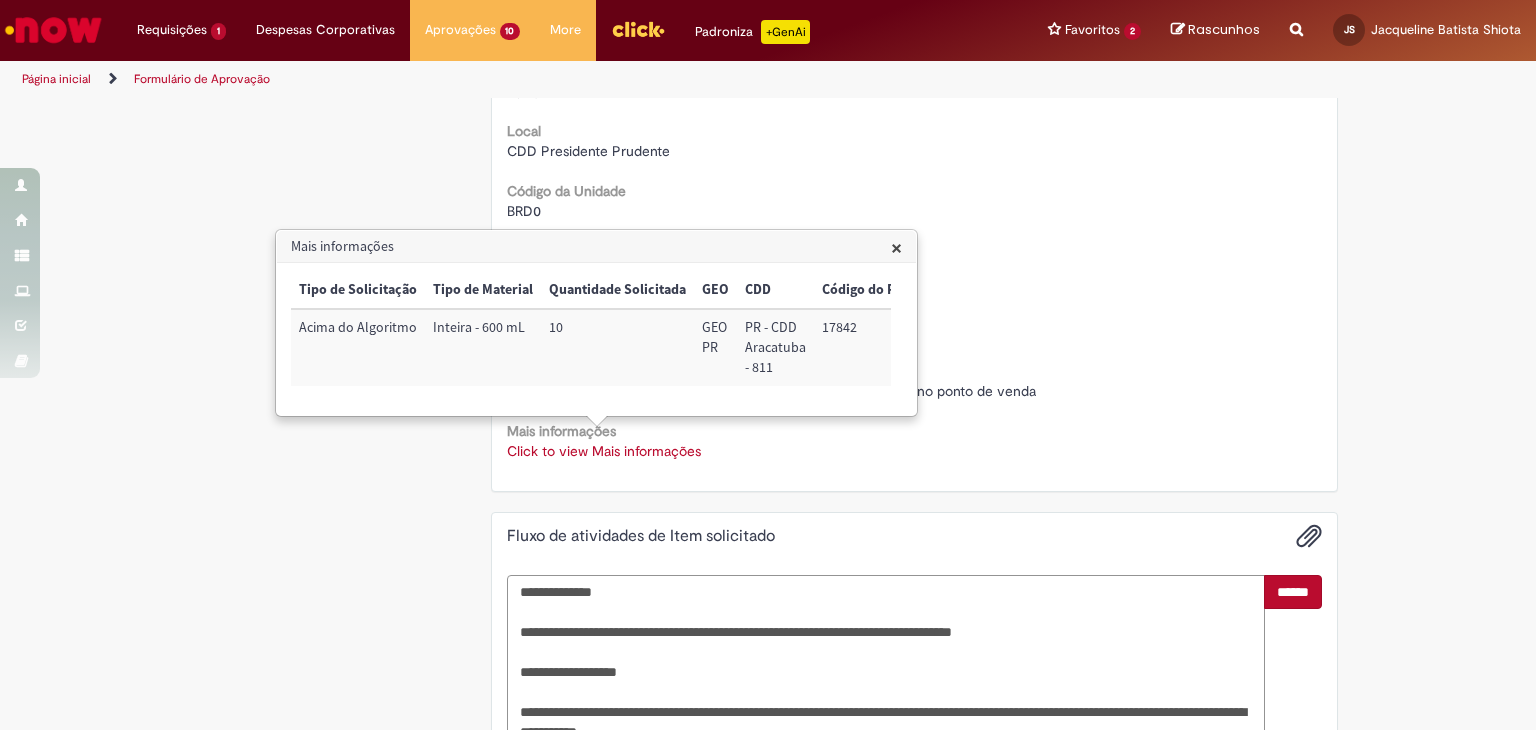 scroll, scrollTop: 930, scrollLeft: 0, axis: vertical 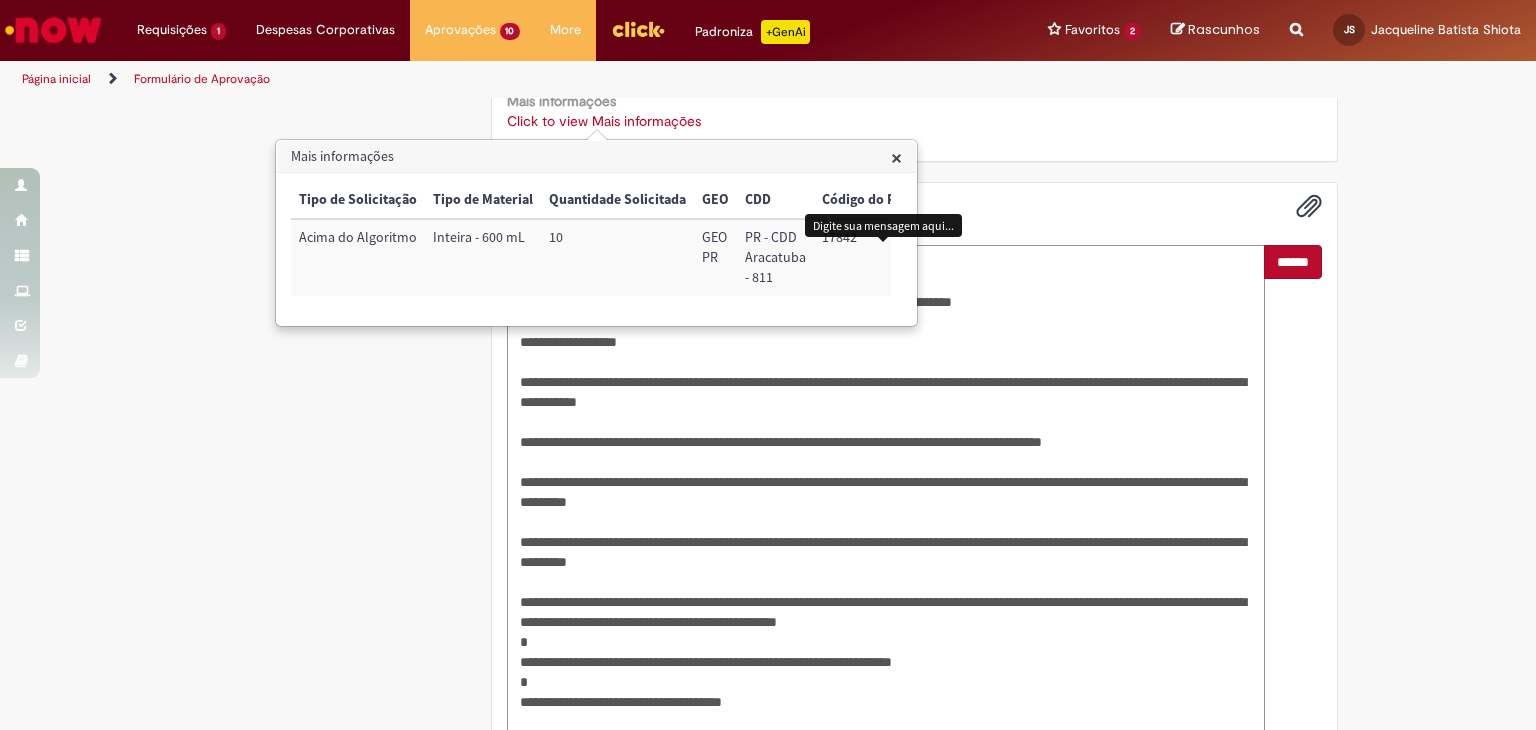 type on "**********" 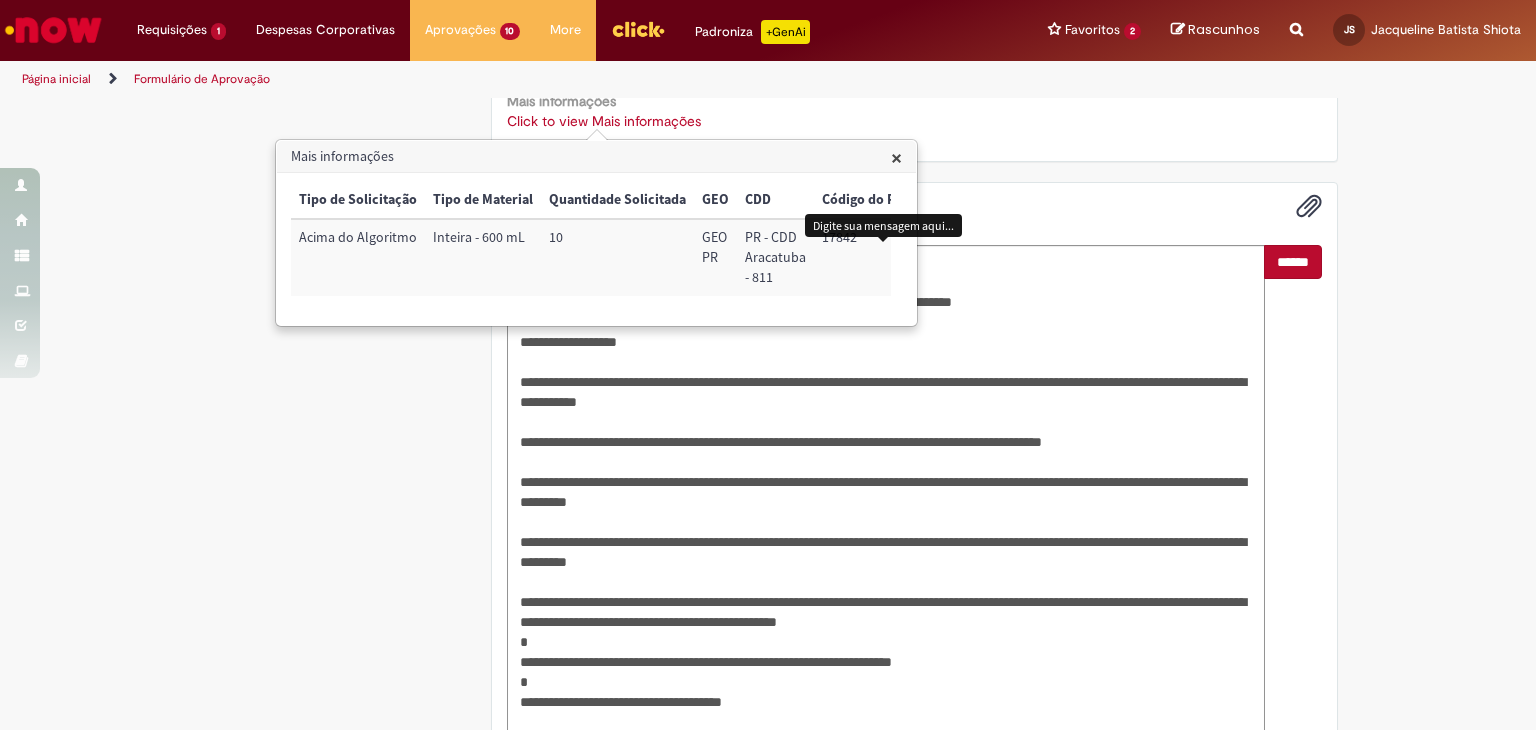 click on "******" at bounding box center [1293, 262] 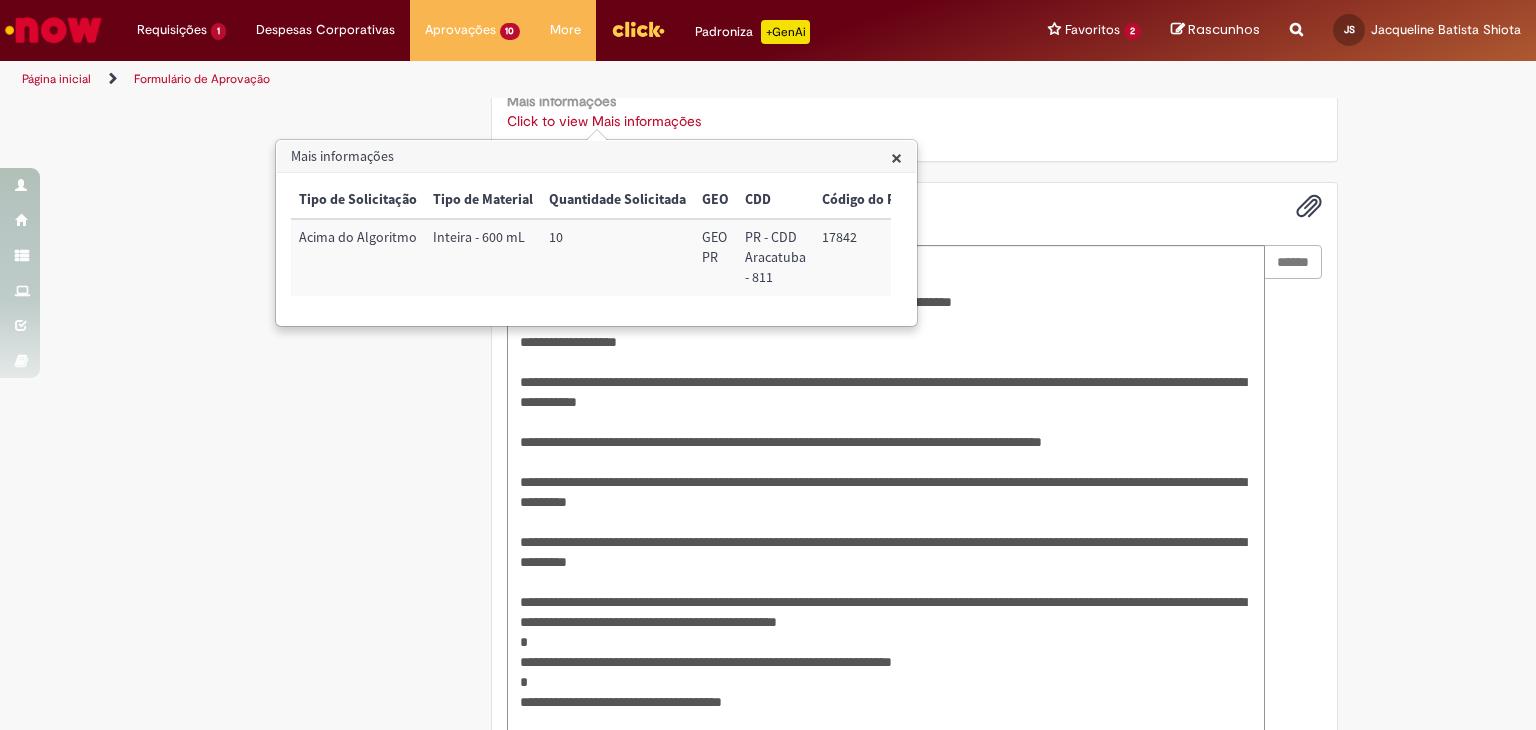 click on "×" at bounding box center (896, 157) 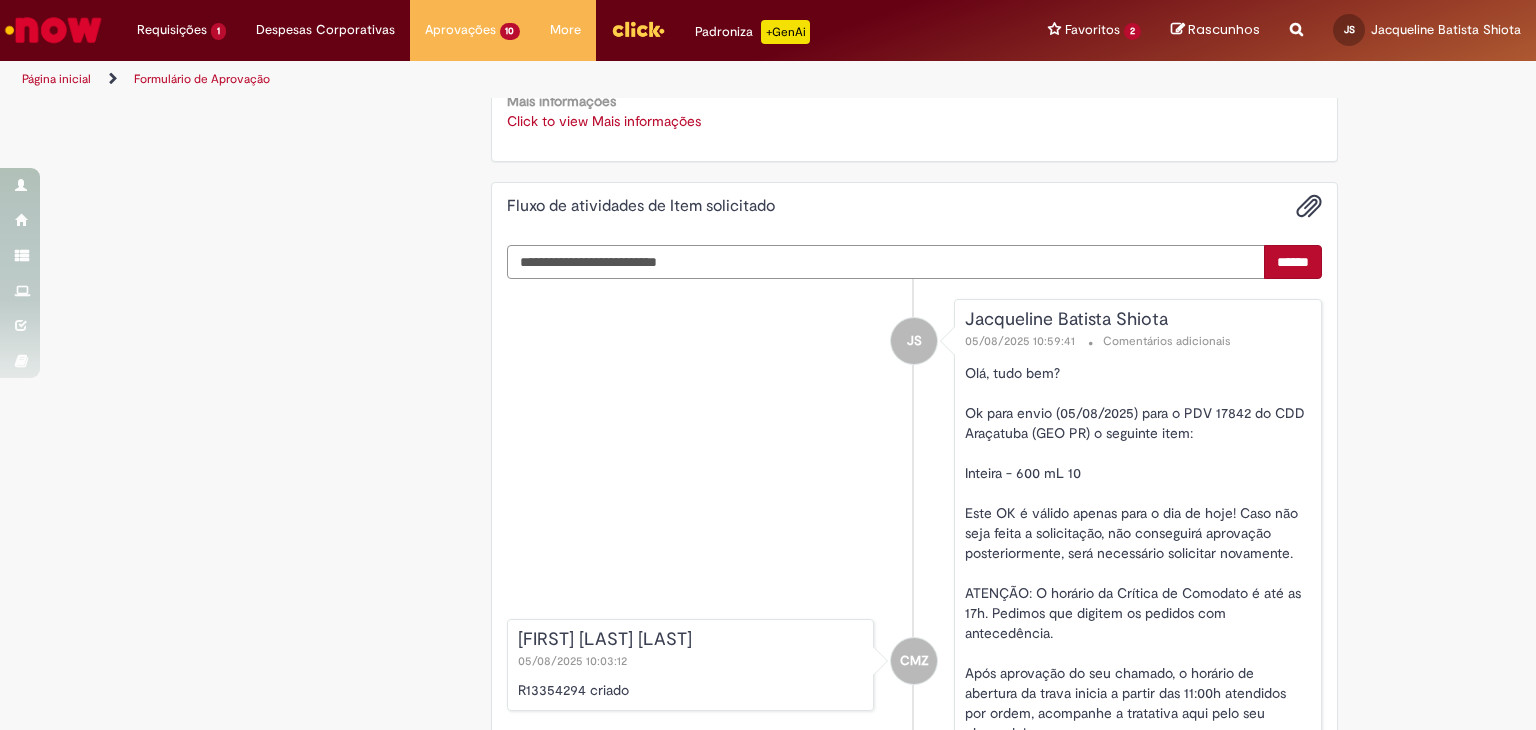 scroll, scrollTop: 743, scrollLeft: 0, axis: vertical 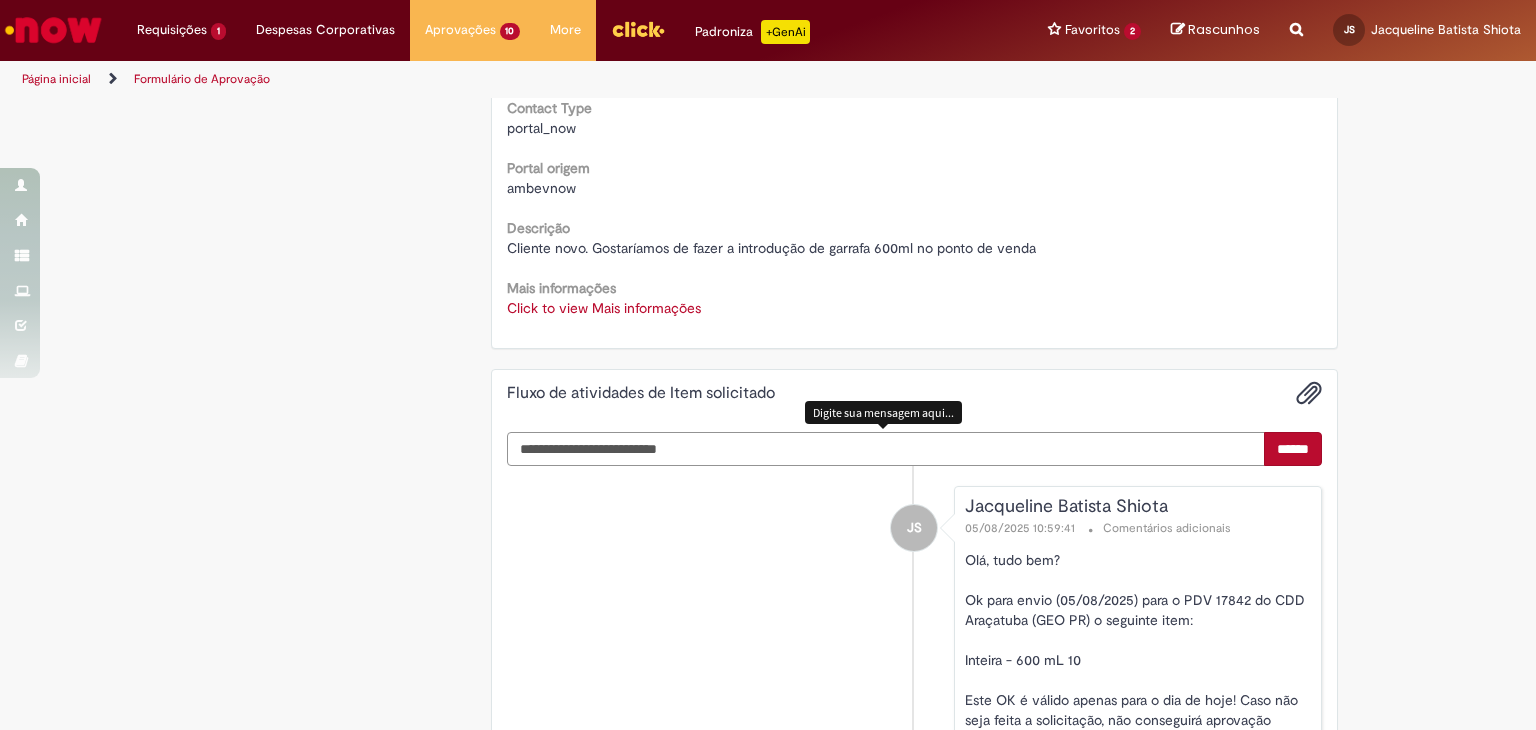 click at bounding box center [886, 449] 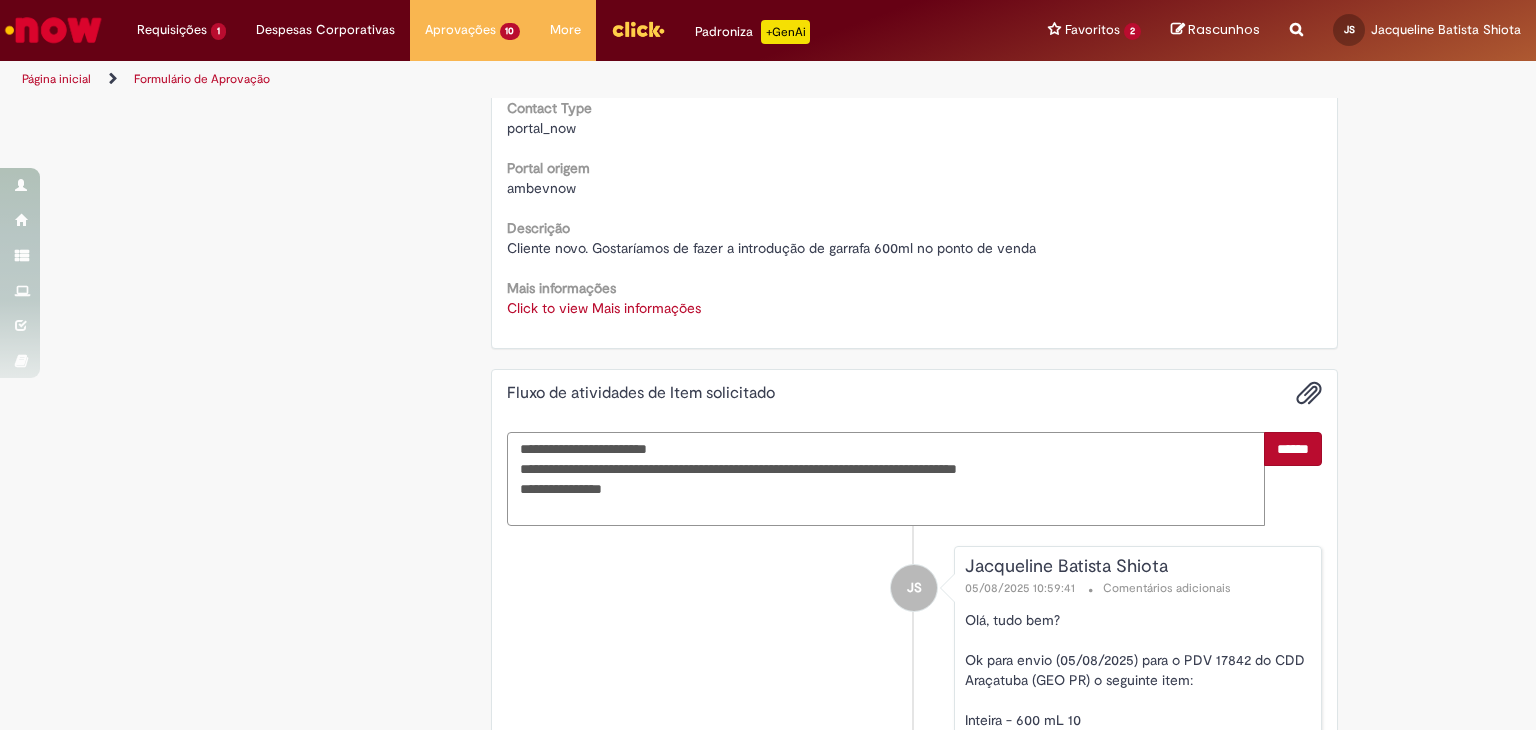 type on "**********" 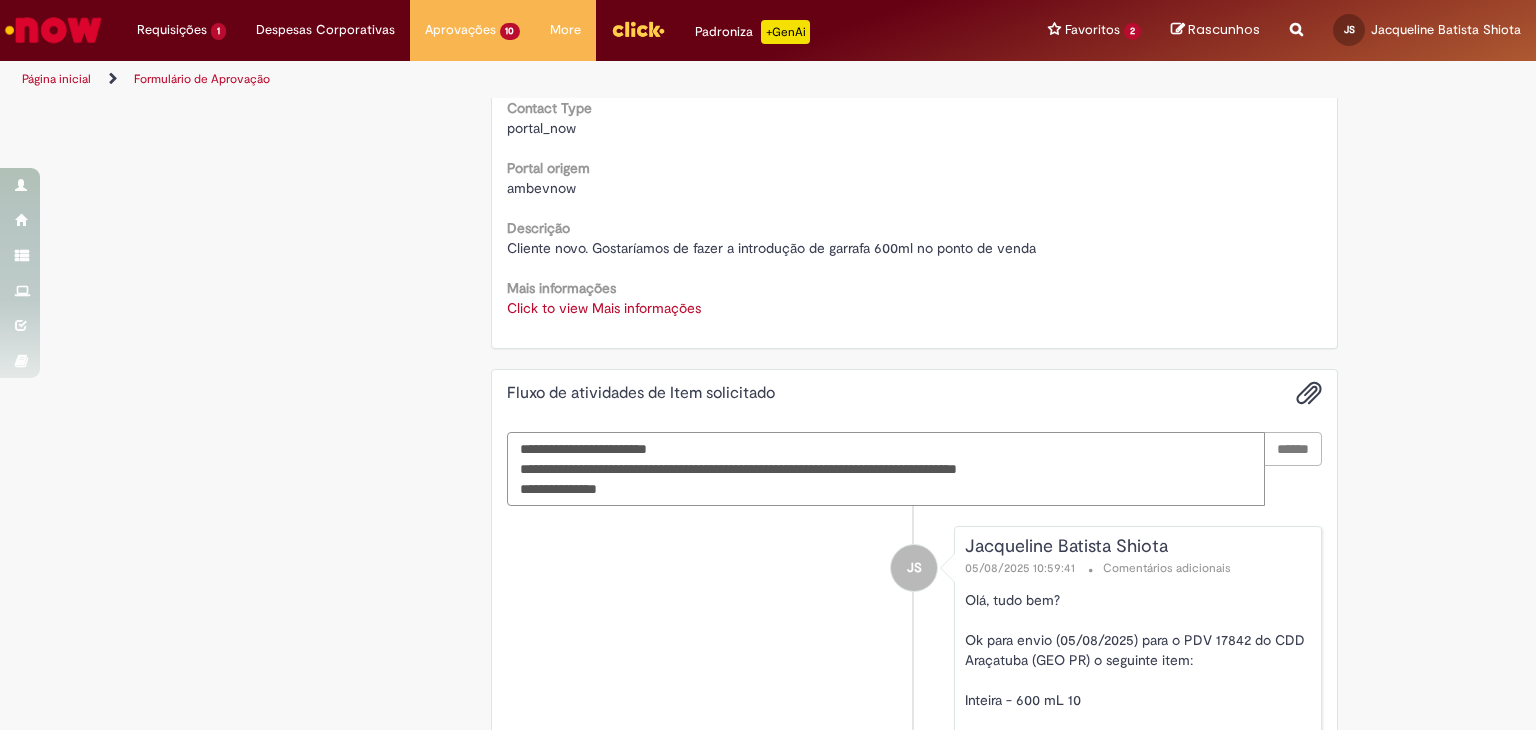 type 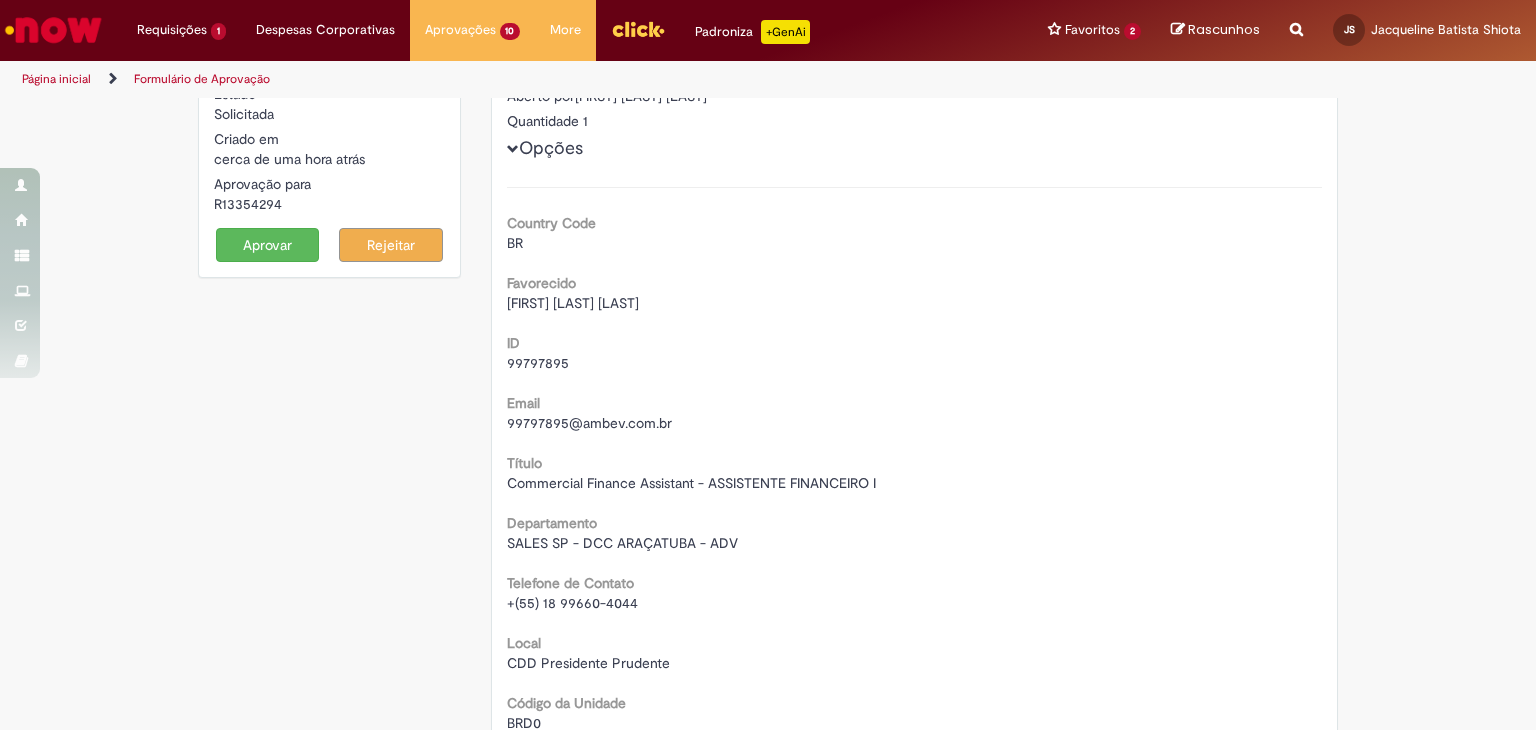 scroll, scrollTop: 43, scrollLeft: 0, axis: vertical 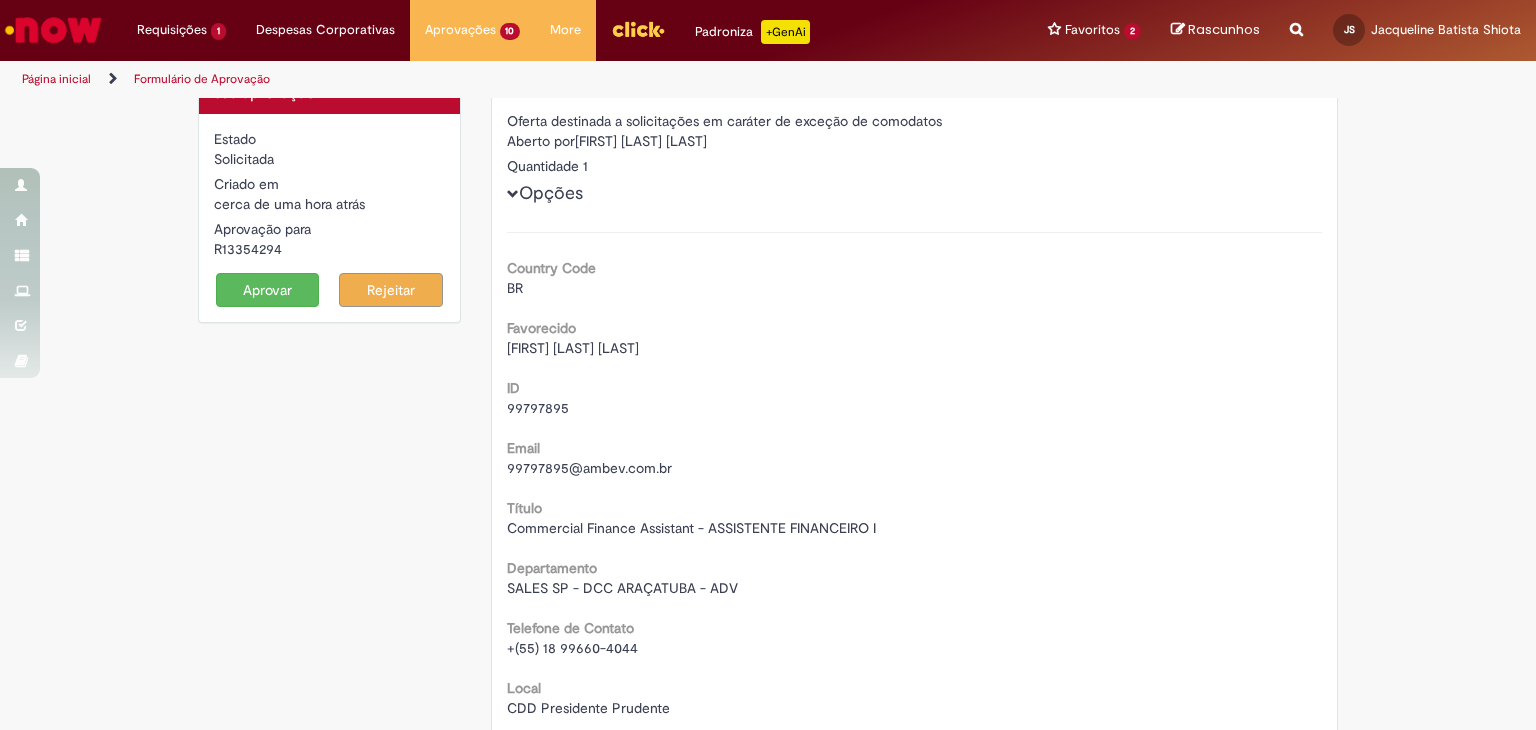 click on "Aprovar" at bounding box center [268, 290] 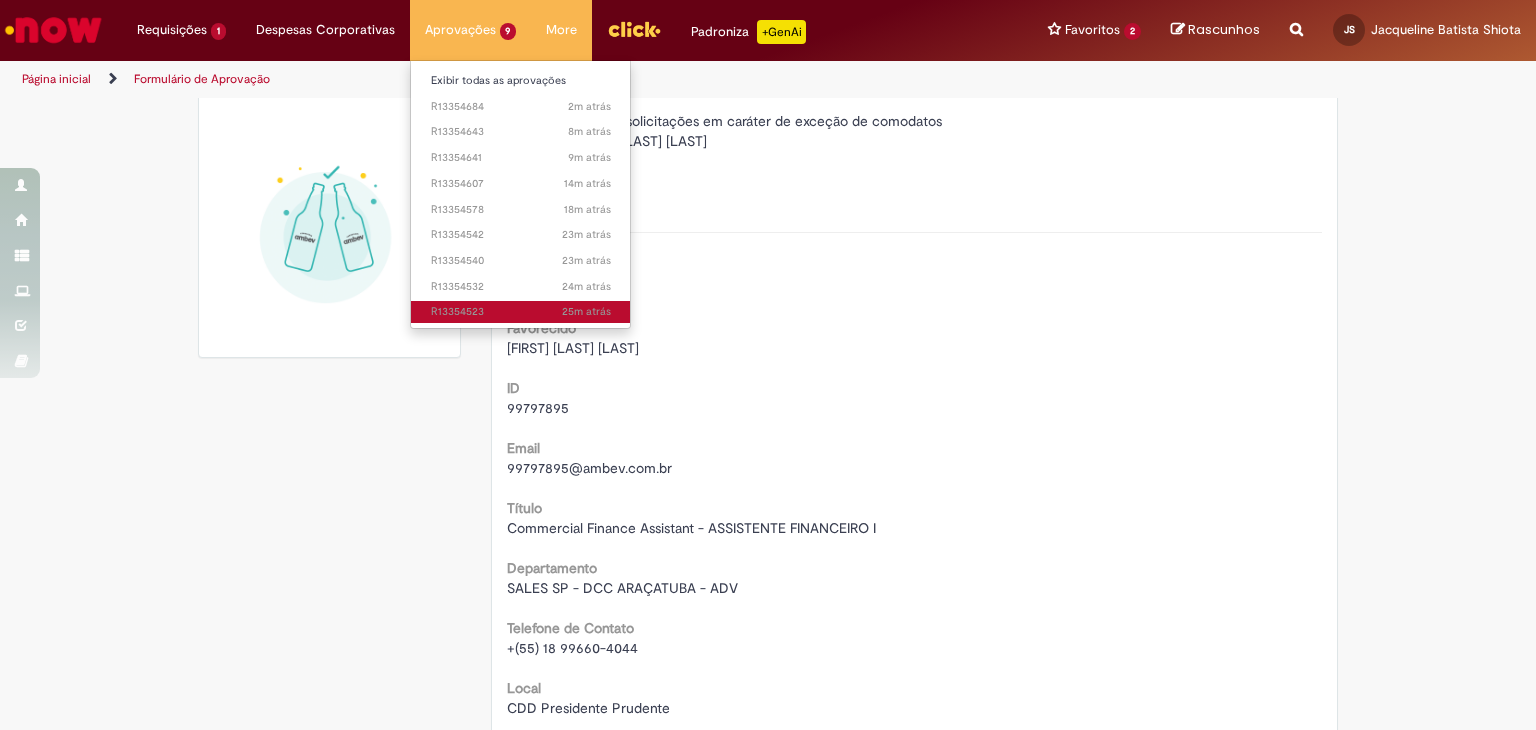 click on "25m atrás 25 minutos atrás  R13354523" at bounding box center (521, 312) 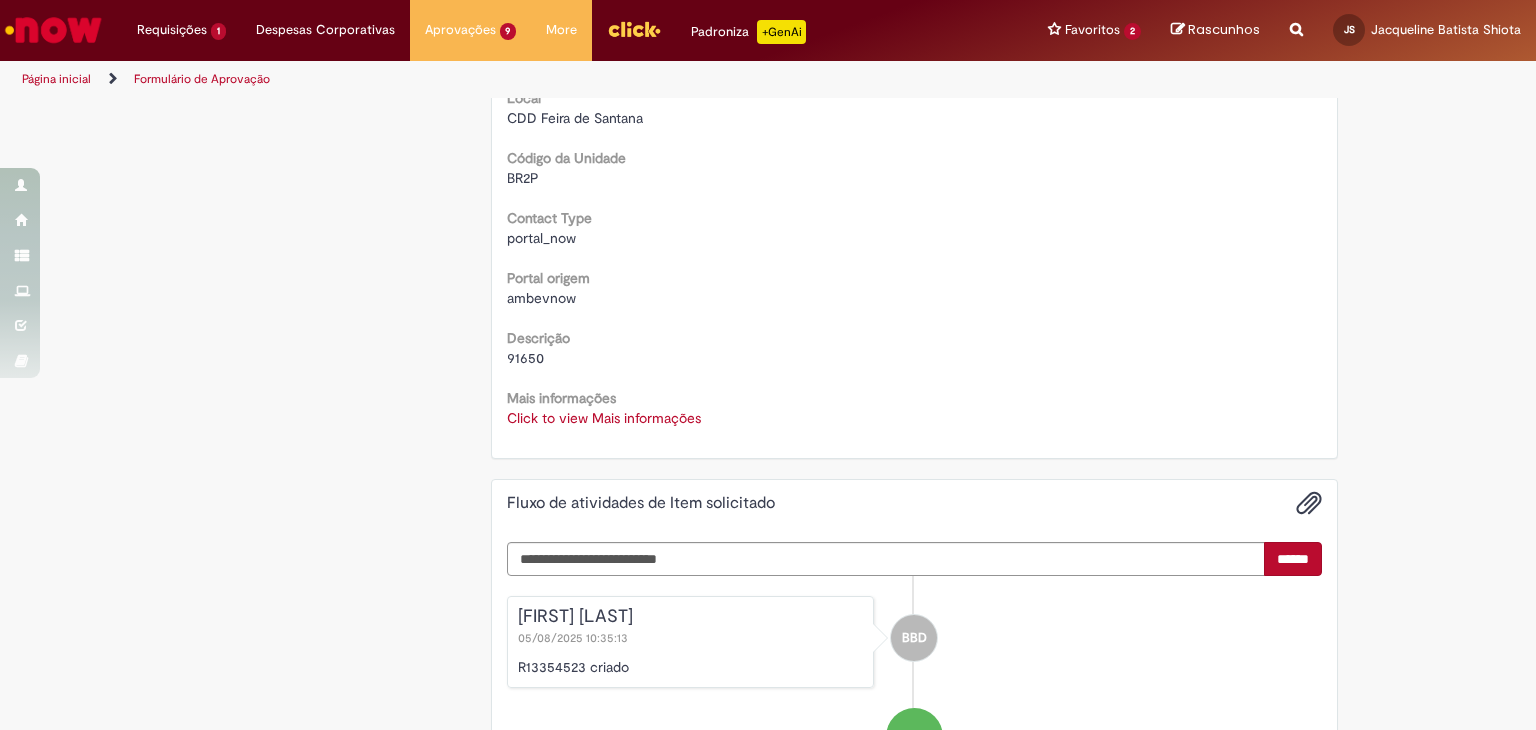 scroll, scrollTop: 683, scrollLeft: 0, axis: vertical 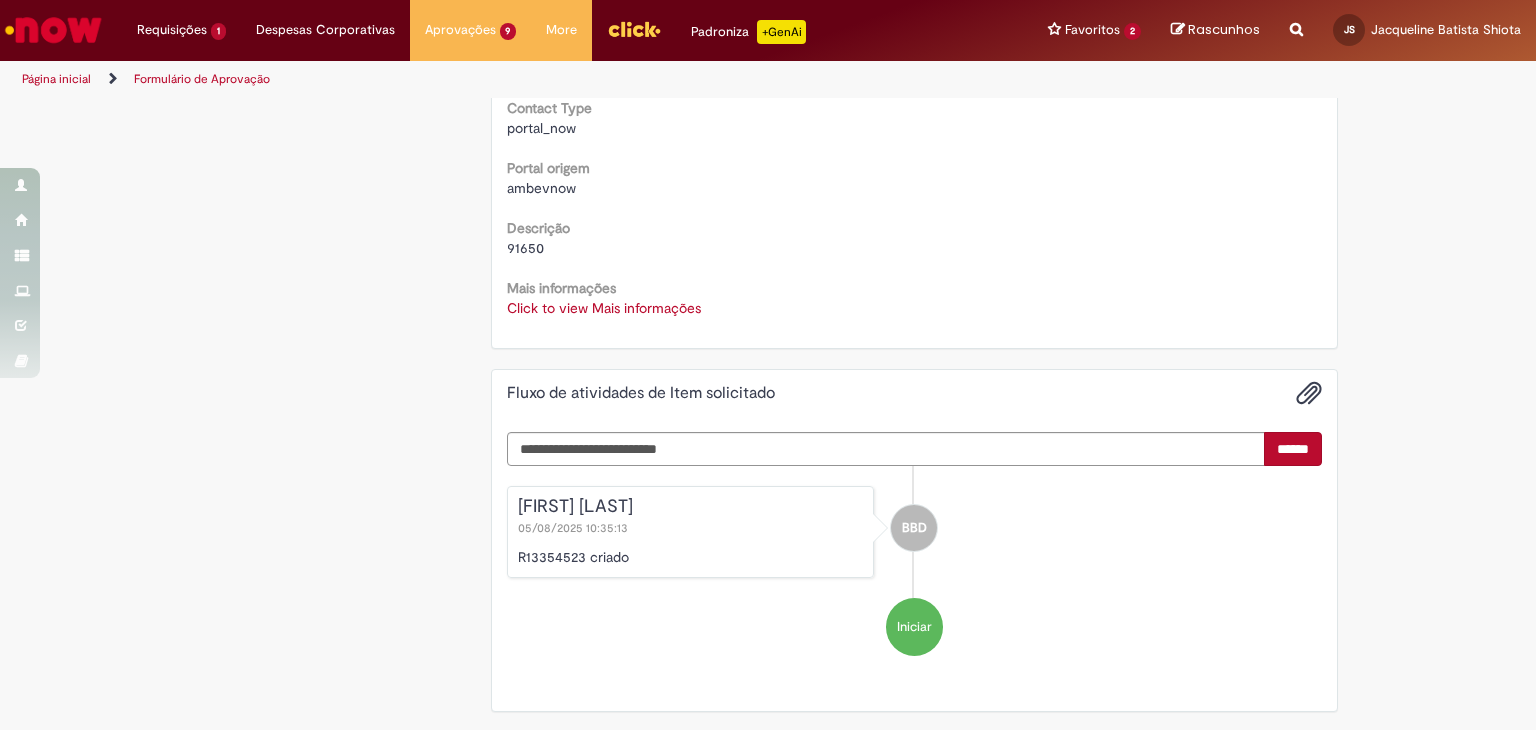 click on "Click to view Mais informações" at bounding box center [604, 308] 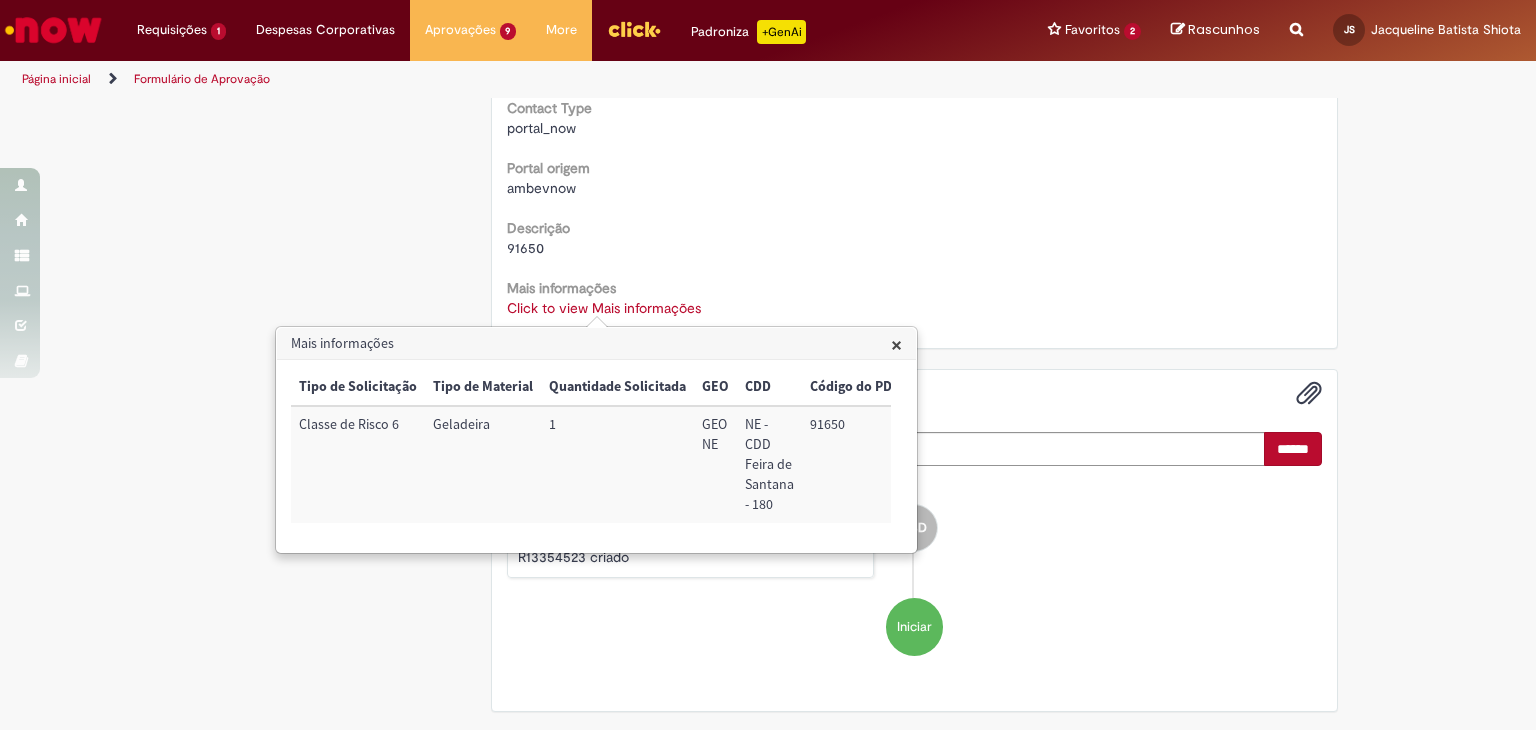 click on "91650" at bounding box center [855, 464] 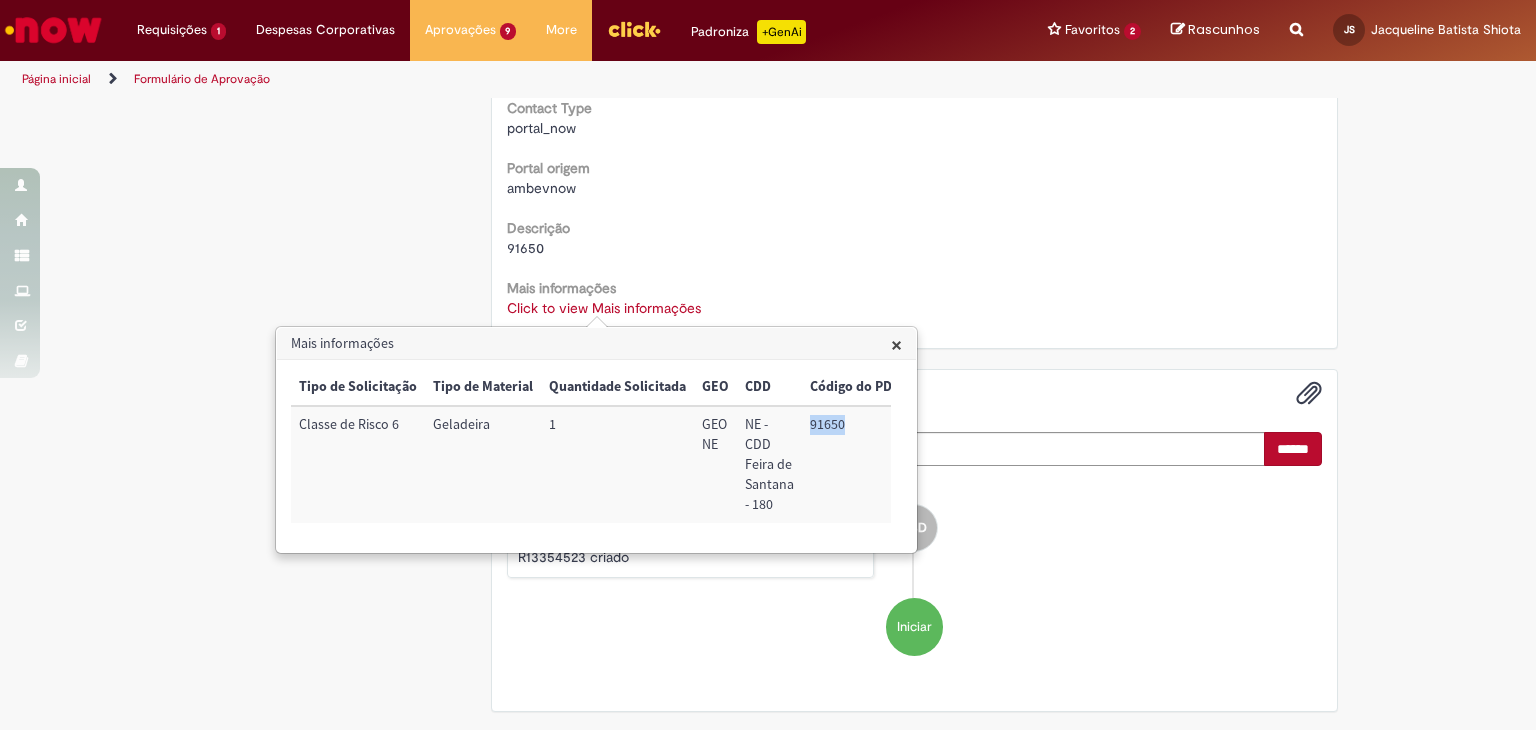 click on "91650" at bounding box center [855, 464] 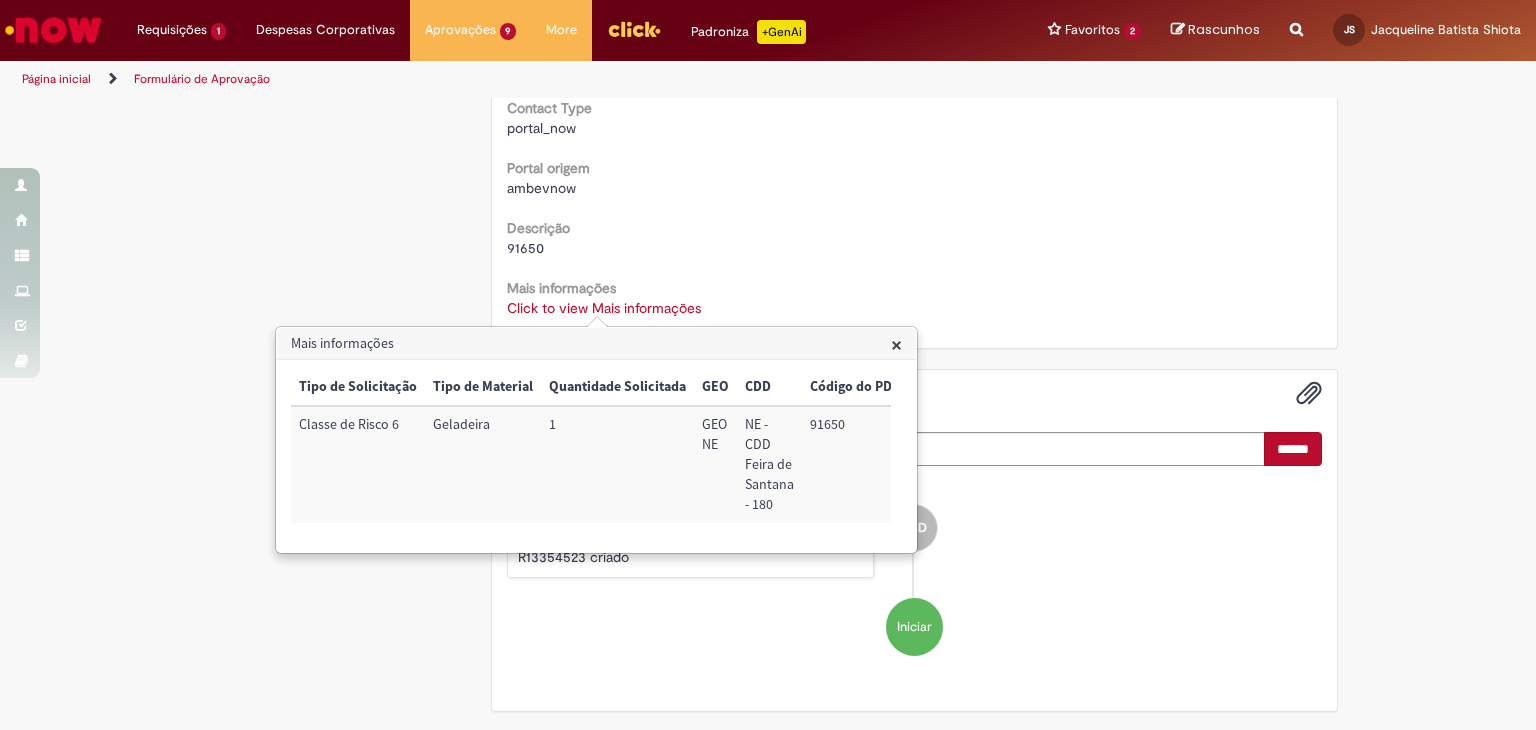 click on "Geladeira" at bounding box center (483, 464) 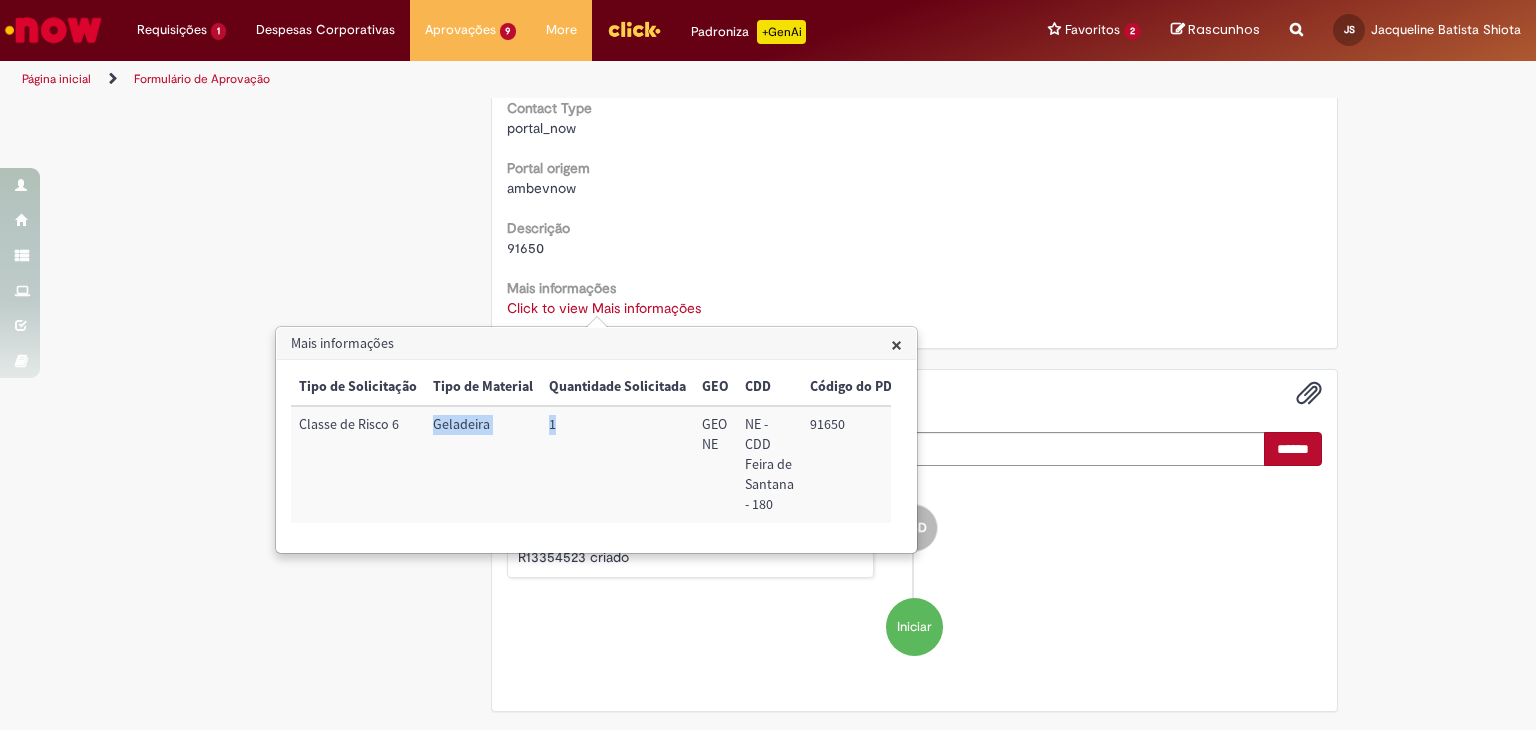 drag, startPoint x: 432, startPoint y: 428, endPoint x: 598, endPoint y: 434, distance: 166.1084 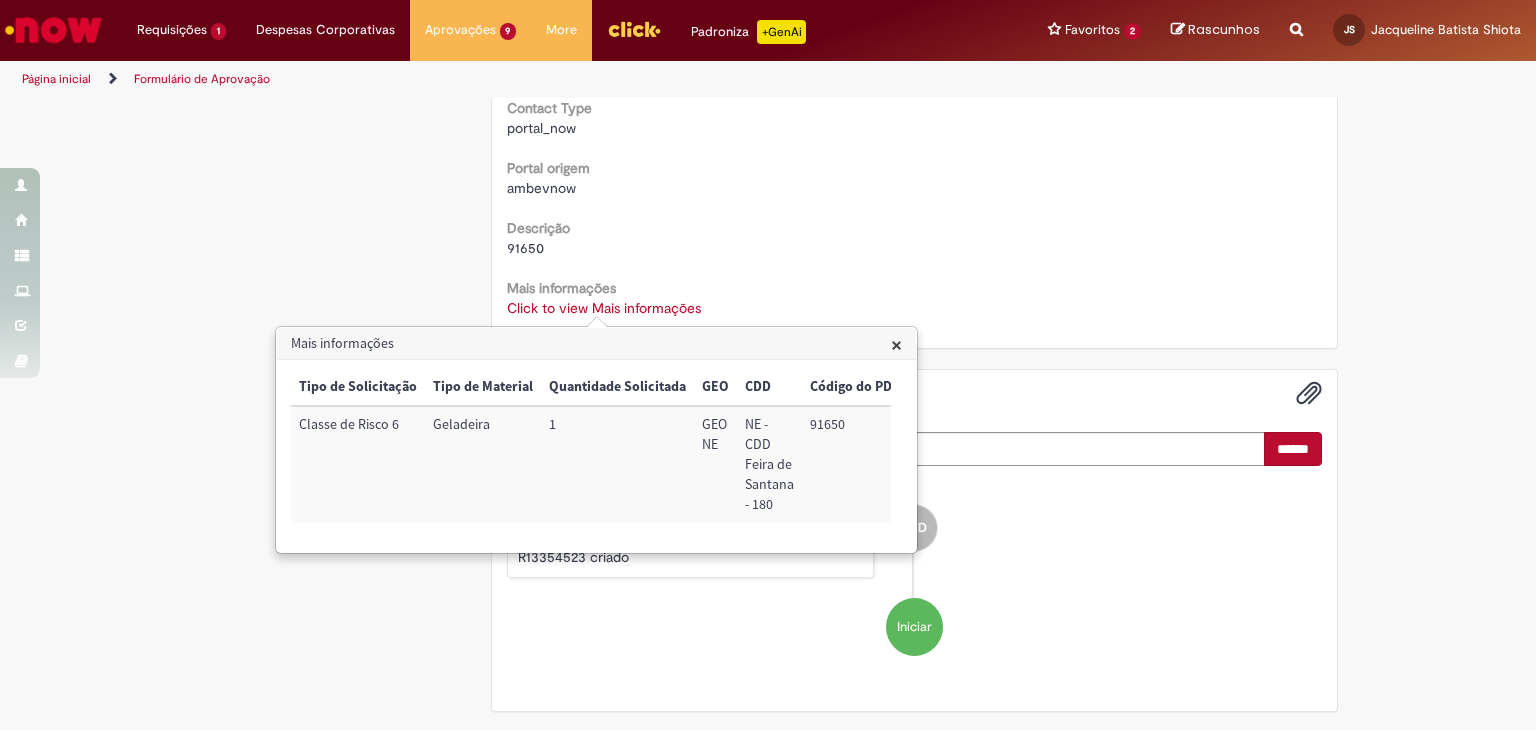 drag, startPoint x: 409, startPoint y: 248, endPoint x: 488, endPoint y: 257, distance: 79.51101 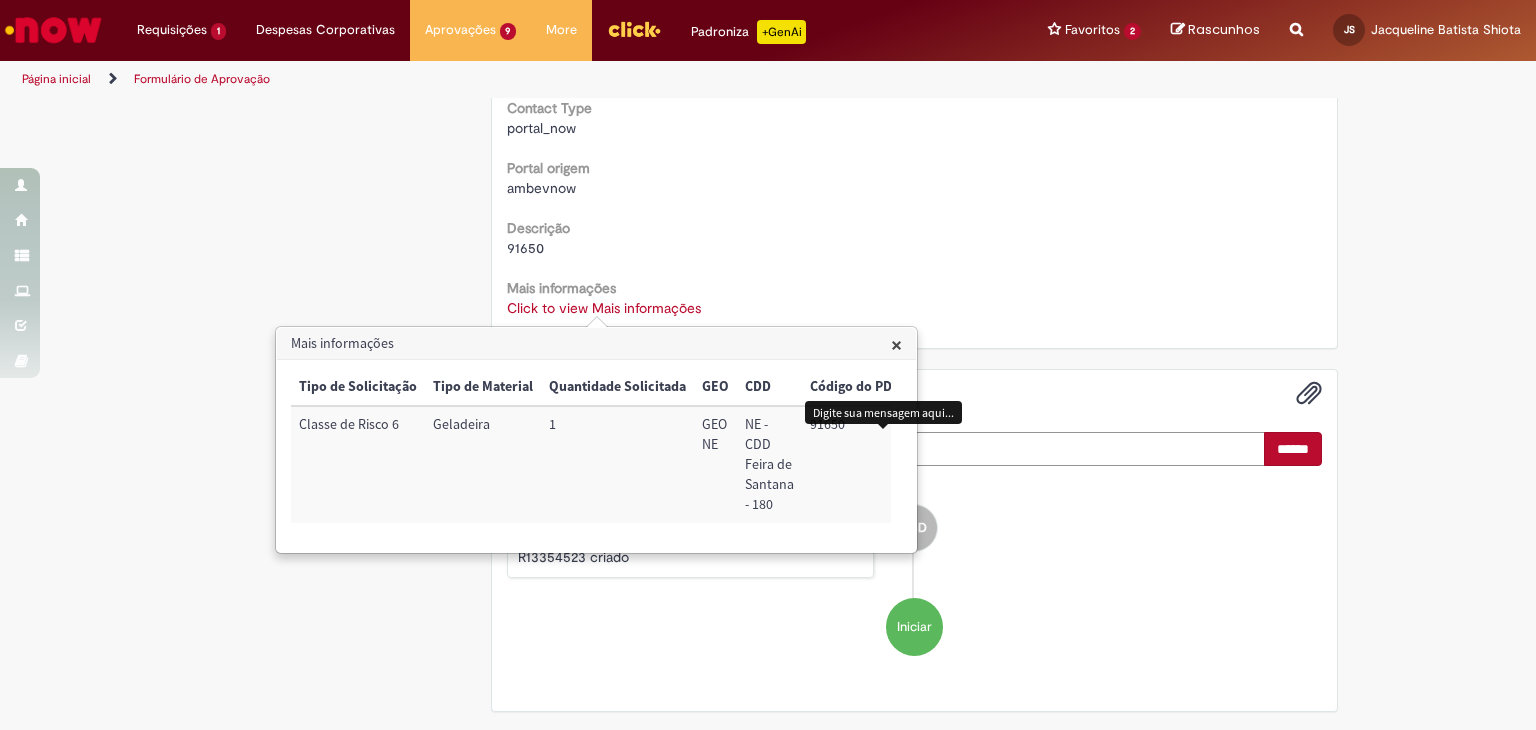 click at bounding box center (886, 449) 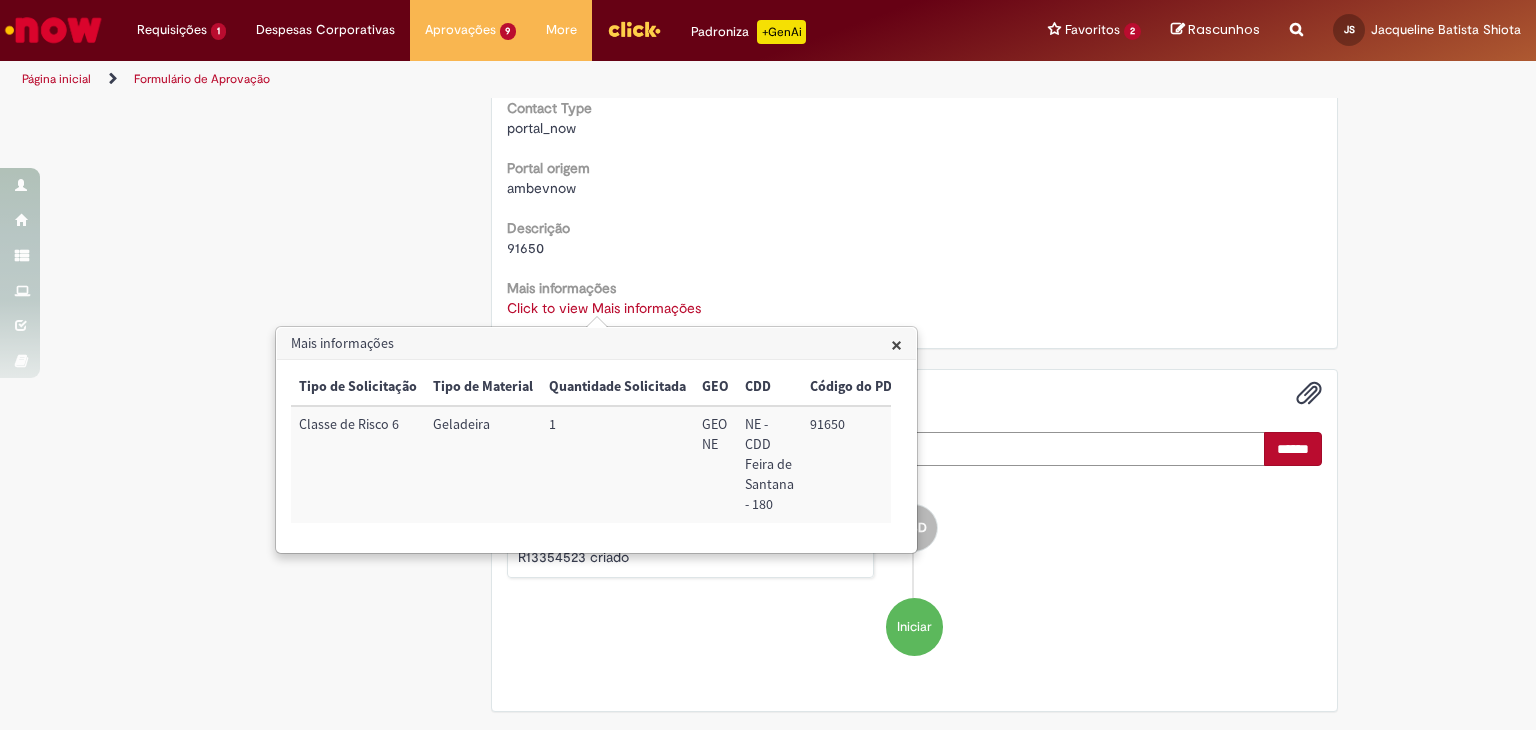 paste on "**********" 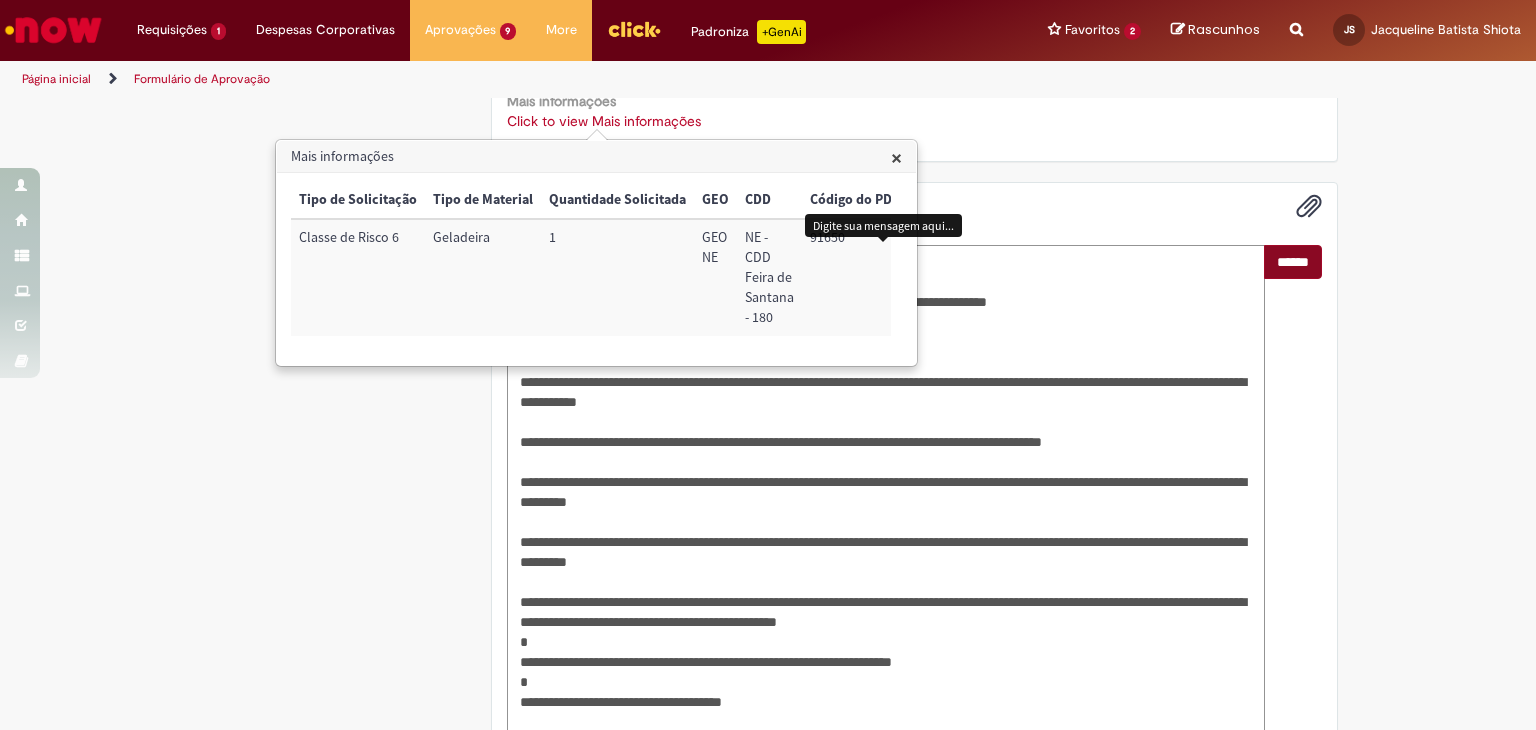 type on "**********" 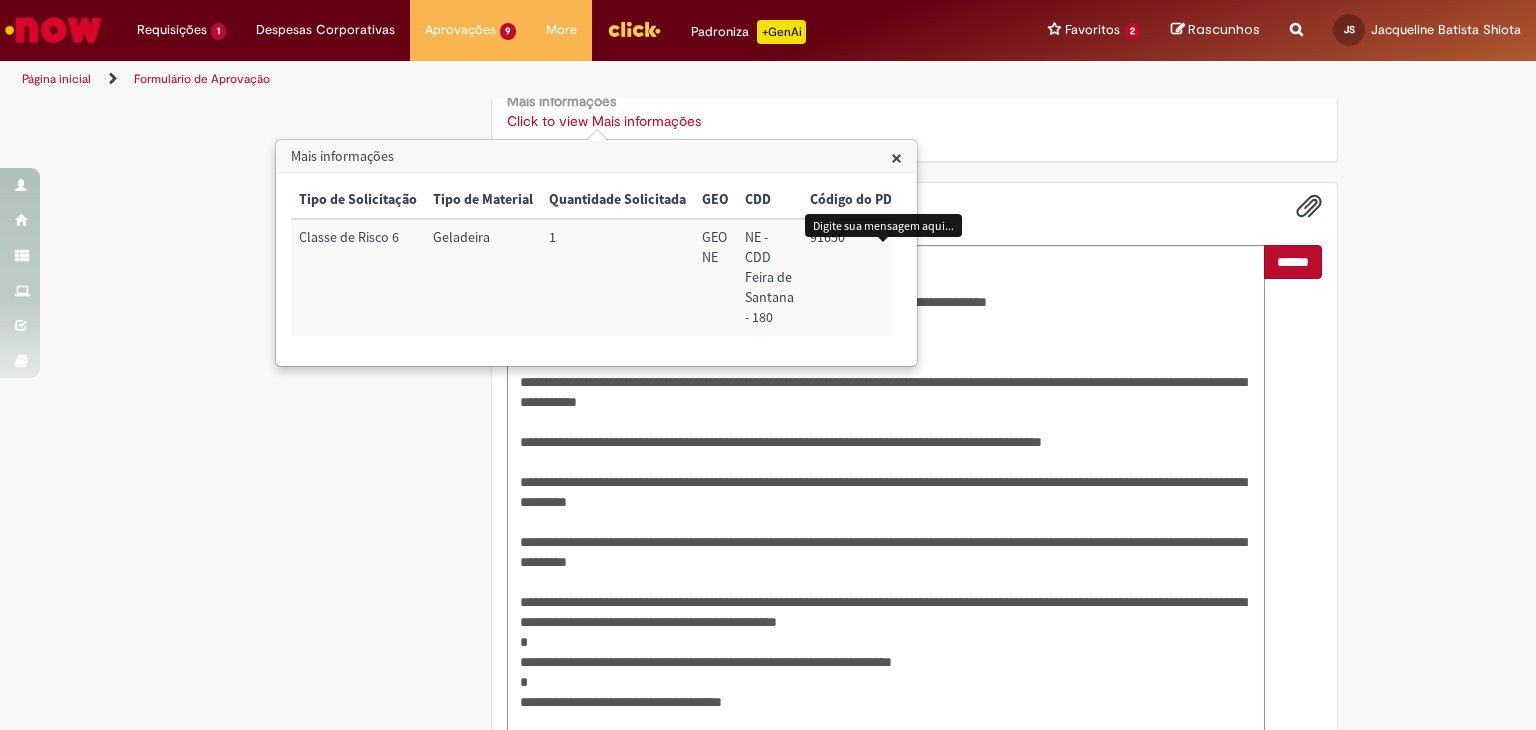 click on "******" at bounding box center [1293, 262] 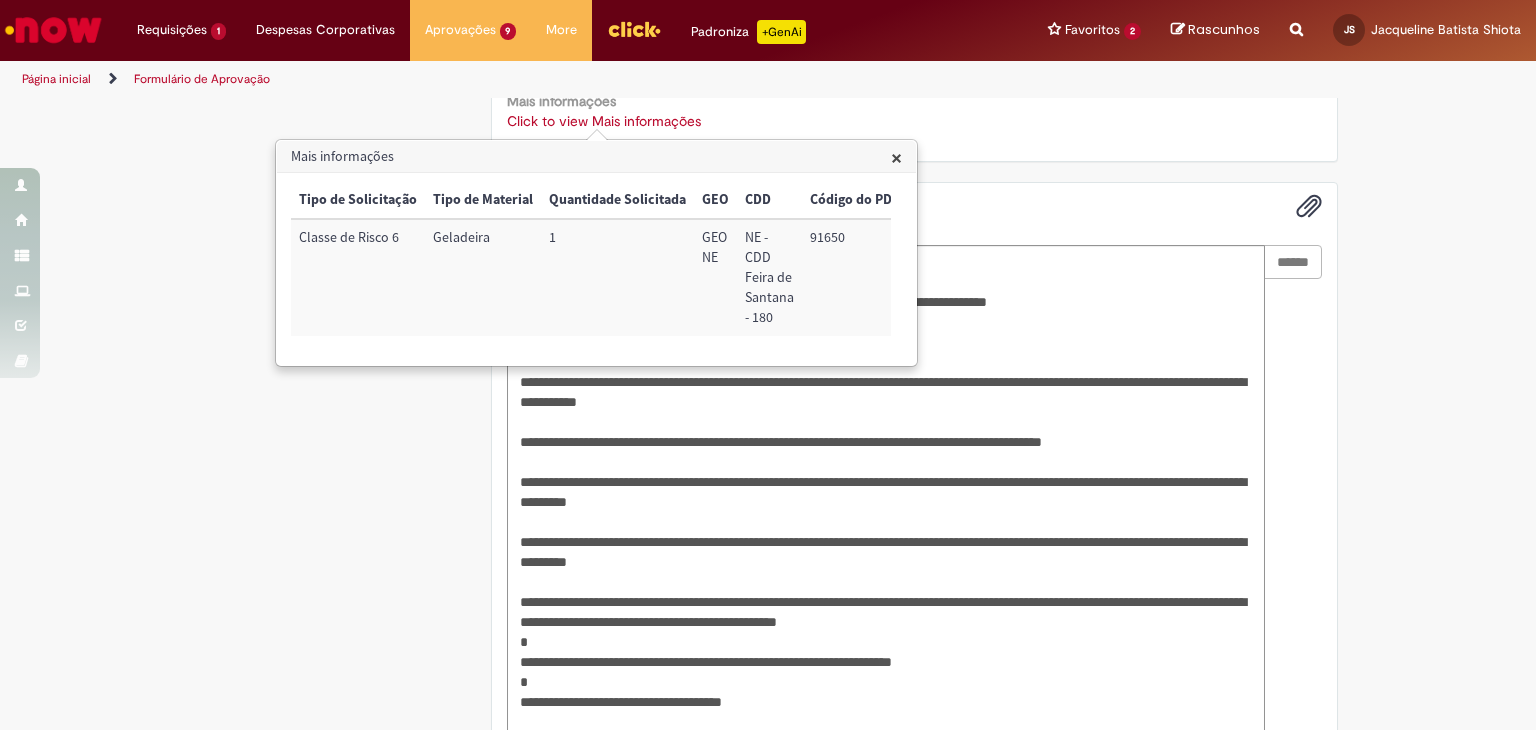 click on "×" at bounding box center (896, 157) 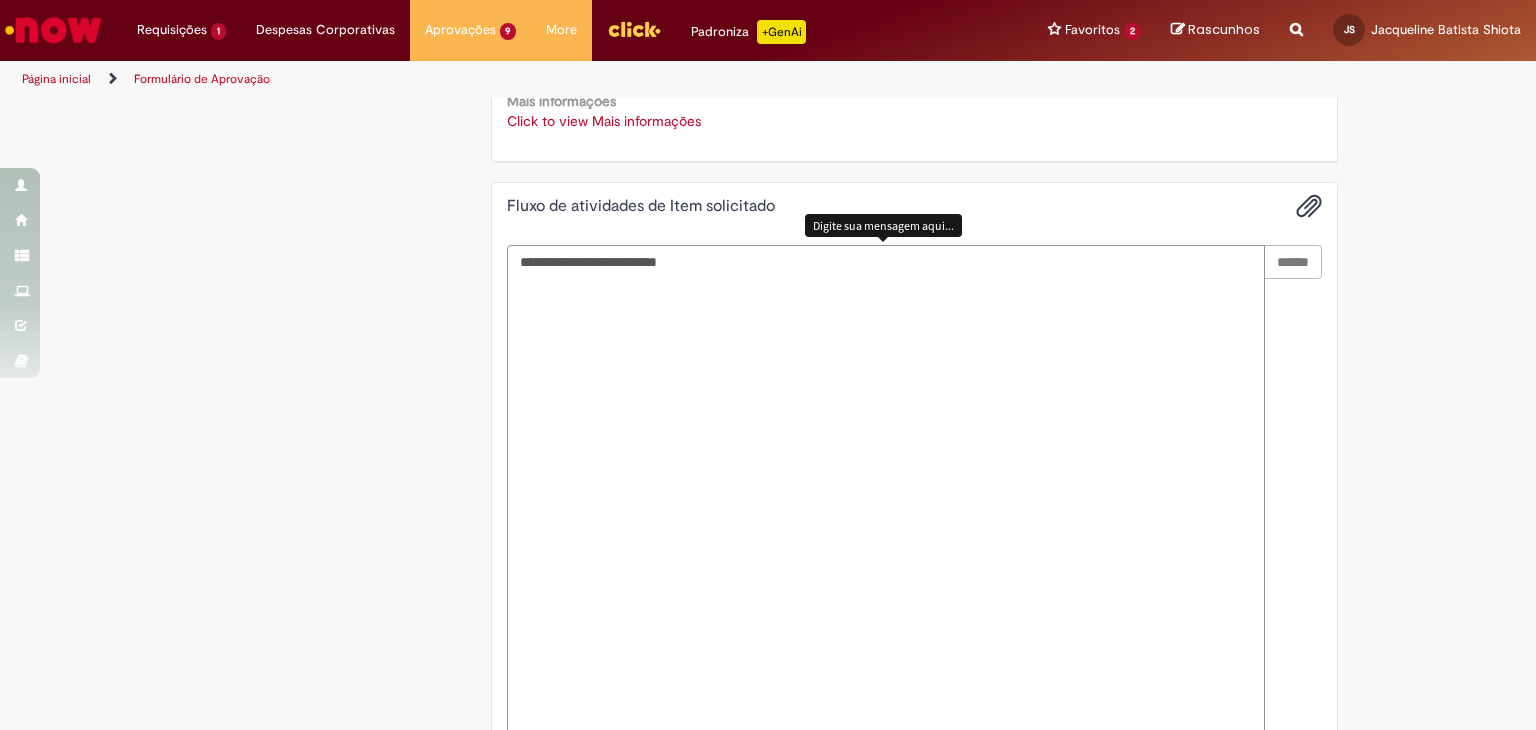scroll, scrollTop: 683, scrollLeft: 0, axis: vertical 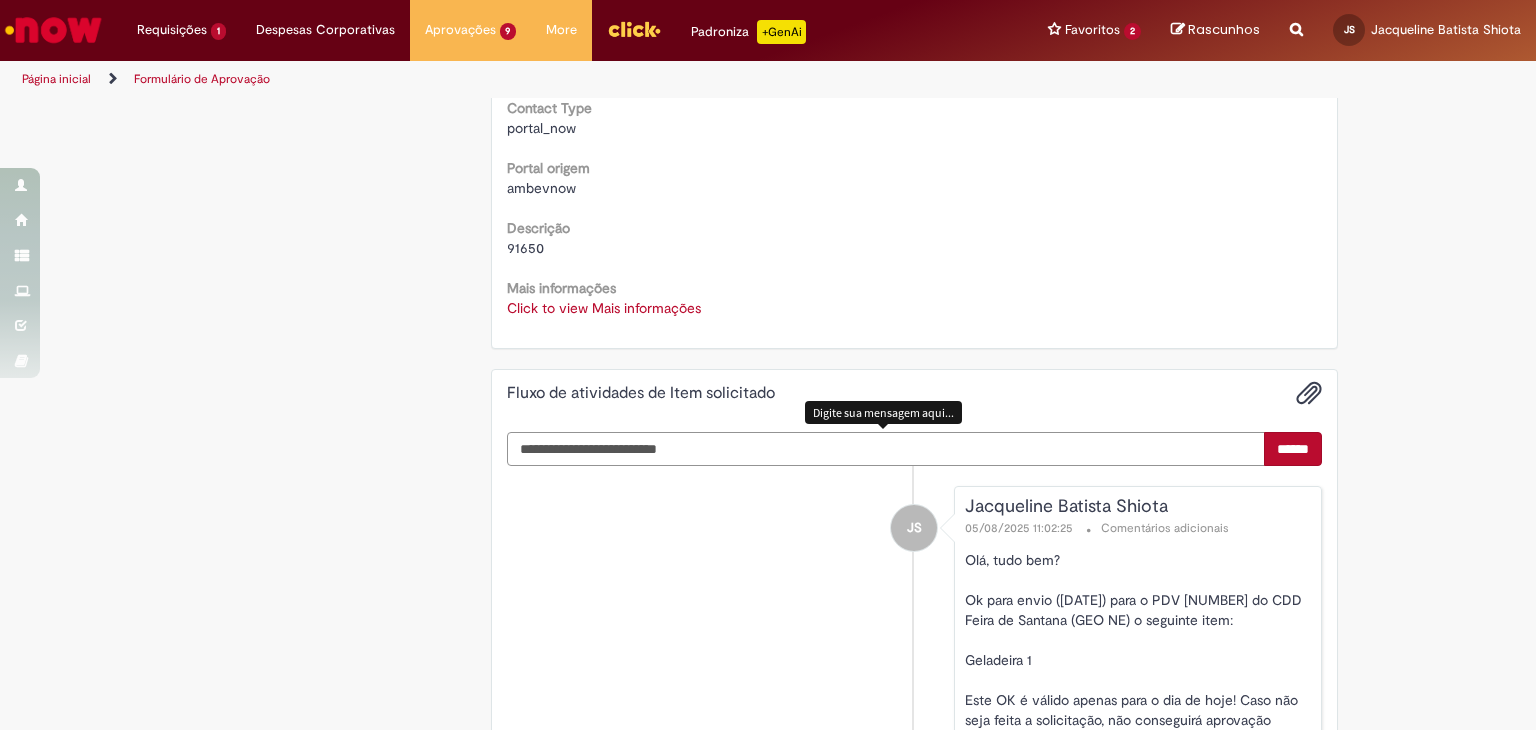 click at bounding box center [886, 449] 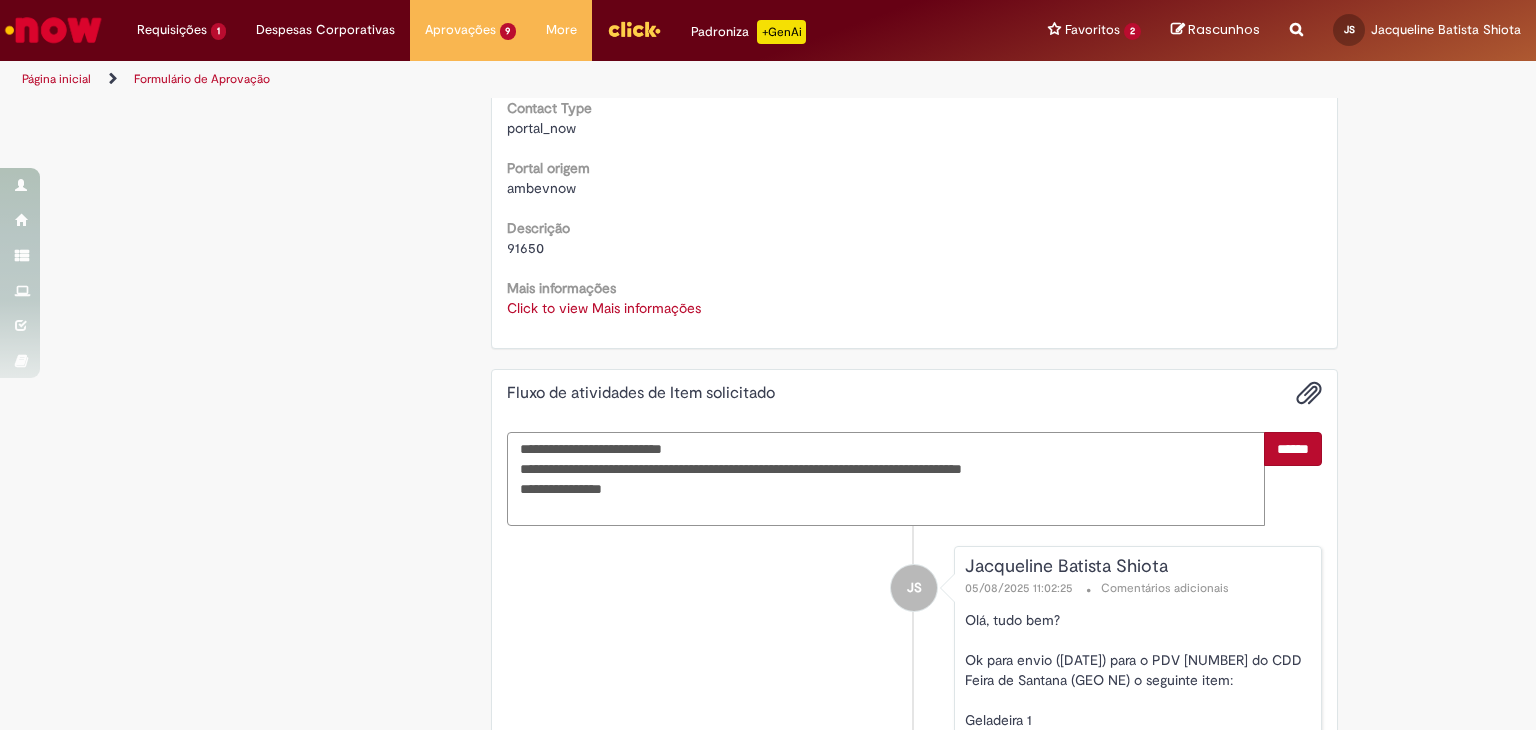 type on "**********" 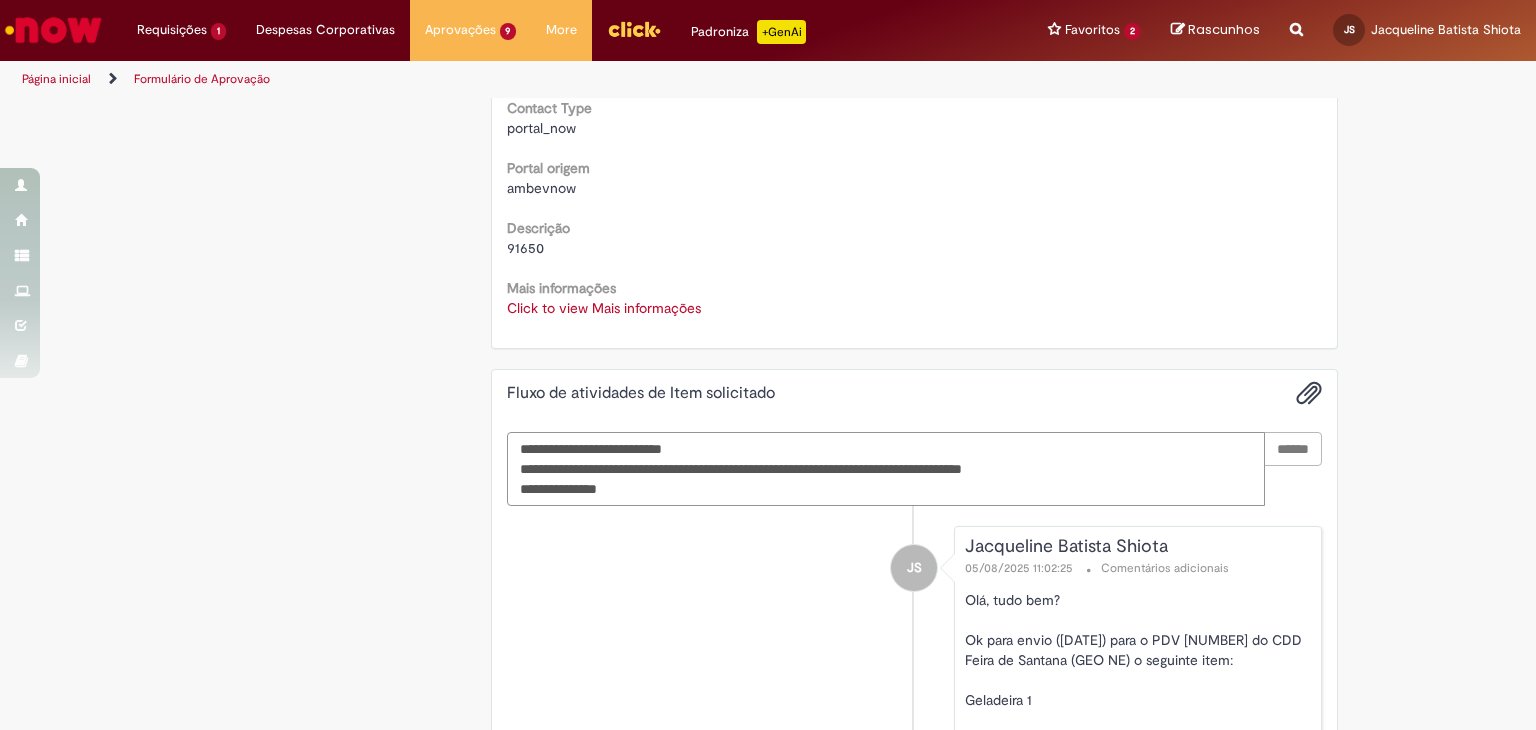 type 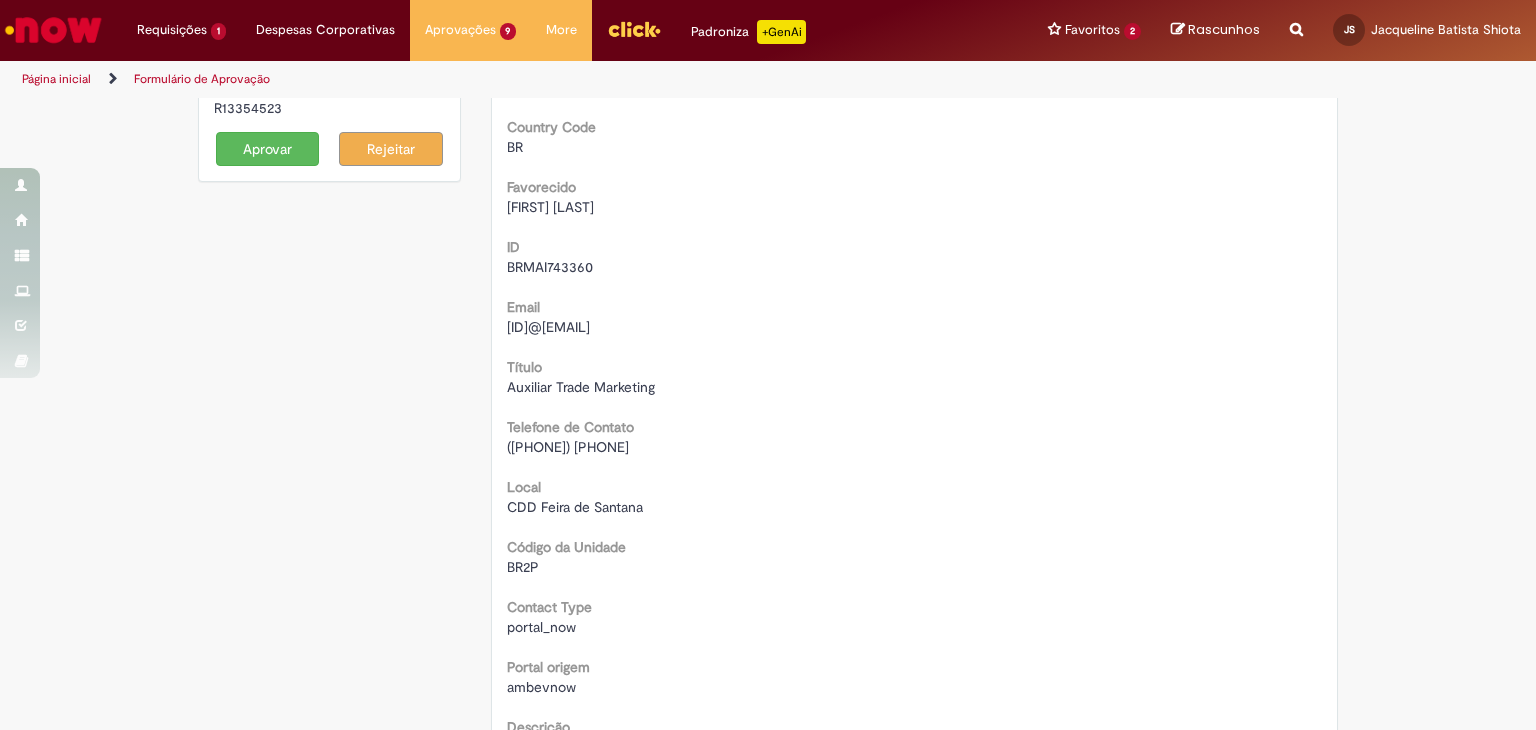 scroll, scrollTop: 183, scrollLeft: 0, axis: vertical 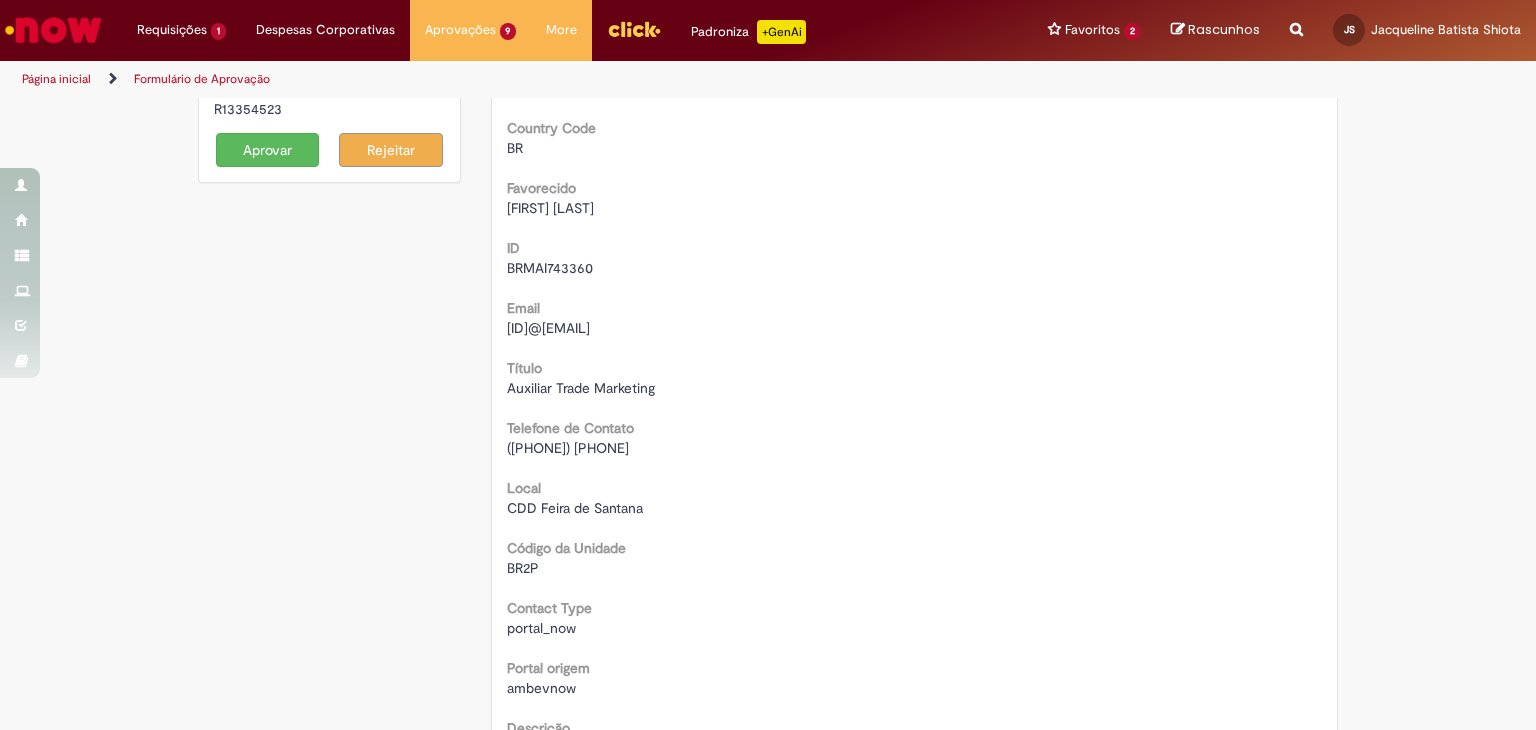 click on "Aprovar" at bounding box center (268, 150) 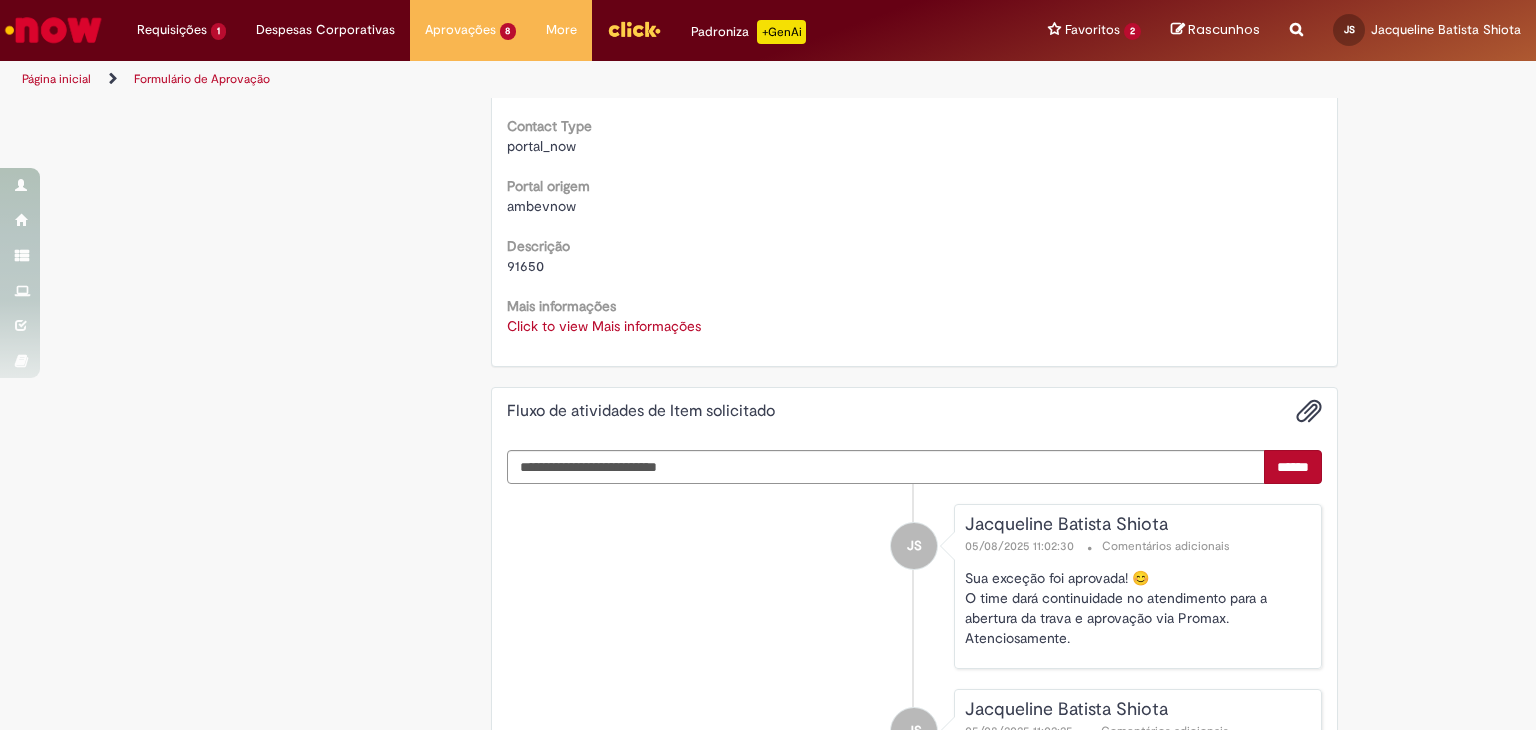 scroll, scrollTop: 0, scrollLeft: 0, axis: both 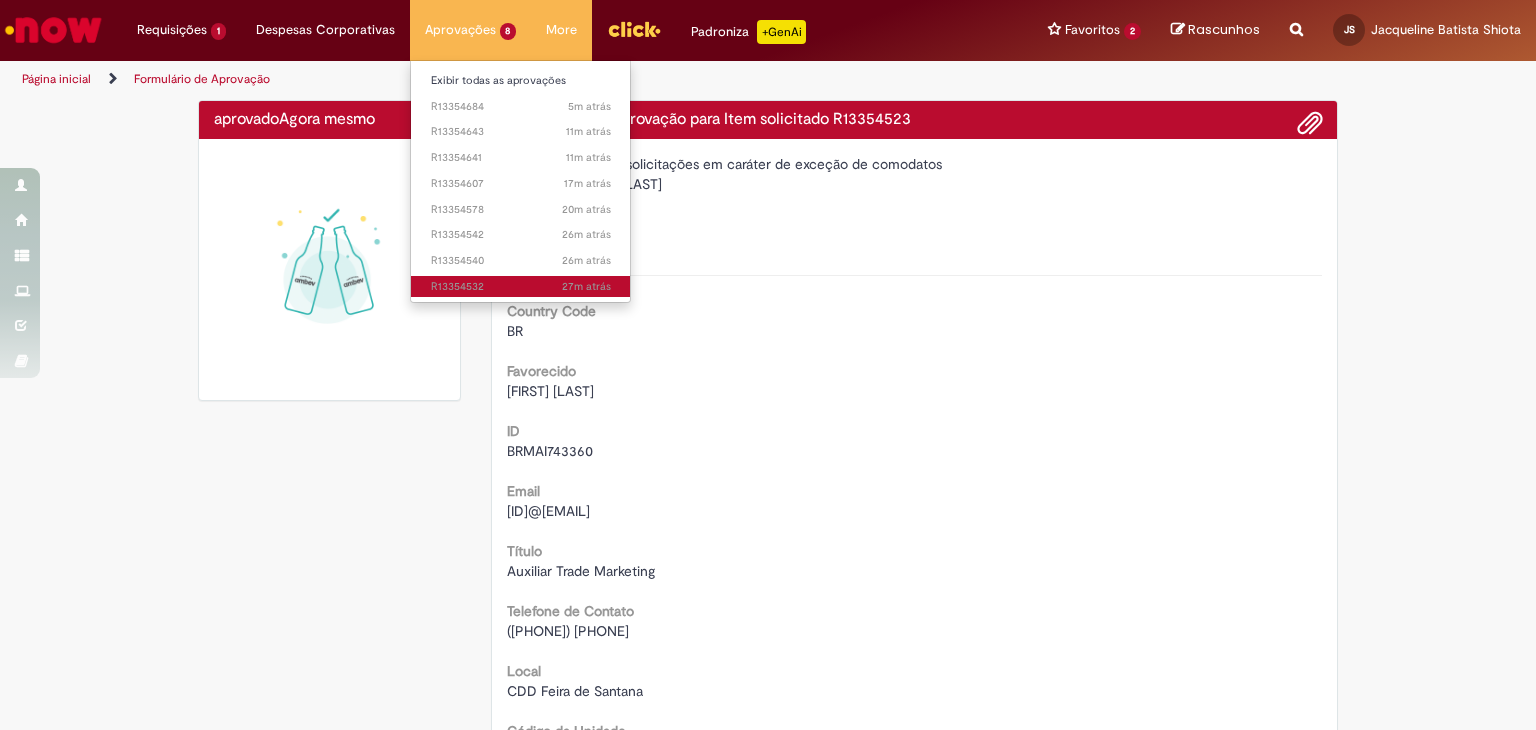 click on "27m atrás 27 minutos atrás  R13354532" at bounding box center (521, 287) 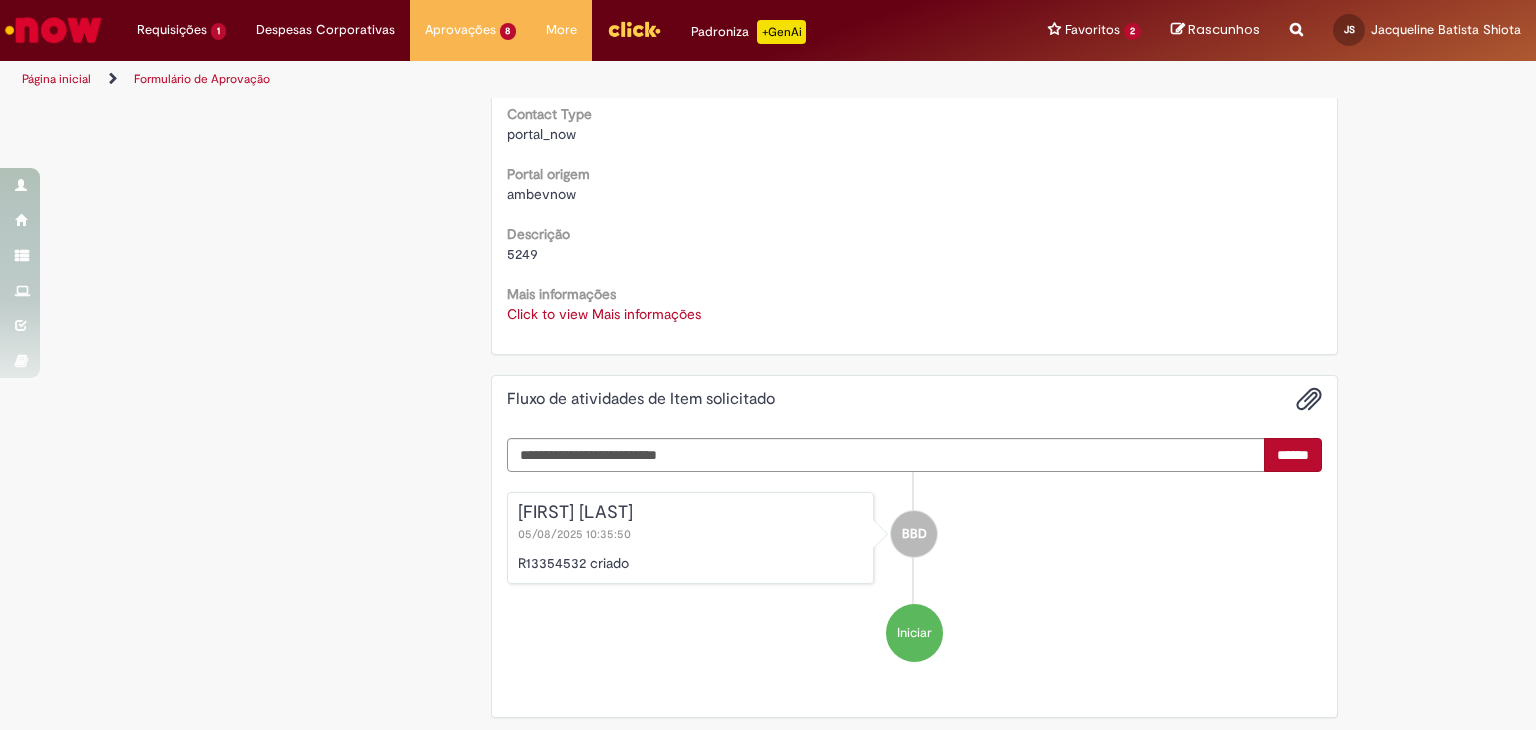 scroll, scrollTop: 683, scrollLeft: 0, axis: vertical 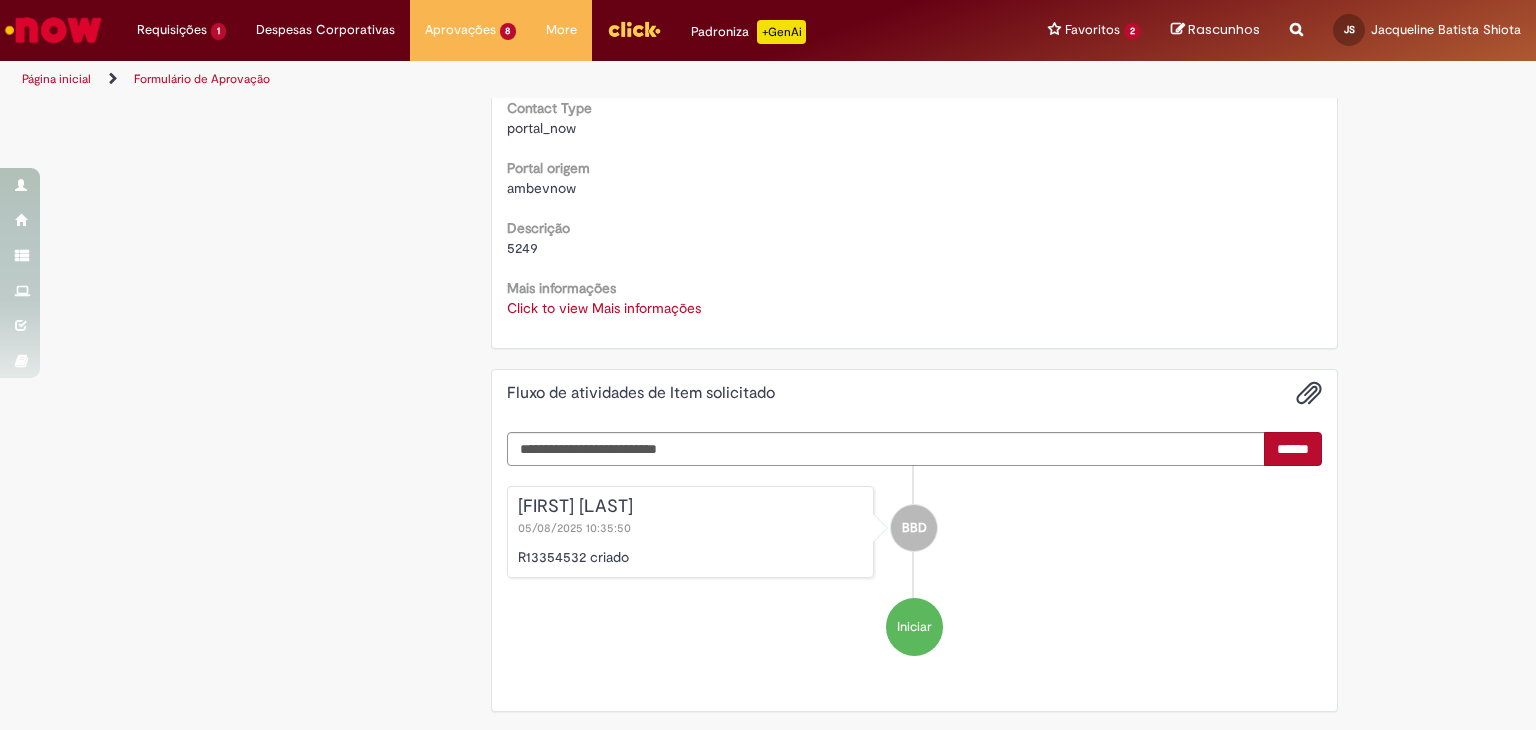 click on "Click to view Mais informações" at bounding box center (604, 308) 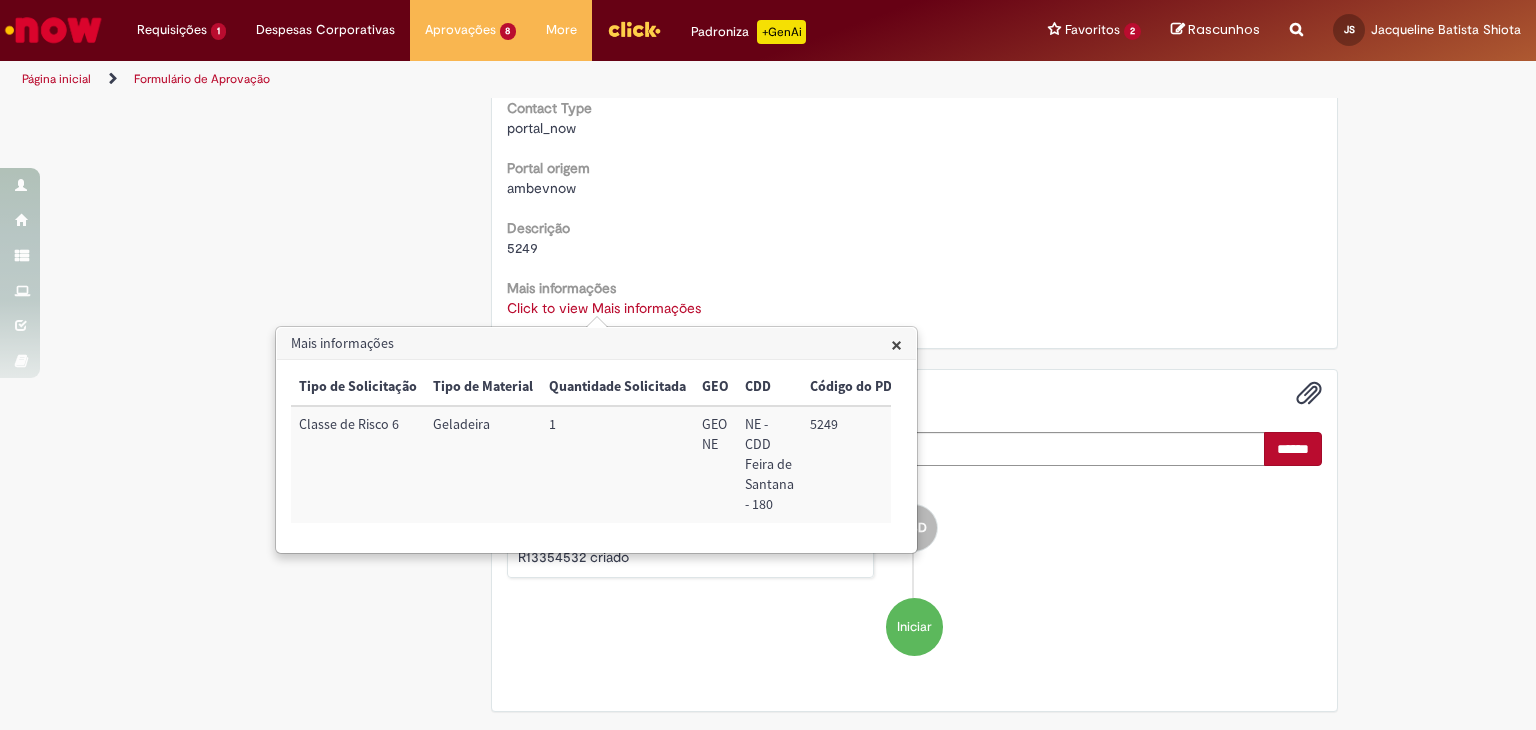 click on "5249" at bounding box center (855, 464) 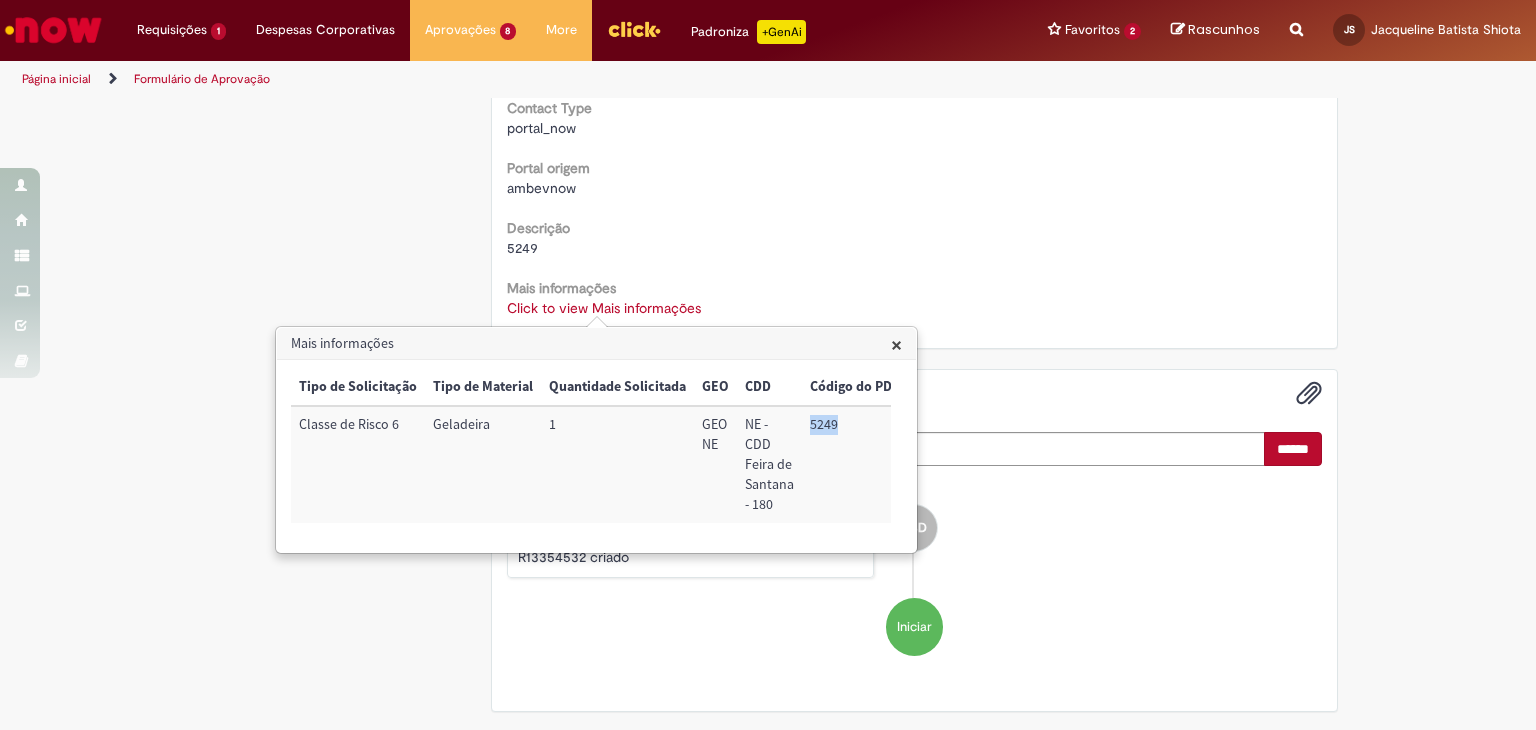 click on "5249" at bounding box center (855, 464) 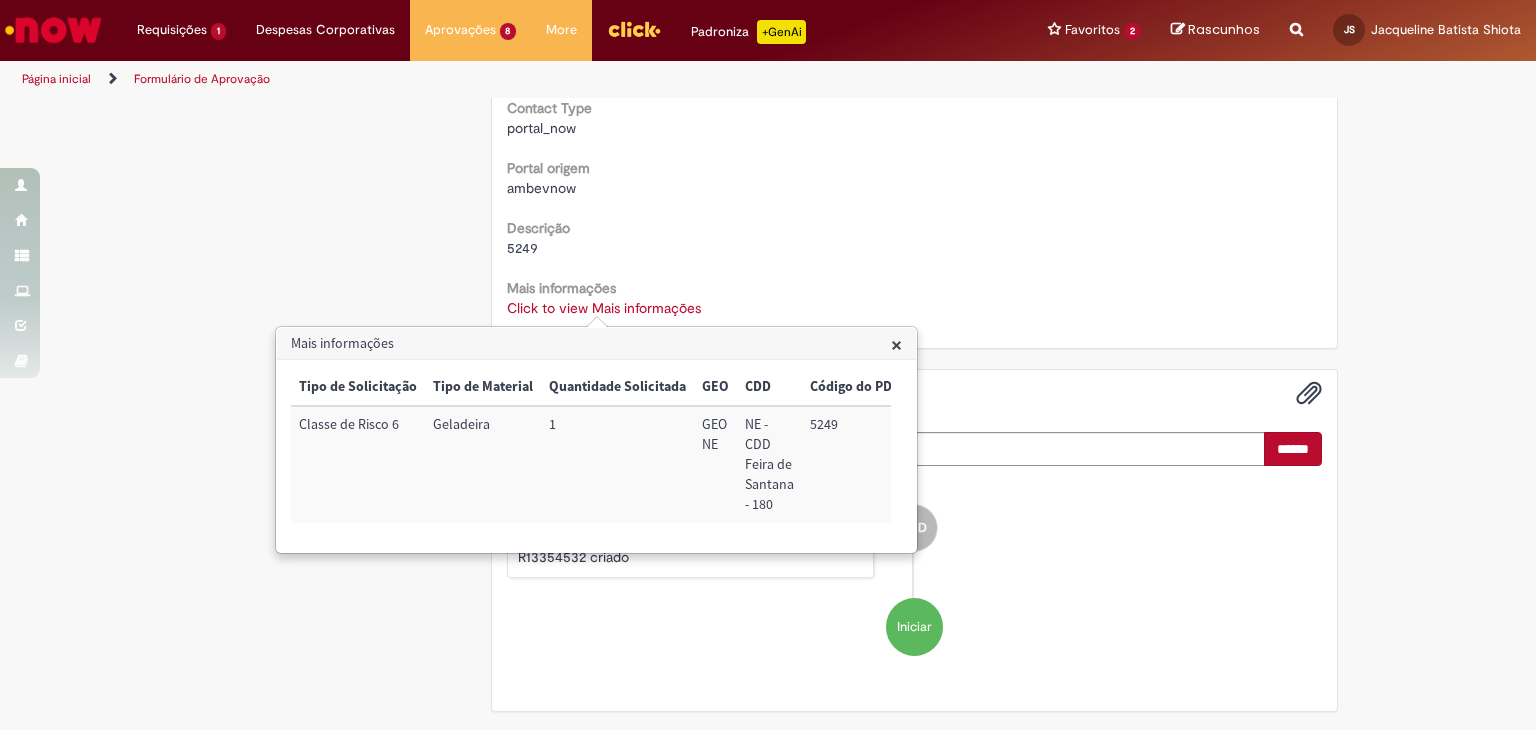 drag, startPoint x: 226, startPoint y: 313, endPoint x: 491, endPoint y: 365, distance: 270.0537 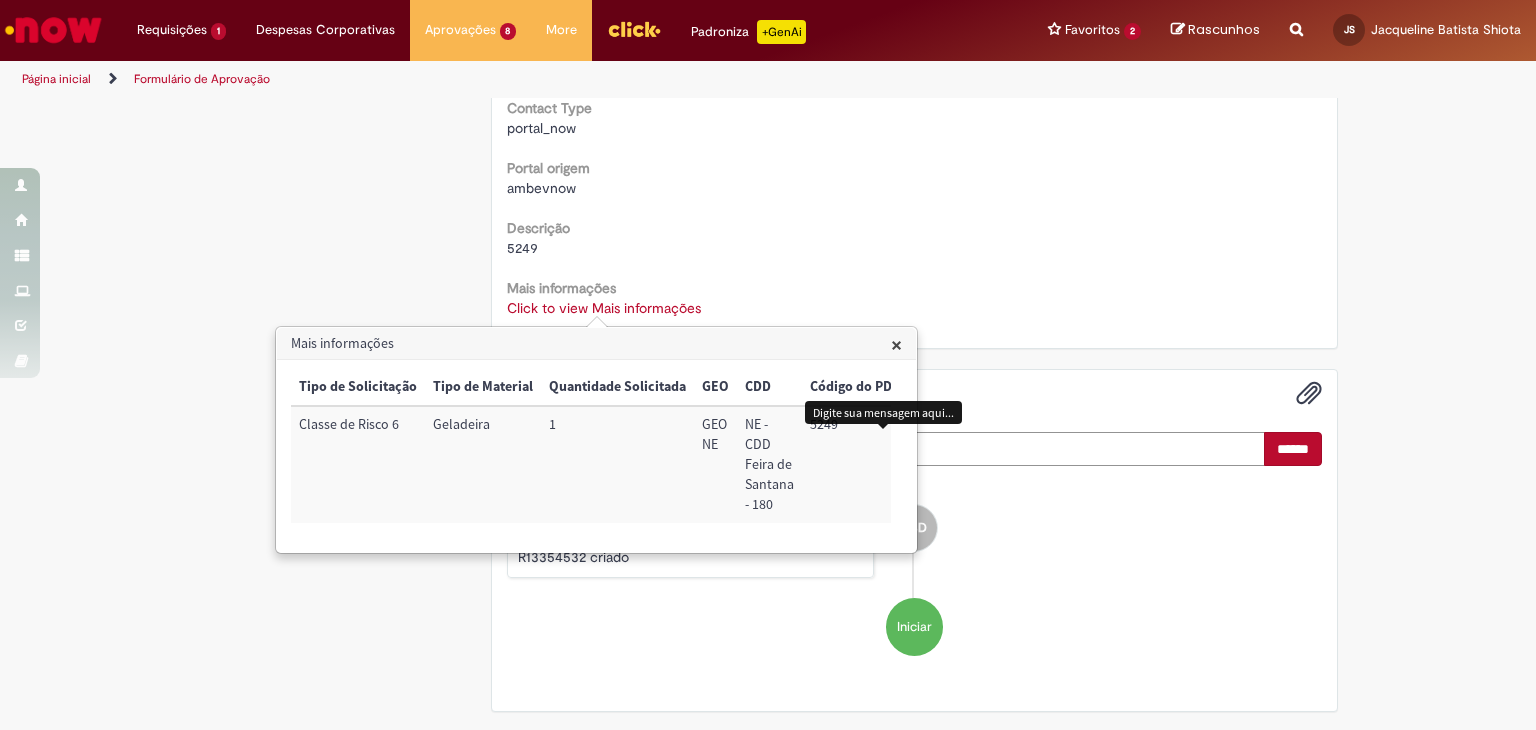 click at bounding box center [886, 449] 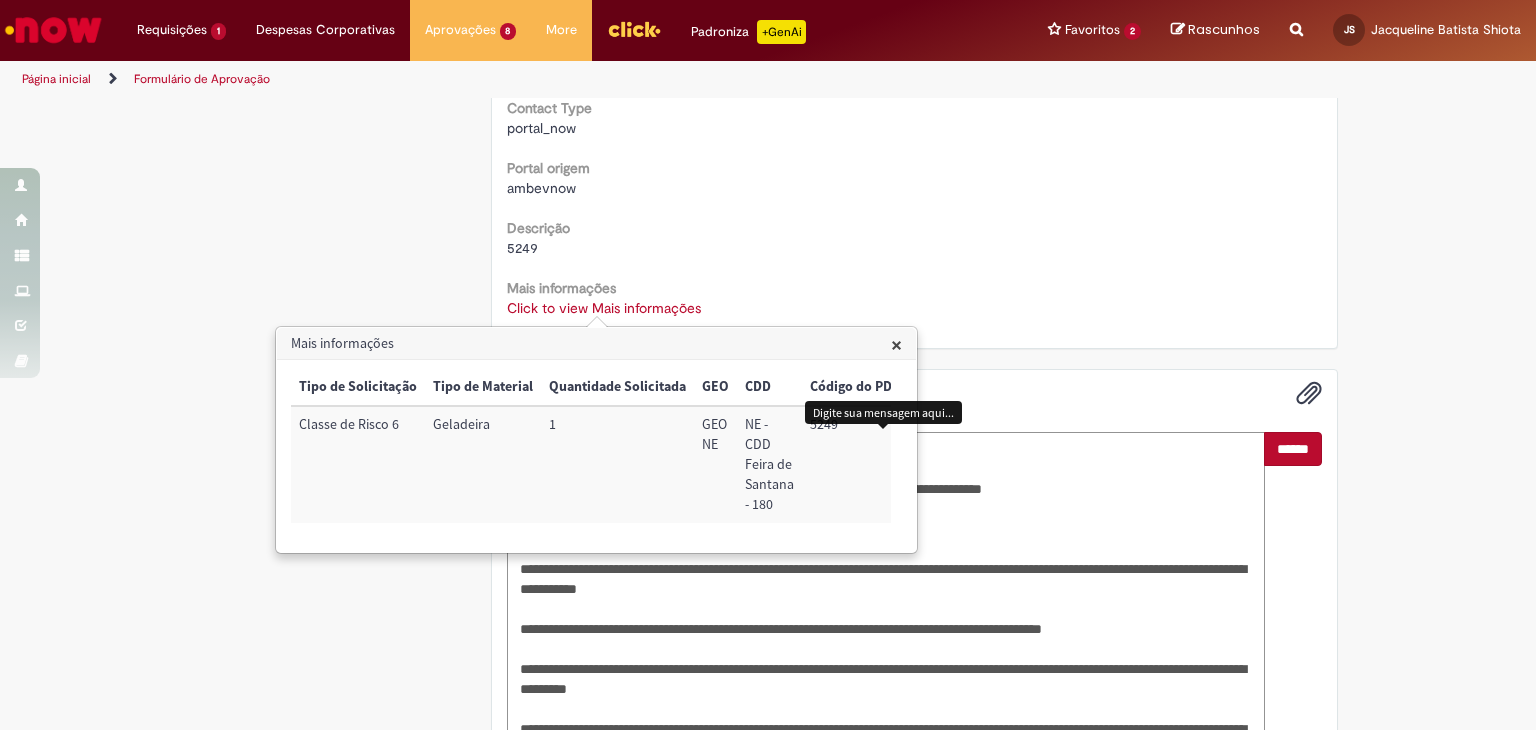 scroll, scrollTop: 850, scrollLeft: 0, axis: vertical 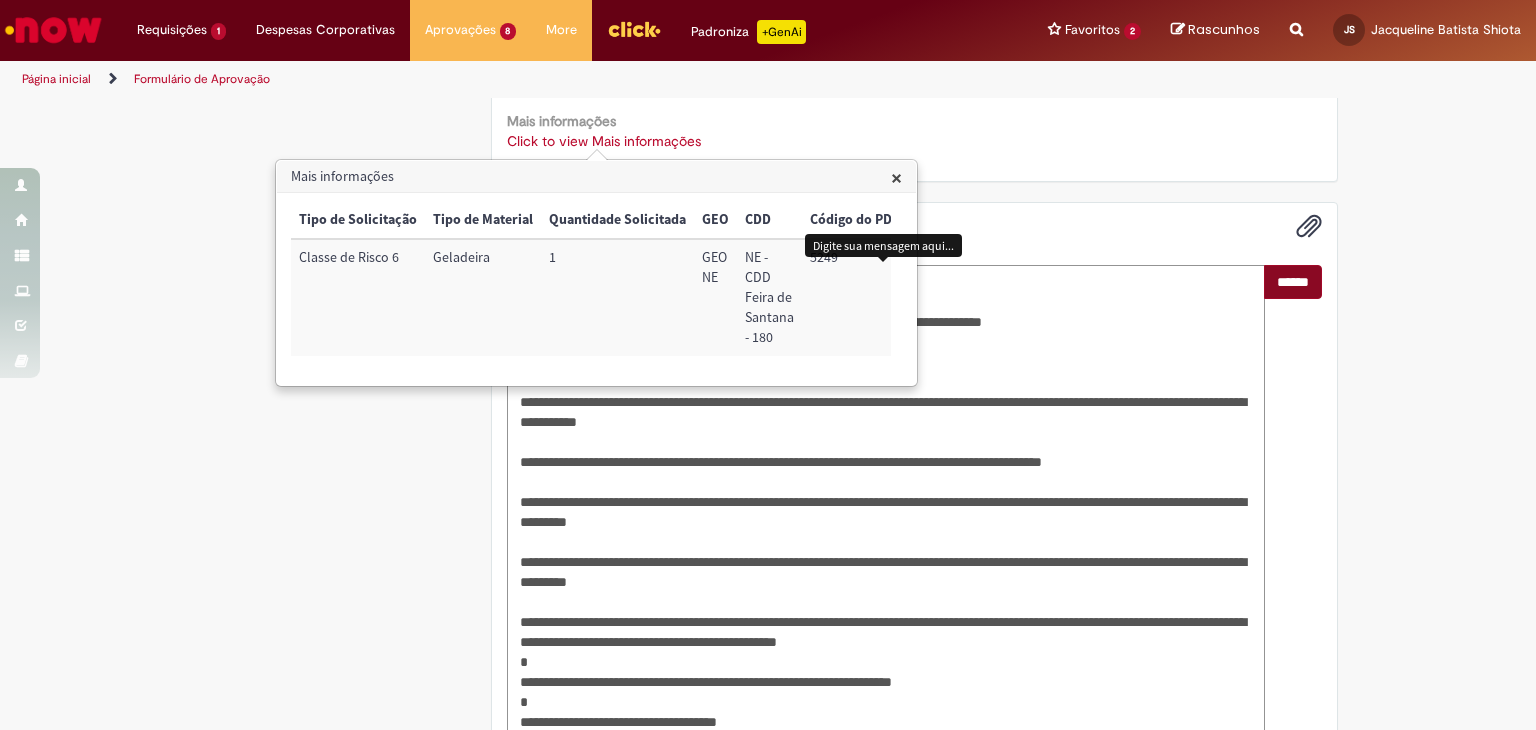 type on "**********" 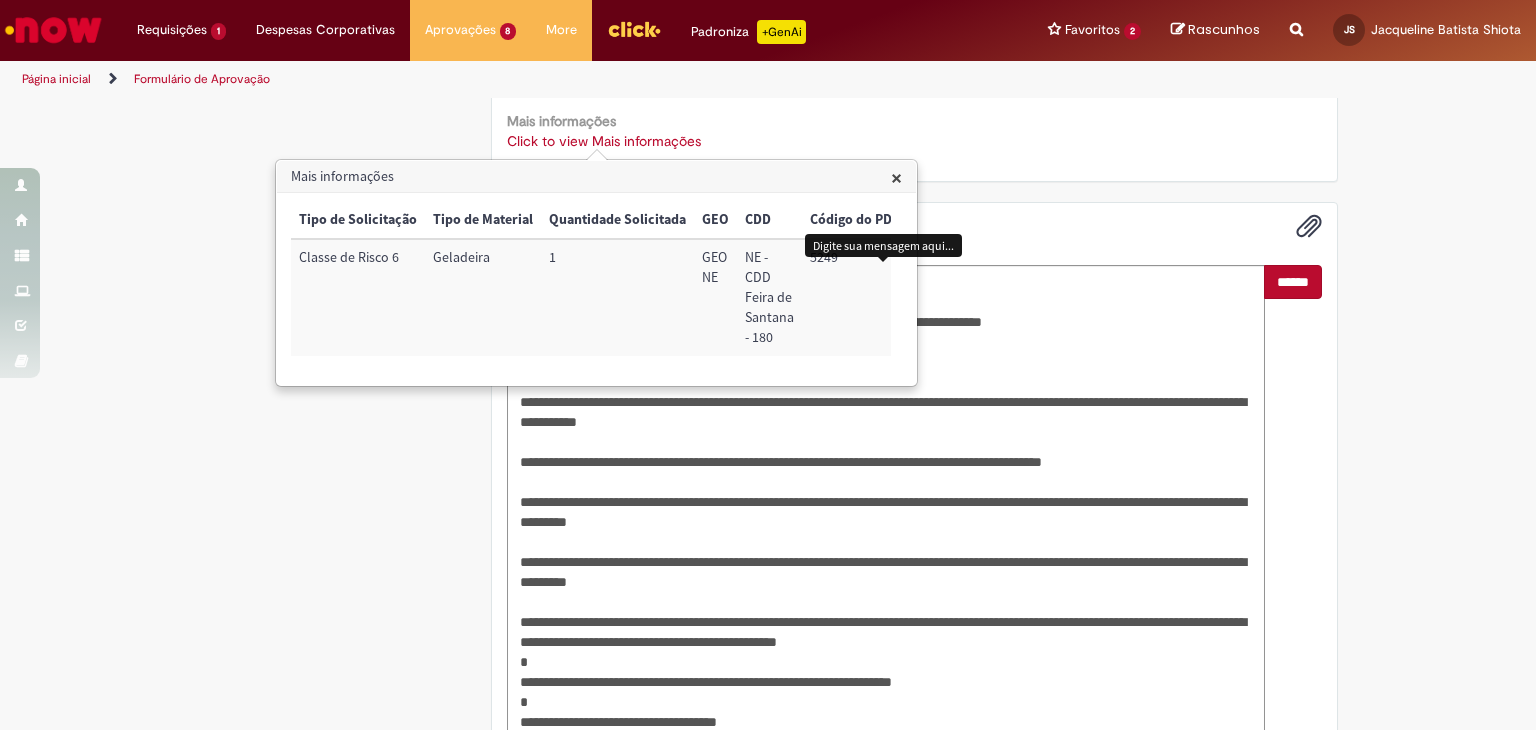 drag, startPoint x: 1300, startPoint y: 269, endPoint x: 935, endPoint y: 165, distance: 379.52734 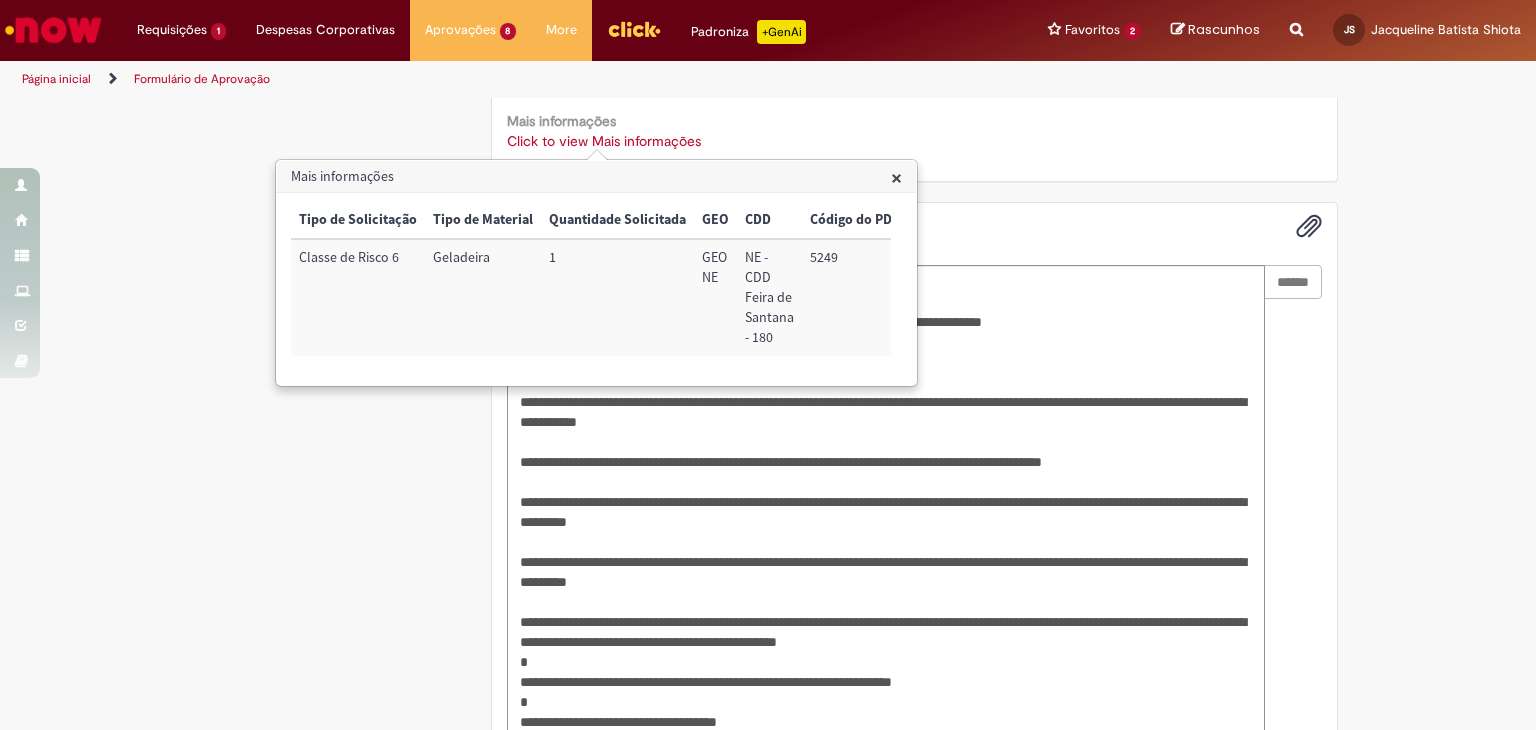 click on "×" at bounding box center [896, 177] 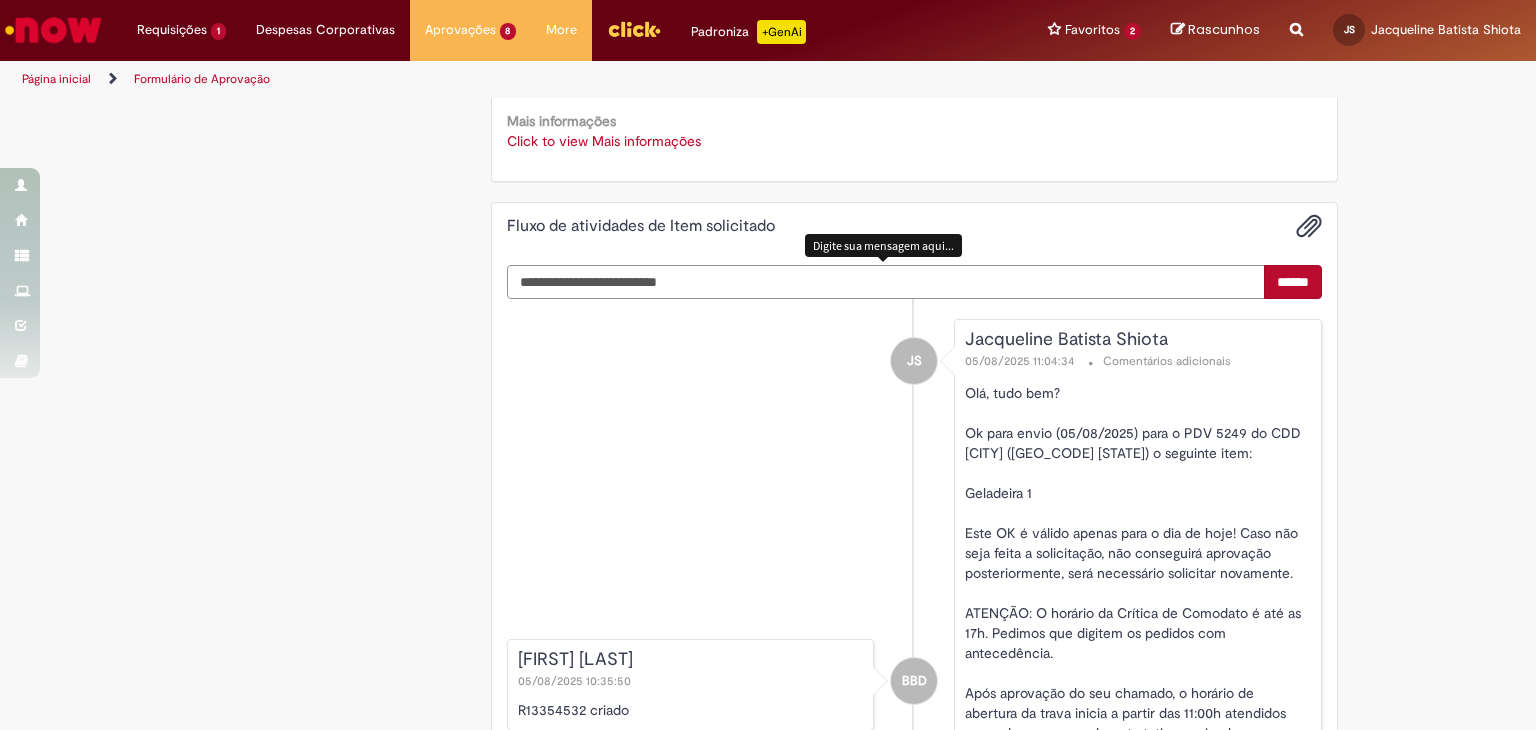 scroll, scrollTop: 683, scrollLeft: 0, axis: vertical 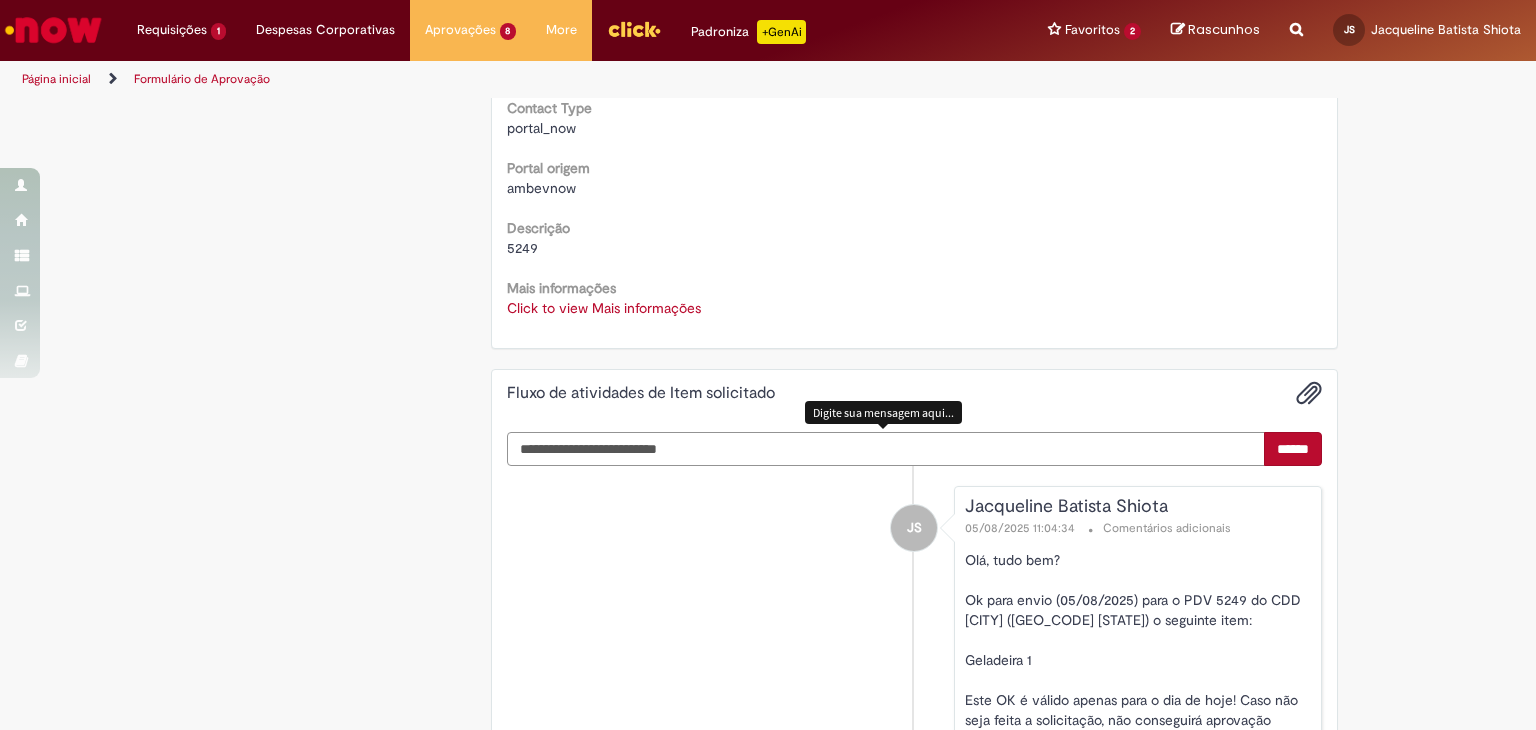click at bounding box center [886, 449] 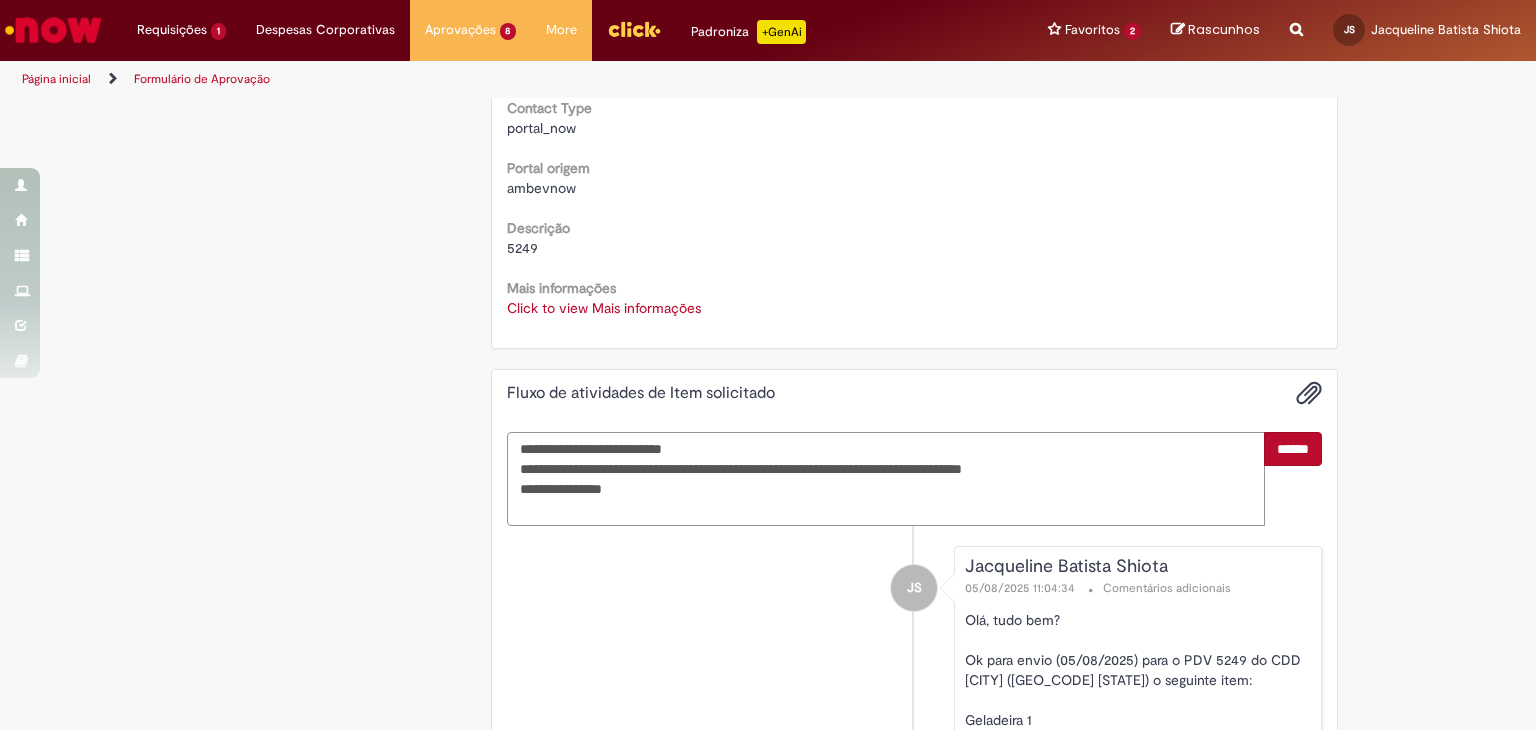 type on "**********" 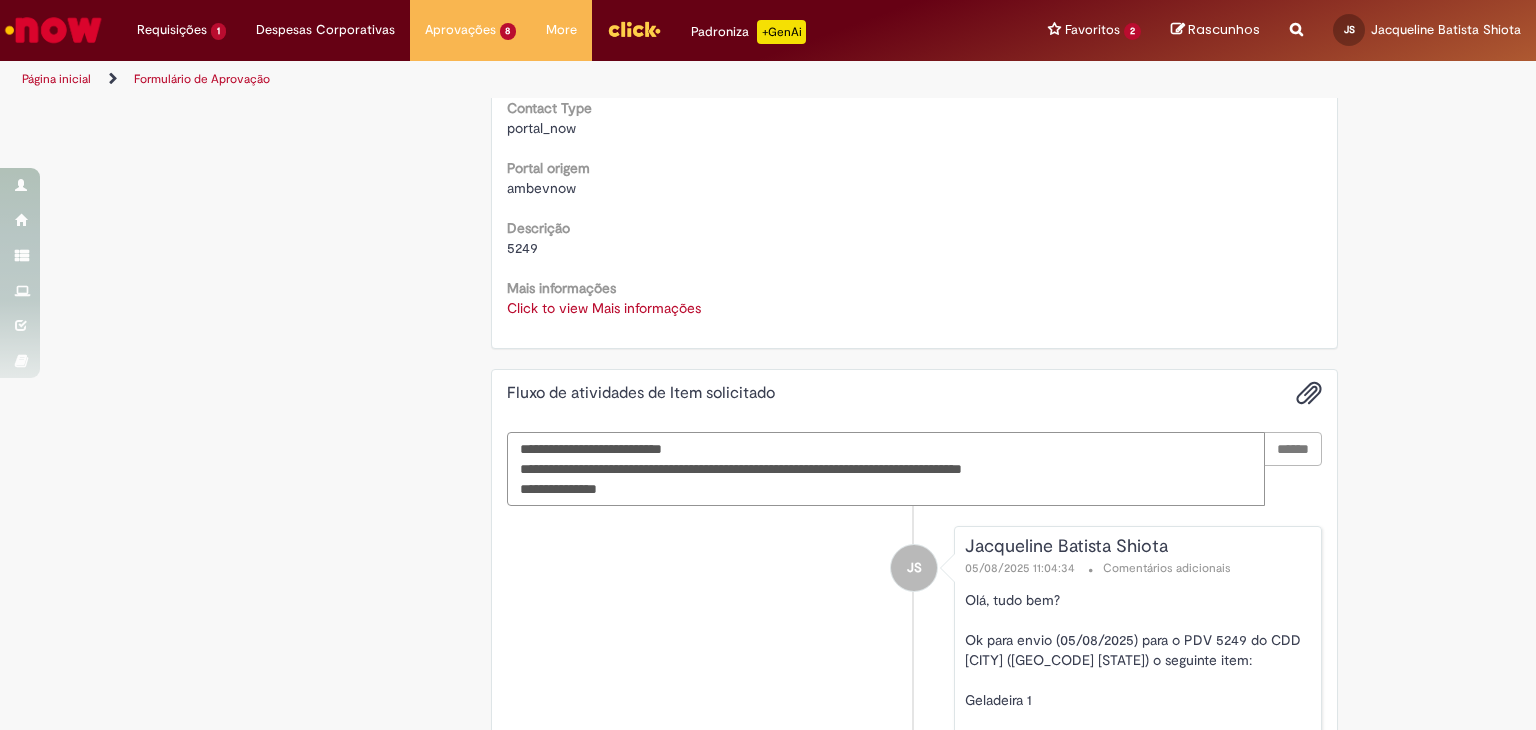 type 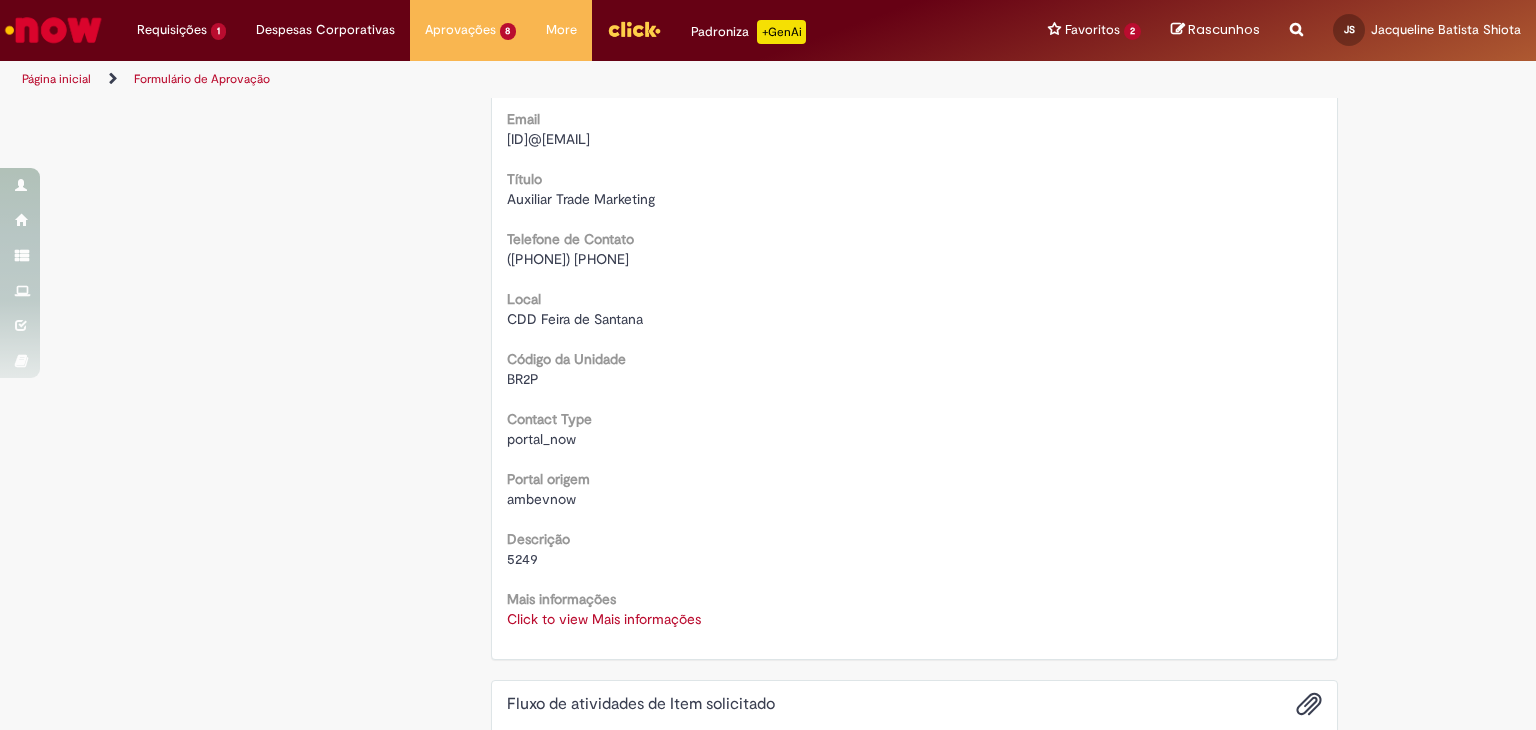 scroll, scrollTop: 0, scrollLeft: 0, axis: both 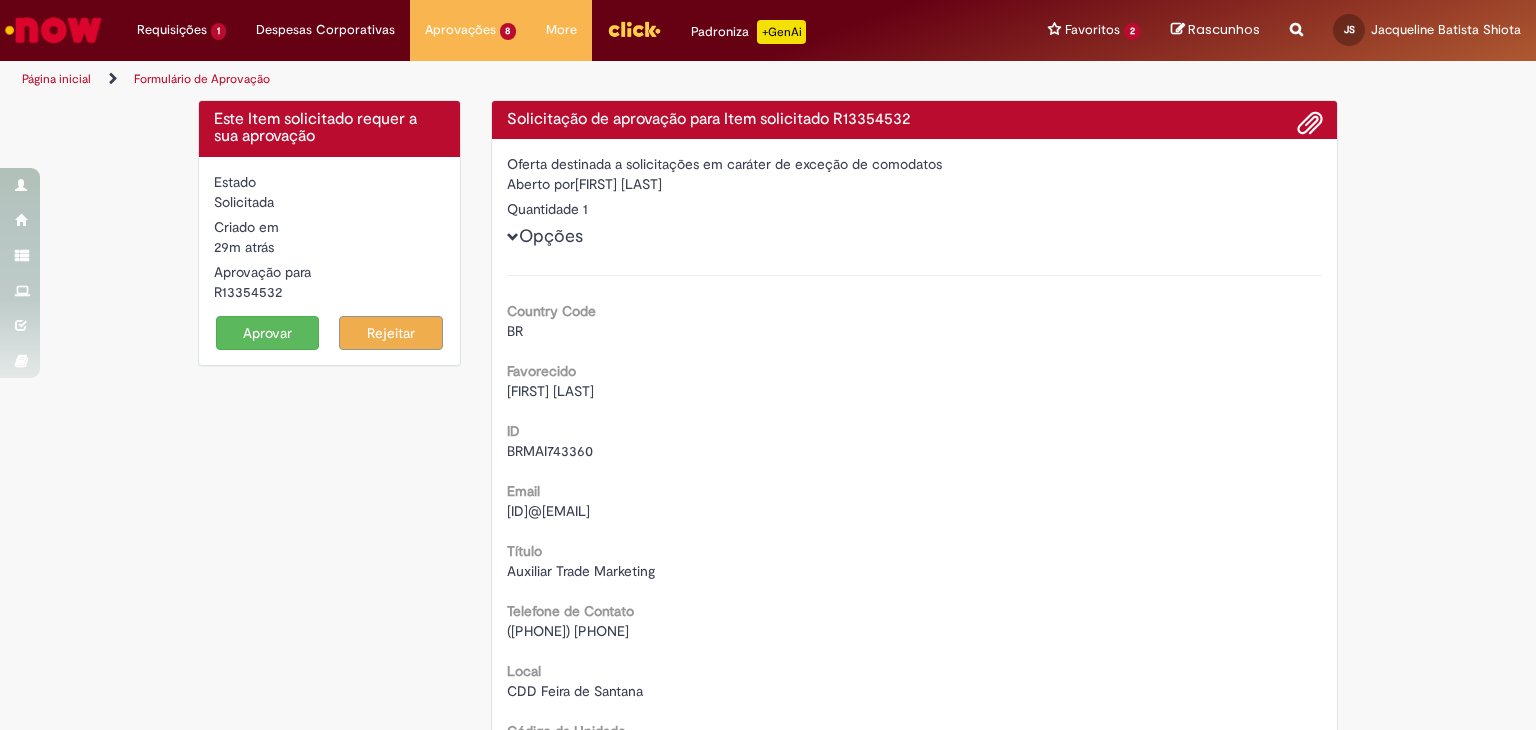 drag, startPoint x: 274, startPoint y: 317, endPoint x: 297, endPoint y: 321, distance: 23.345236 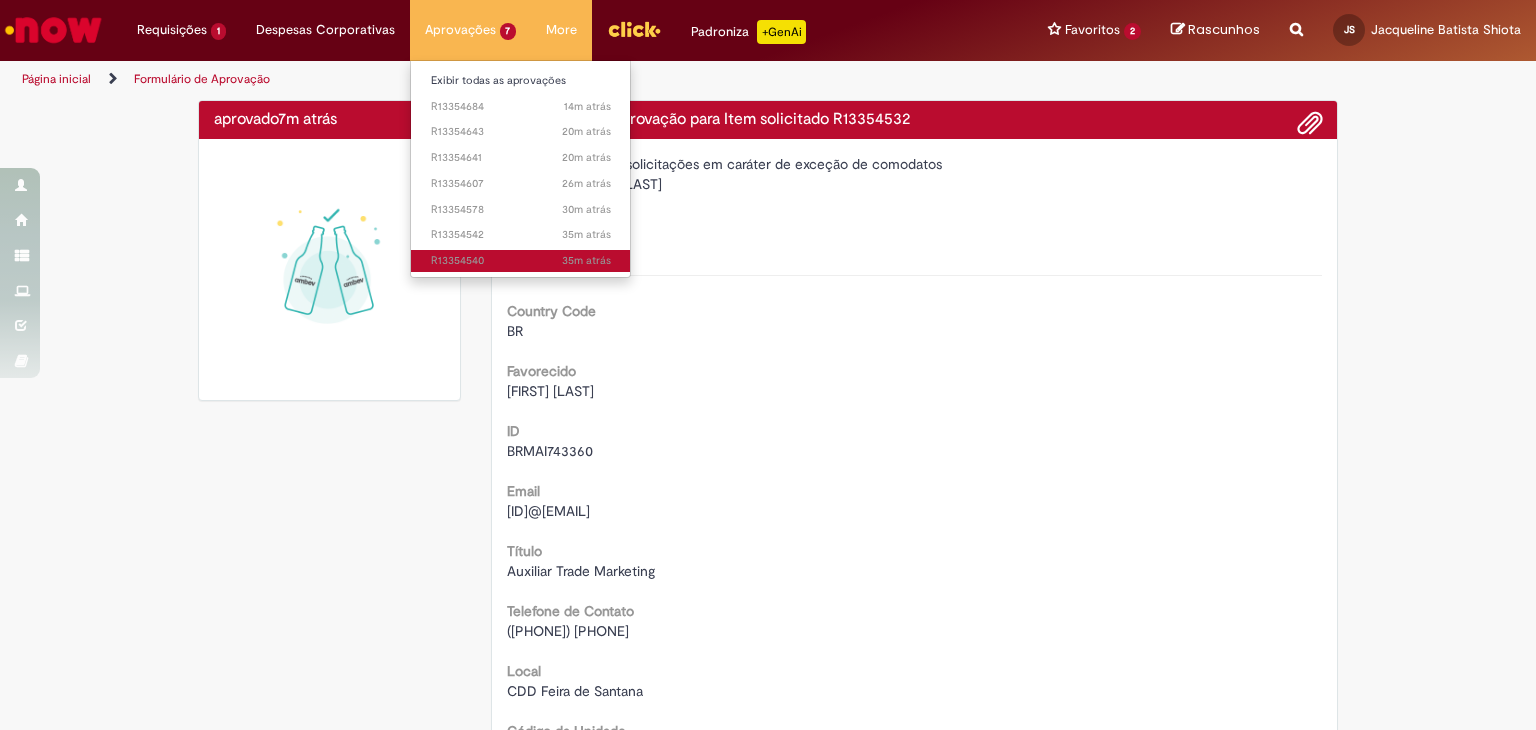 click on "35m atrás 35 minutos atrás  R13354540" at bounding box center [521, 261] 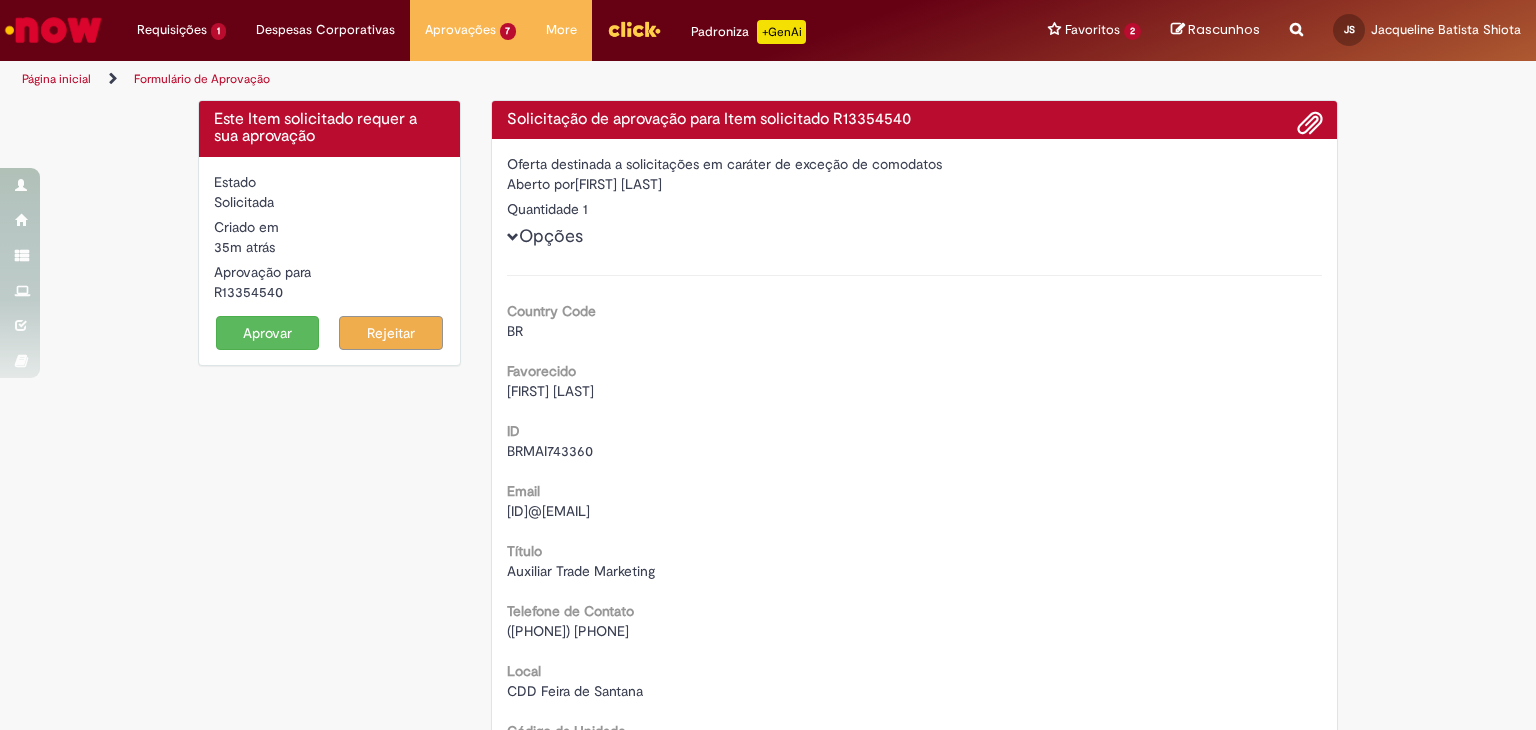 drag, startPoint x: 782, startPoint y: 526, endPoint x: 677, endPoint y: 389, distance: 172.60939 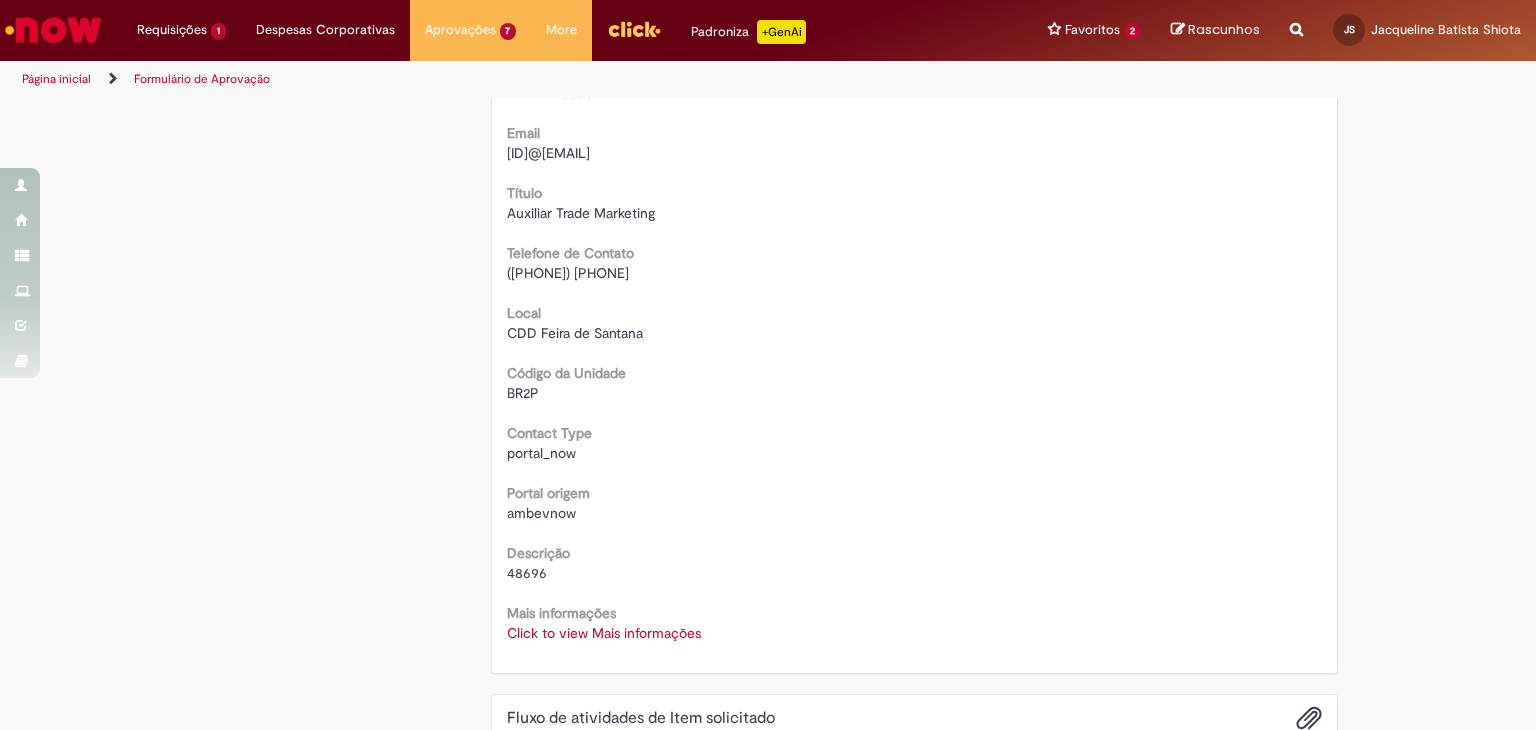 scroll, scrollTop: 500, scrollLeft: 0, axis: vertical 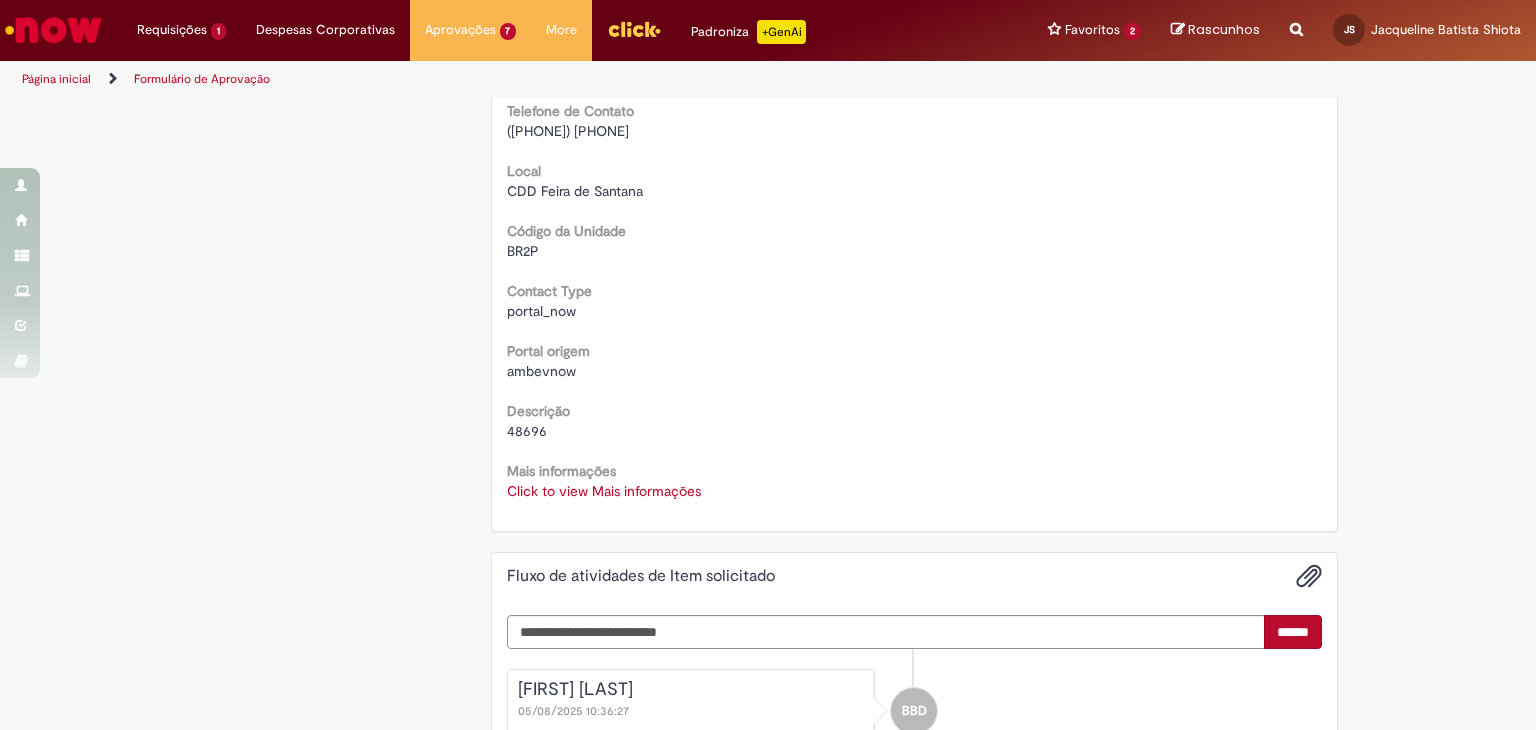 click on "Click to view Mais informações" at bounding box center (604, 491) 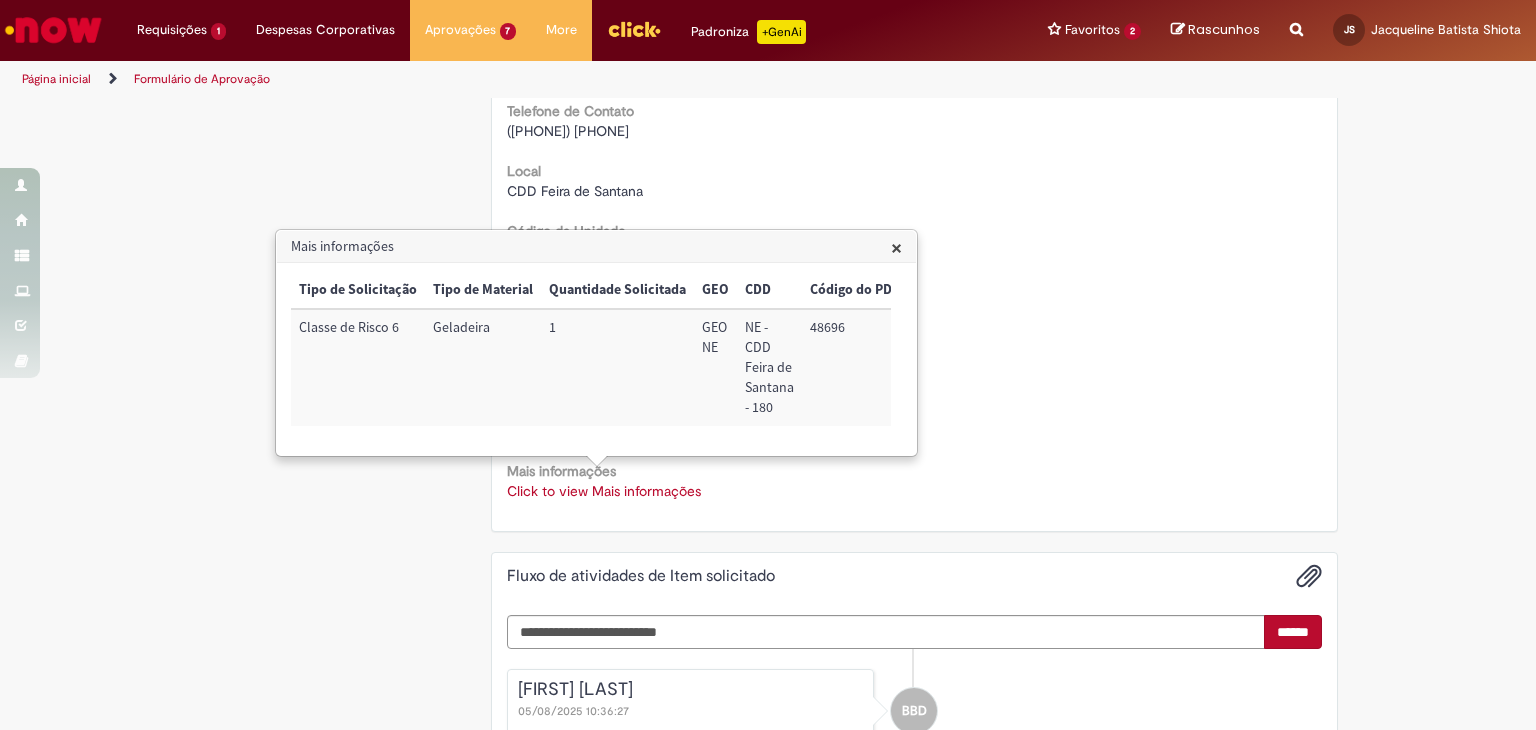 click on "48696" at bounding box center [855, 367] 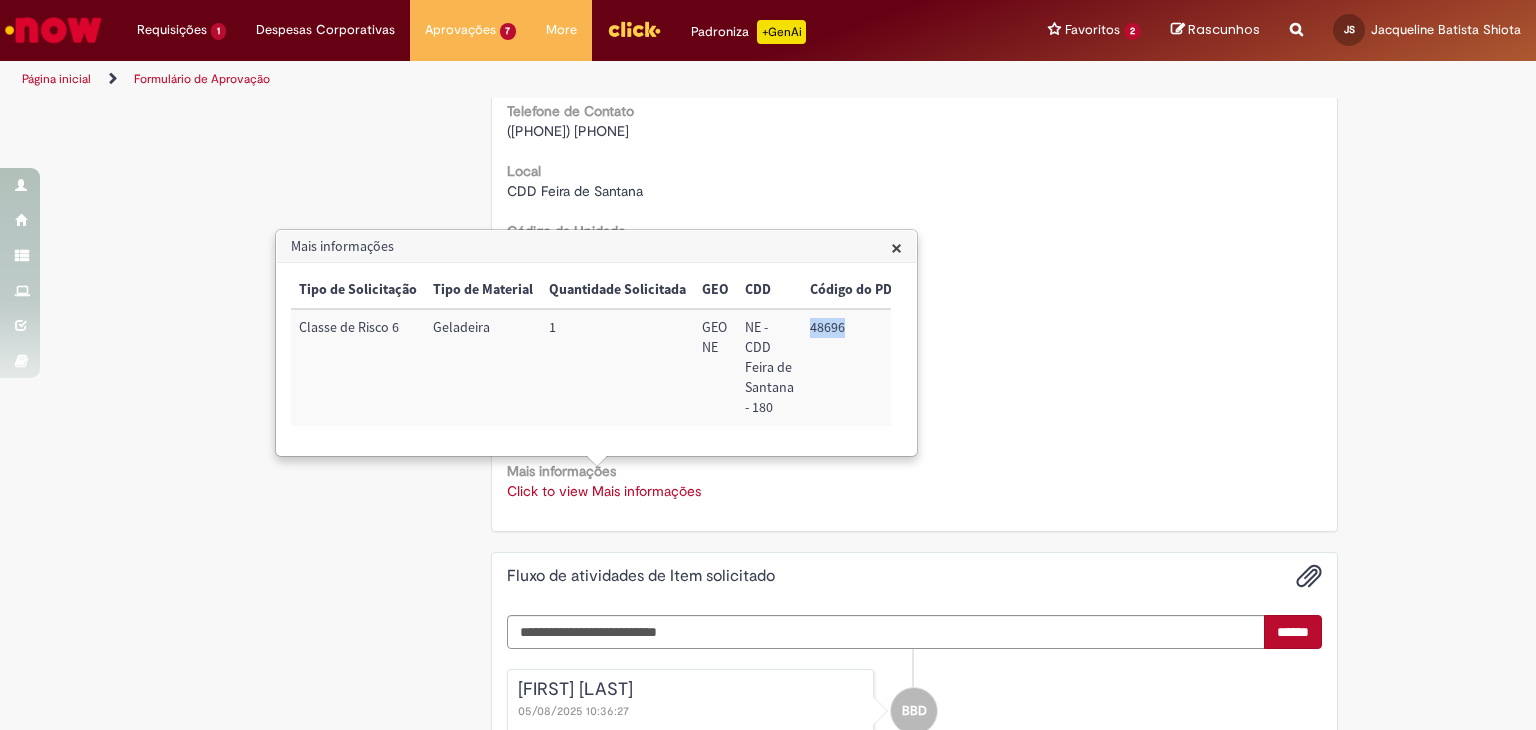 click on "48696" at bounding box center (855, 367) 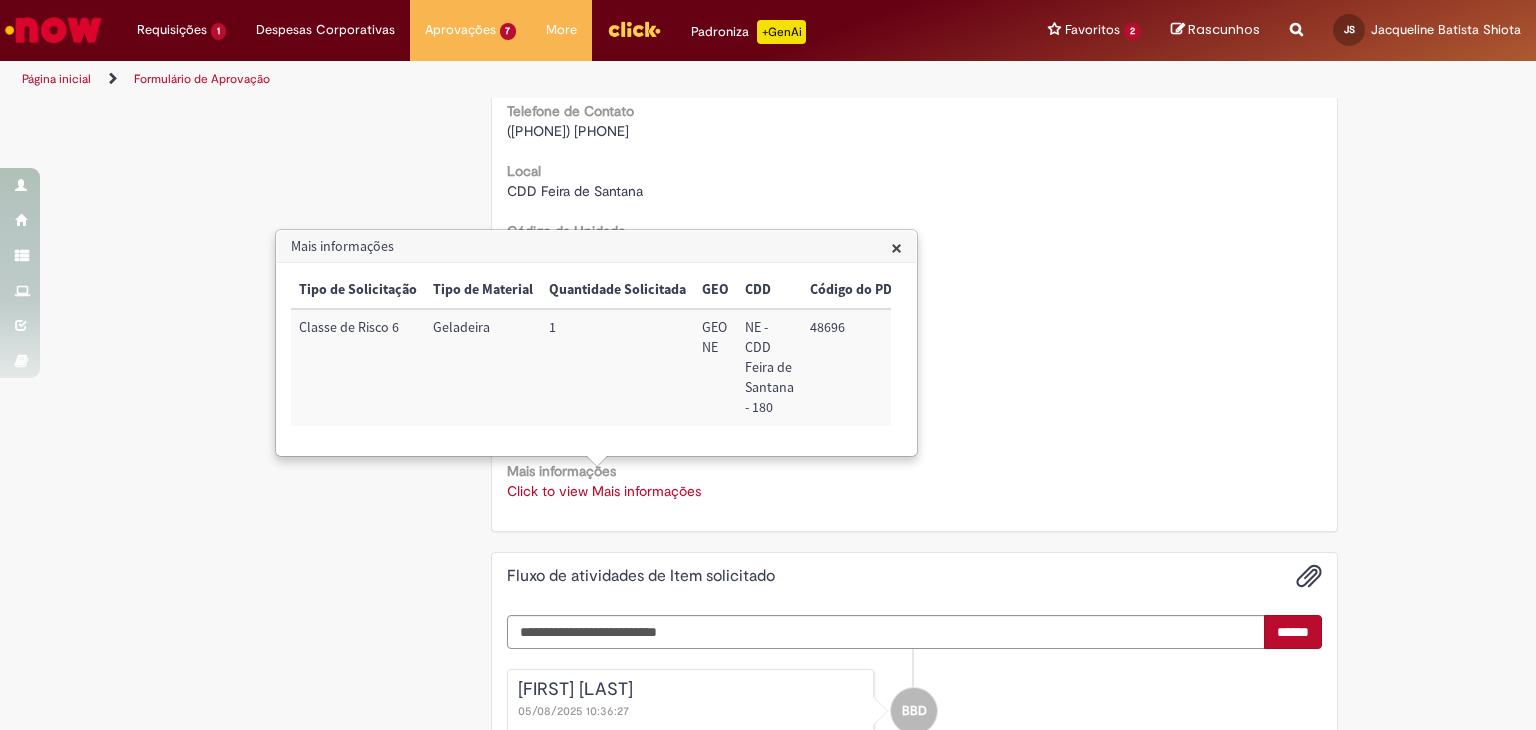 click on "Este Item solicitado requer a sua aprovação
Estado
Solicitada
Criado em
36m atrás 36 minutos atrás
Aprovação para
R13354540
Aprovar
Rejeitar
Solicitação de aprovação para Item solicitado R13354540
Oferta destinada a solicitações em caráter de exceção de comodatos
Aberto por  Brendan Borges de Jesus
Quantidade 1
Opções
Country Code
BR
Favorecido
Brendan Borges de Jesus
ID
BRMAI743360
Email
BRMAI743360@[DOMAIN].com.br
Título
Auxiliar Trade Marketing" at bounding box center (768, 257) 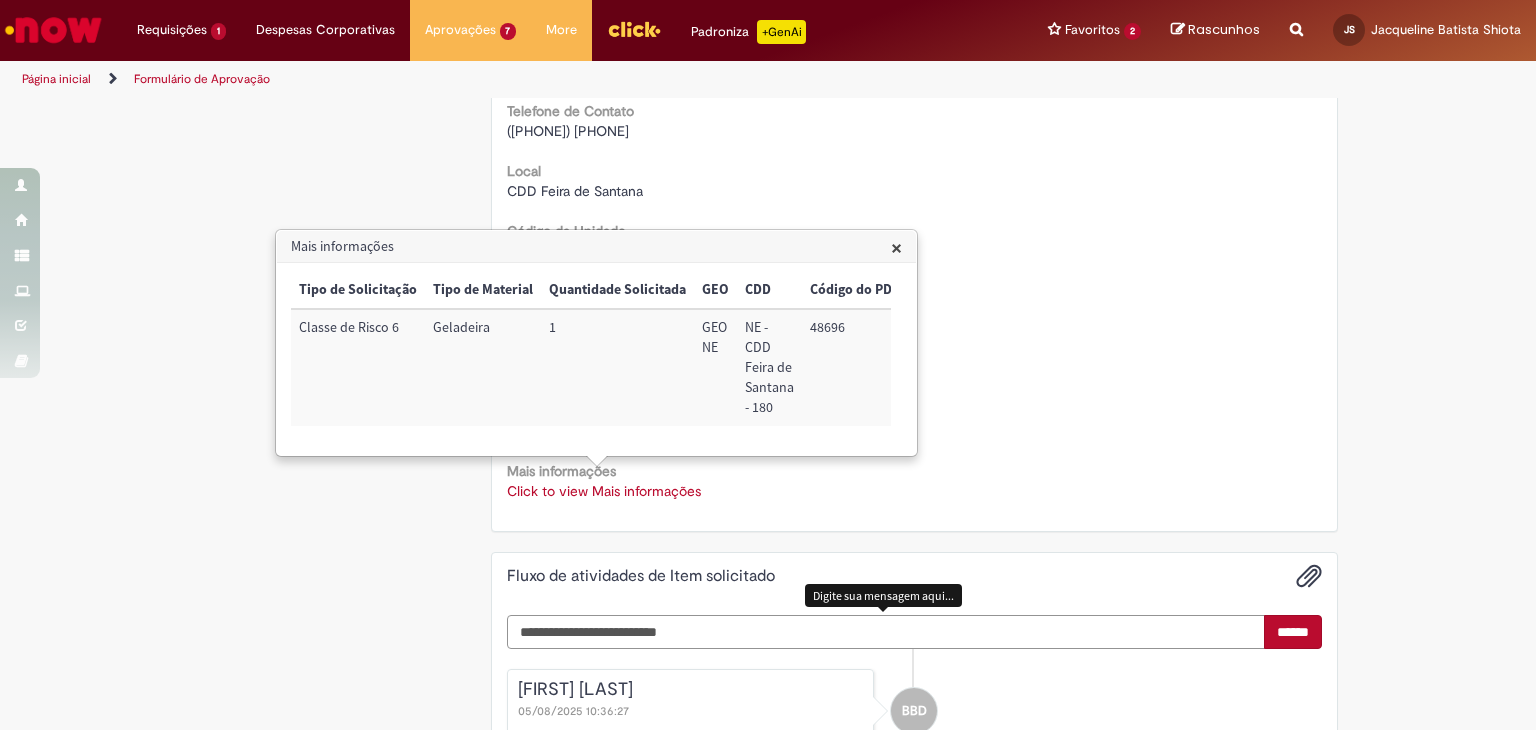 click at bounding box center (886, 632) 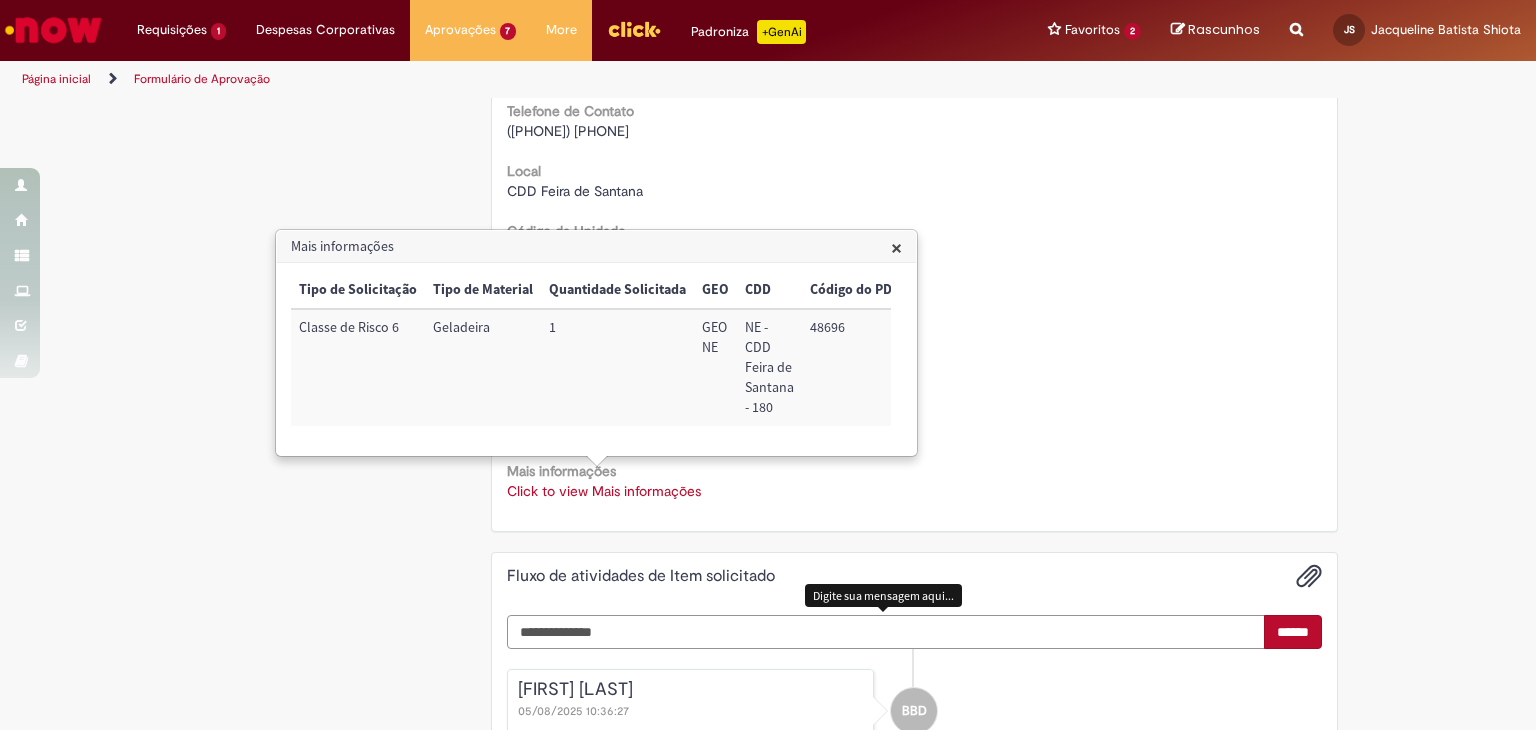 scroll, scrollTop: 850, scrollLeft: 0, axis: vertical 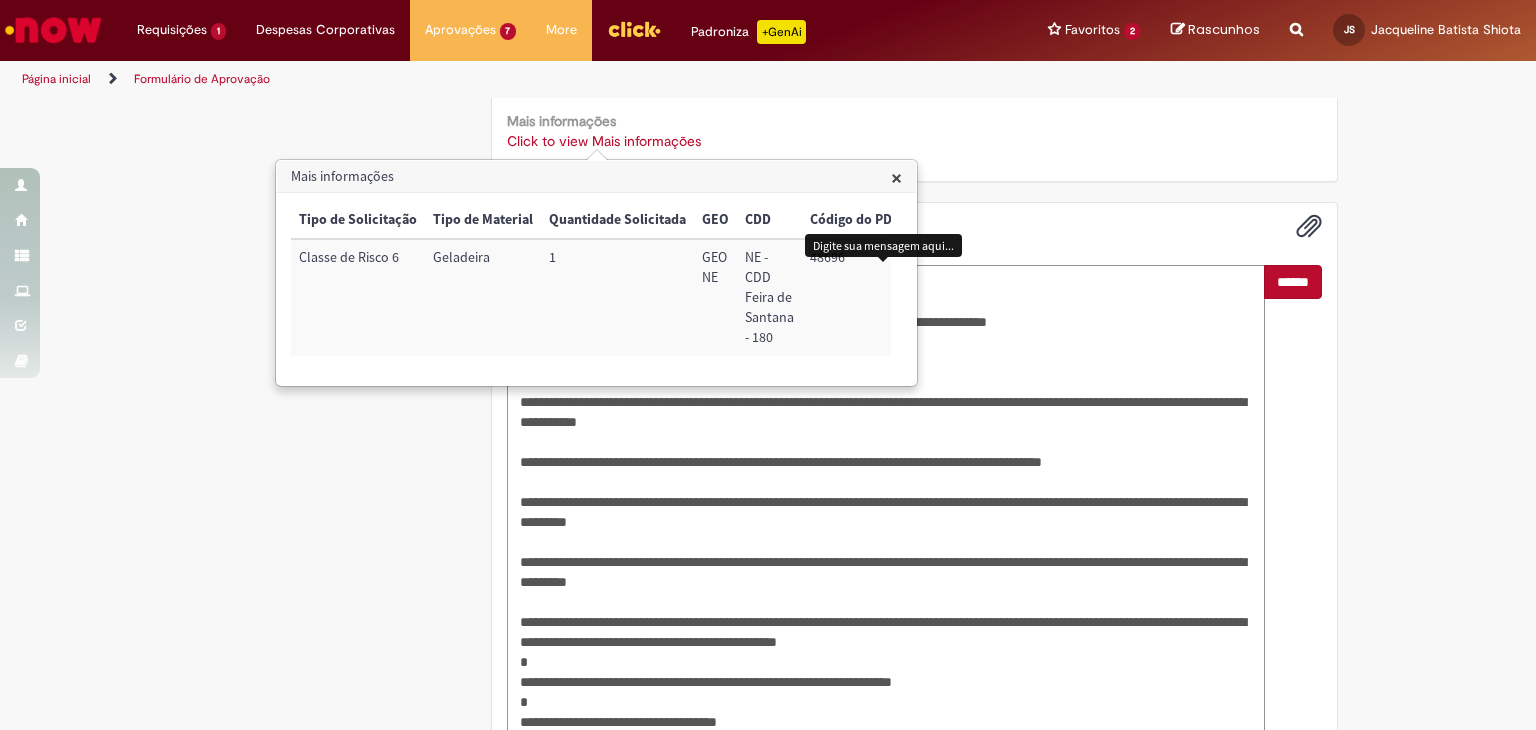 type on "**********" 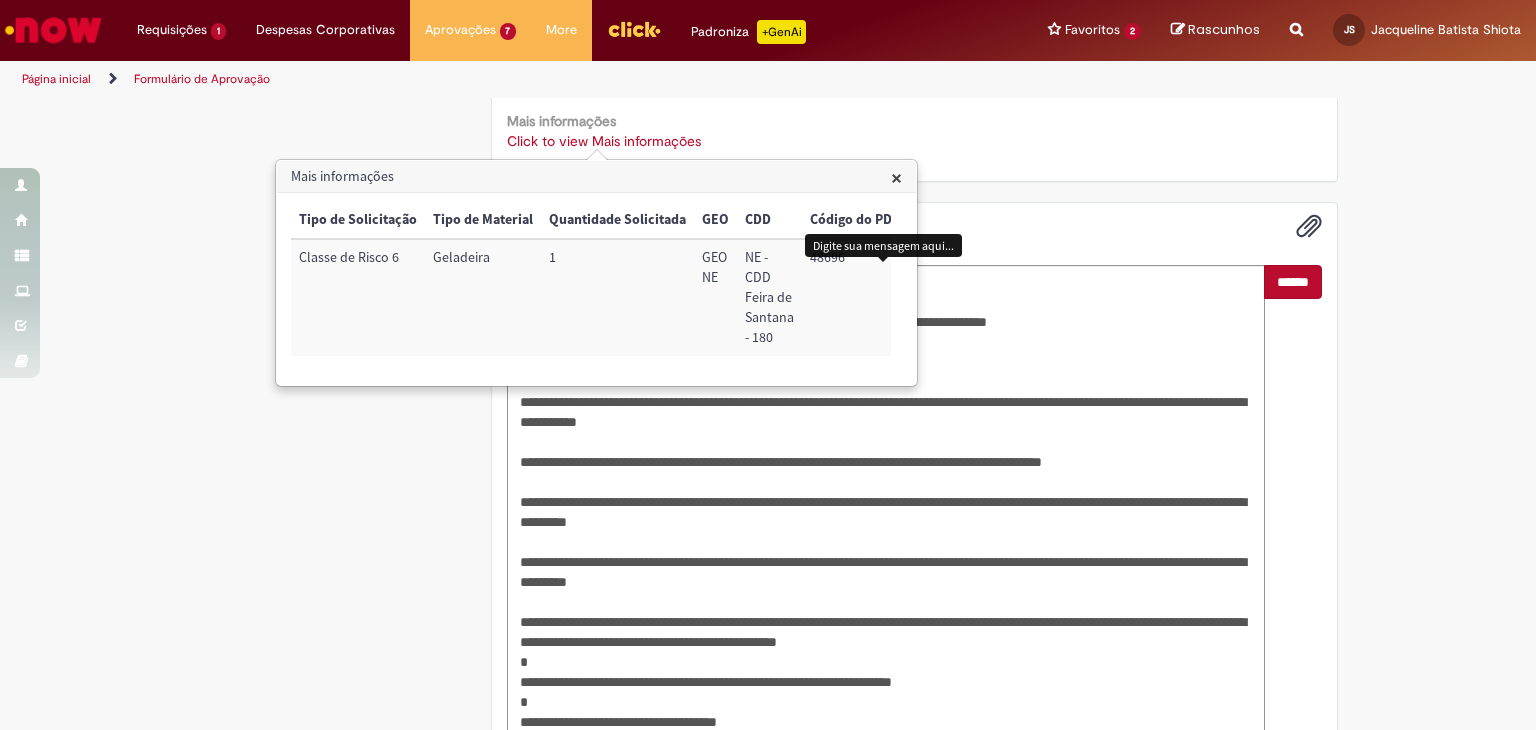 click on "******" at bounding box center [1293, 282] 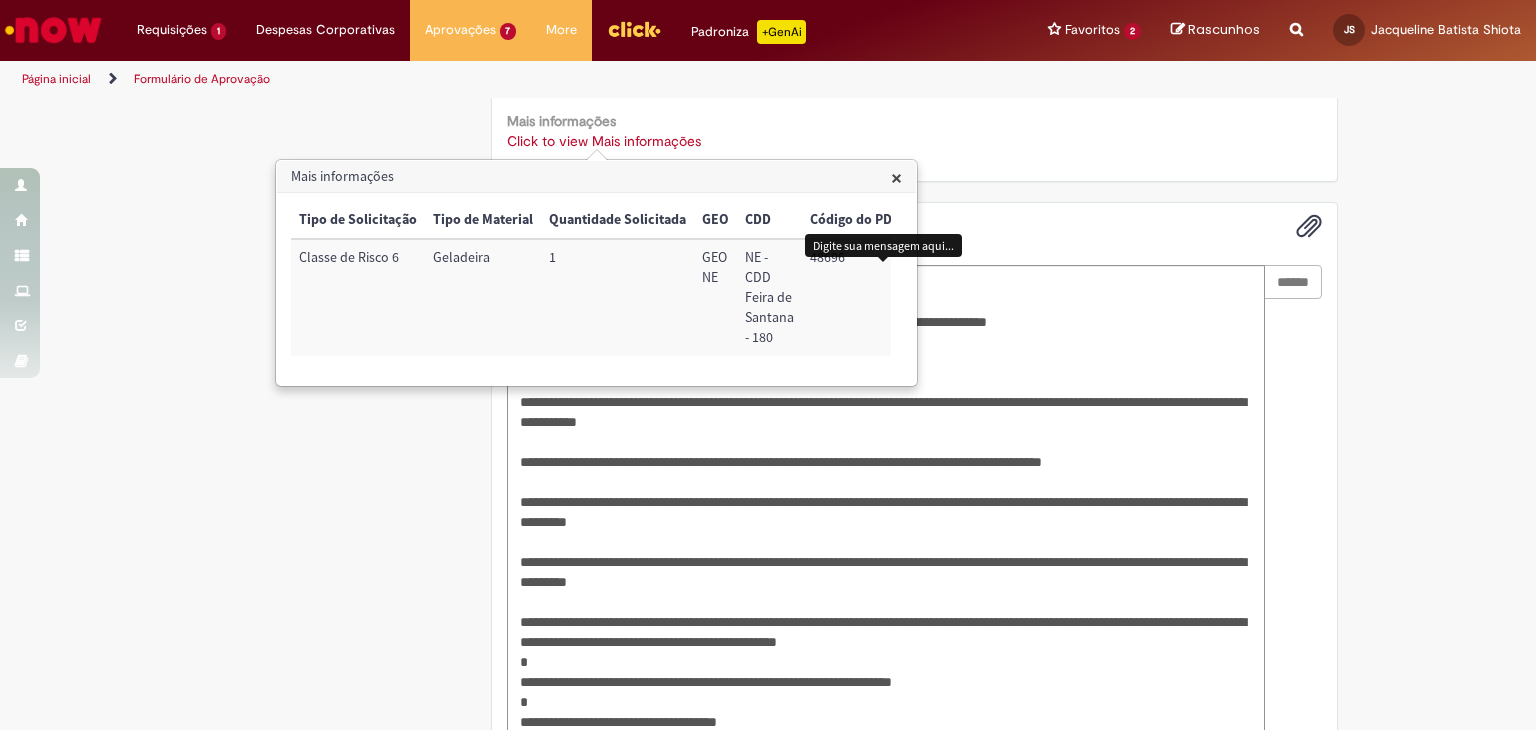 click on "×" at bounding box center [896, 177] 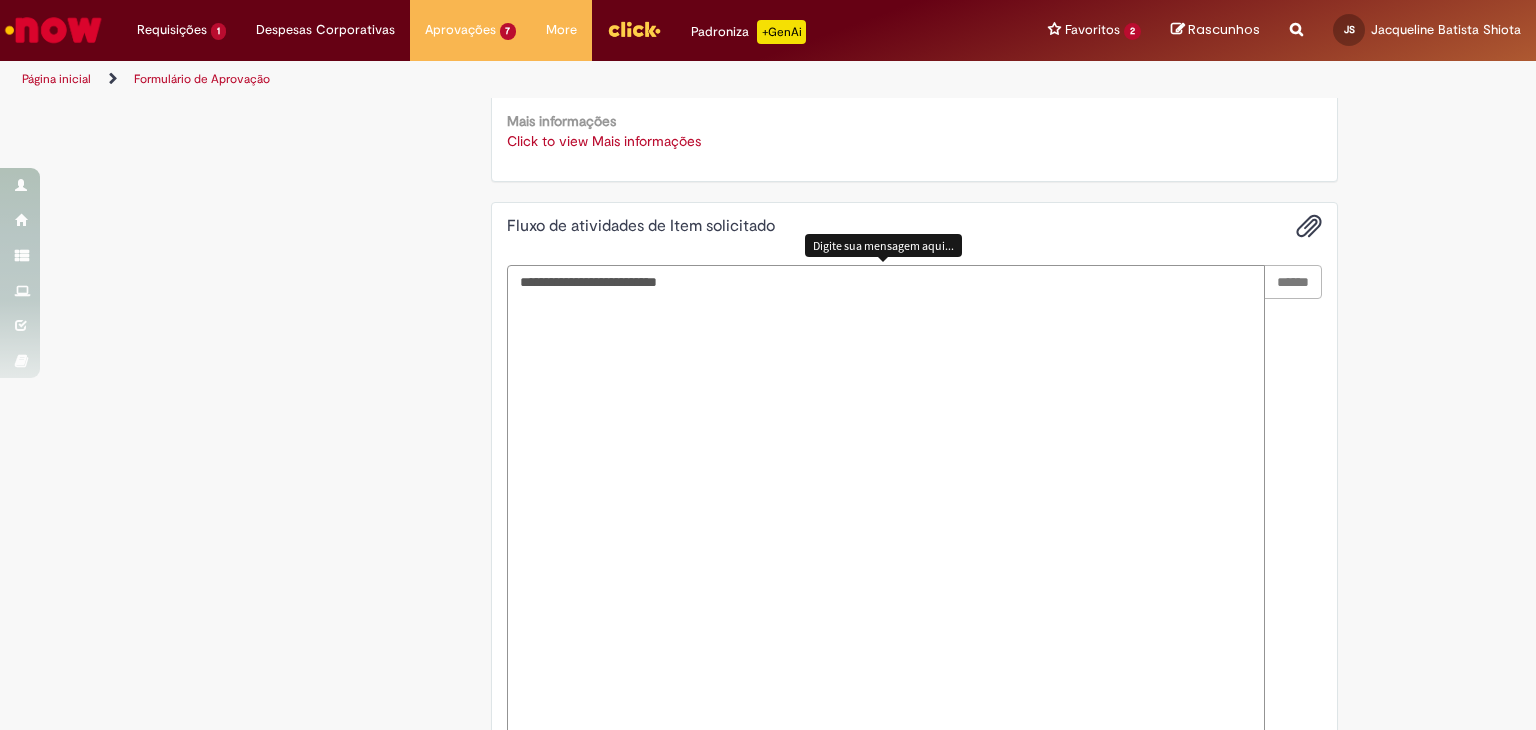 scroll, scrollTop: 683, scrollLeft: 0, axis: vertical 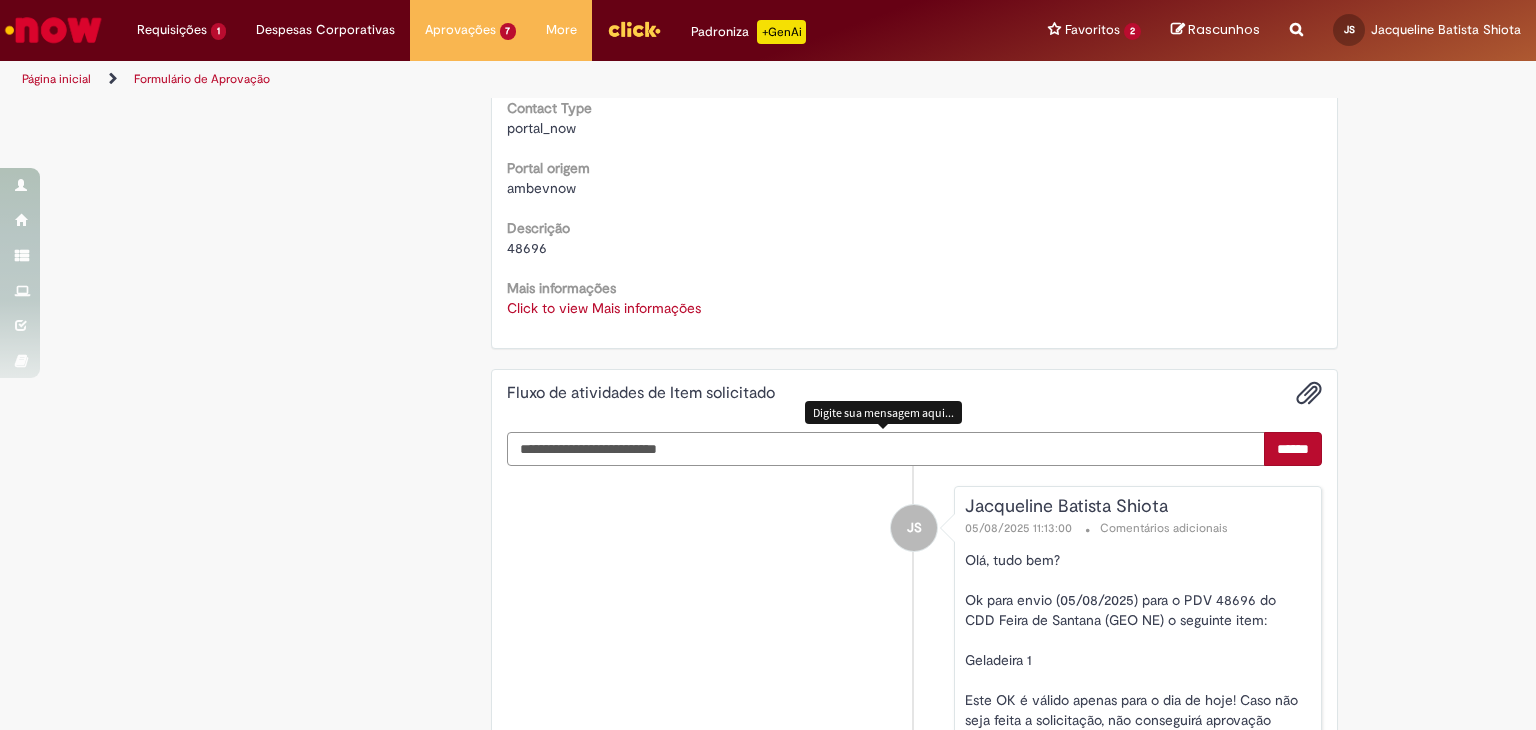 click at bounding box center (886, 449) 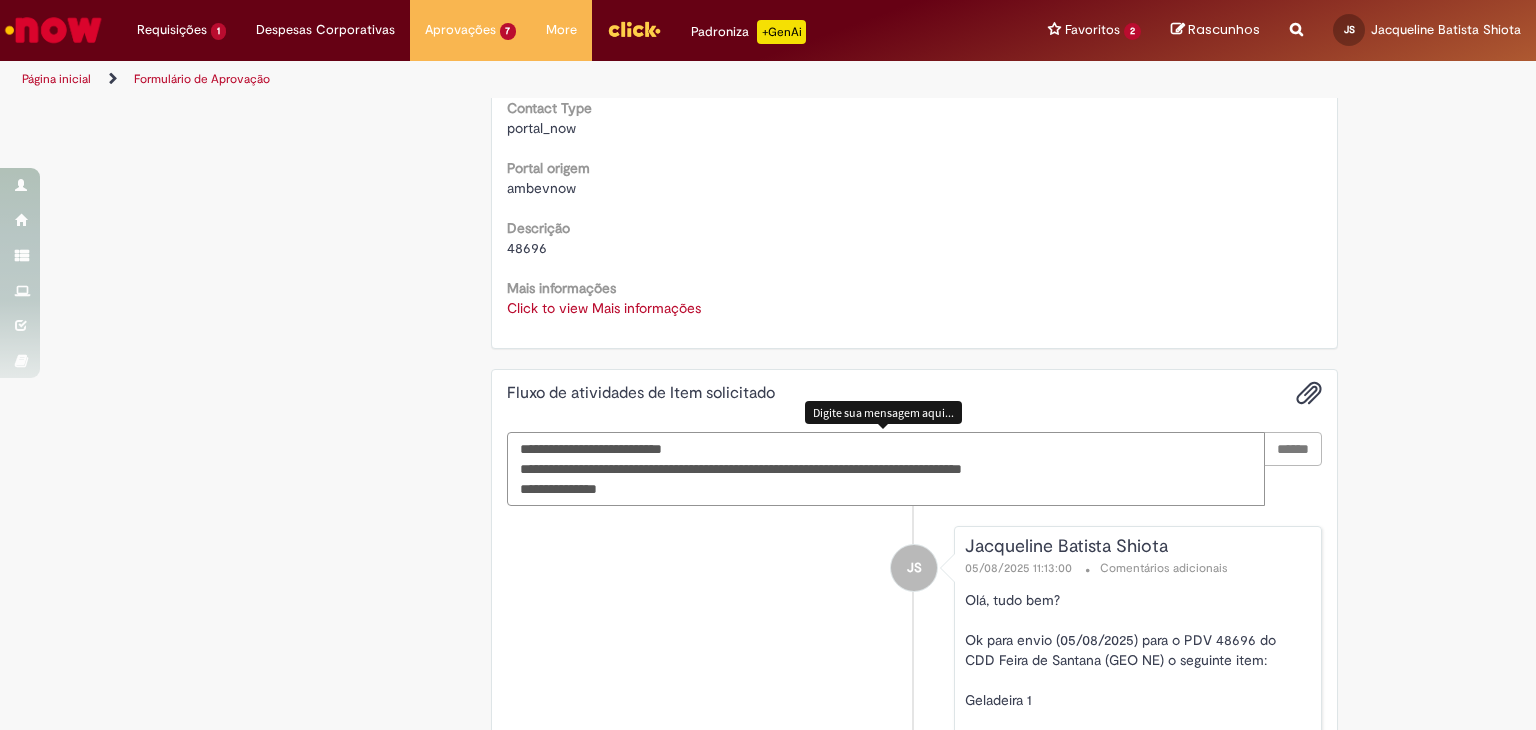 type on "**********" 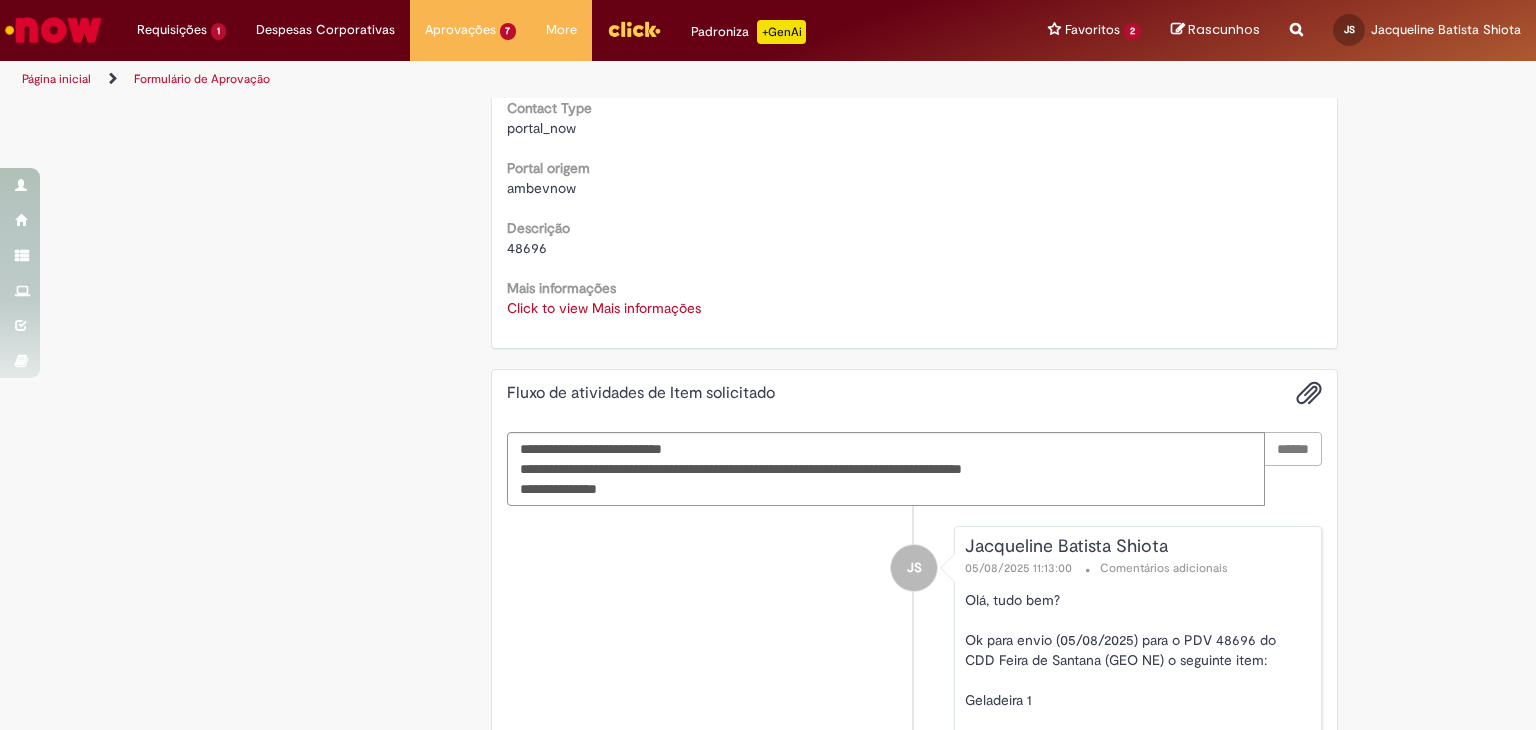 type 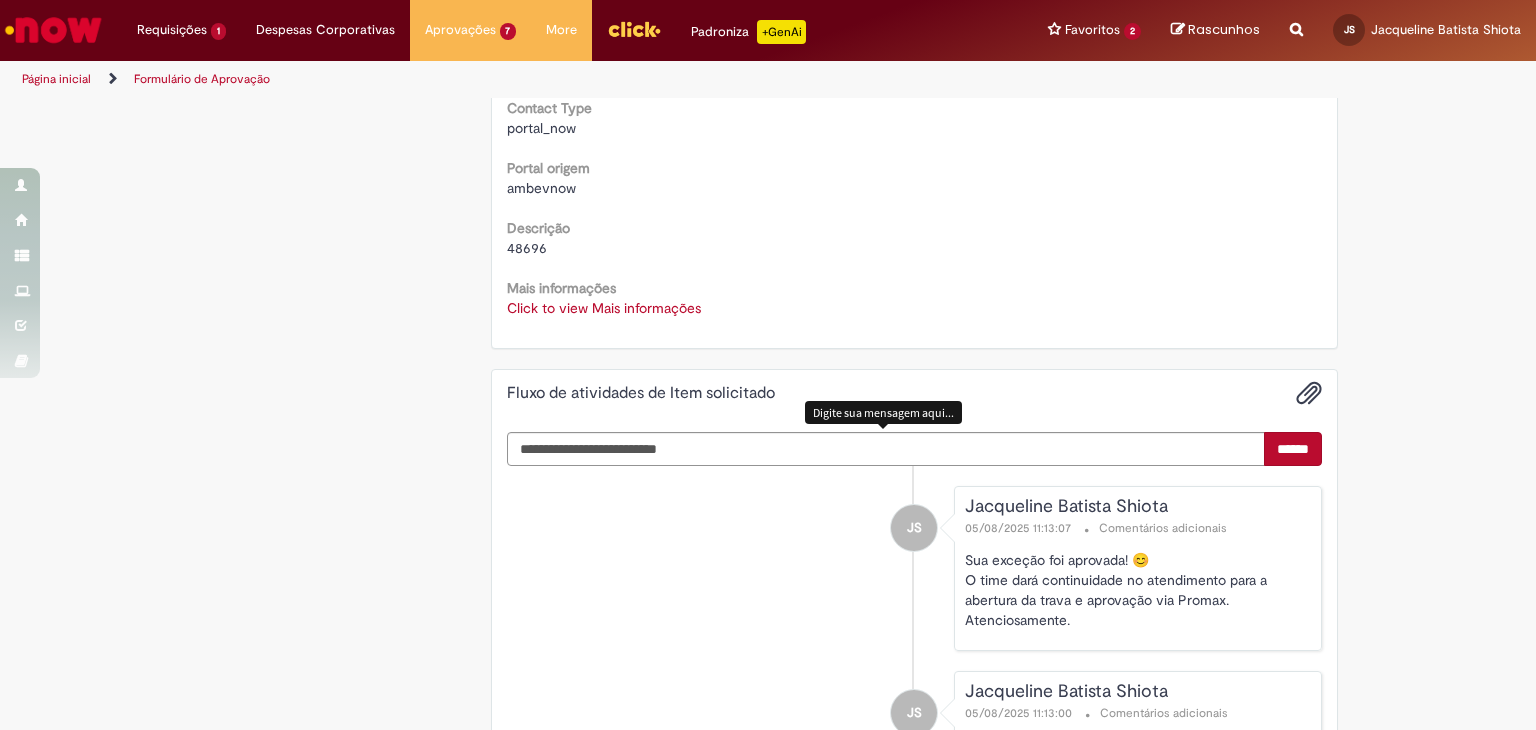 click on "Digite sua mensagem aqui...       ******
JS
[FIRST] [LAST] [LAST]
[DATE] [TIME]         Comentários adicionais
Sua exceção foi aprovada! 😊 O time dará continuidade no atendimento para a abertura da trava e aprovação via Promax. Atenciosamente.
JS
[FIRST] [LAST] [LAST]
[DATE] [TIME]         Comentários adicionais
Olá, tudo bem? Ok para envio ([DATE]) para o PDV [NUMBER] do CDD Feira de Santana (GEO NE) o seguinte item: Geladeira 1
BBD" at bounding box center (915, 1058) 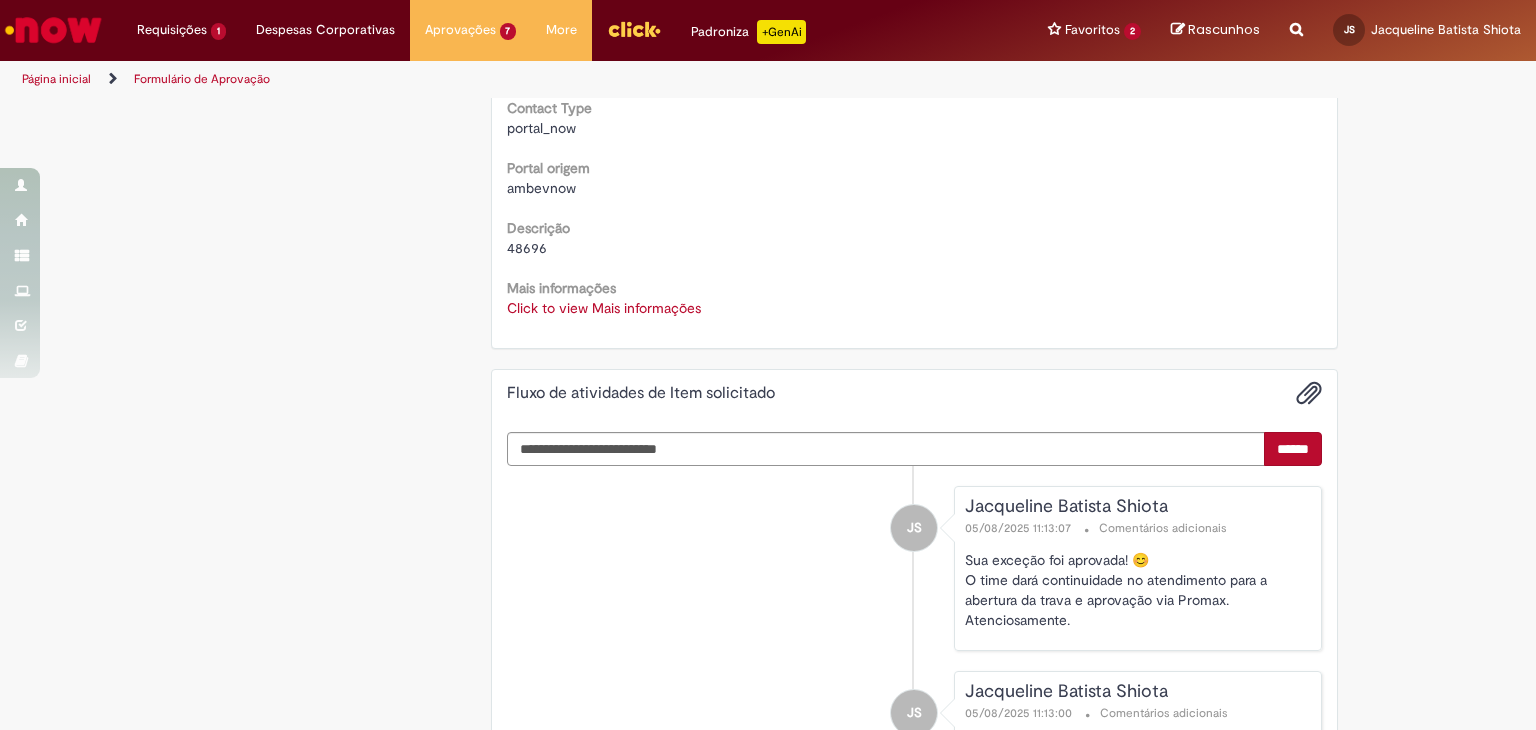 scroll, scrollTop: 0, scrollLeft: 0, axis: both 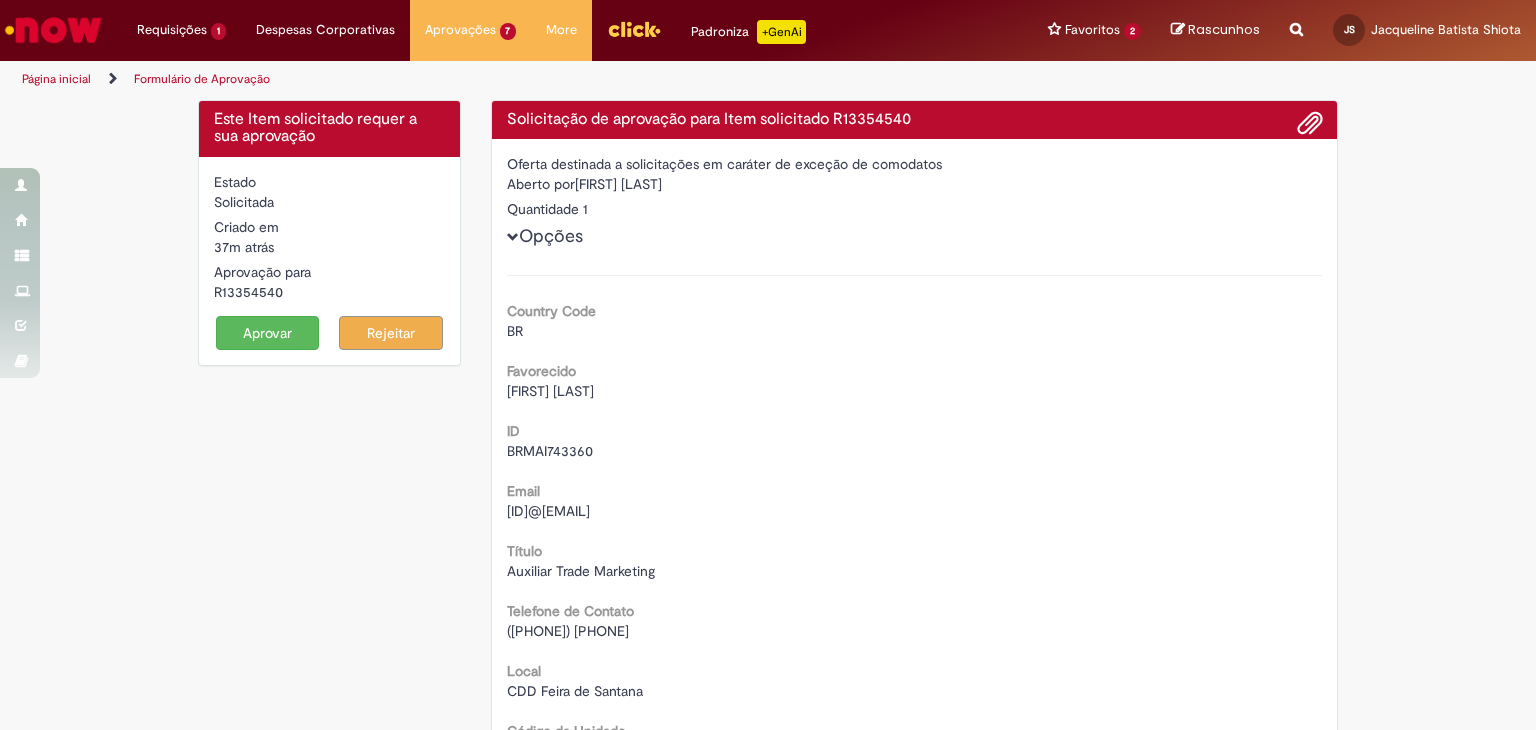 click on "Aprovar" at bounding box center [268, 333] 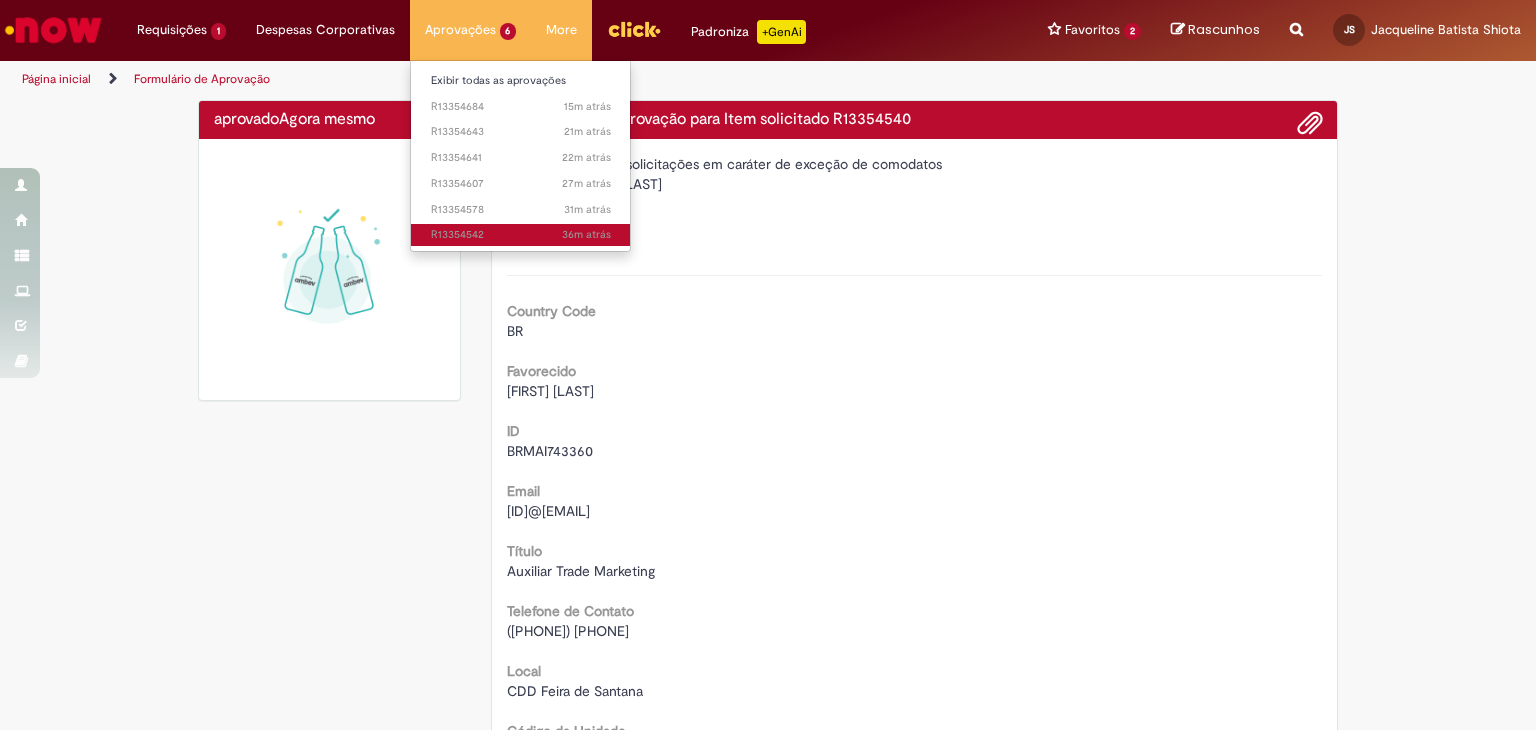 click on "36m atrás 36 minutos atrás  R13354542" at bounding box center (521, 235) 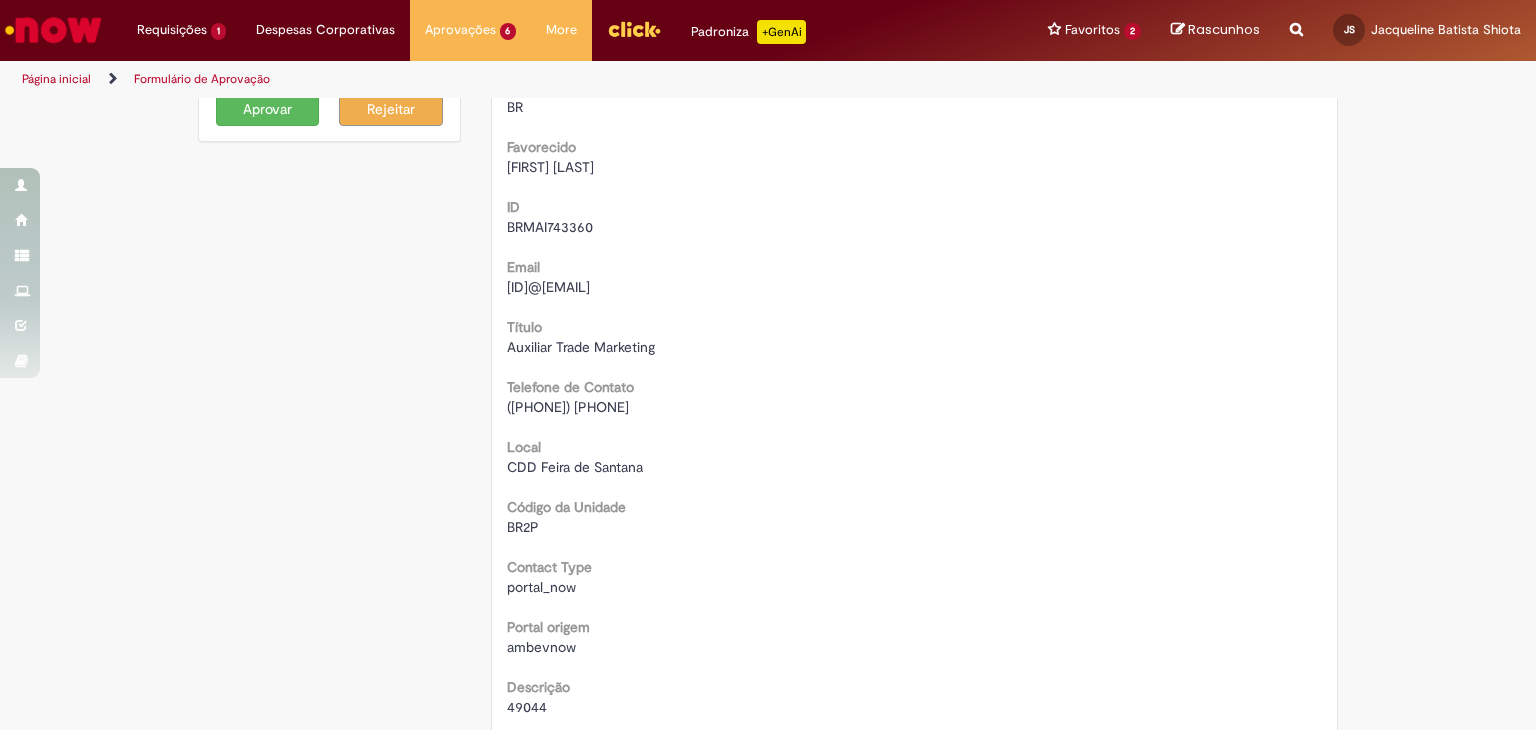 scroll, scrollTop: 600, scrollLeft: 0, axis: vertical 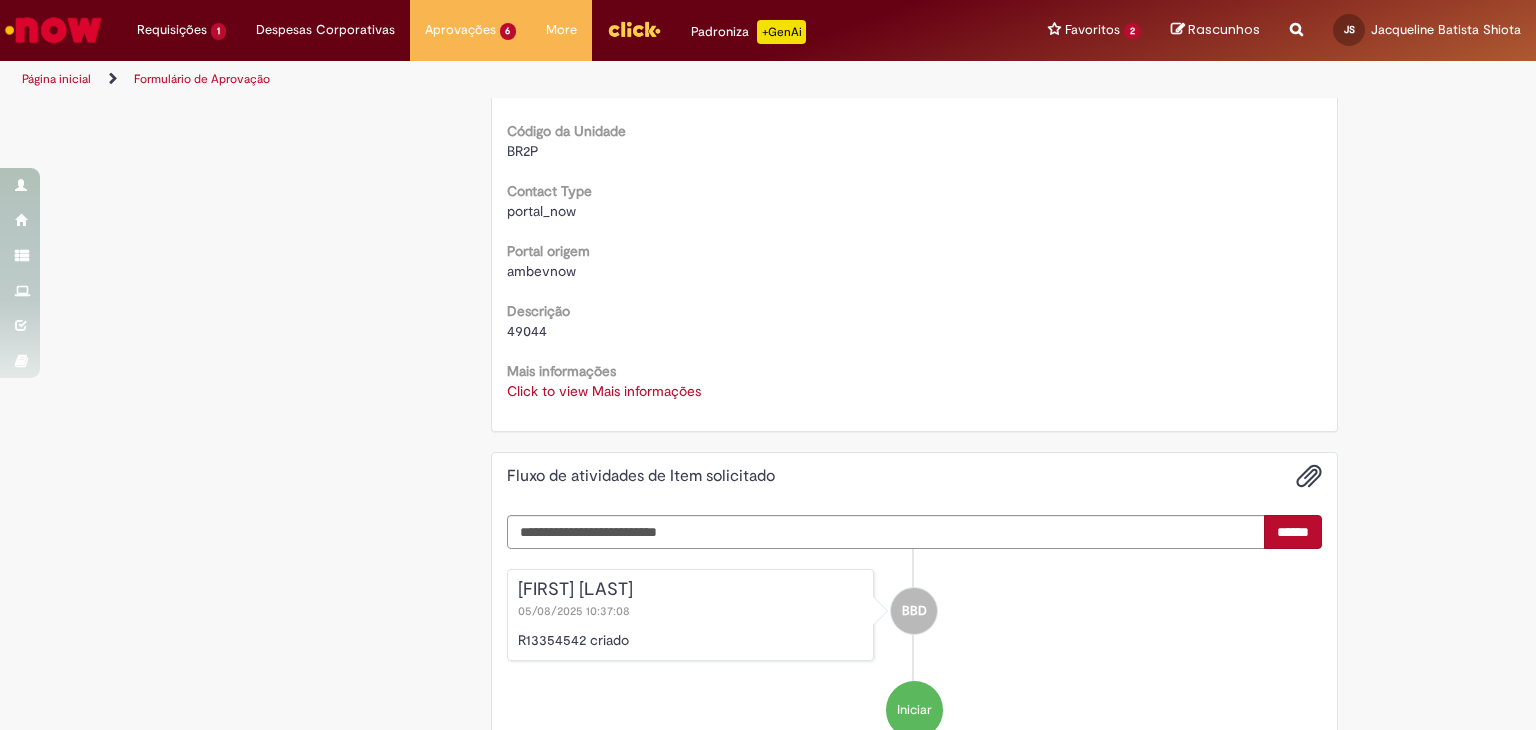 click on "Click to view Mais informações" at bounding box center [604, 391] 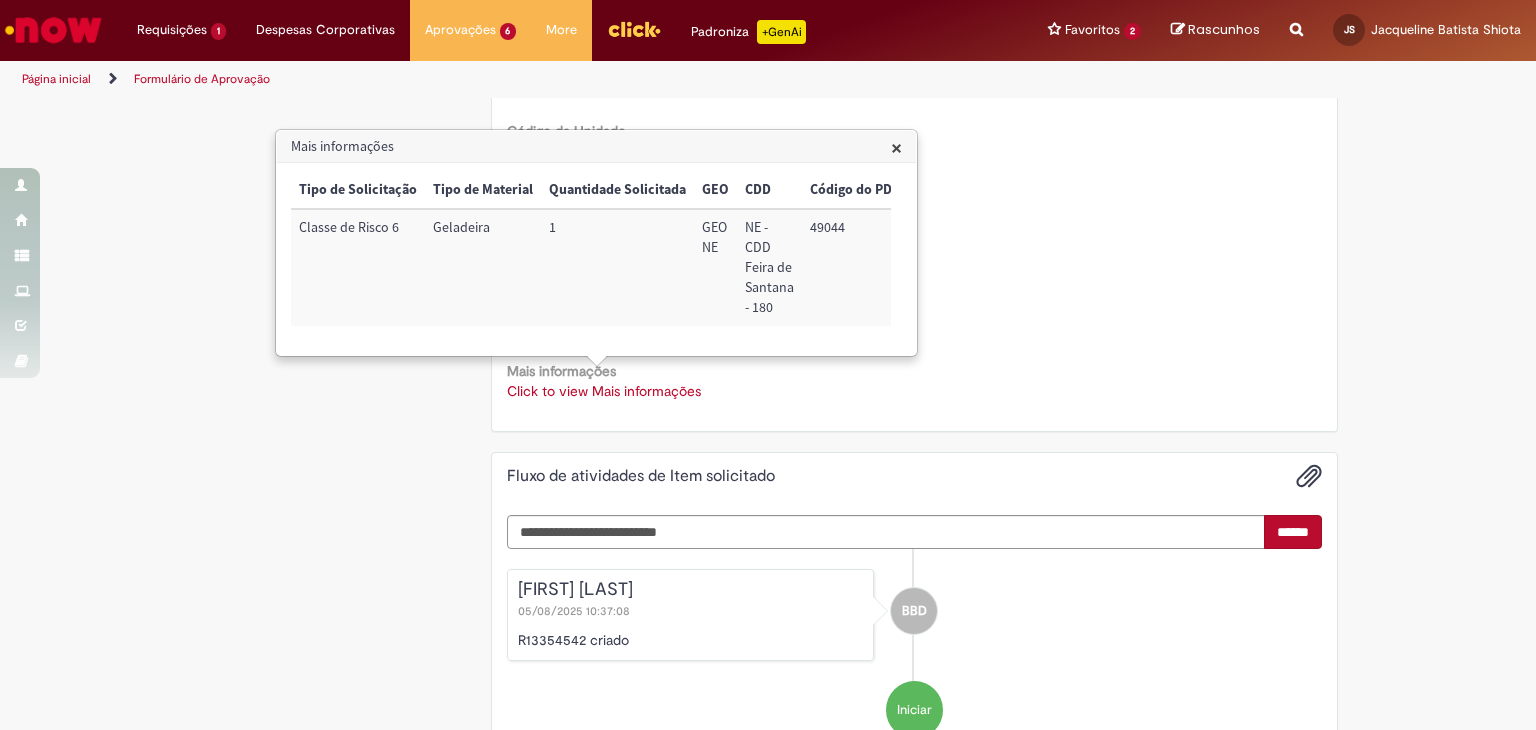 click on "49044" at bounding box center (855, 267) 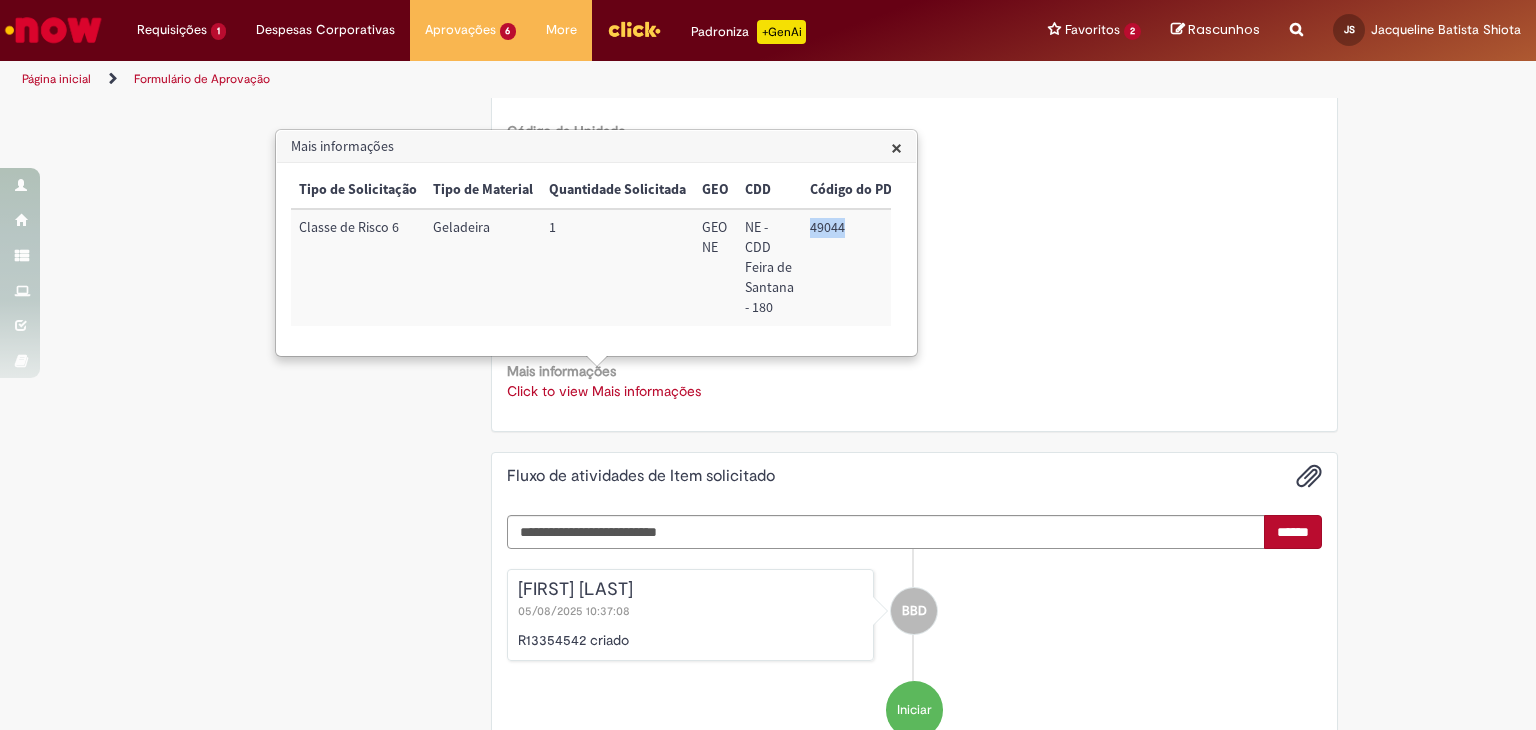 click on "49044" at bounding box center (855, 267) 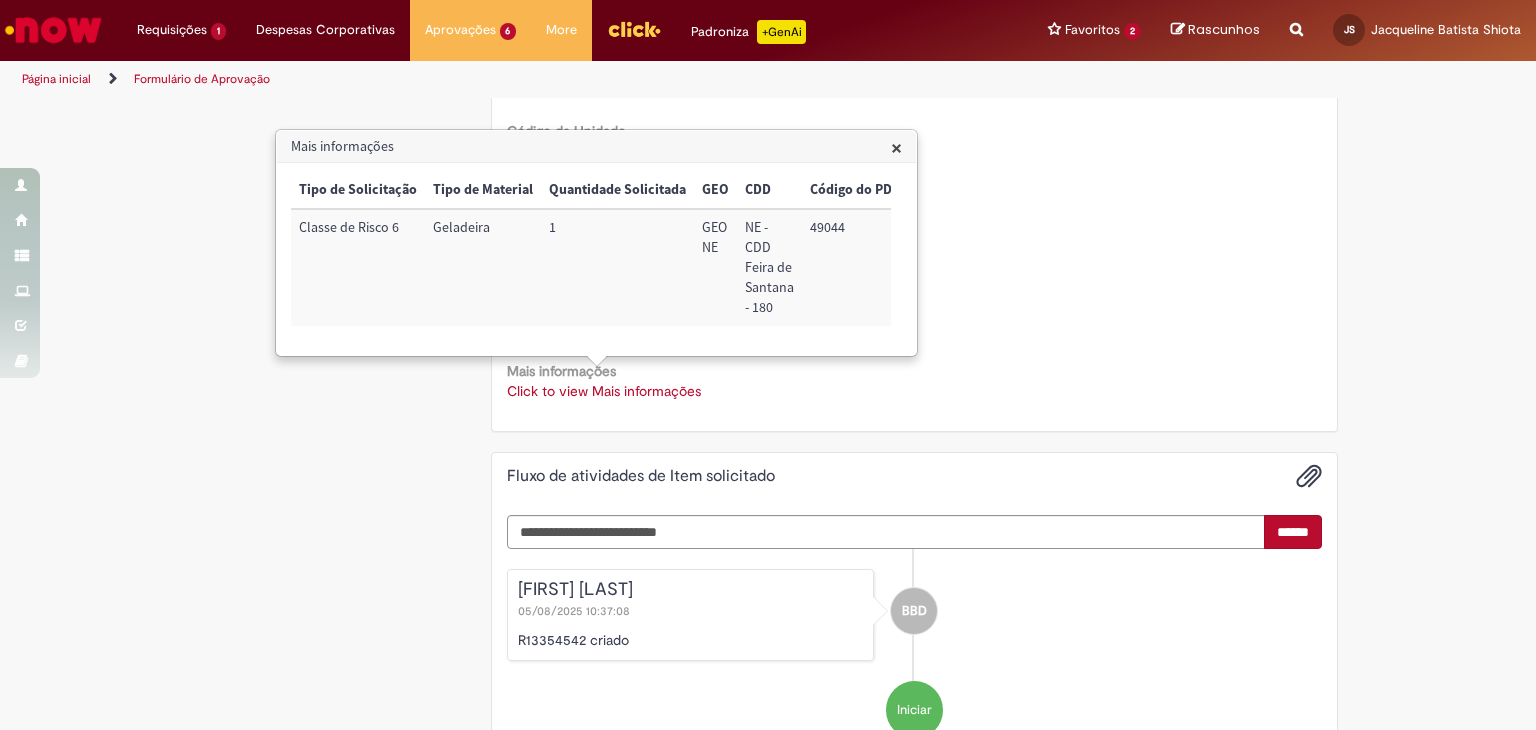 click on "Este Item solicitado requer a sua aprovação
Estado
Solicitada
Criado em
38m atrás 38 minutos atrás
Aprovação para
R13354542
Aprovar
Rejeitar
Solicitação de aprovação para Item solicitado R13354542
Oferta destinada a solicitações em caráter de exceção de comodatos
Aberto por  [FIRST] [LAST]
Quantidade 1
Opções
Country Code
BR
Favorecido
[FIRST] [LAST]
ID
BRMAI743360
Email
BRMAI743360@[EMAIL]
Título
Auxiliar Trade Marketing" at bounding box center [768, 157] 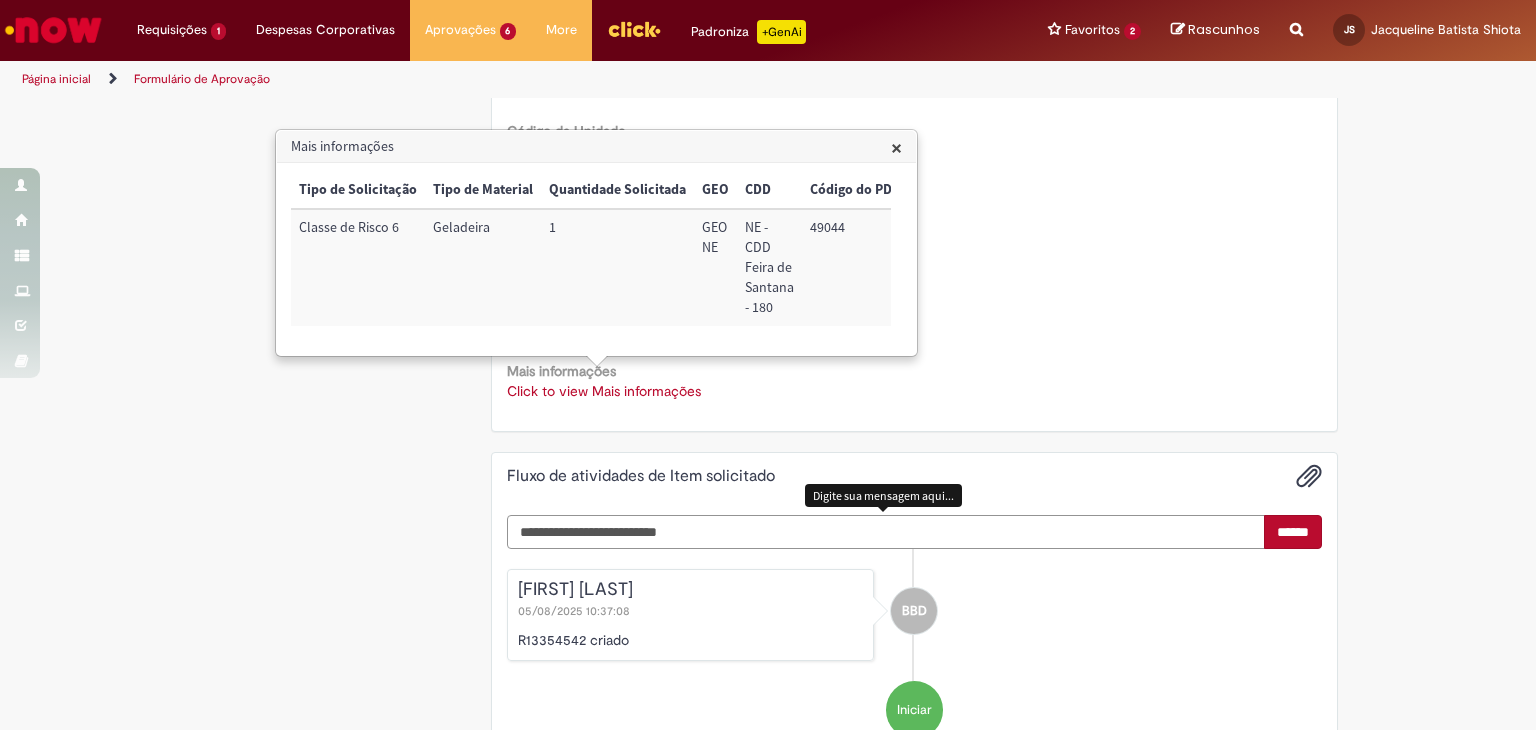 click at bounding box center [886, 532] 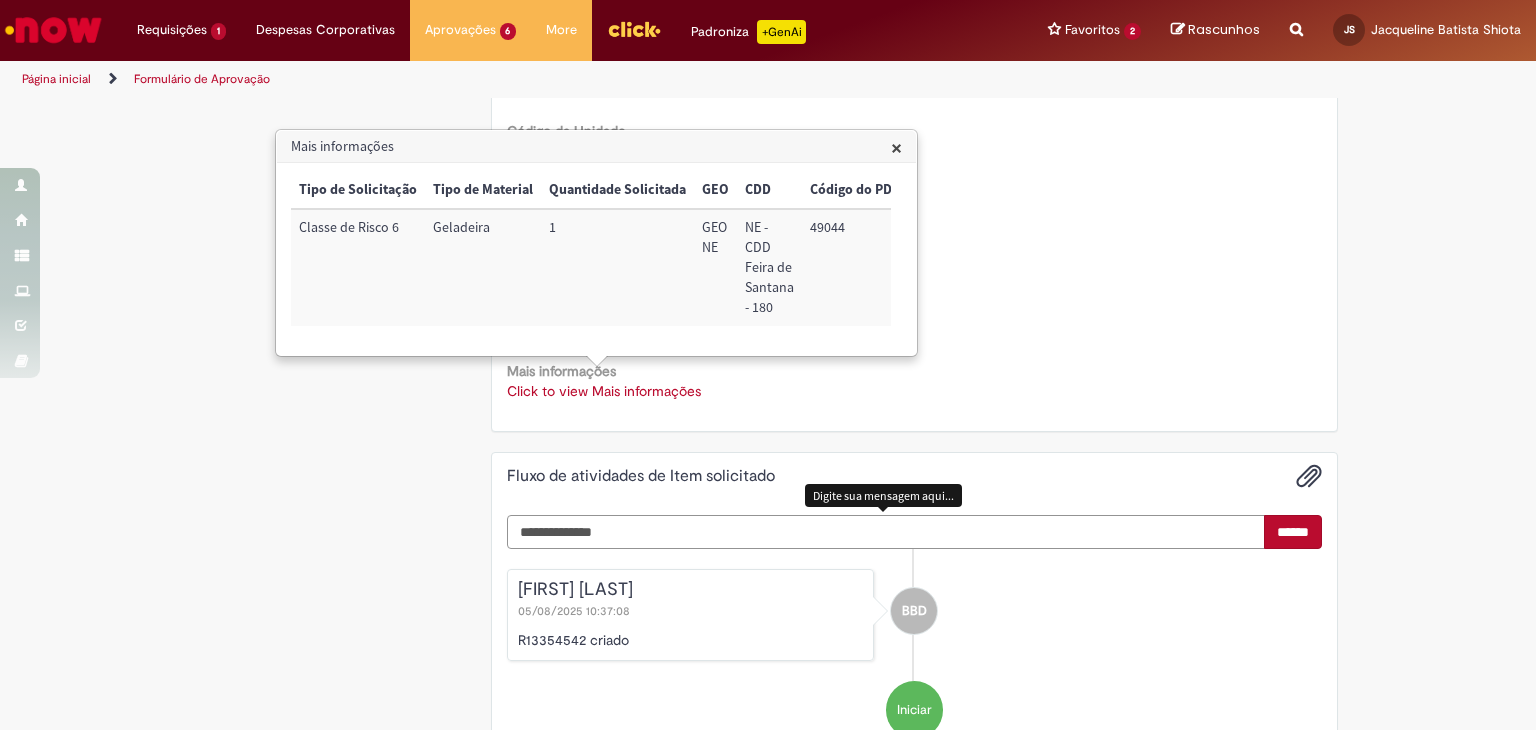 scroll, scrollTop: 870, scrollLeft: 0, axis: vertical 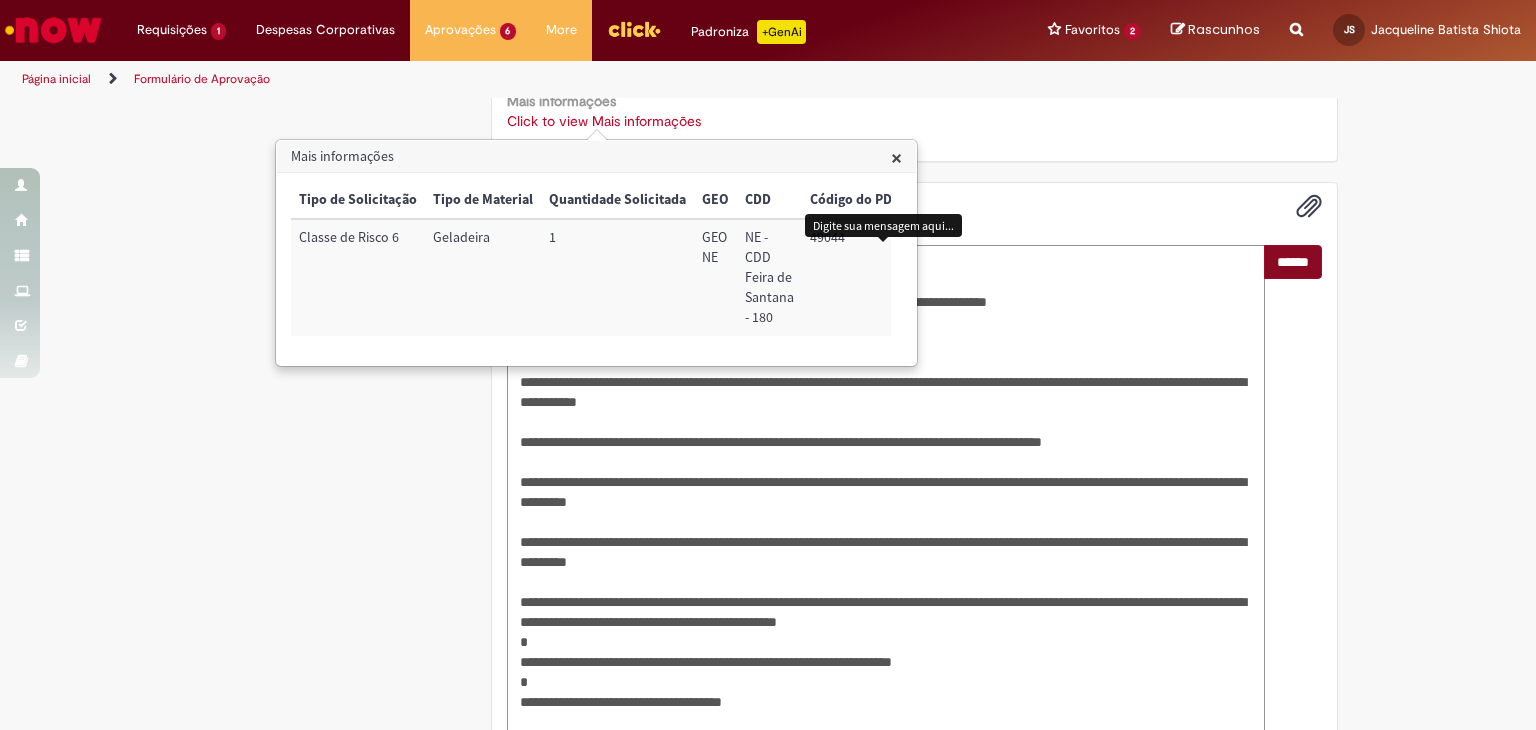 type on "**********" 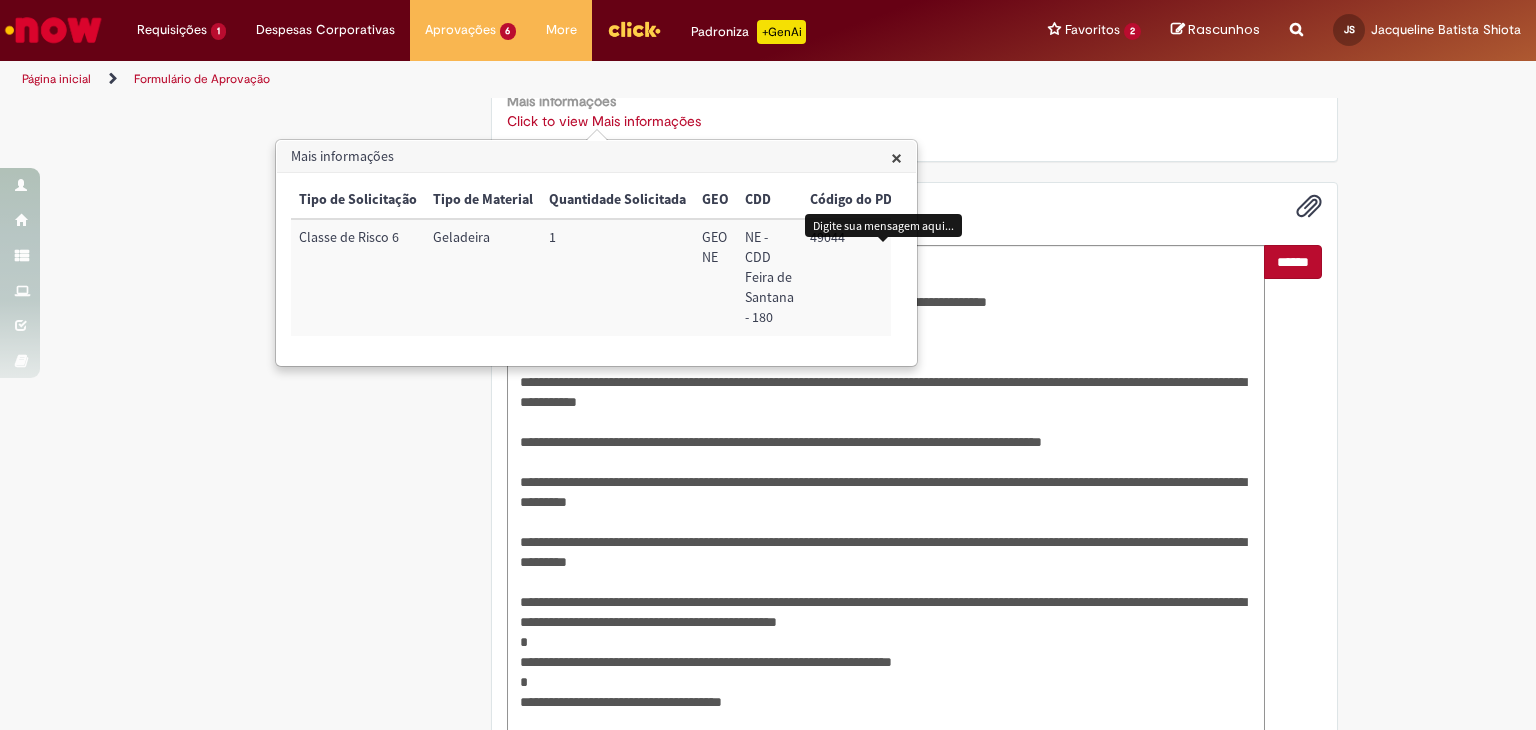 click on "******" at bounding box center [1293, 262] 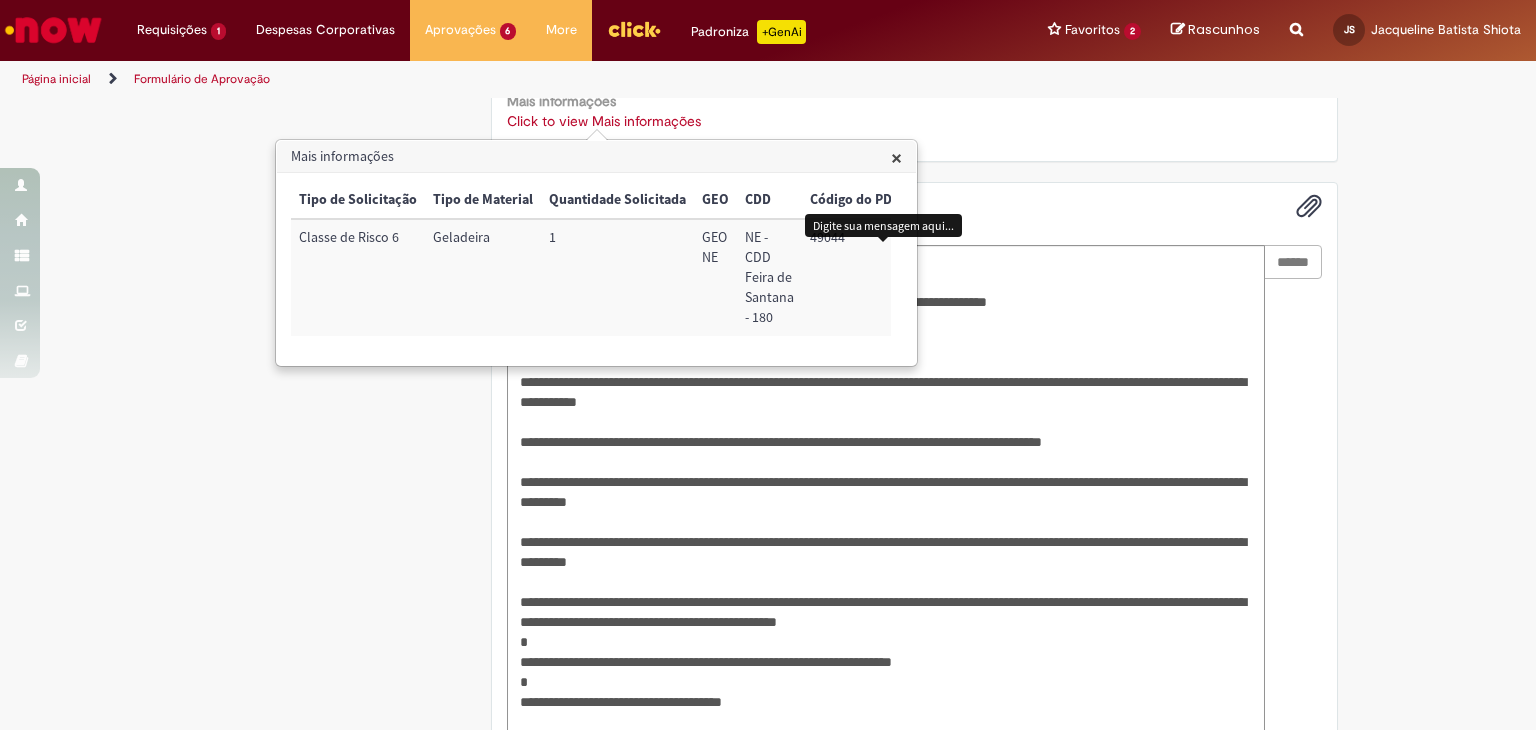 click on "×" at bounding box center [896, 157] 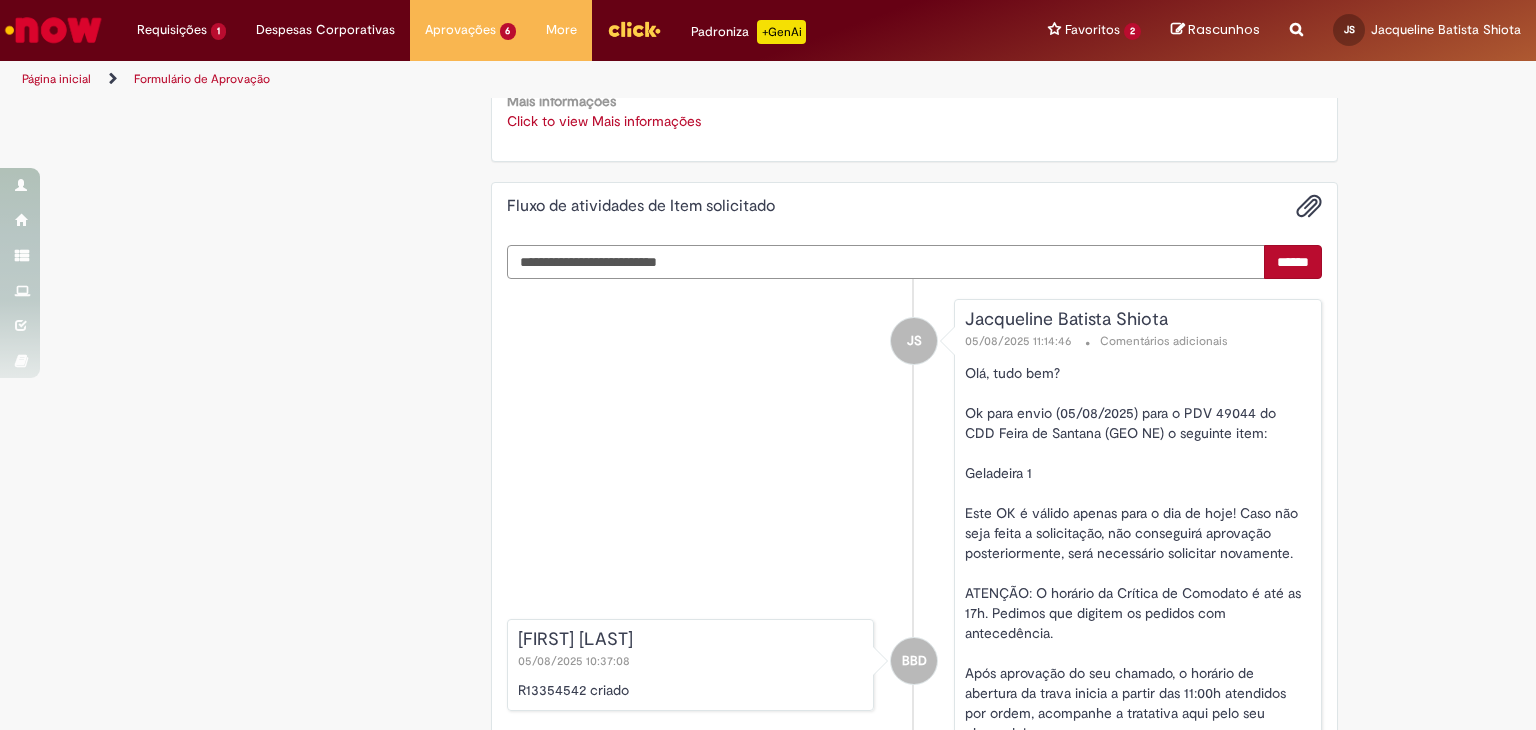 scroll, scrollTop: 683, scrollLeft: 0, axis: vertical 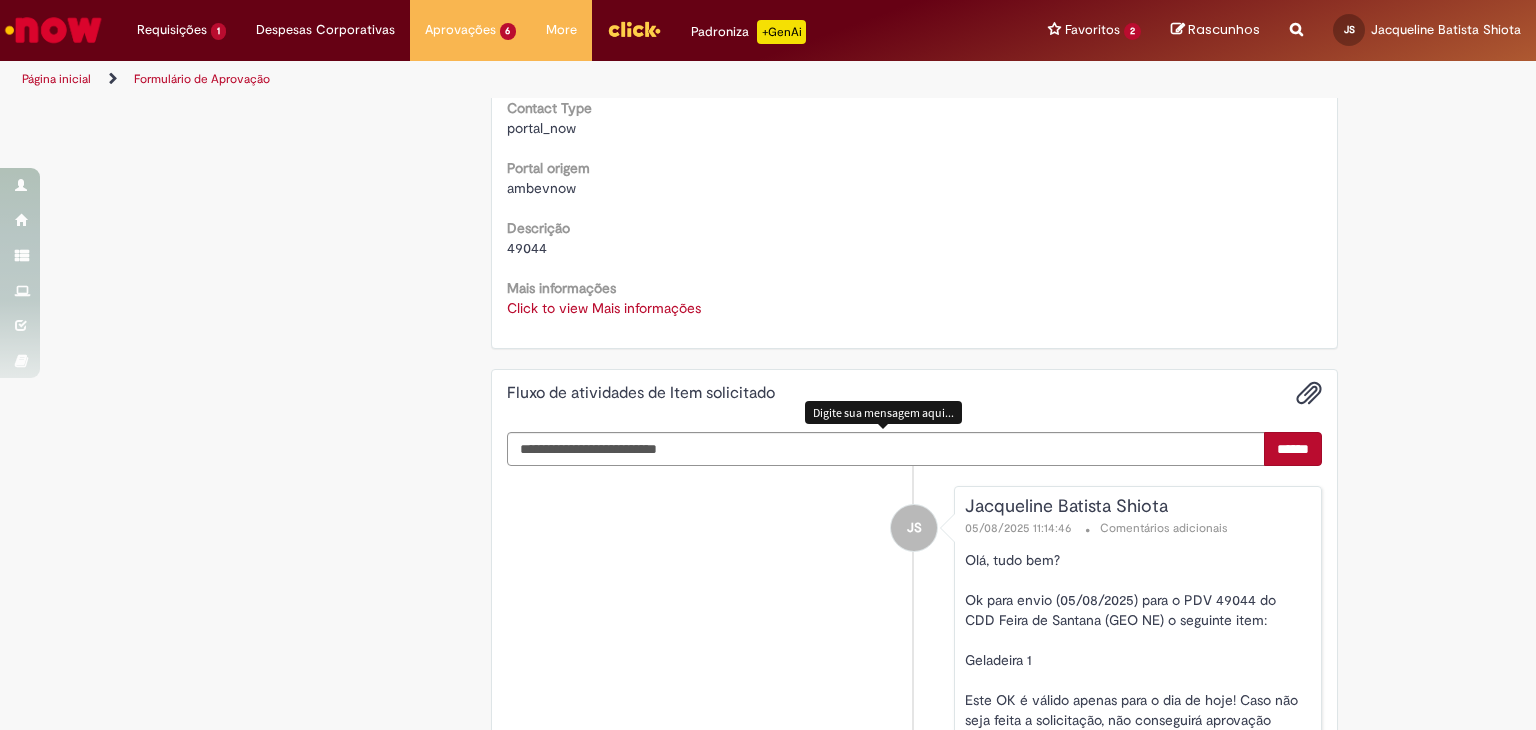 click on "Jacqueline Batista Shiota
[DATE] [TIME]         Comentários adicionais
Olá, tudo bem? Ok para envio ([DATE]) para o PDV [NUMBER] do CDD Feira de Santana (GEO NE) o seguinte item: Geladeira 1 Este OK é válido apenas para o dia de hoje! Caso não seja feita a solicitação, não conseguirá aprovação posteriormente, será necessário solicitar novamente. ATENÇÃO: O horário da Crítica de Comodato é até as 17h. Pedimos que digitem os pedidos com antecedência. Após aprovação do seu chamado, o horário de abertura da trava inicia a partir das 11:00h atendidos por ordem, acompanhe a tratativa aqui pelo seu chamado! Reforço que todas as solicitações devem ser consultadas no BI de Crítica antes da abertura dos chamados e pedidos de aprovação a fim de evitar retrabalho." at bounding box center (915, 973) 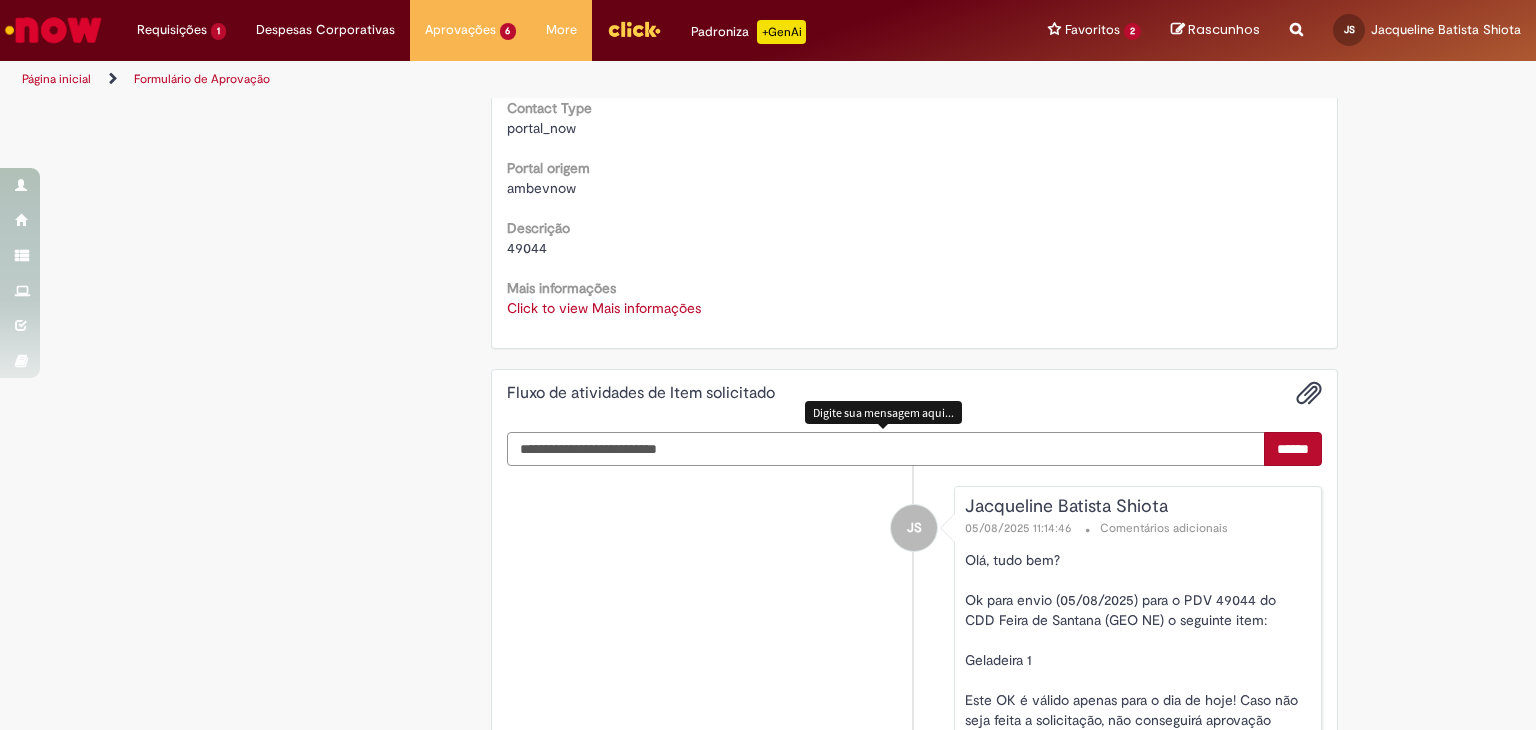 click at bounding box center [886, 449] 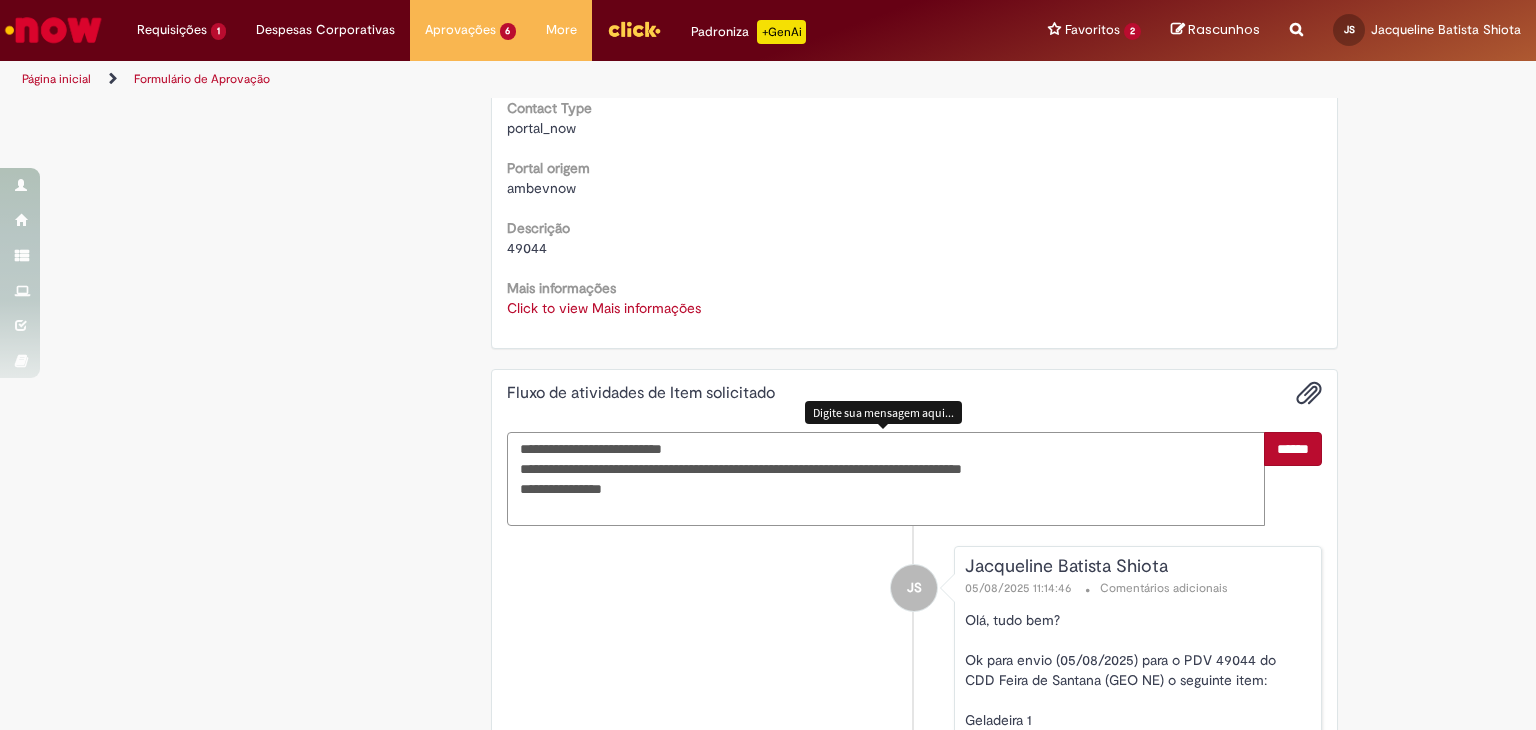 type on "**********" 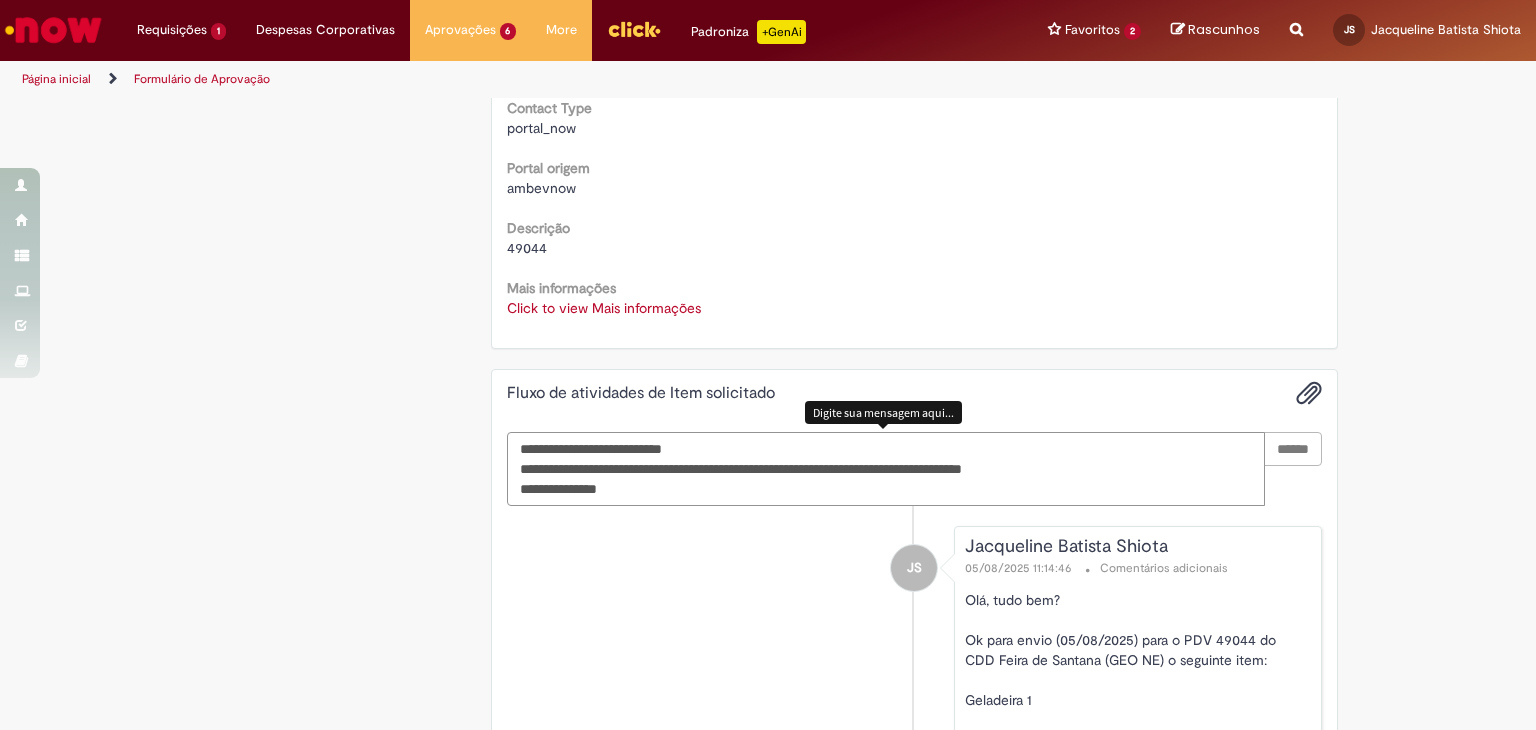 type 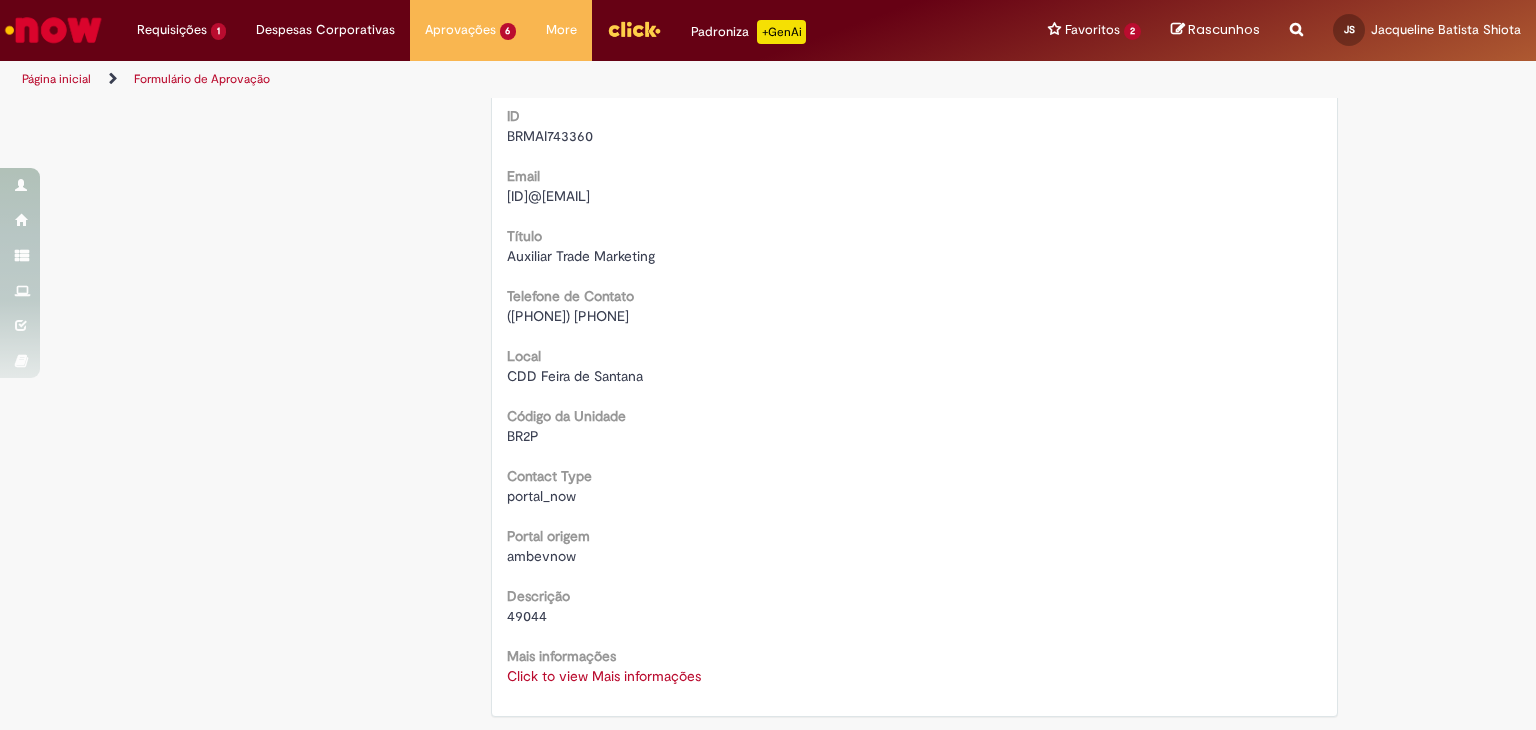 scroll, scrollTop: 0, scrollLeft: 0, axis: both 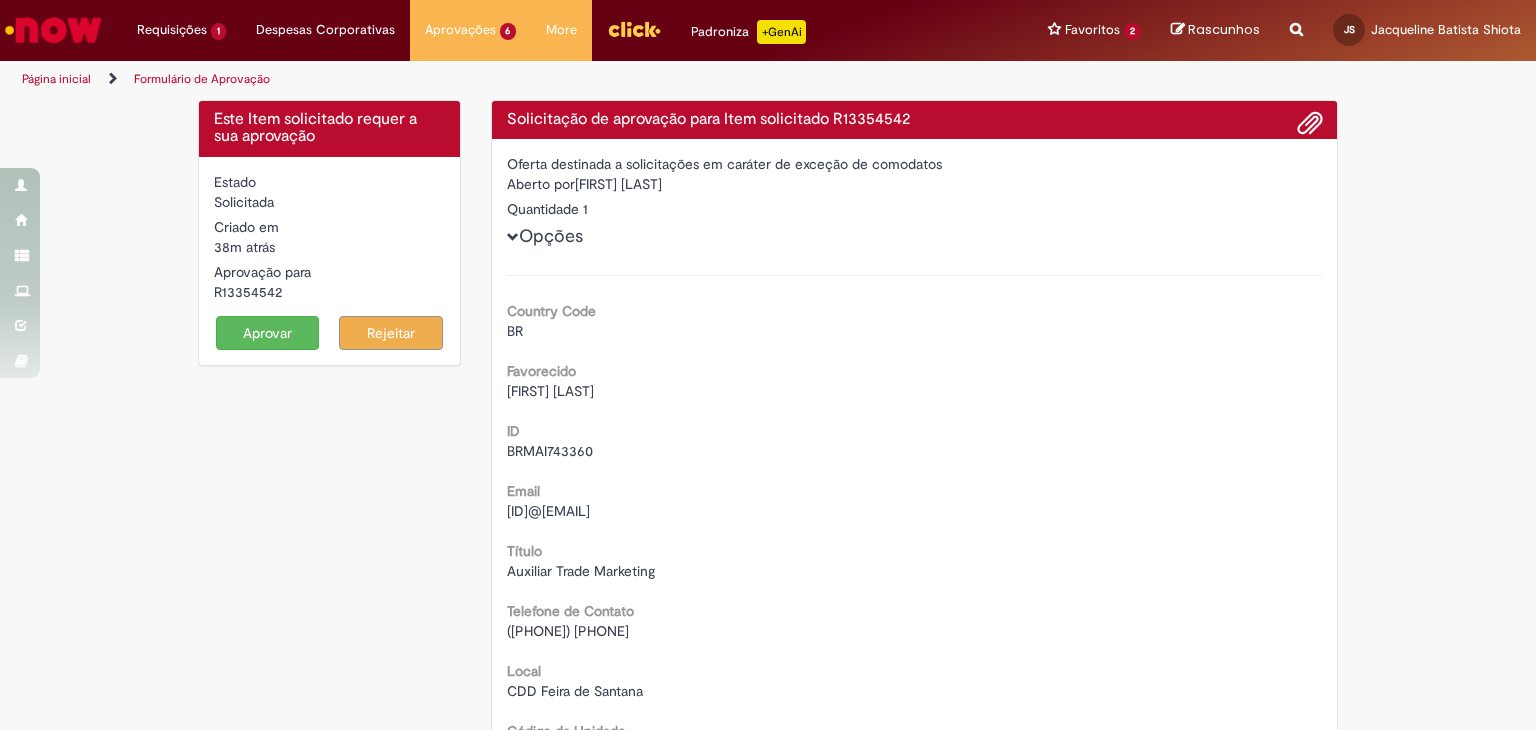 click on "Aprovar" at bounding box center [268, 333] 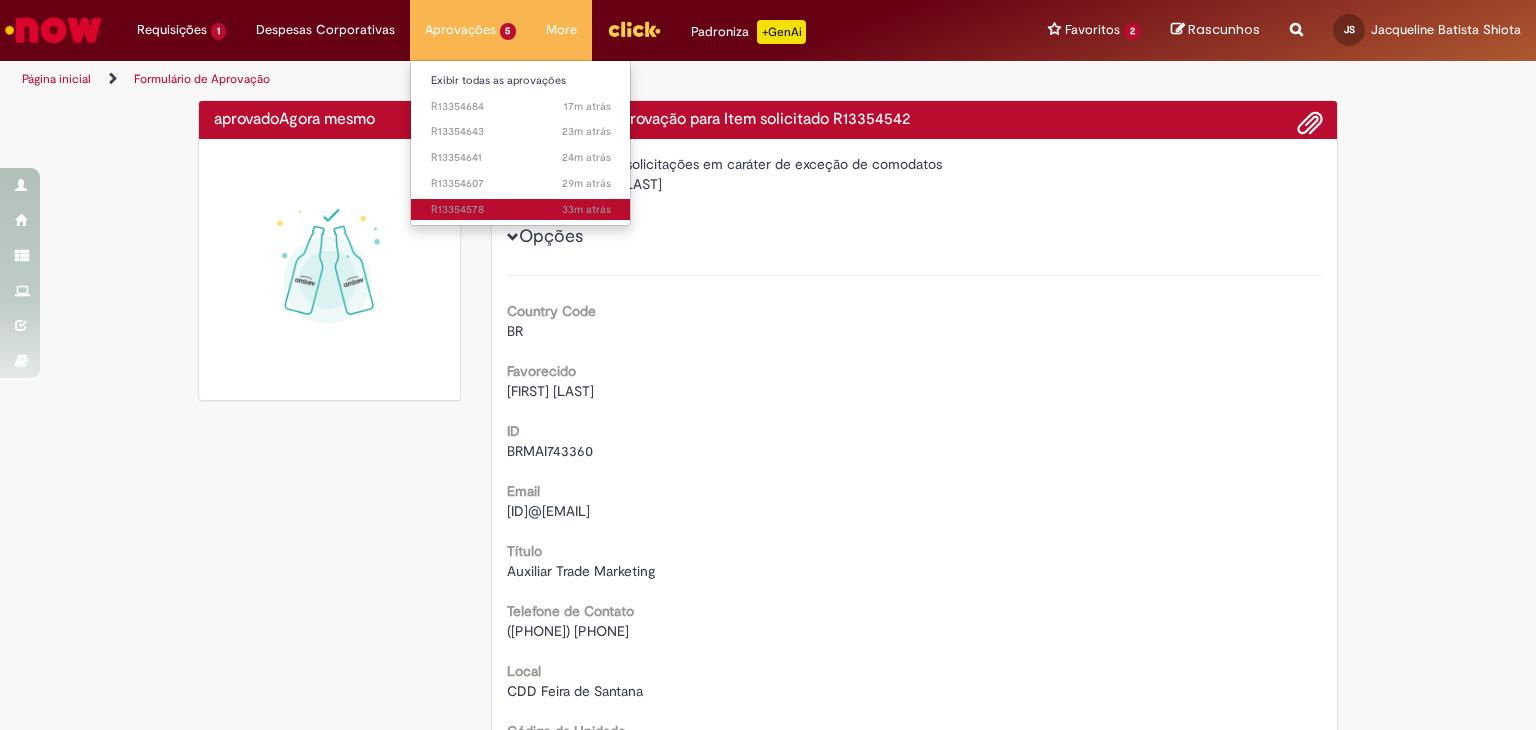 click on "33m atrás 33 minutos atrás  R13354578" at bounding box center [521, 210] 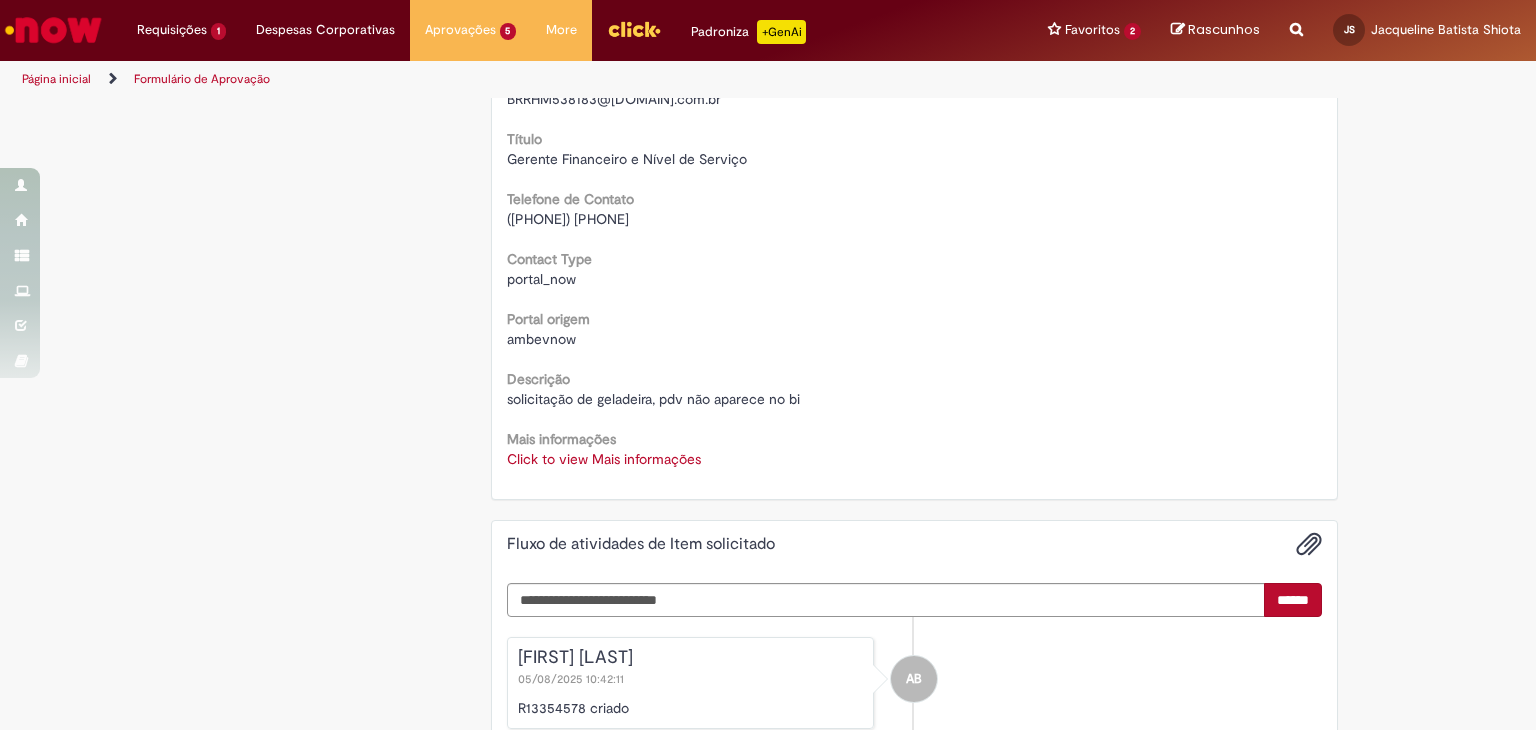 scroll, scrollTop: 500, scrollLeft: 0, axis: vertical 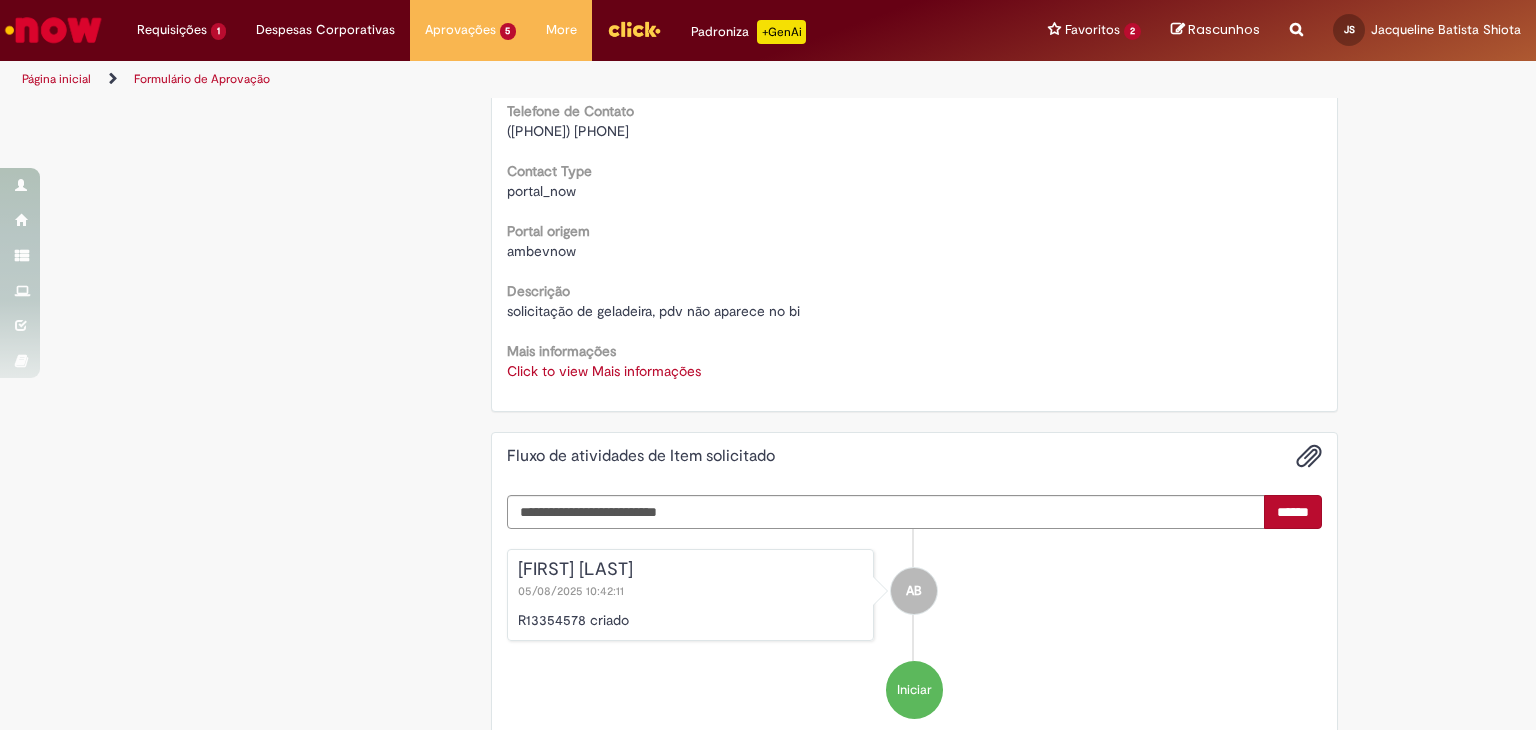 click on "Click to view Mais informações" at bounding box center (604, 371) 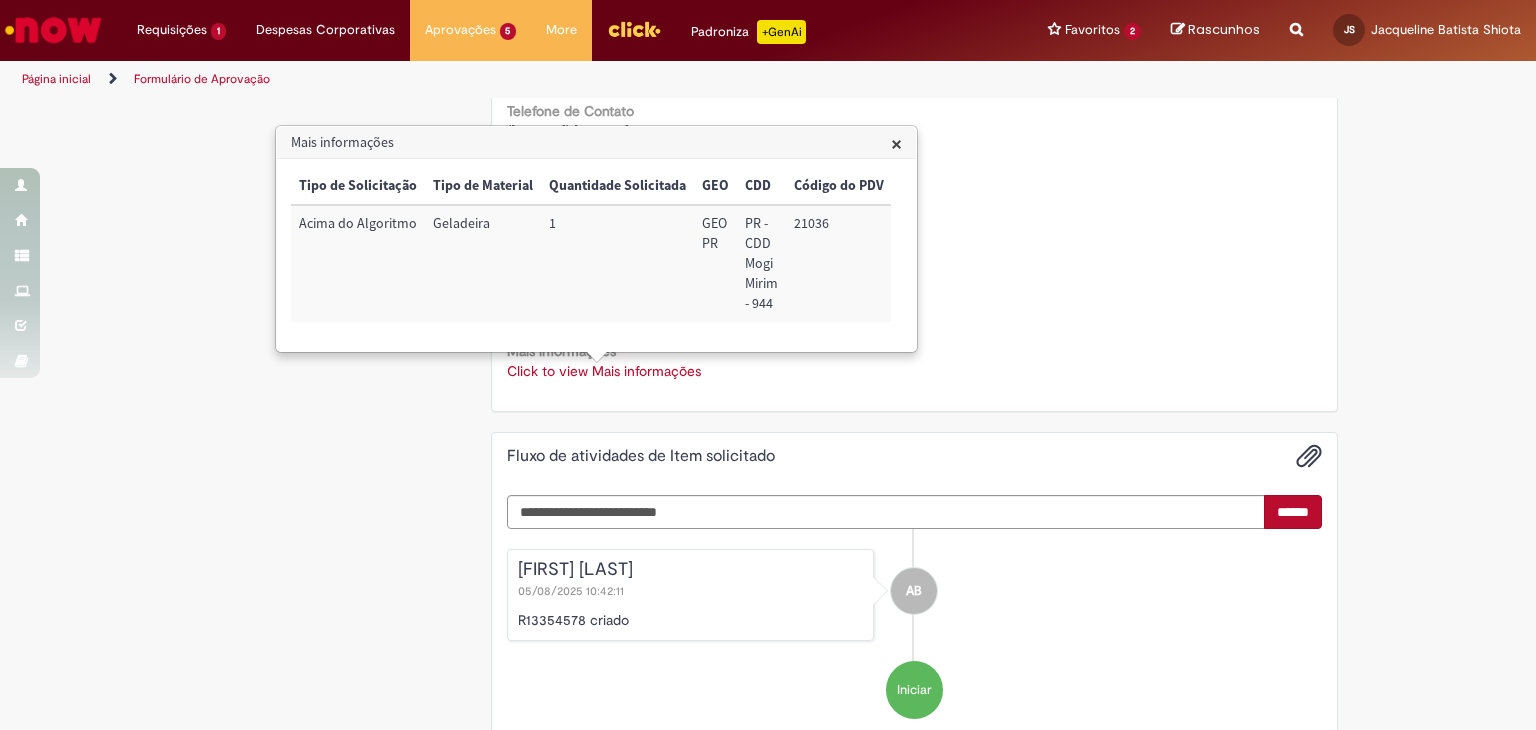 click on "21036" at bounding box center (839, 263) 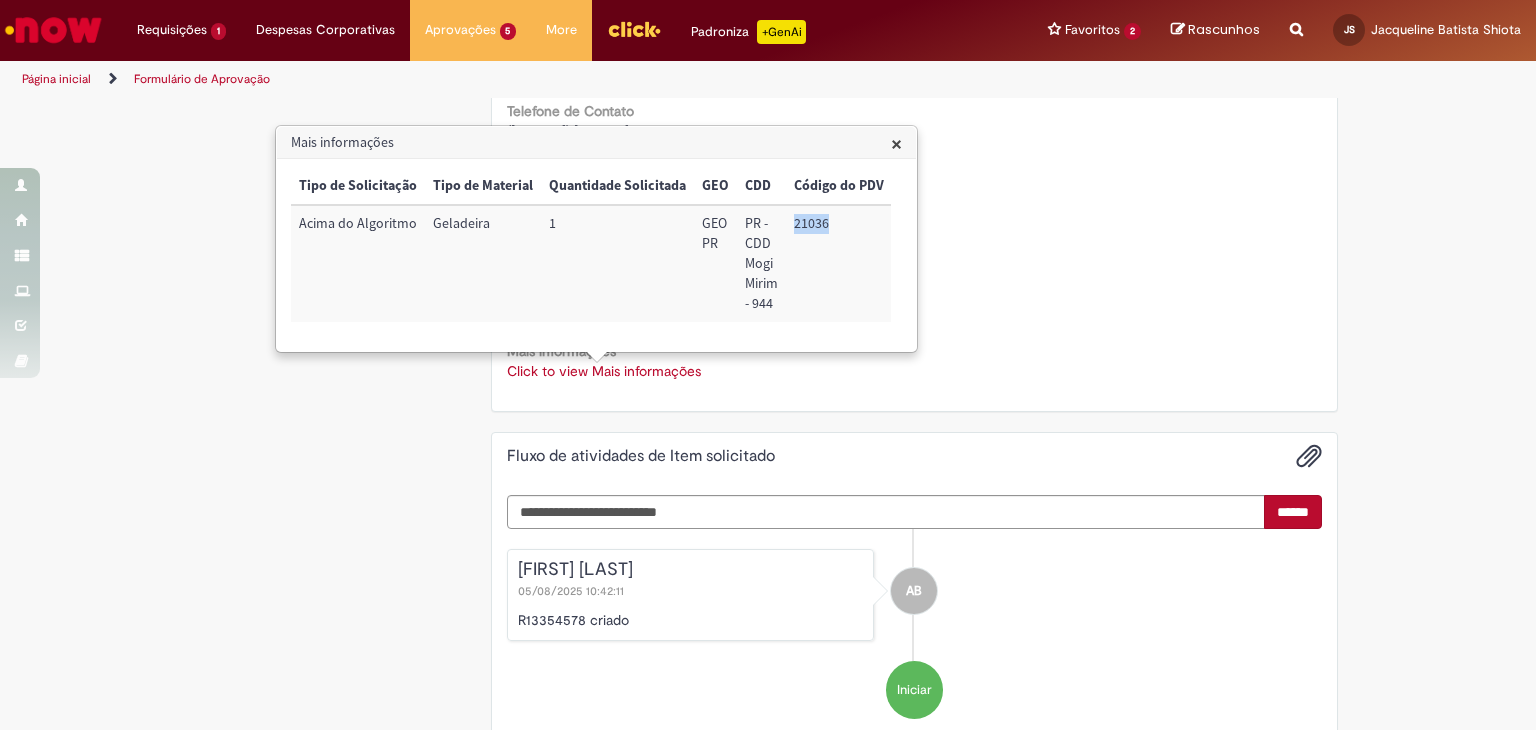 click on "21036" at bounding box center (839, 263) 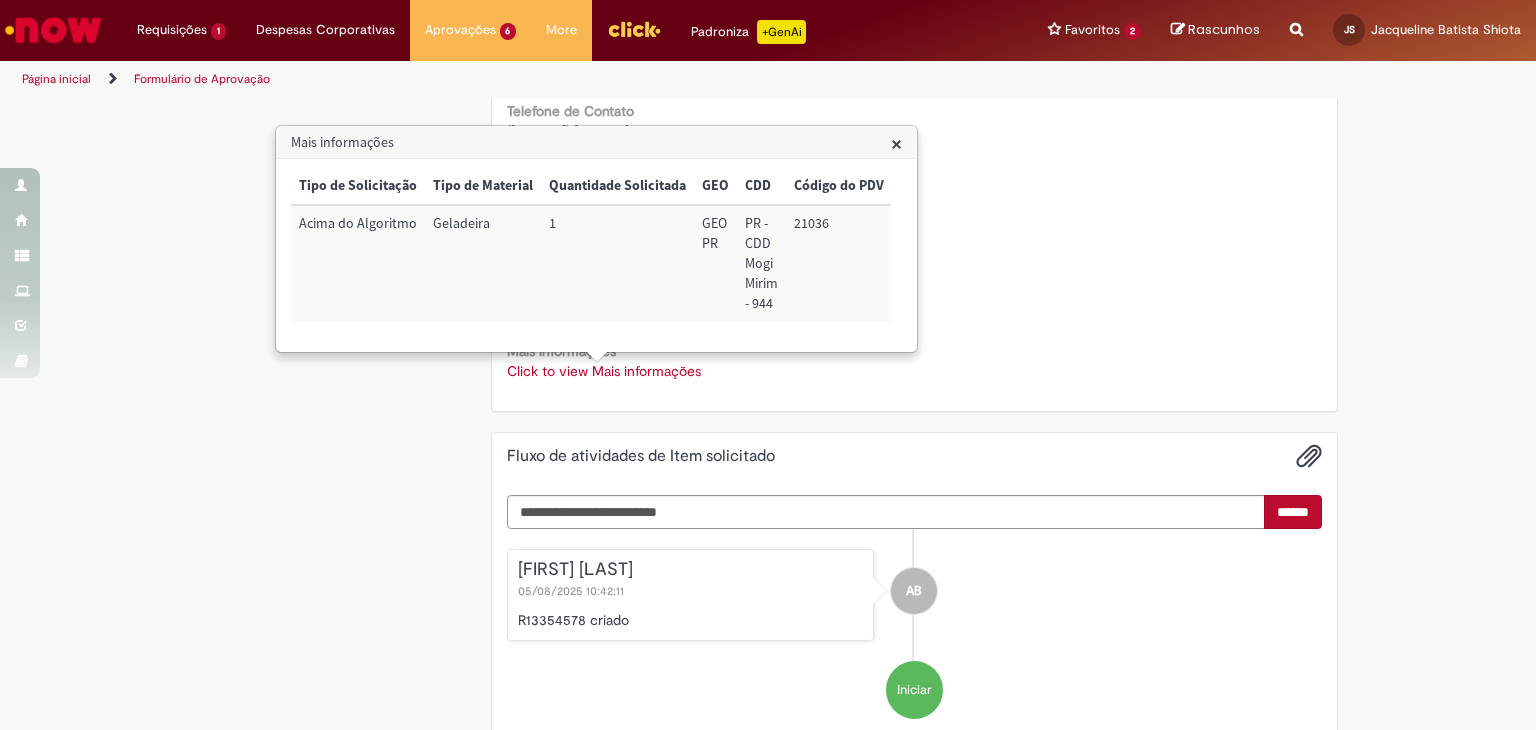 click on "Geladeira" at bounding box center [483, 263] 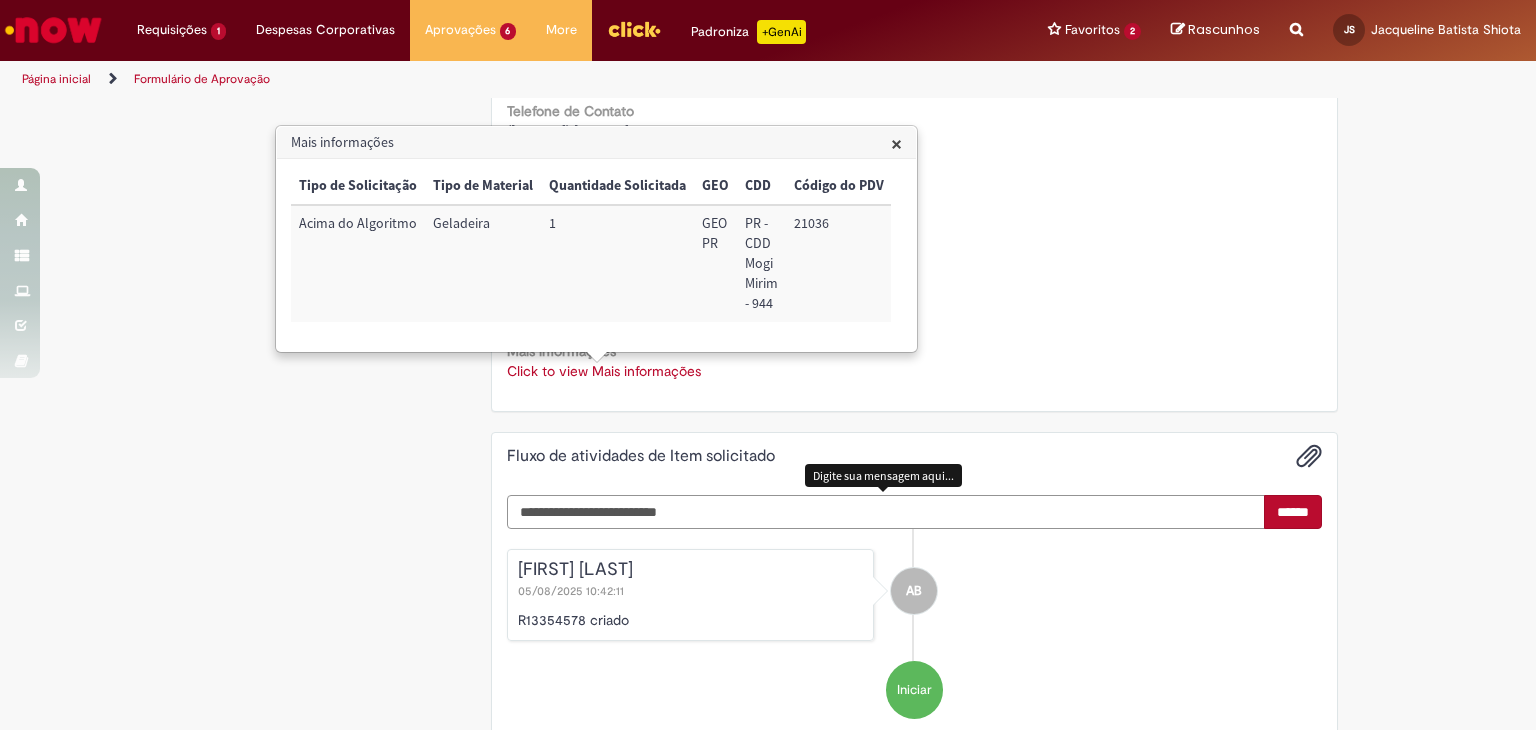 click at bounding box center (886, 512) 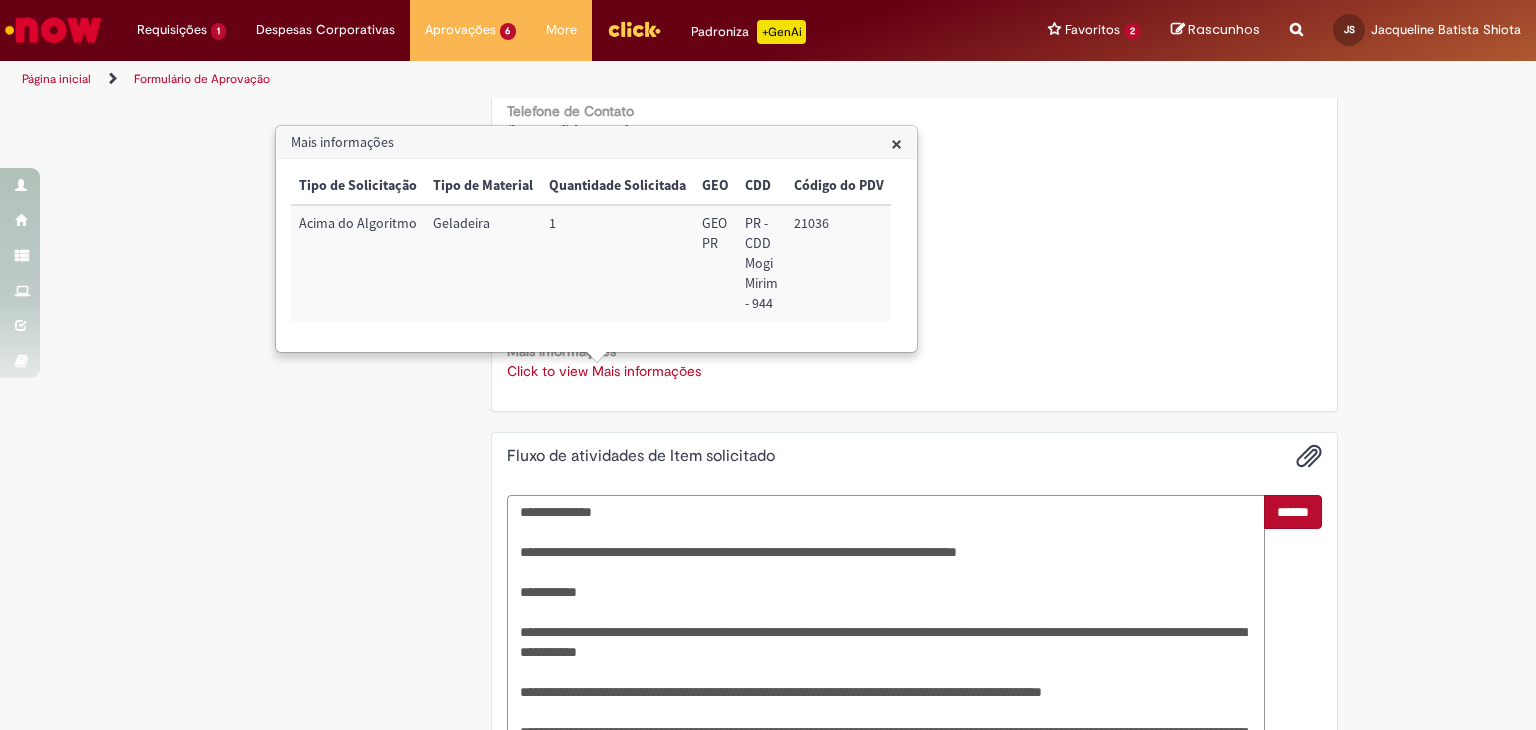 scroll, scrollTop: 750, scrollLeft: 0, axis: vertical 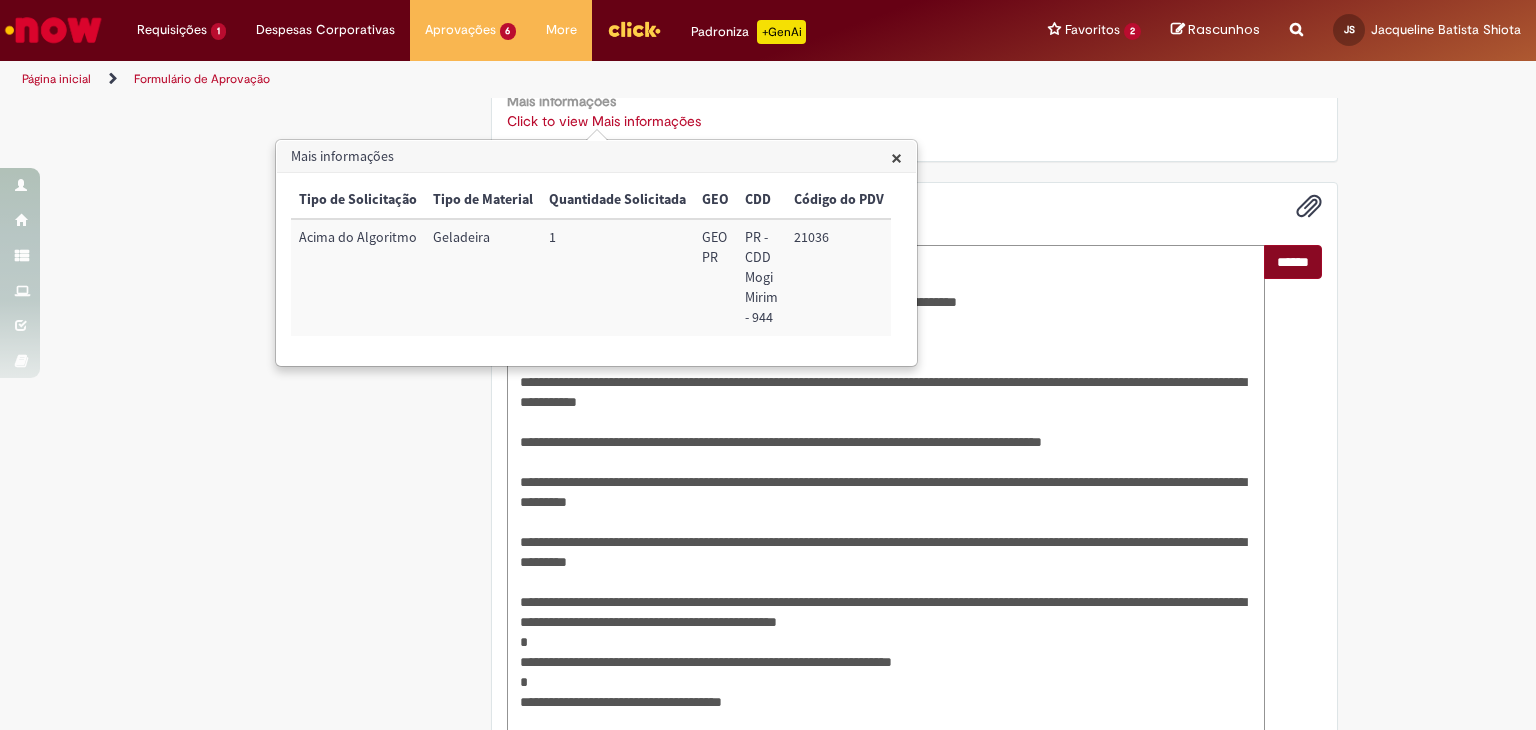 type on "**********" 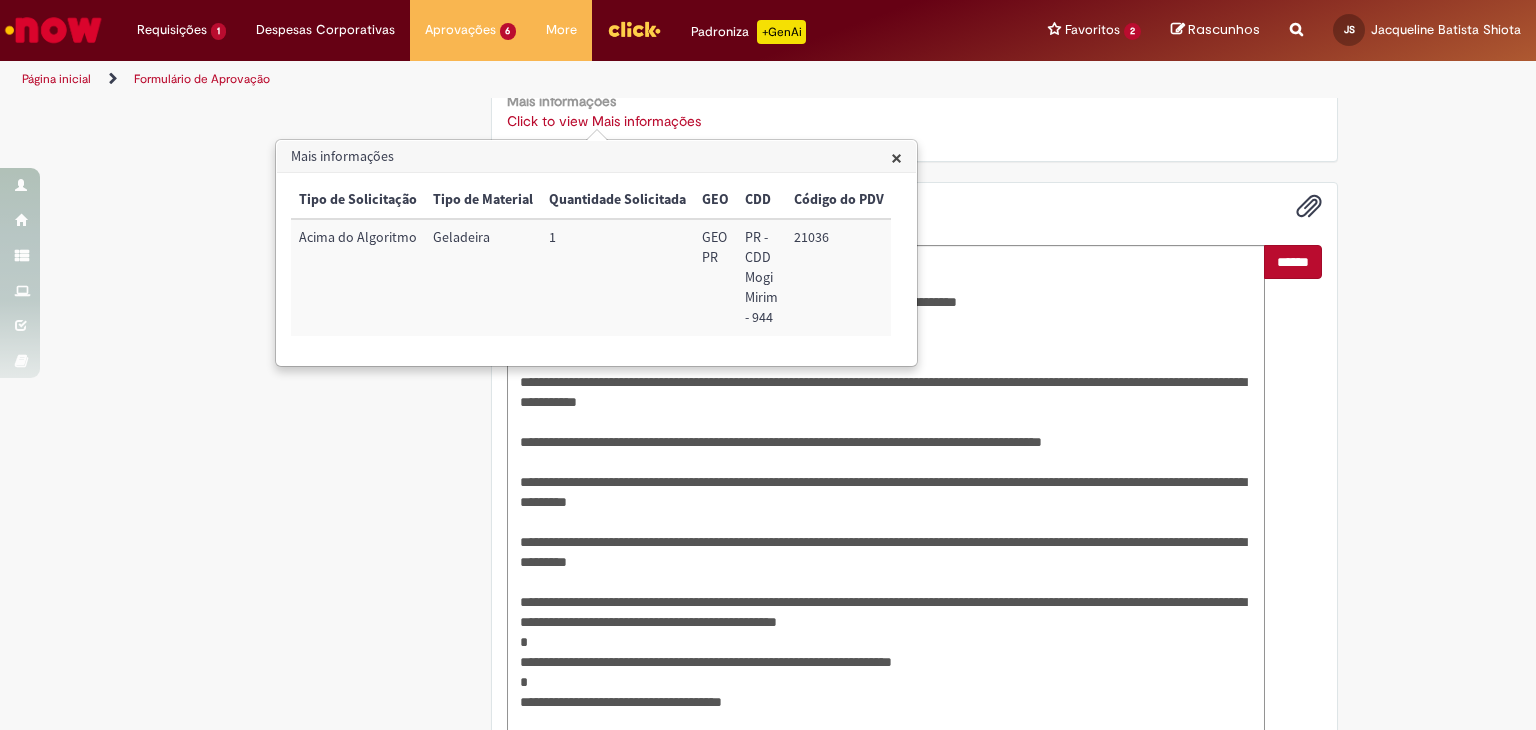 click on "******" at bounding box center [1293, 262] 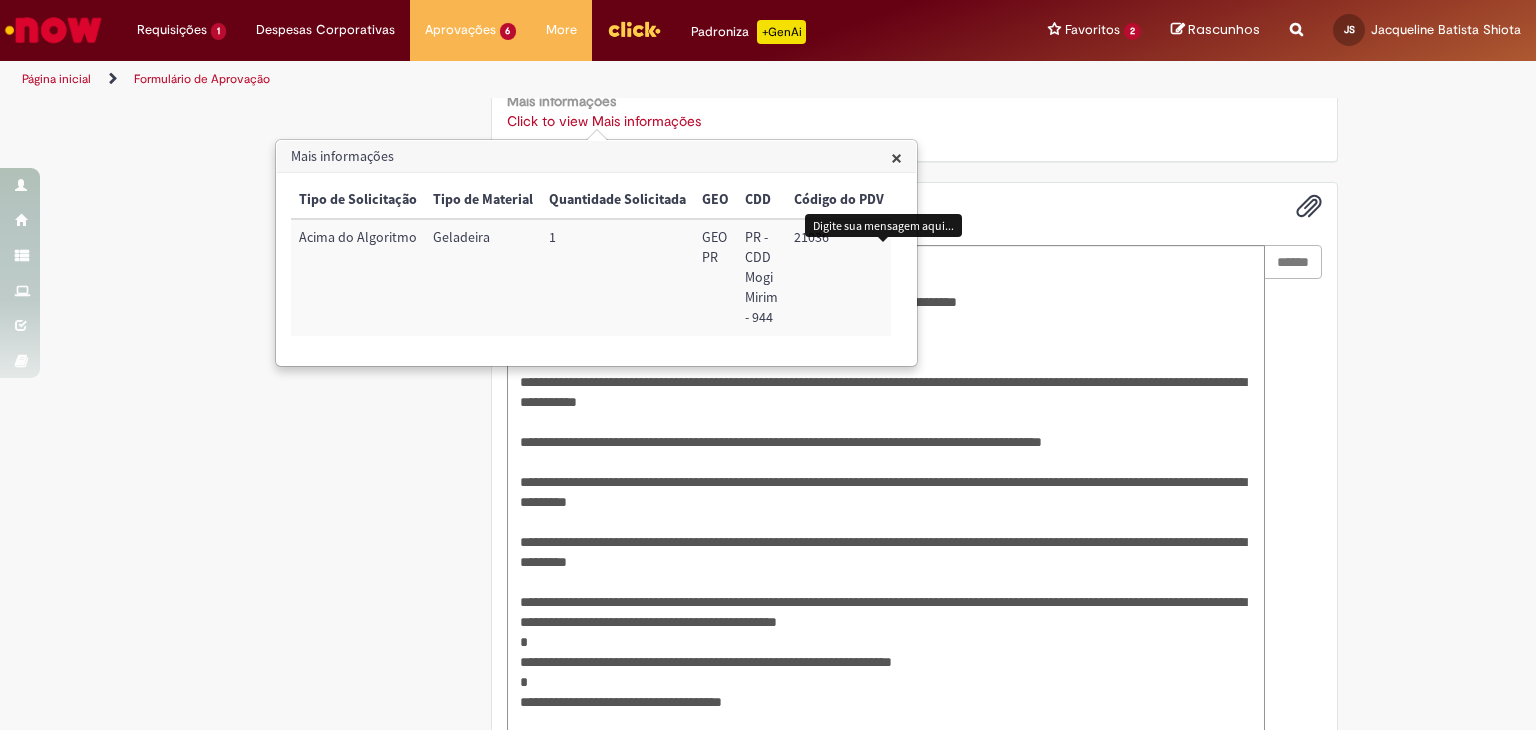 click on "Mais informações" at bounding box center [596, 157] 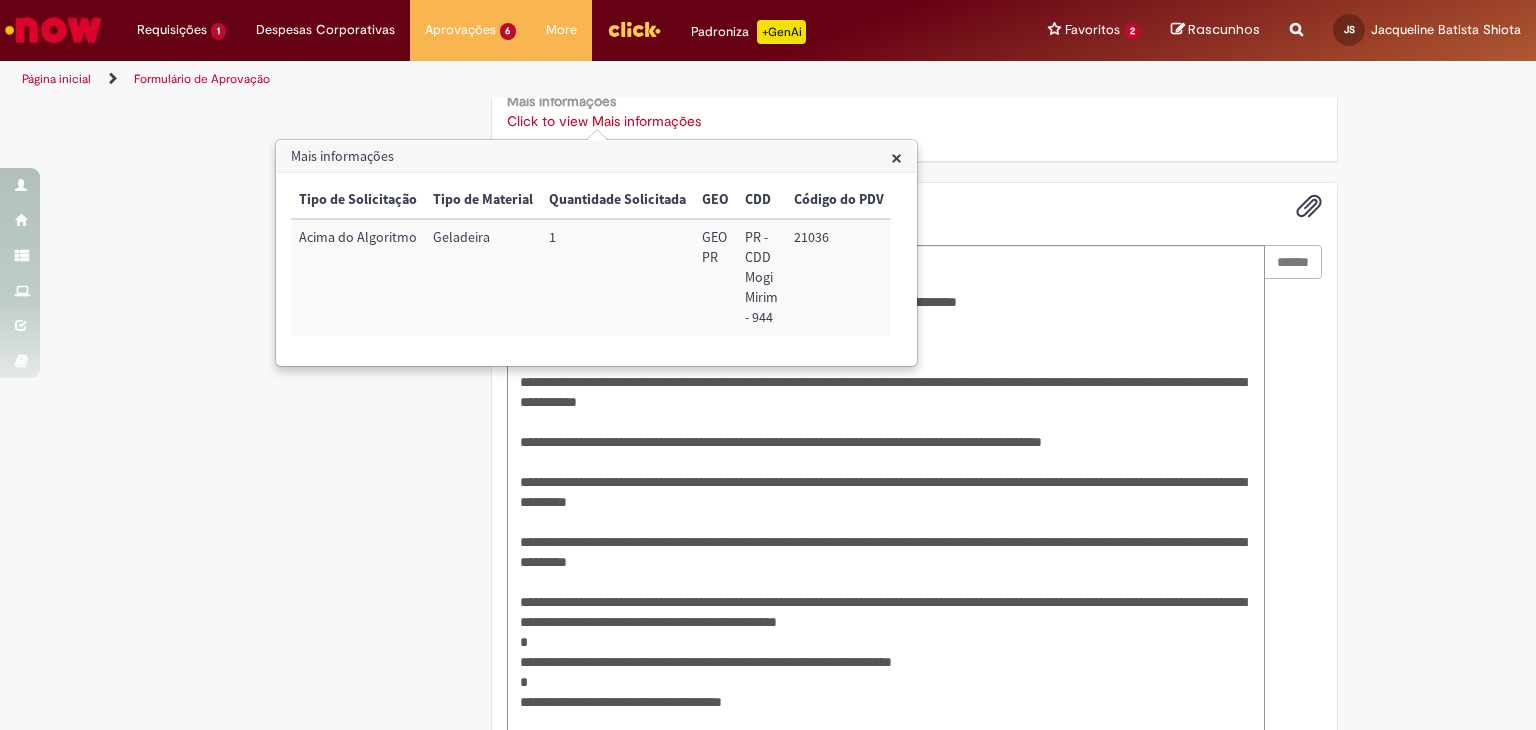 click on "×" at bounding box center [896, 157] 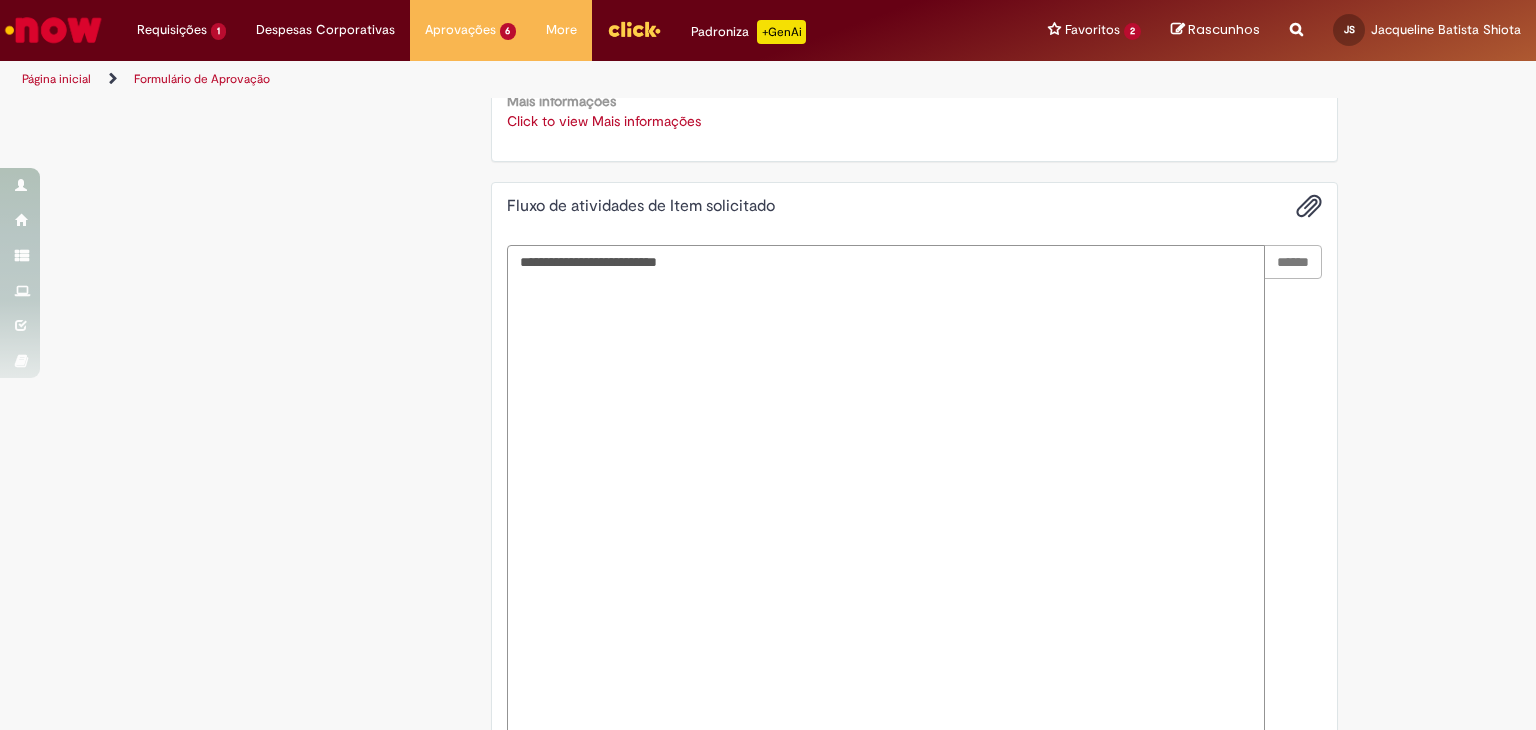 scroll, scrollTop: 563, scrollLeft: 0, axis: vertical 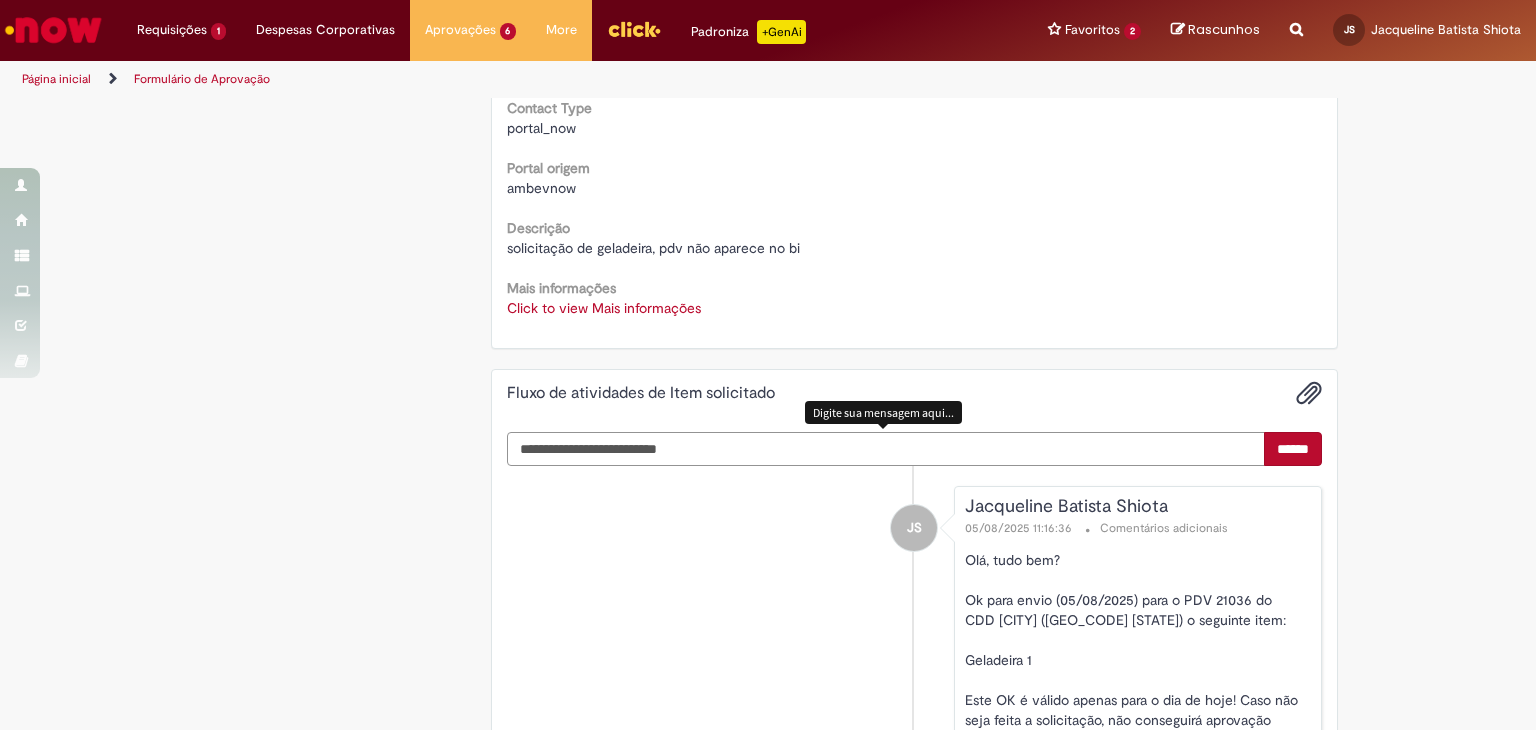 click at bounding box center [886, 449] 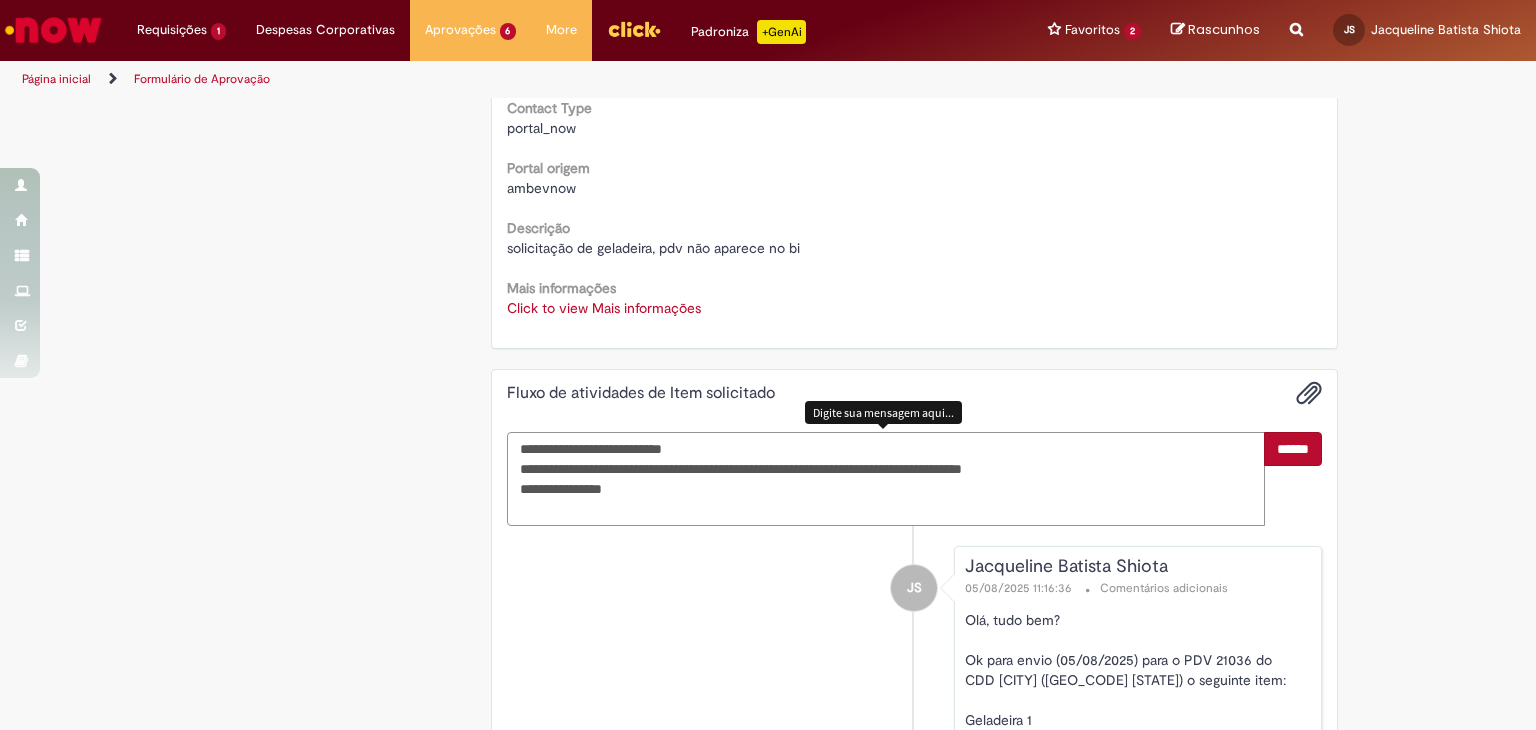 type on "**********" 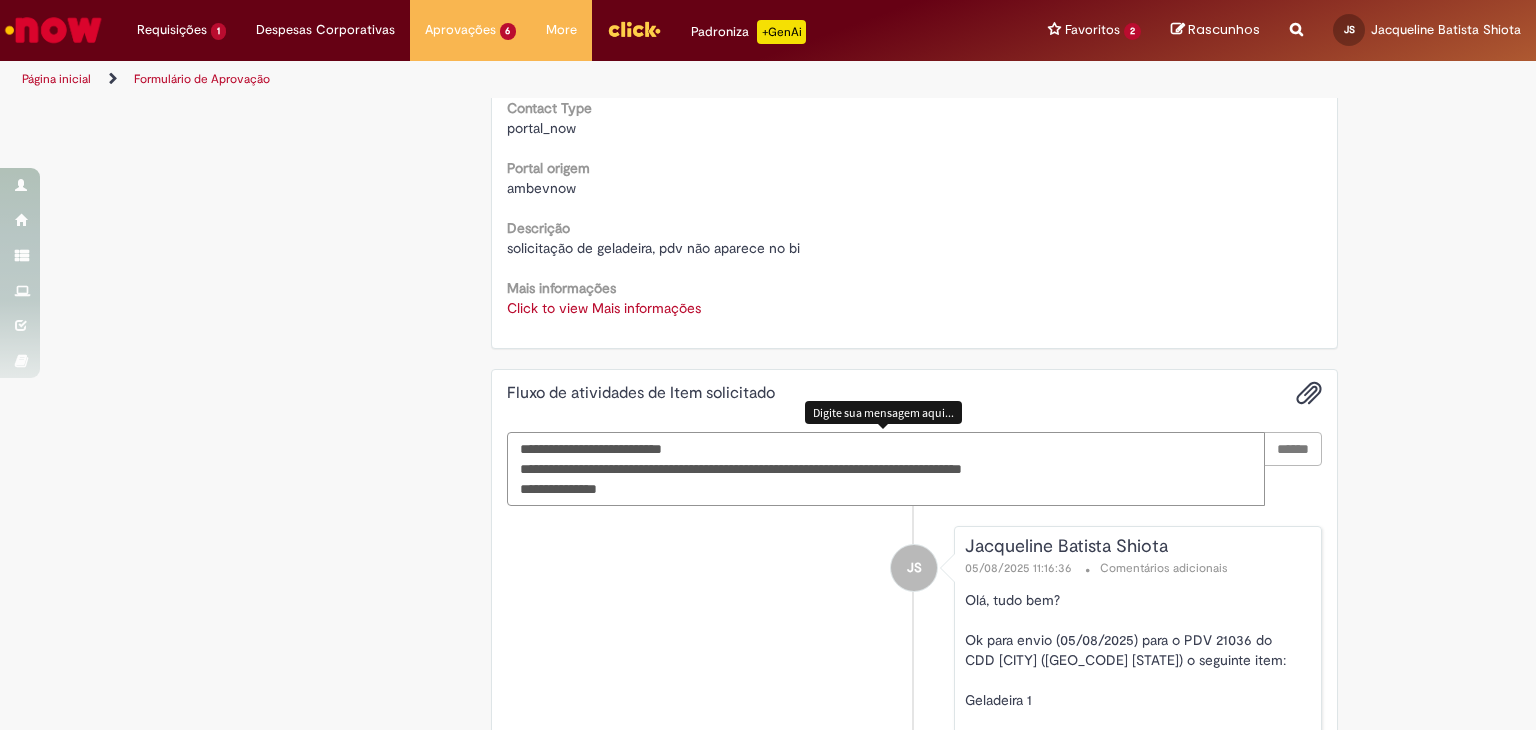 type 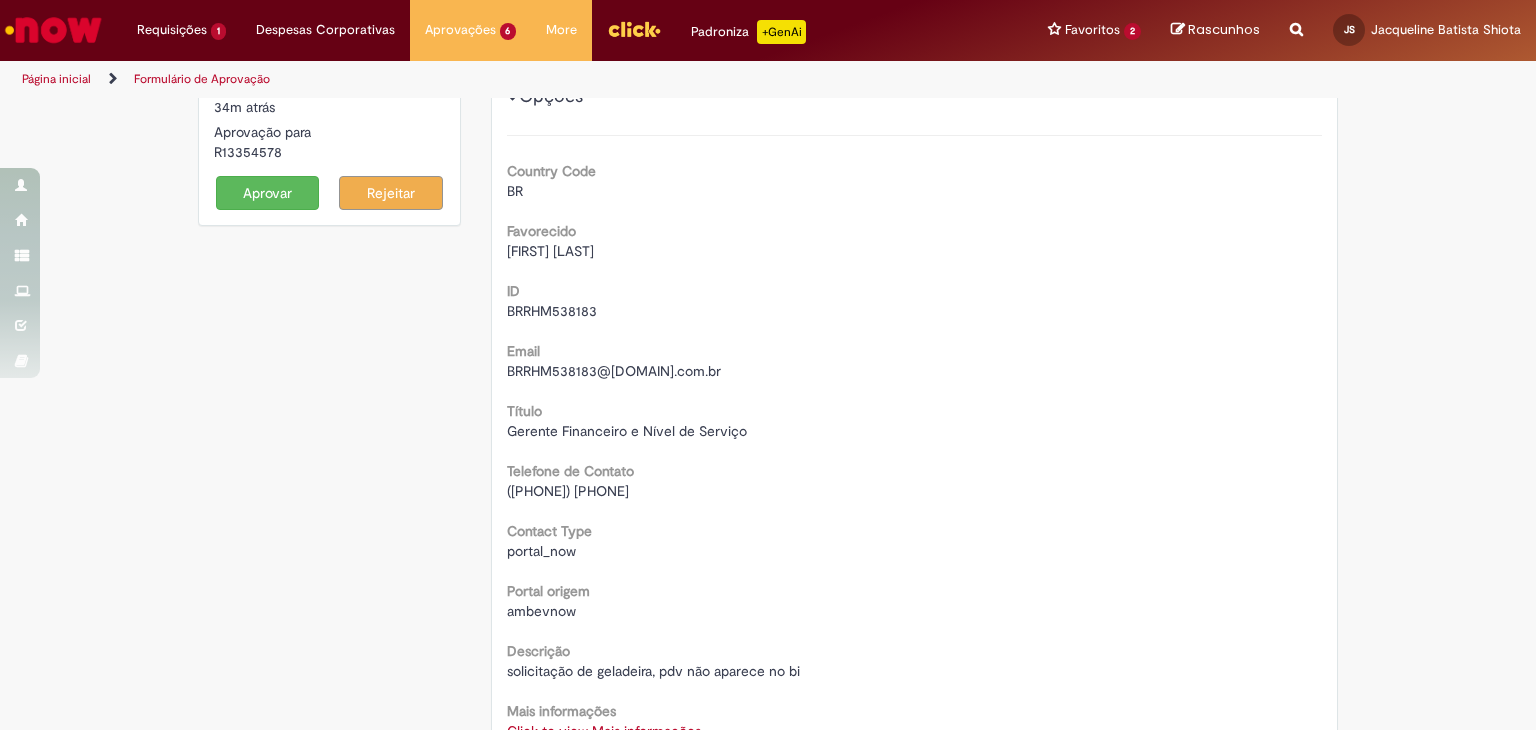 scroll, scrollTop: 0, scrollLeft: 0, axis: both 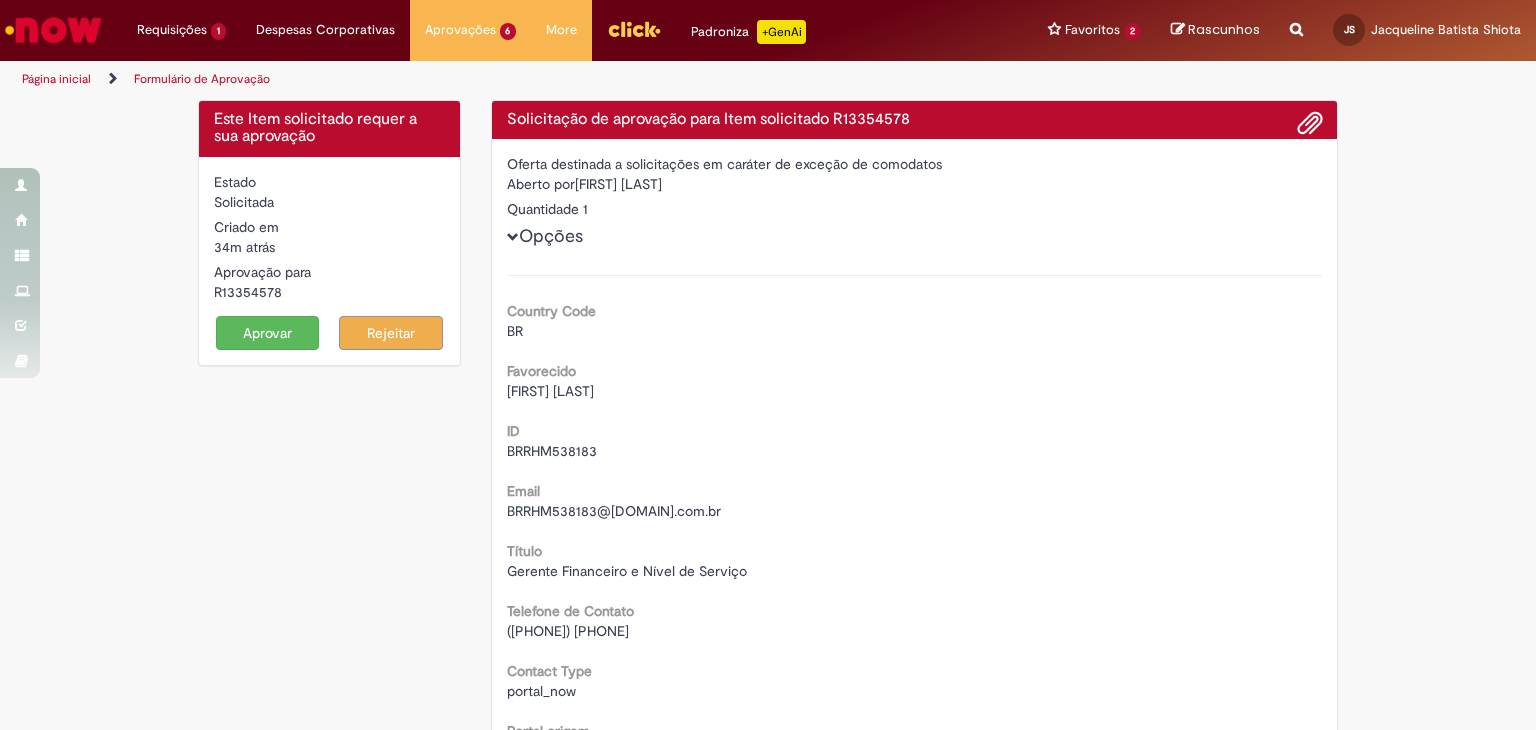 click on "Aprovar" at bounding box center [268, 333] 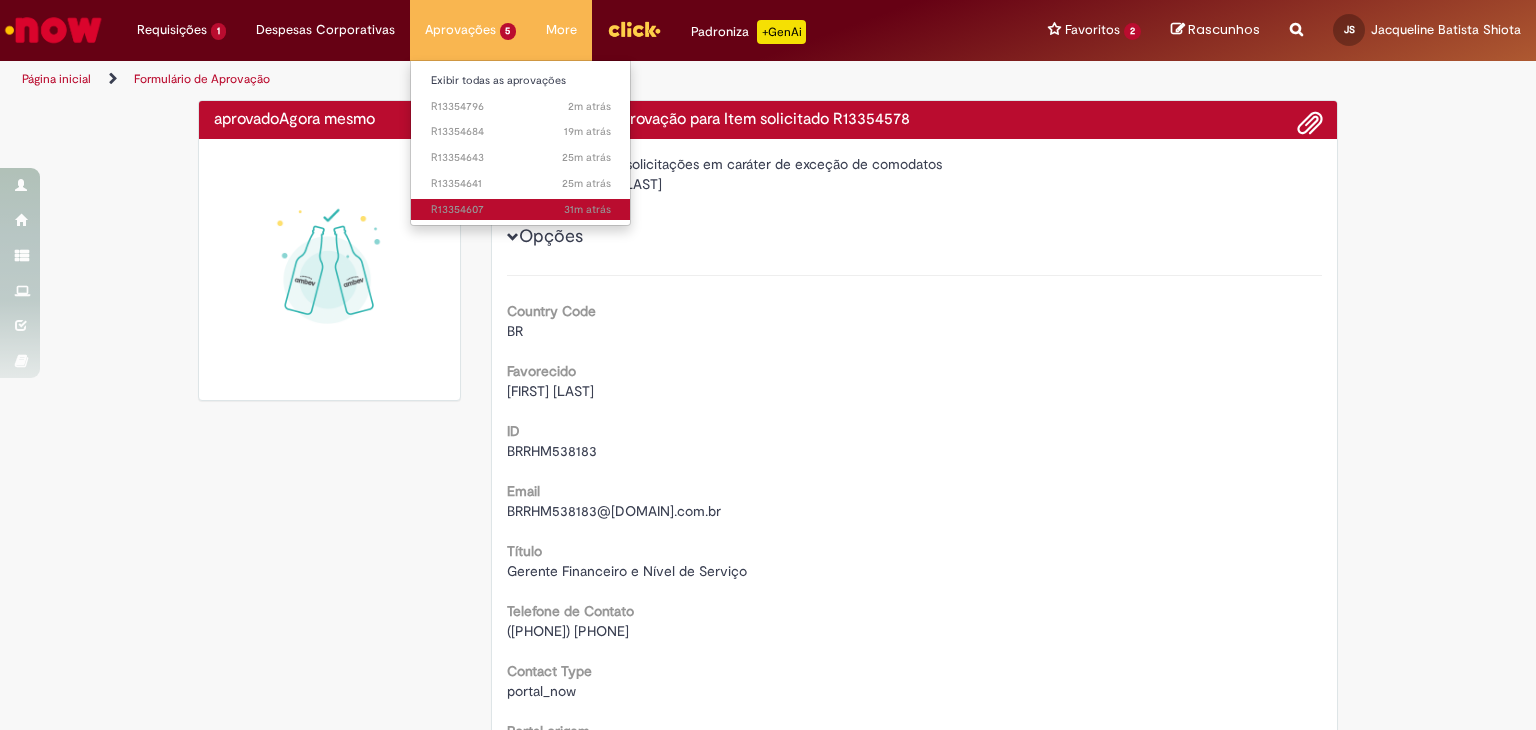 click on "31m atrás 31 minutos atrás  R13354607" at bounding box center (521, 210) 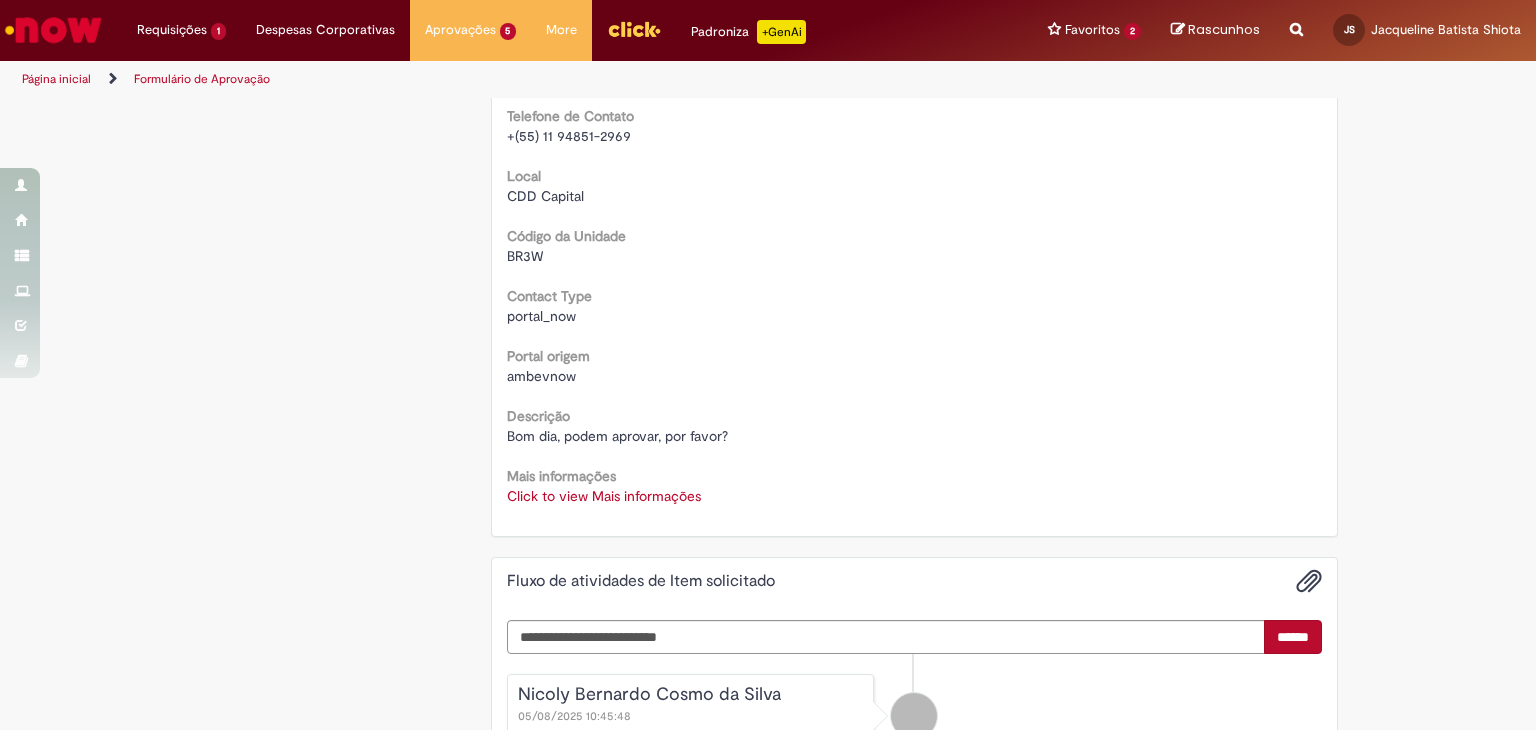 scroll, scrollTop: 700, scrollLeft: 0, axis: vertical 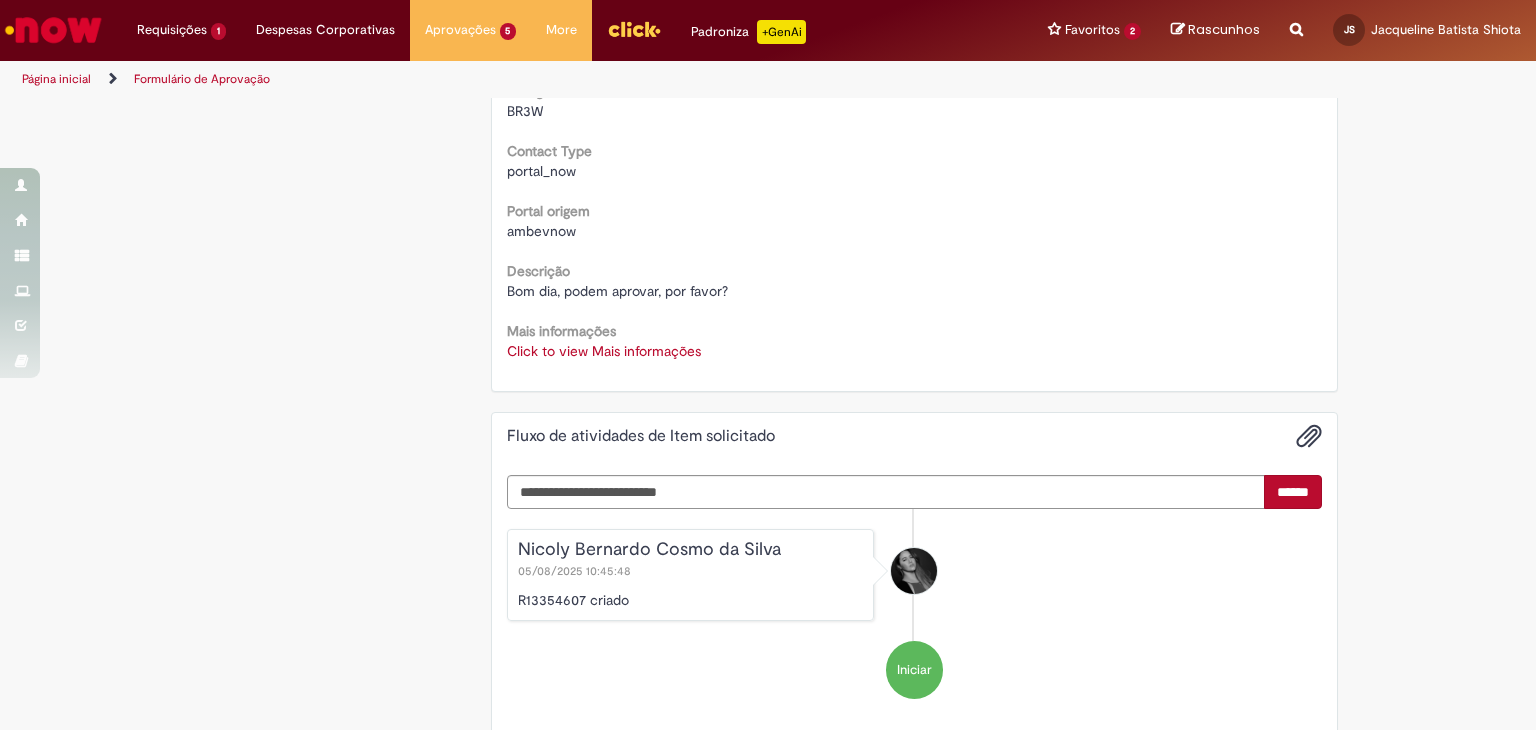 click on "Click to view Mais informações" at bounding box center (604, 351) 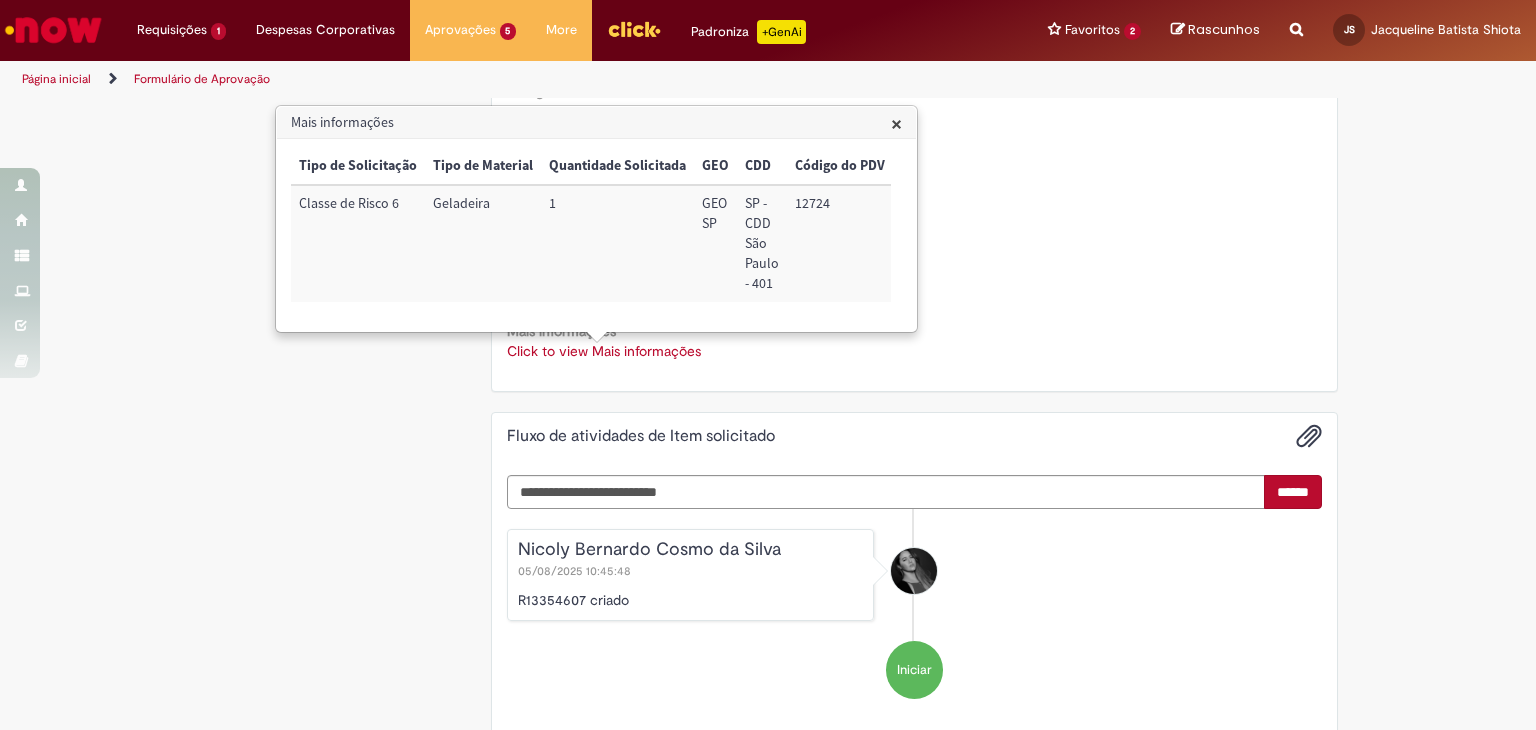 click on "12724" at bounding box center [840, 243] 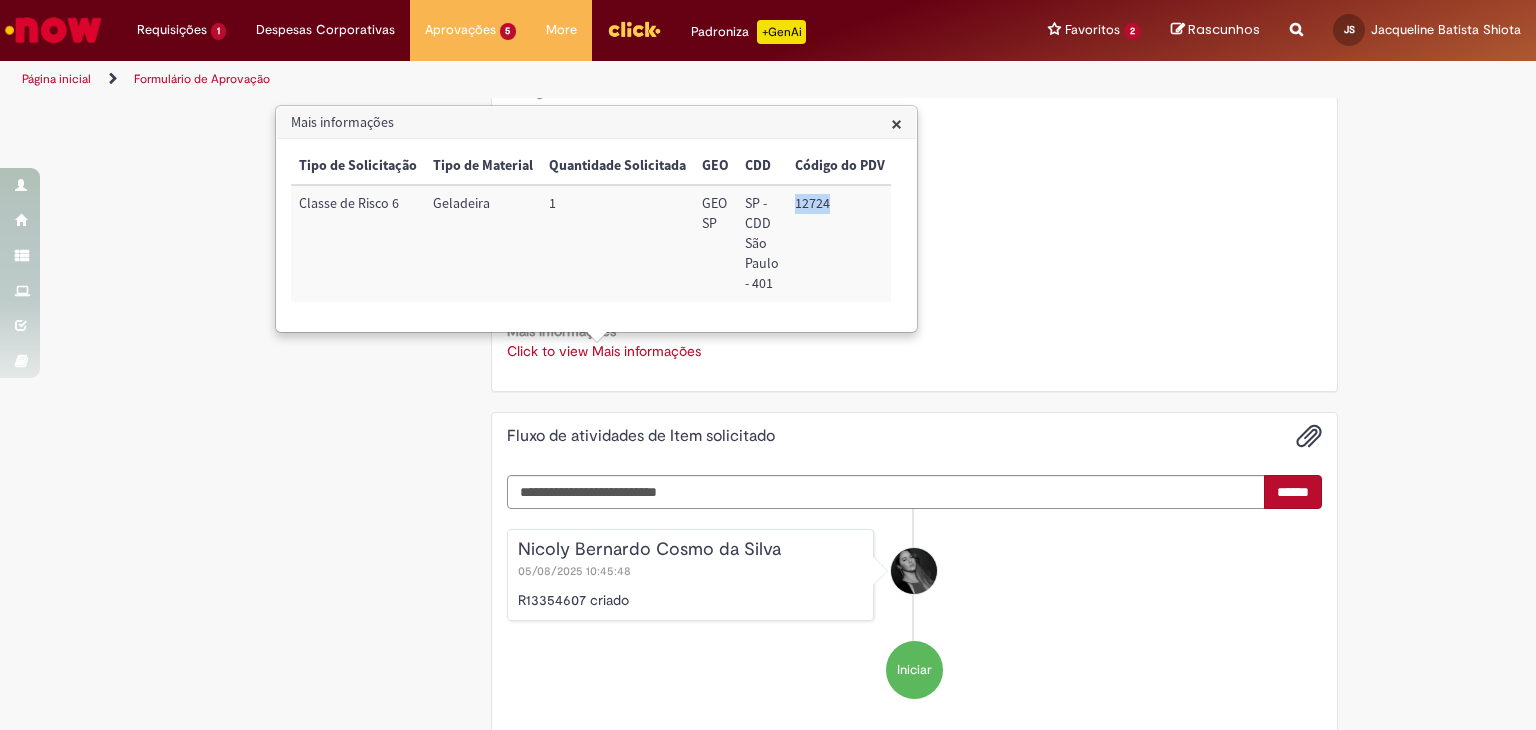 click on "12724" at bounding box center (840, 243) 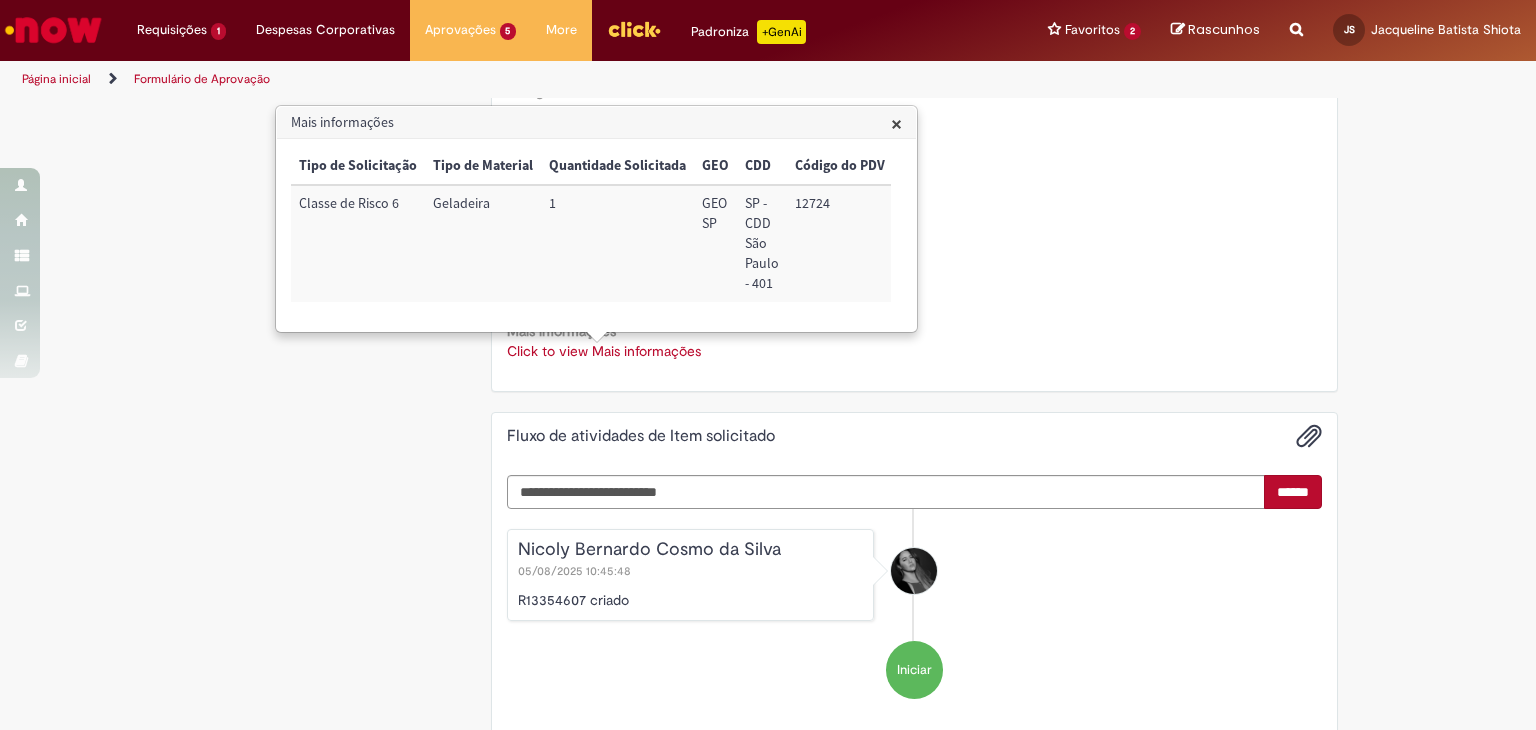 drag, startPoint x: 308, startPoint y: 381, endPoint x: 348, endPoint y: 381, distance: 40 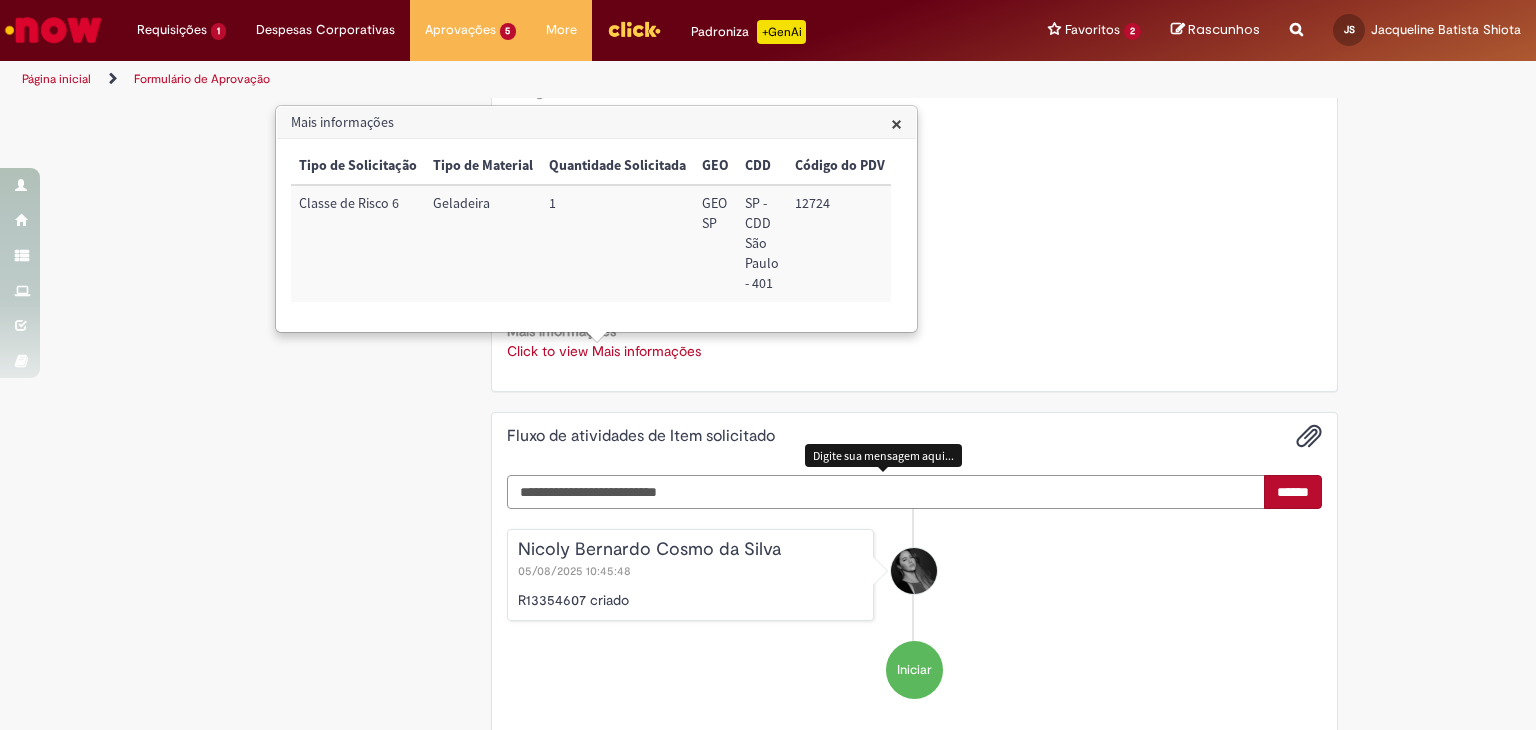 click at bounding box center [886, 492] 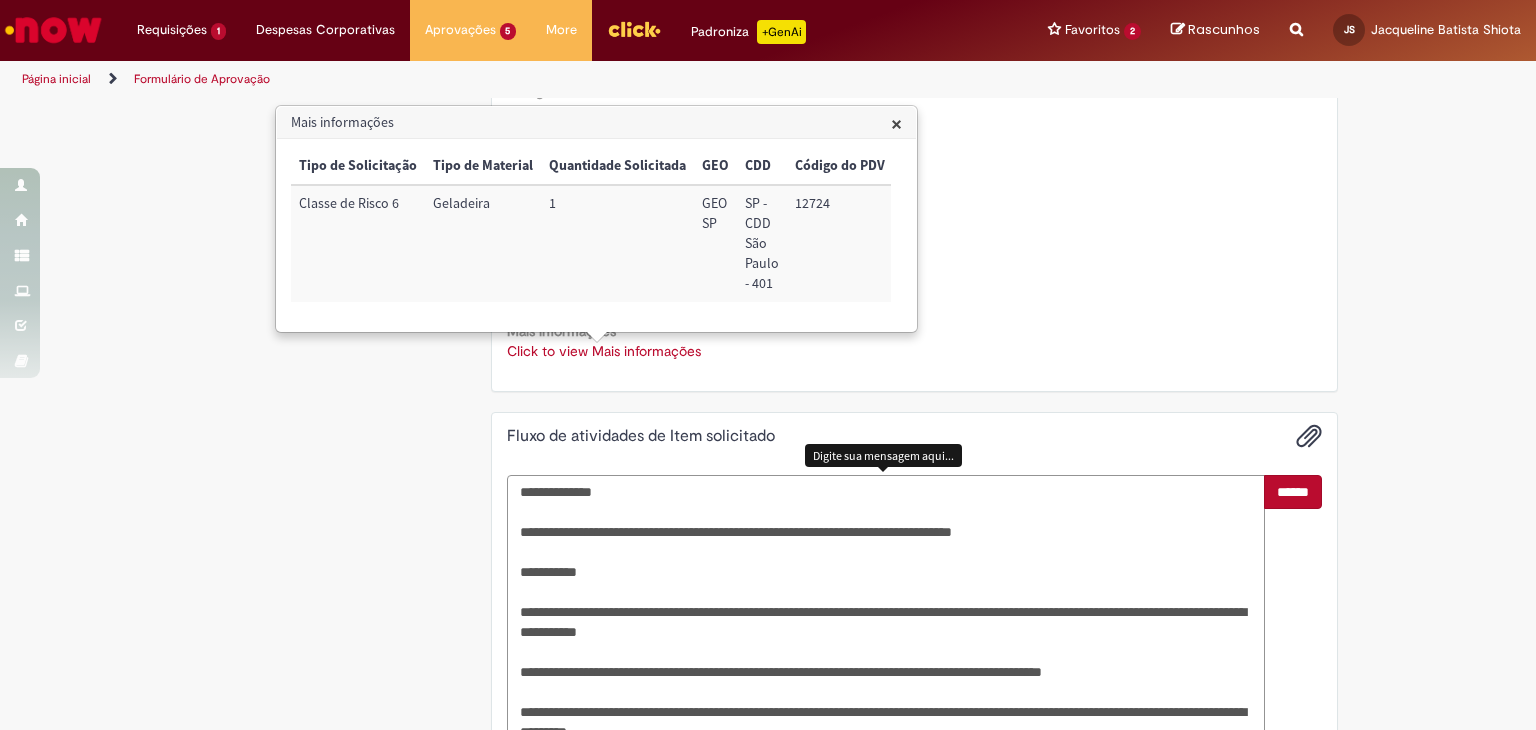 scroll, scrollTop: 910, scrollLeft: 0, axis: vertical 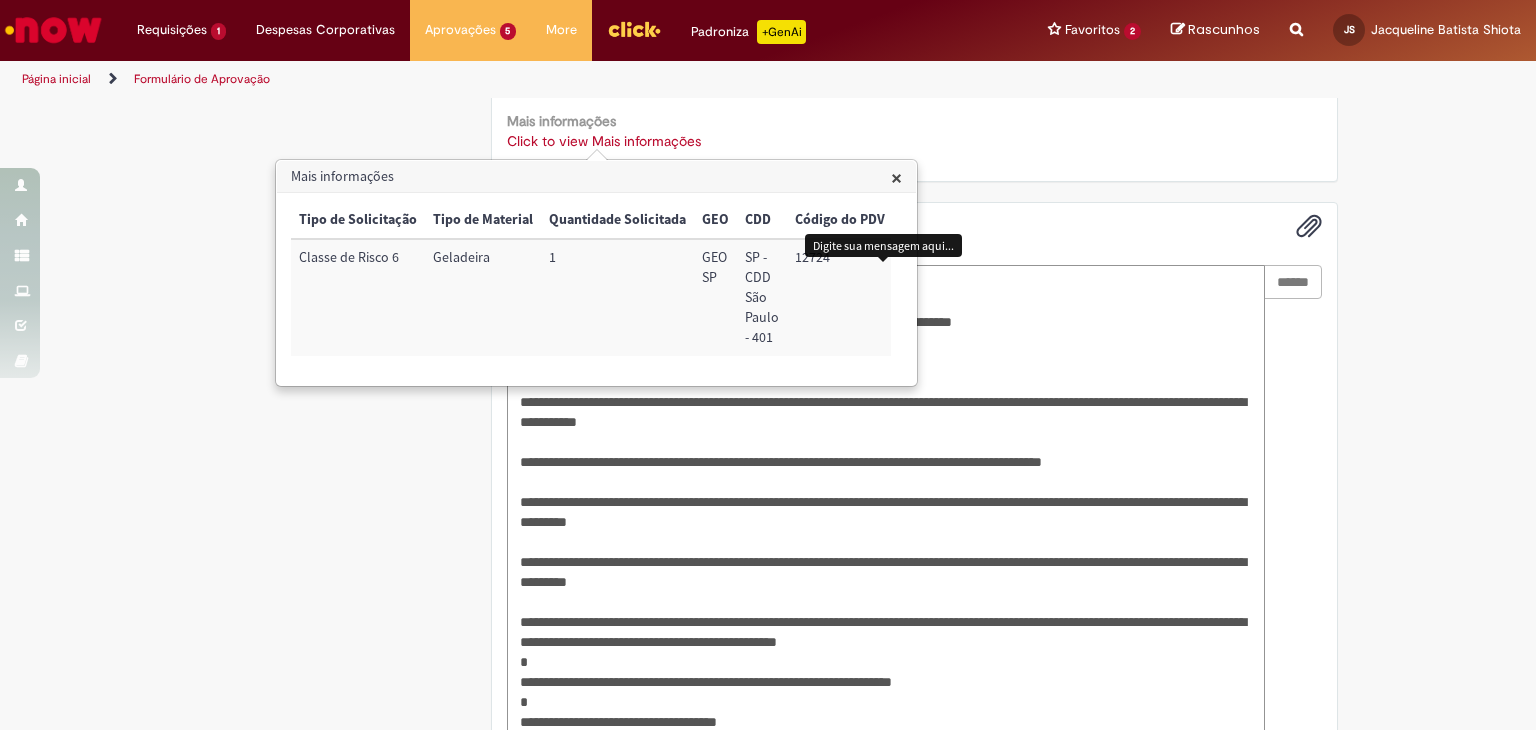 type on "**********" 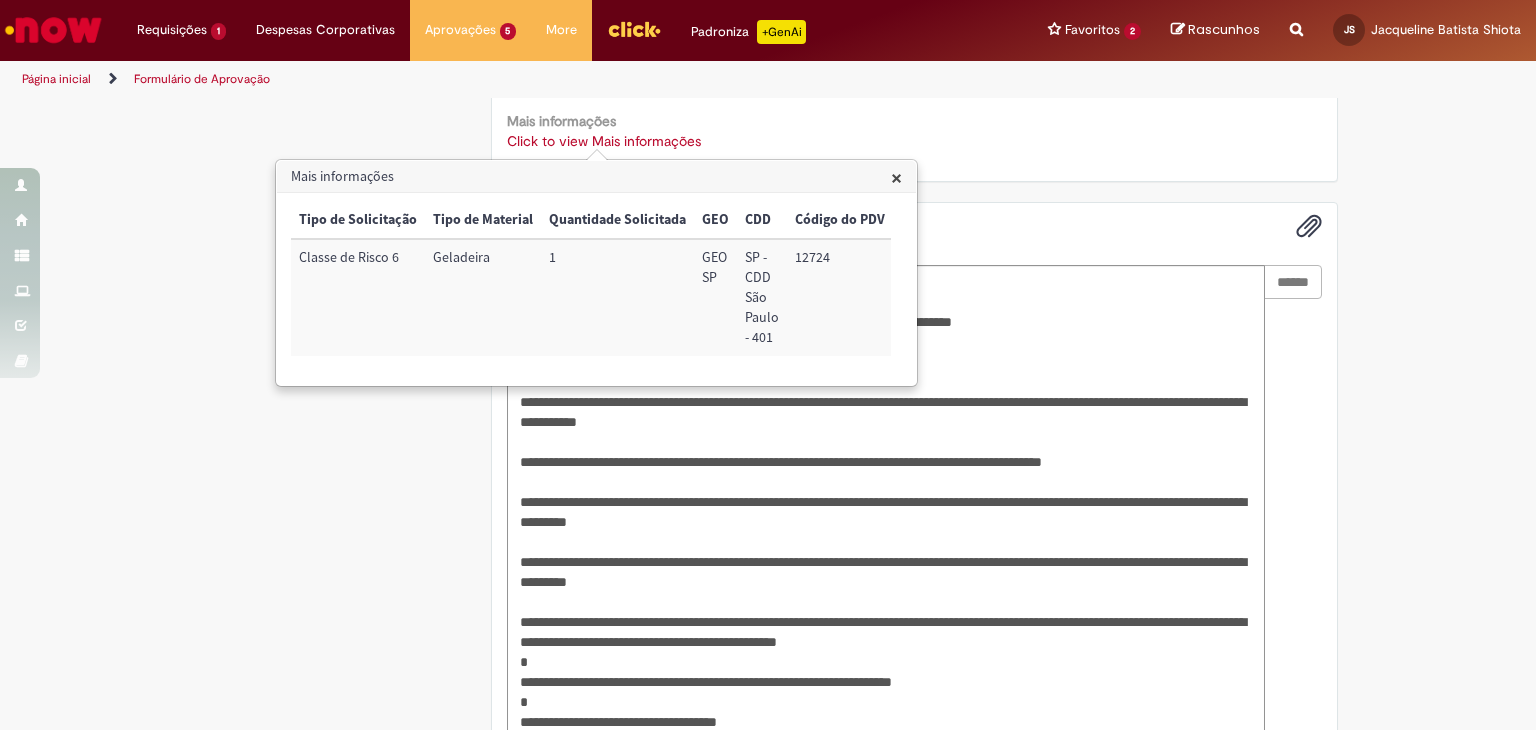 click on "×" at bounding box center [896, 177] 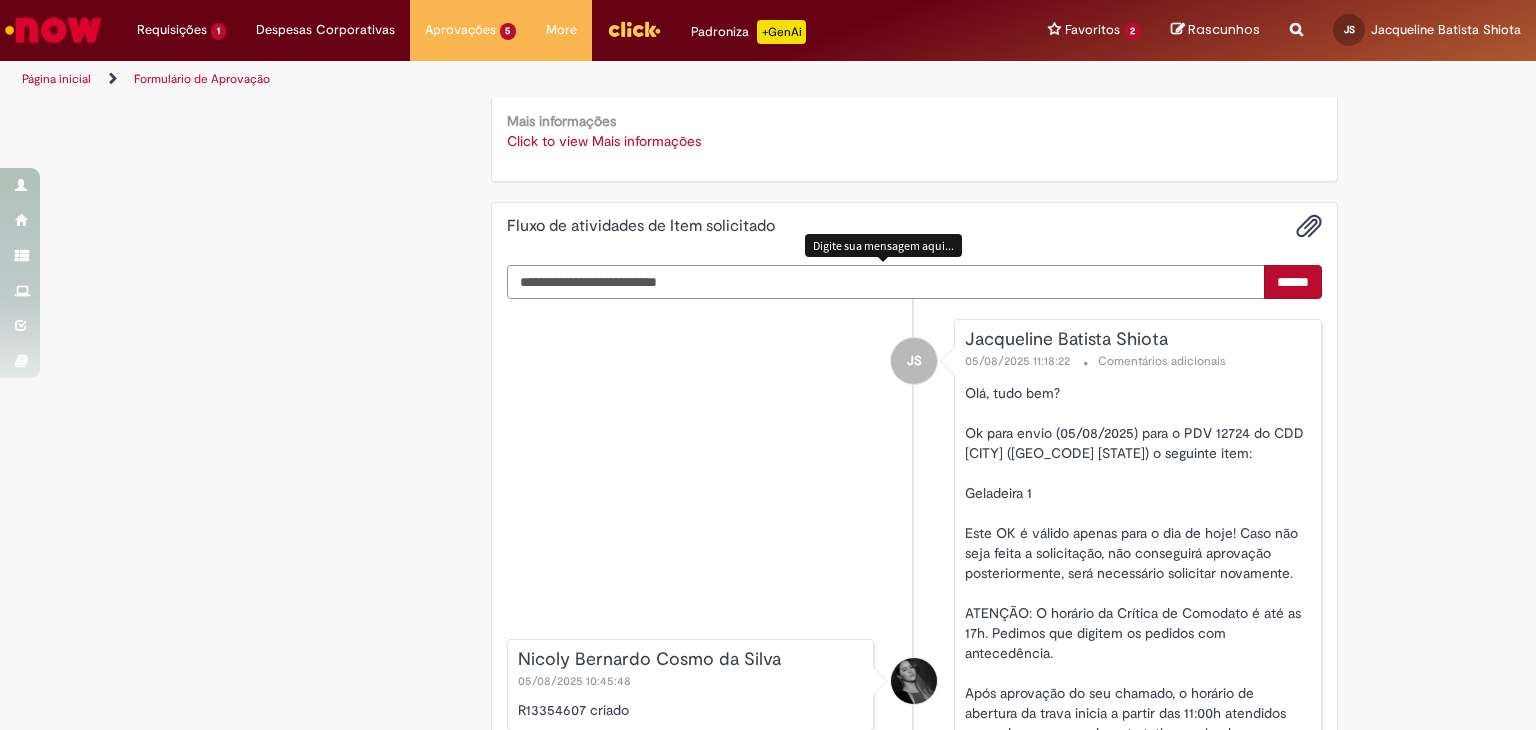 scroll, scrollTop: 743, scrollLeft: 0, axis: vertical 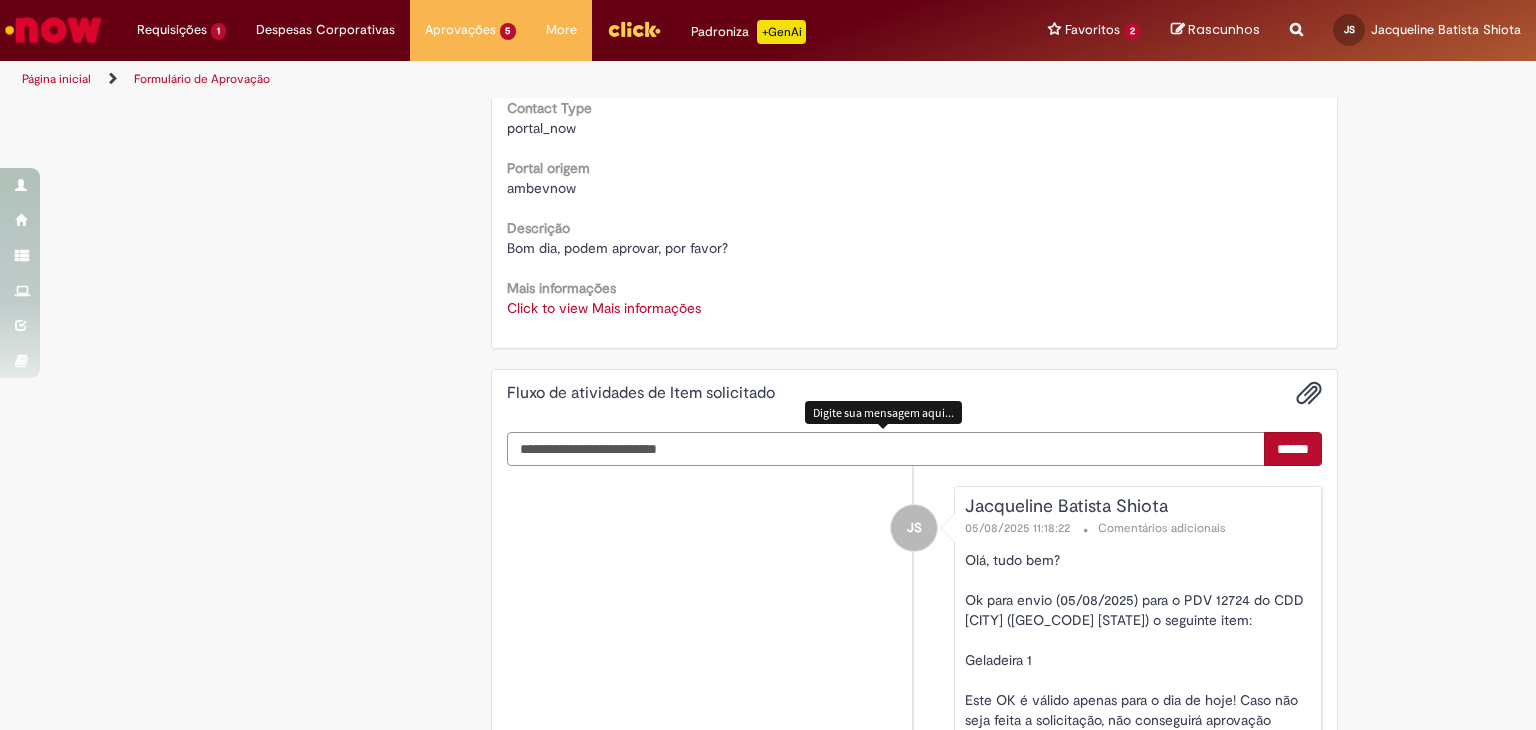 click at bounding box center [886, 449] 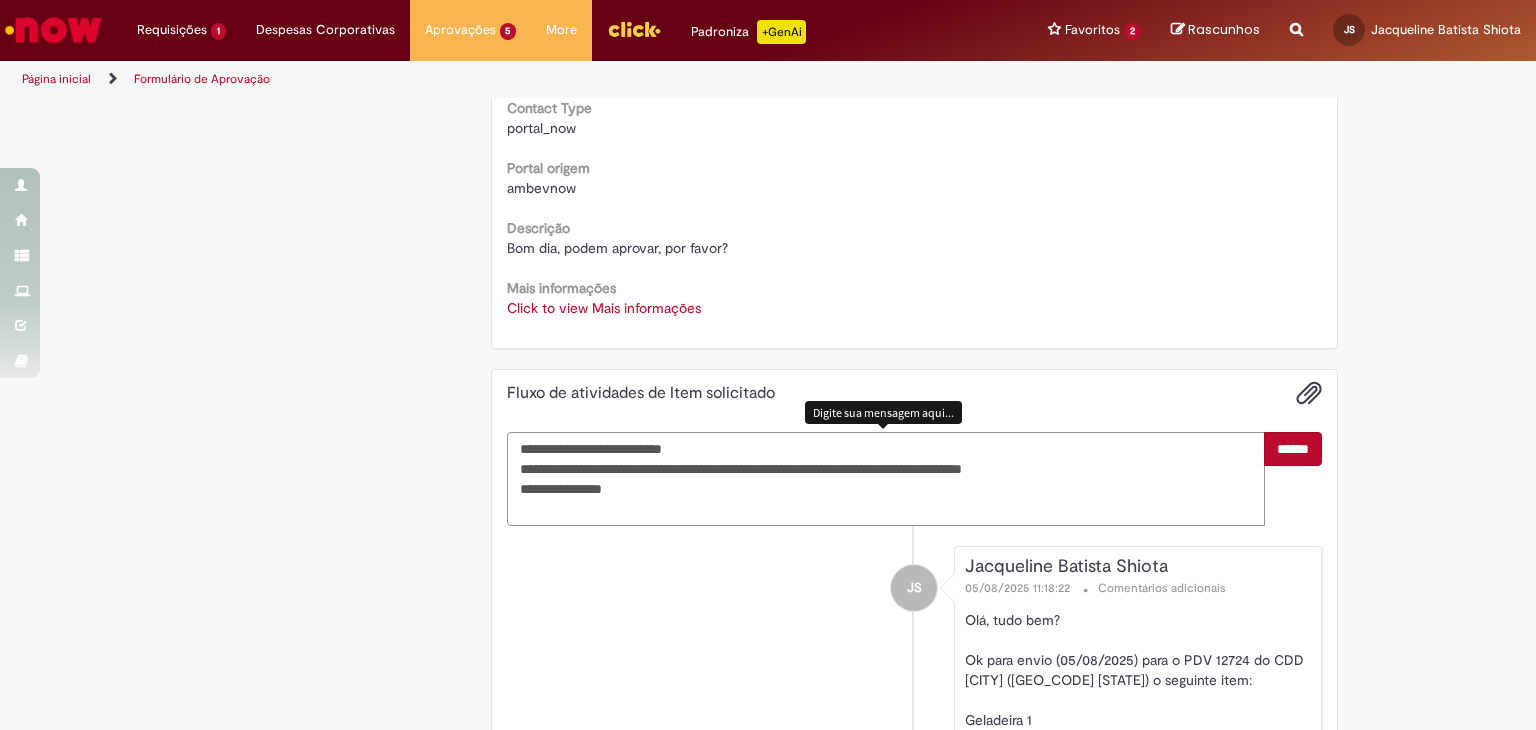 type on "**********" 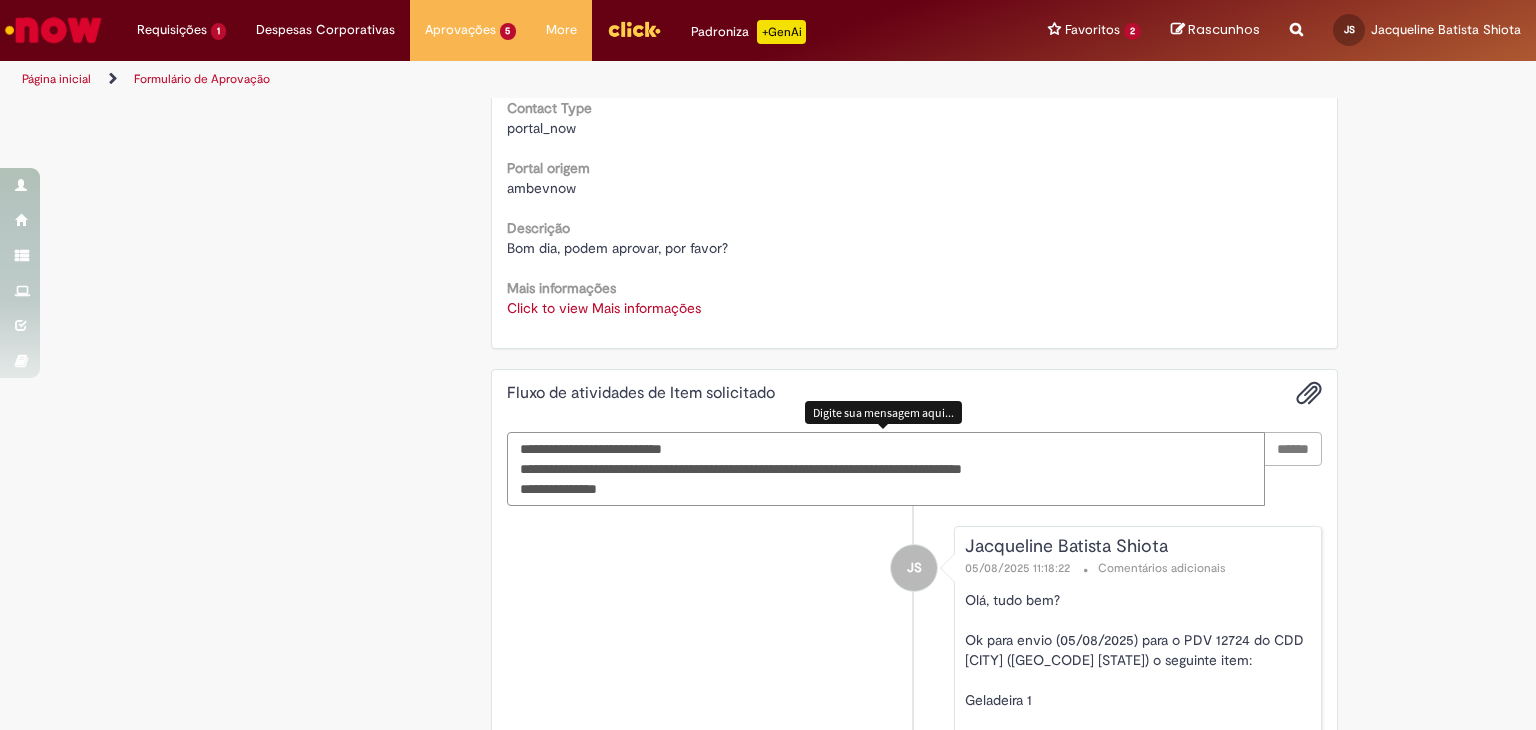 type 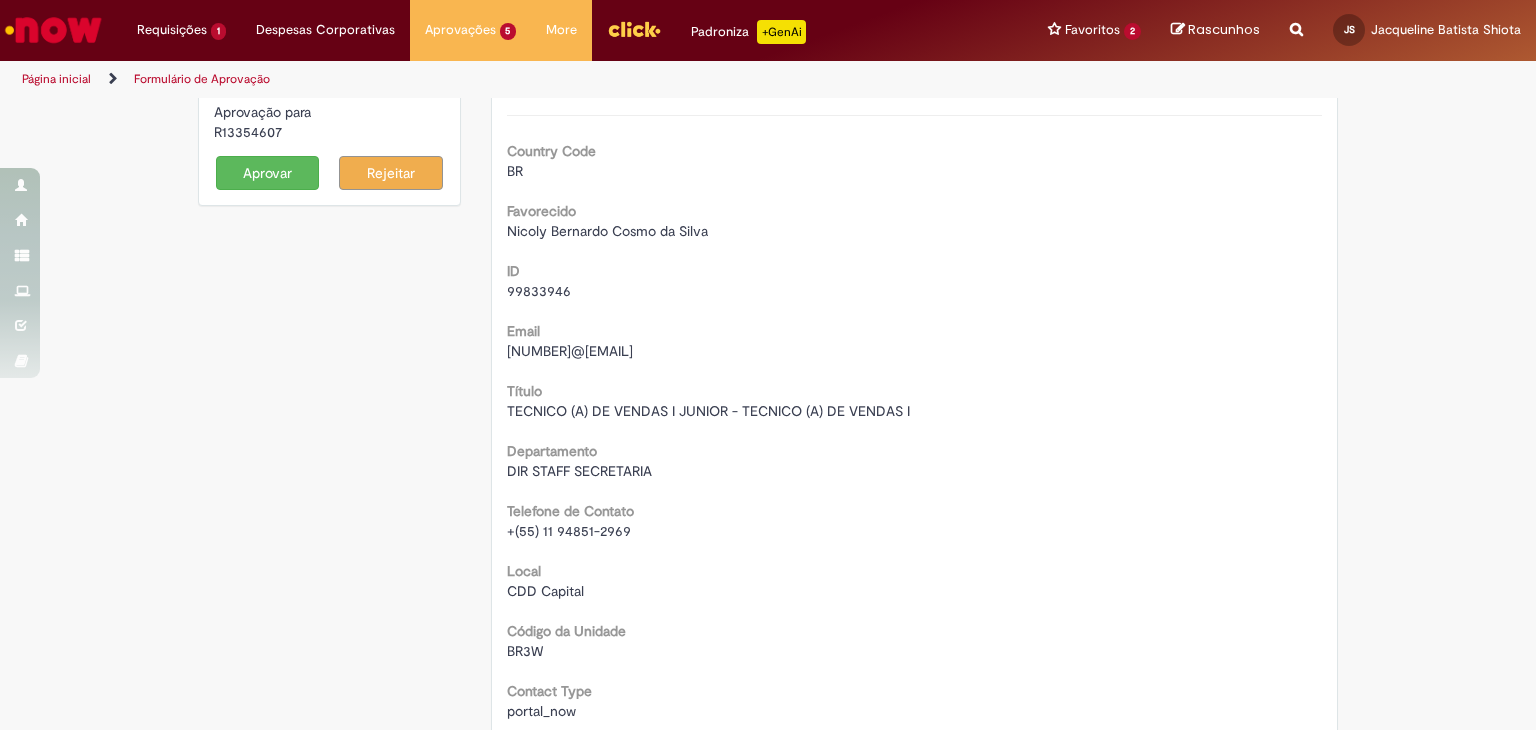 scroll, scrollTop: 43, scrollLeft: 0, axis: vertical 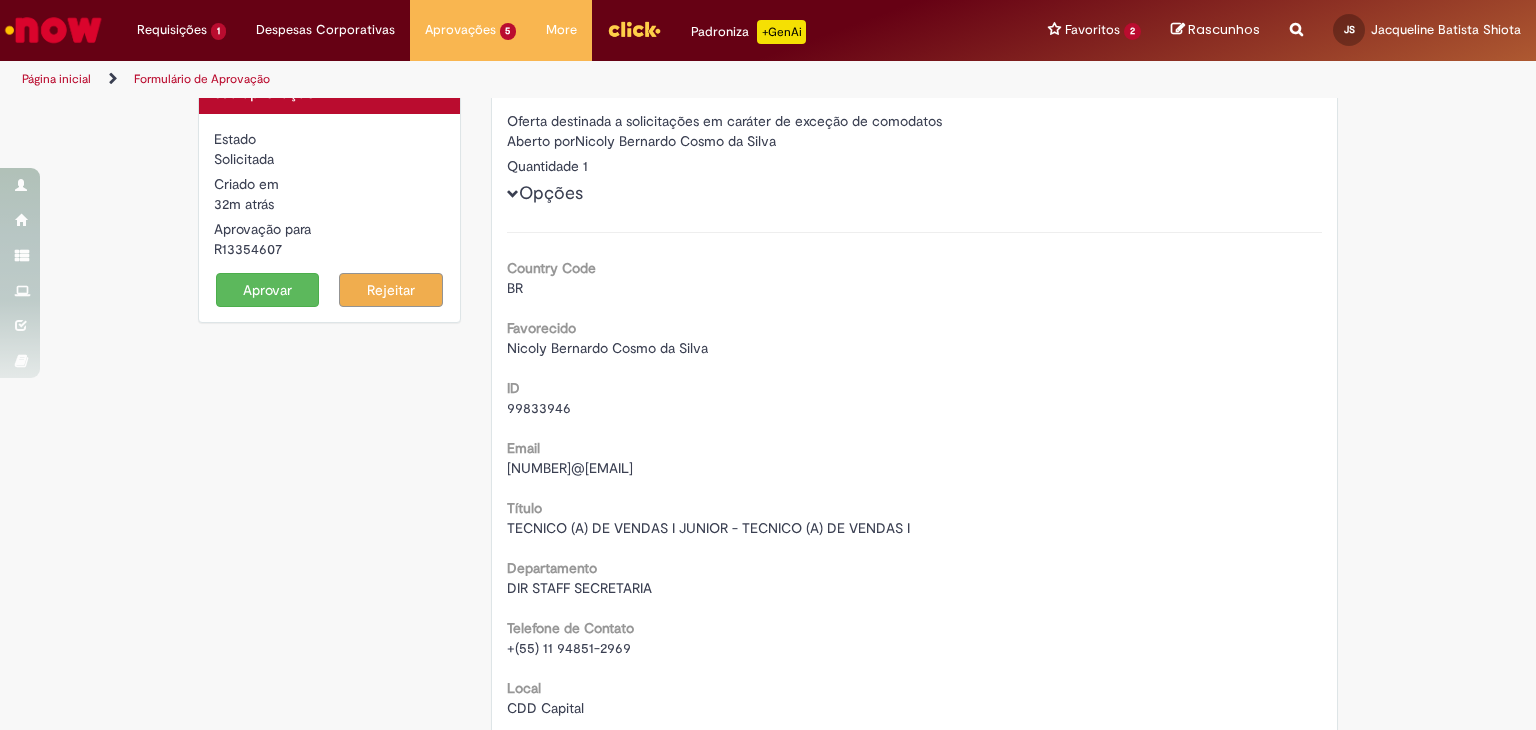 click on "Aprovar" at bounding box center (268, 290) 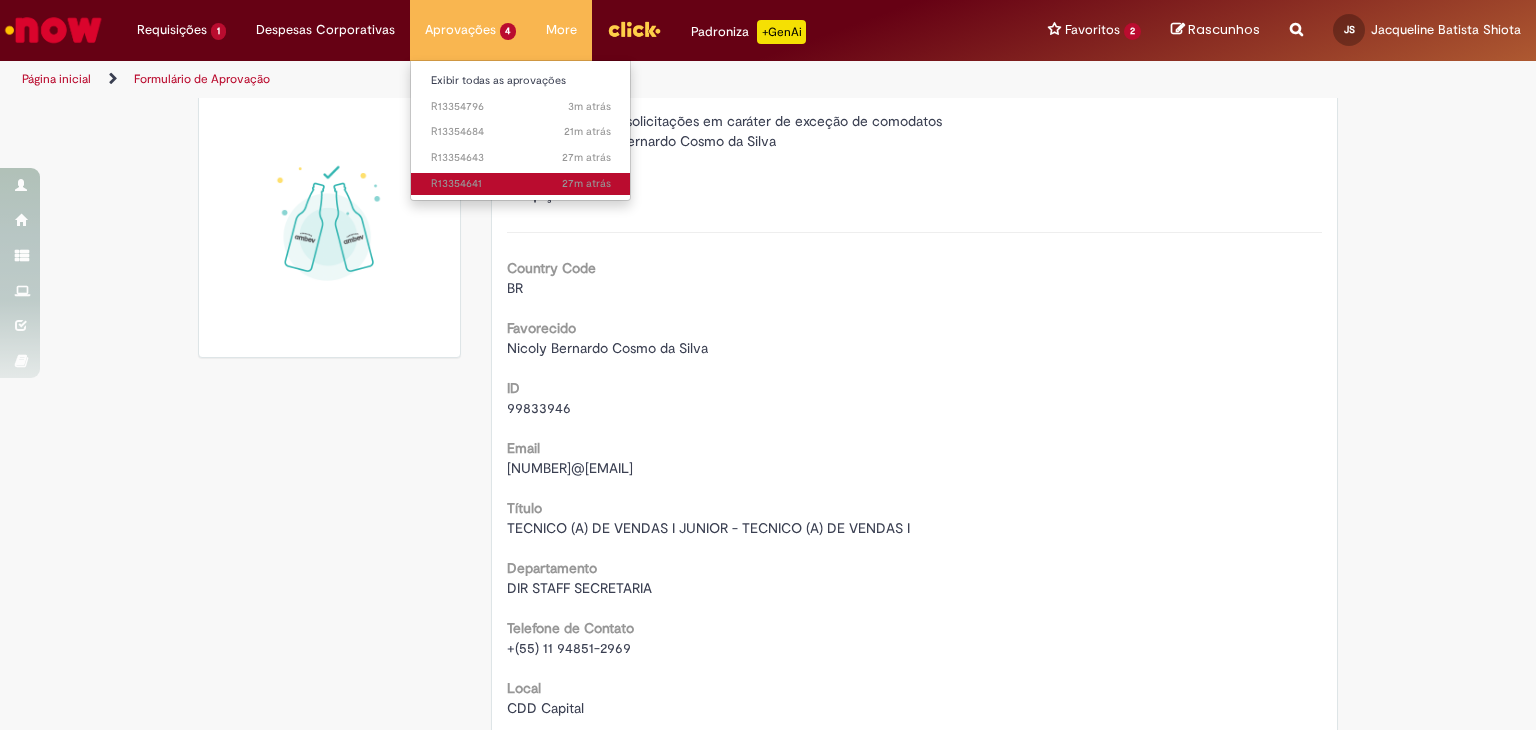click on "27m atrás 27 minutos atrás  R13354641" at bounding box center [521, 184] 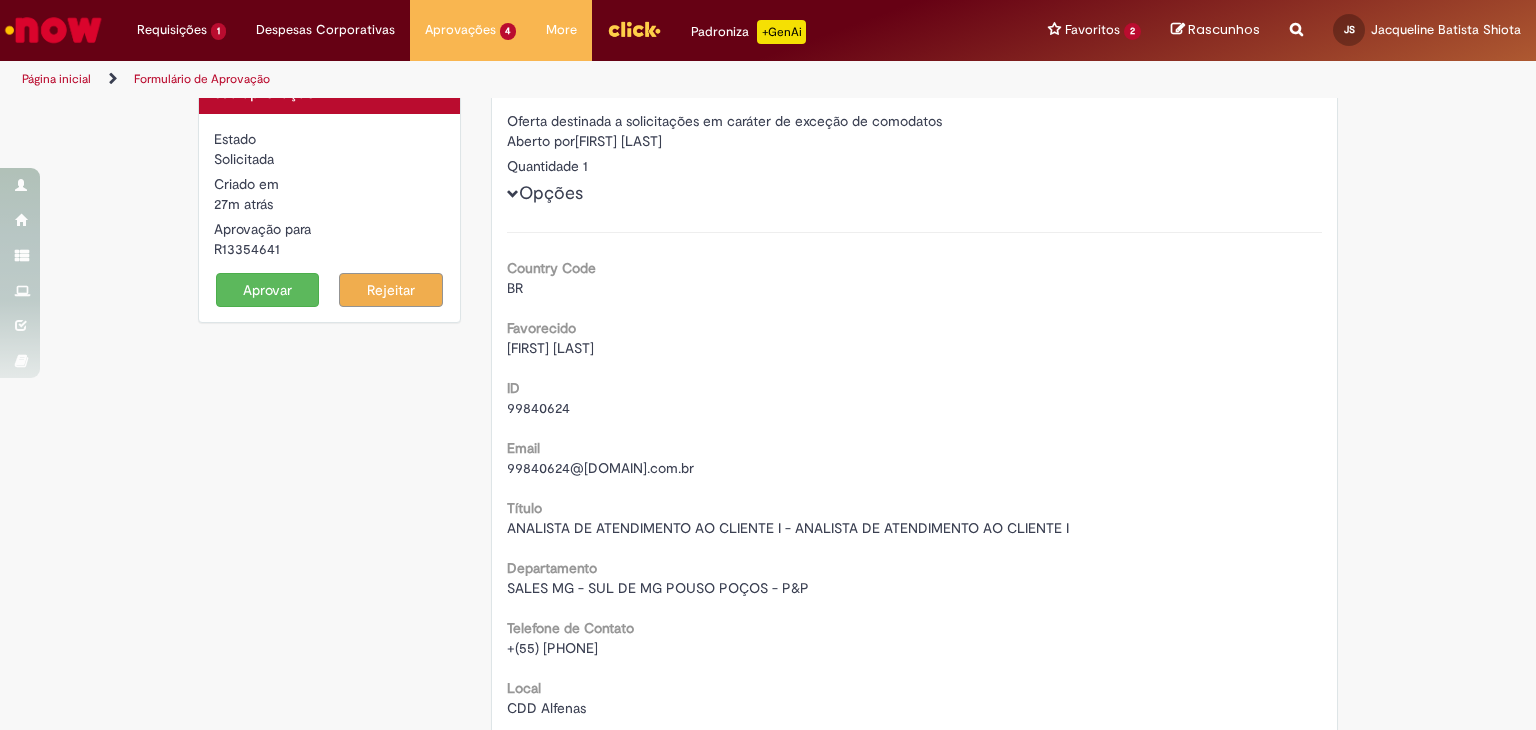 scroll, scrollTop: 0, scrollLeft: 0, axis: both 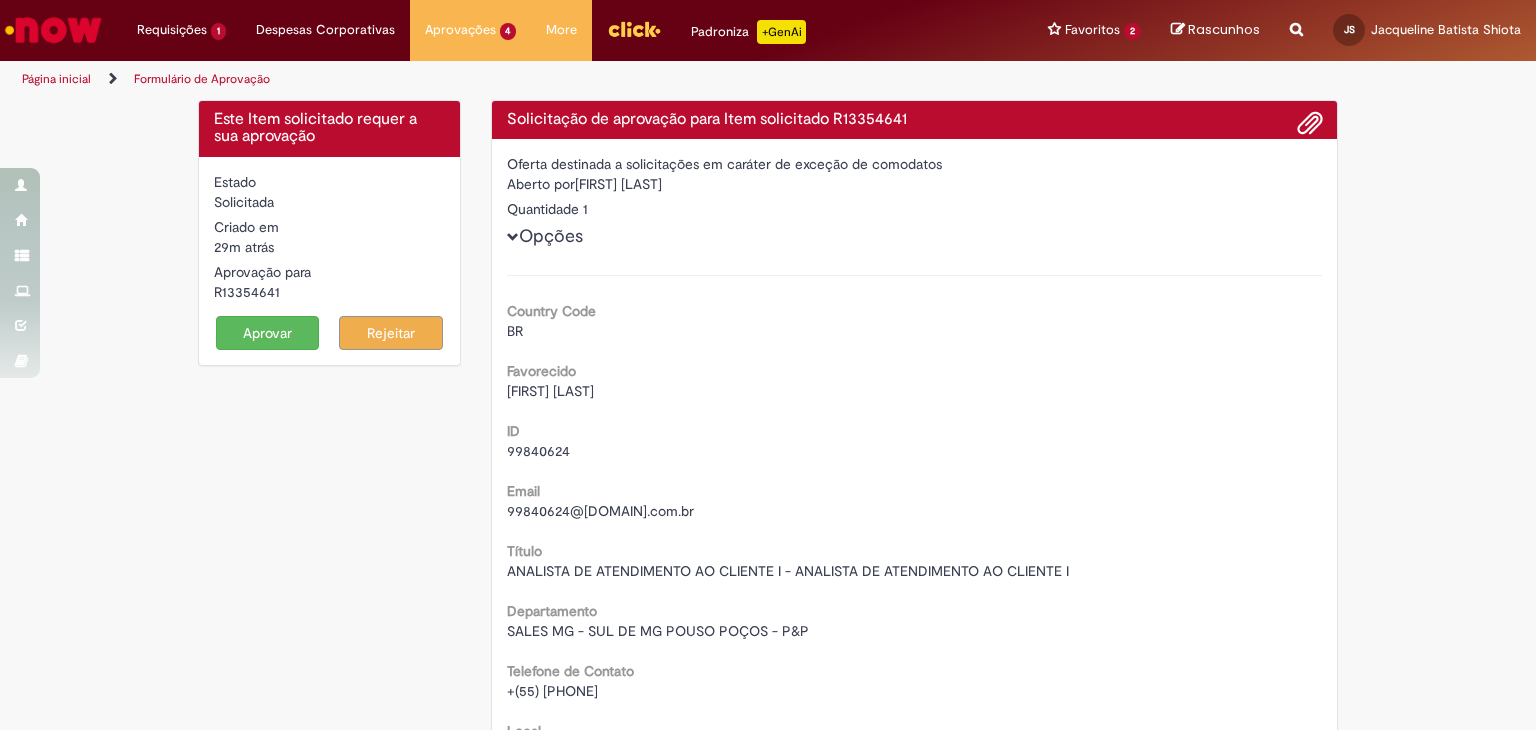 click on "Título
ANALISTA DE ATENDIMENTO AO CLIENTE I - ANALISTA DE ATENDIMENTO AO CLIENTE I" at bounding box center [915, 558] 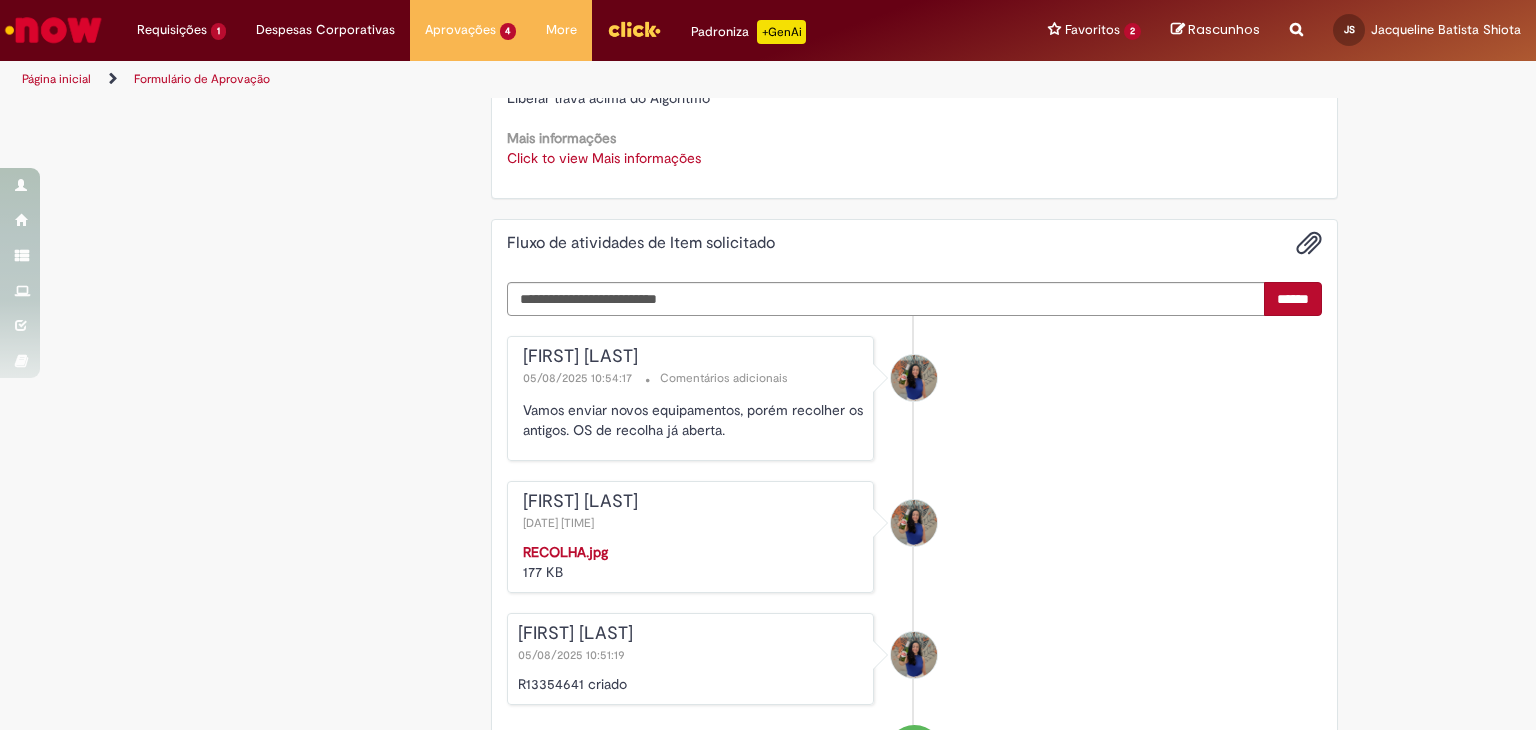 scroll, scrollTop: 600, scrollLeft: 0, axis: vertical 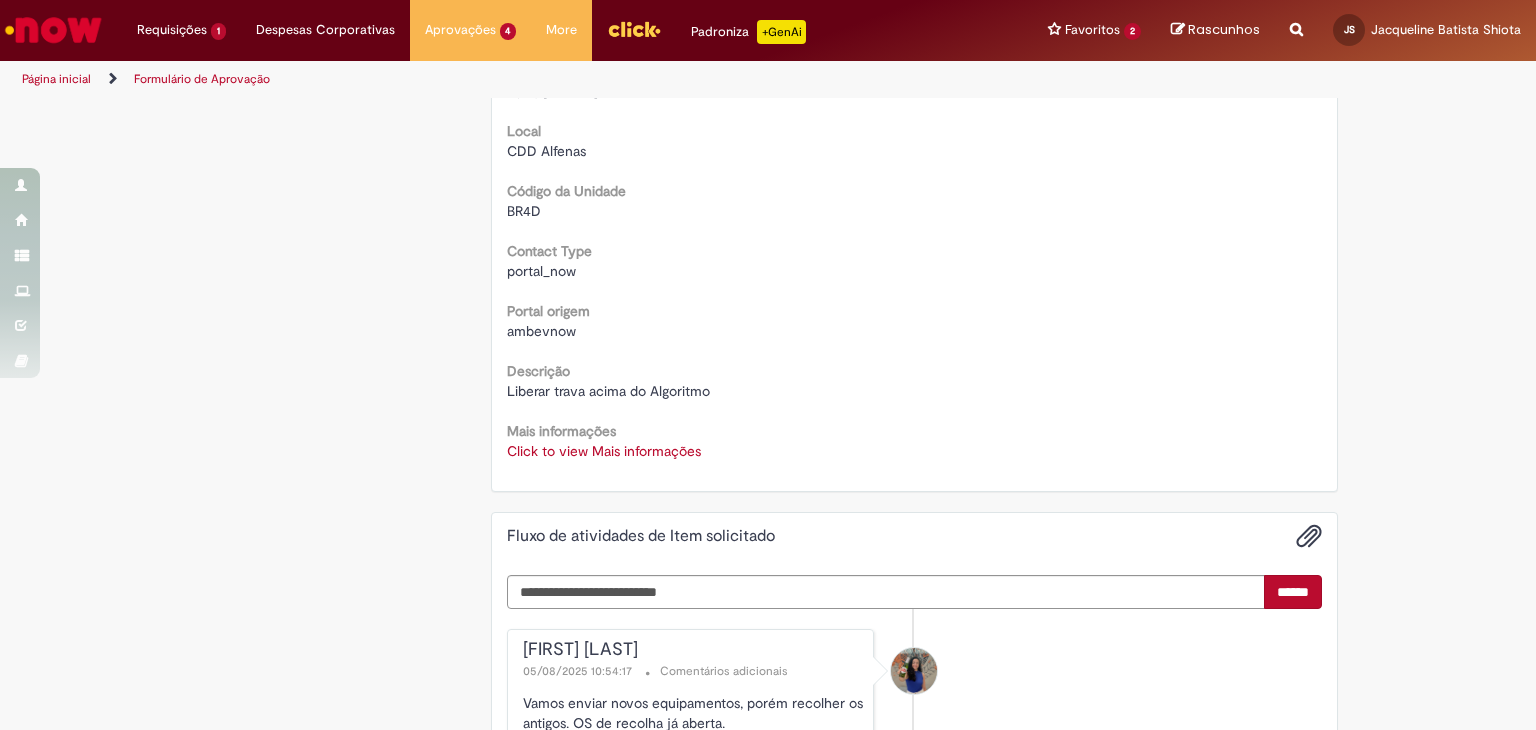 click on "Click to view Mais informações" at bounding box center (604, 451) 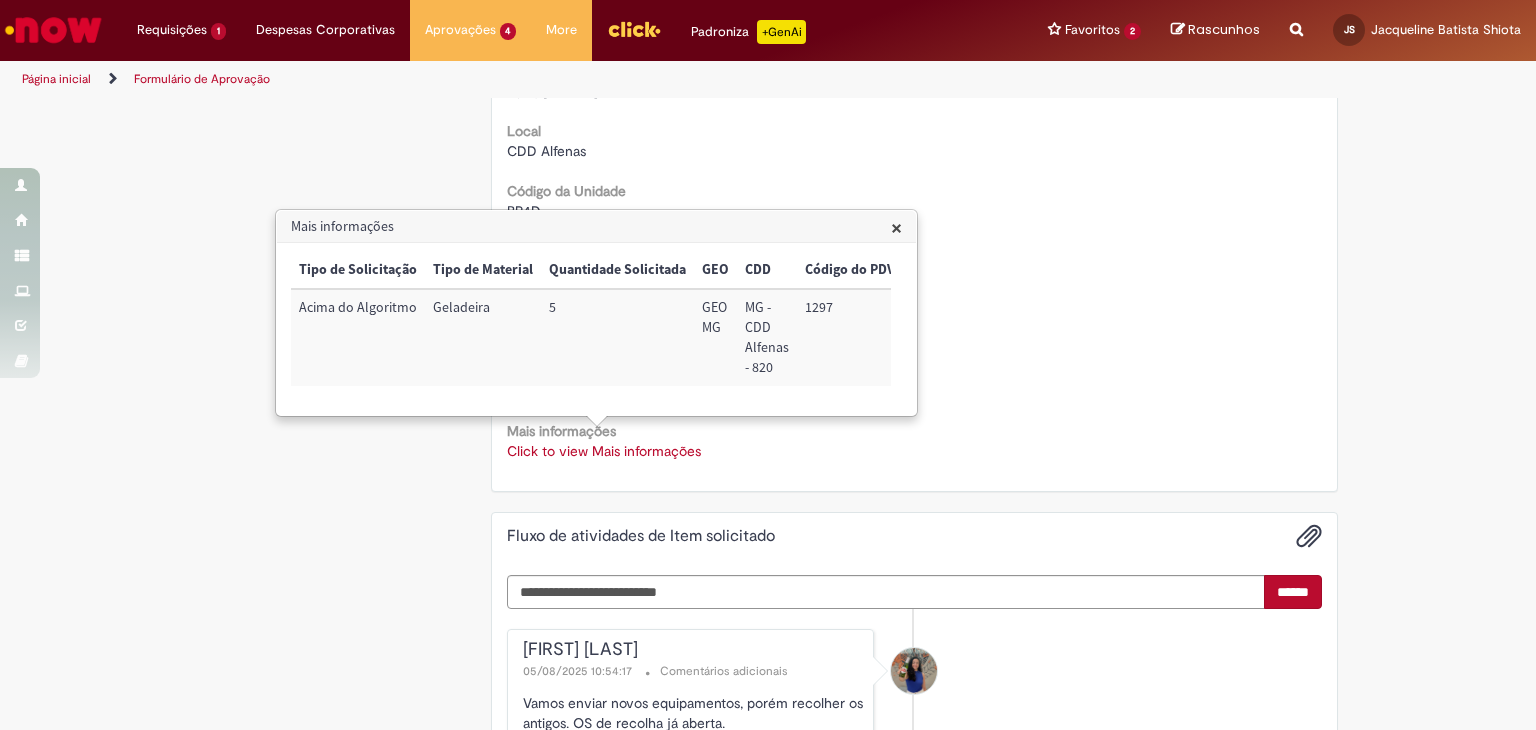 click on "1297" at bounding box center (850, 337) 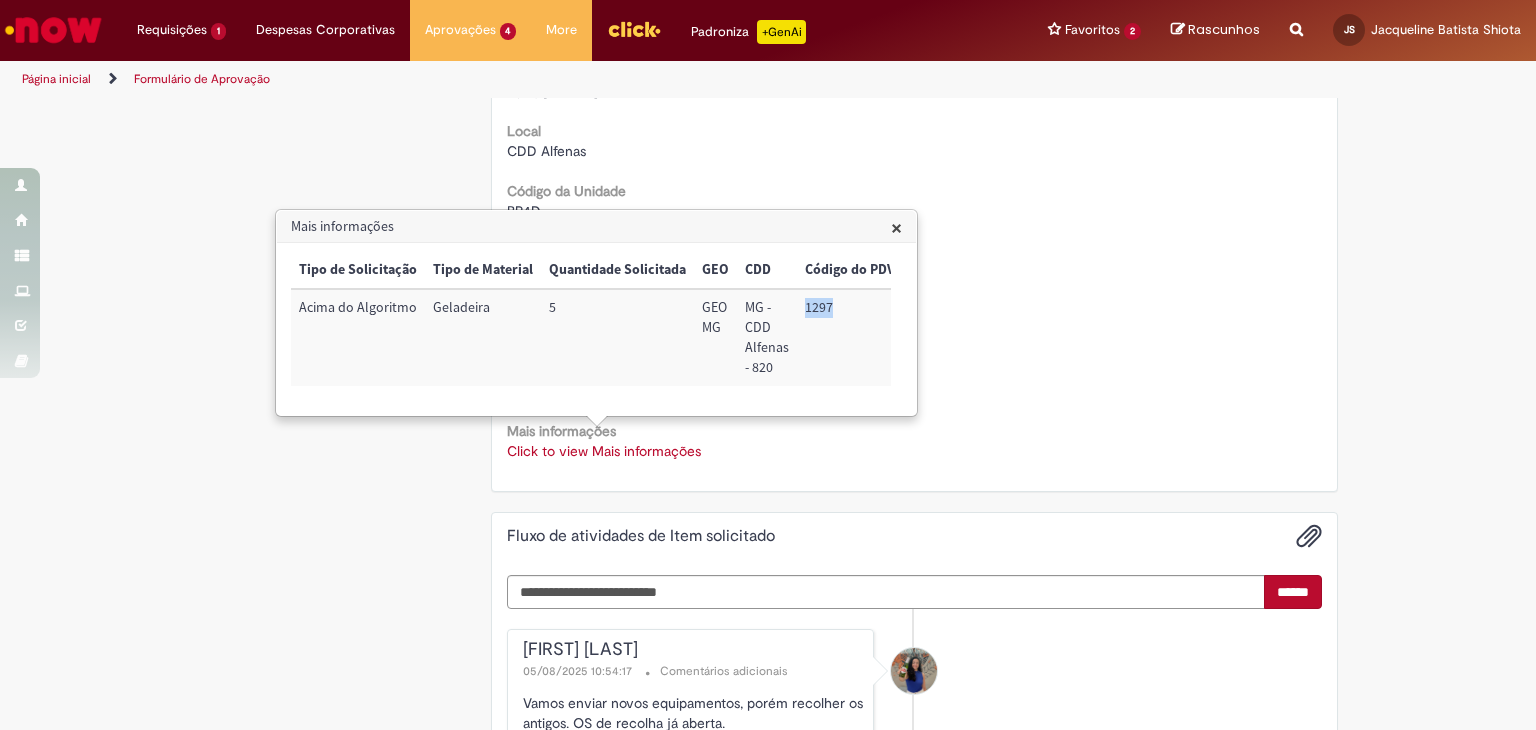 click on "1297" at bounding box center [850, 337] 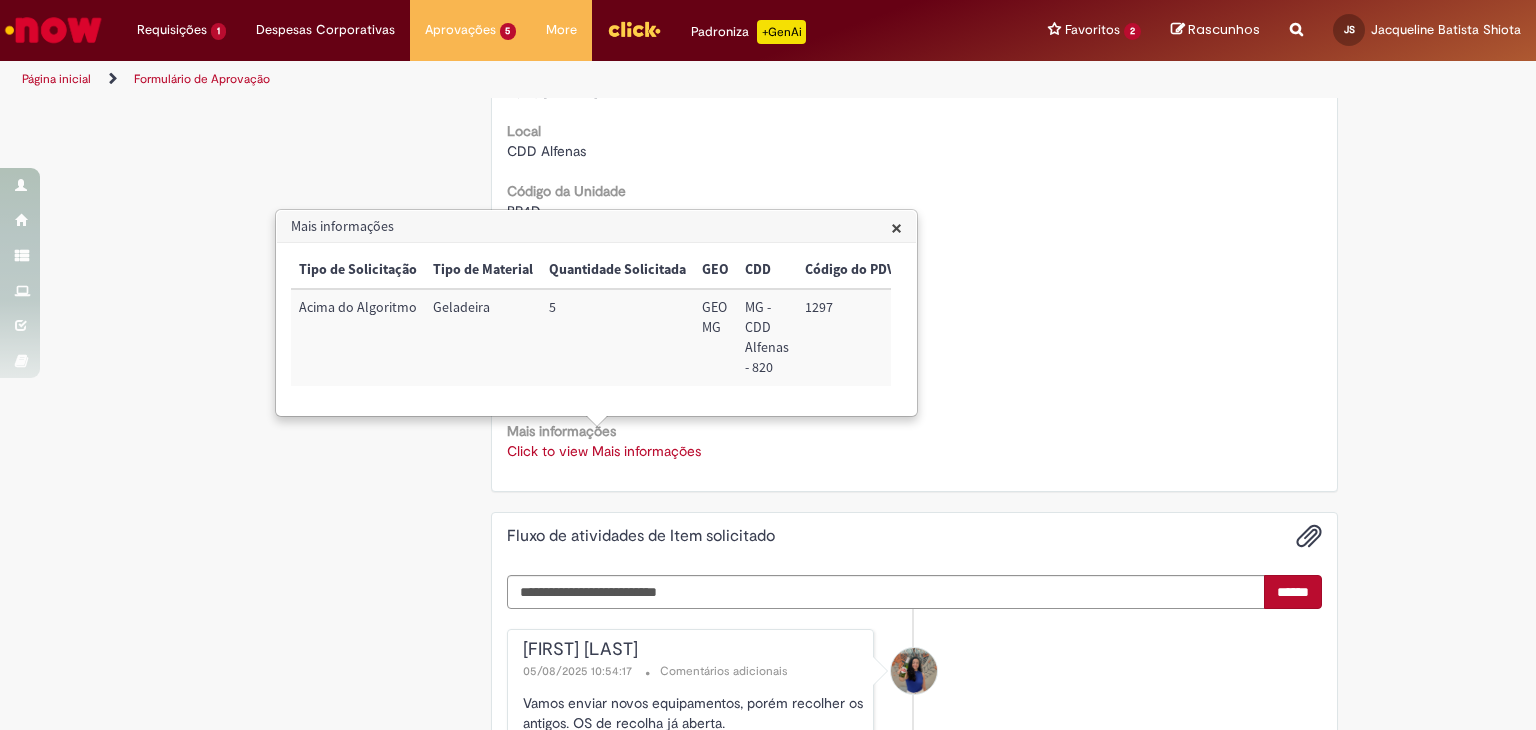 click on "Geladeira" at bounding box center (483, 337) 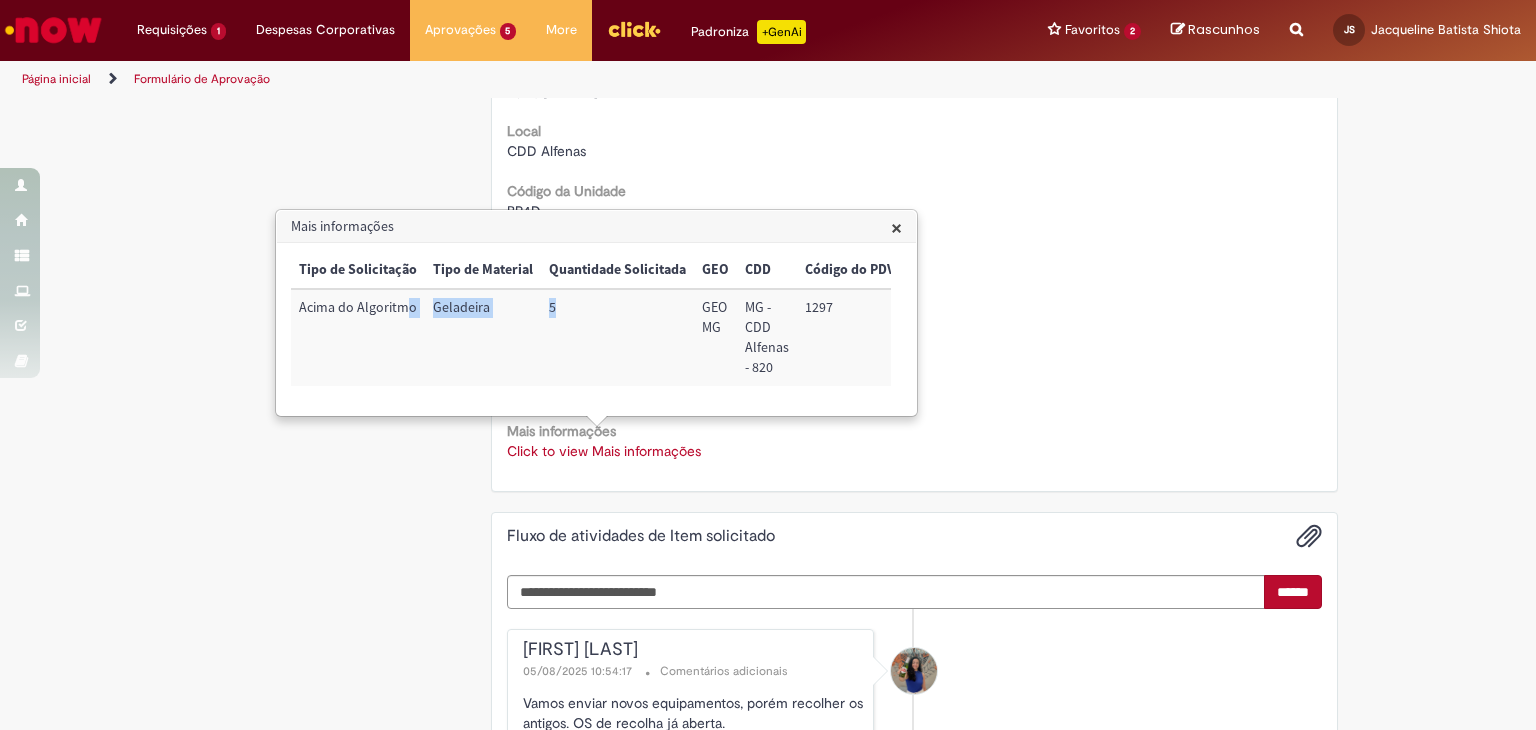 drag, startPoint x: 585, startPoint y: 309, endPoint x: 407, endPoint y: 309, distance: 178 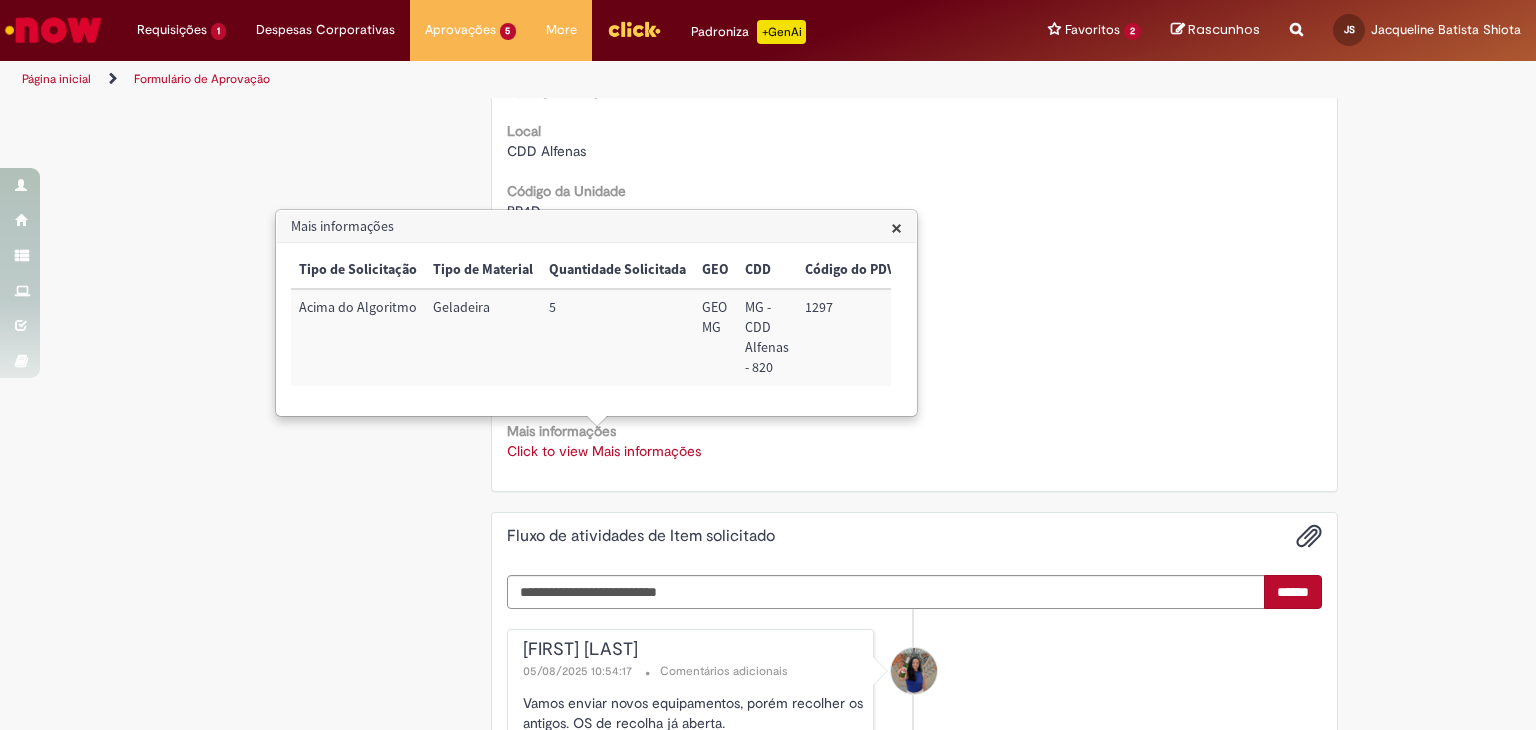 click on "Este Item solicitado requer a sua aprovação
Estado
Solicitada
Criado em
38m atrás 38 minutos atrás
Aprovação para
R13354641
Aprovar
Rejeitar
Solicitação de aprovação para Item solicitado R13354641
Oferta destinada a solicitações em caráter de exceção de comodatos
Aberto por  [FIRST] [LAST]
Quantidade 1
Opções
Country Code
BR
Favorecido
[FIRST] [LAST]
ID
99840624
Email
99840624@[EMAIL]
Título
Departamento" at bounding box center [768, 326] 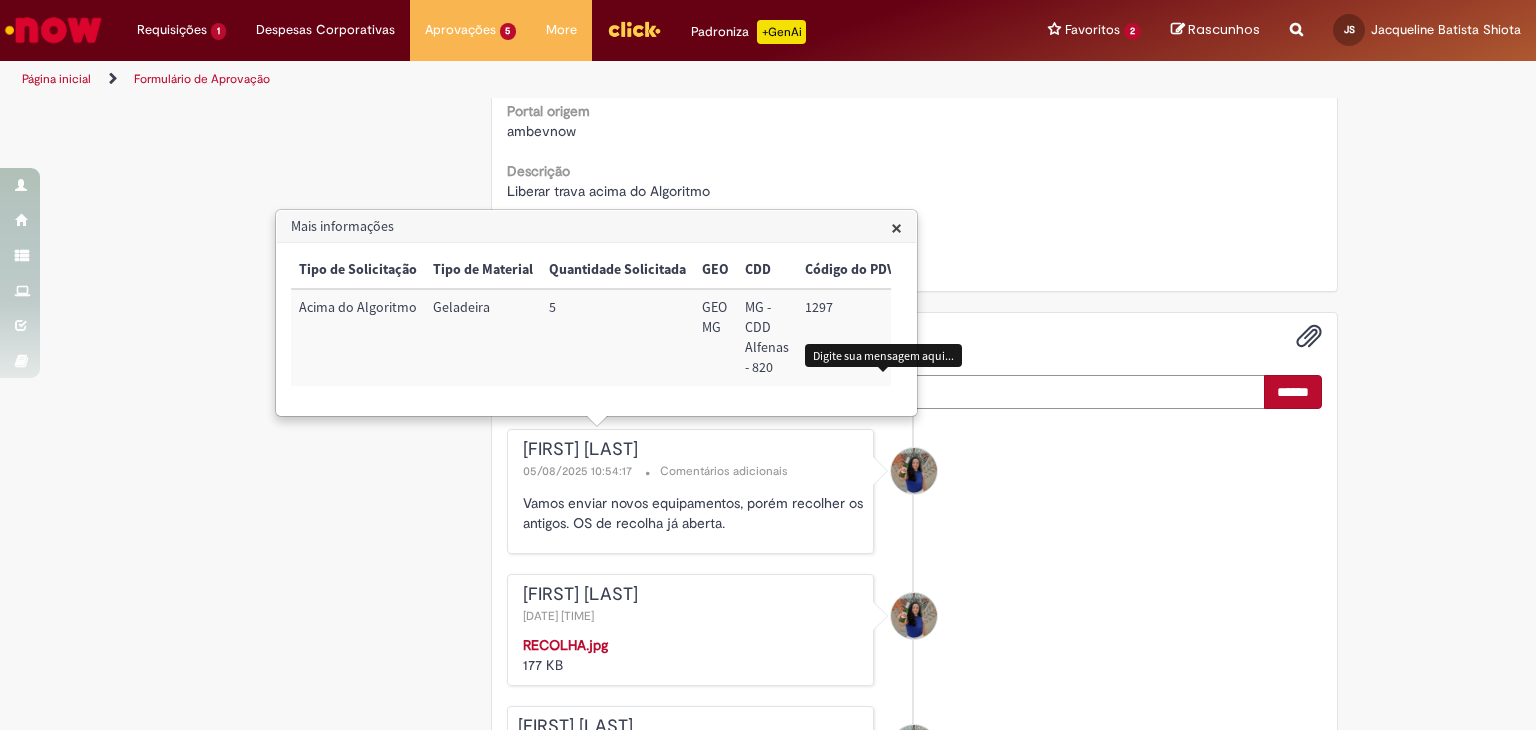 click at bounding box center (886, 392) 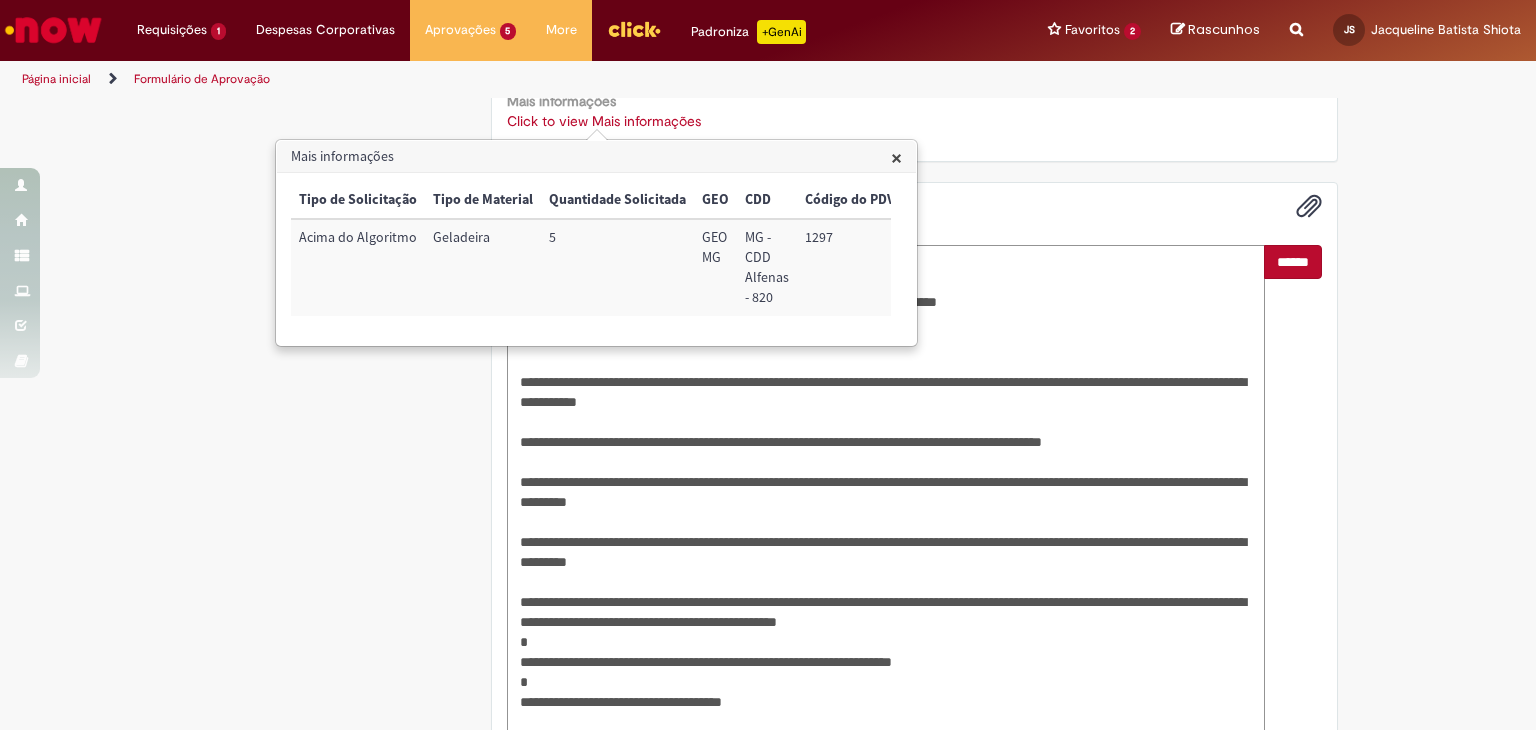 type on "**********" 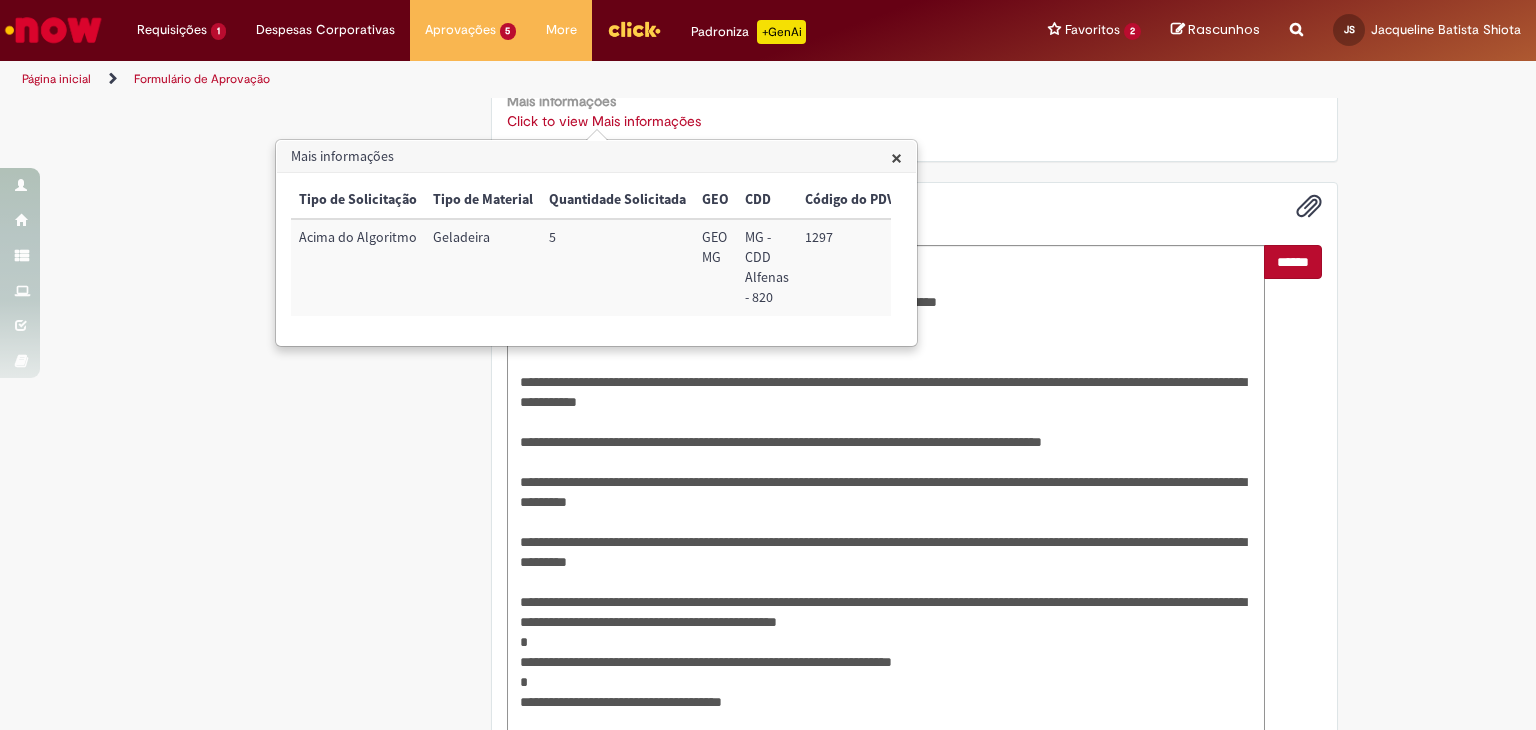 click on "******" at bounding box center (1293, 492) 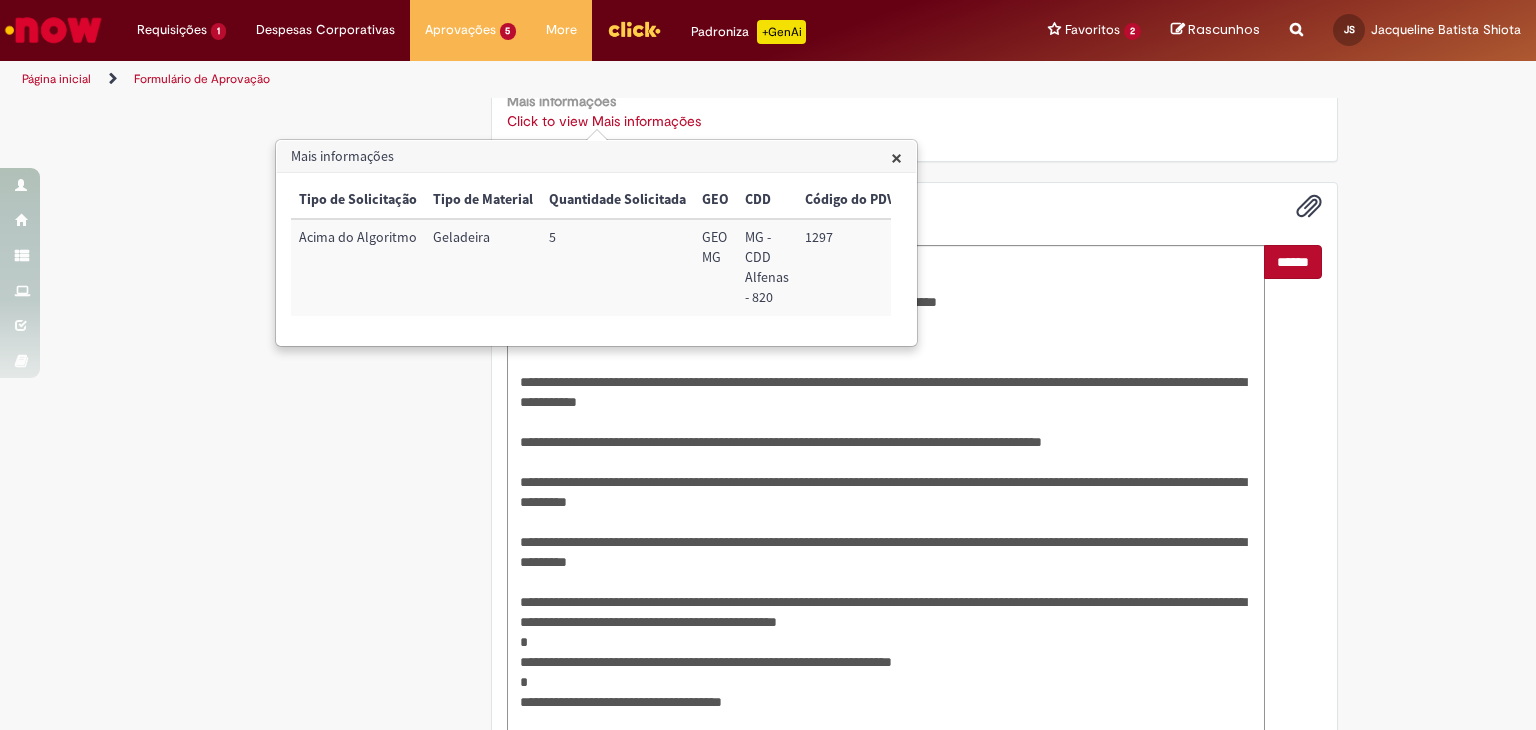 click on "******" at bounding box center [1293, 262] 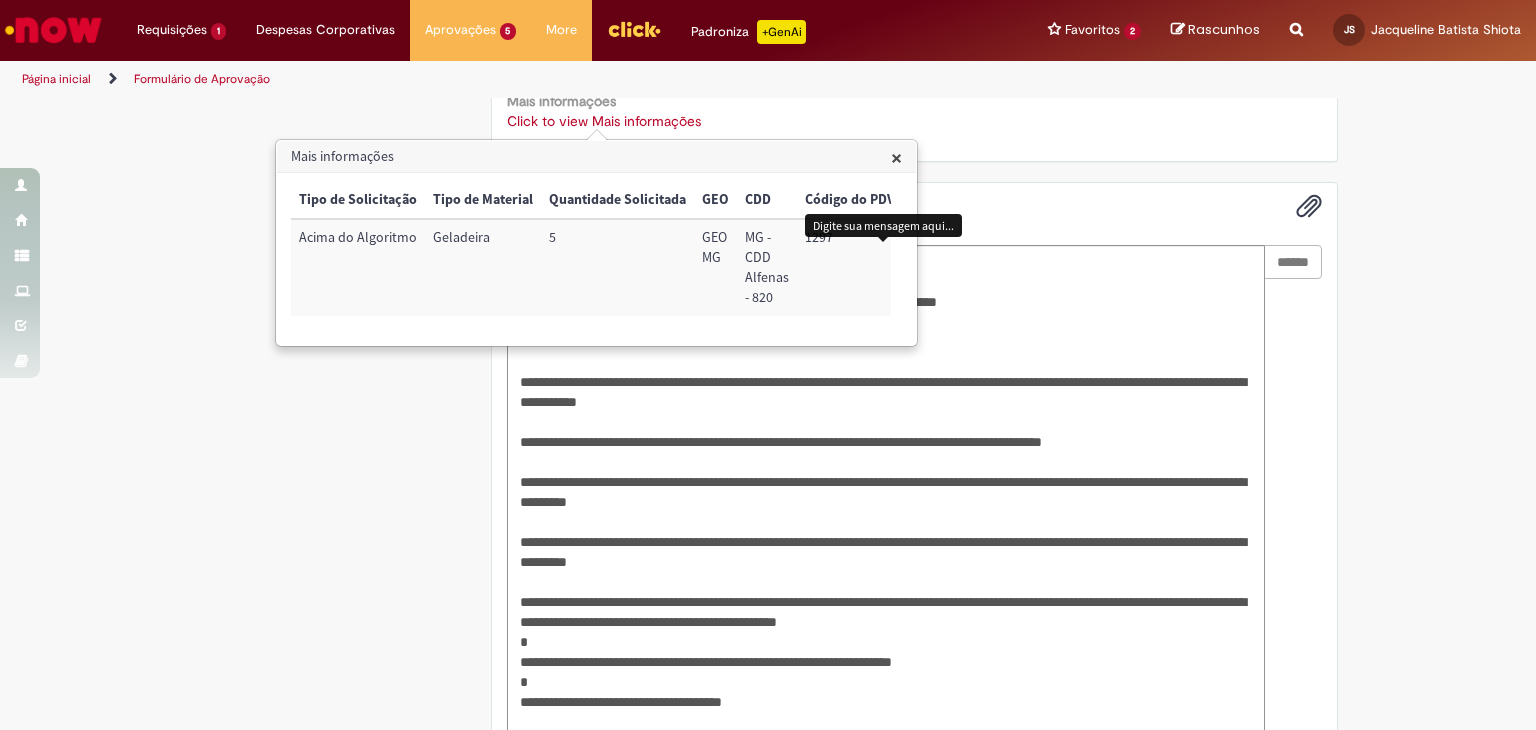 click on "Mais informações" at bounding box center (596, 157) 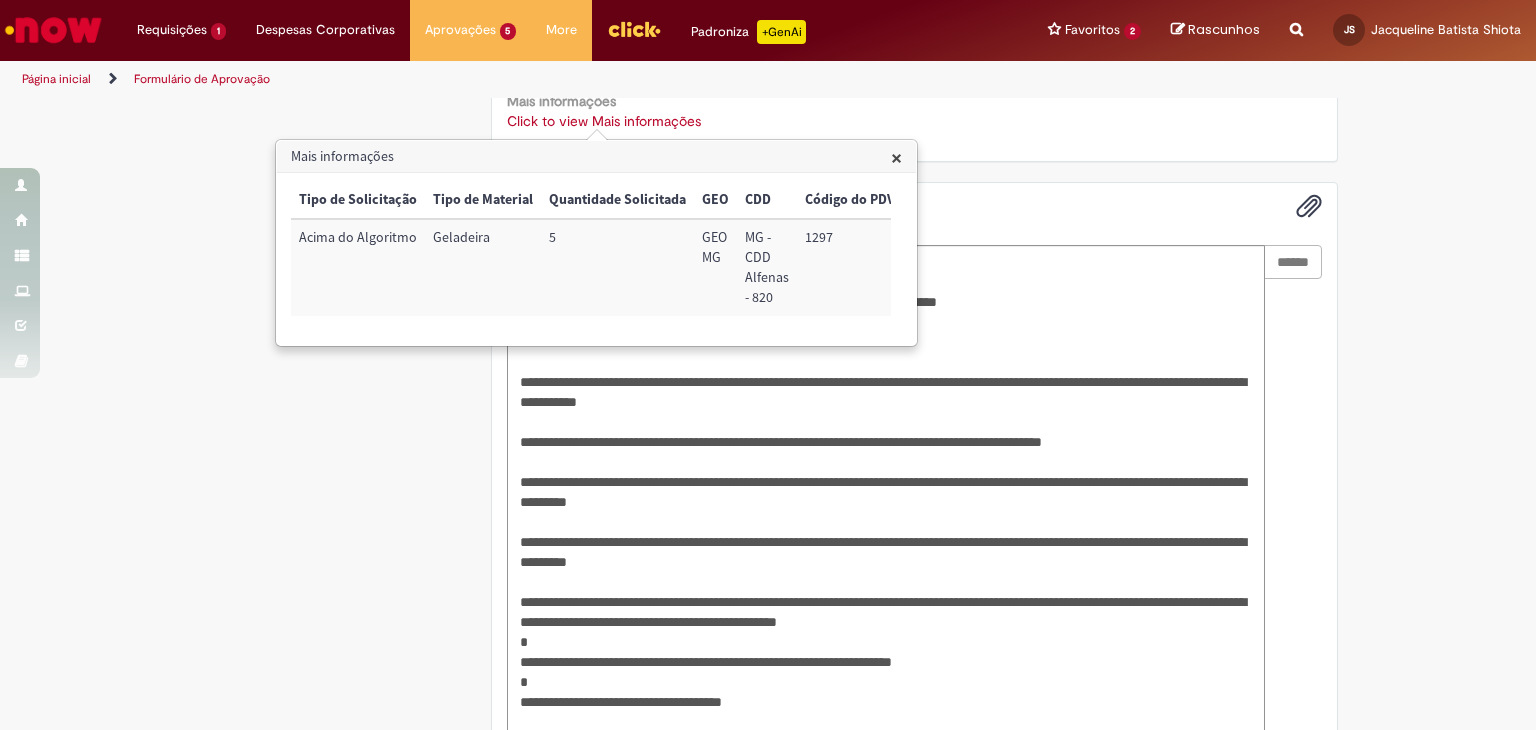 click on "Mais informações" at bounding box center [596, 157] 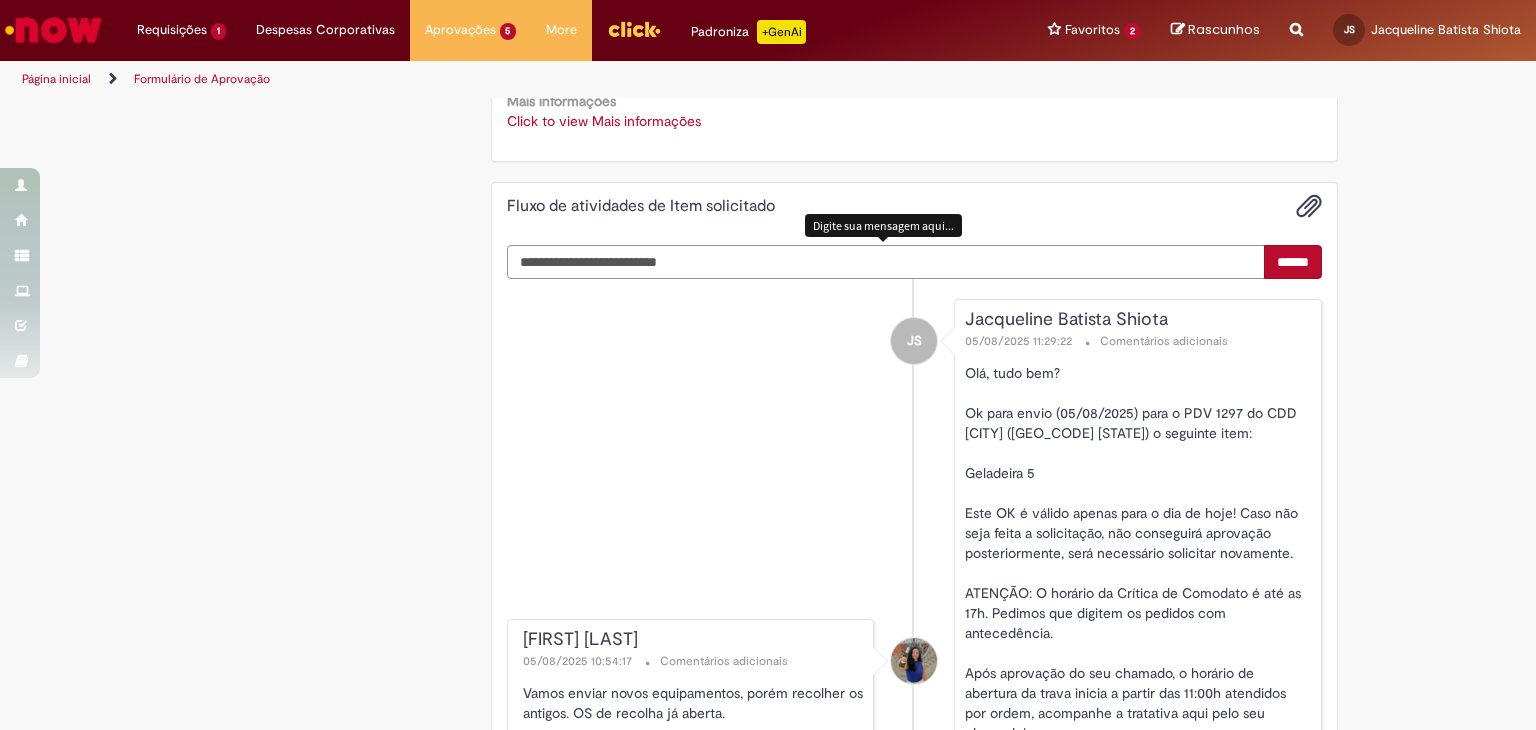 click at bounding box center [886, 262] 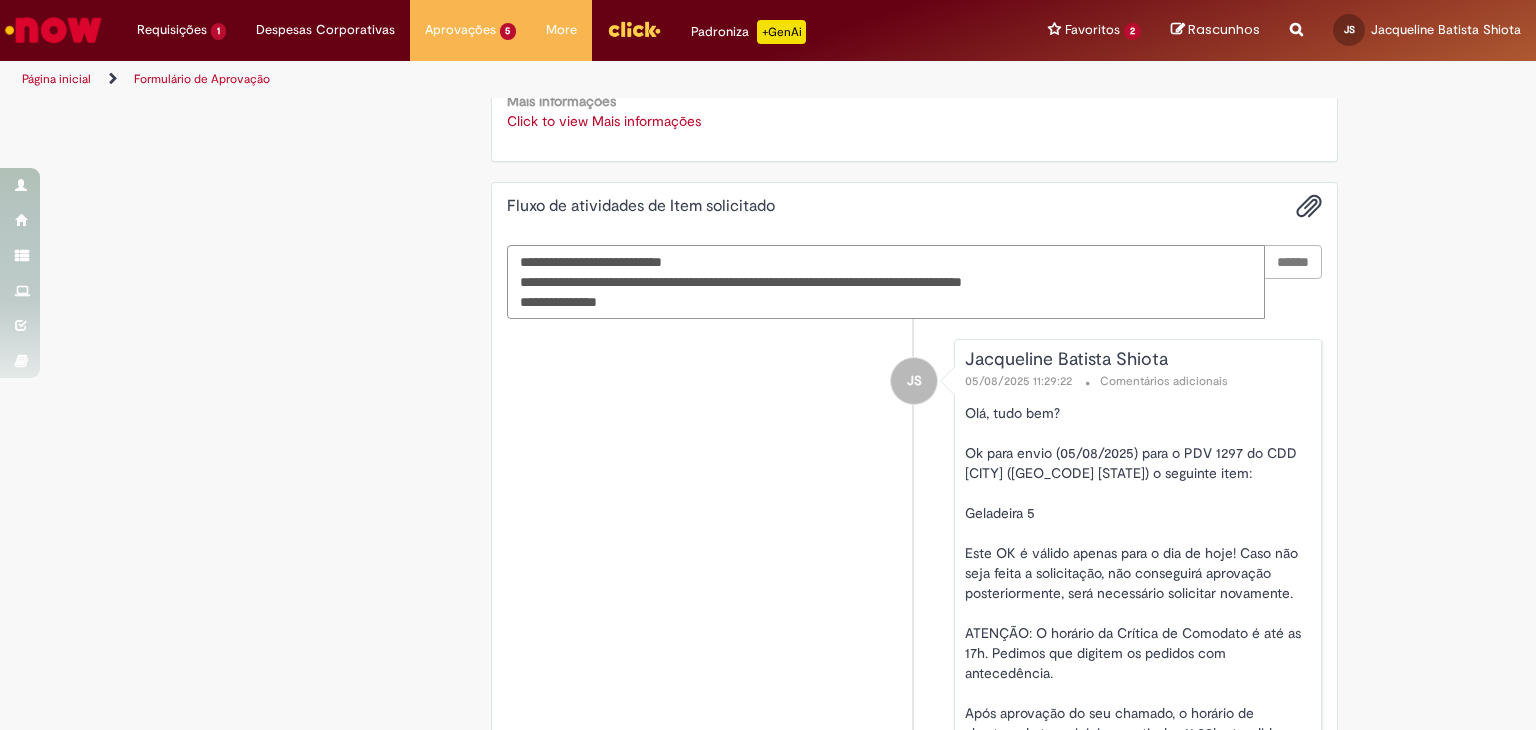 type on "**********" 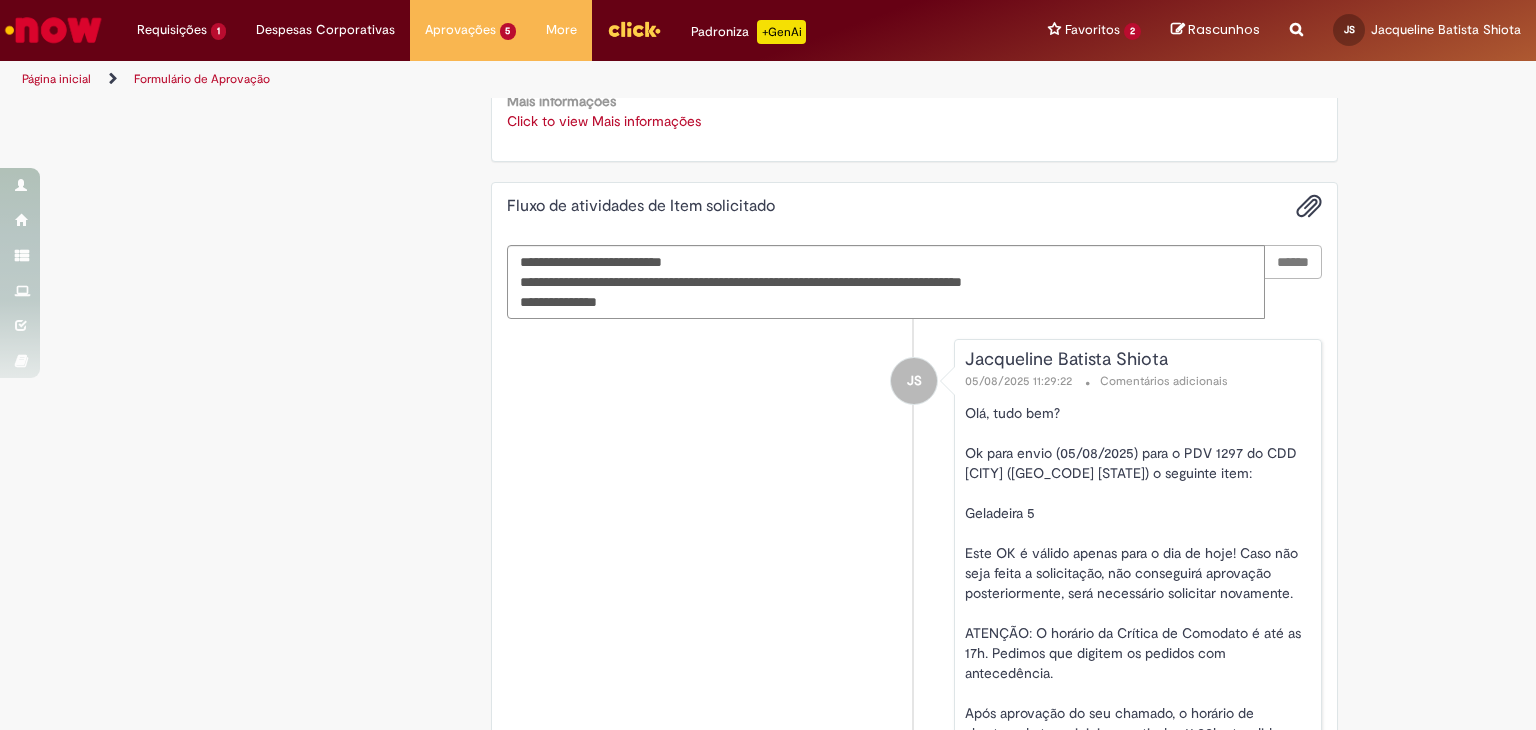 type 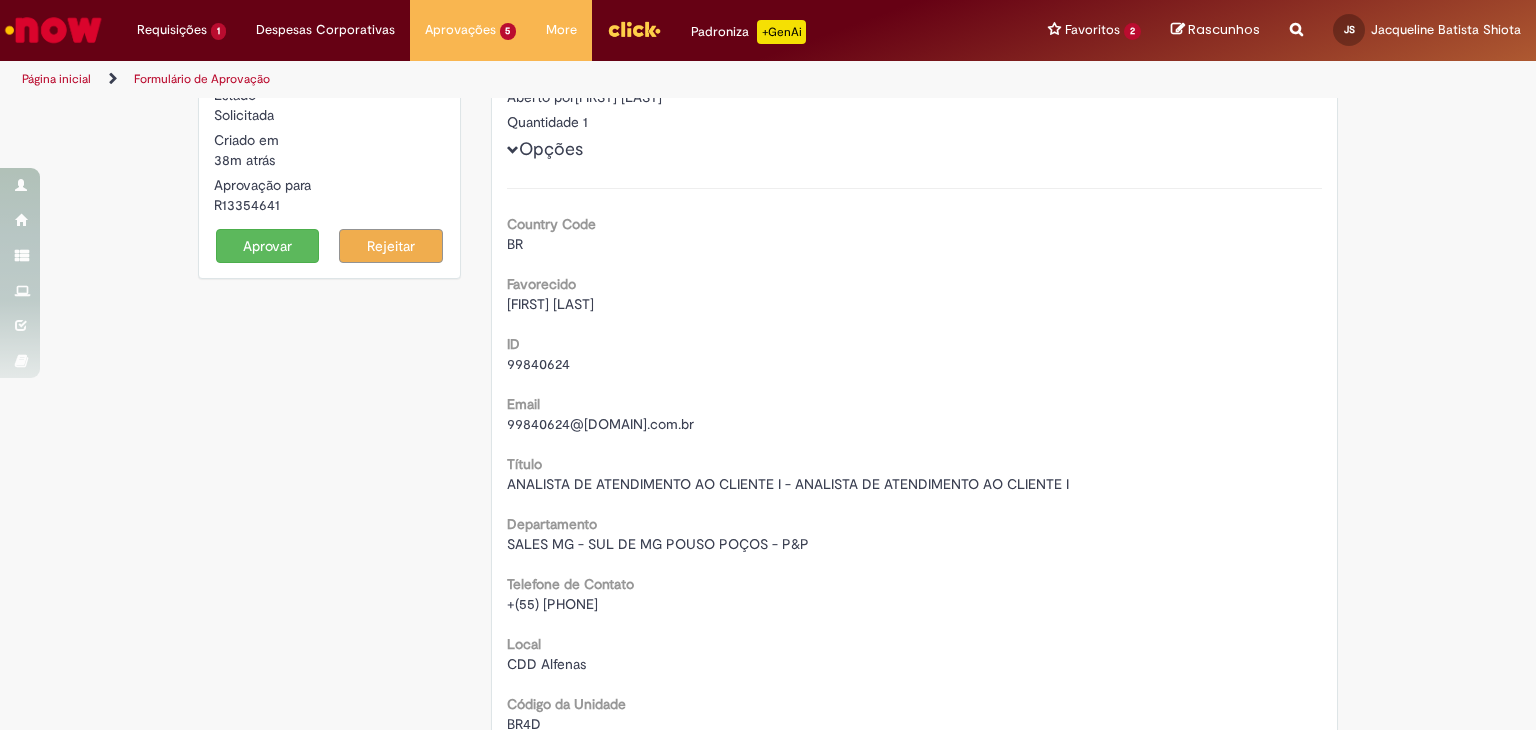 scroll, scrollTop: 0, scrollLeft: 0, axis: both 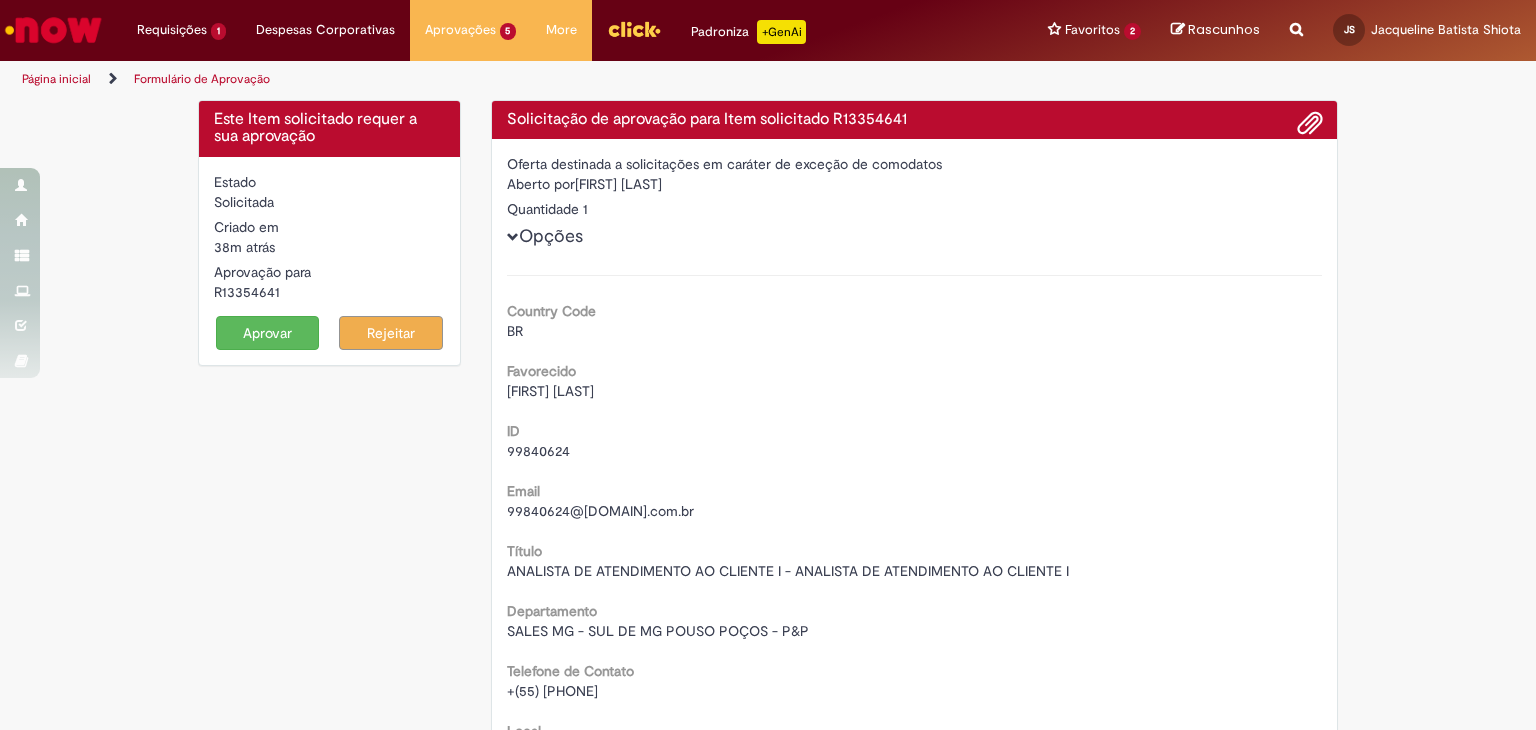 click on "Aprovar" at bounding box center (268, 333) 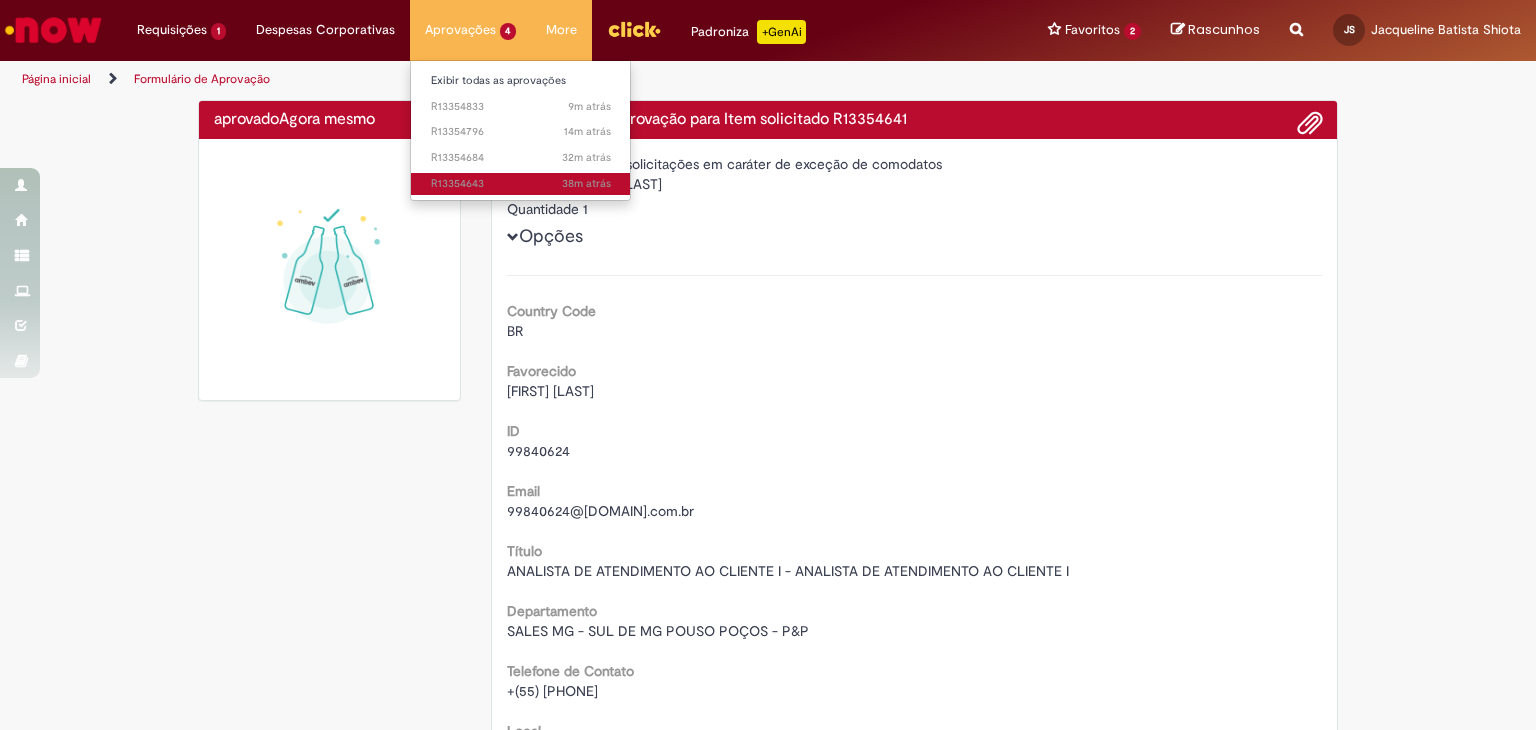 click on "38m atrás 38 minutos atrás  R13354643" at bounding box center [521, 184] 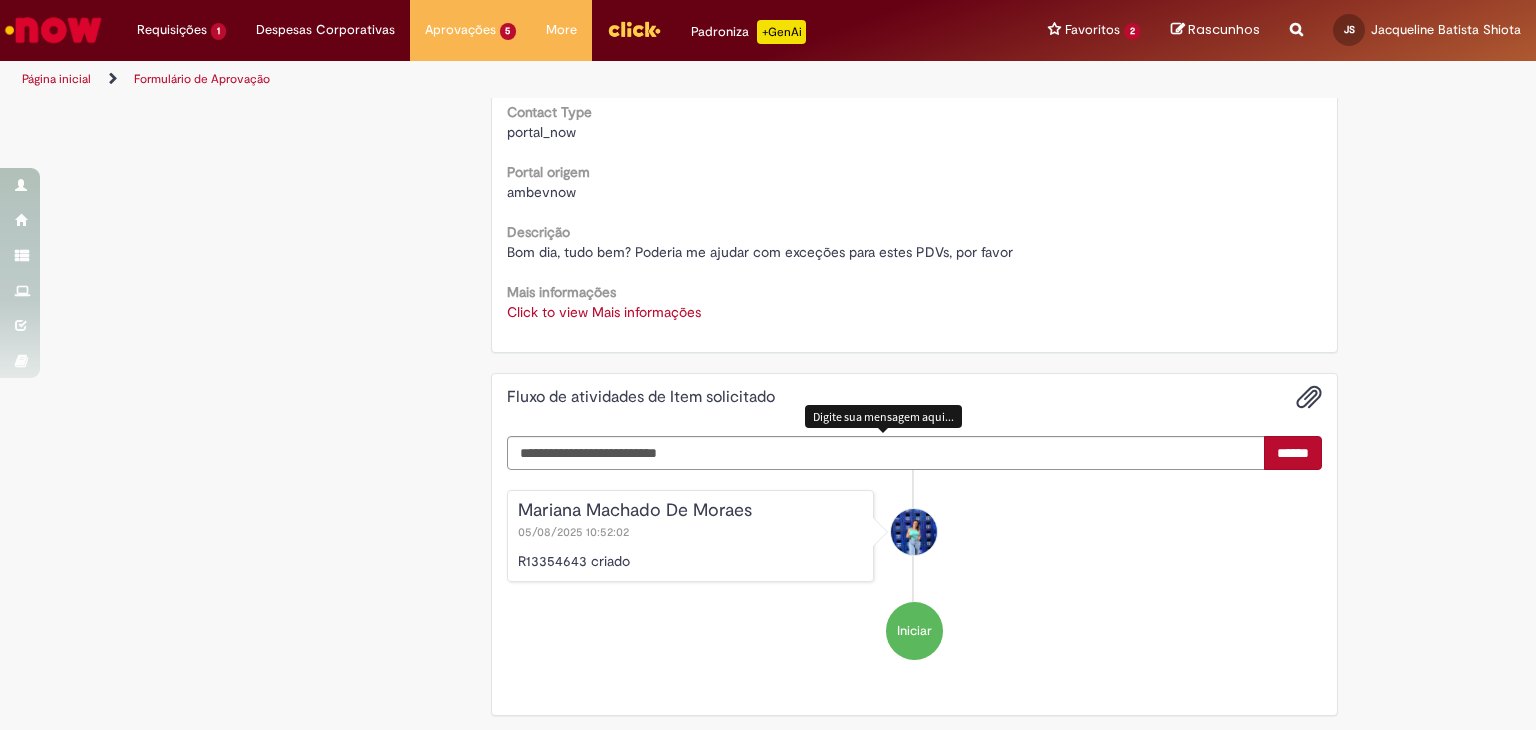 scroll, scrollTop: 683, scrollLeft: 0, axis: vertical 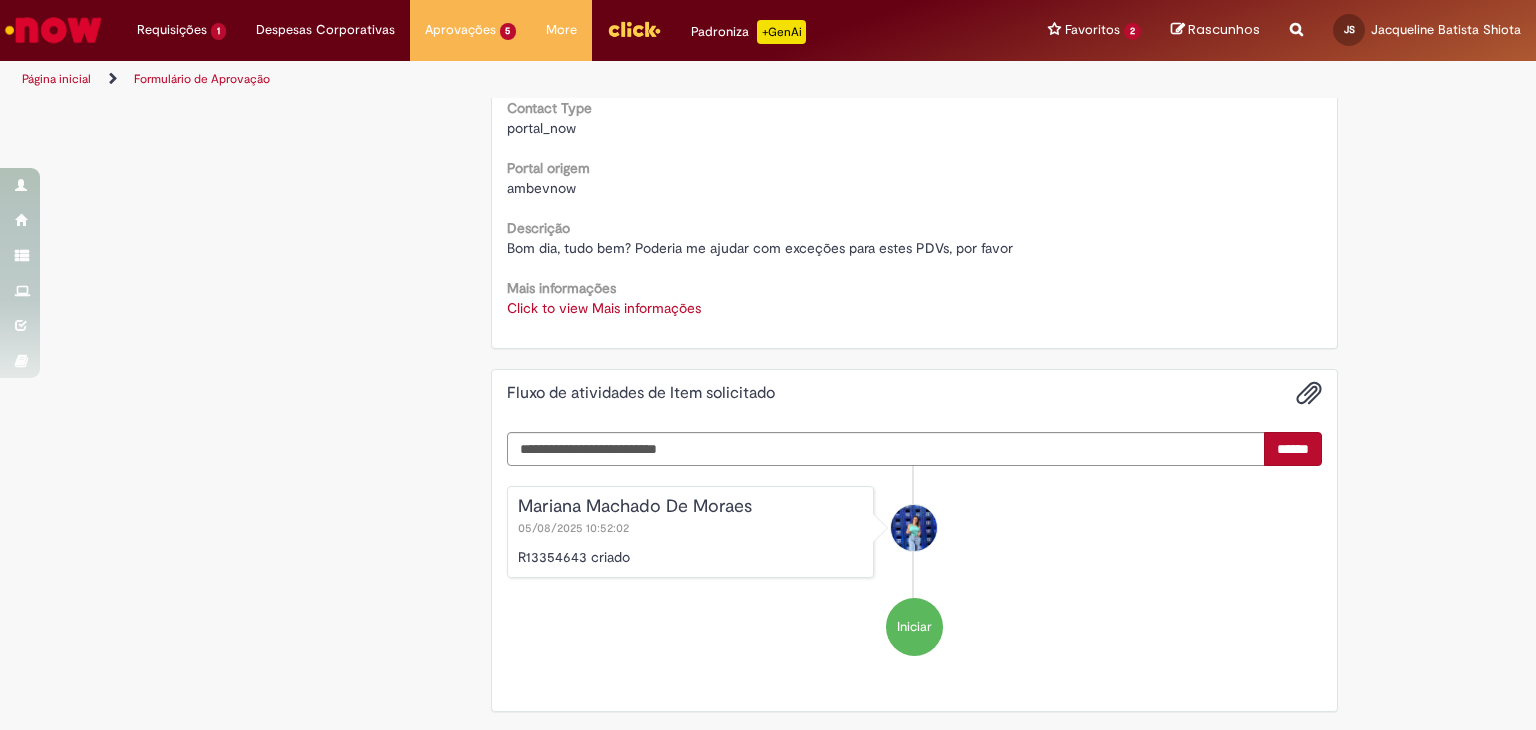 click on "Click to view Mais informações" at bounding box center [604, 308] 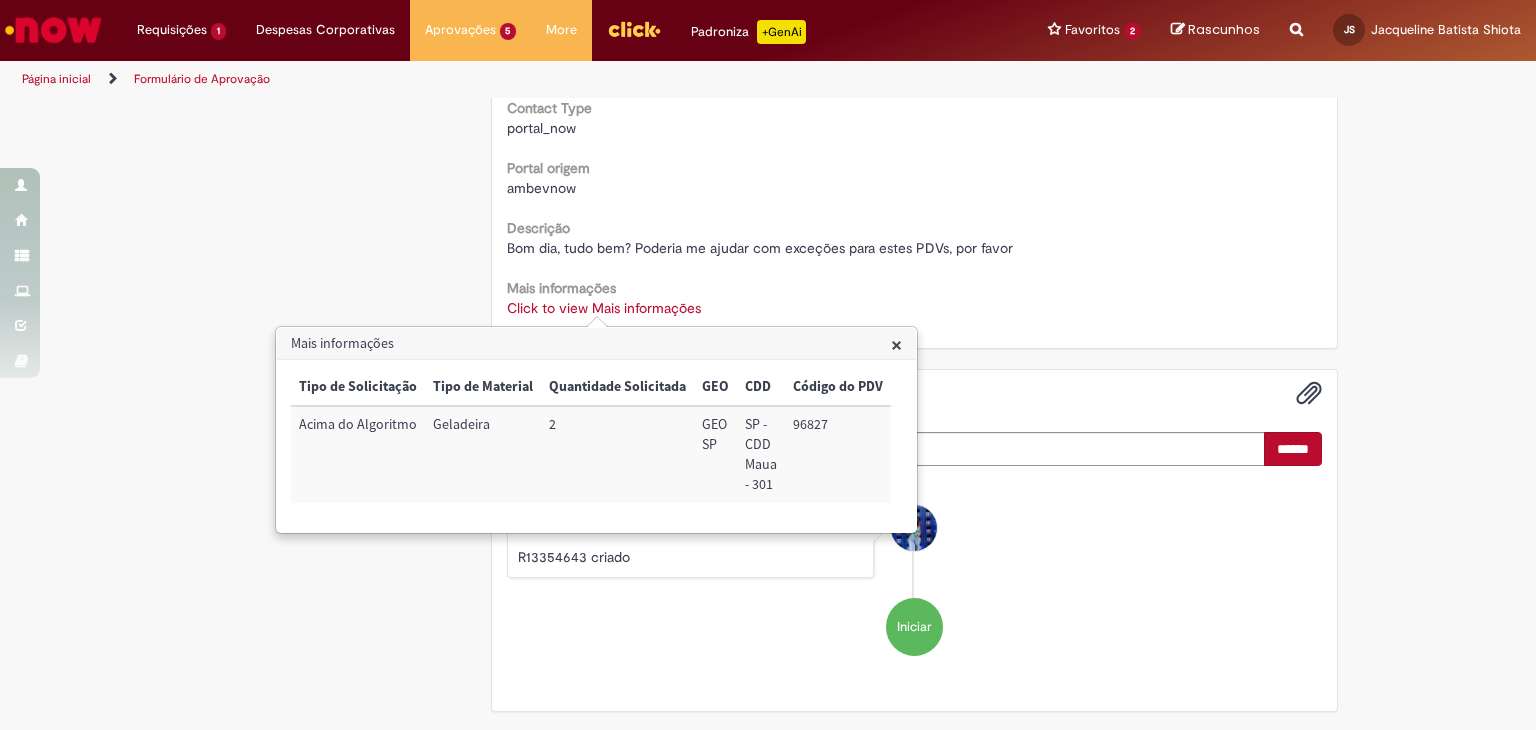click on "96827" at bounding box center [838, 454] 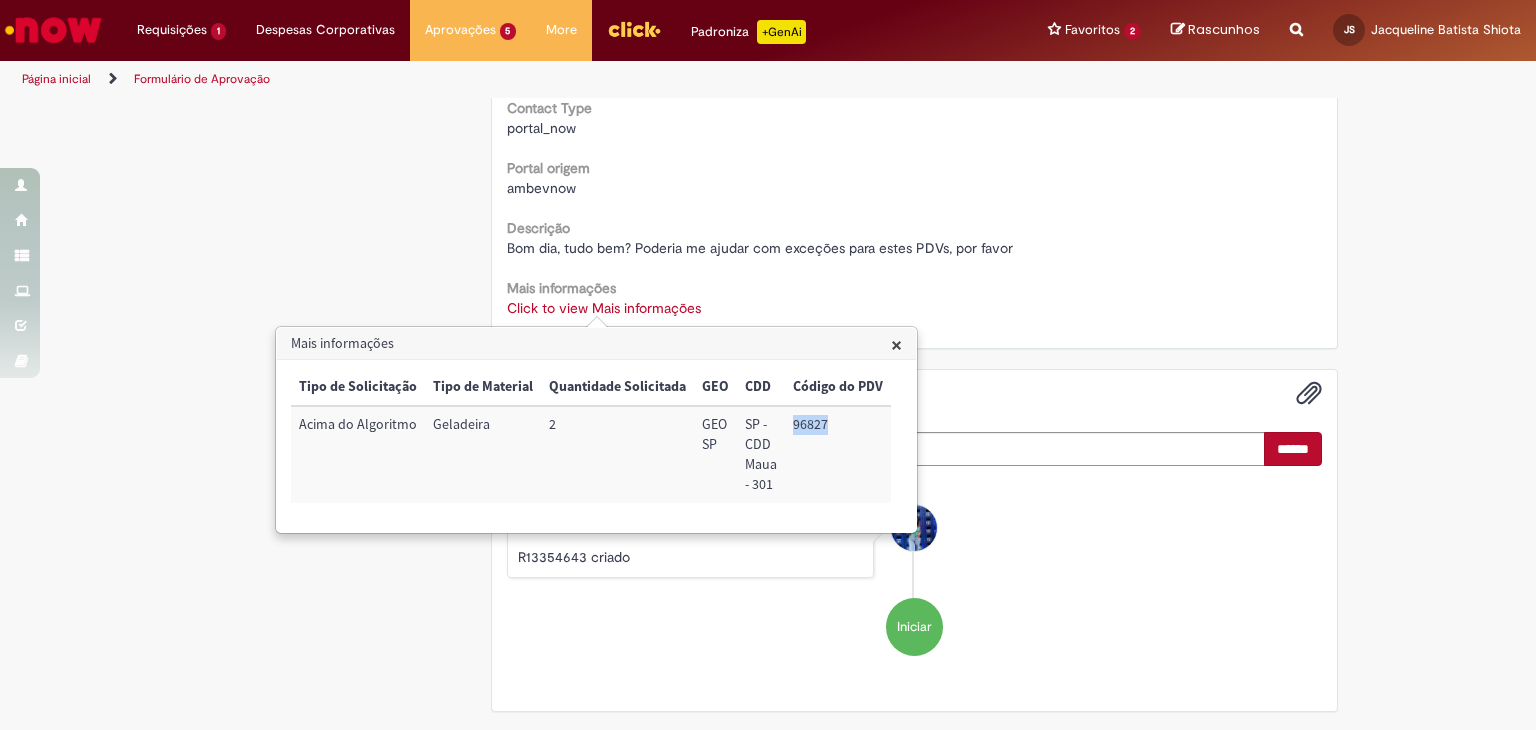 click on "96827" at bounding box center (838, 454) 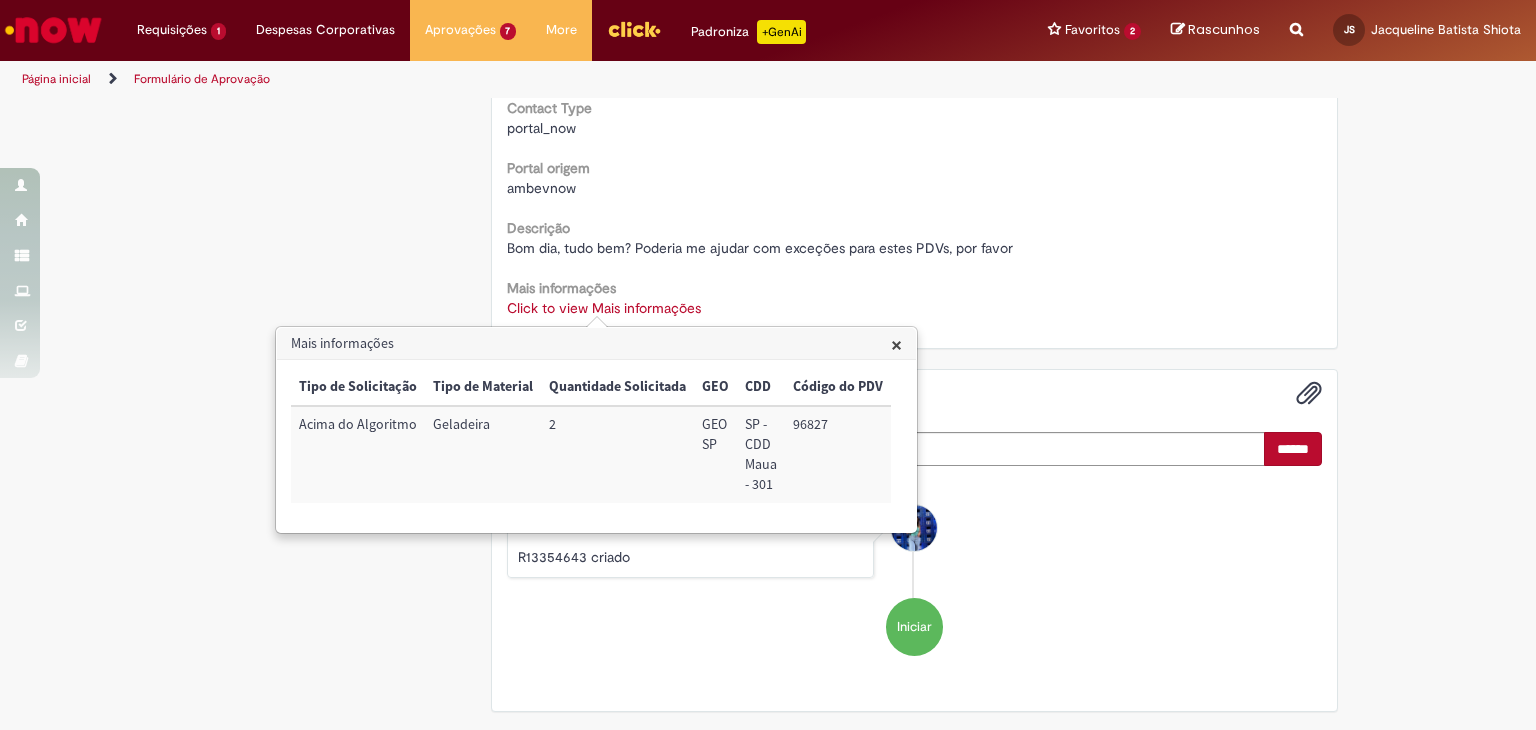 click on "Tipo de Material" at bounding box center [483, 387] 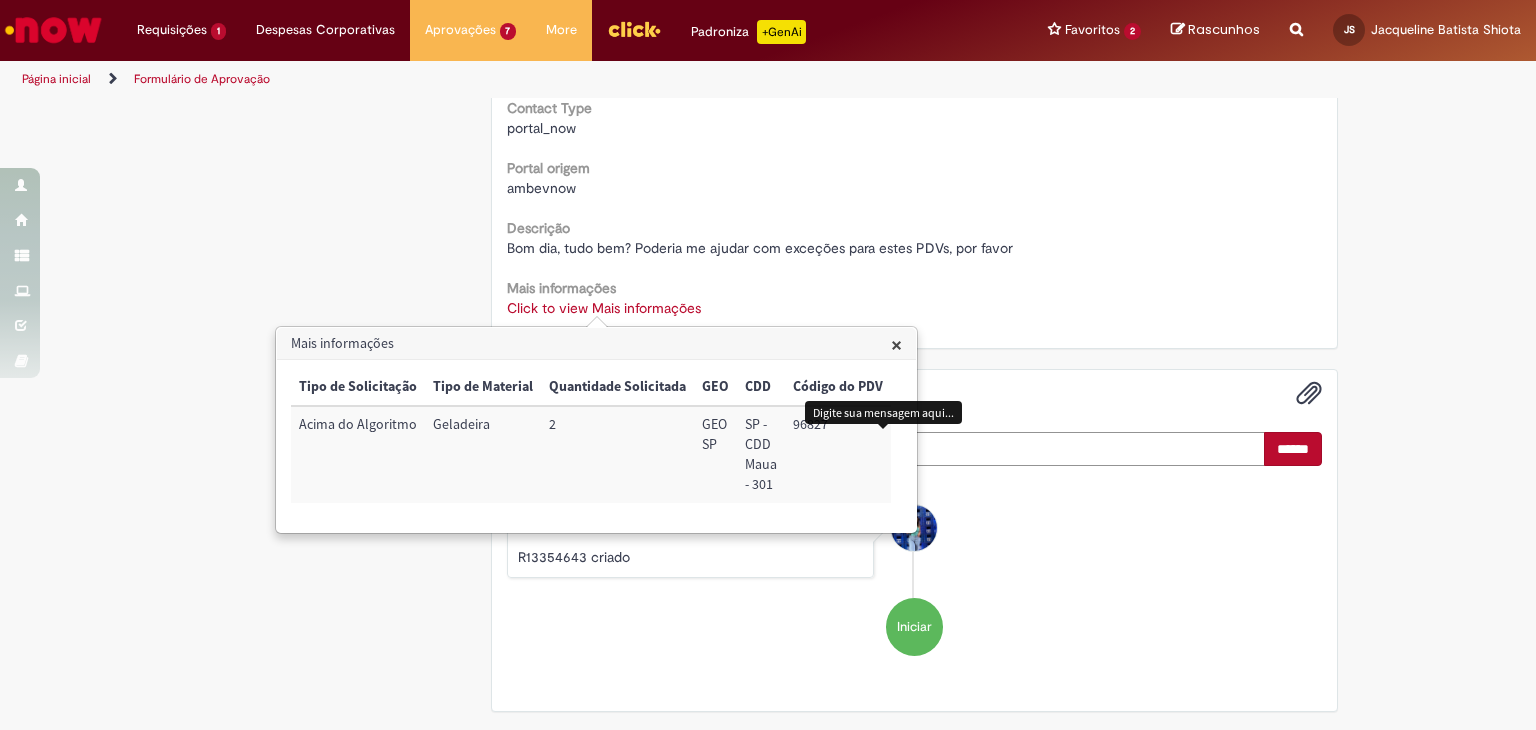 click at bounding box center [886, 449] 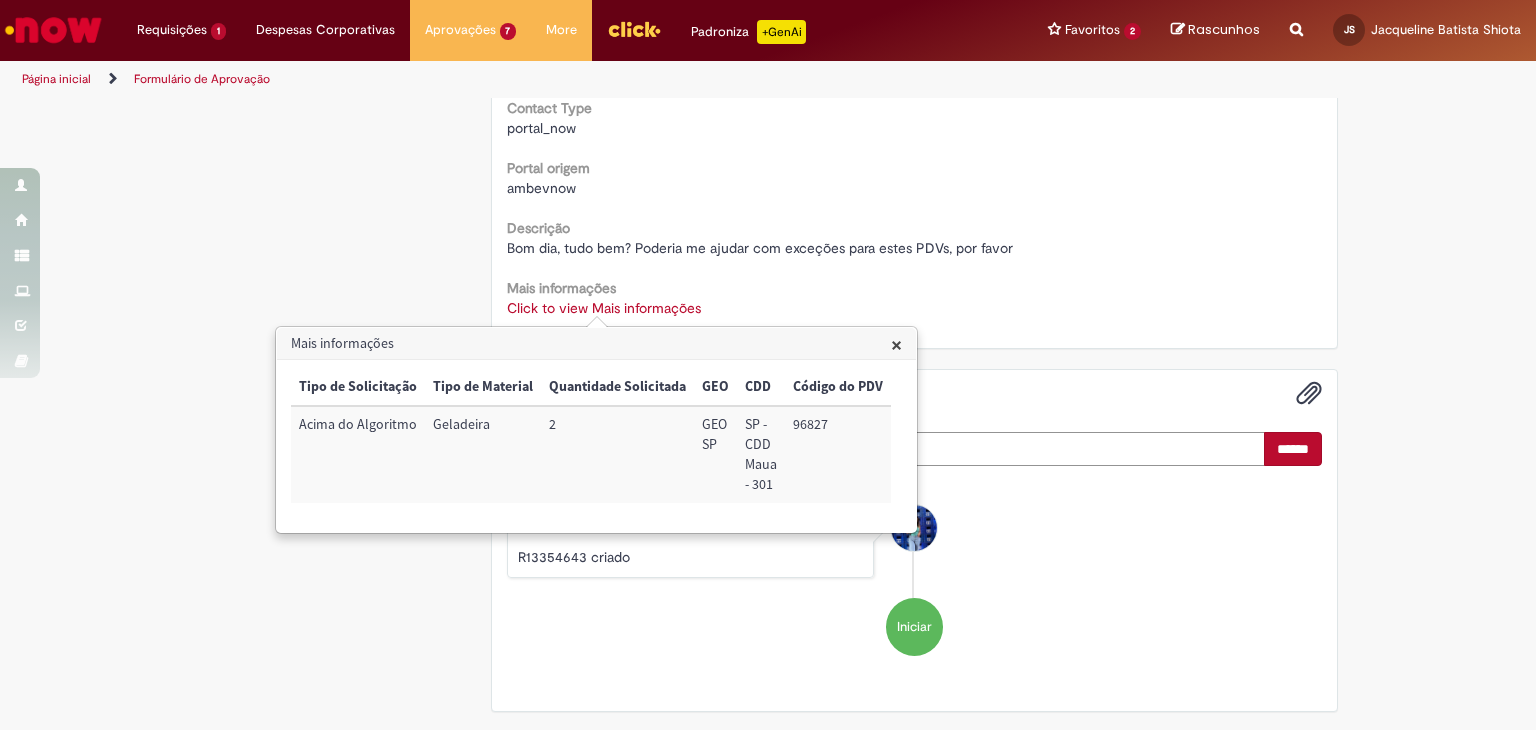 paste on "**********" 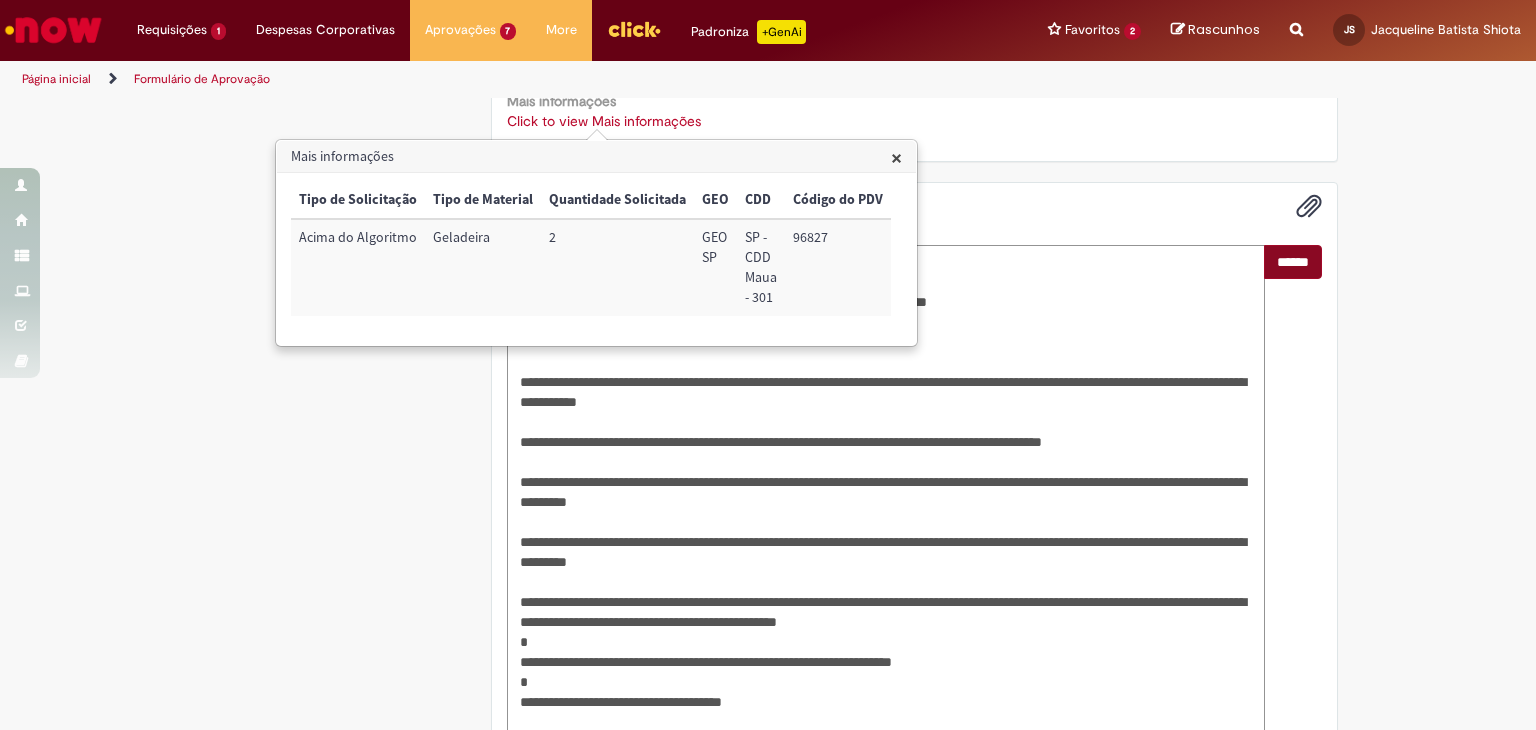 type on "**********" 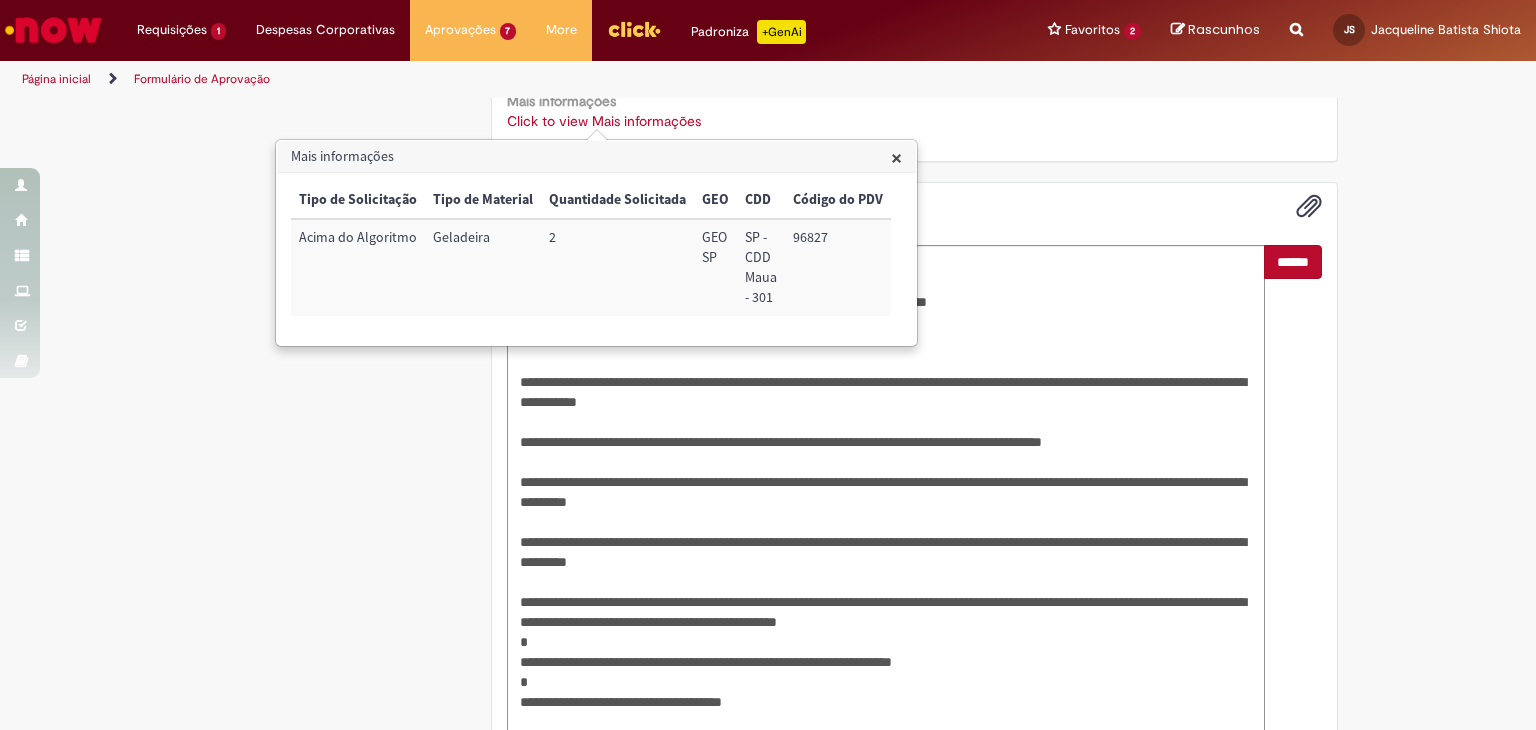 click on "******" at bounding box center (1293, 262) 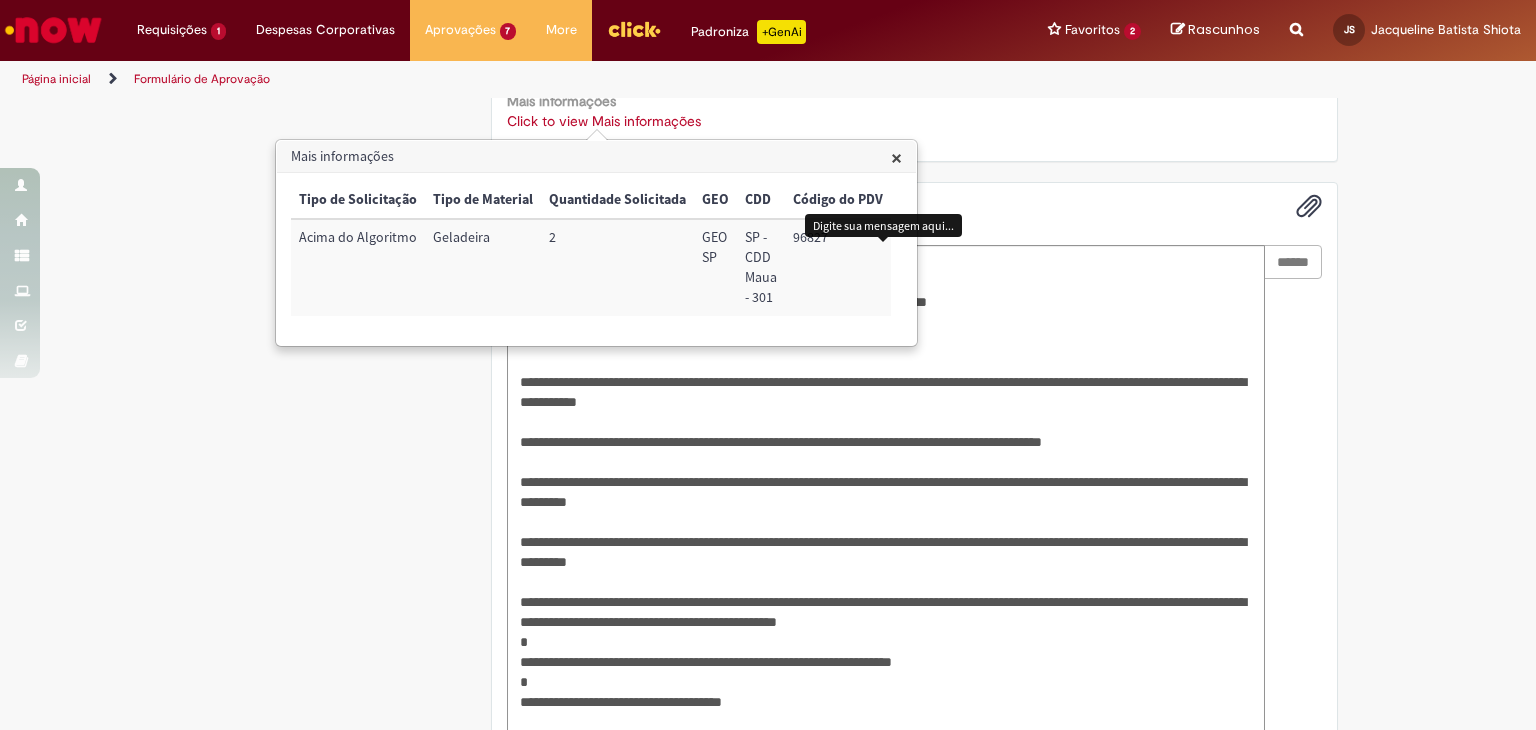 click on "×" at bounding box center (896, 157) 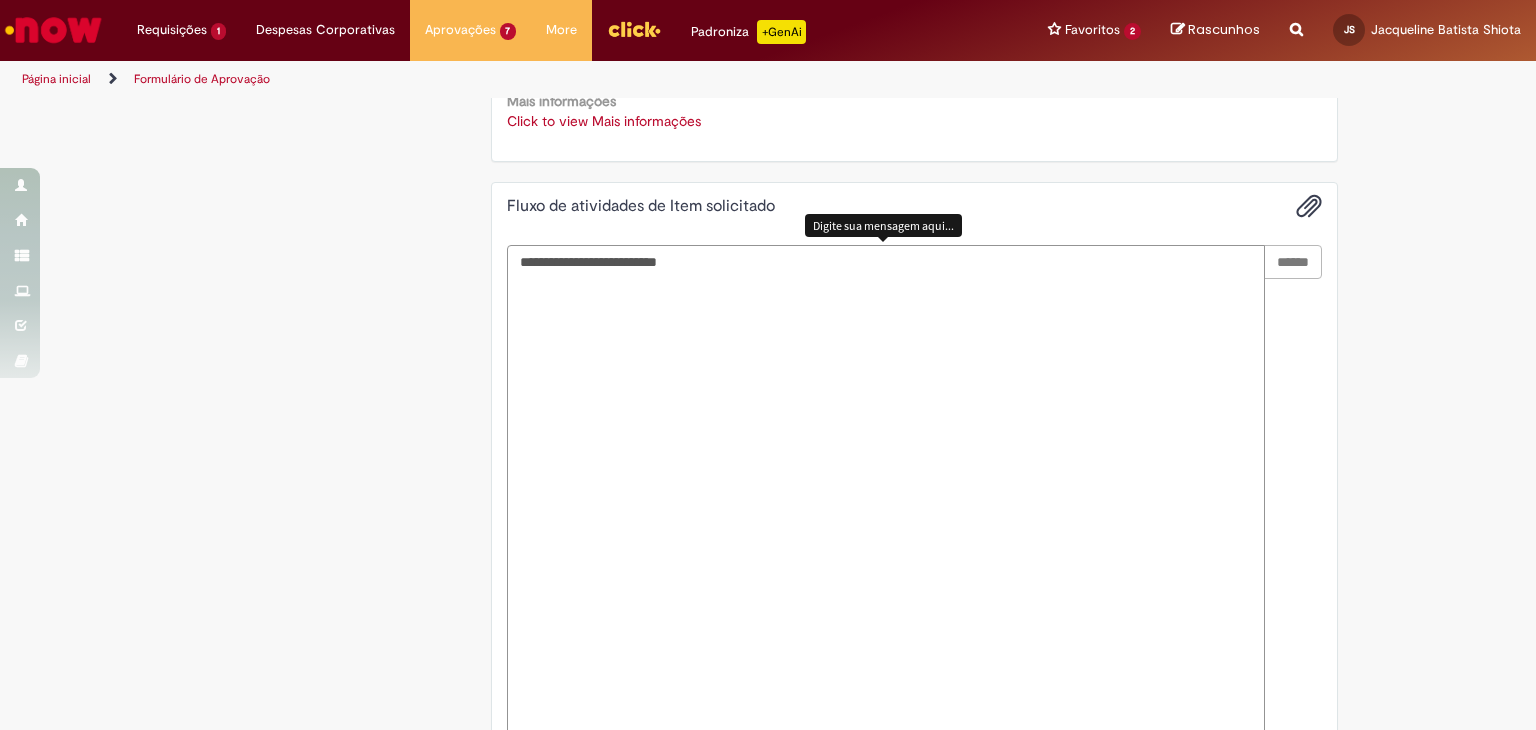 scroll, scrollTop: 683, scrollLeft: 0, axis: vertical 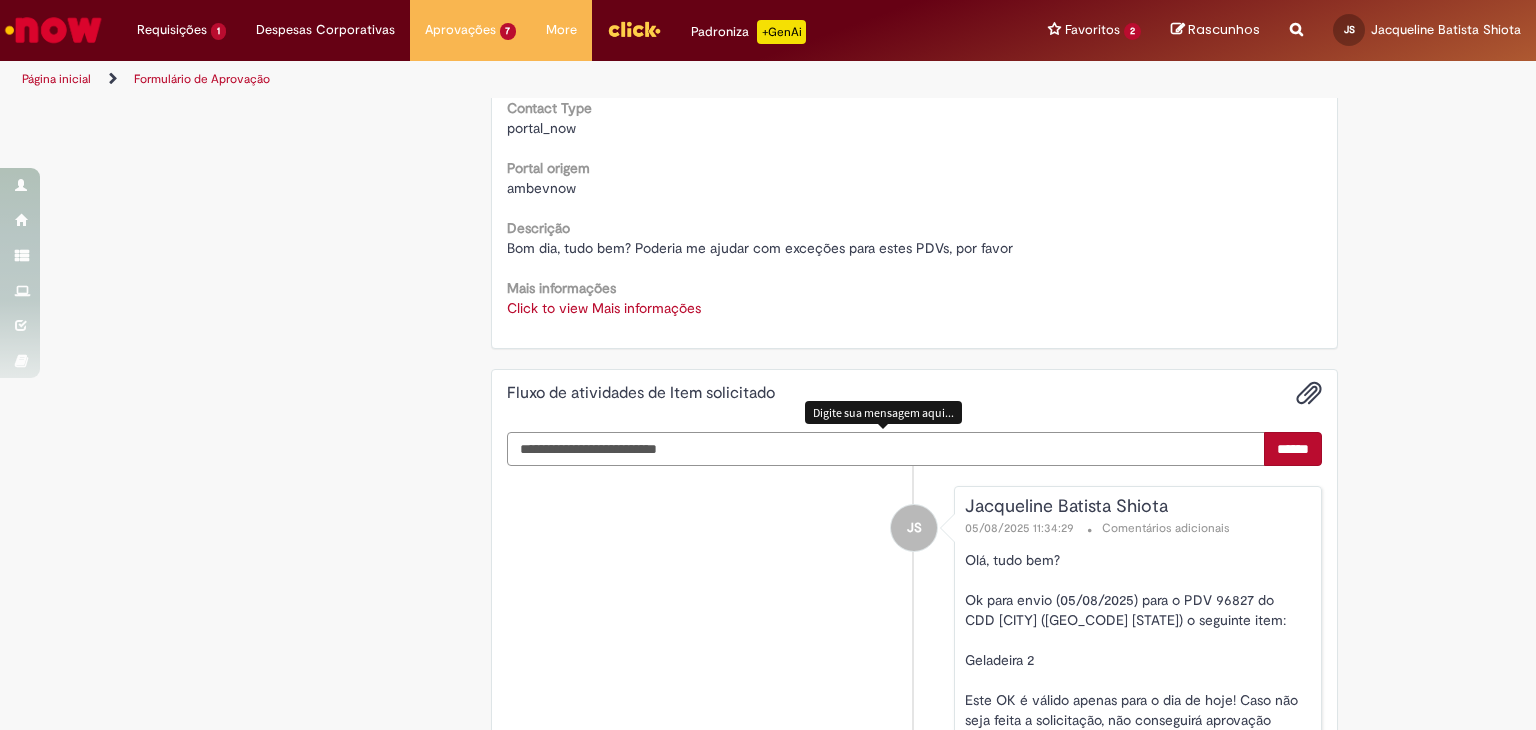 click at bounding box center (886, 449) 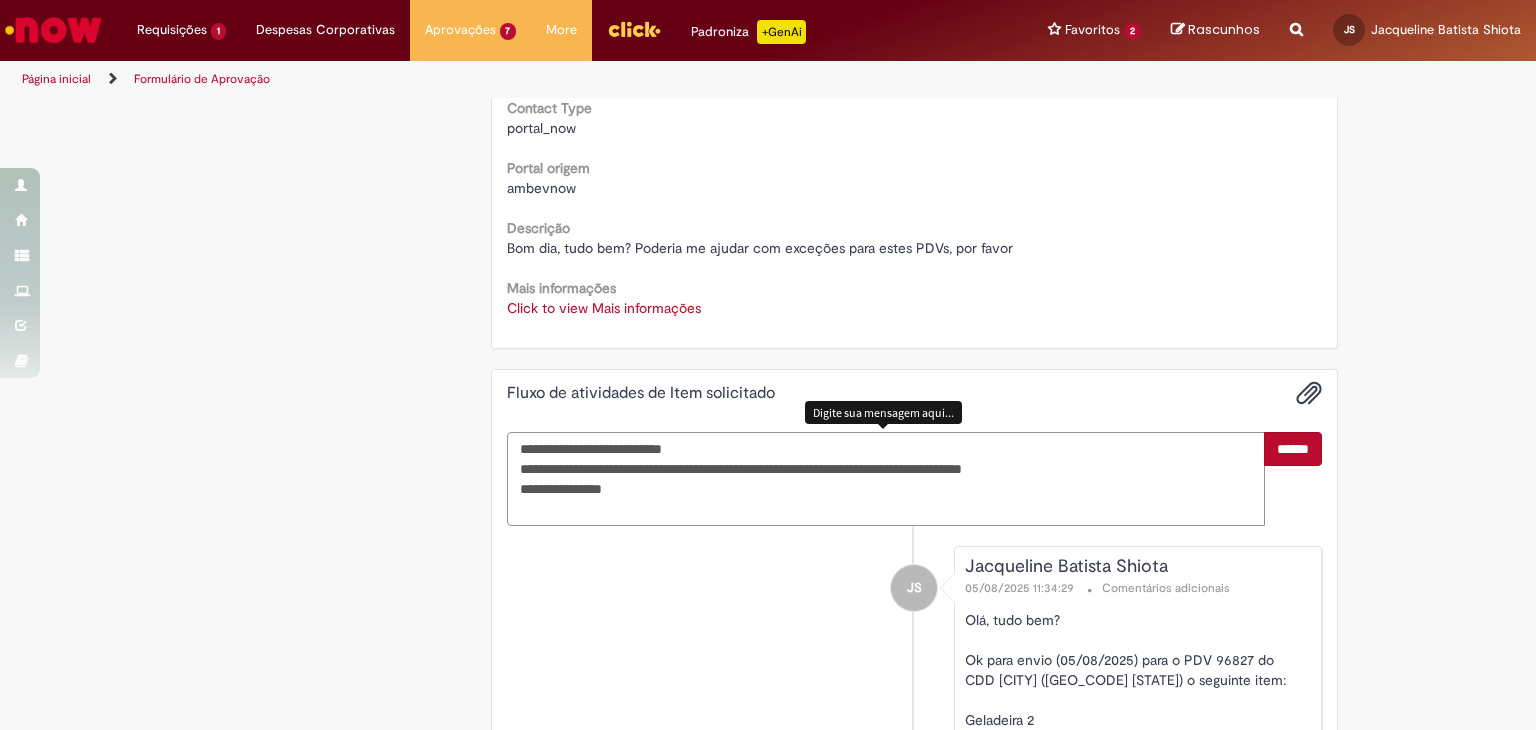 type on "**********" 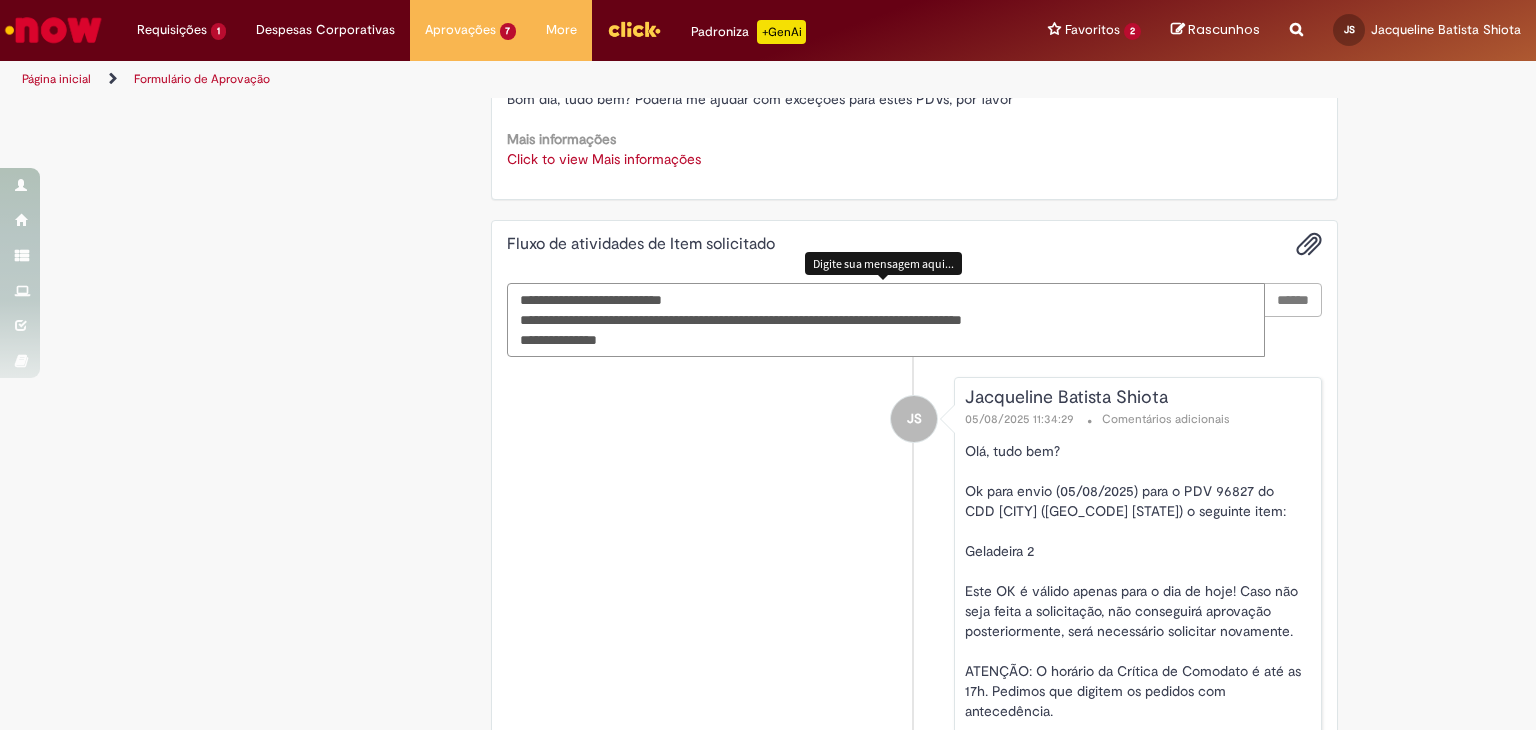 scroll, scrollTop: 1083, scrollLeft: 0, axis: vertical 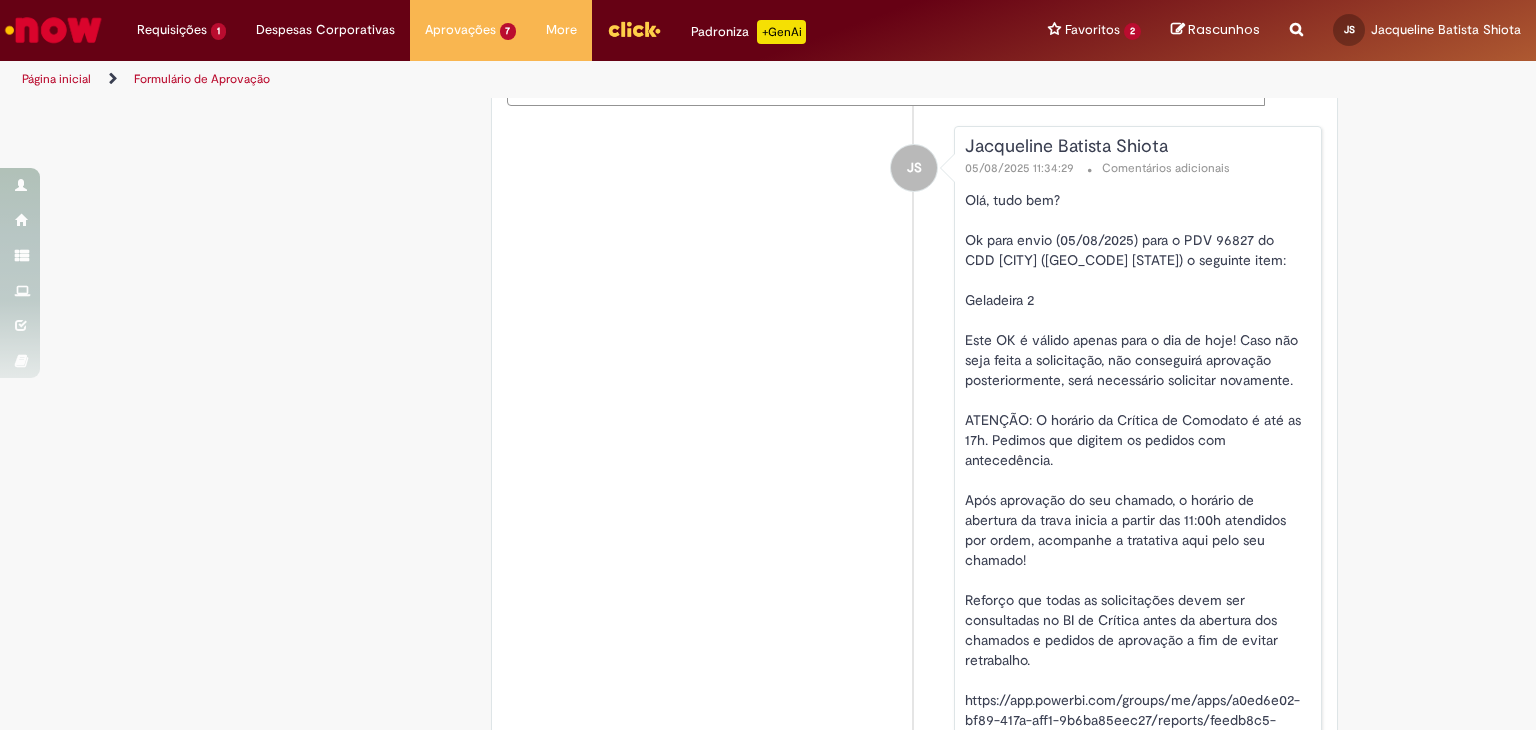 type 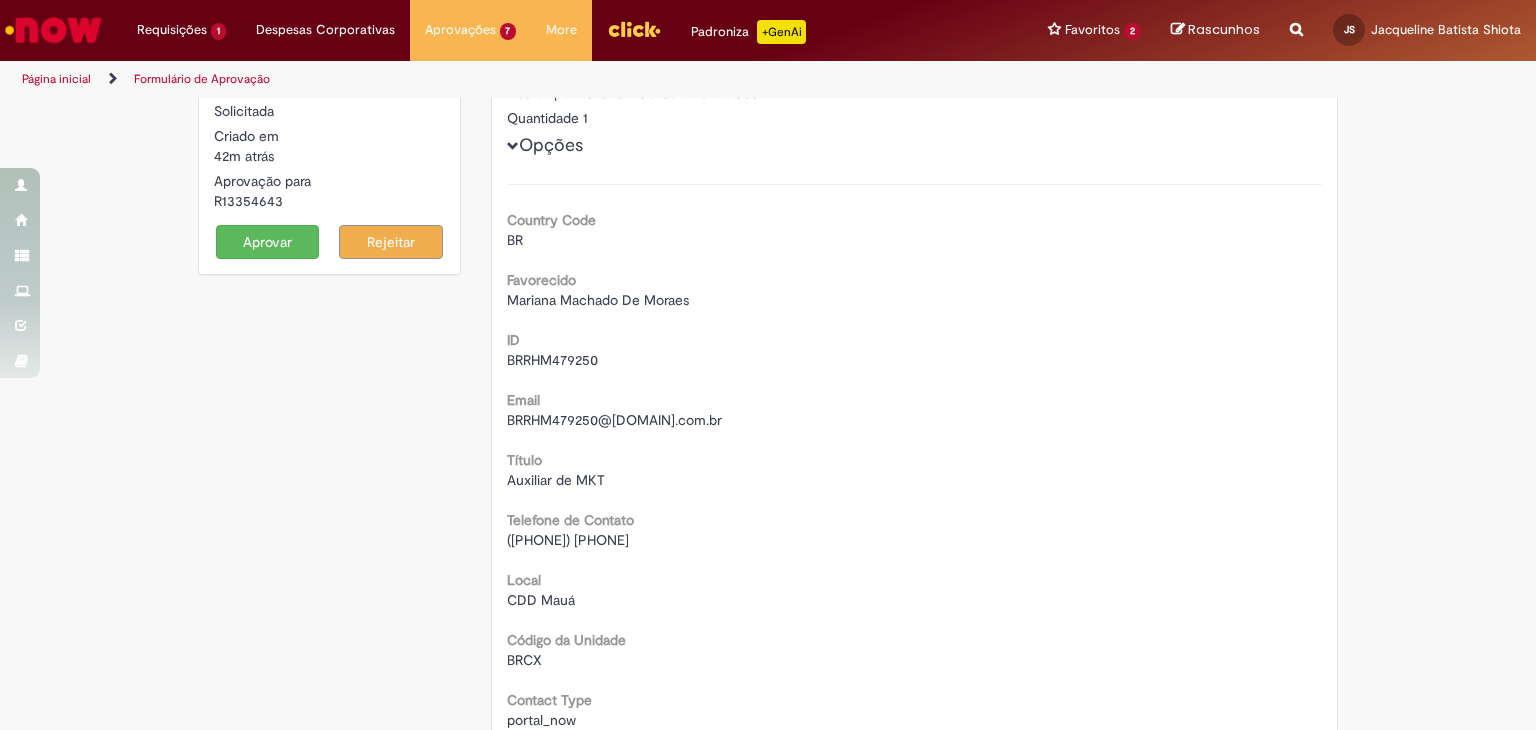 scroll, scrollTop: 0, scrollLeft: 0, axis: both 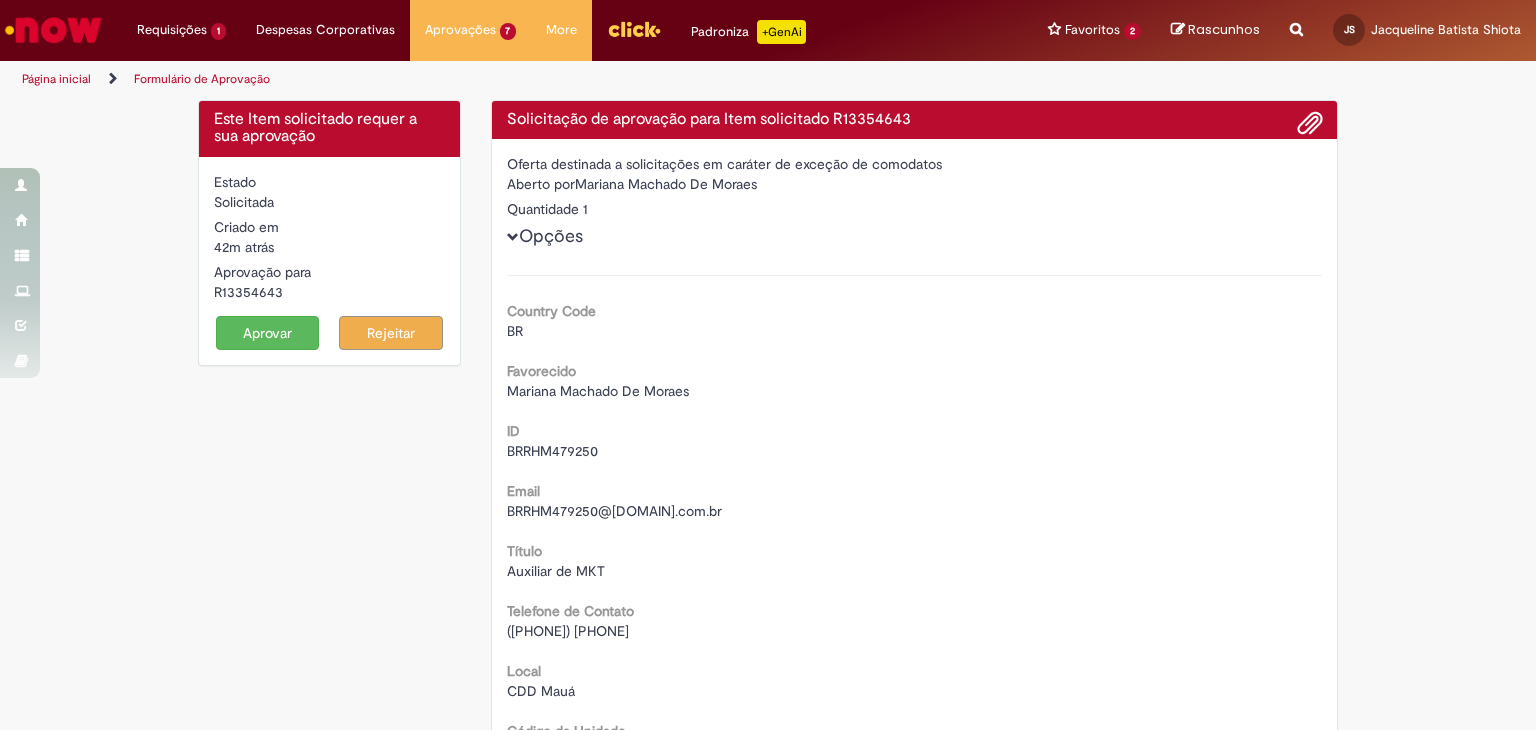 click on "Aprovar" at bounding box center [268, 333] 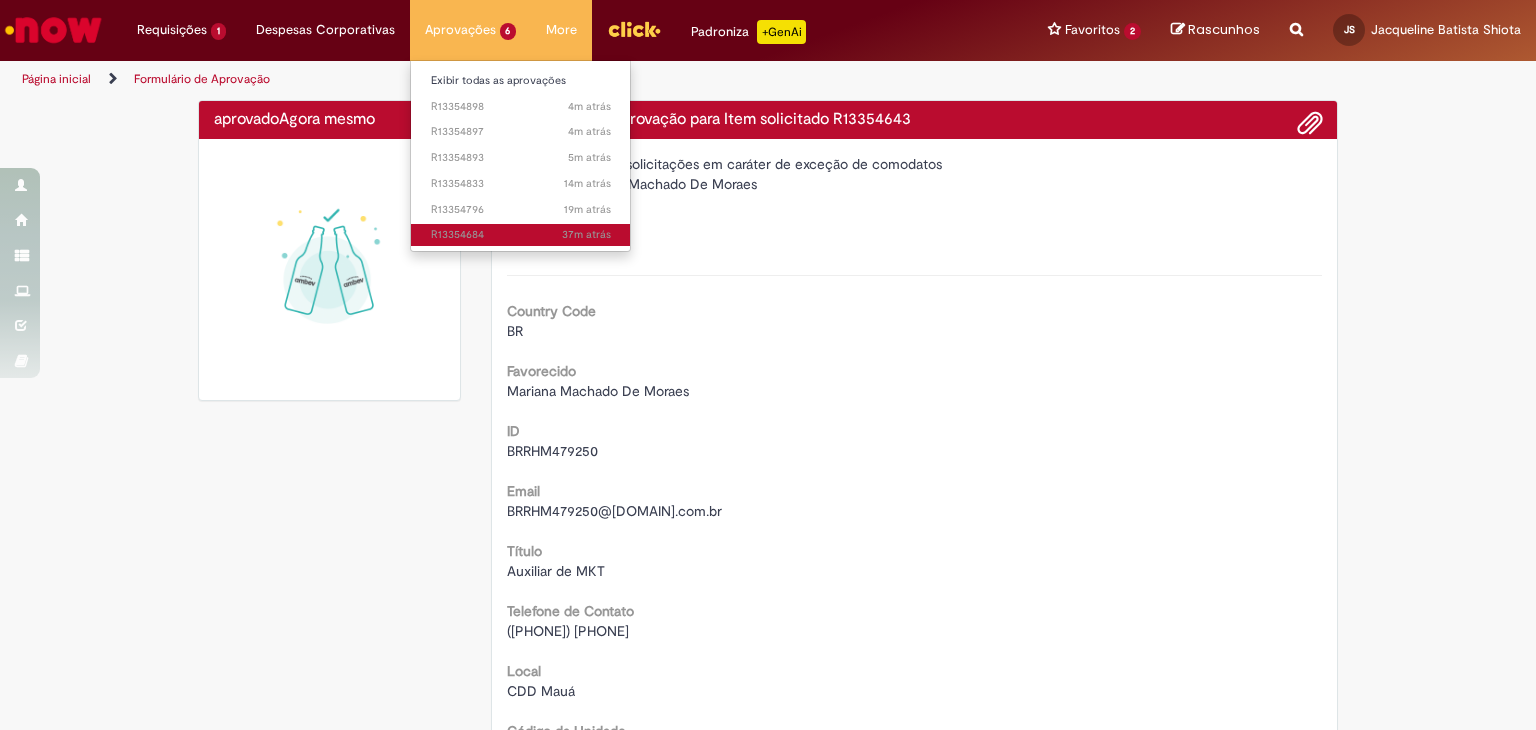 click on "37m atrás 37 minutos atrás  R13354684" at bounding box center (521, 235) 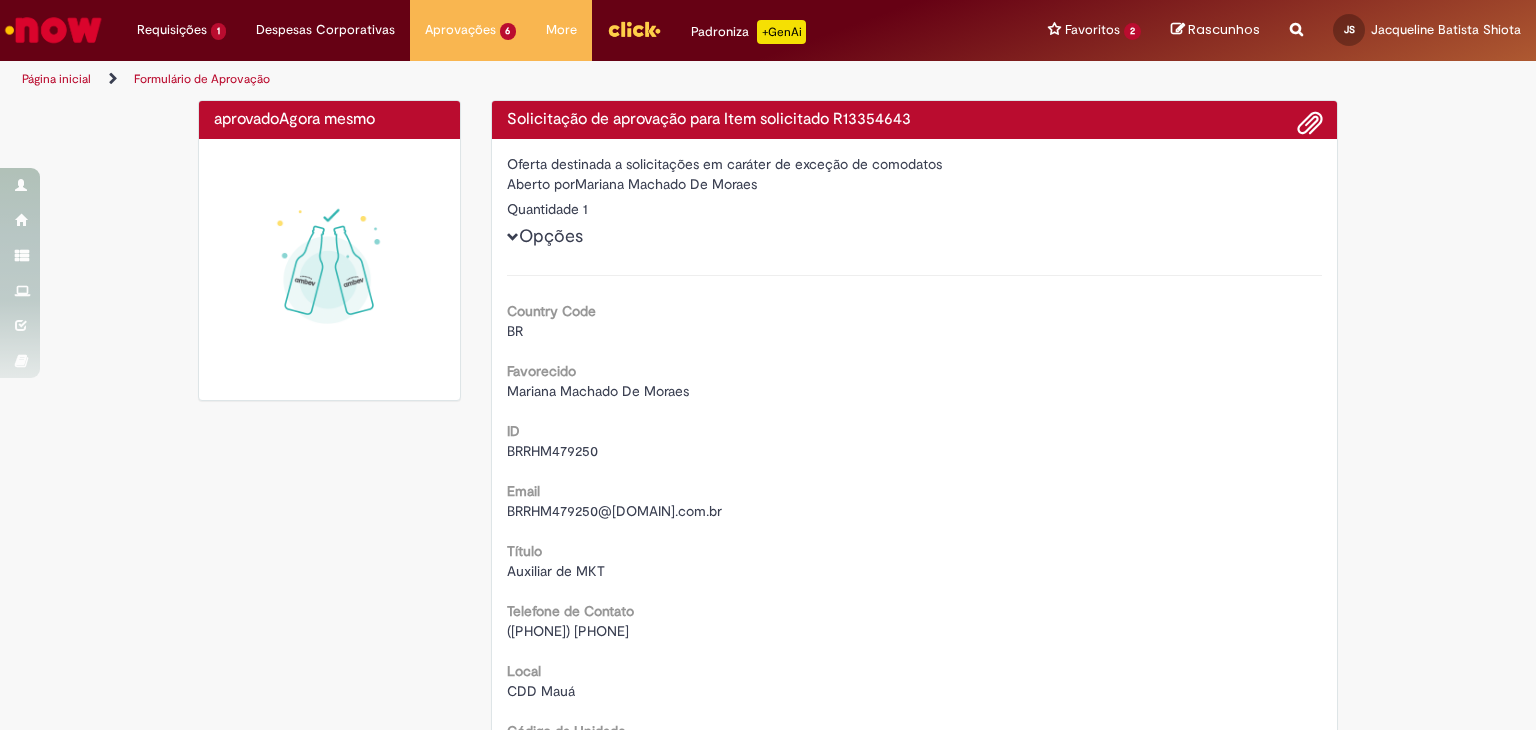 click on "Solicitação de aprovação para Item solicitado R13354643
Oferta destinada a solicitações em caráter de exceção de comodatos
Aberto por  [FIRST] [LAST] [LAST]
Quantidade 1
Opções
Country Code
BR
Favorecido
[FIRST] [LAST] [LAST]
ID
BRRHM479250
Email
BRRHM479250@[EMAIL]
Título
Auxiliar de MKT
Telefone de Contato
([PHONE])
Local
CDD Mauá
Código da Unidade
BRCX
Contact Type
portal_now
Portal origem
ambevnow
Descrição" at bounding box center (915, 1252) 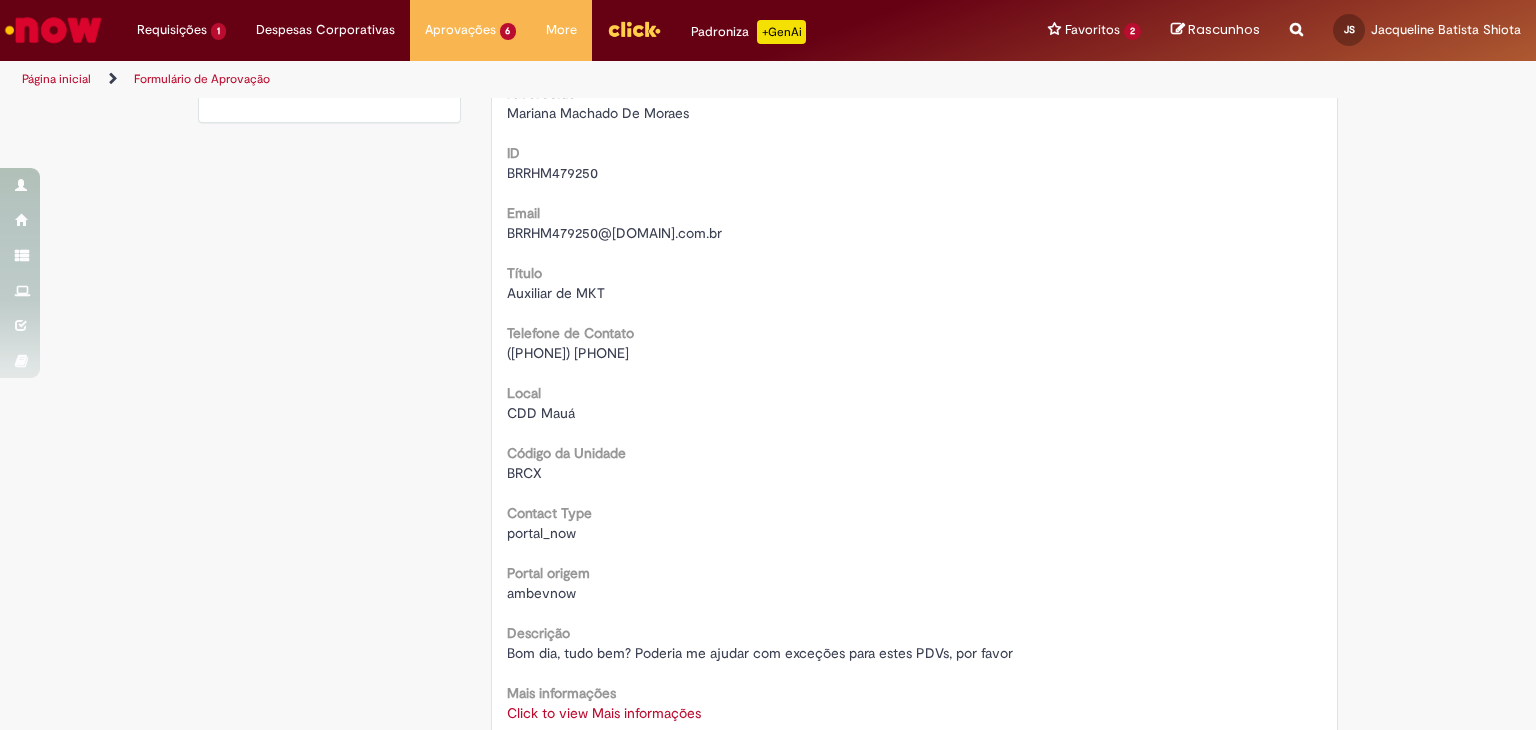 scroll, scrollTop: 596, scrollLeft: 0, axis: vertical 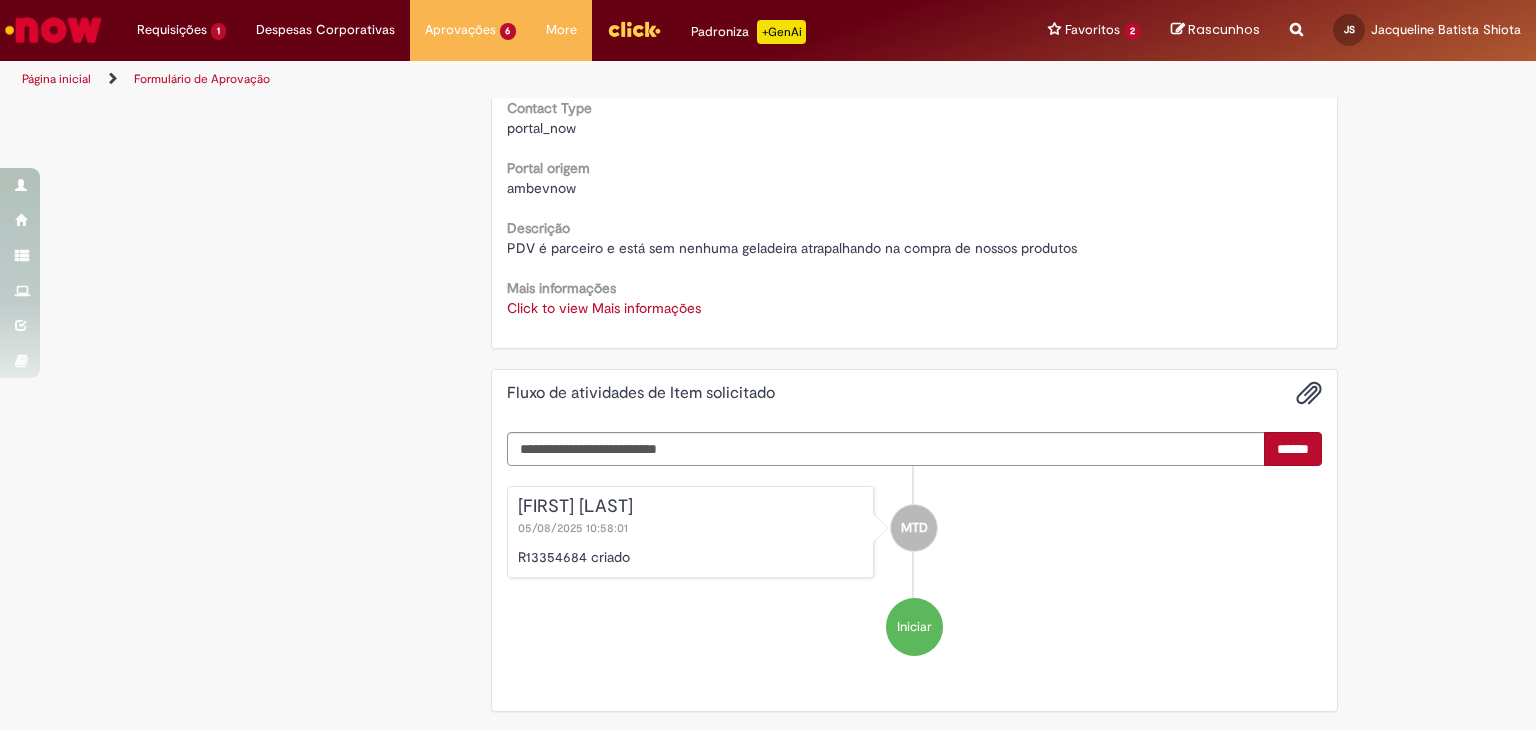 click on "Click to view Mais informações" at bounding box center (604, 308) 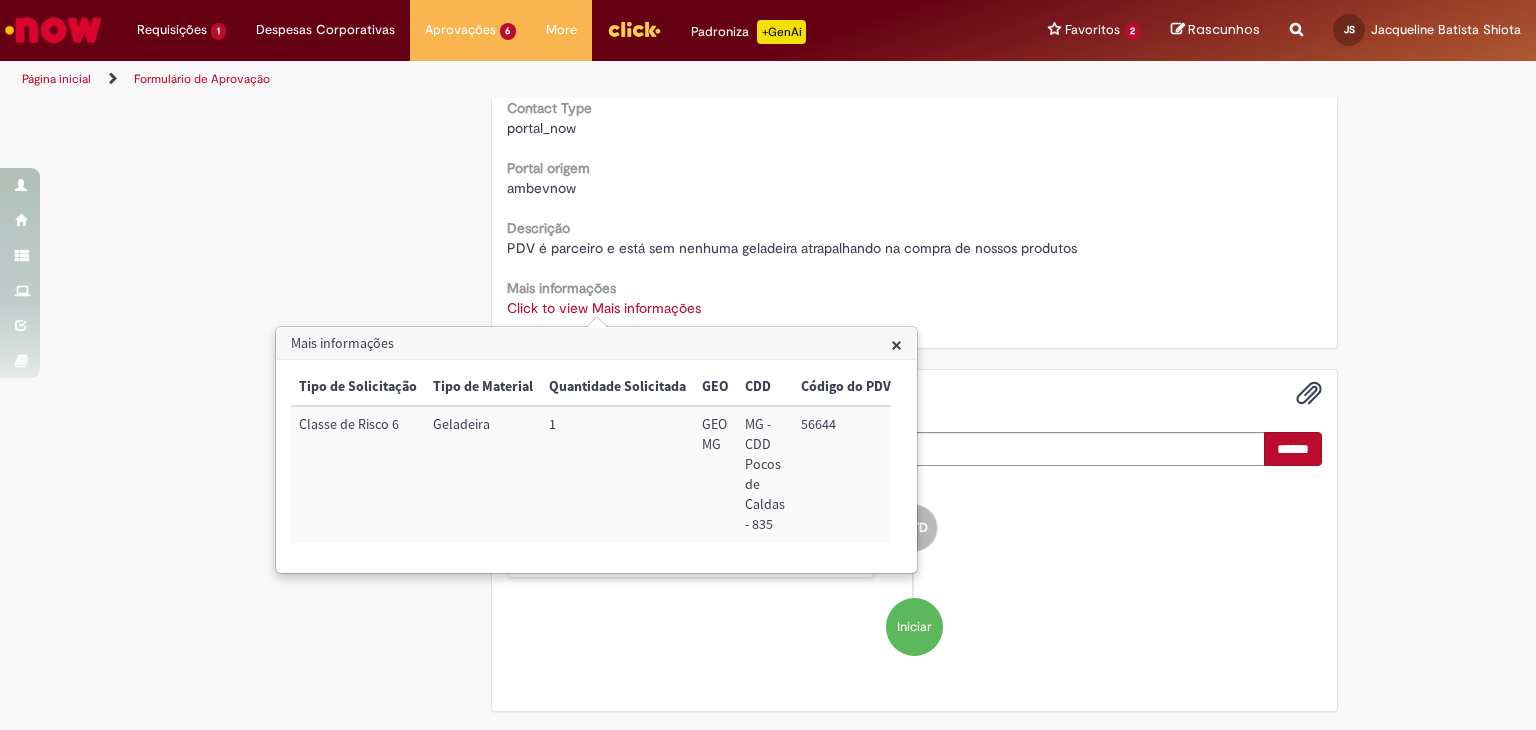click on "56644" at bounding box center [846, 474] 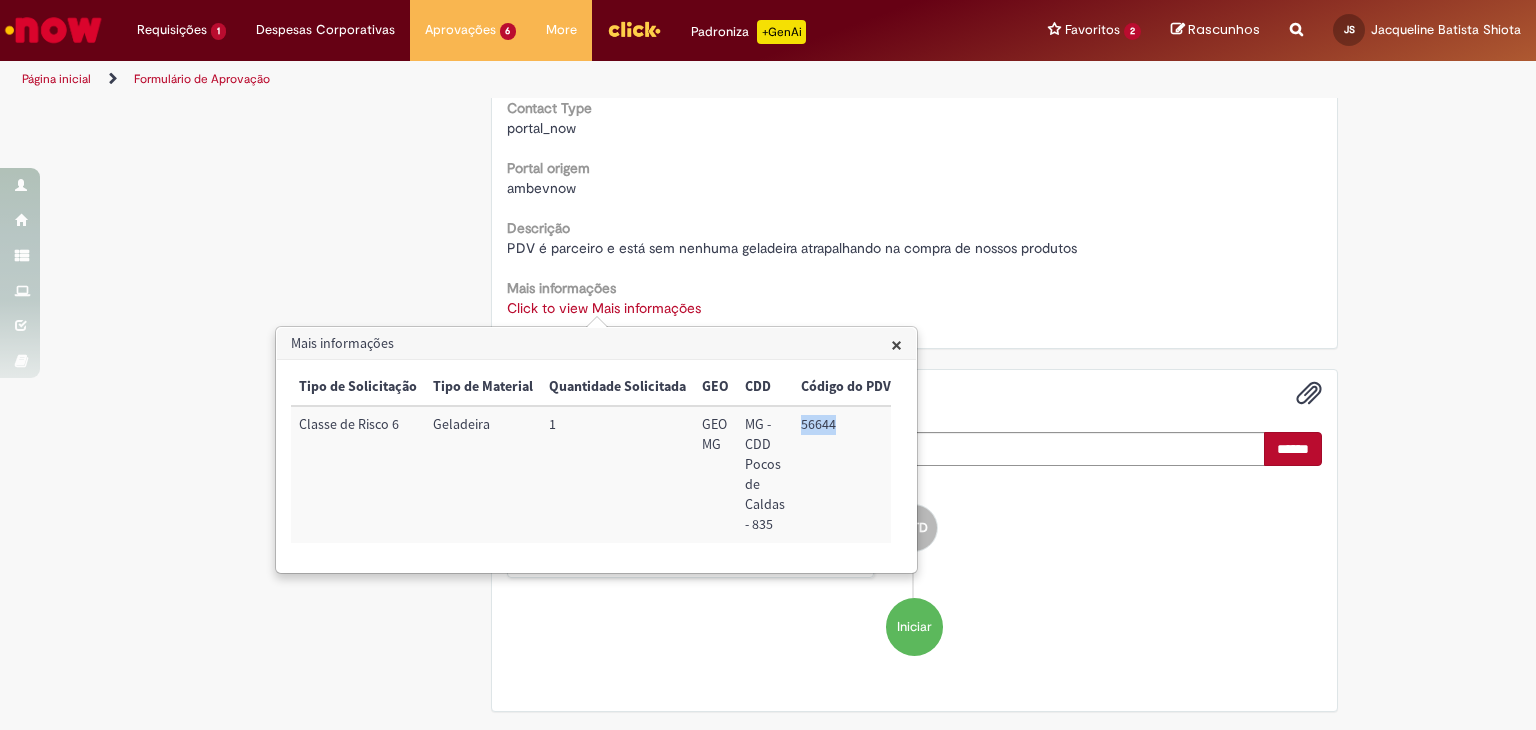 click on "56644" at bounding box center [846, 474] 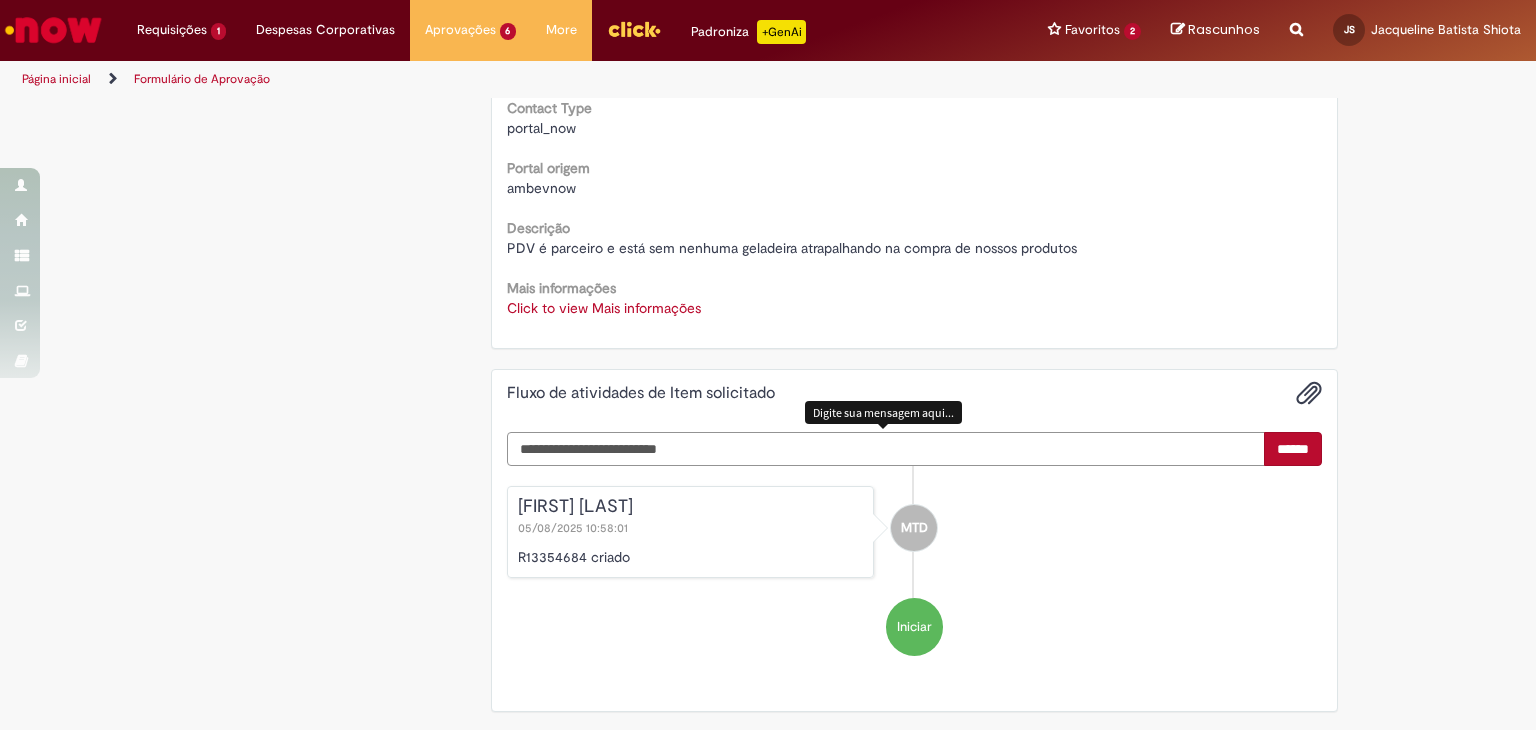 click at bounding box center [886, 449] 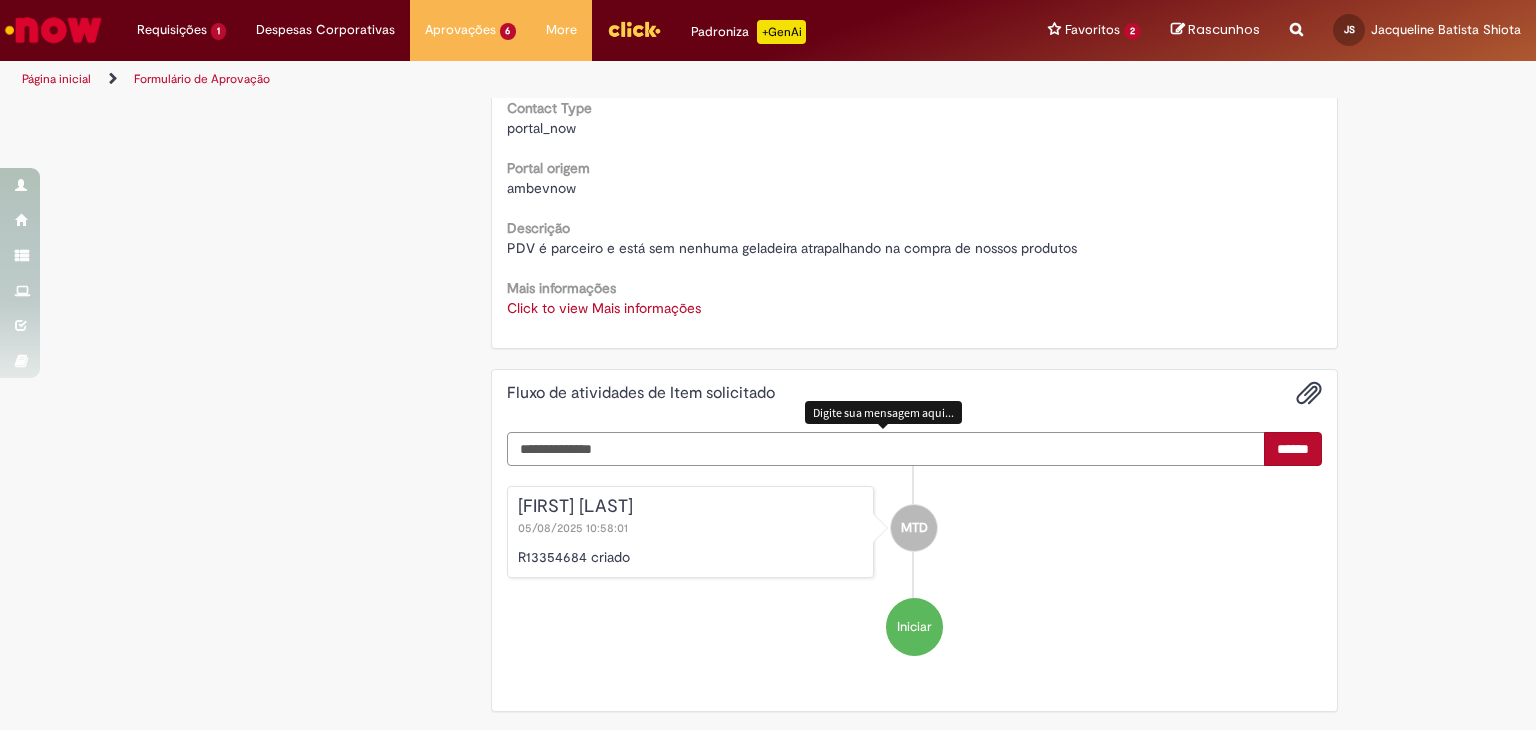 type on "**********" 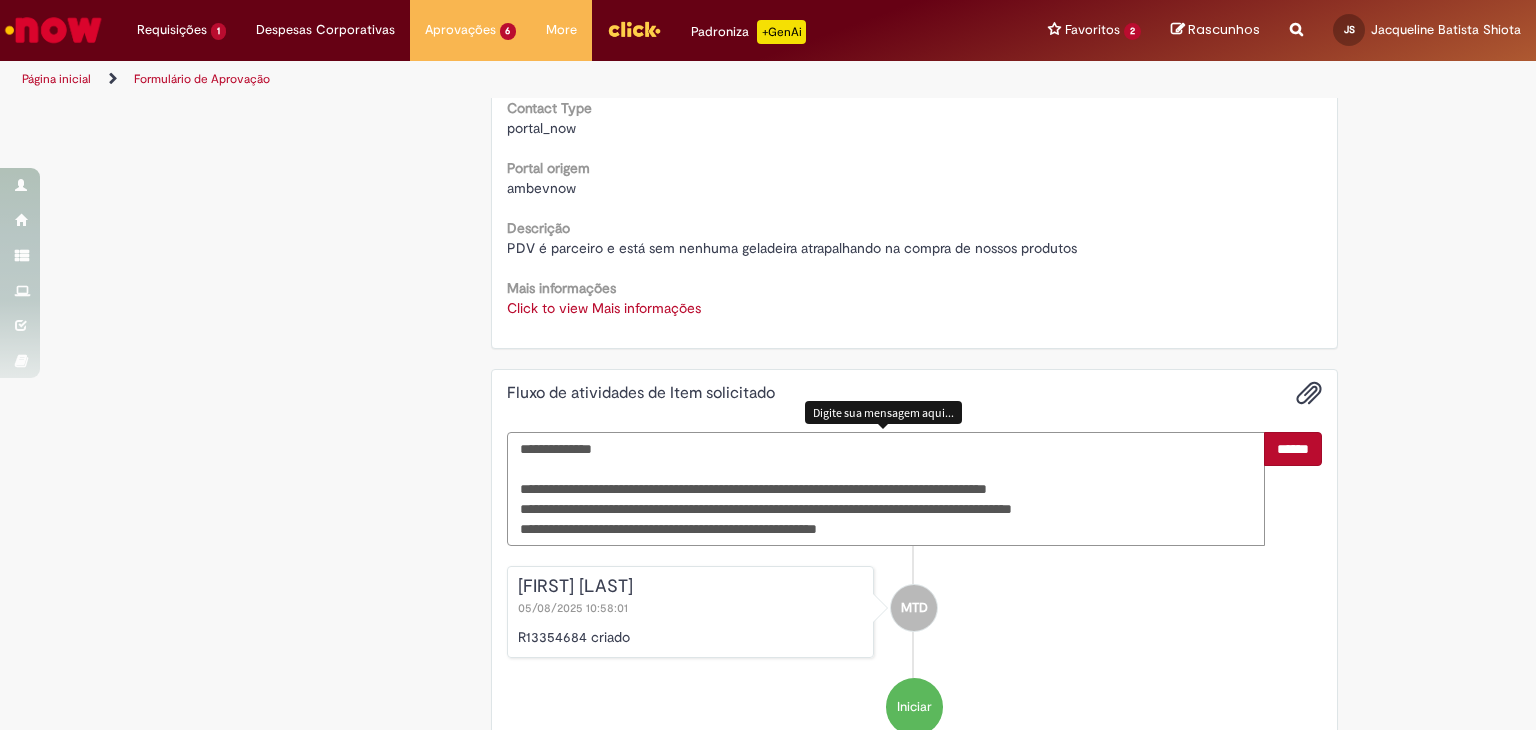 drag, startPoint x: 1178, startPoint y: 504, endPoint x: 408, endPoint y: 511, distance: 770.0318 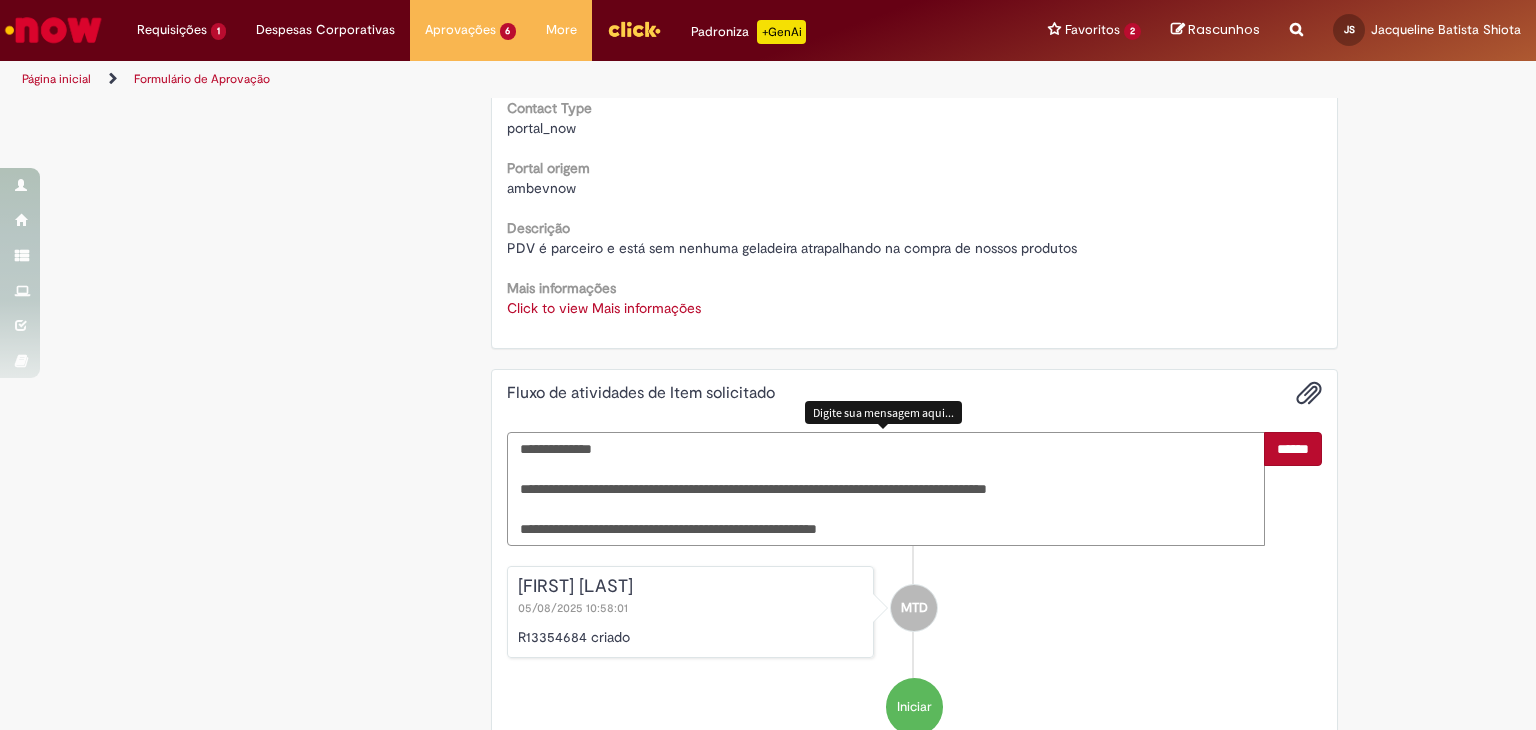 type on "**********" 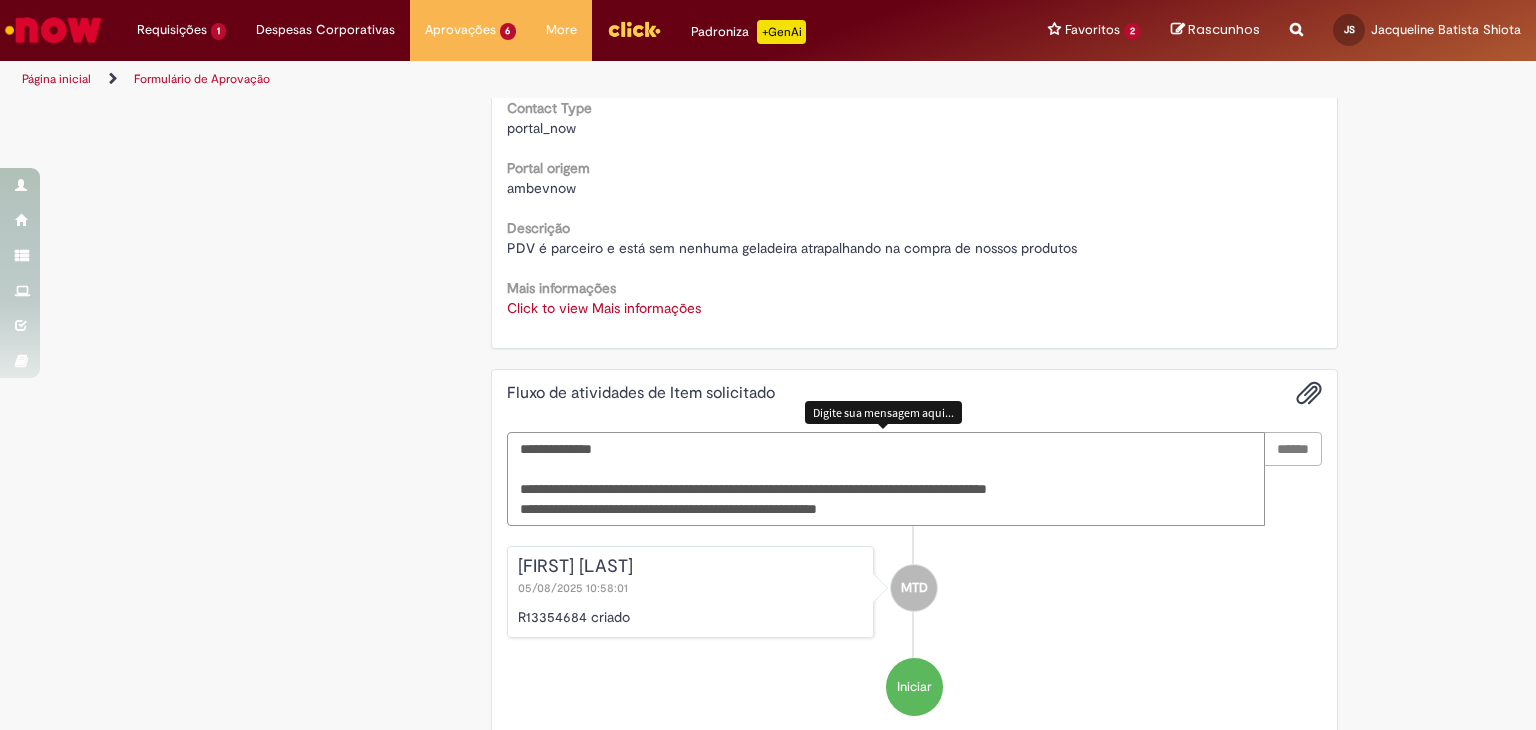 type 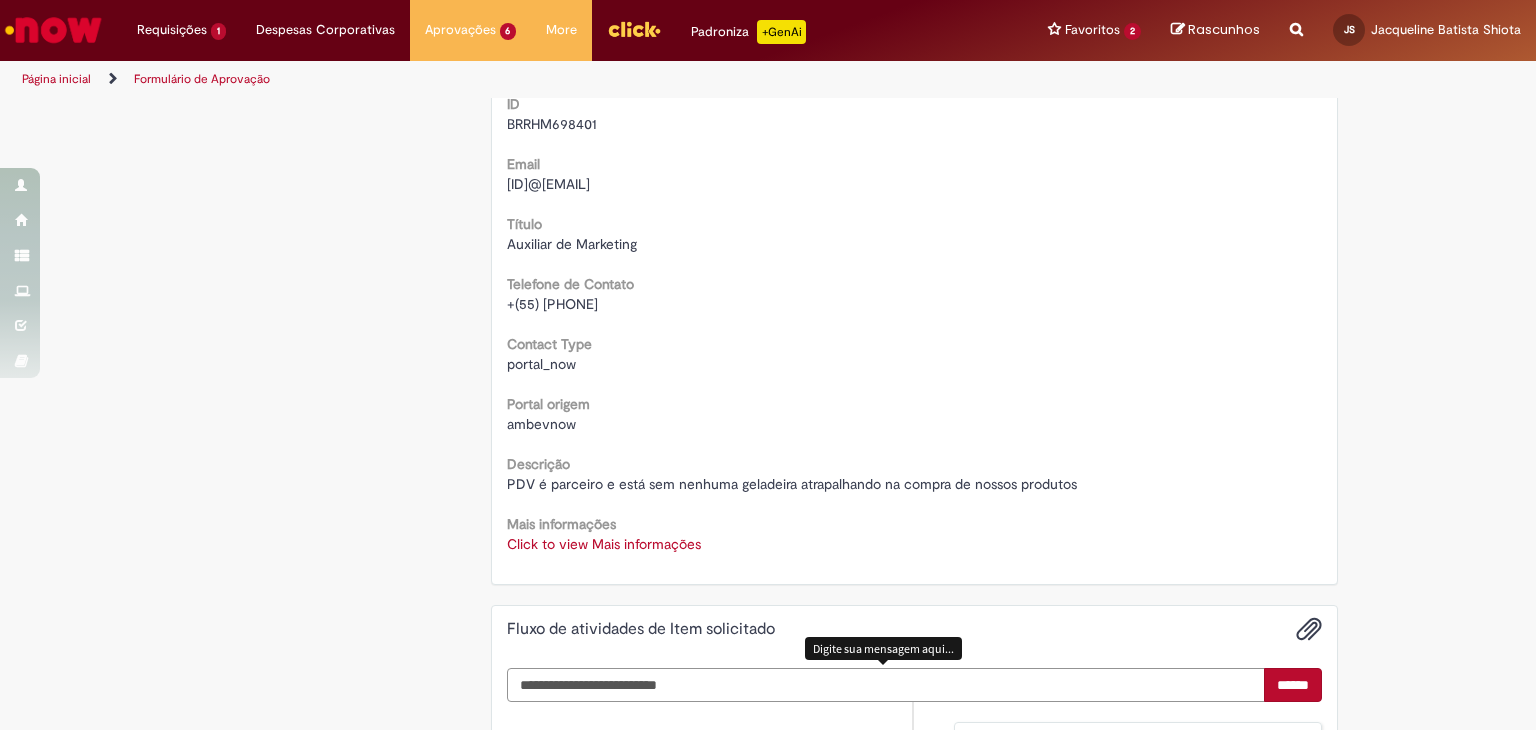 scroll, scrollTop: 0, scrollLeft: 0, axis: both 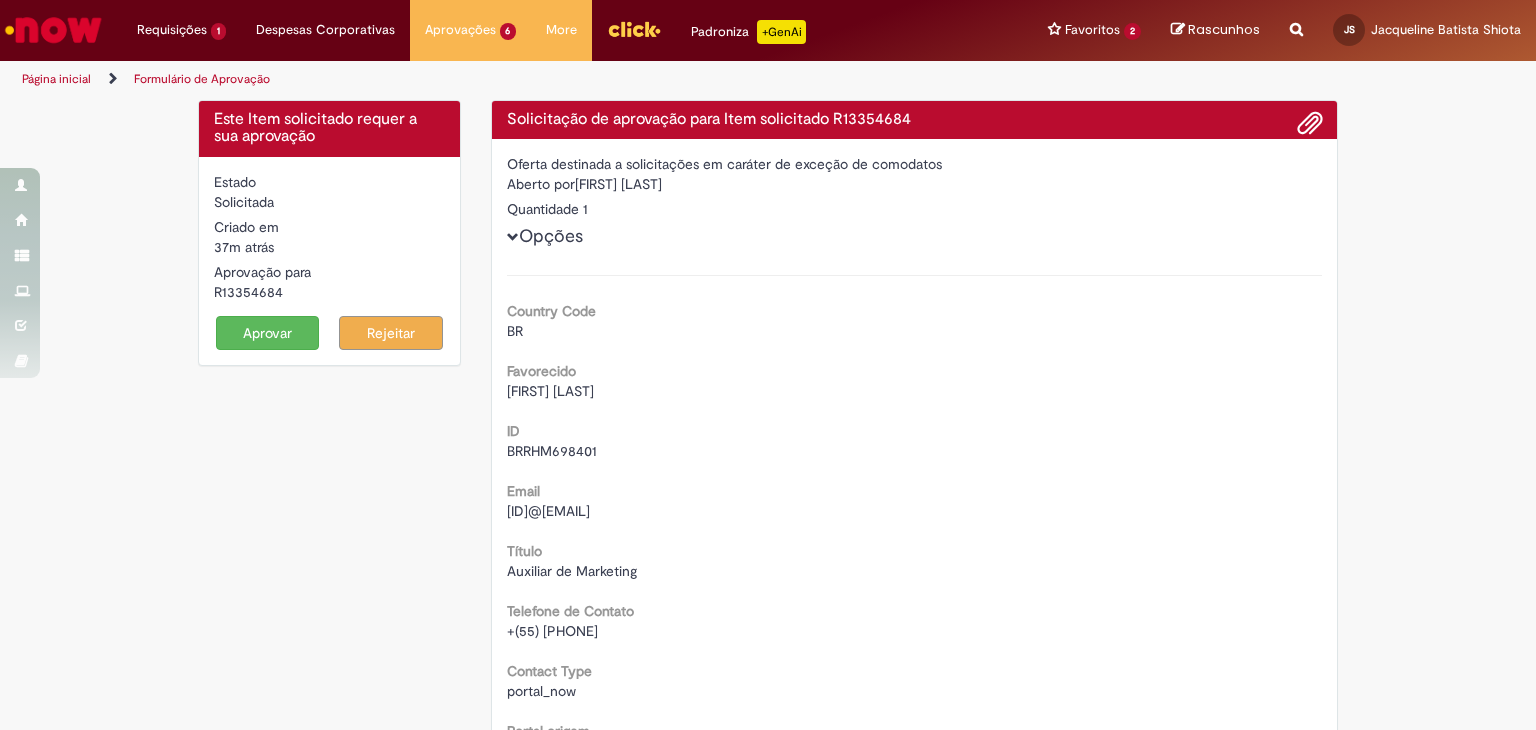 click on "Solicitação de aprovação para Item solicitado R13354684" at bounding box center [915, 120] 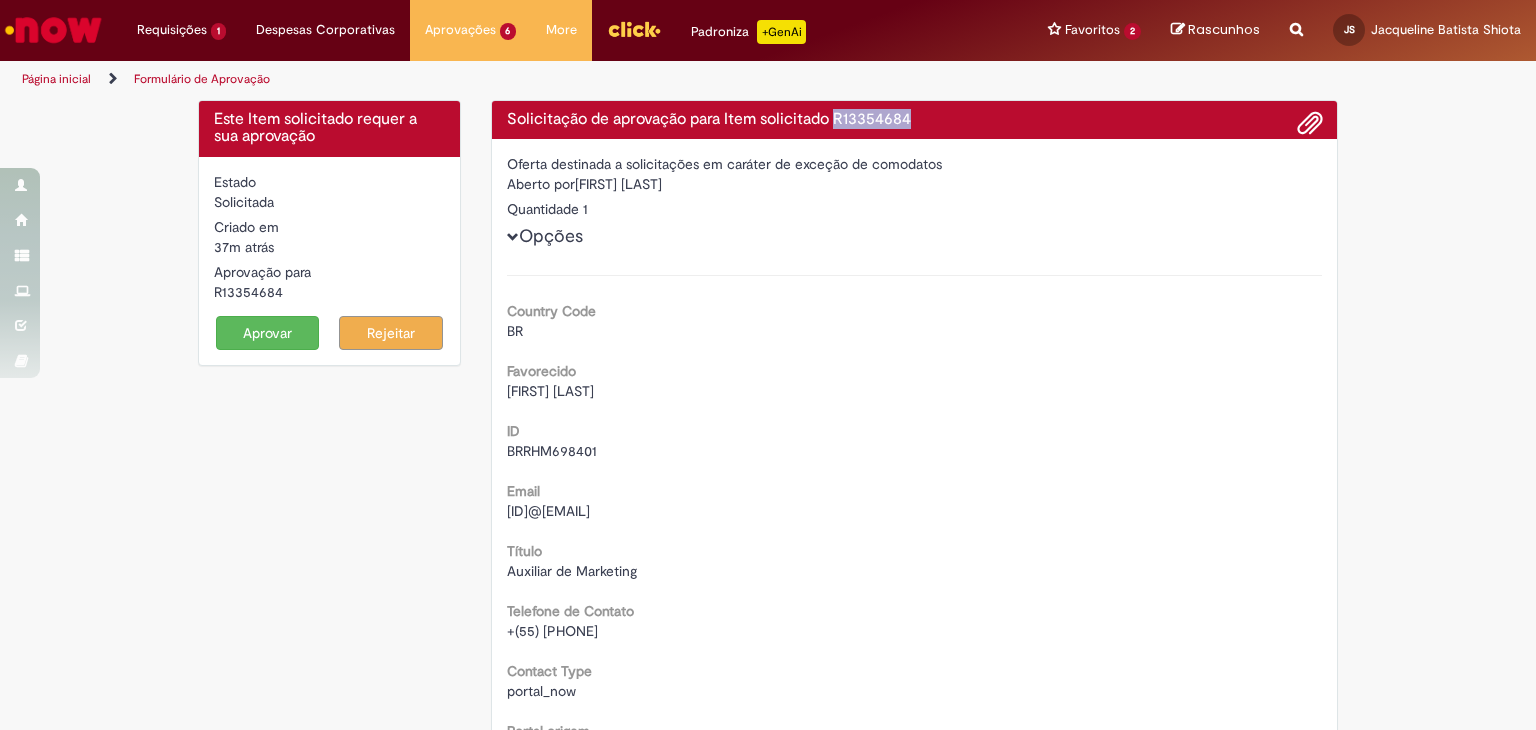 click on "Solicitação de aprovação para Item solicitado R13354684" at bounding box center (915, 120) 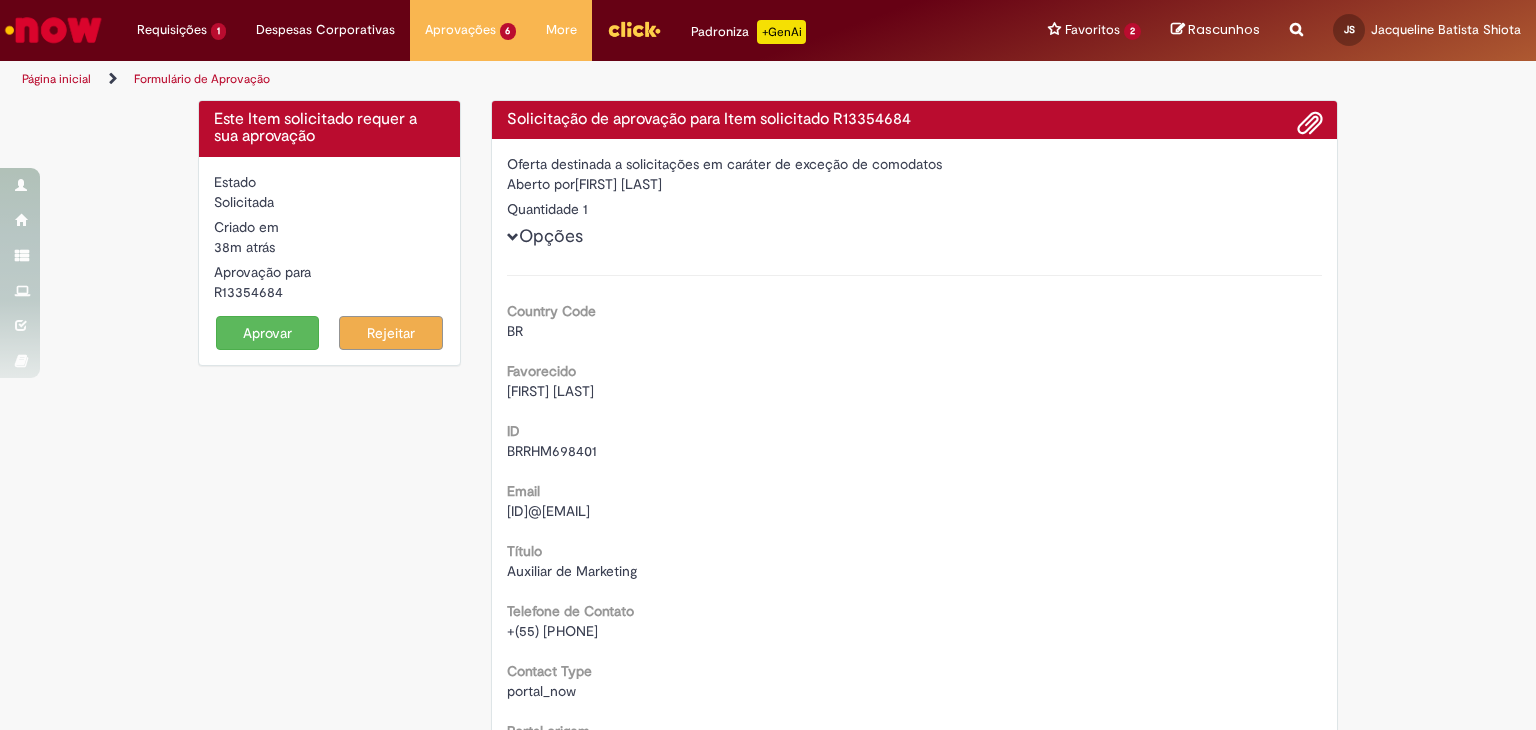 click on "Este Item solicitado requer a sua aprovação
Estado
Solicitada
Criado em
38m atrás 38 minutos atrás
Aprovação para
R13354684
Aprovar
Rejeitar
Solicitação de aprovação para Item solicitado R13354684
Oferta destinada a solicitações em caráter de exceção de comodatos
Aberto por  Mila Teodoro dos Santos
Quantidade 1
Opções
Country Code
BR
Favorecido
Mila Teodoro dos Santos
ID
BRRHM698401
Email
BRRHM698401@[DOMAIN].com.br
Título
Auxiliar de Marketing" at bounding box center [768, 810] 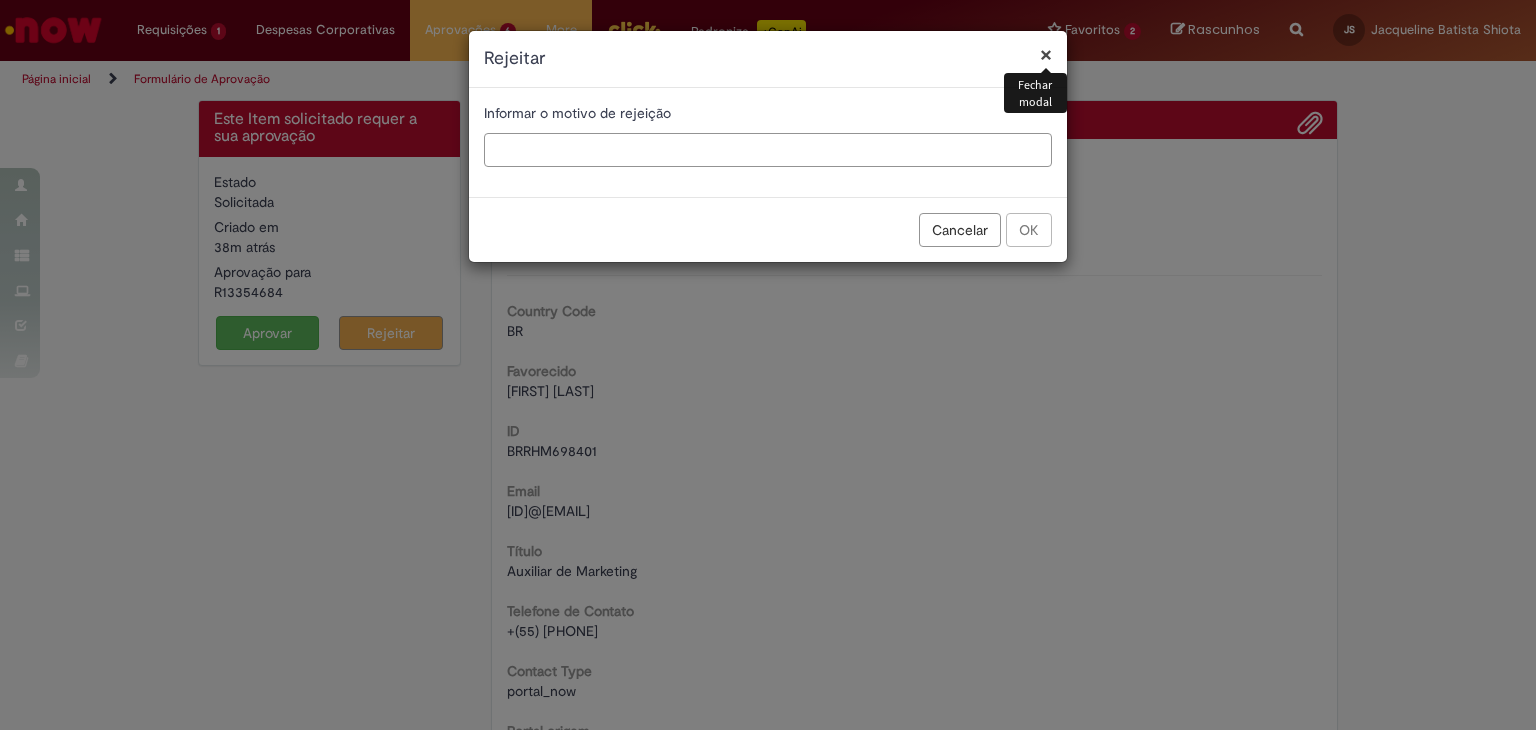 click at bounding box center [768, 150] 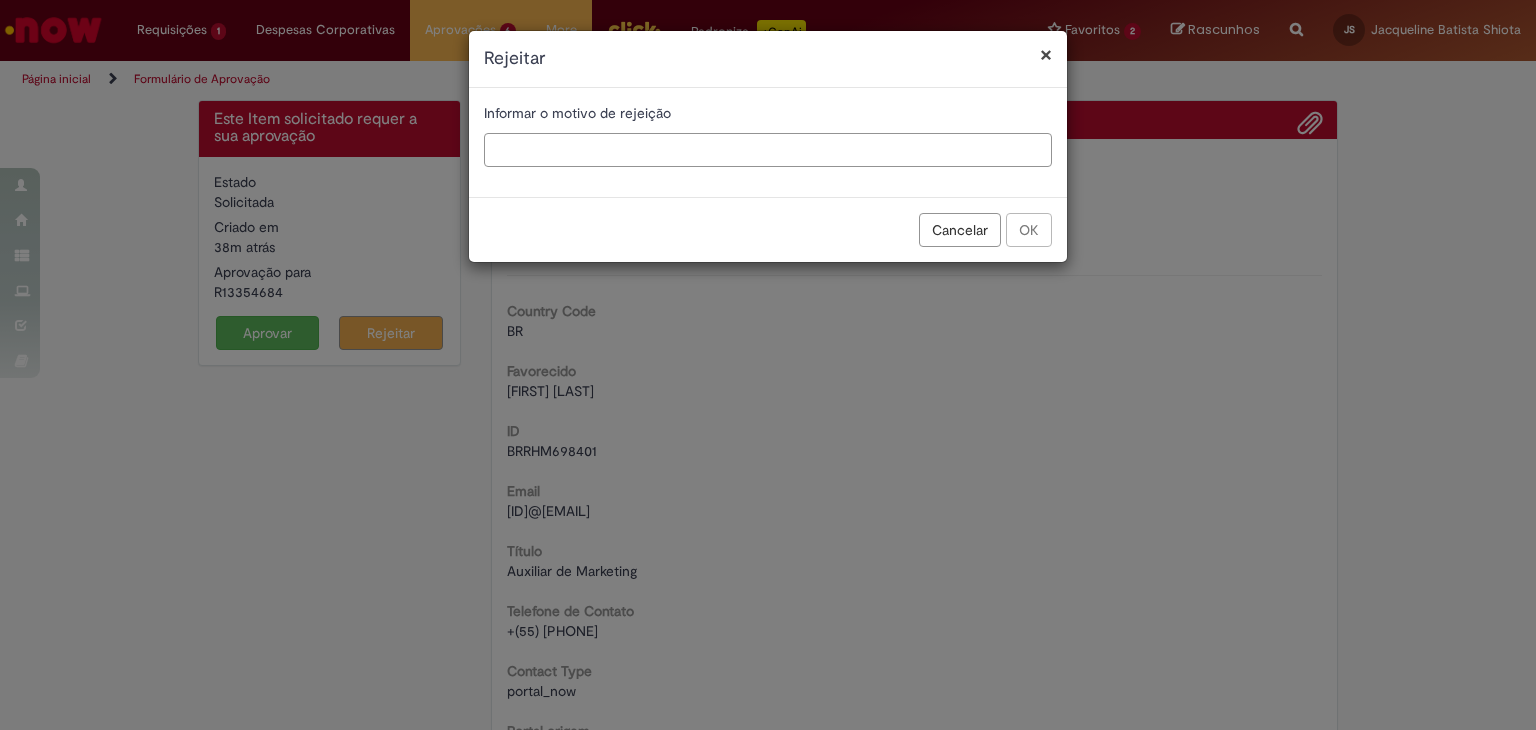 paste on "**********" 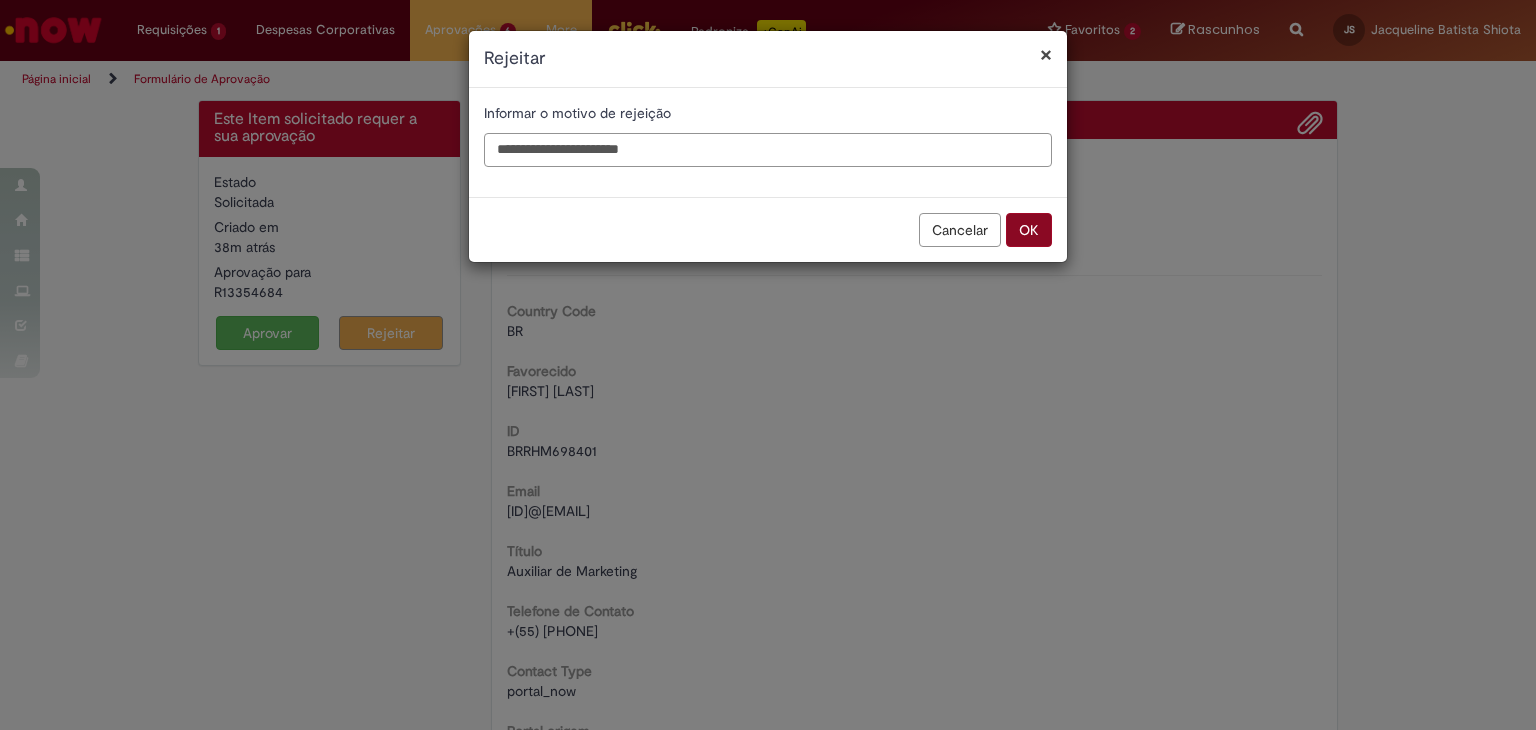 type on "**********" 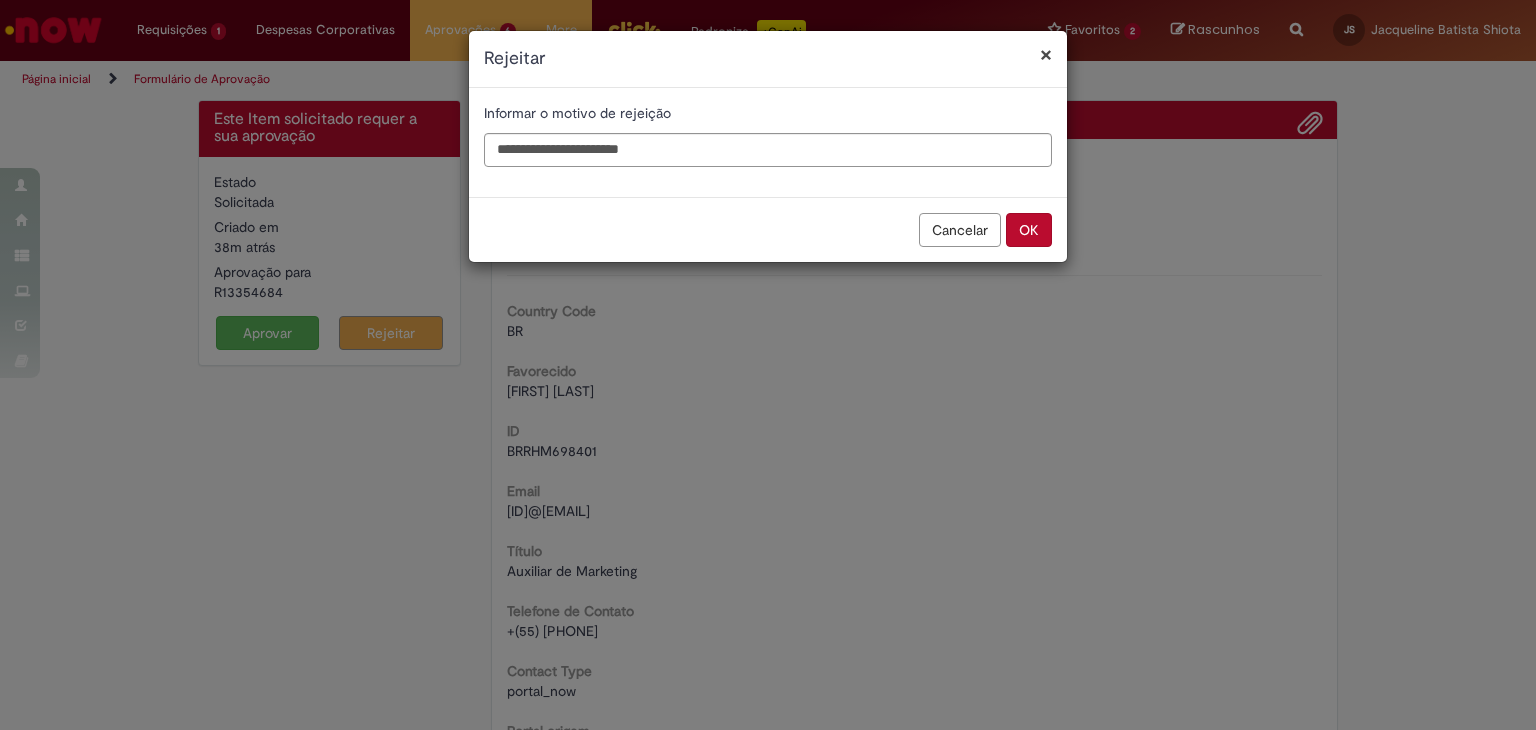 click on "OK" at bounding box center [1029, 230] 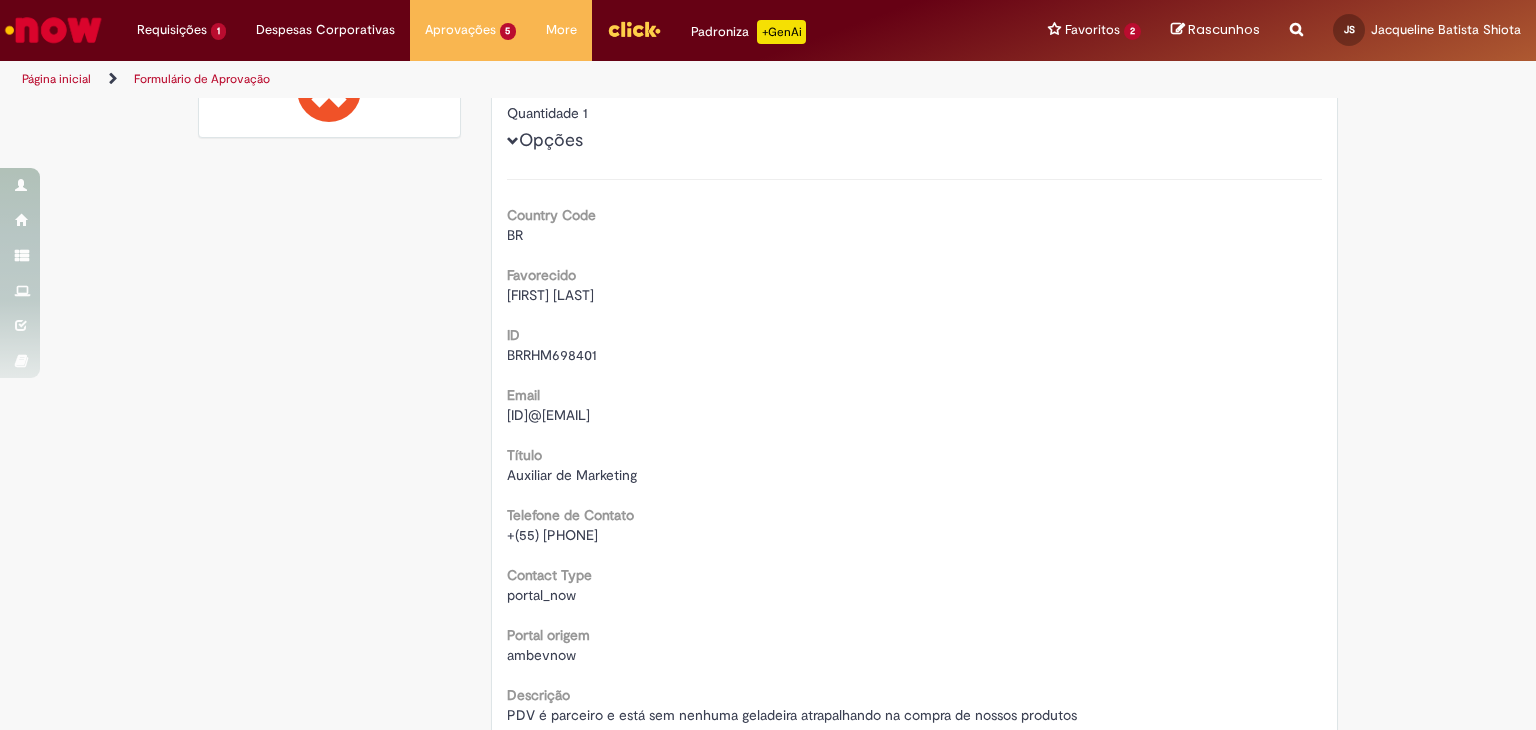 scroll, scrollTop: 0, scrollLeft: 0, axis: both 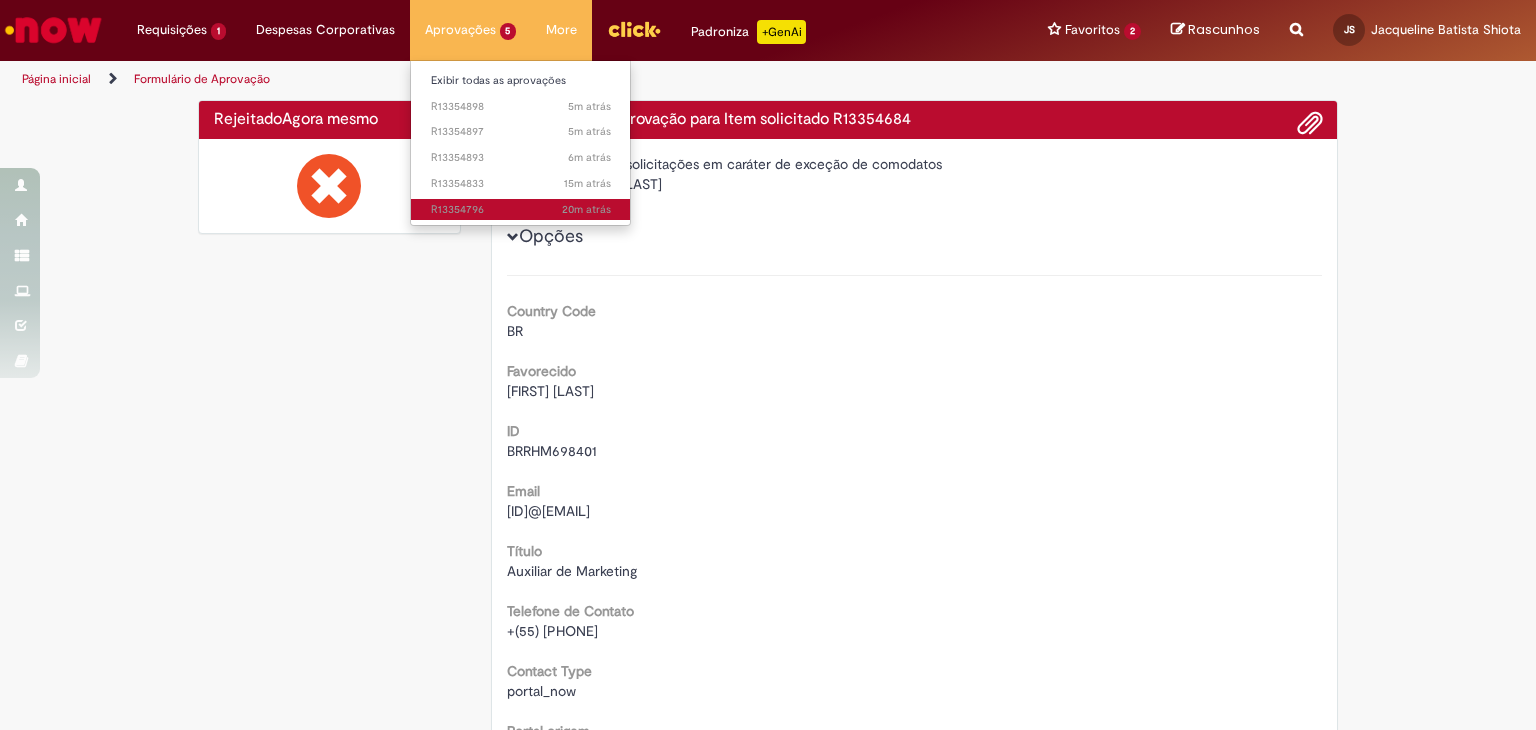 click on "20m atrás 20 minutos atrás  R13354796" at bounding box center [521, 210] 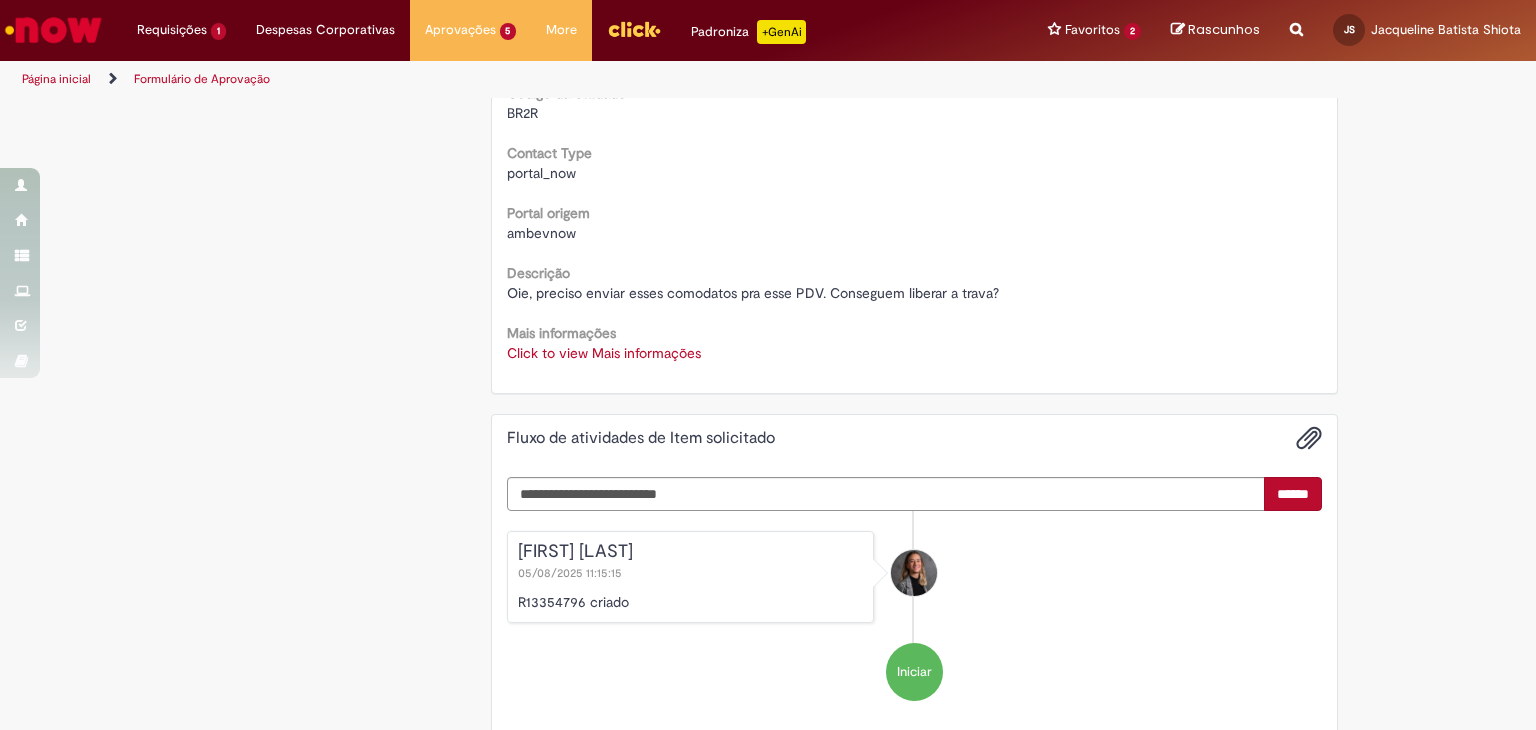 scroll, scrollTop: 700, scrollLeft: 0, axis: vertical 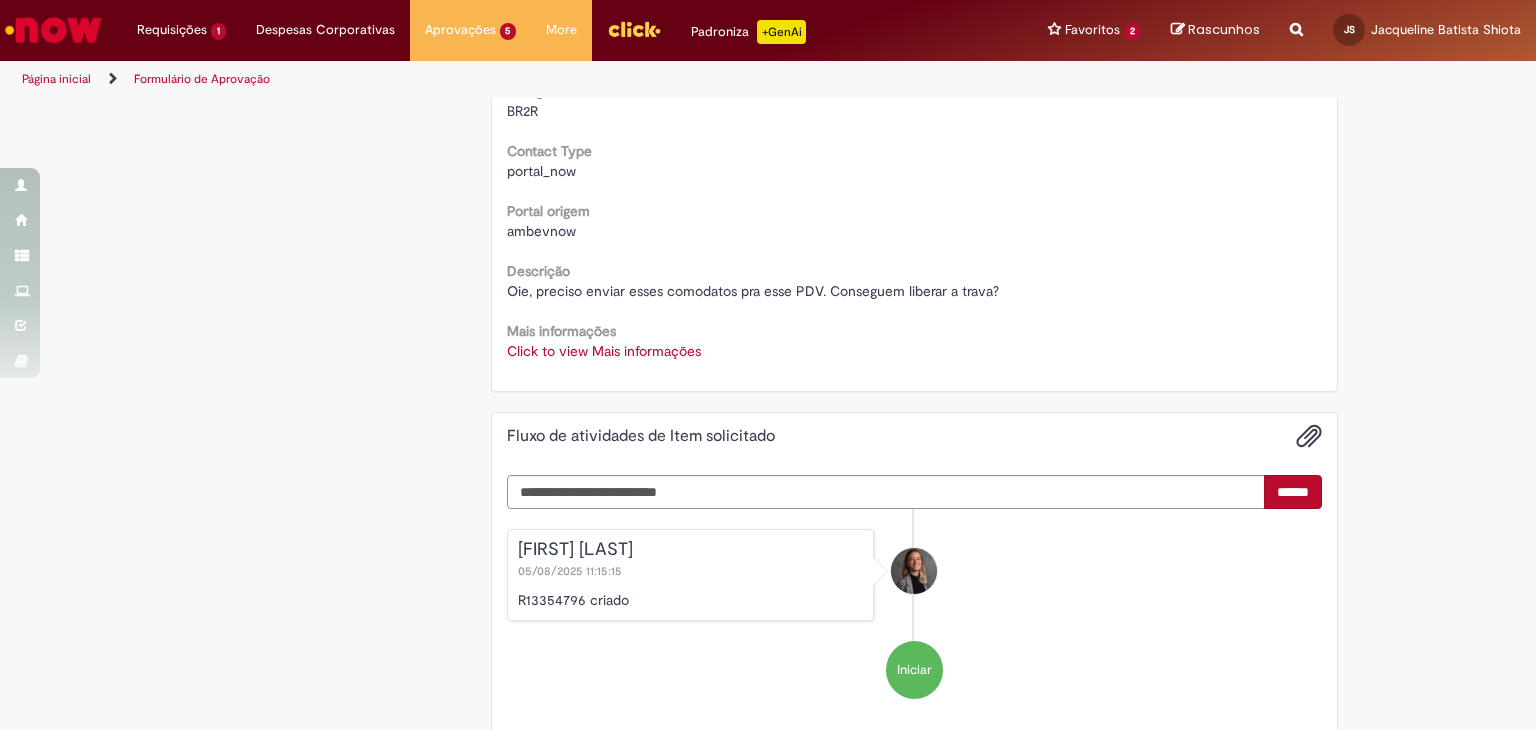 click on "Click to view Mais informações" at bounding box center (604, 351) 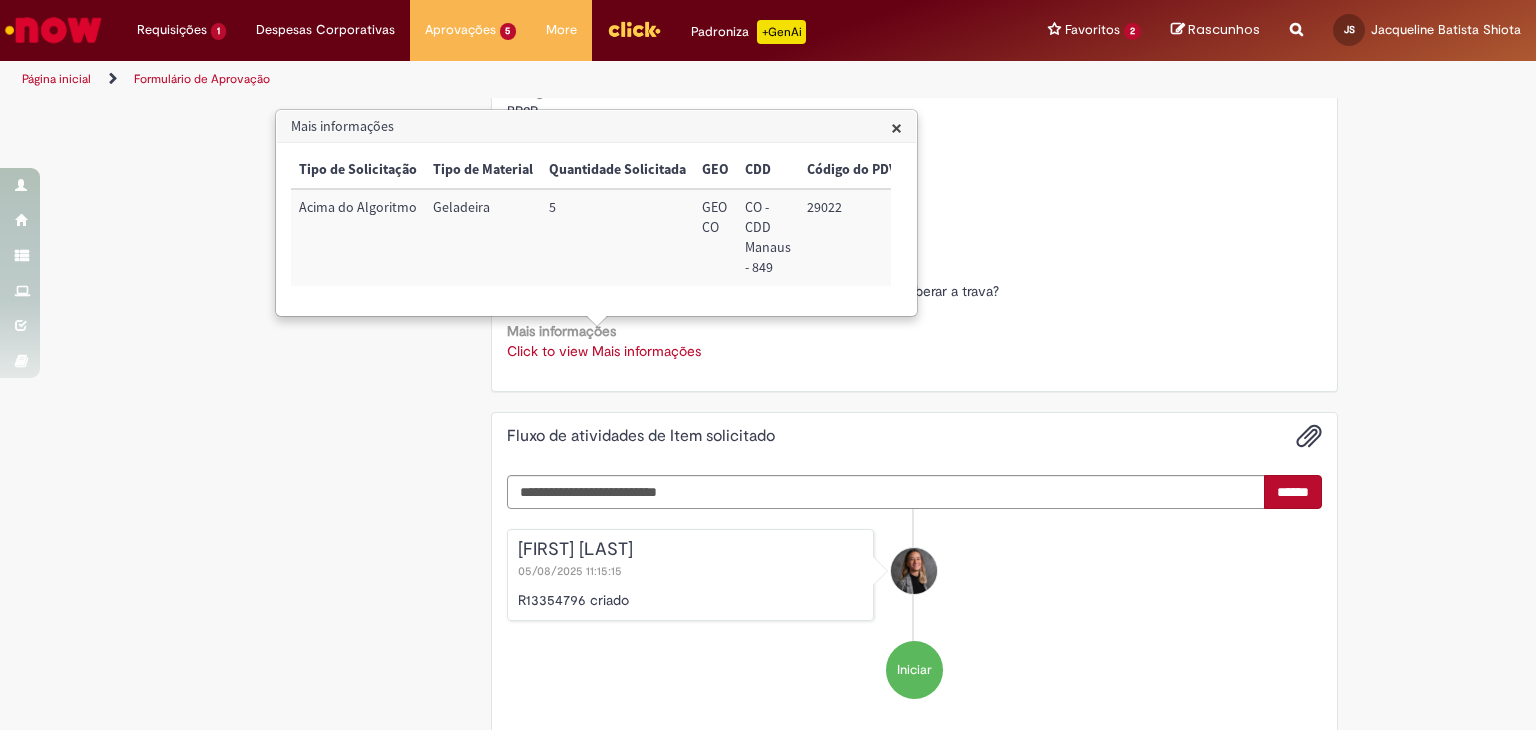 click on "29022" at bounding box center [852, 237] 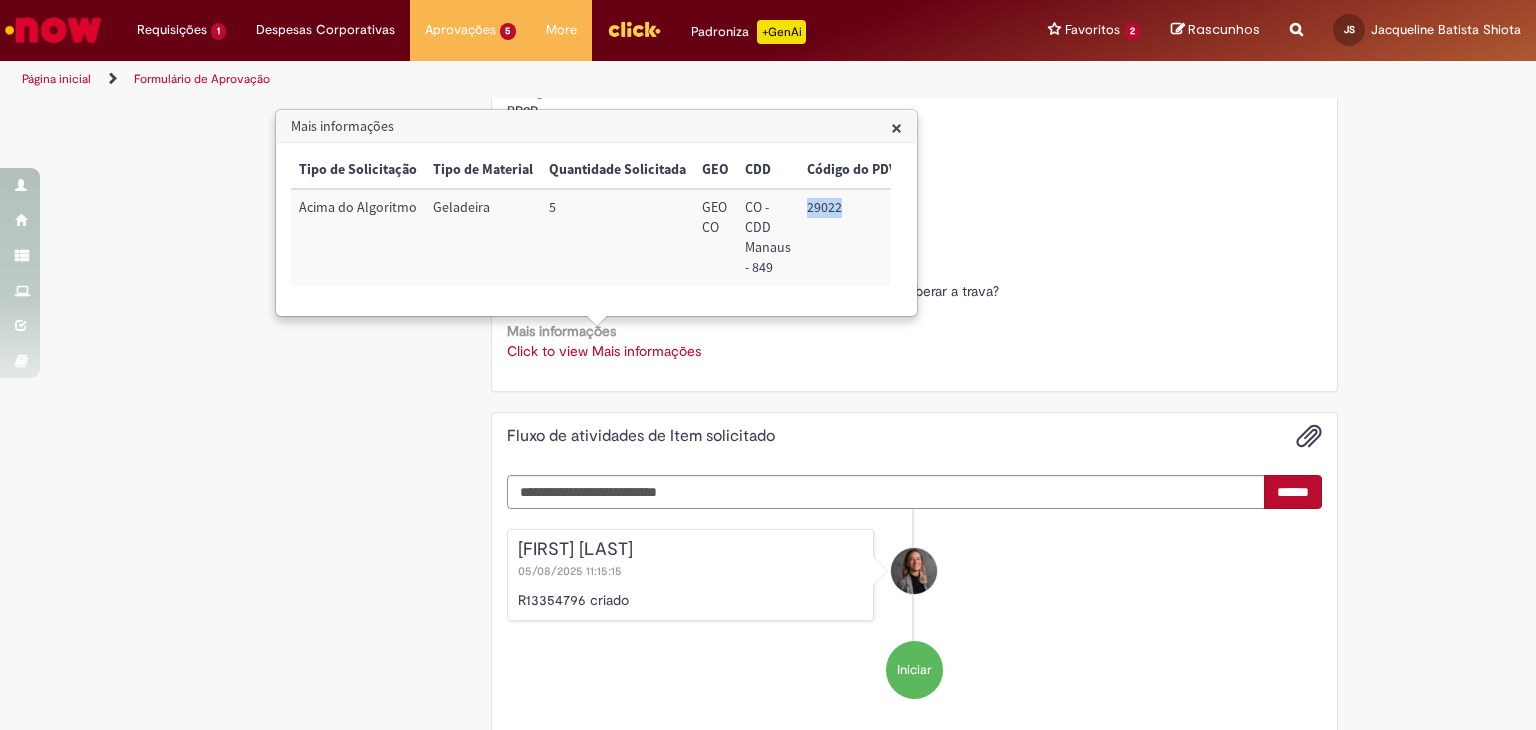 click on "29022" at bounding box center [852, 237] 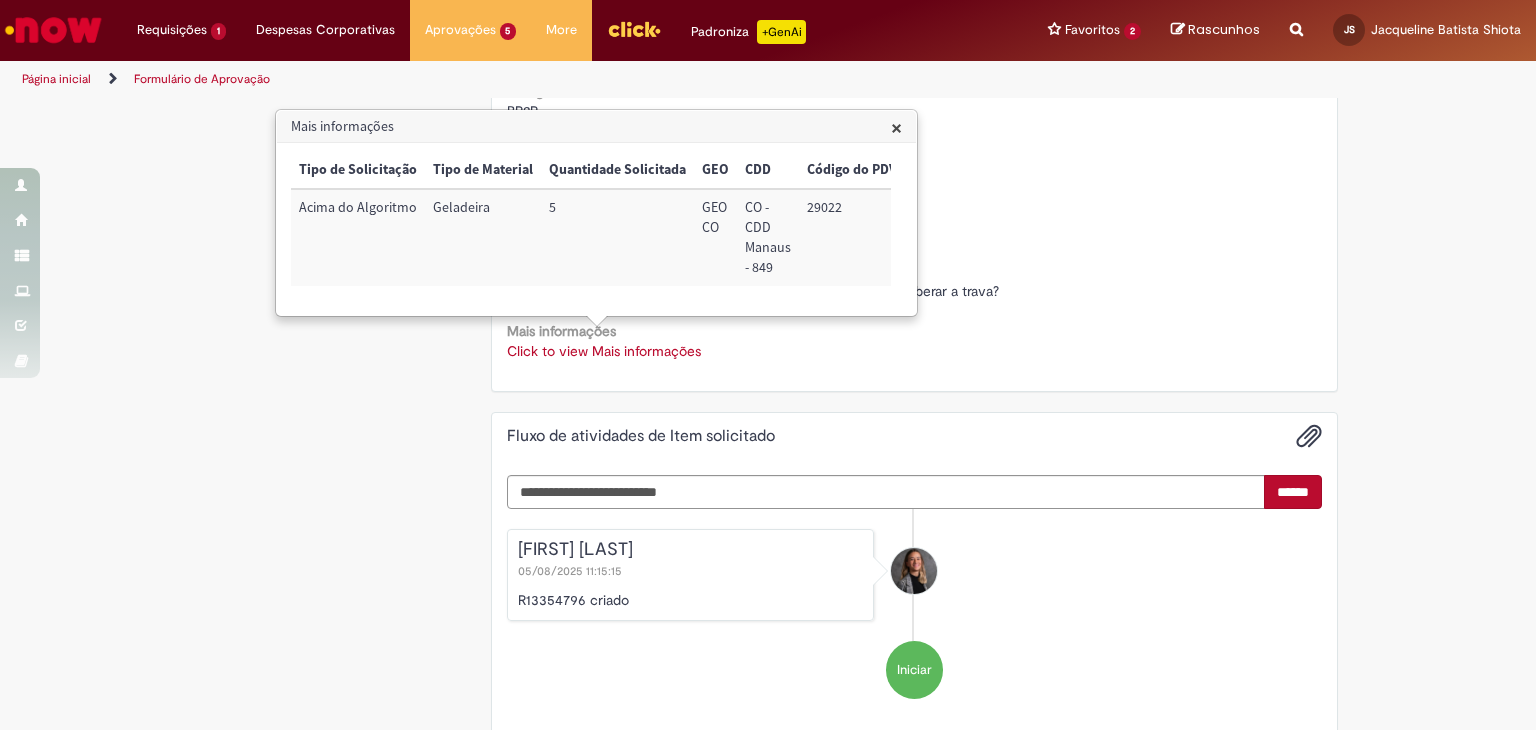 drag, startPoint x: 981, startPoint y: 261, endPoint x: 966, endPoint y: 241, distance: 25 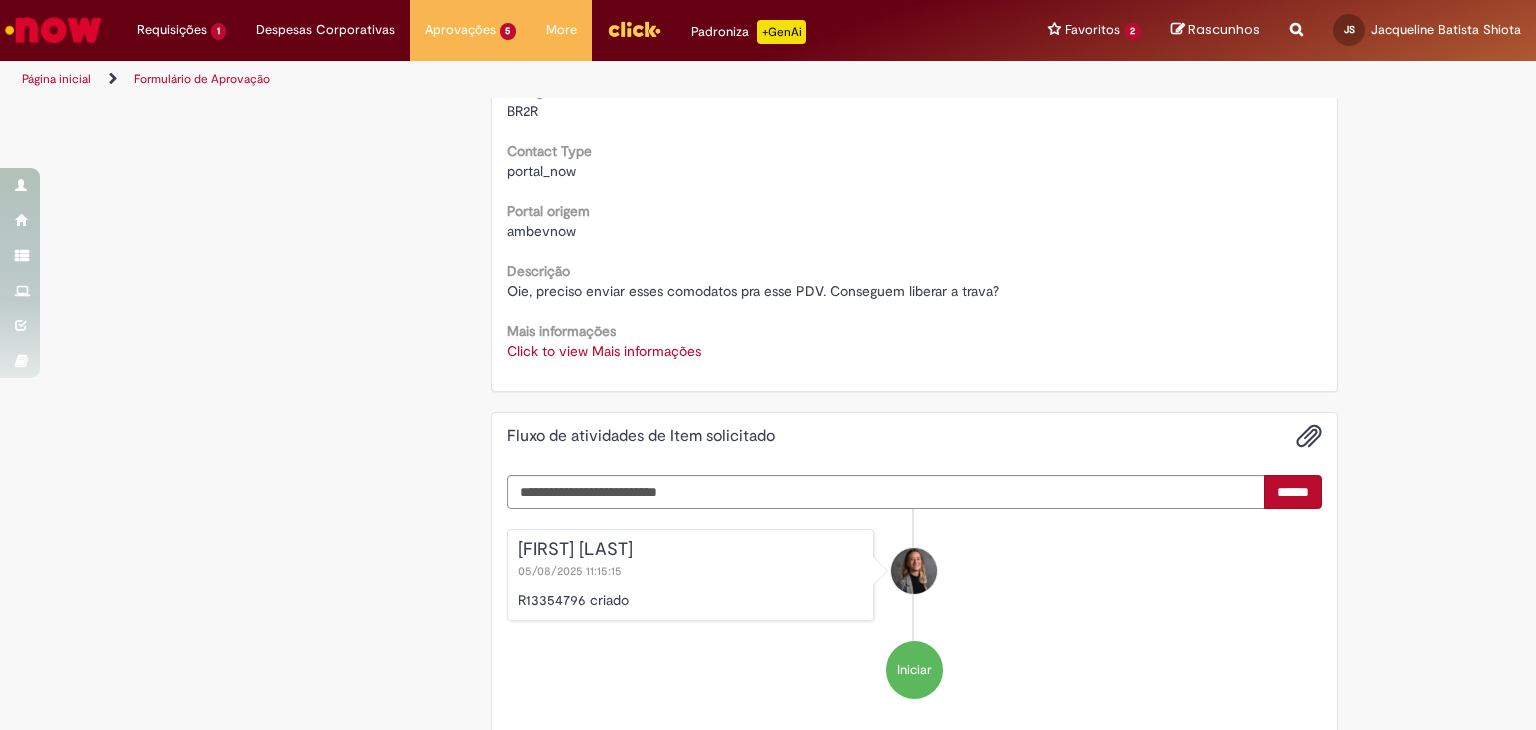 click on "Click to view Mais informações" at bounding box center (604, 351) 